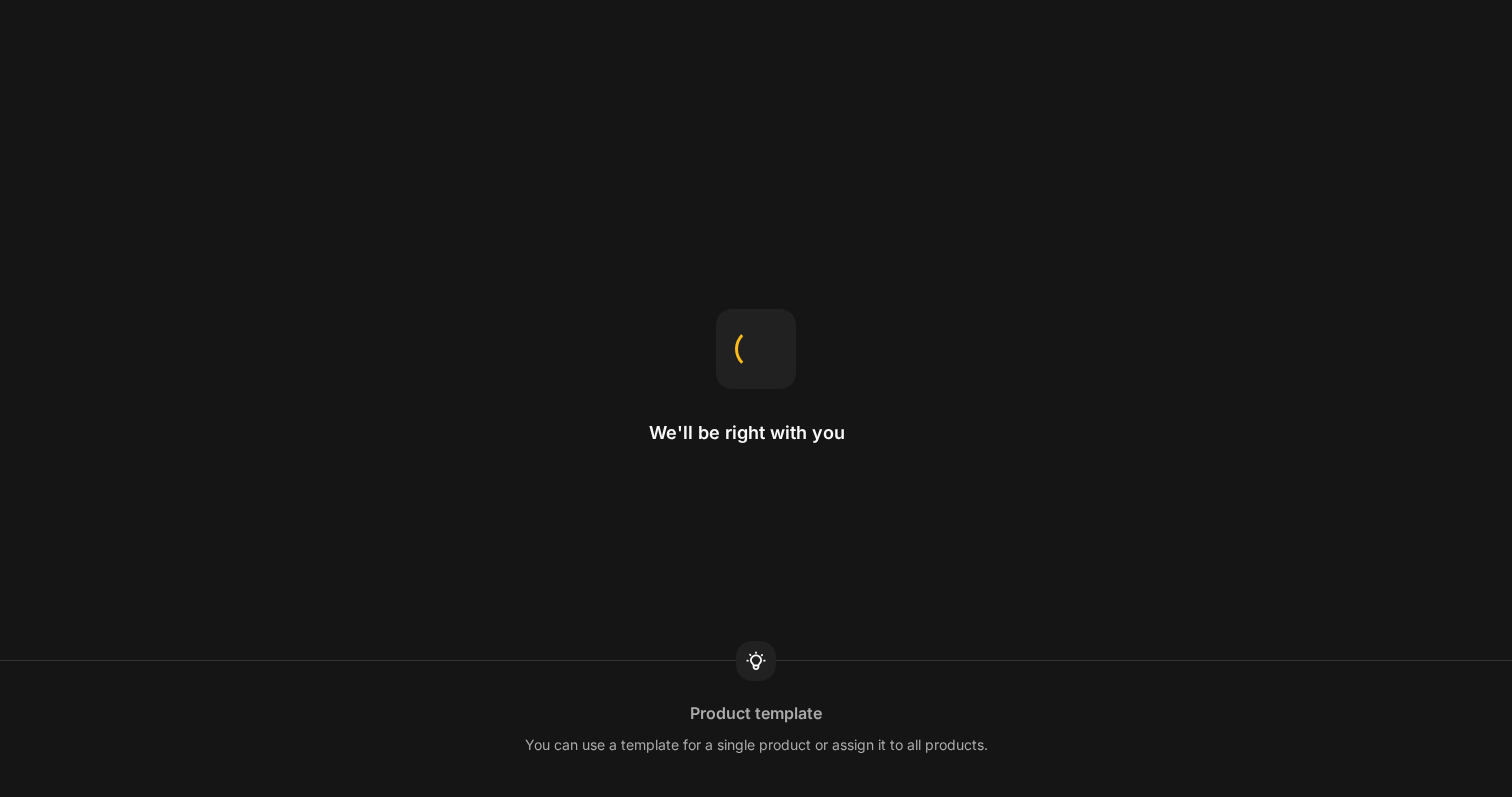 scroll, scrollTop: 0, scrollLeft: 0, axis: both 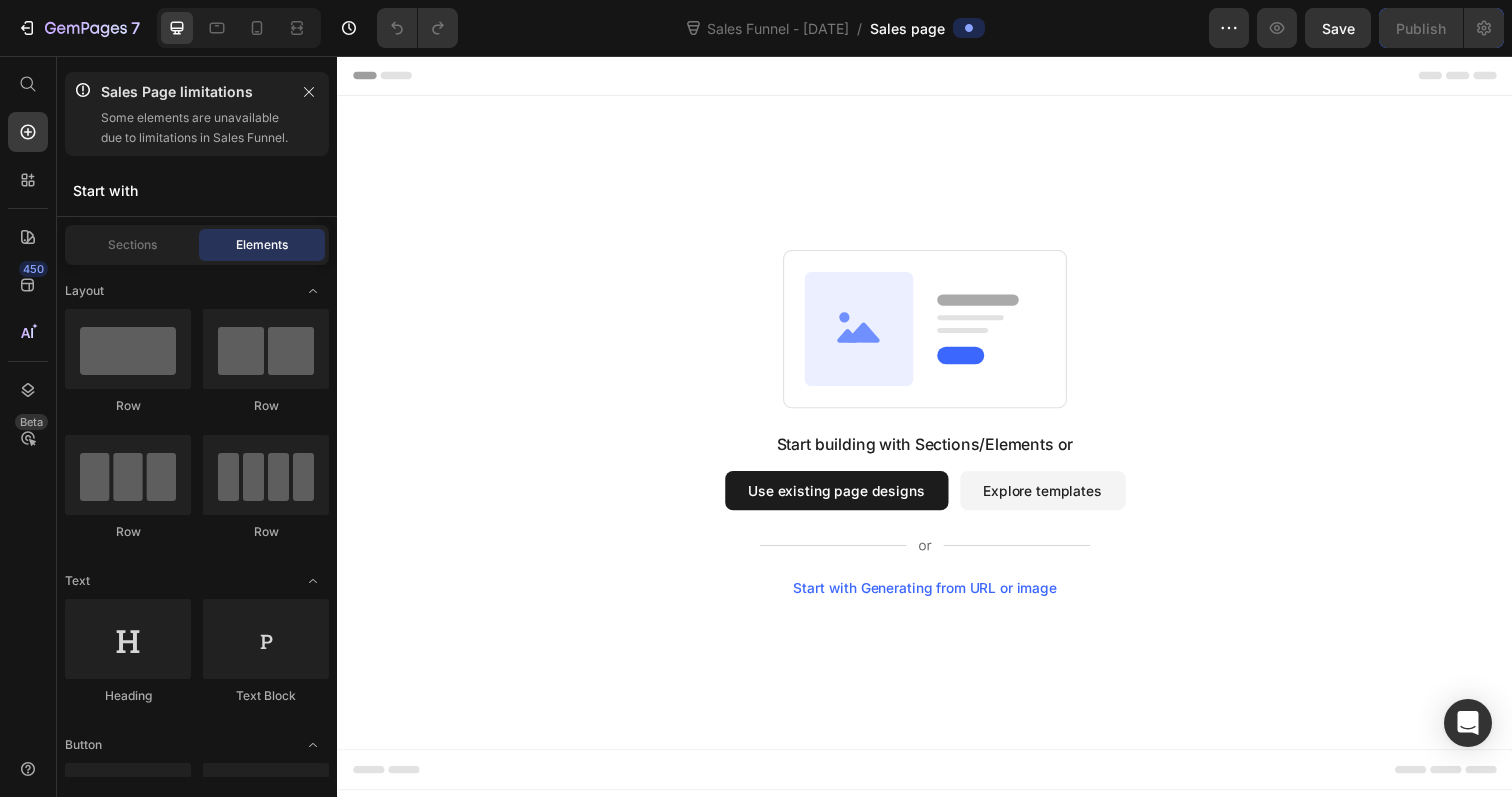 click on "Explore templates" at bounding box center [1057, 500] 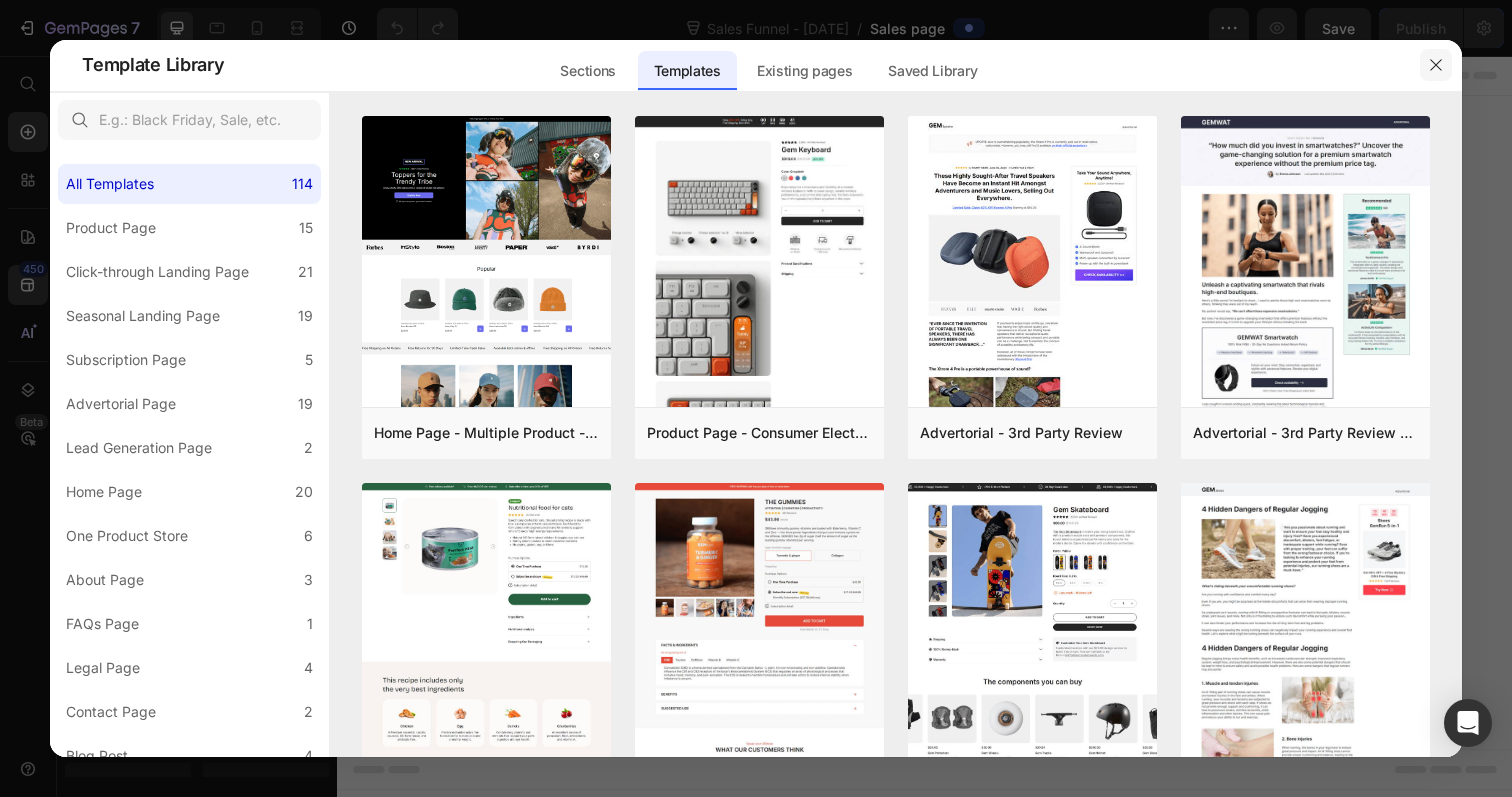 click at bounding box center (1436, 65) 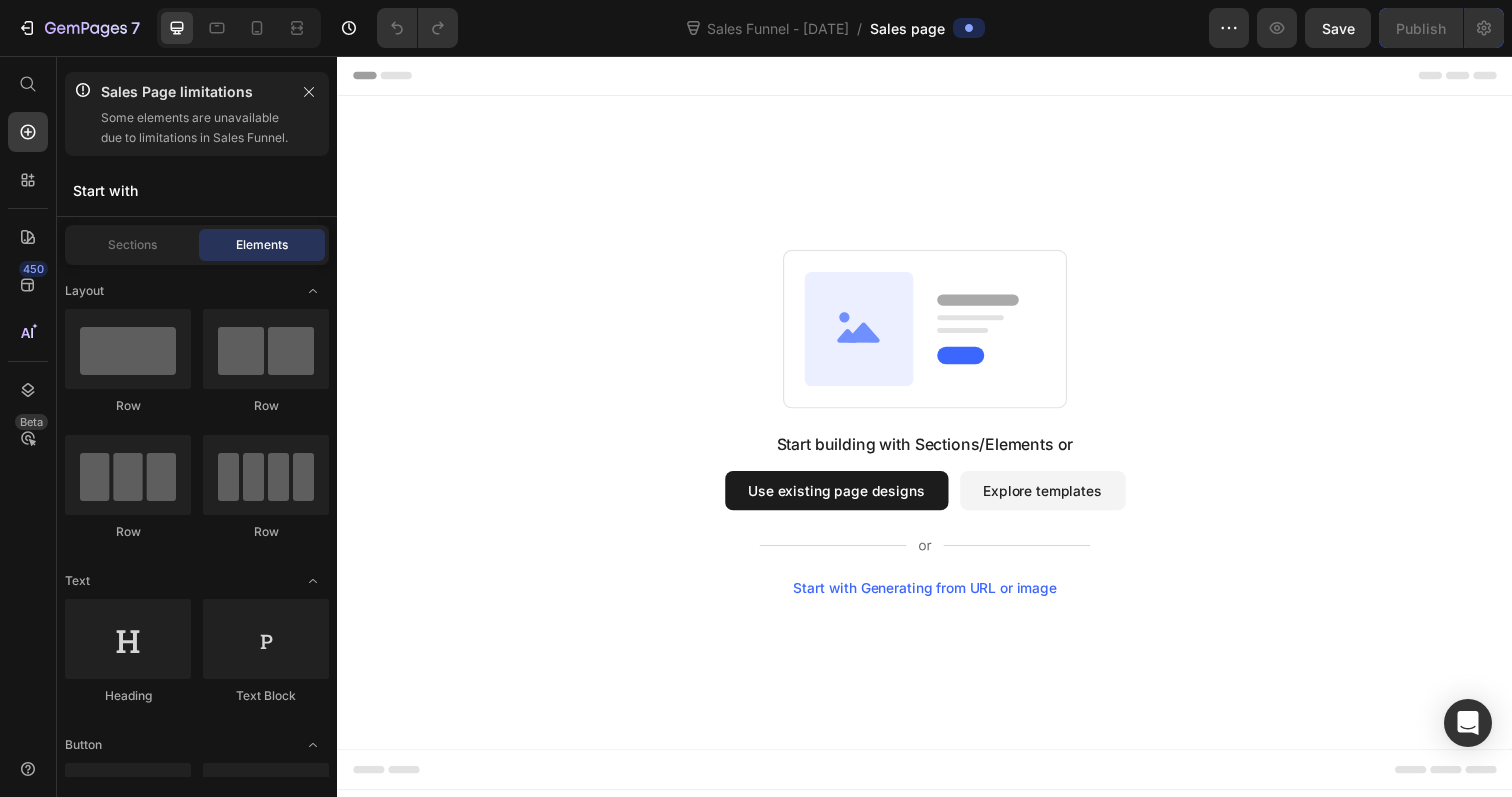 click on "Use existing page designs" at bounding box center [847, 500] 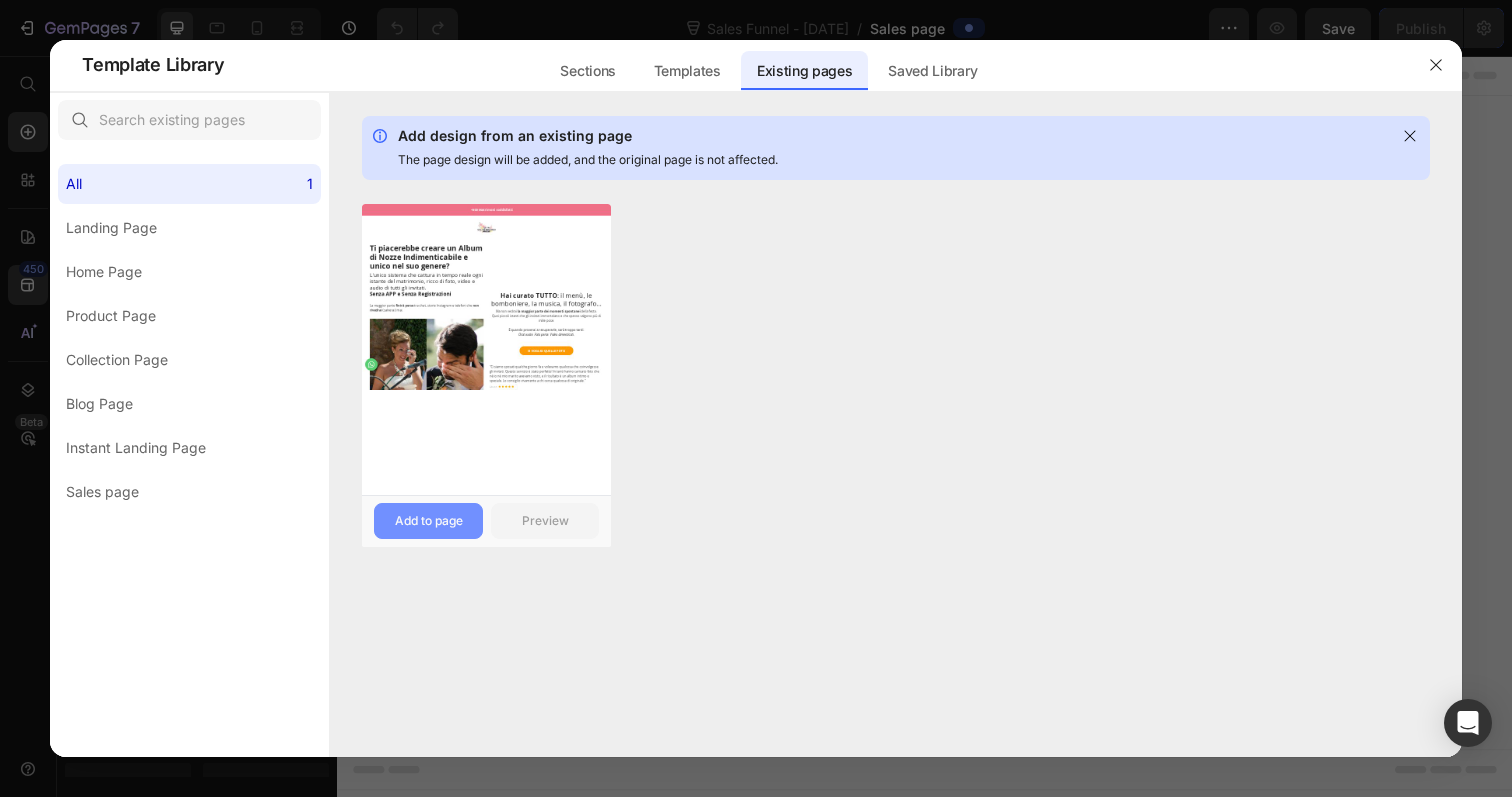 click on "Add to page" at bounding box center (428, 521) 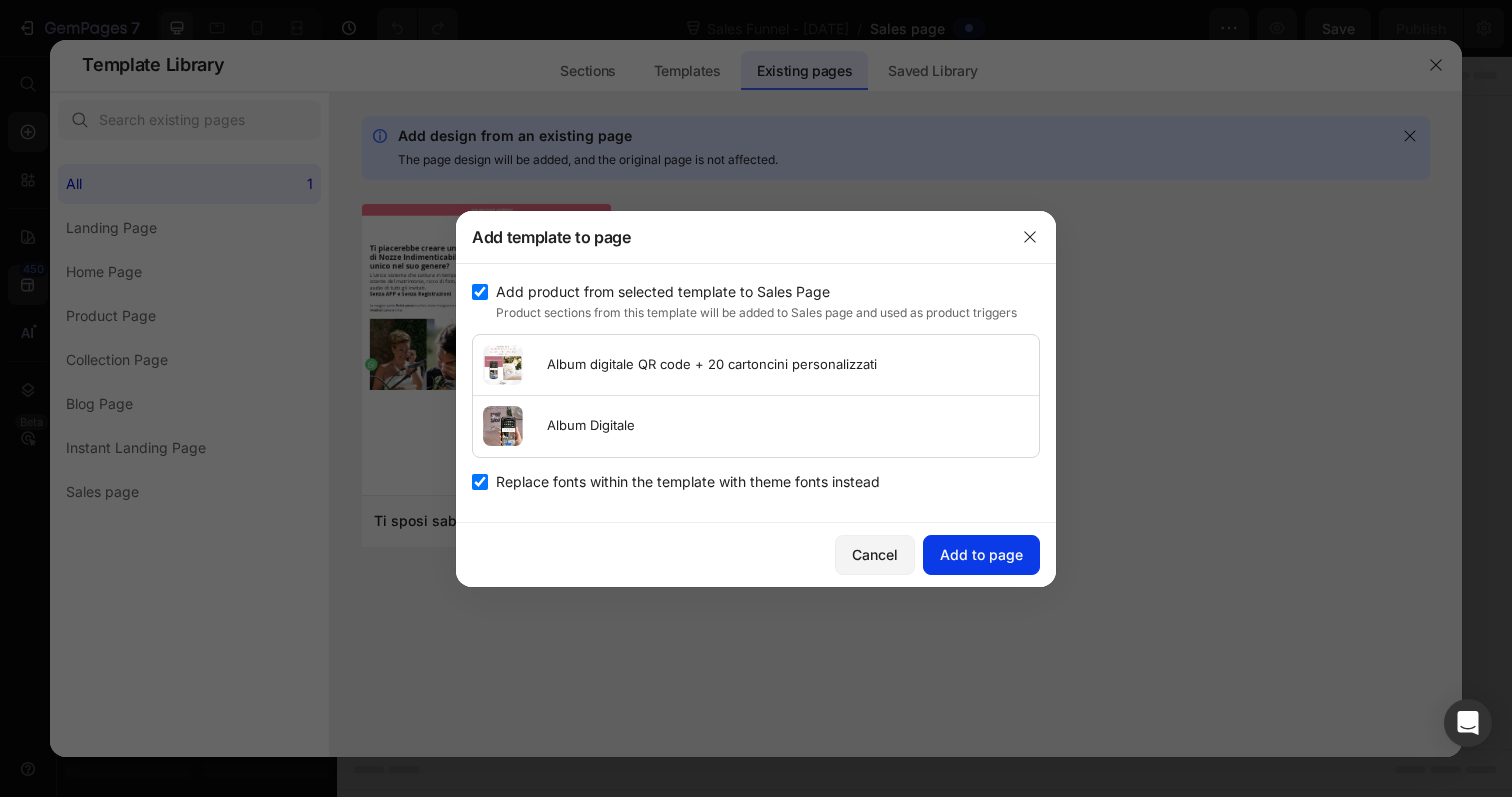 click on "Add to page" at bounding box center [981, 554] 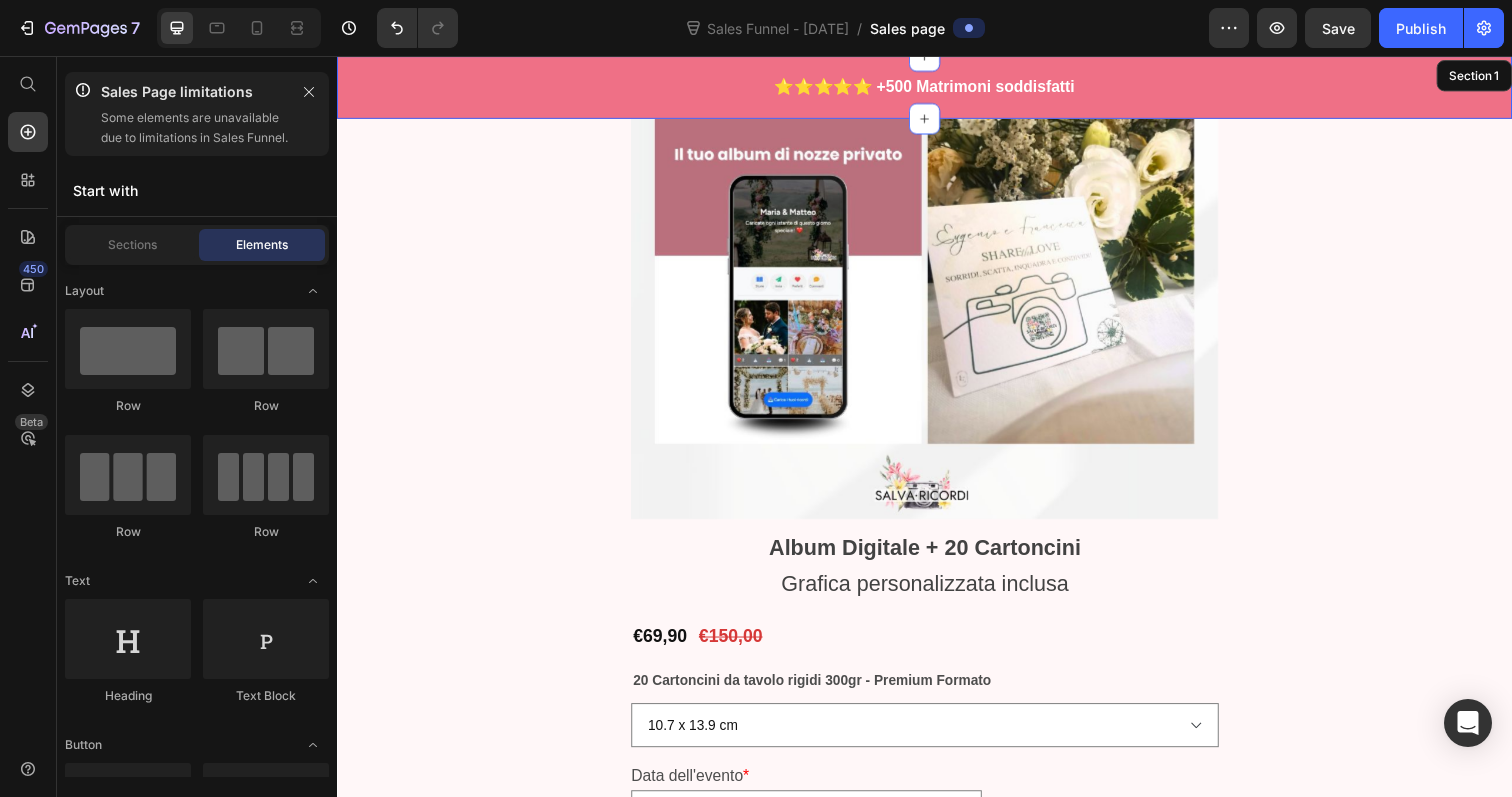 scroll, scrollTop: 4296, scrollLeft: 0, axis: vertical 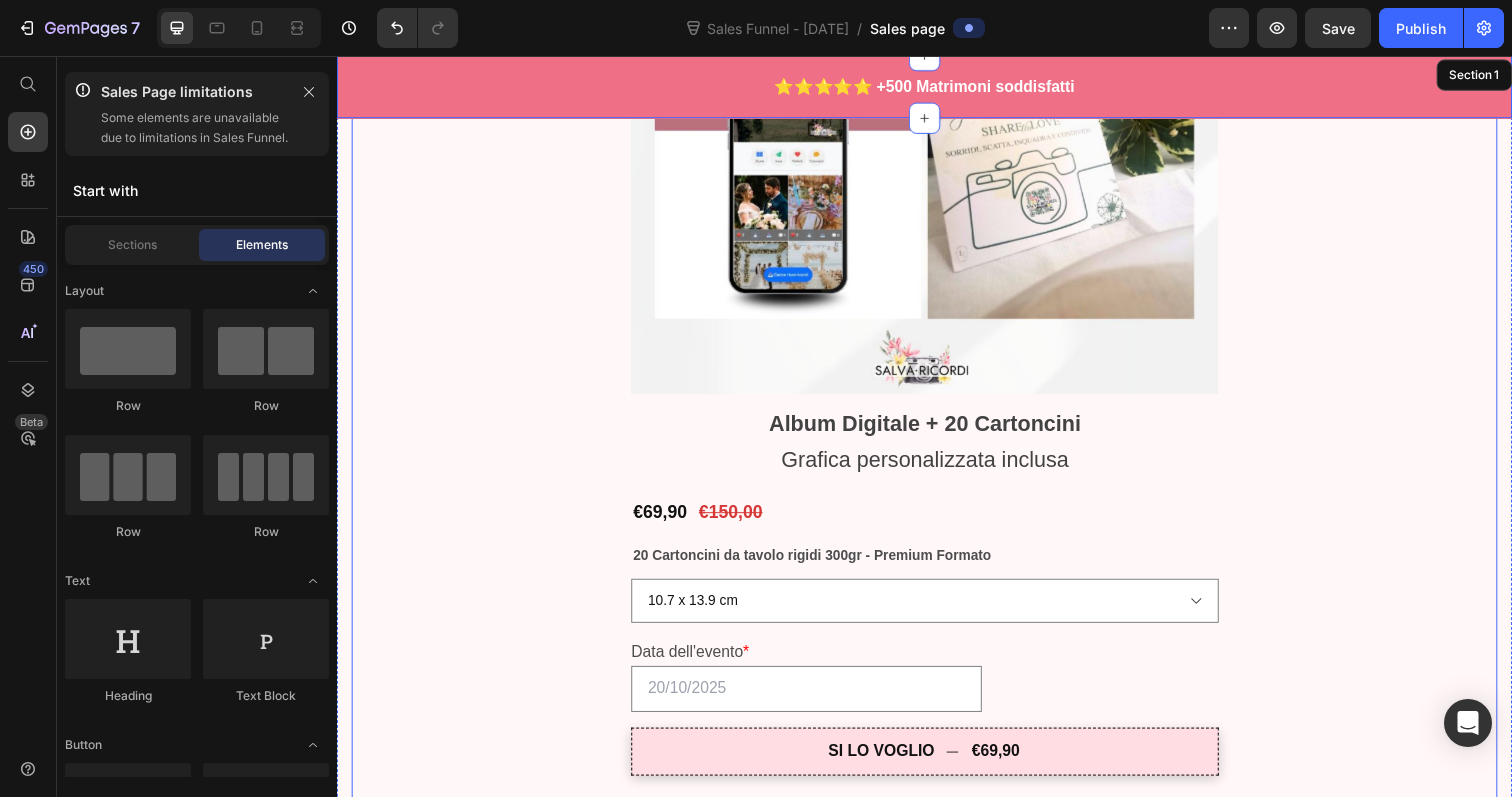 click on "È il dettaglio dell’ultimo minuto che ti farà dire: Text block “Per fortuna l’ho scoperto in tempo.” Heading
Custom Code
Preview or Publish the page to see the content. Custom Code Row Row Product Images Album Digitale + 20 Cartoncini Text block Grafica personalizzata inclusa Text block SCONTO €80,10 Product Tag €69,90 Product Price €150,00 Product Price Row 20 Cartoncini da tavolo rigidi 300gr - Premium Formato 10.7 x 13.9 cm 13.9 x 21.6 cm Product Variants & Swatches Data dell'evento  * Please enter or select a value Product Custom Field SI LO VOGLIO
€69,90 Add to Cart Product *Ordina oggi attivalo quando vuoi, NON SCADE! Text block Row" at bounding box center [937, 188] 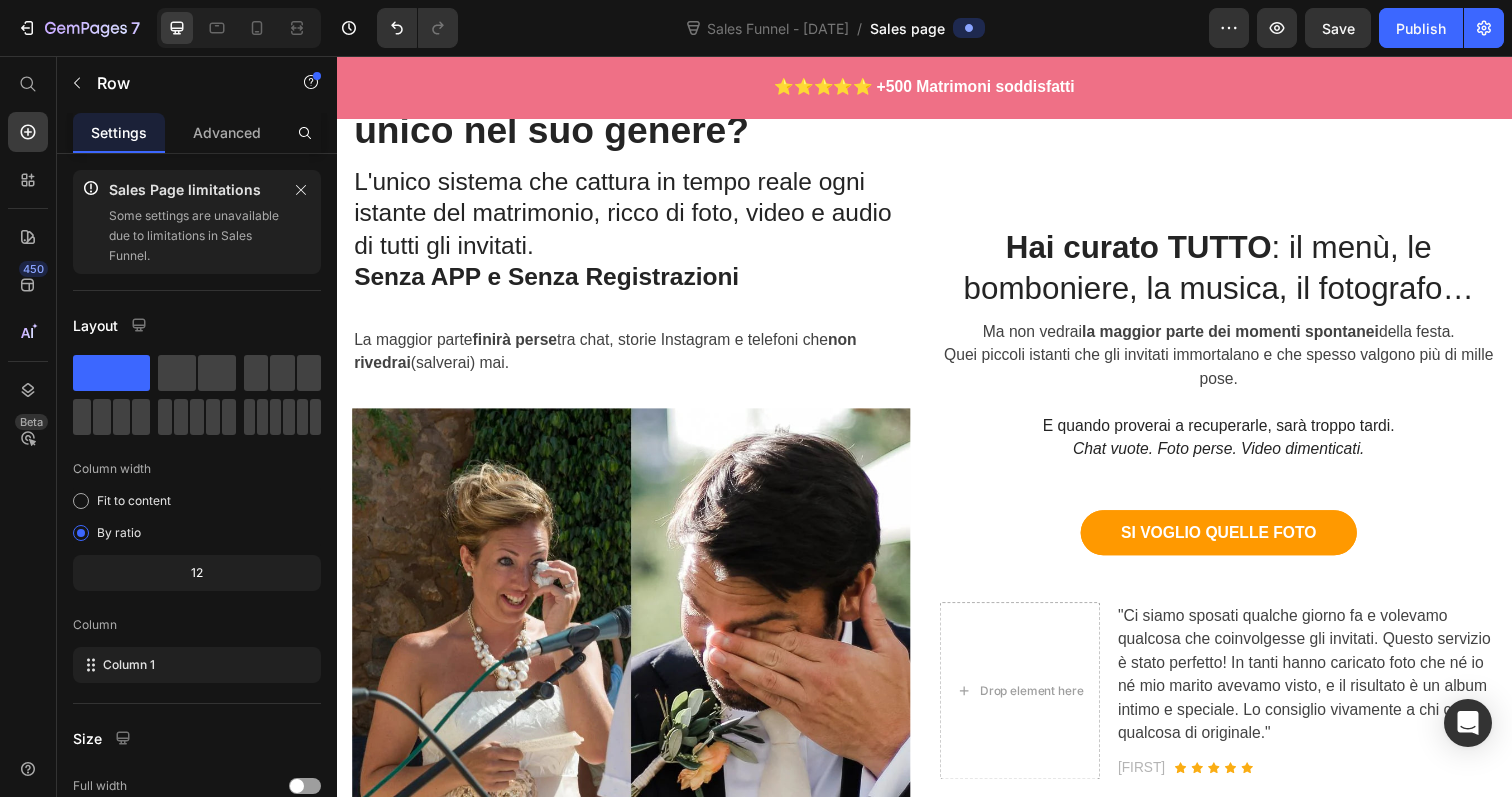 scroll, scrollTop: 337, scrollLeft: 0, axis: vertical 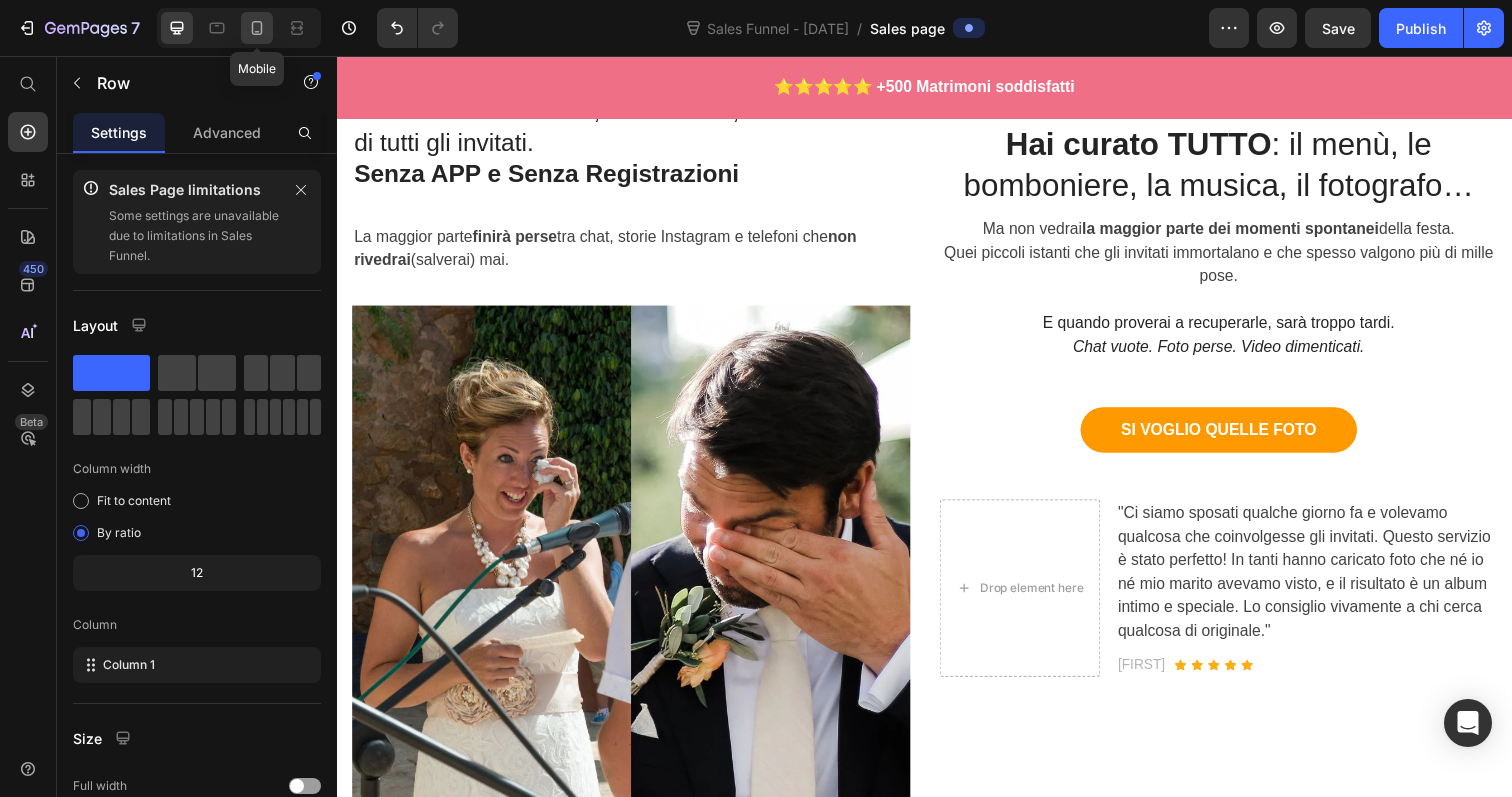 click 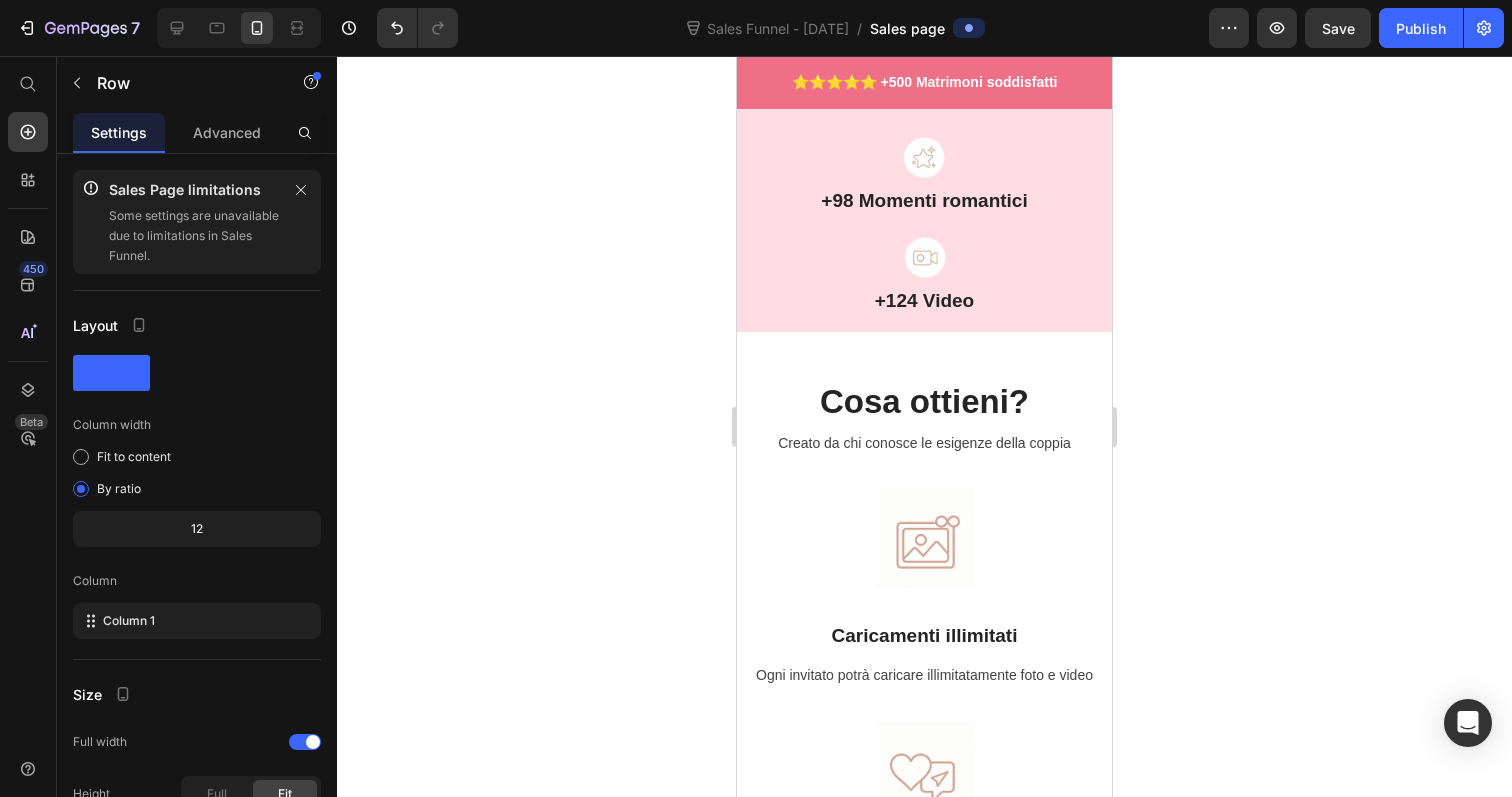 scroll, scrollTop: 3631, scrollLeft: 0, axis: vertical 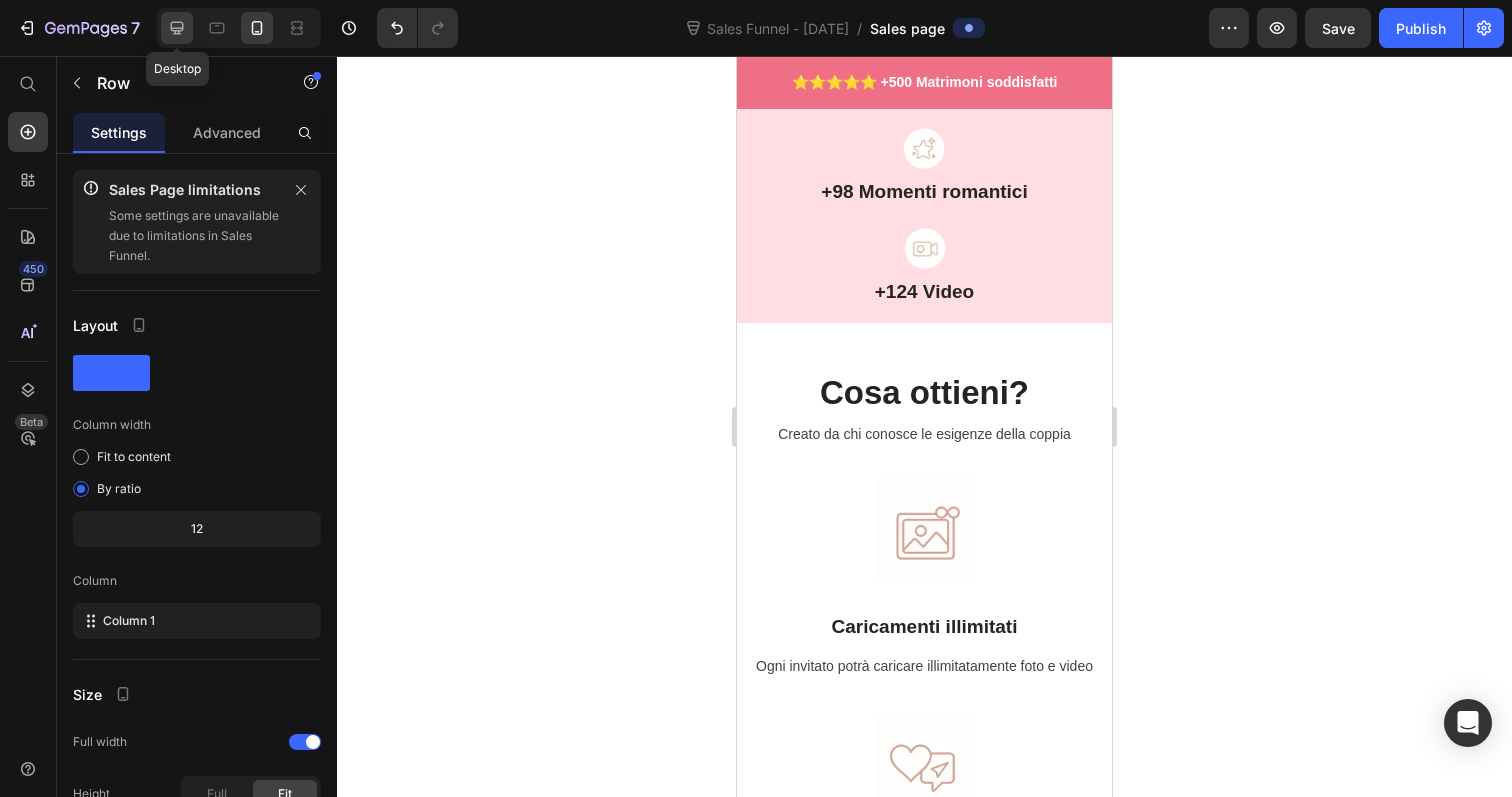 click 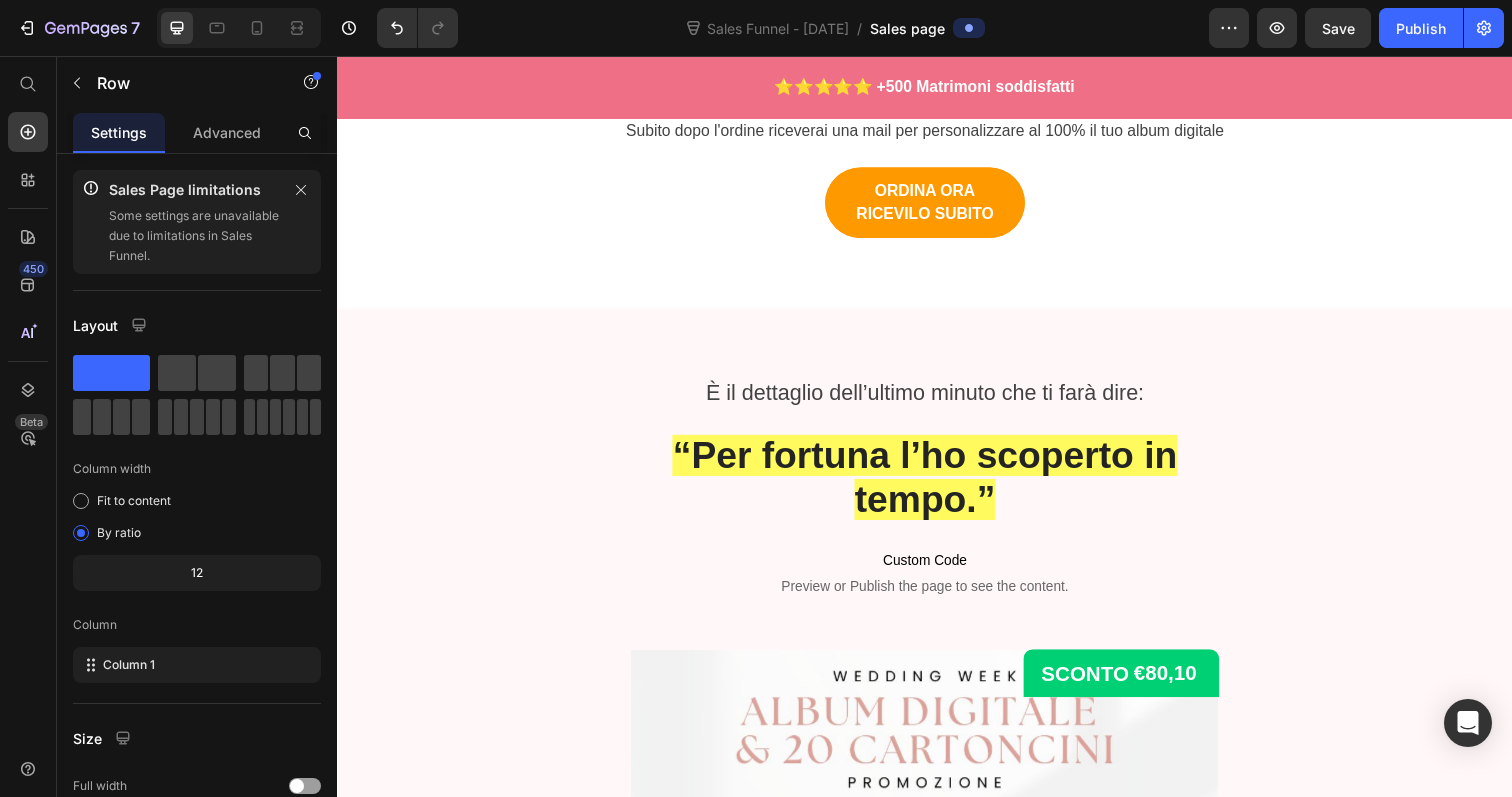 scroll, scrollTop: 4207, scrollLeft: 0, axis: vertical 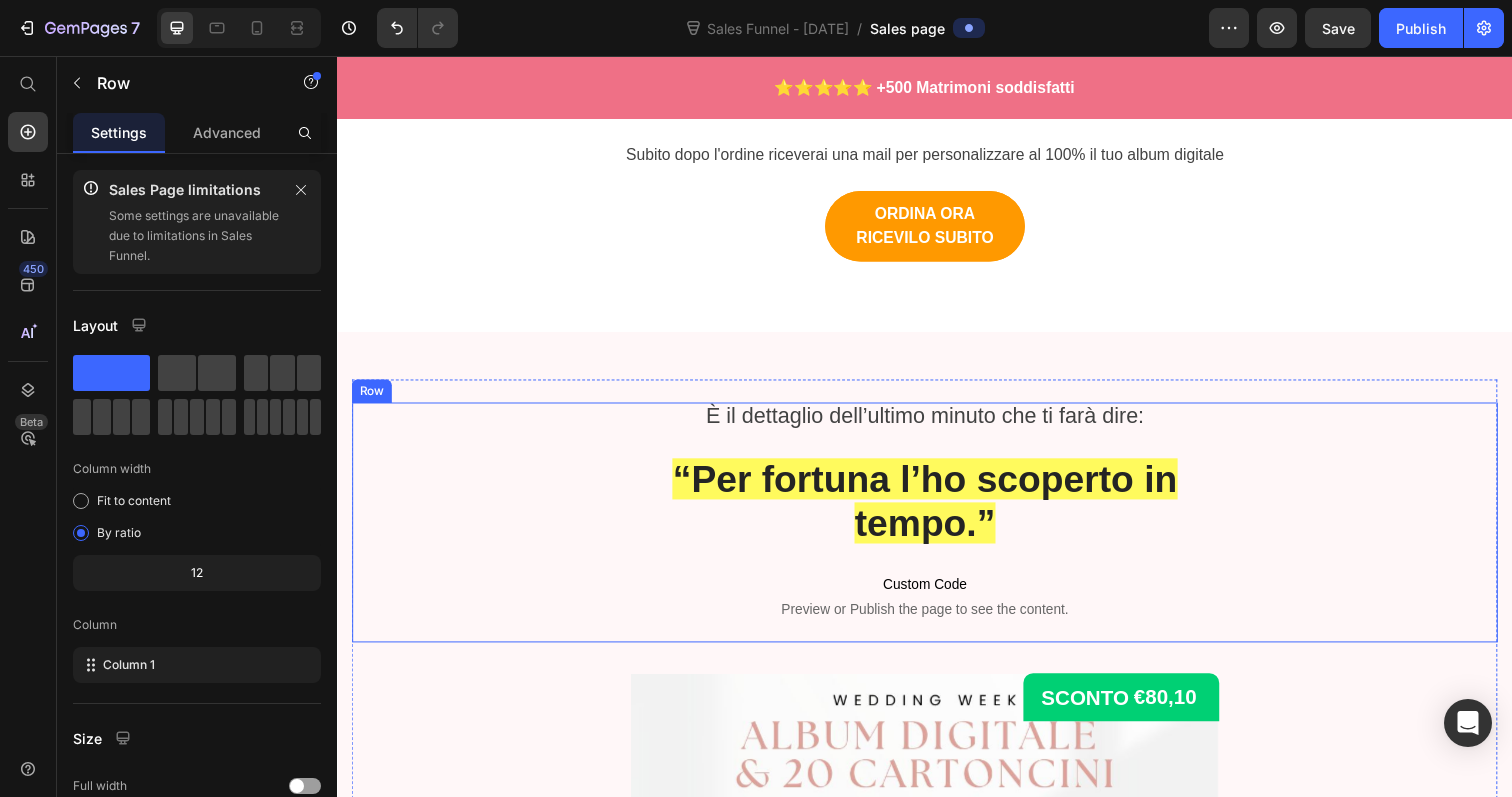 click on "È il dettaglio dell’ultimo minuto che ti farà dire: Text block “Per fortuna l’ho scoperto in tempo.” Heading
Custom Code
Preview or Publish the page to see the content. Custom Code Row" at bounding box center (937, 532) 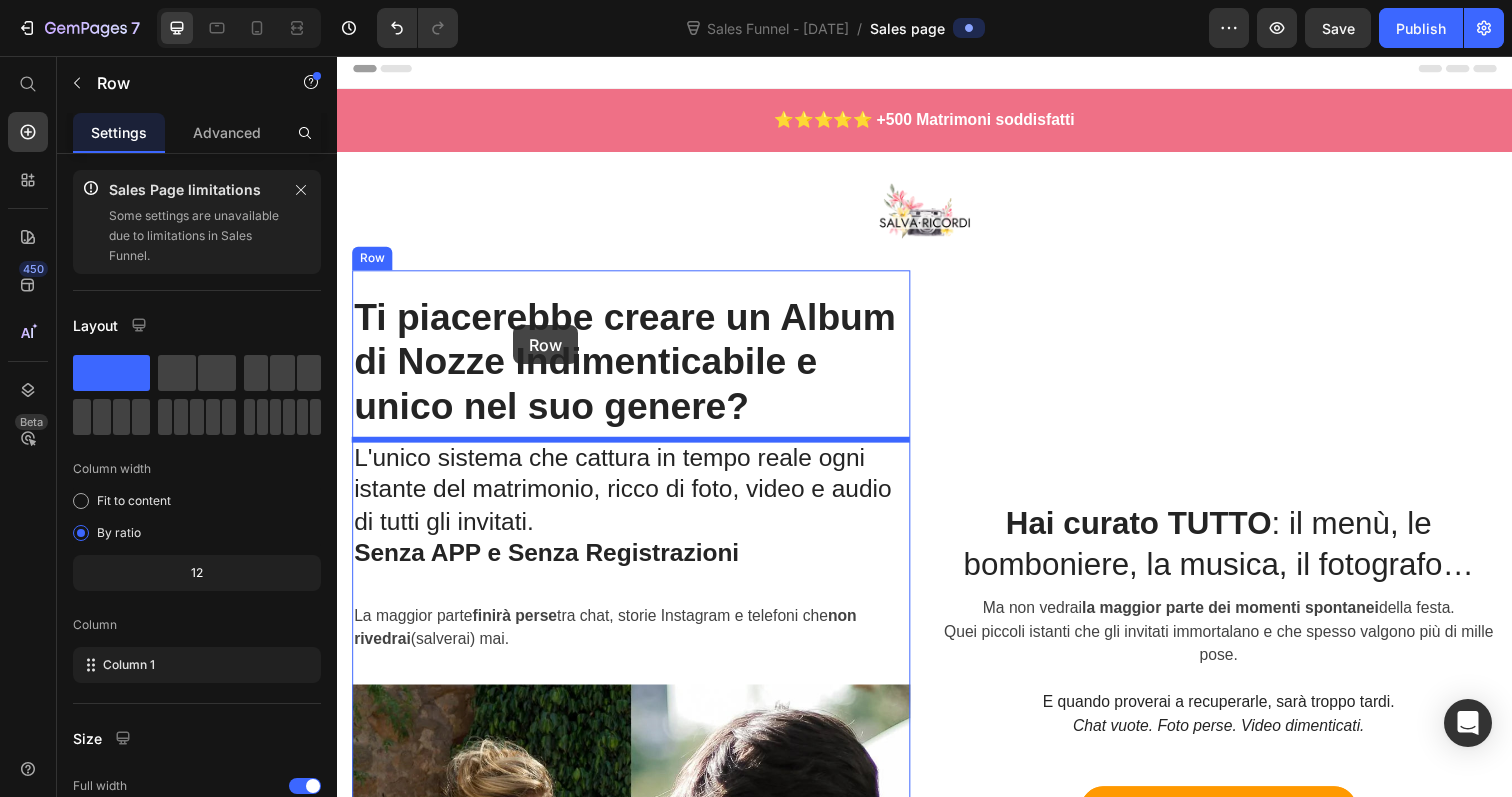 scroll, scrollTop: 0, scrollLeft: 0, axis: both 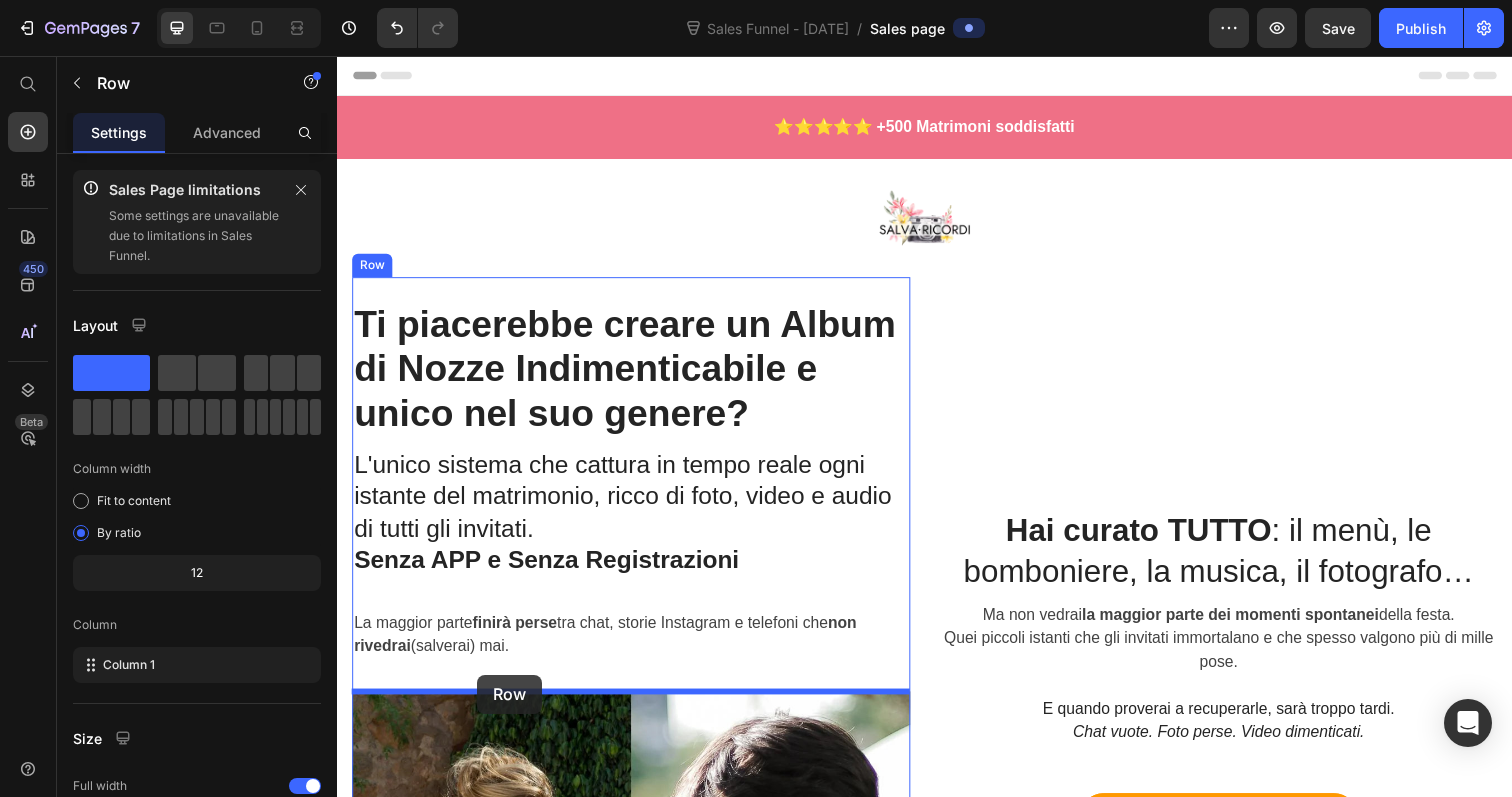drag, startPoint x: 372, startPoint y: 398, endPoint x: 480, endPoint y: 686, distance: 307.58414 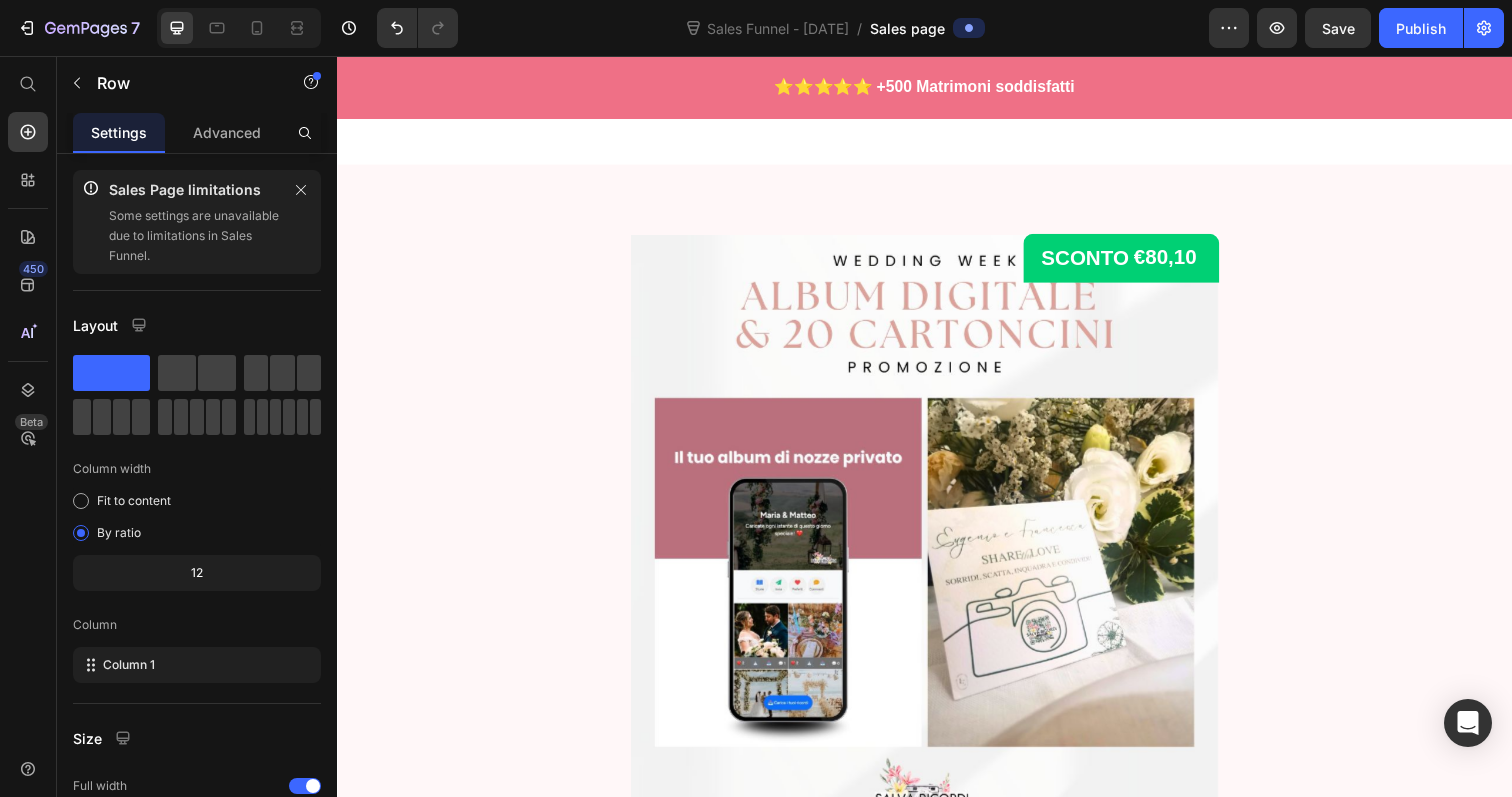 scroll, scrollTop: 4229, scrollLeft: 0, axis: vertical 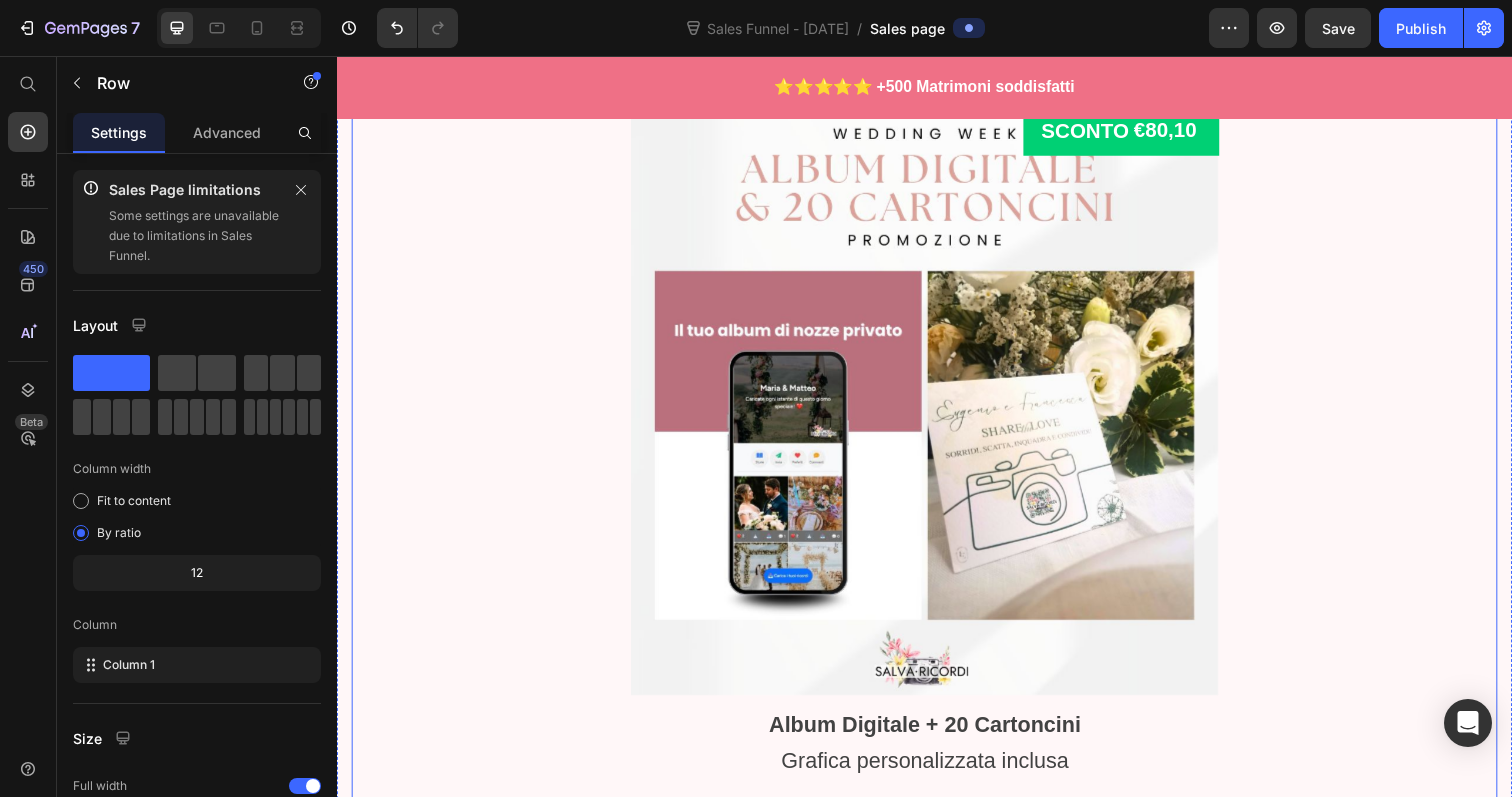 click on "Product Images Album Digitale + 20 Cartoncini Text block Grafica personalizzata inclusa Text block SCONTO €80,10 Product Tag €69,90 Product Price €150,00 Product Price Row 20 Cartoncini da tavolo rigidi 300gr - Premium Formato 10.7 x 13.9 cm 13.9 x 21.6 cm Product Variants & Swatches Data dell'evento  * Please enter or select a value Product Custom Field SI LO VOGLIO
€69,90 Add to Cart Product *Ordina oggi attivalo quando vuoi, NON SCADE! Text block Row" at bounding box center [937, 633] 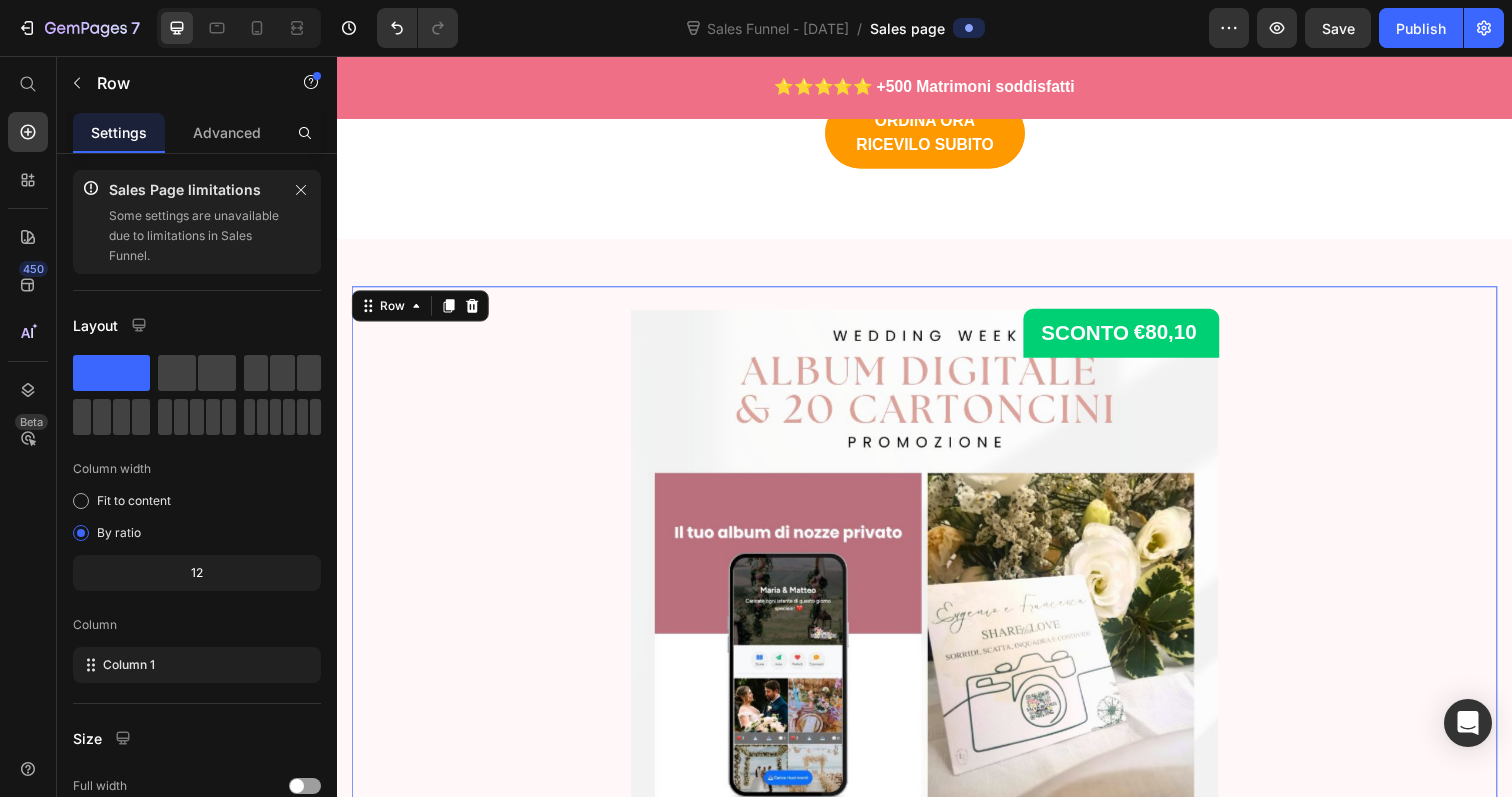 scroll, scrollTop: 4021, scrollLeft: 0, axis: vertical 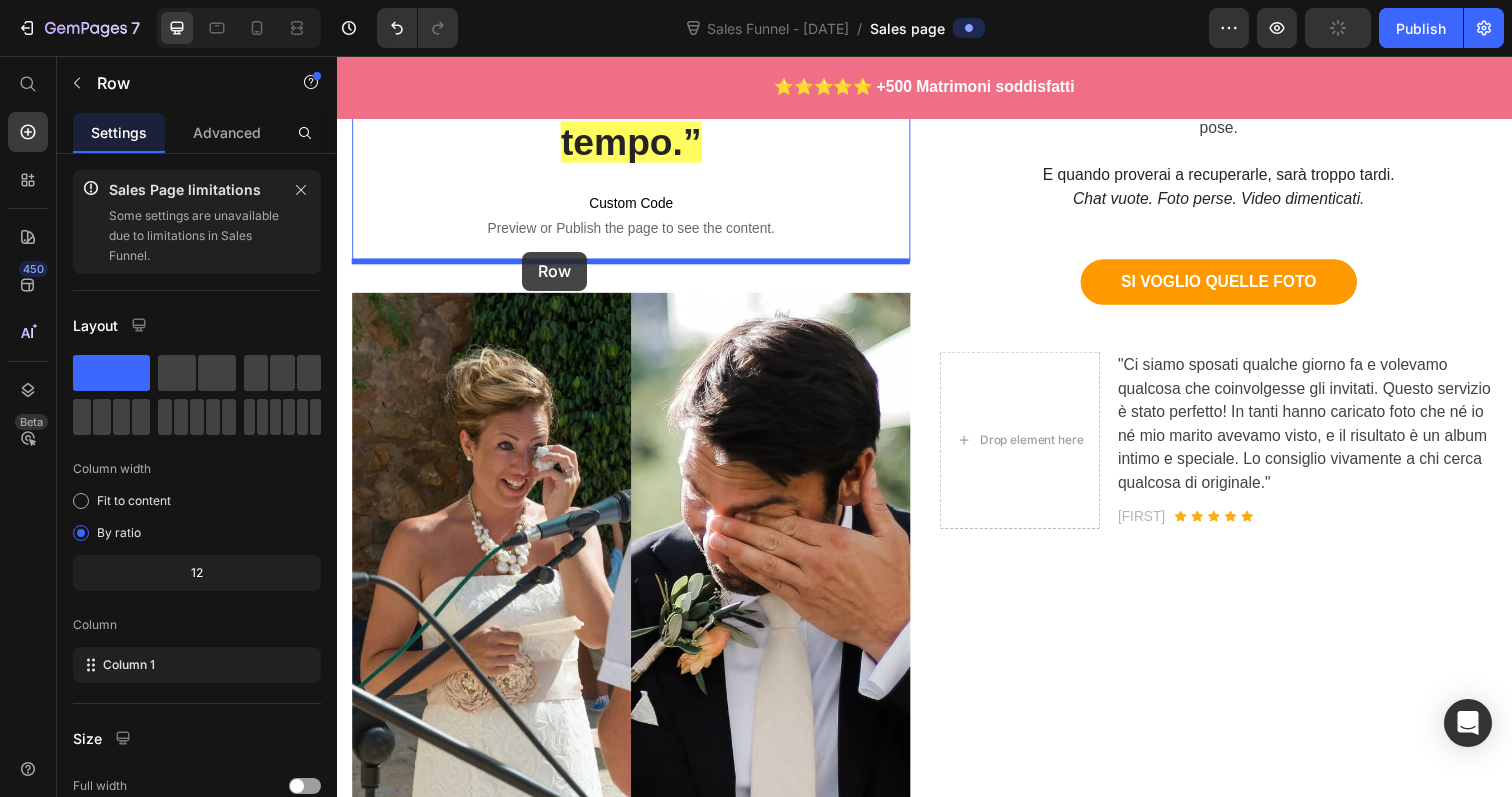 drag, startPoint x: 381, startPoint y: 318, endPoint x: 524, endPoint y: 260, distance: 154.31462 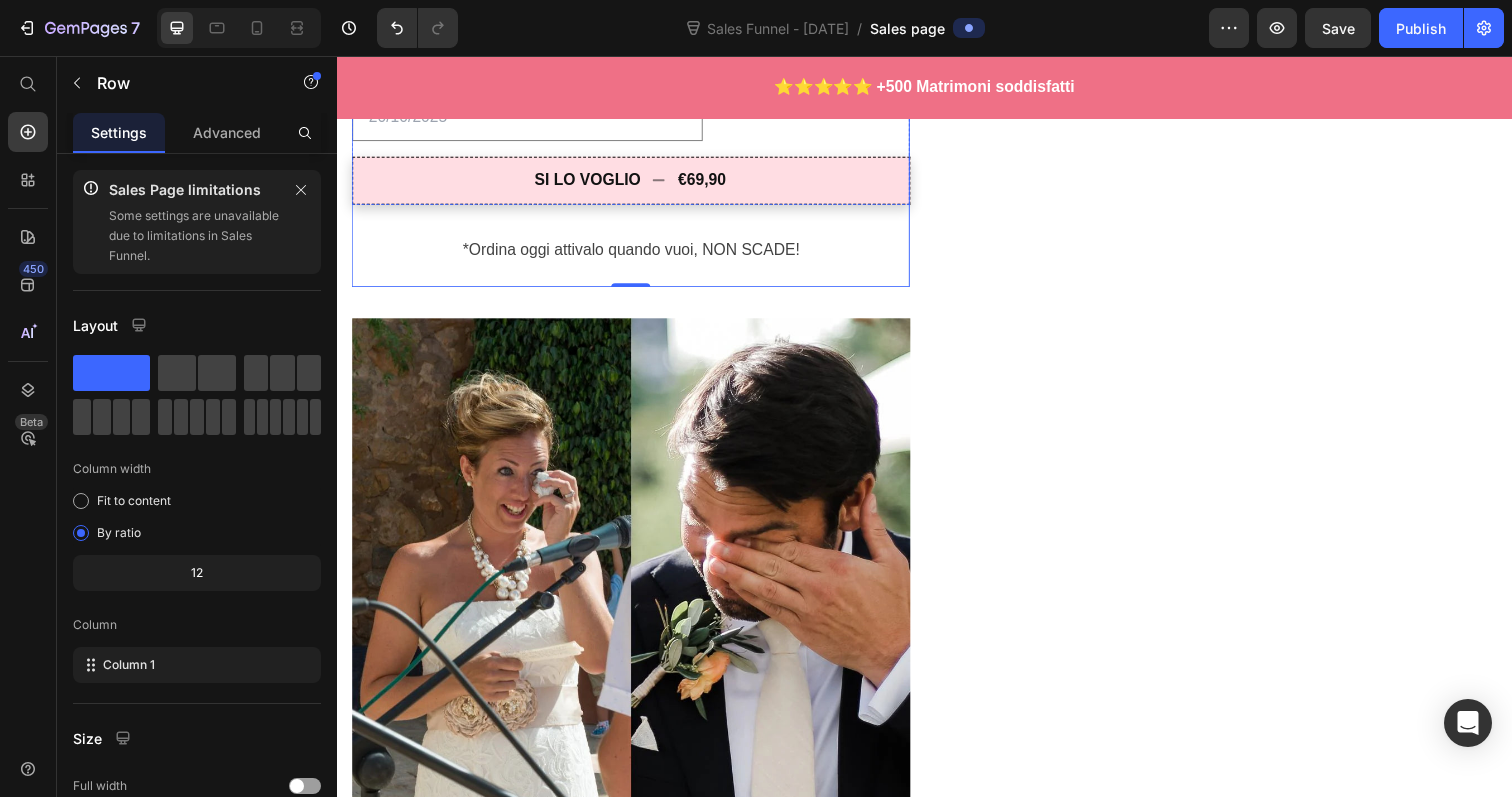 scroll, scrollTop: 1771, scrollLeft: 0, axis: vertical 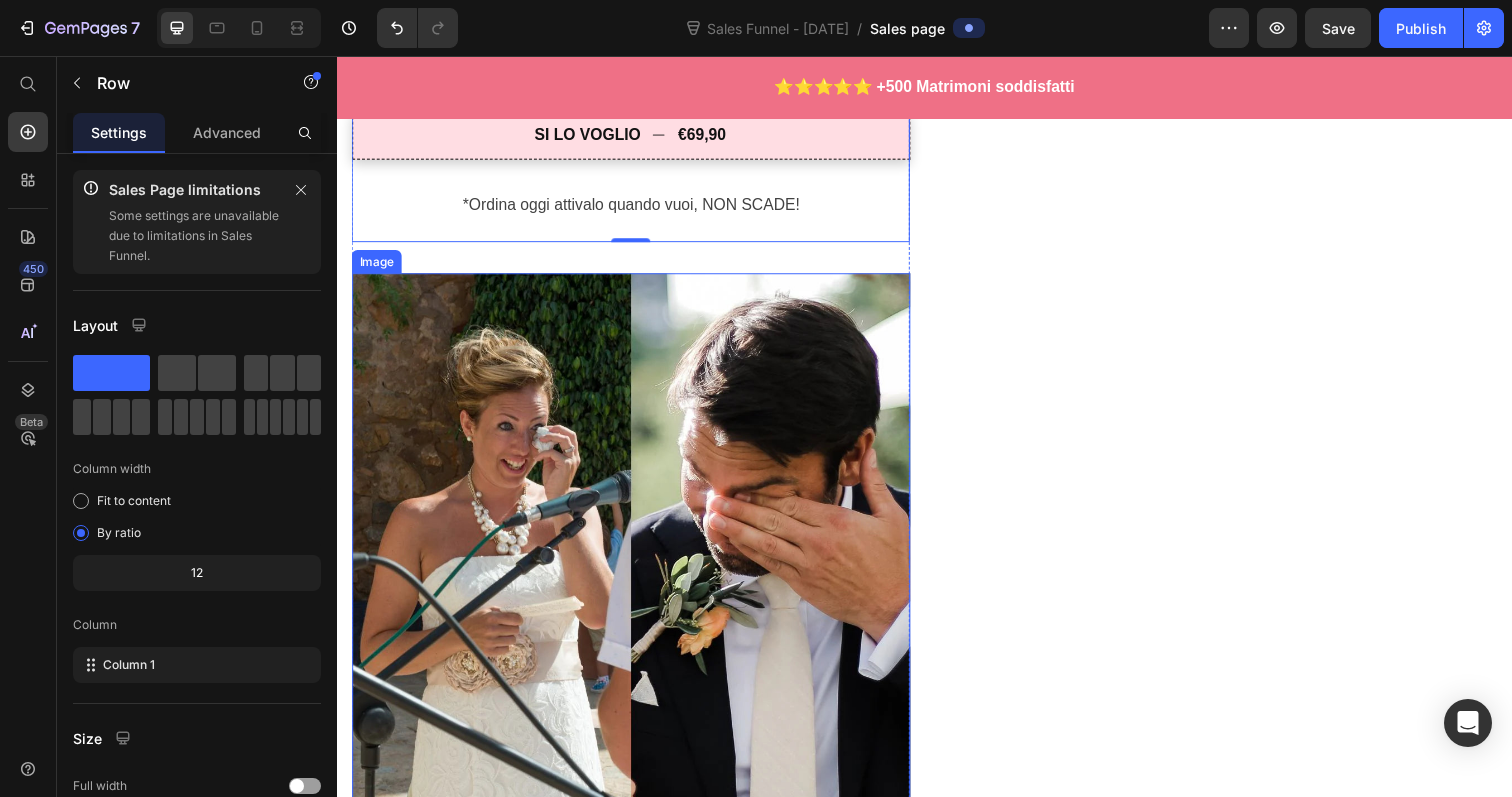 click at bounding box center (637, 563) 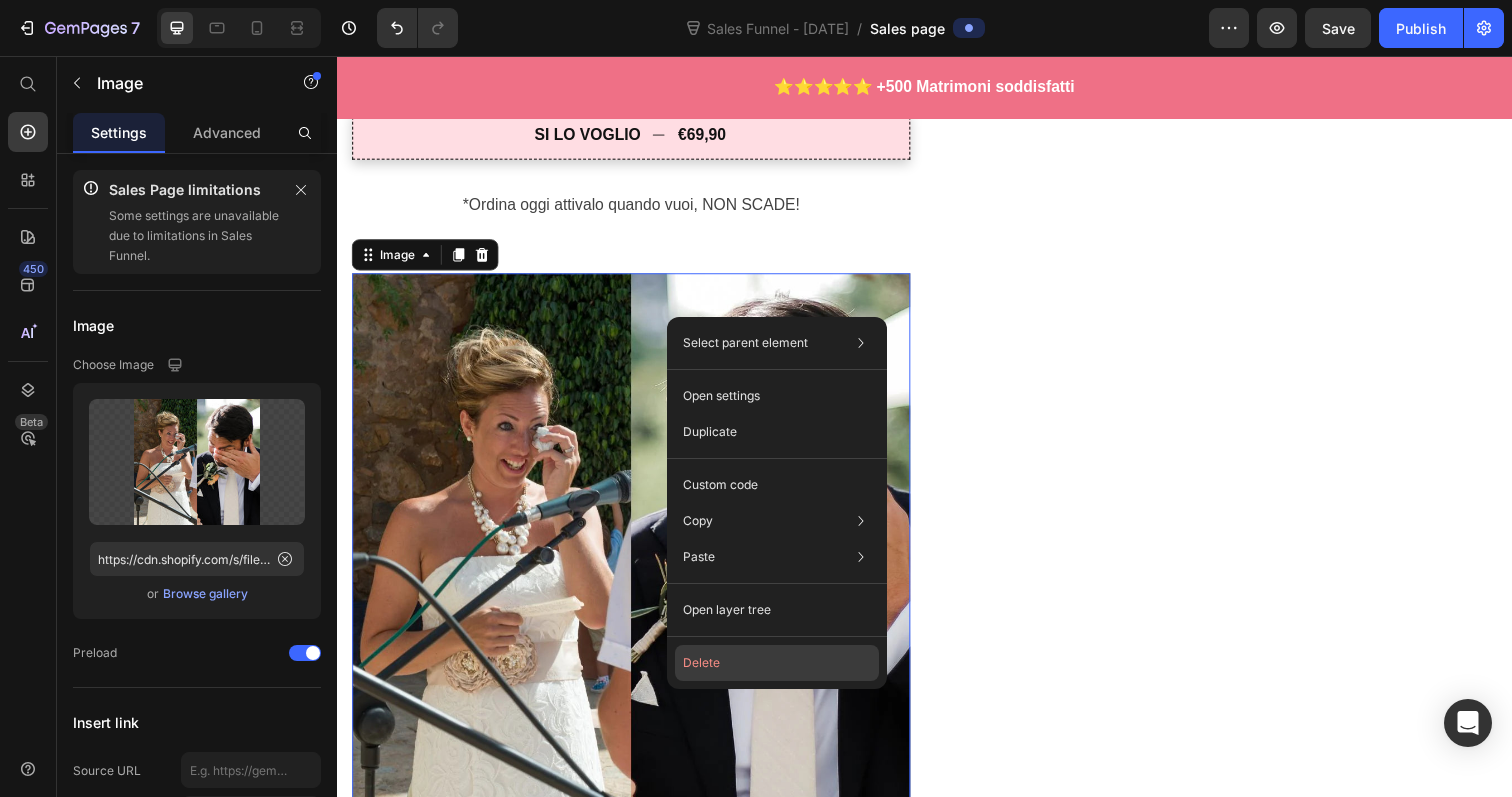 click on "Delete" 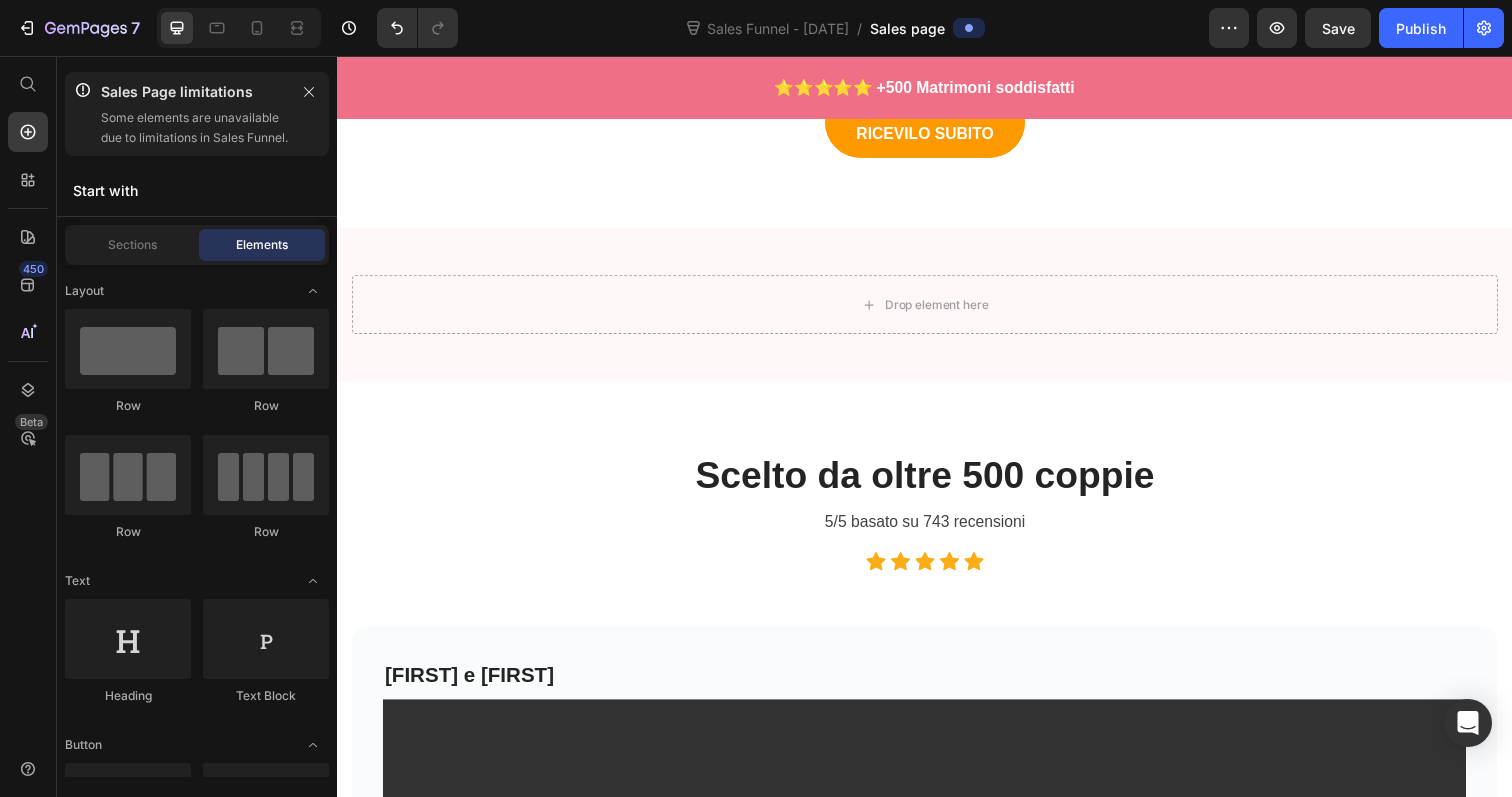 scroll, scrollTop: 4517, scrollLeft: 0, axis: vertical 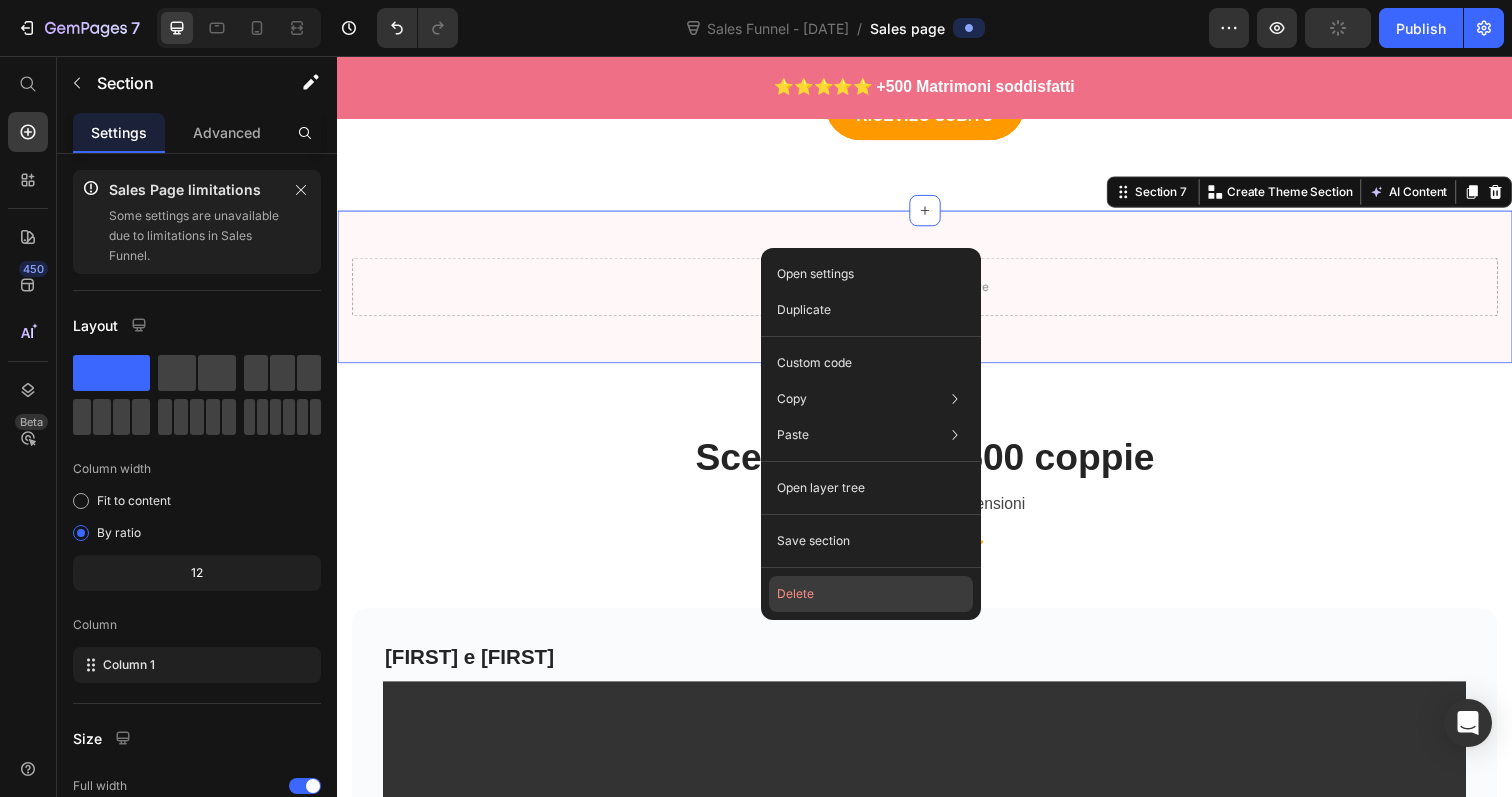 click on "Delete" 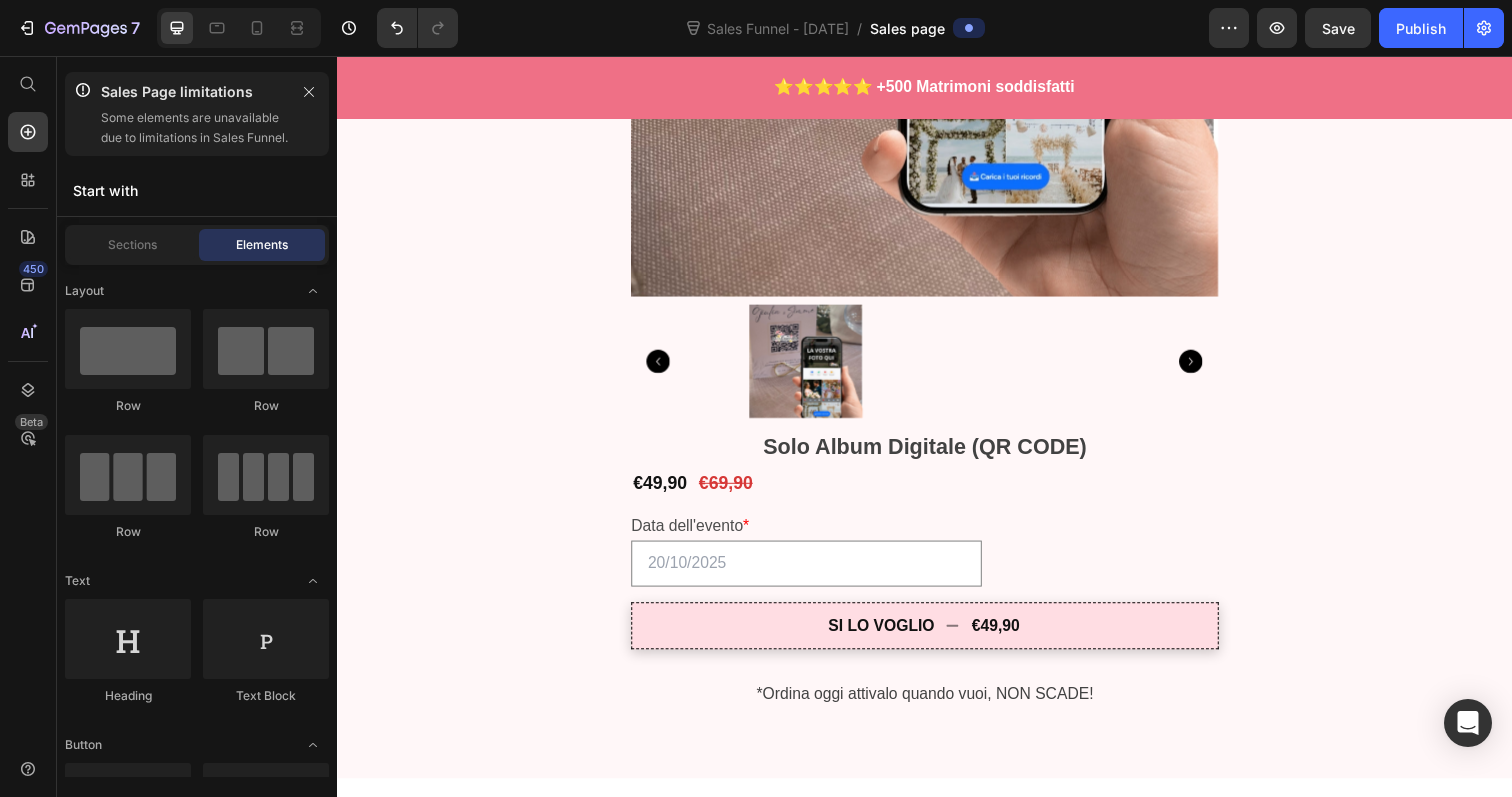scroll, scrollTop: 12865, scrollLeft: 0, axis: vertical 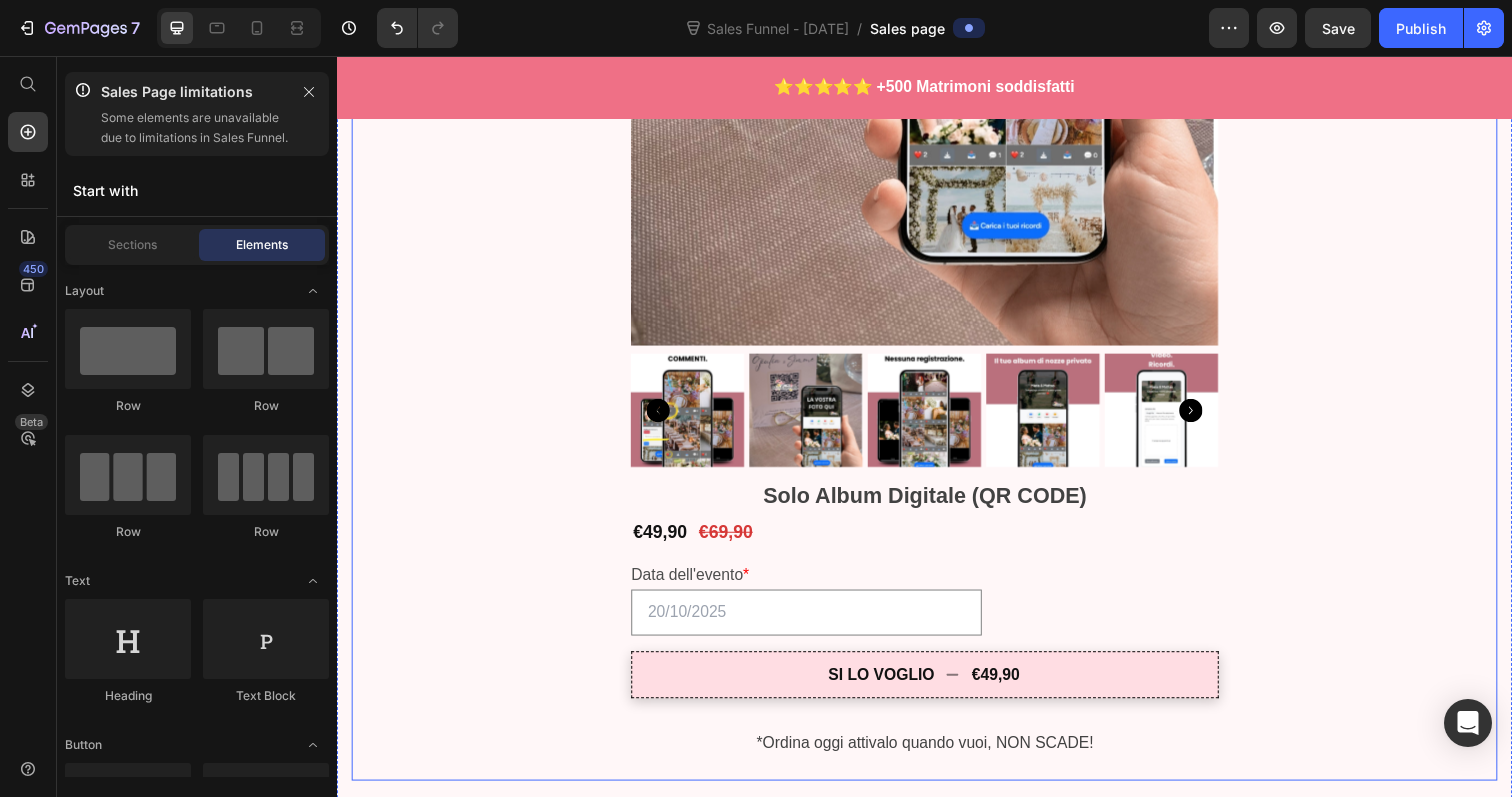 click on "È il dettaglio dell’ultimo minuto che ti farà dire: Text block “Per fortuna l’ho scoperto in tempo.” Heading Row Row
Product Images Solo Album Digitale (QR CODE) Text block SCONTO €20,00 Product Tag €49,90 Product Price €69,90 Product Price Row Data dell'evento  * Please enter or select a value Product Custom Field SI LO VOGLIO
€49,90 Add to Cart Product *Ordina oggi attivalo quando vuoi, NON SCADE! Text block Row" at bounding box center (937, 67) 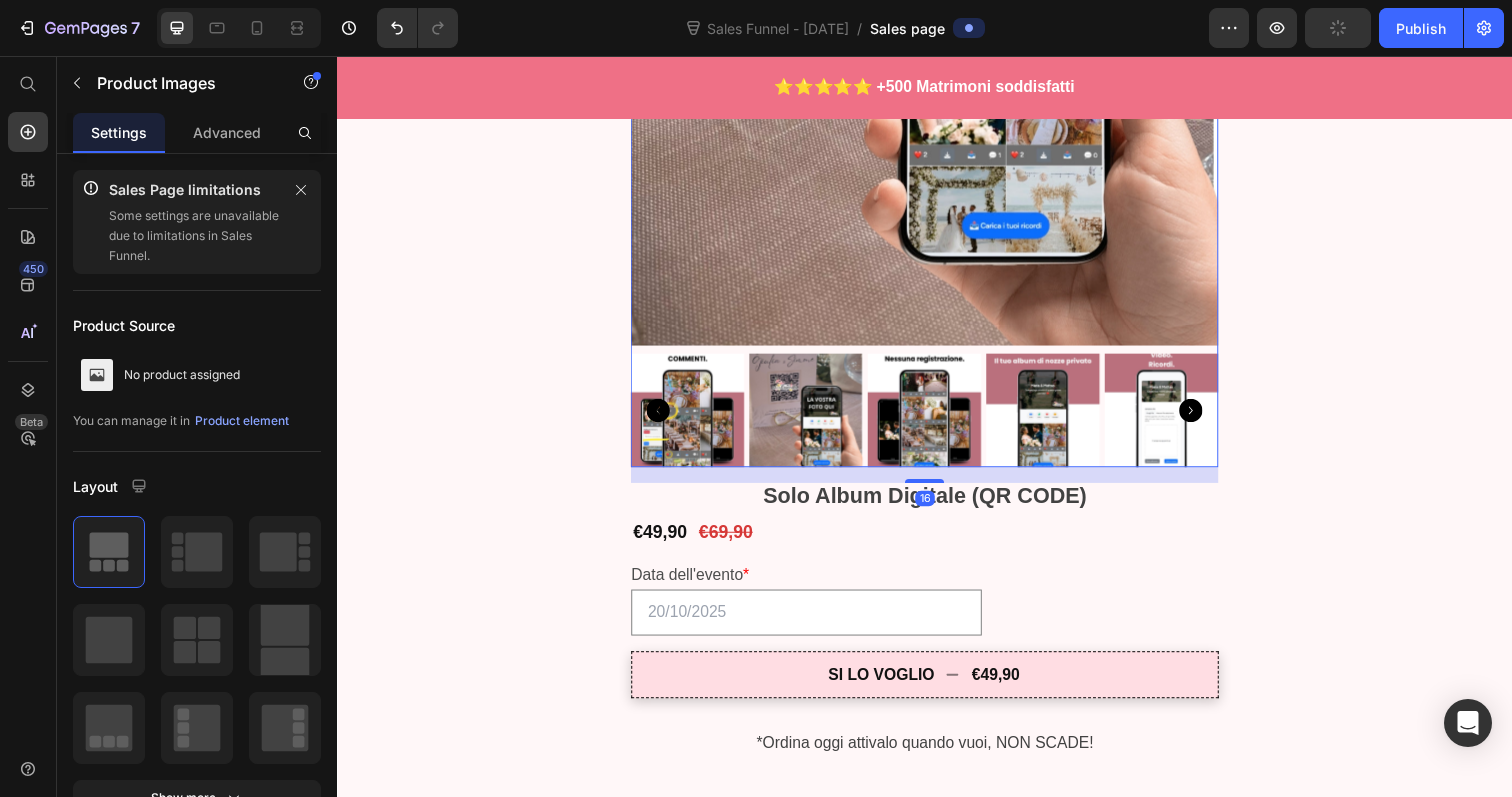 click at bounding box center [937, -48] 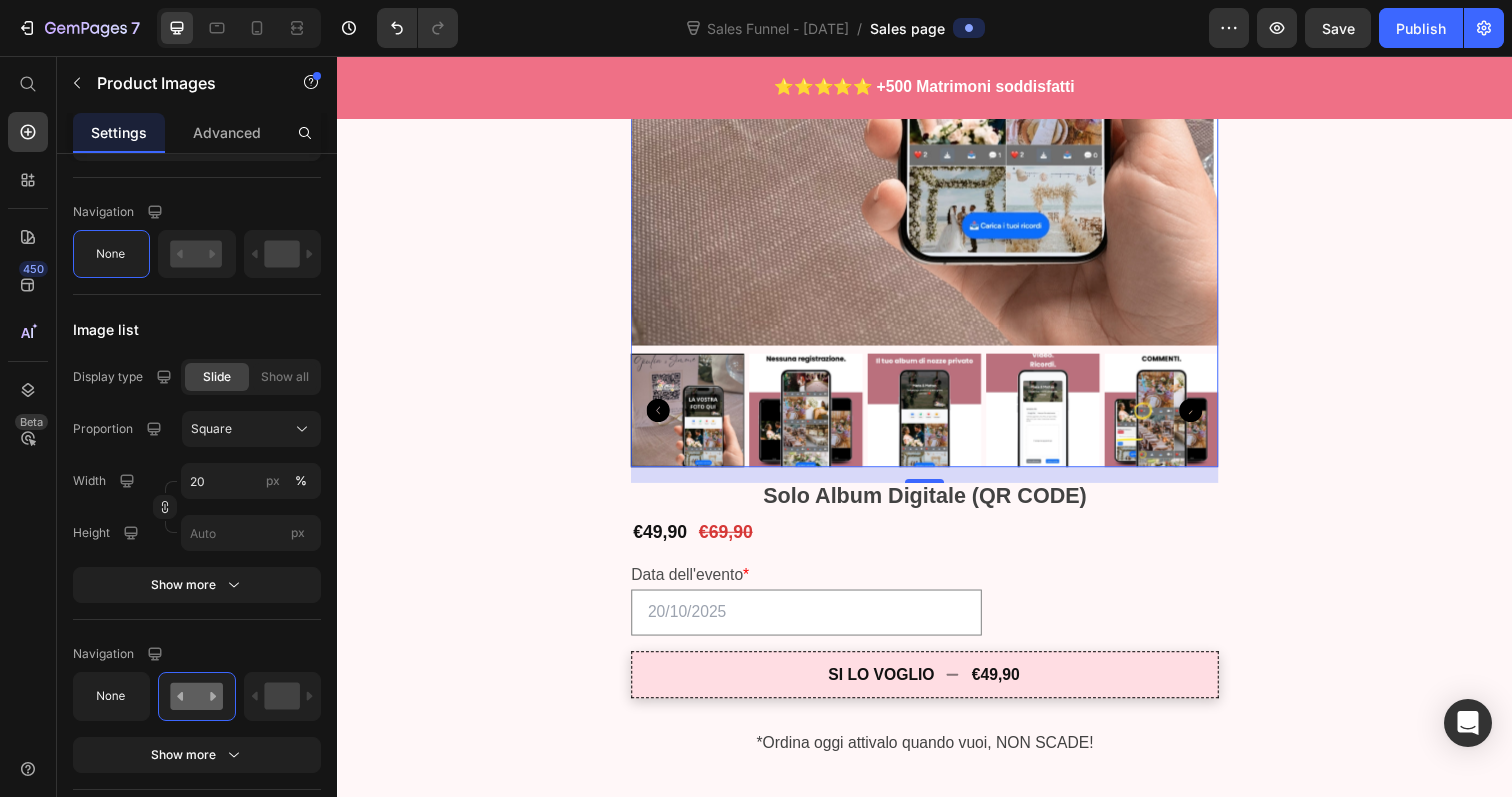 scroll, scrollTop: 0, scrollLeft: 0, axis: both 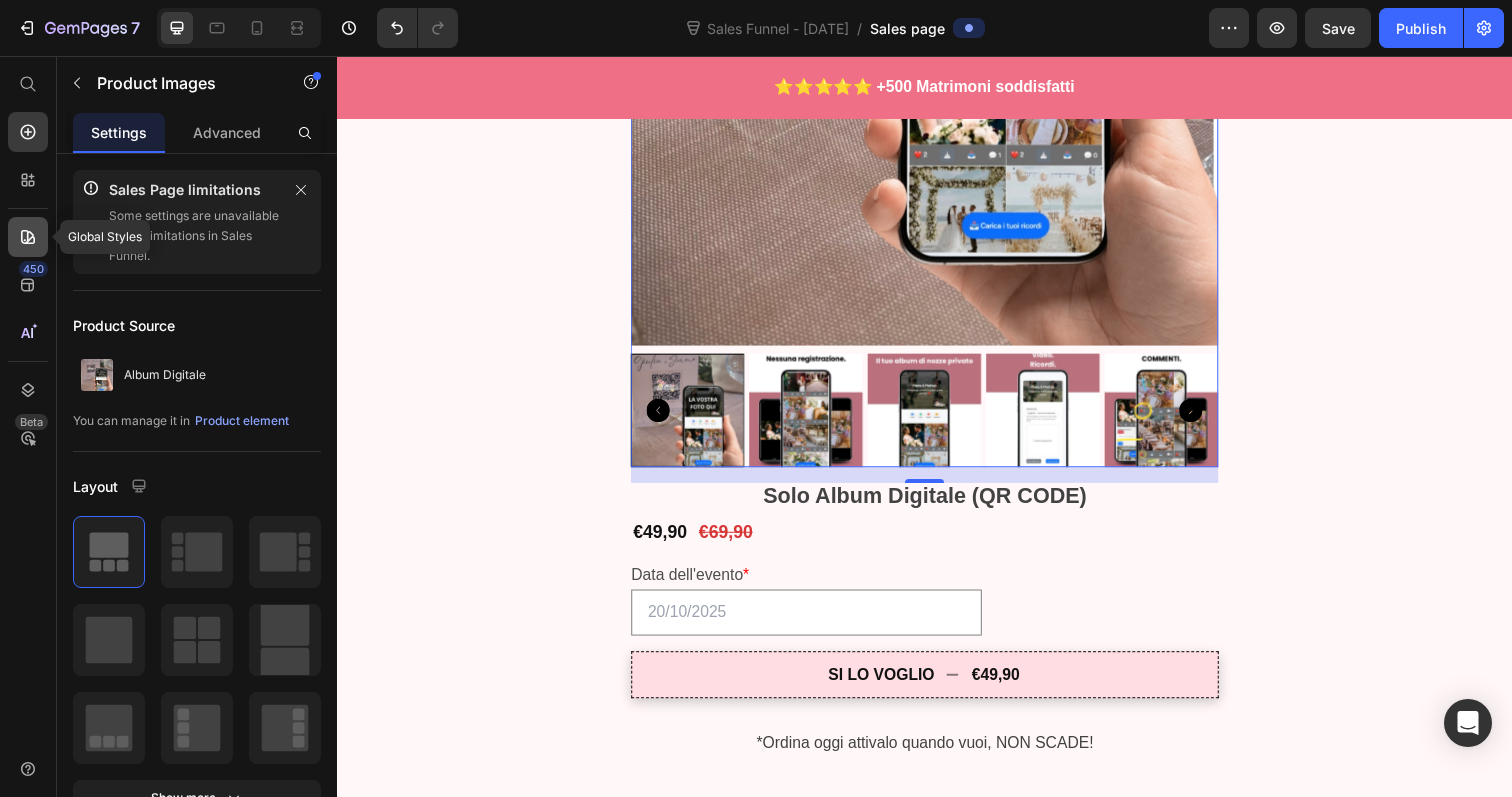 click 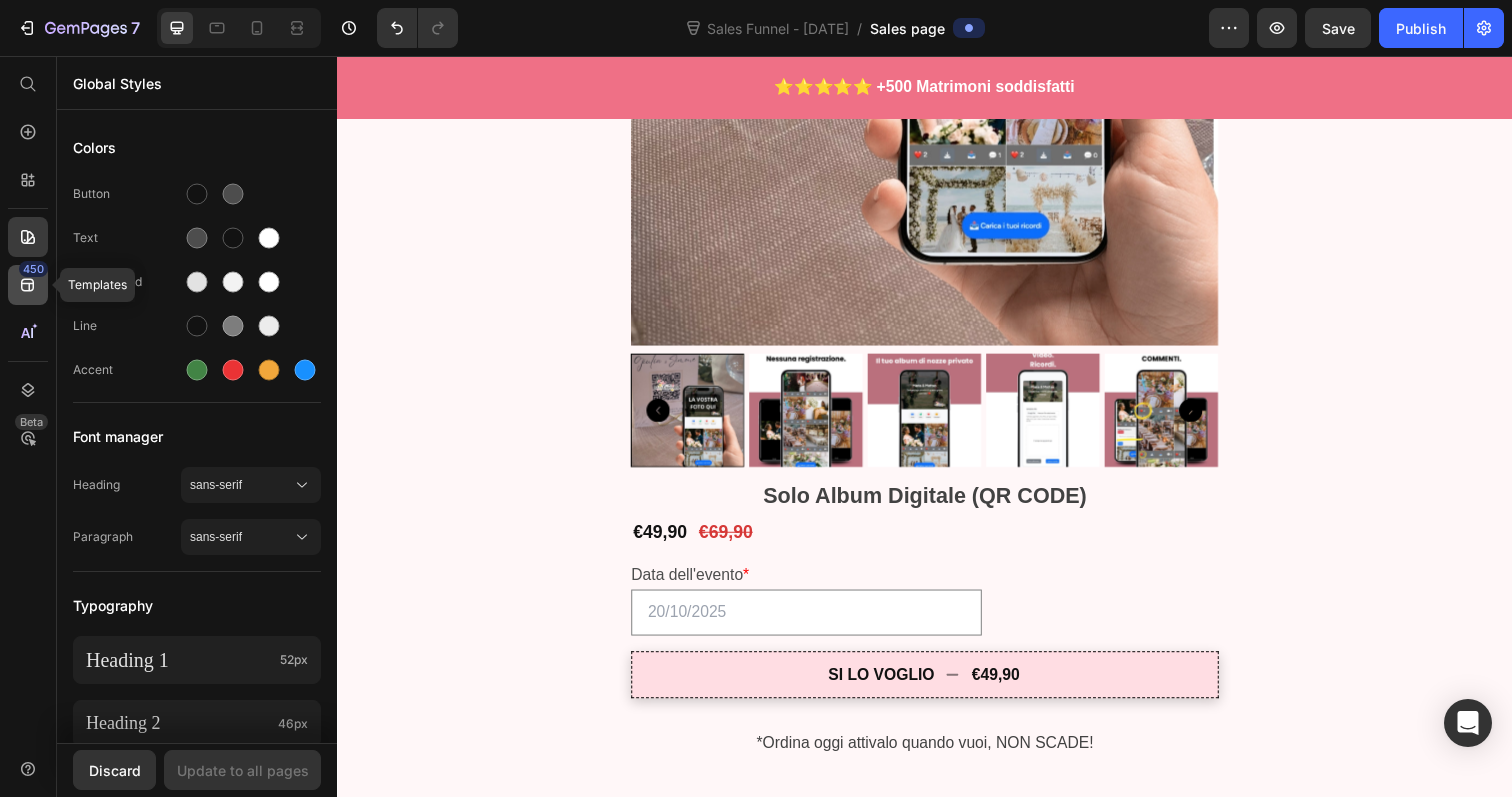 click 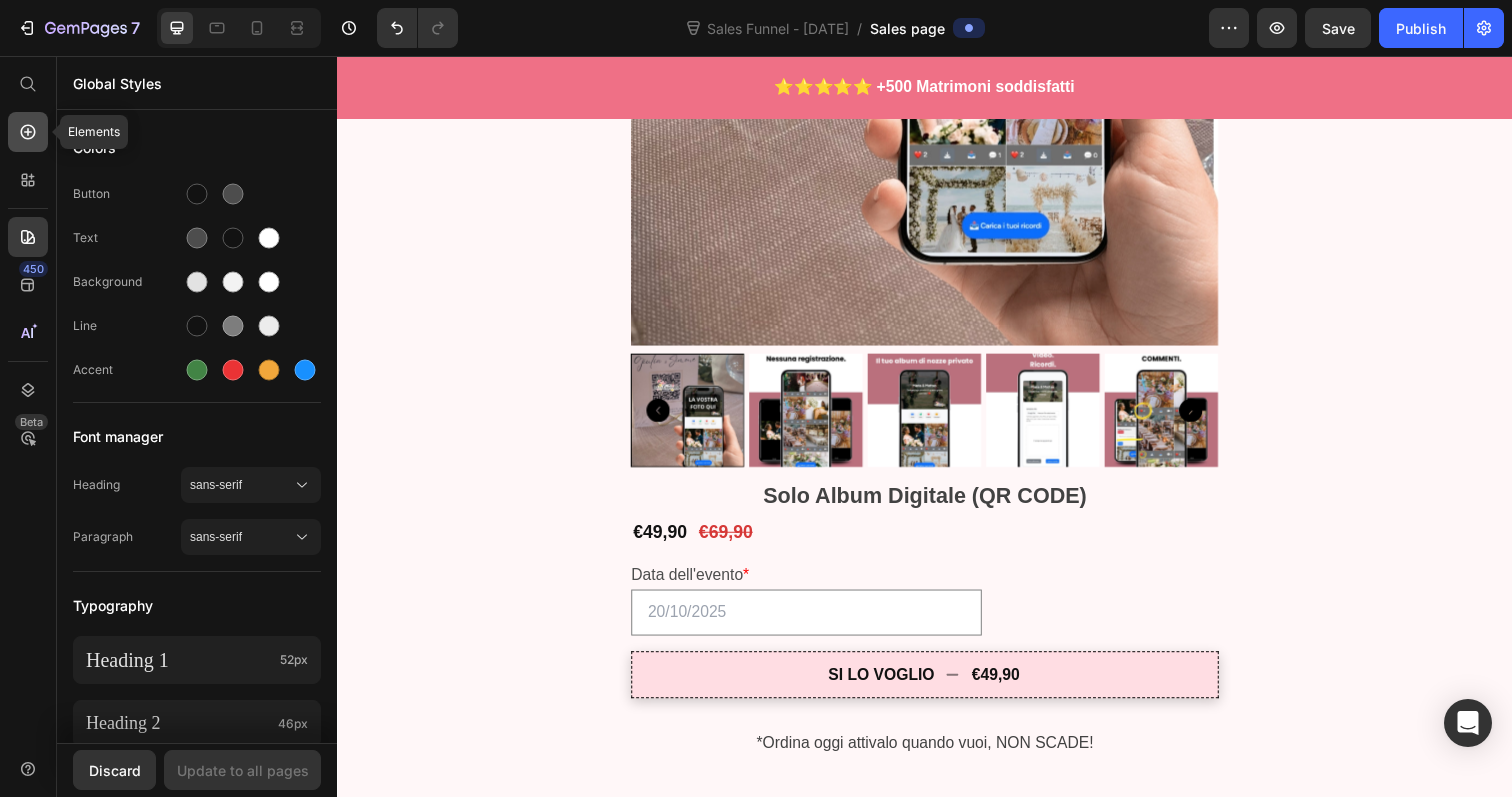 click 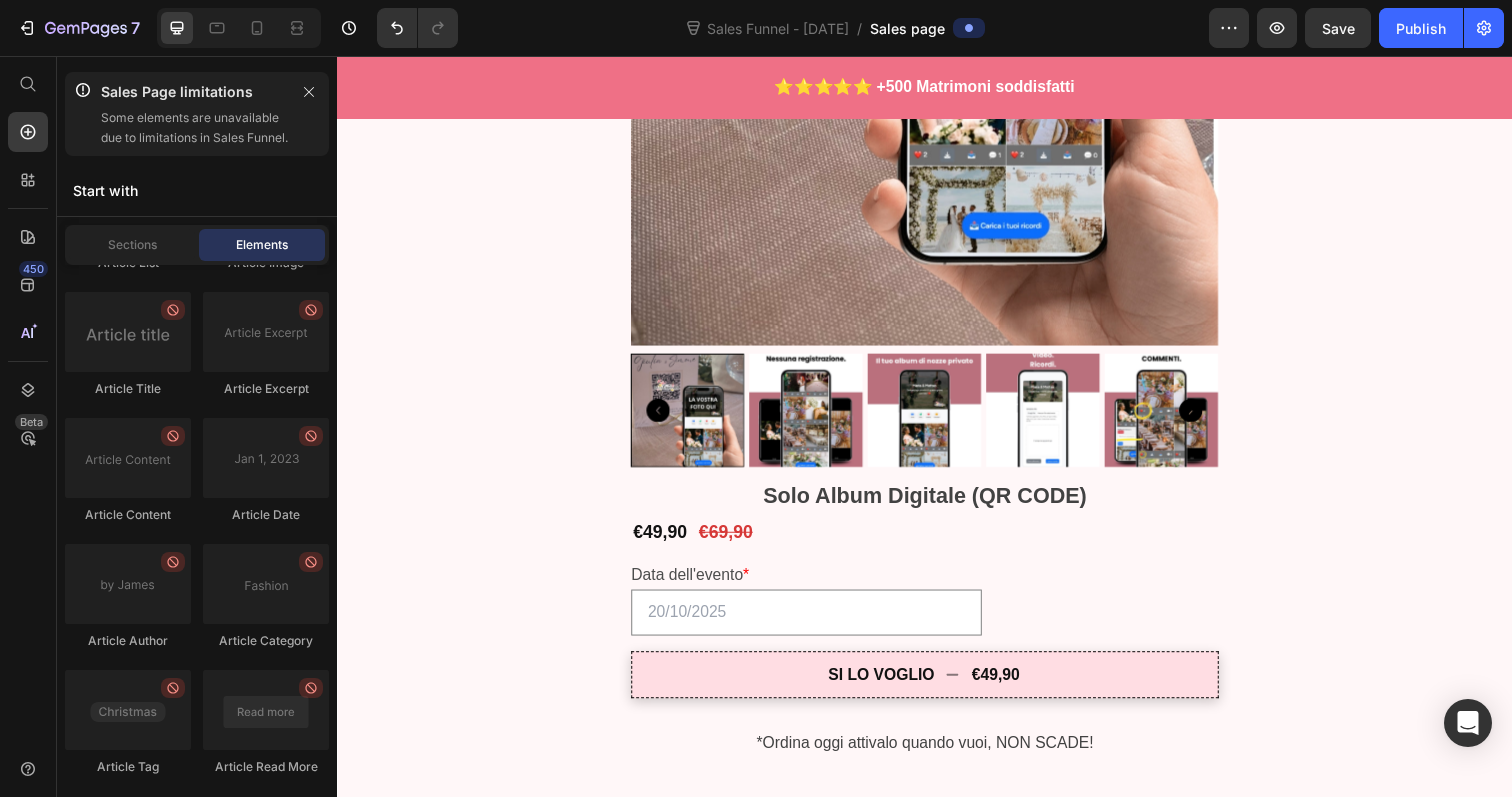 scroll, scrollTop: 6233, scrollLeft: 0, axis: vertical 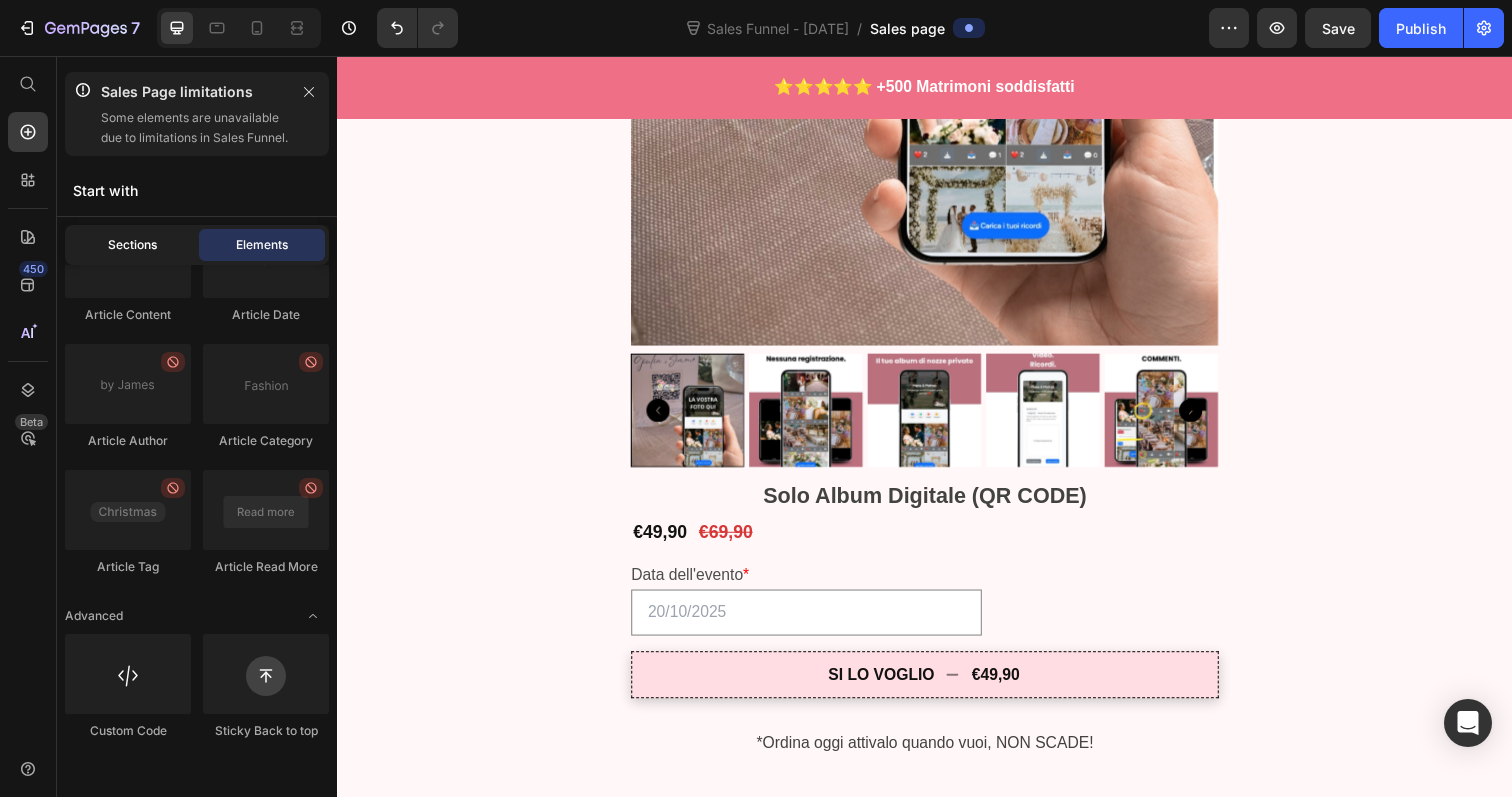 click on "Sections" at bounding box center (132, 245) 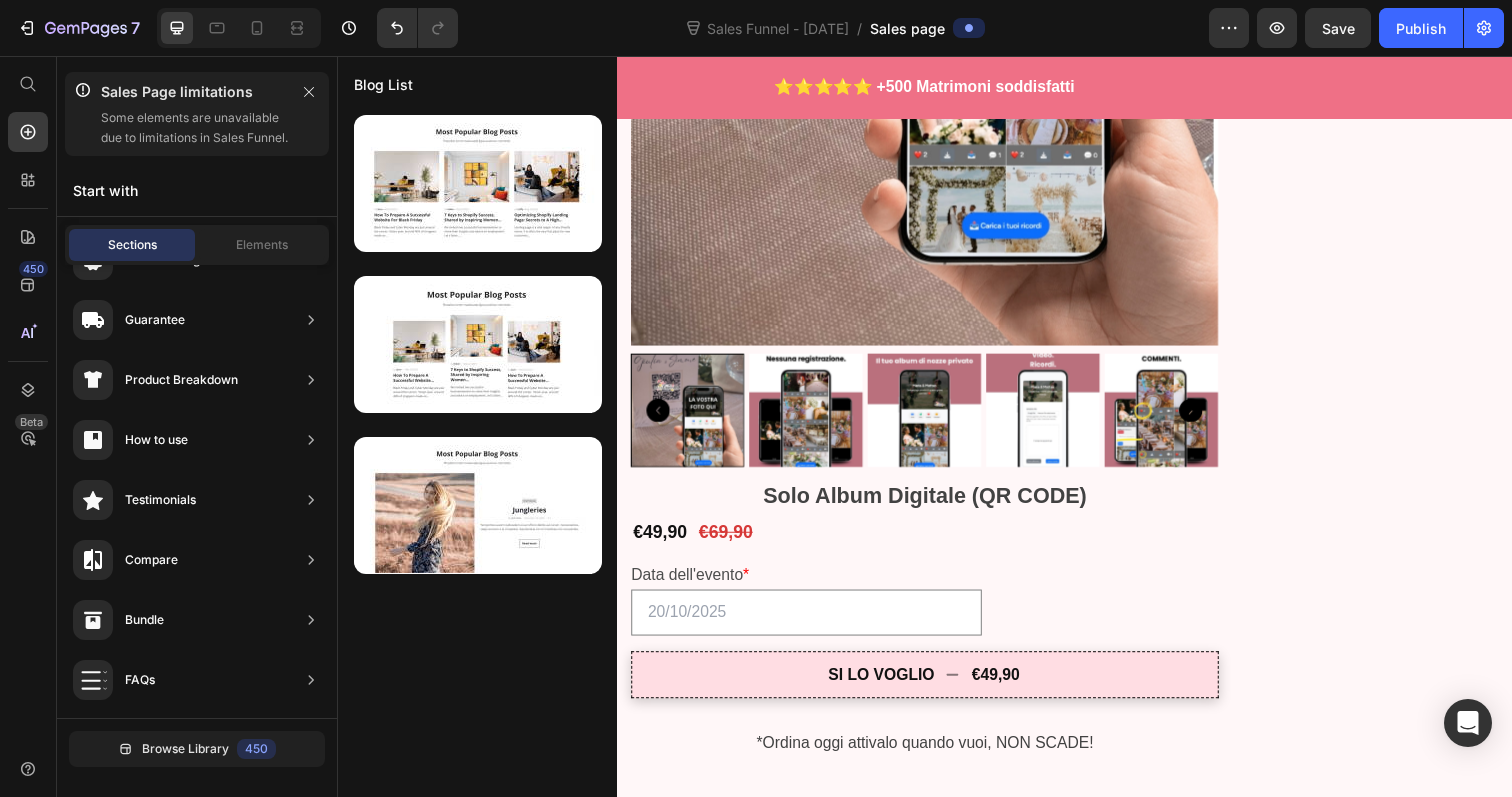 scroll, scrollTop: 0, scrollLeft: 0, axis: both 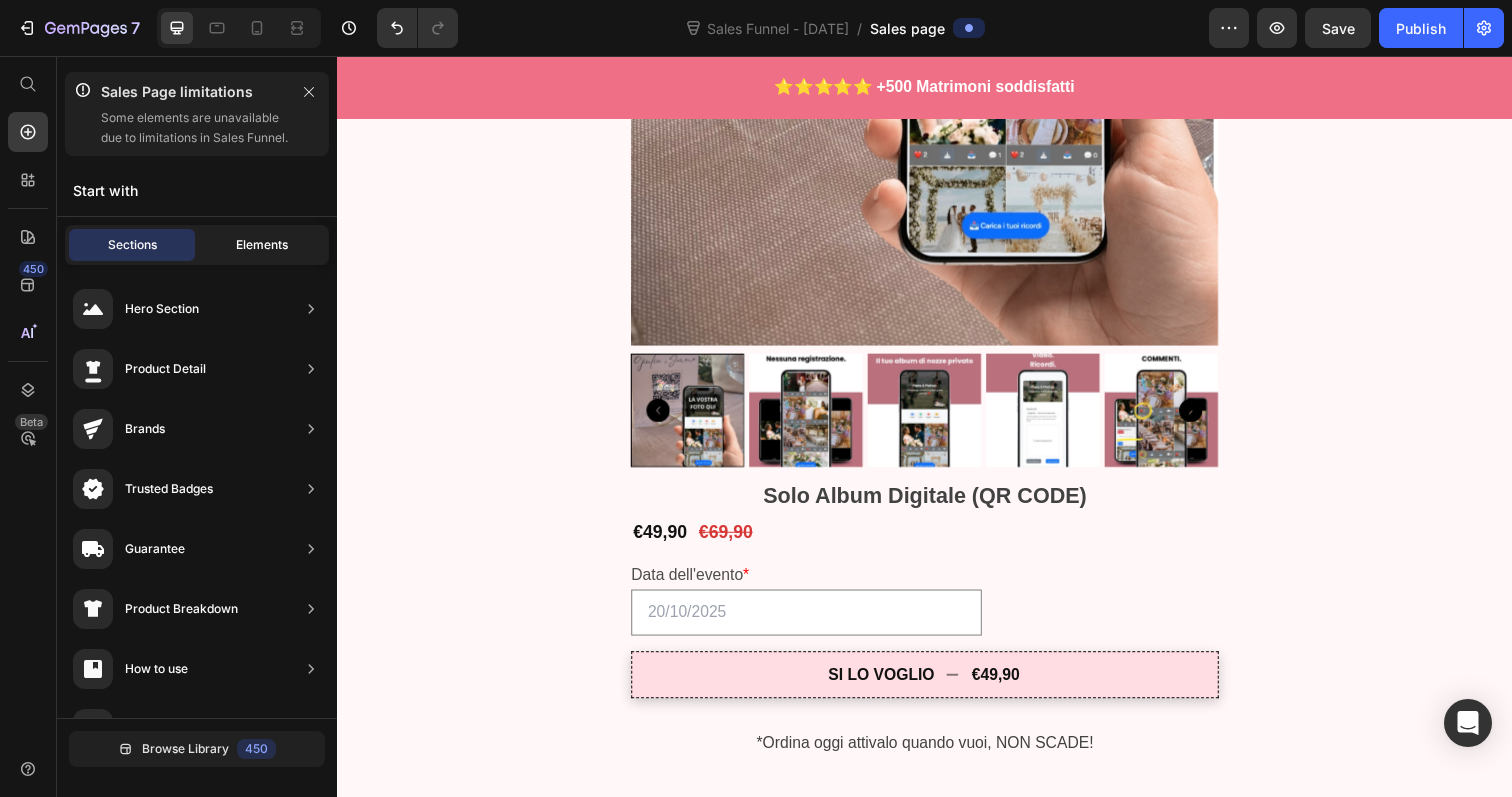 click on "Elements" at bounding box center [262, 245] 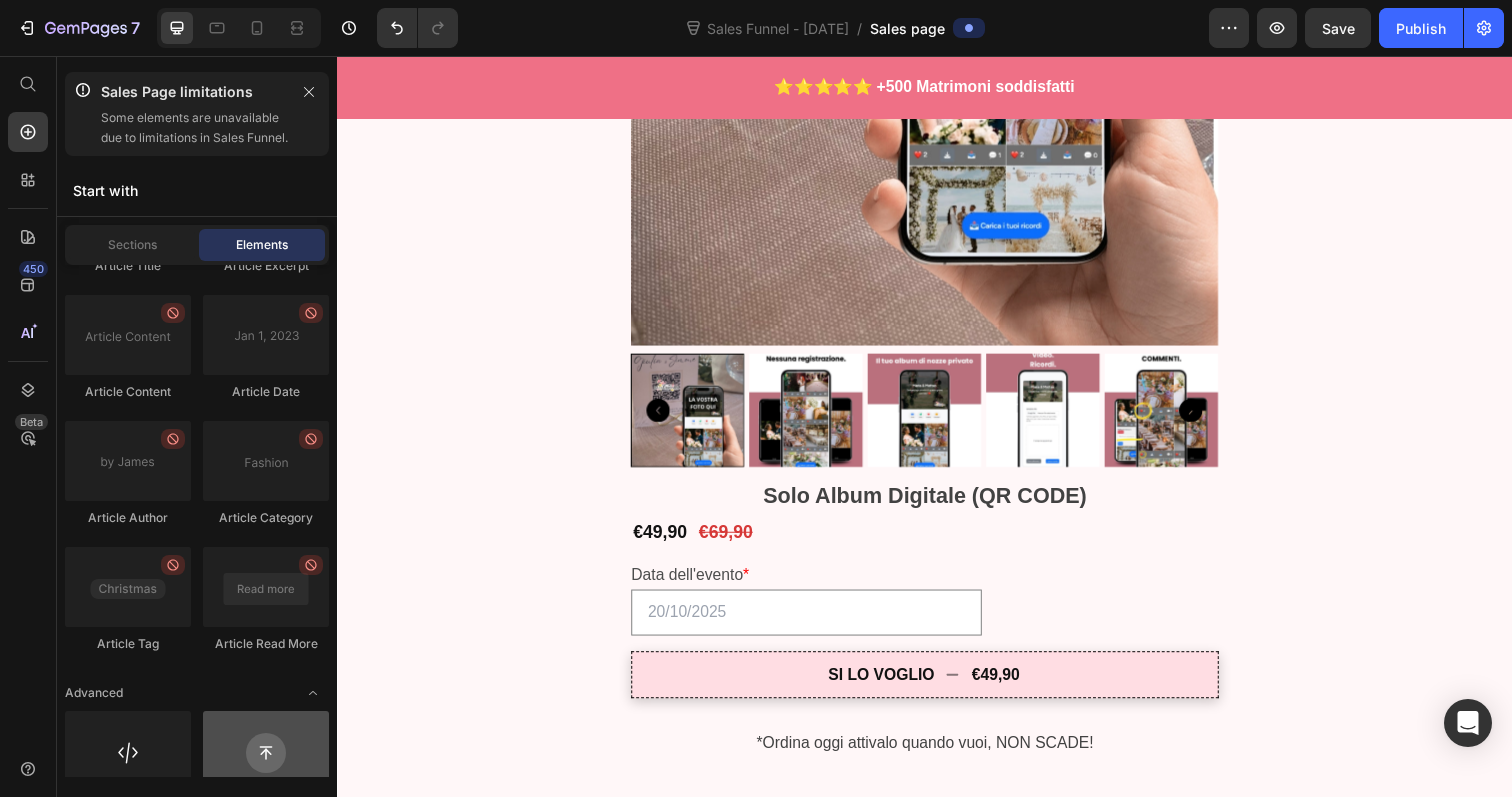 scroll, scrollTop: 6233, scrollLeft: 0, axis: vertical 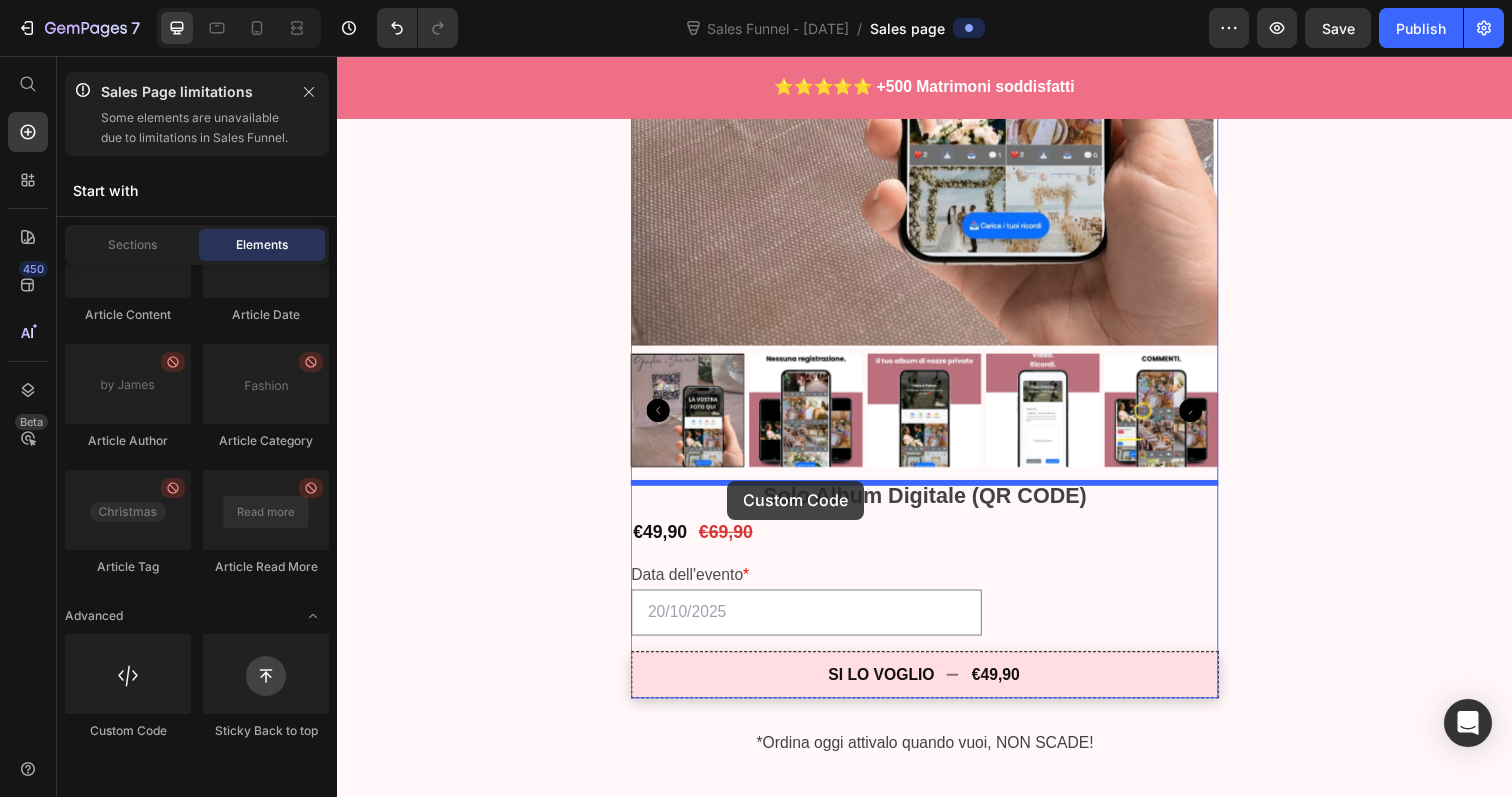drag, startPoint x: 485, startPoint y: 768, endPoint x: 735, endPoint y: 490, distance: 373.87698 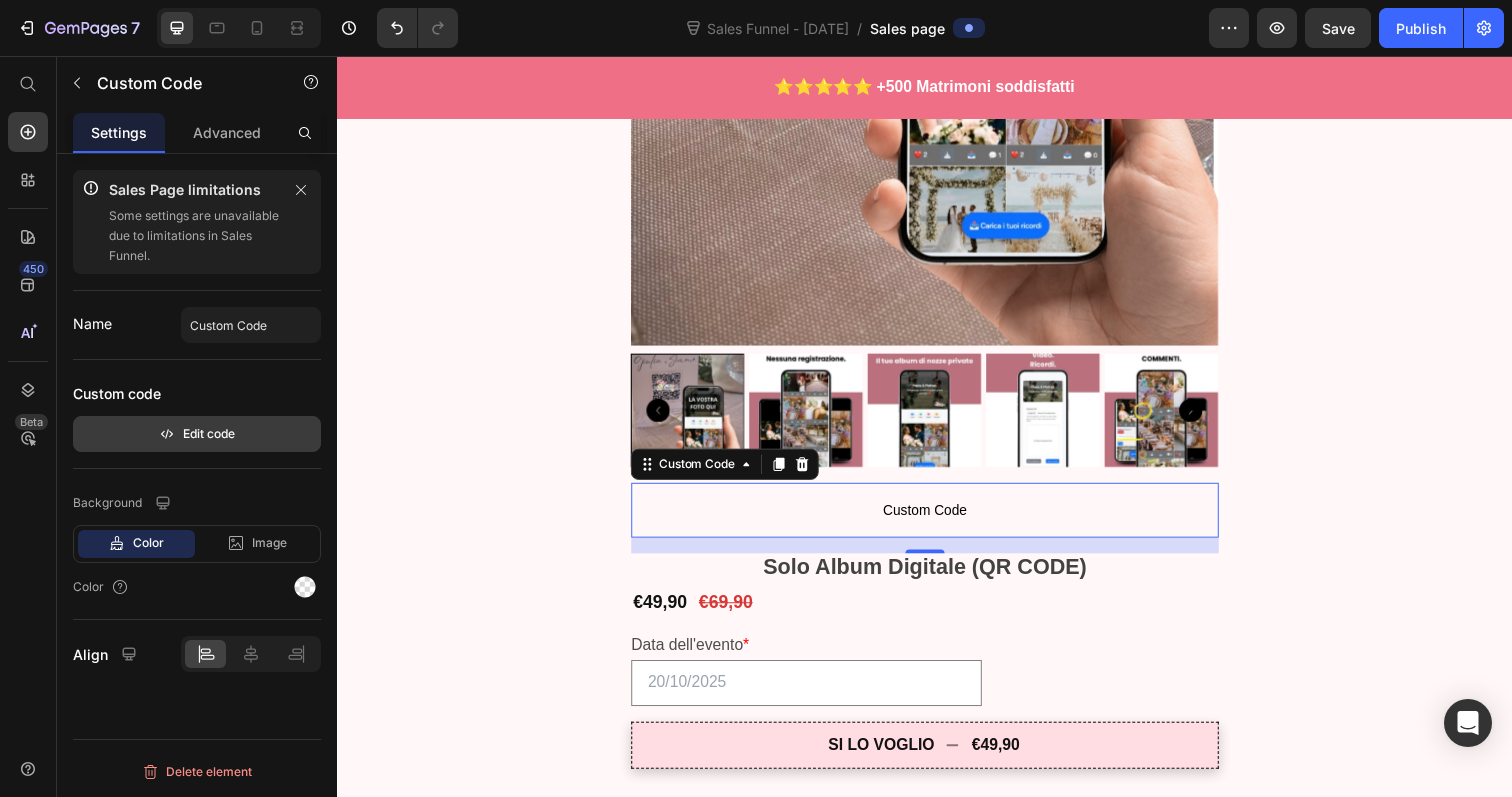 click on "Edit code" at bounding box center [197, 434] 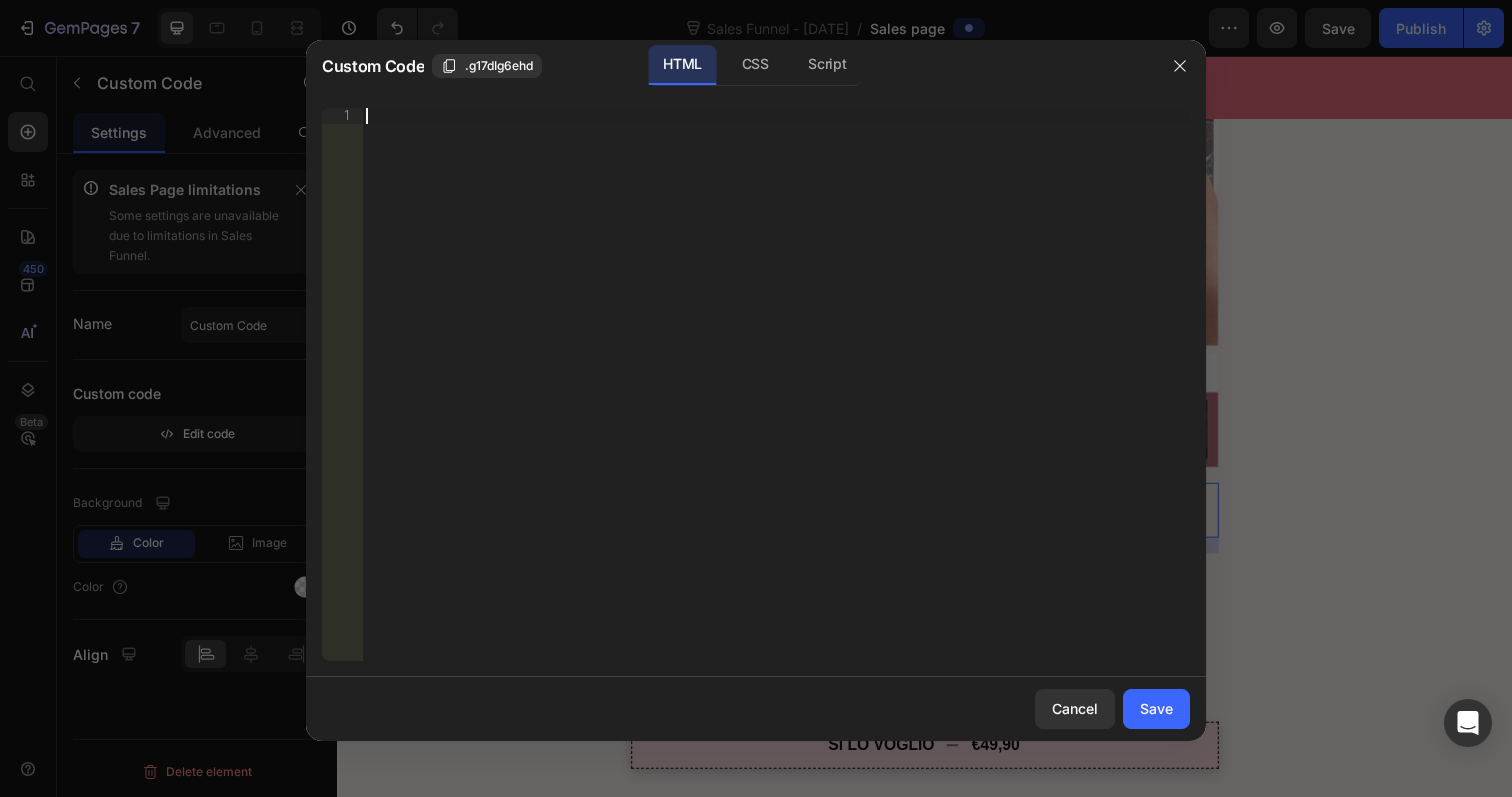 click on "Insert the 3rd-party installation code, HTML code, or Liquid code to display custom content." at bounding box center [776, 400] 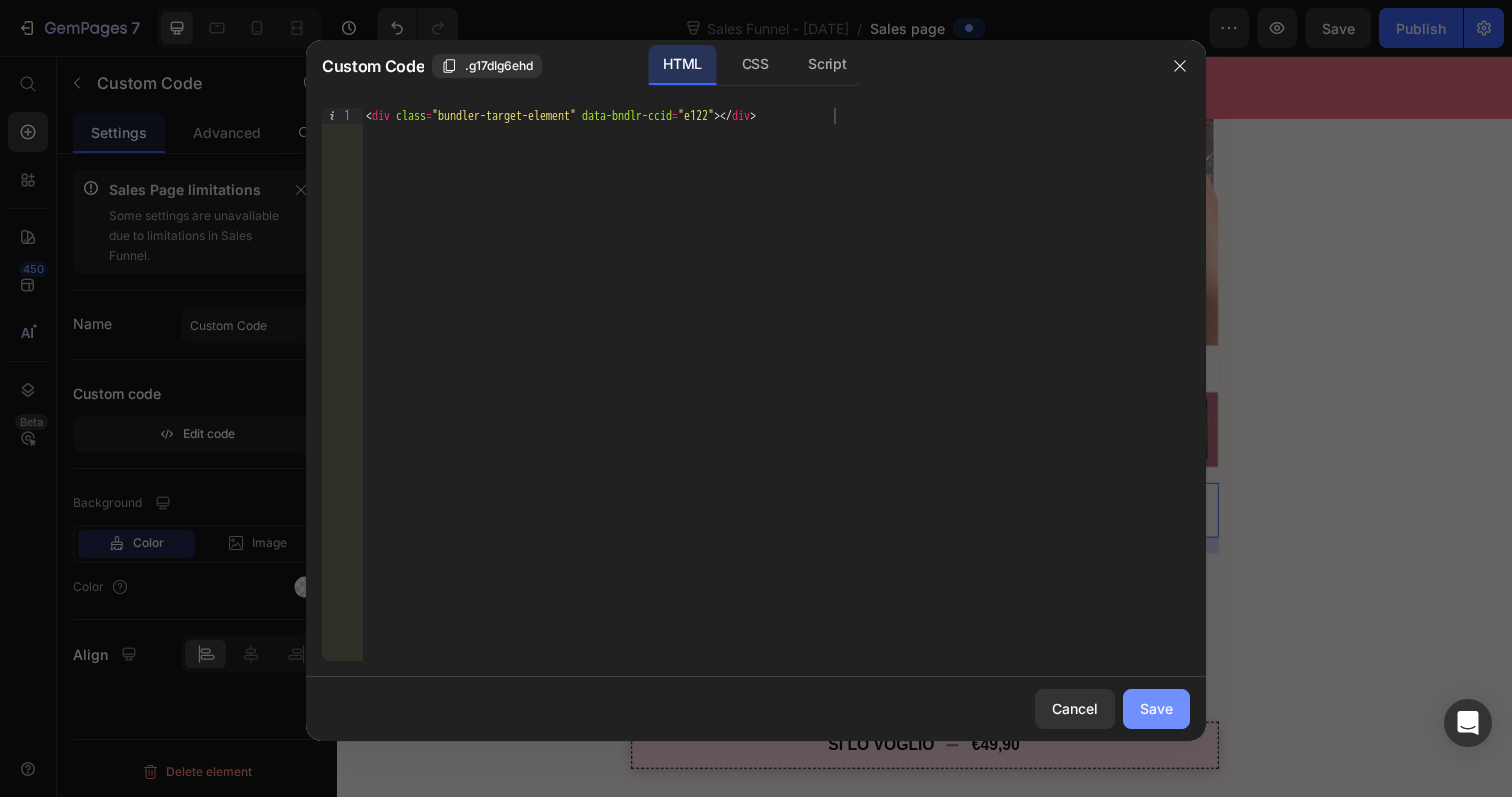 click on "Save" at bounding box center (1156, 708) 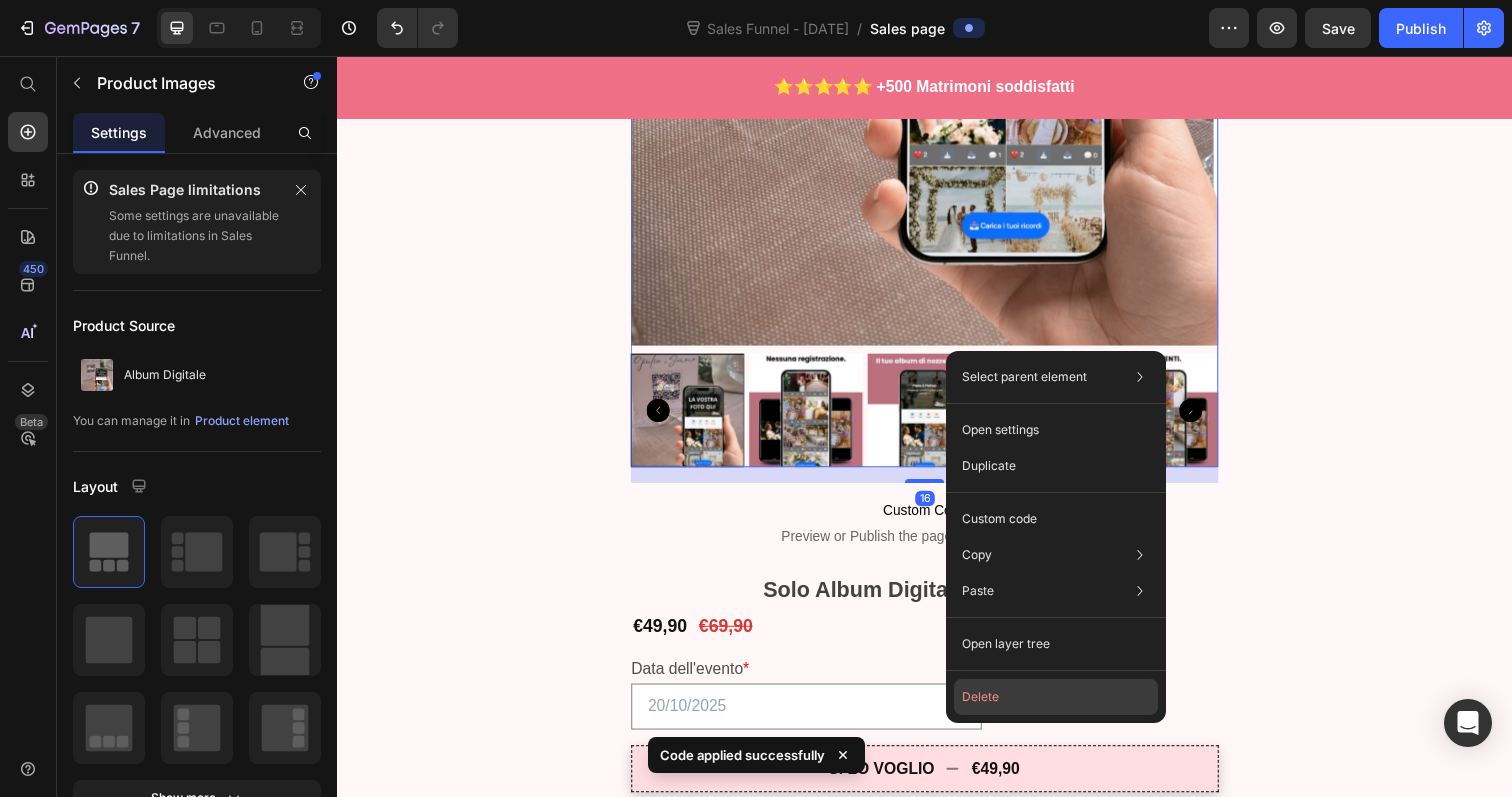 click on "Delete" 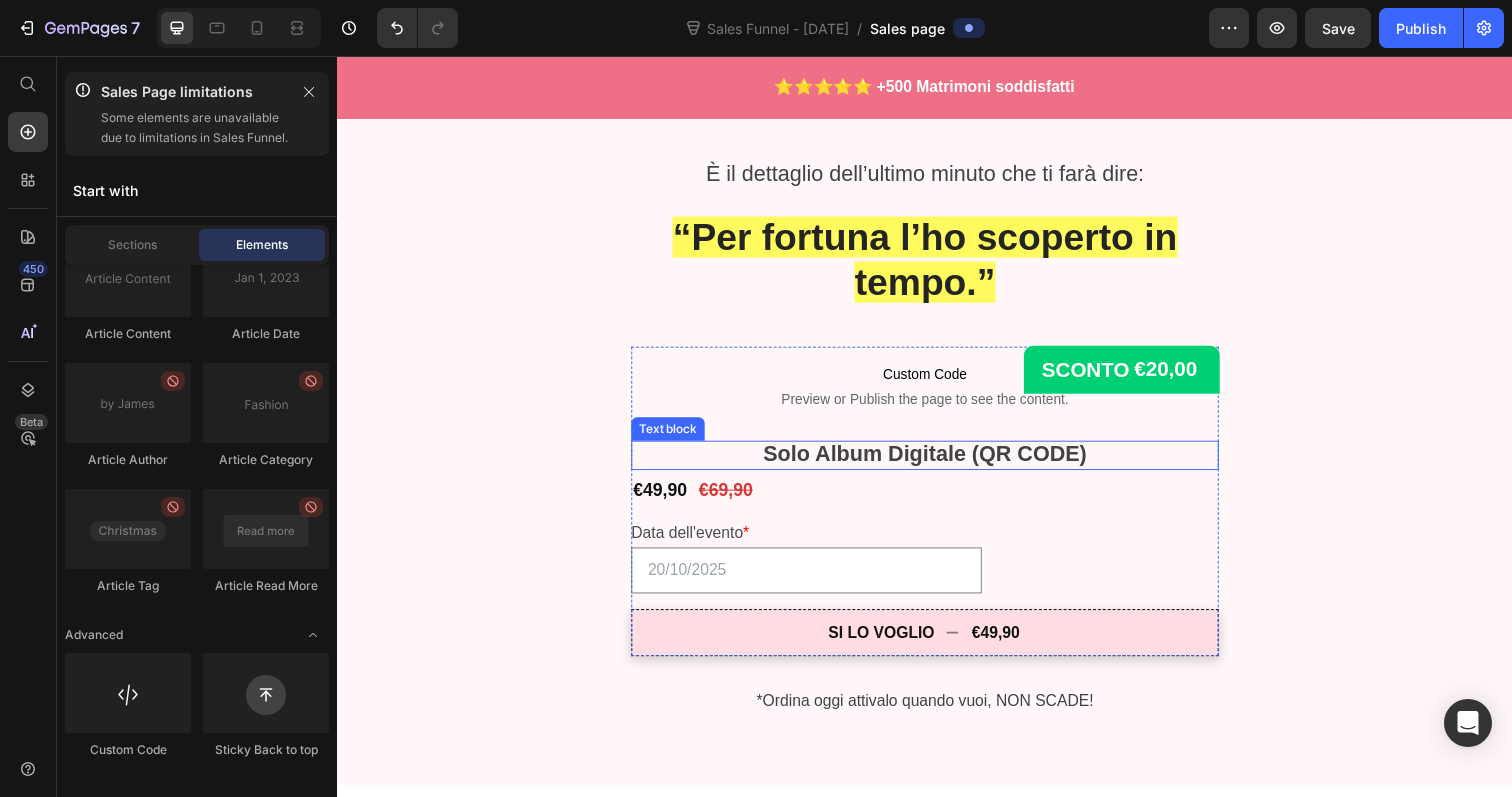 scroll, scrollTop: 12107, scrollLeft: 0, axis: vertical 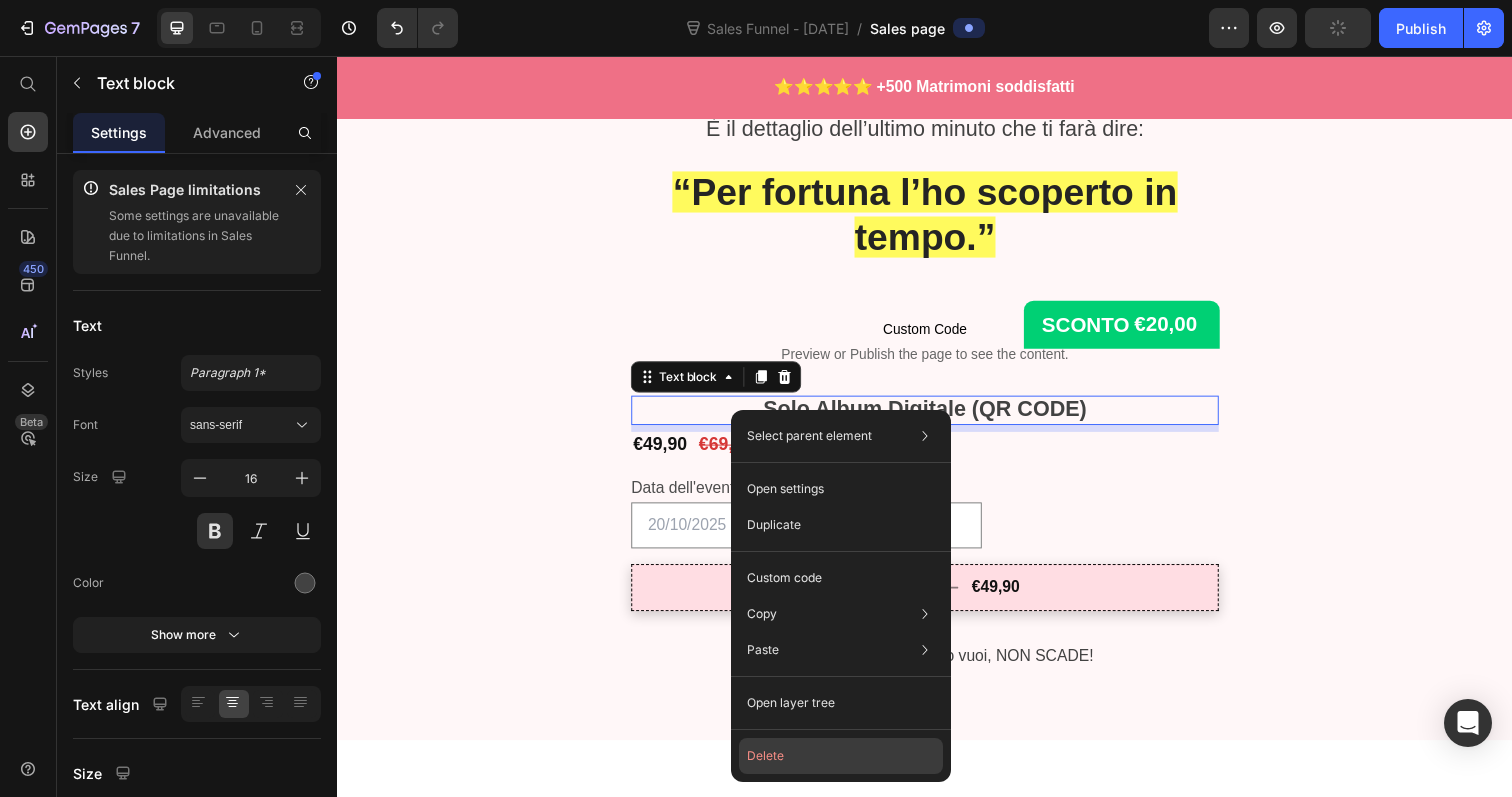 click on "Delete" 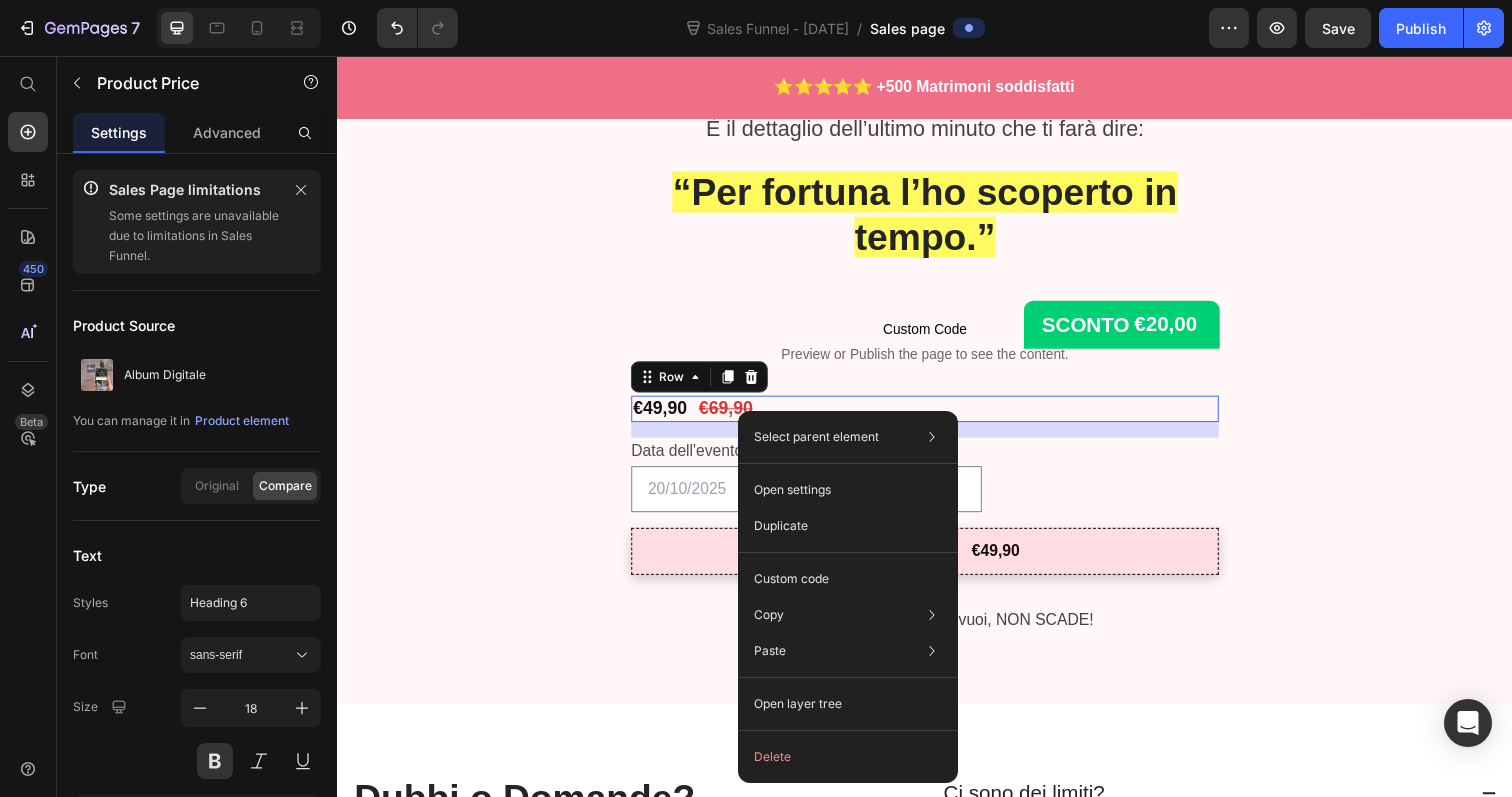 click on "€49,90 Product Price €69,90 Product Price Row   16" at bounding box center [937, 416] 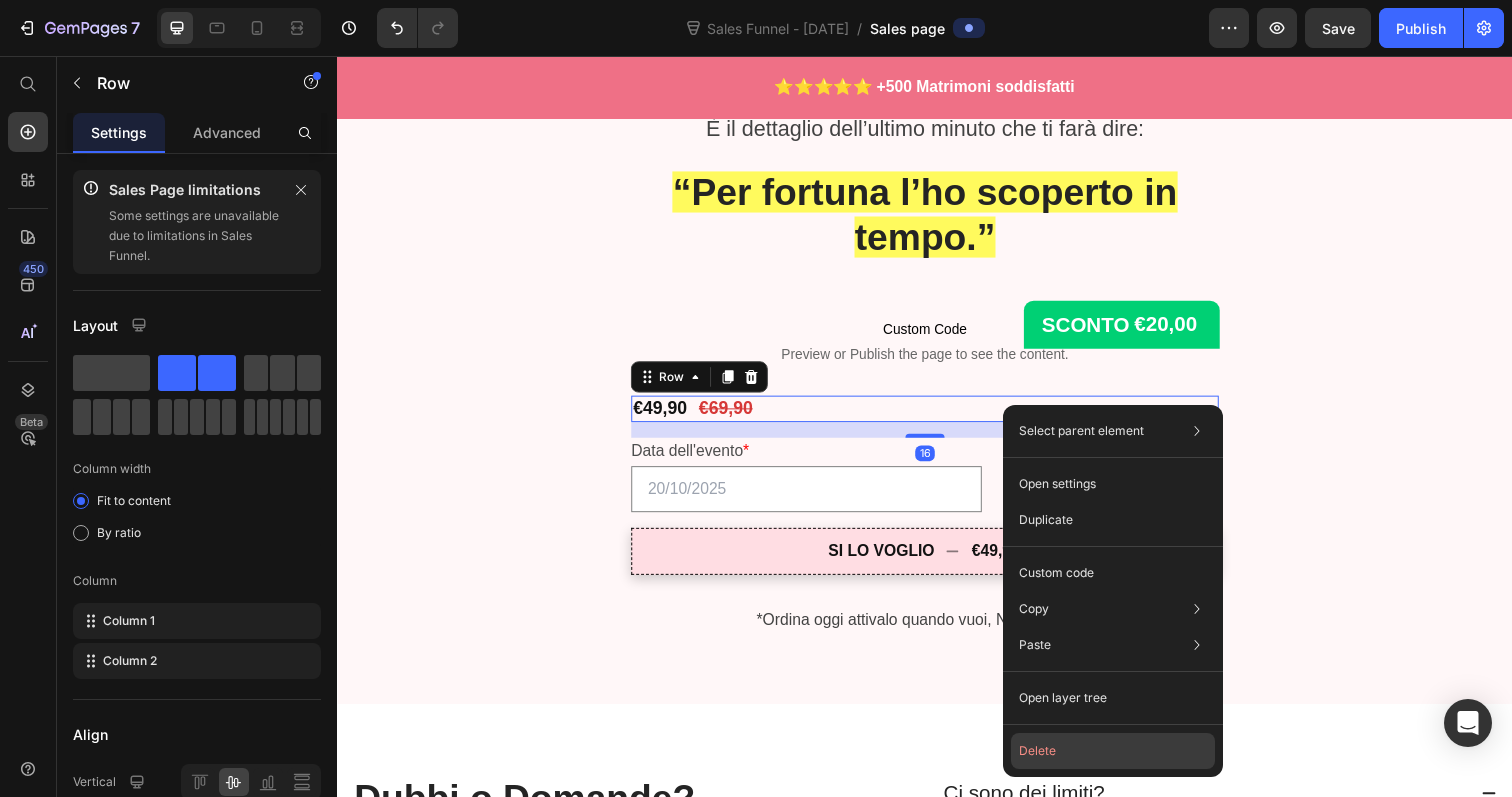 drag, startPoint x: 1034, startPoint y: 747, endPoint x: 712, endPoint y: 631, distance: 342.2572 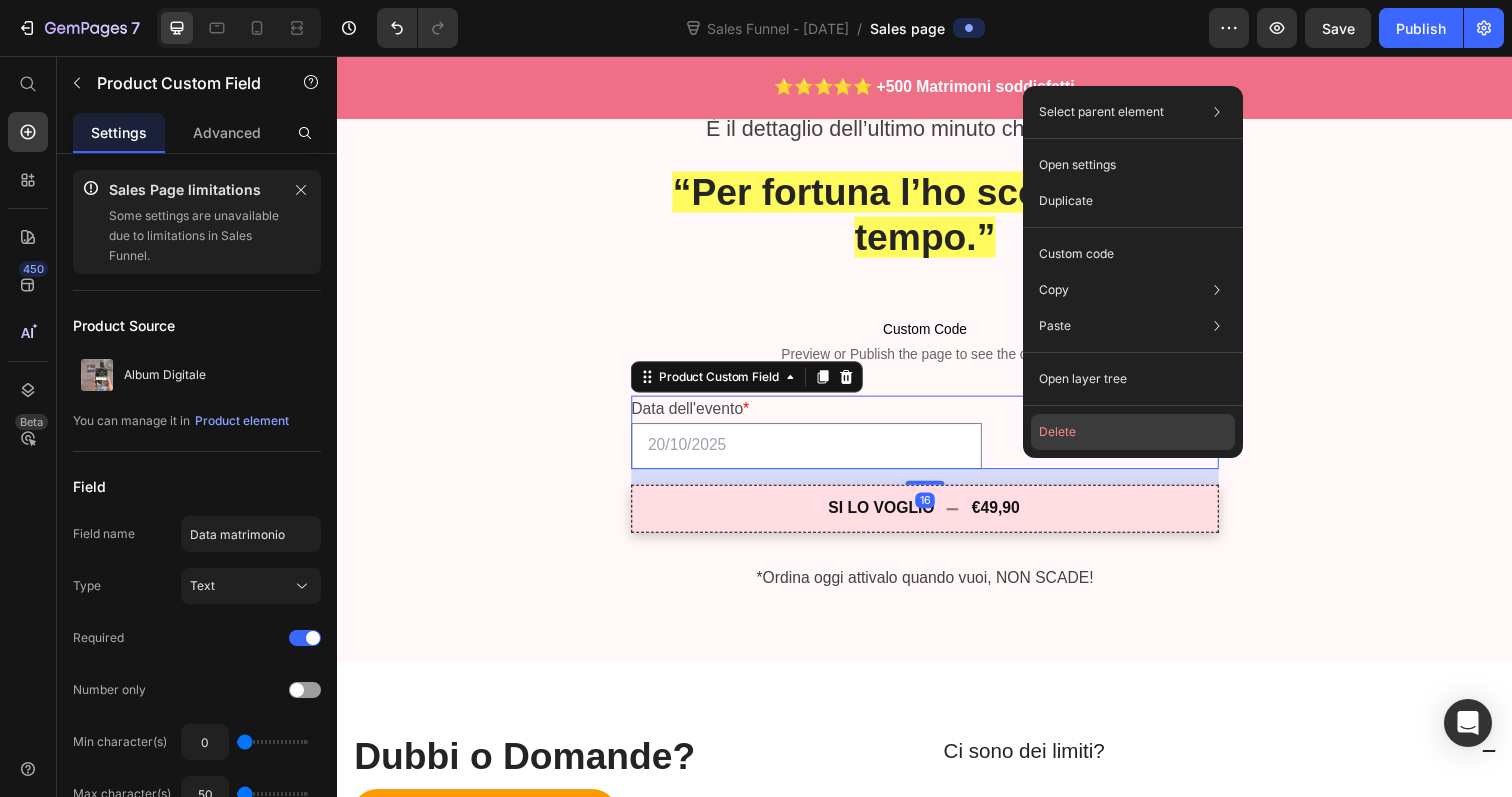 click on "Delete" 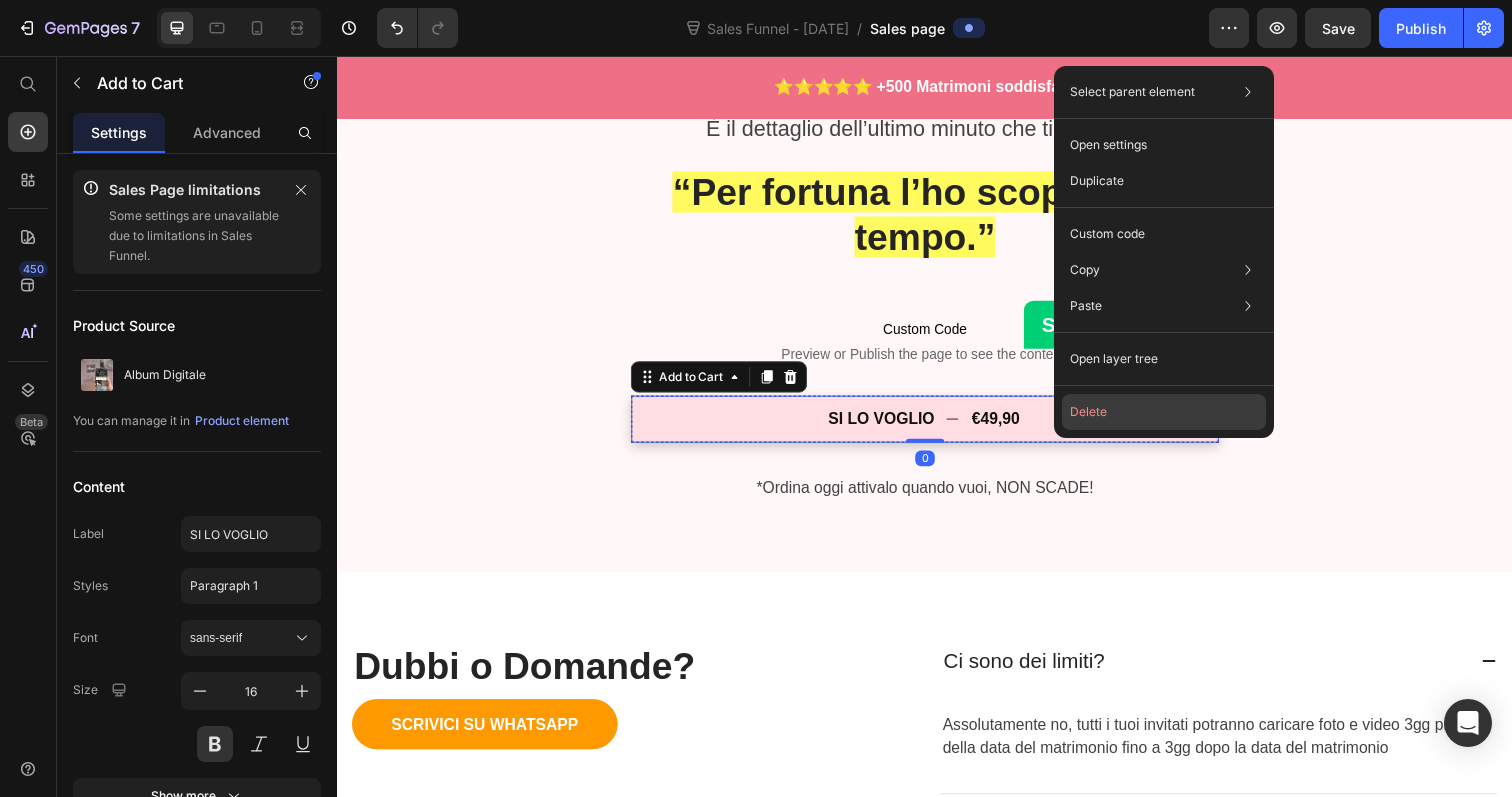 click on "Delete" 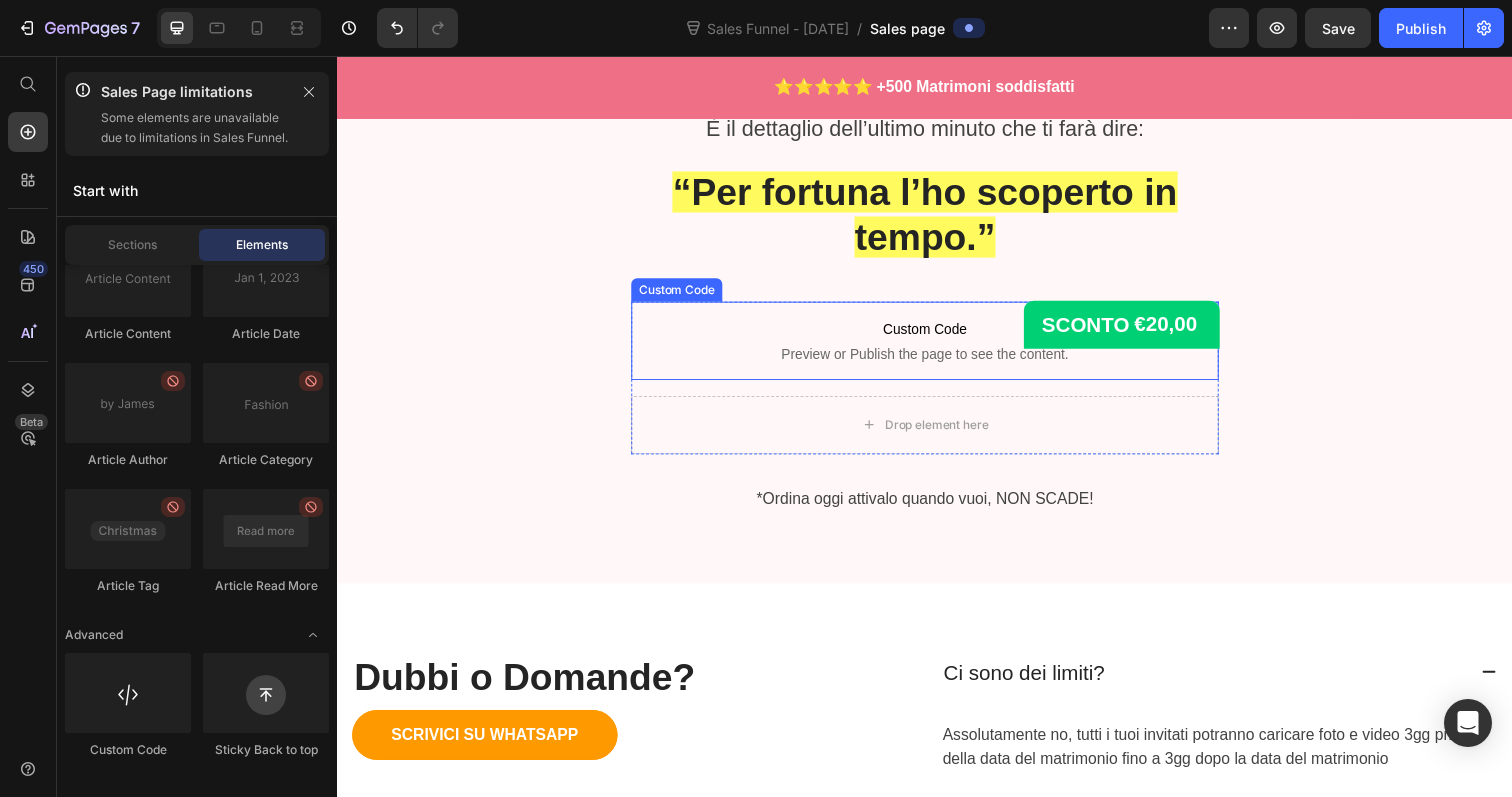 click on "Preview or Publish the page to see the content." at bounding box center [937, 361] 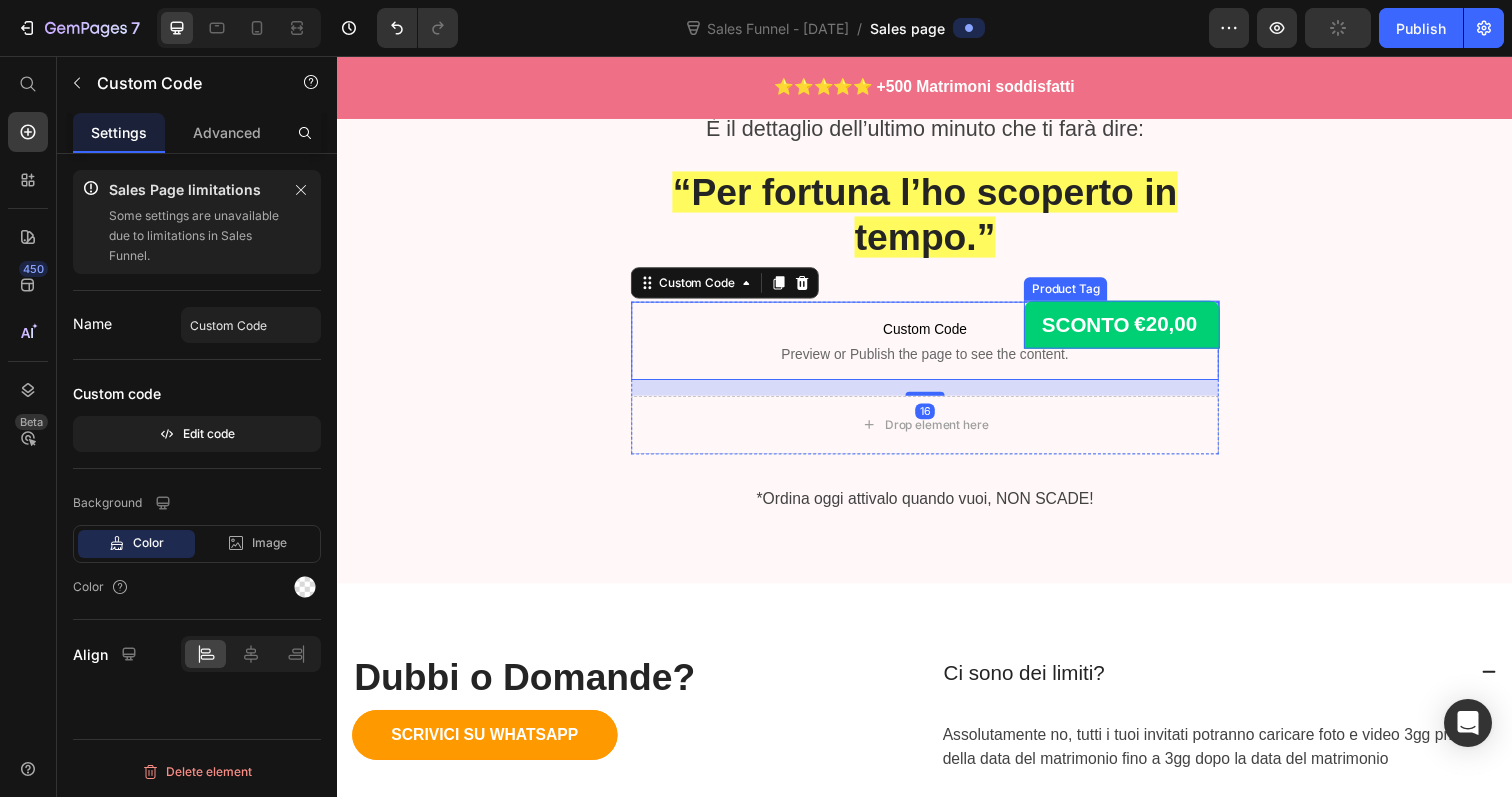 click on "SCONTO €20,00" at bounding box center [1138, 331] 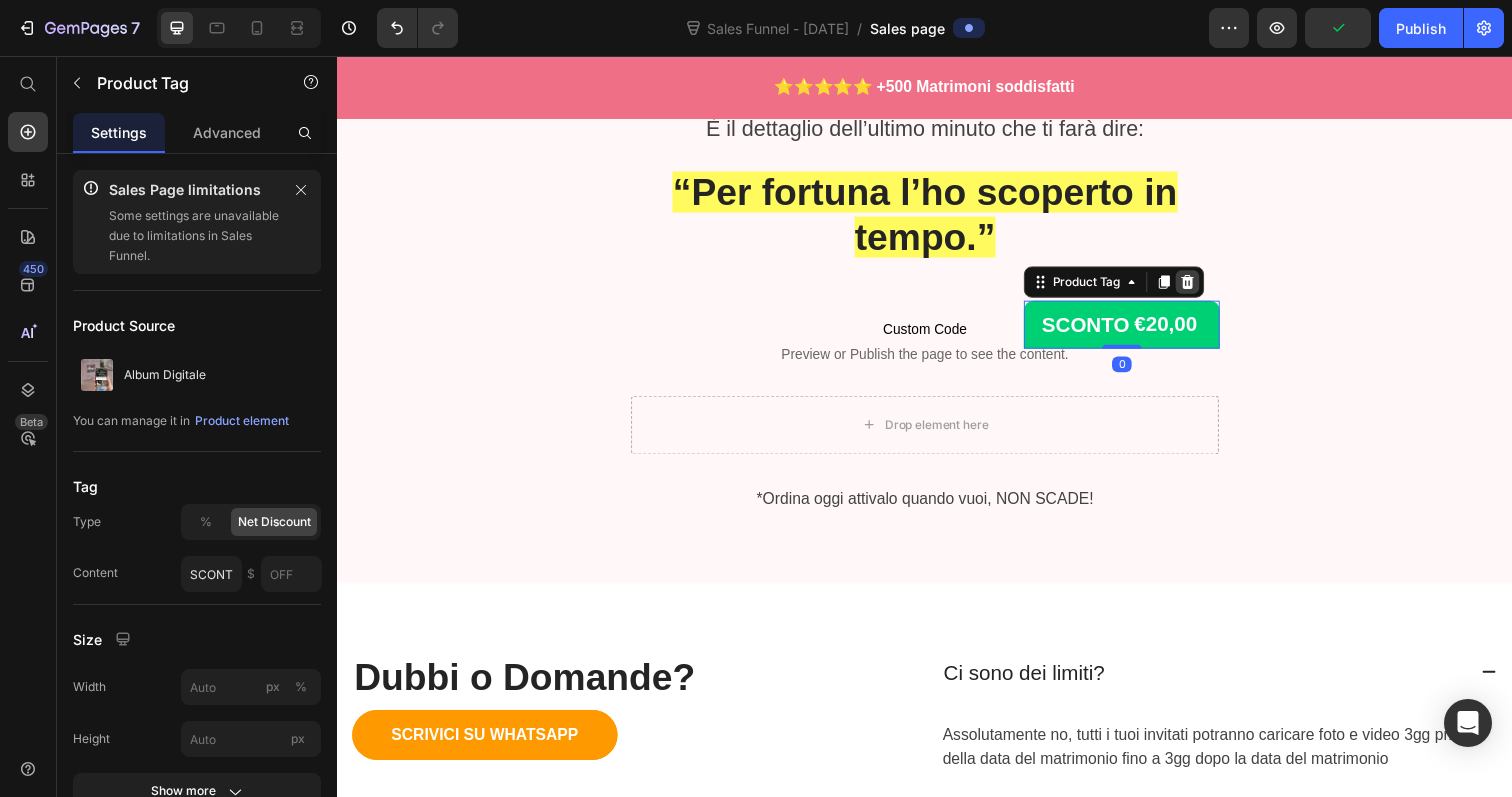 click 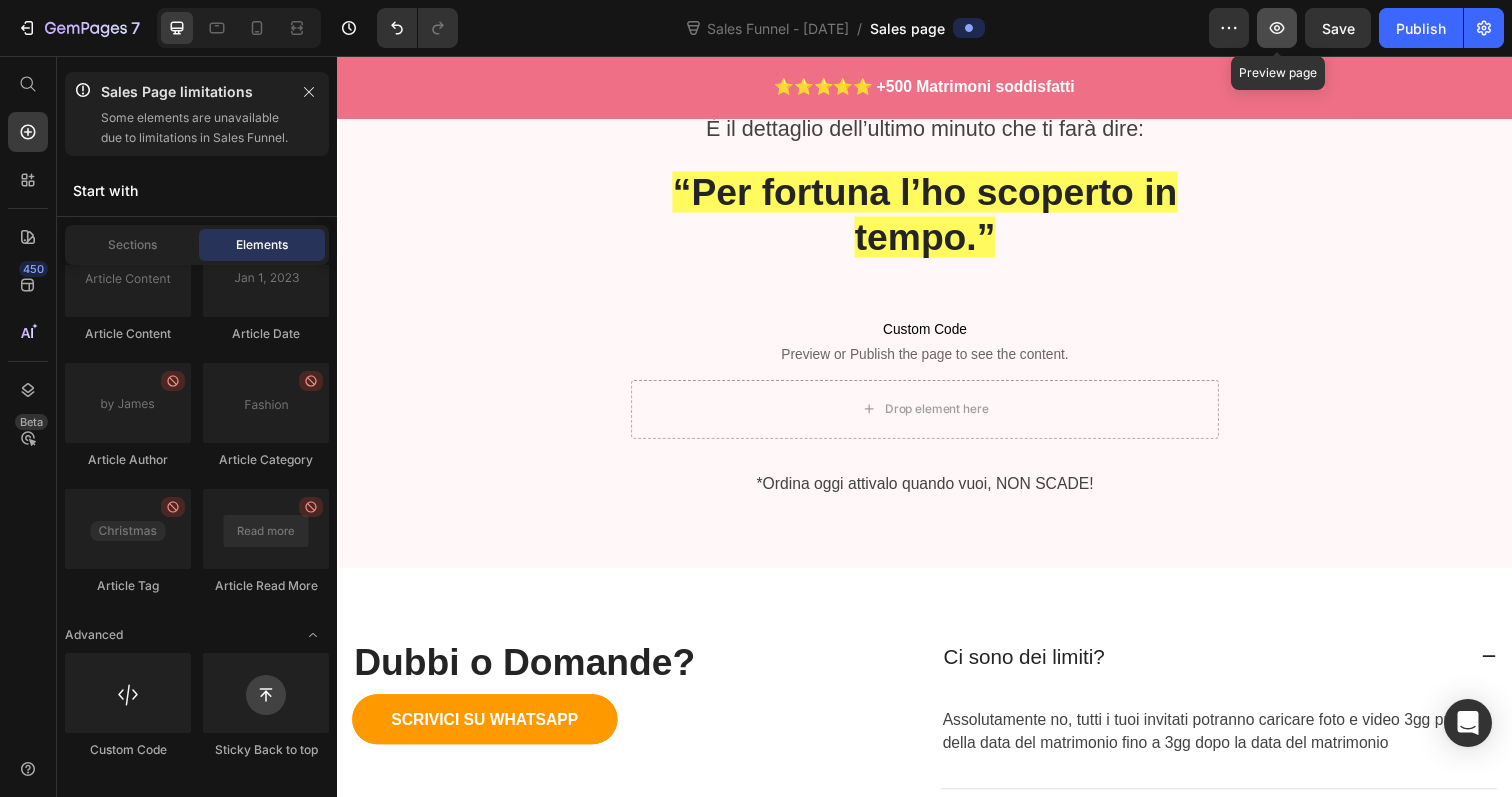 click 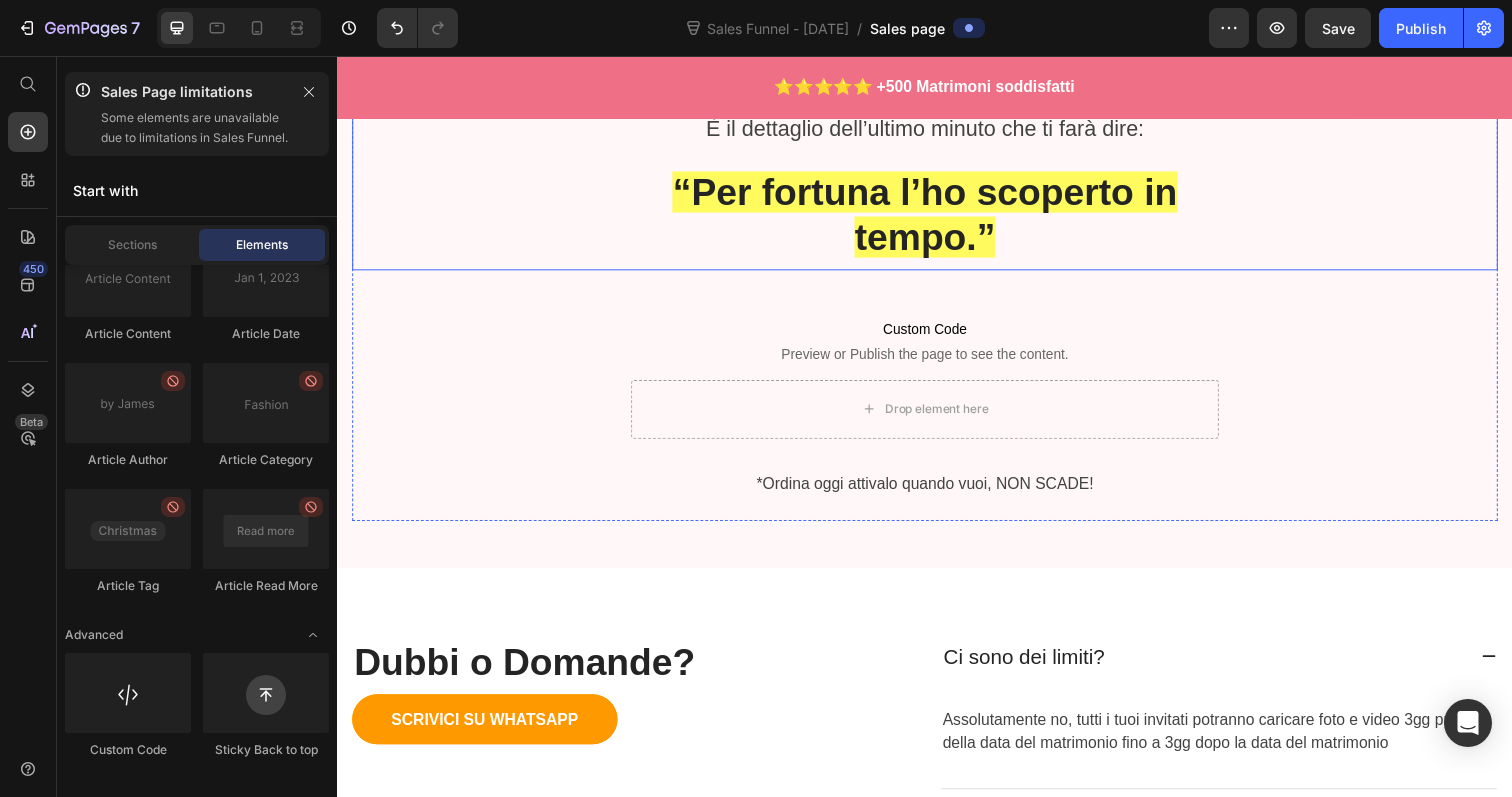 type 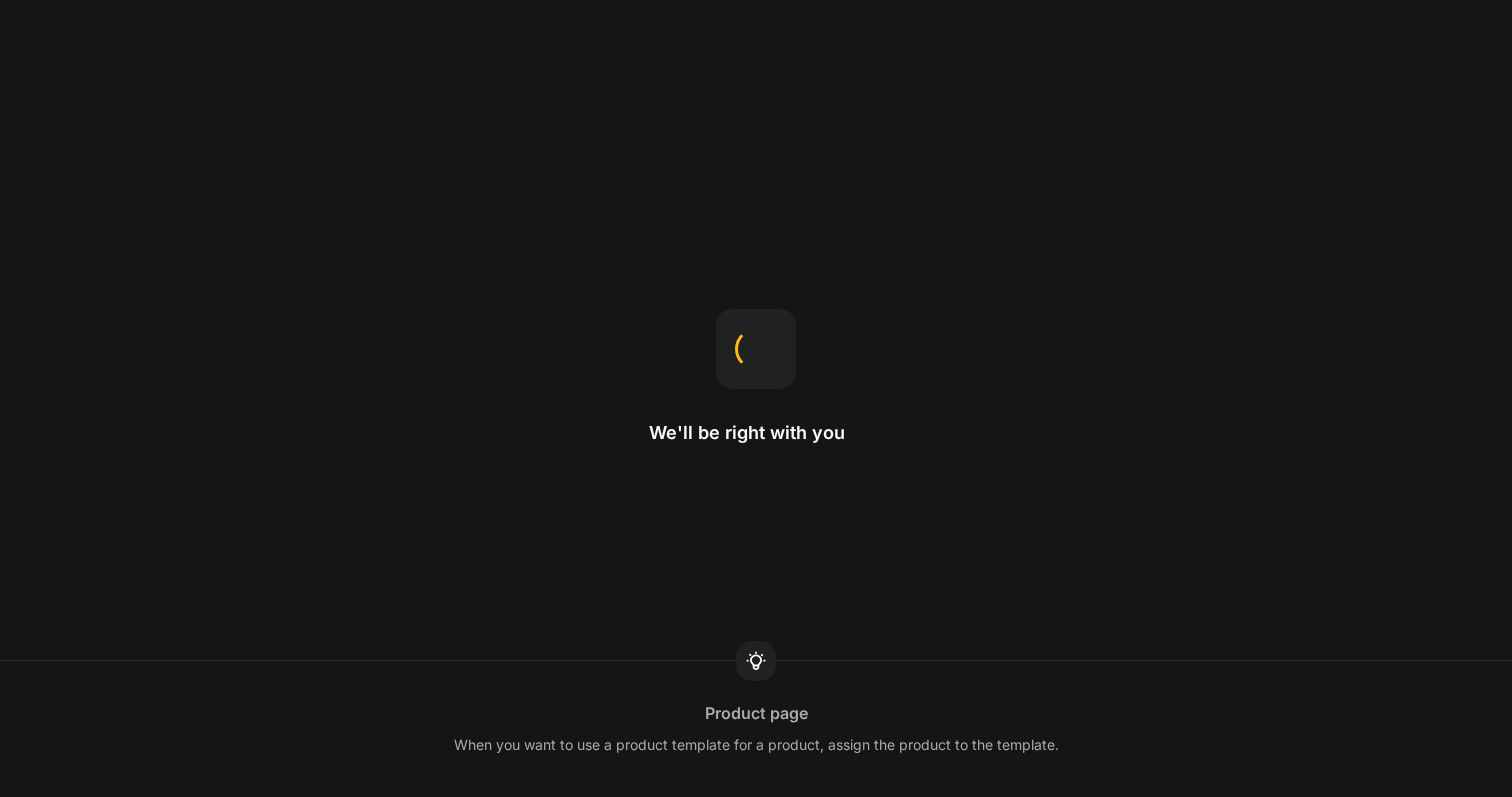 scroll, scrollTop: 0, scrollLeft: 0, axis: both 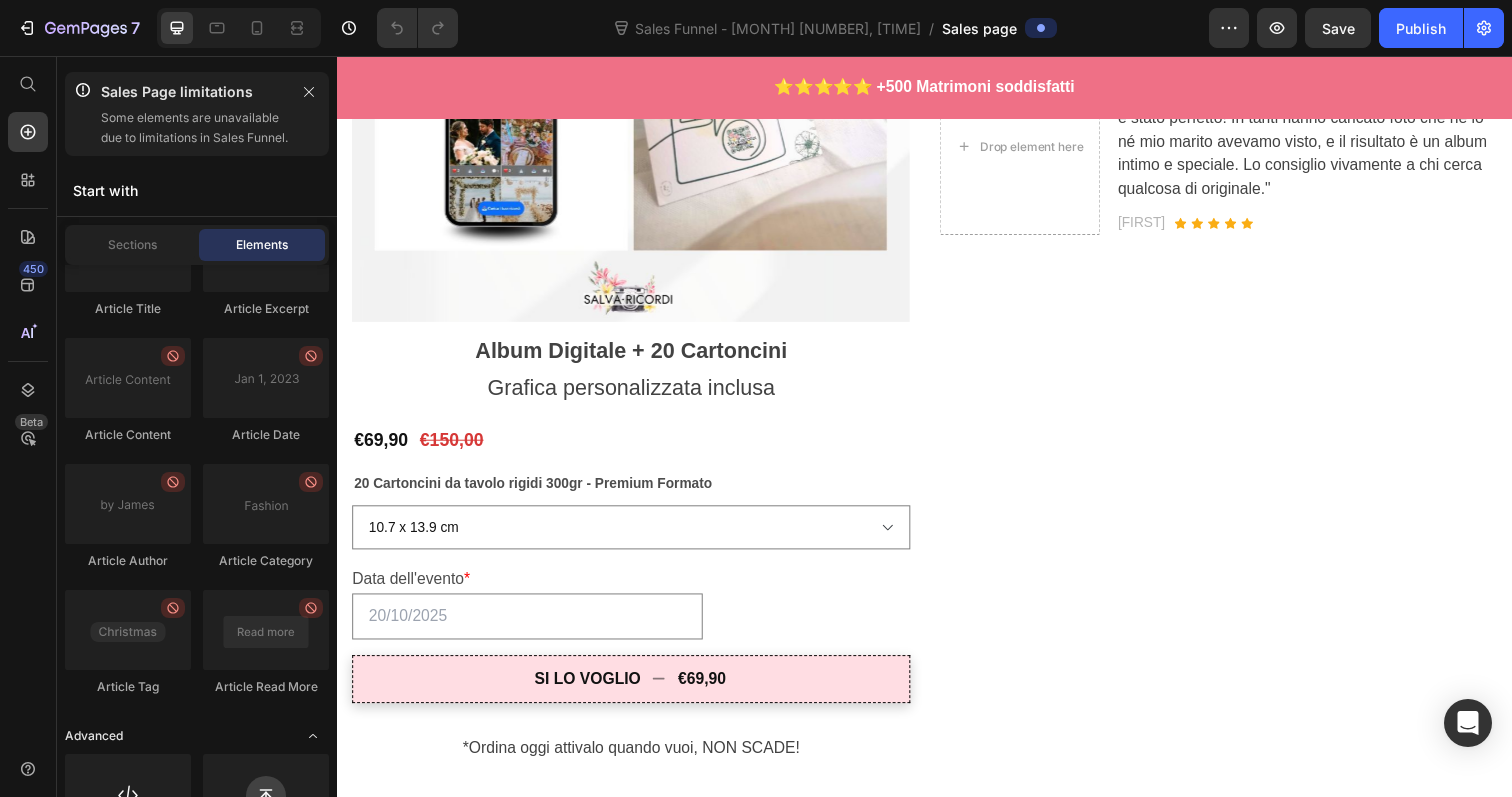 click at bounding box center (313, 736) 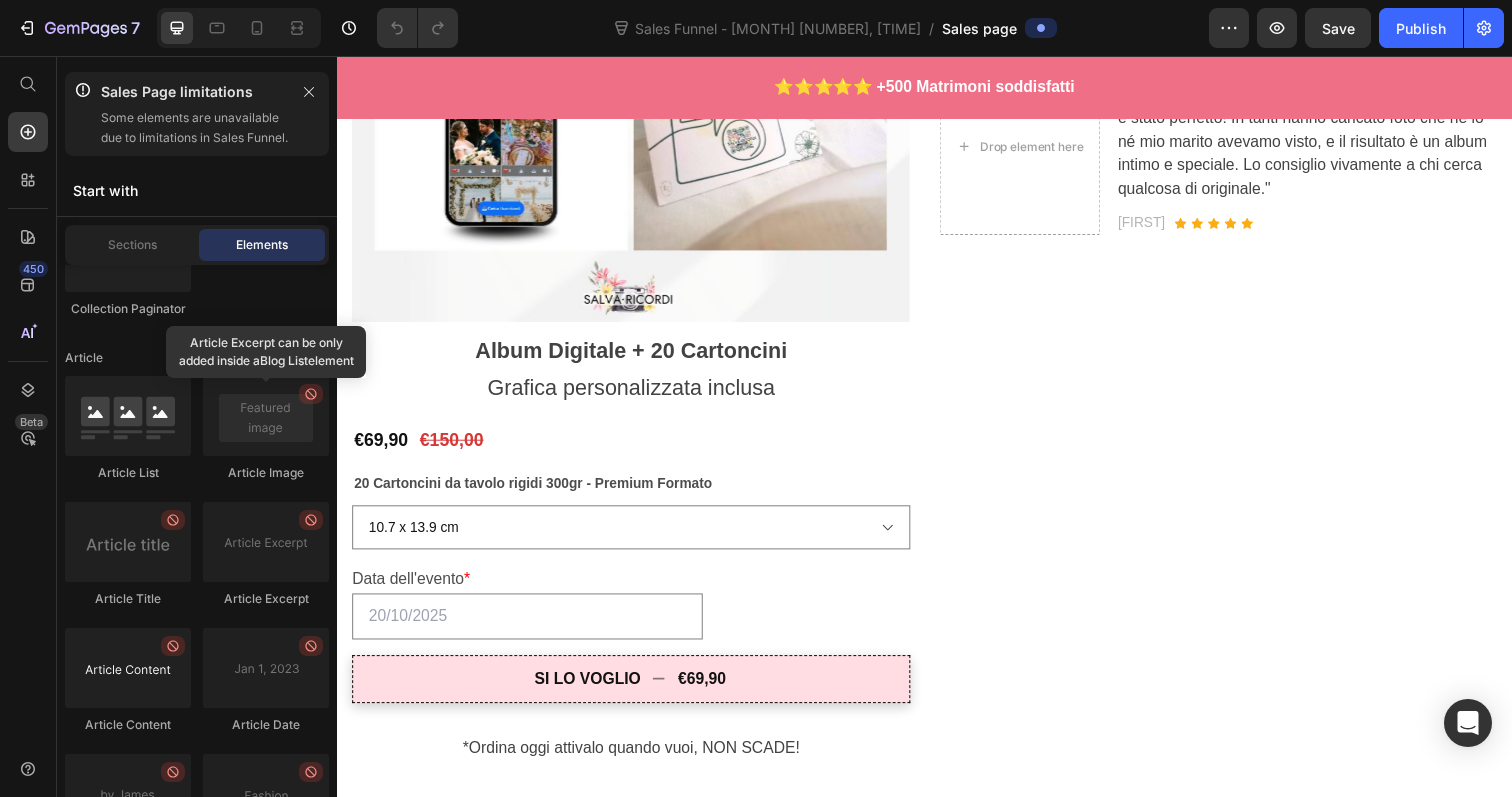 scroll, scrollTop: 5981, scrollLeft: 0, axis: vertical 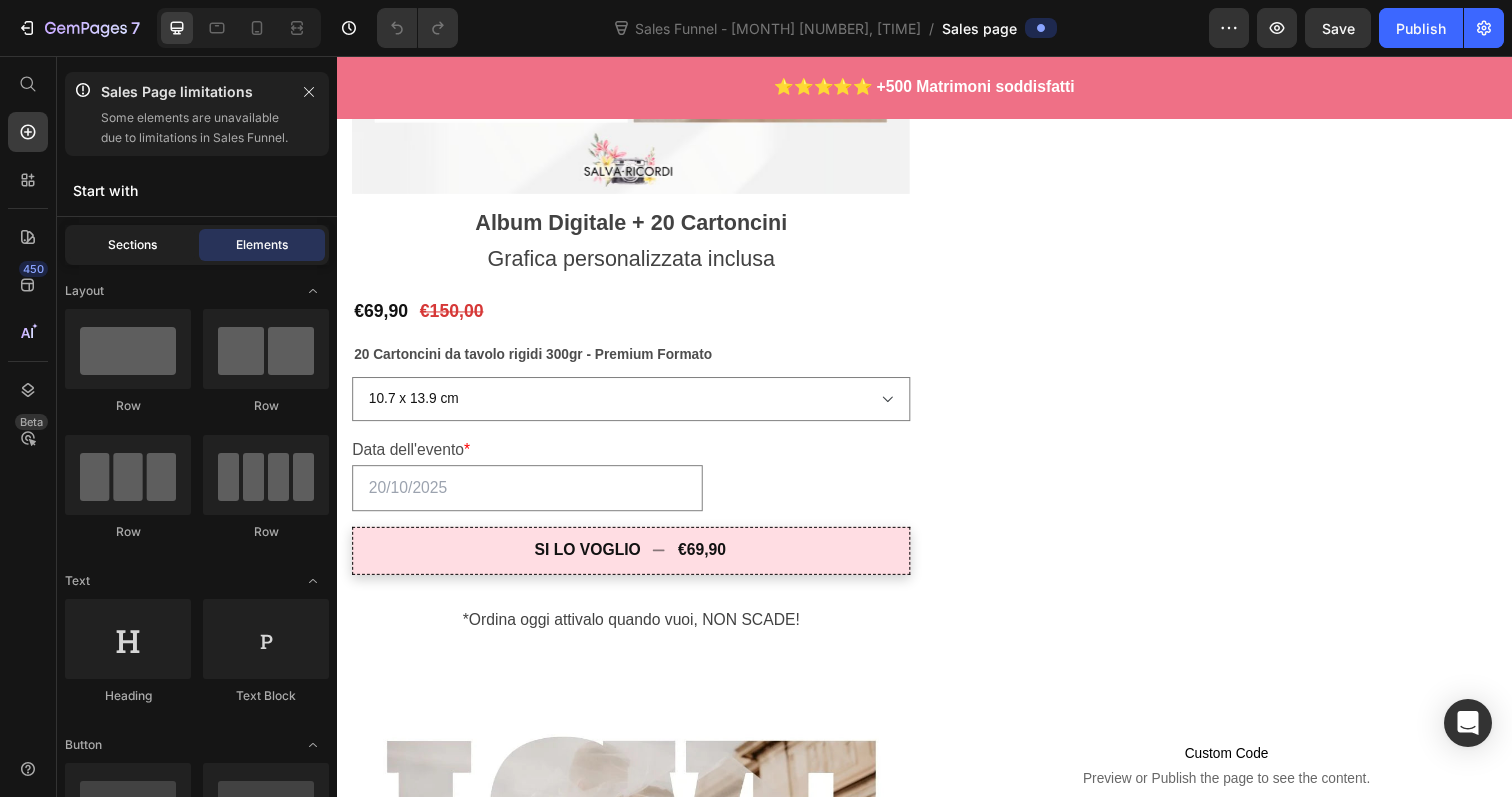 click on "Sections" 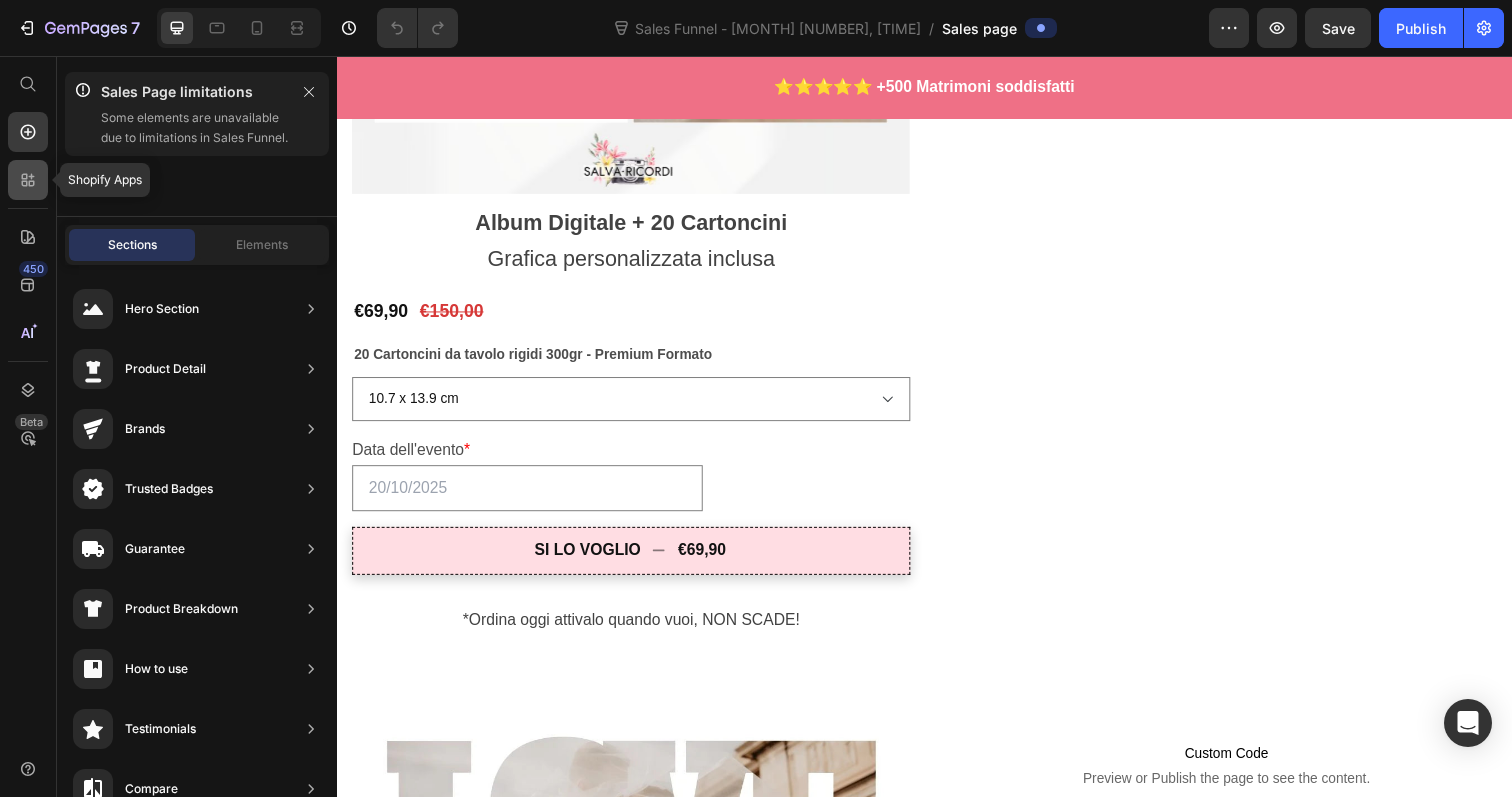 click 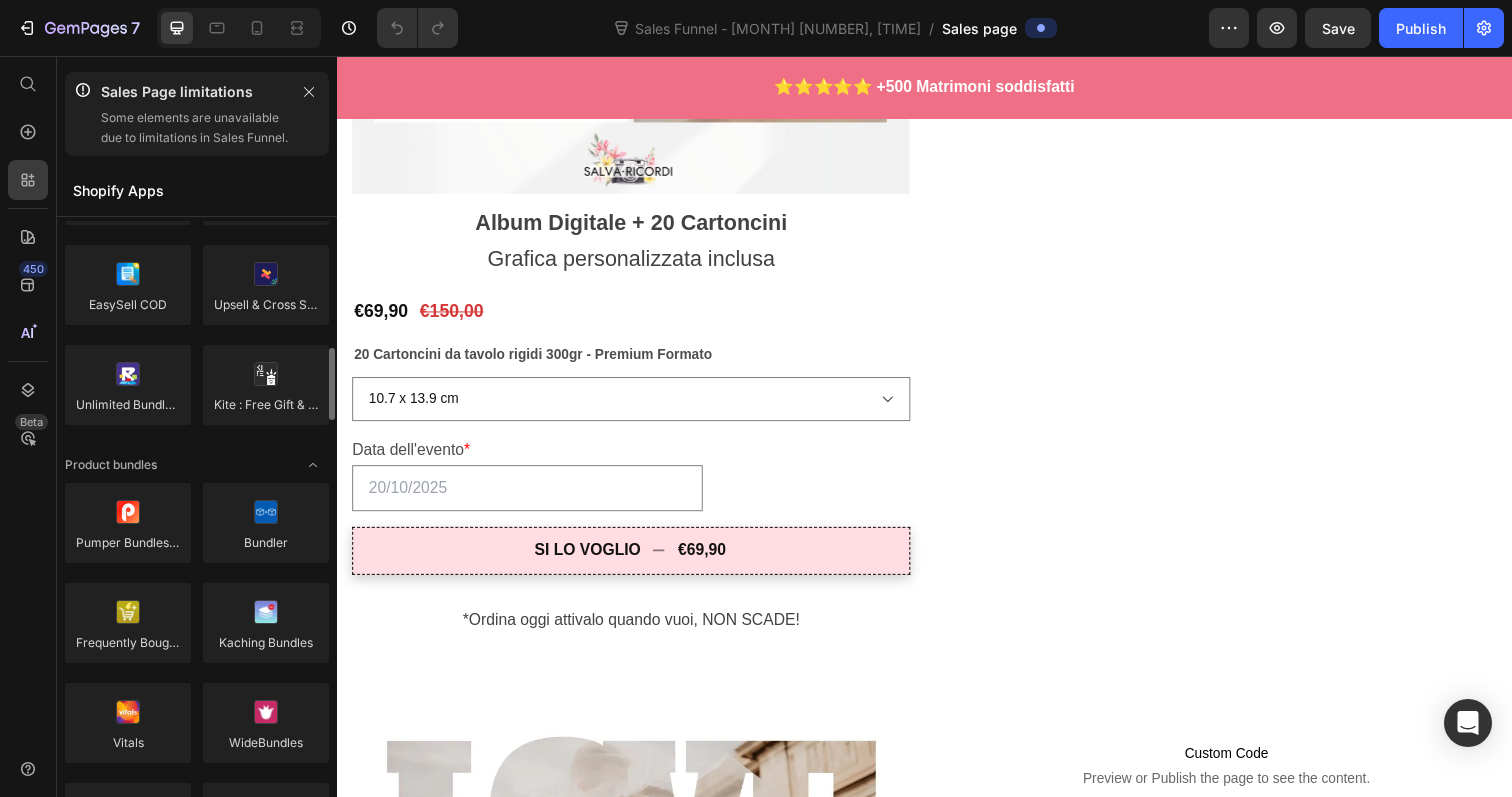 scroll, scrollTop: 1171, scrollLeft: 0, axis: vertical 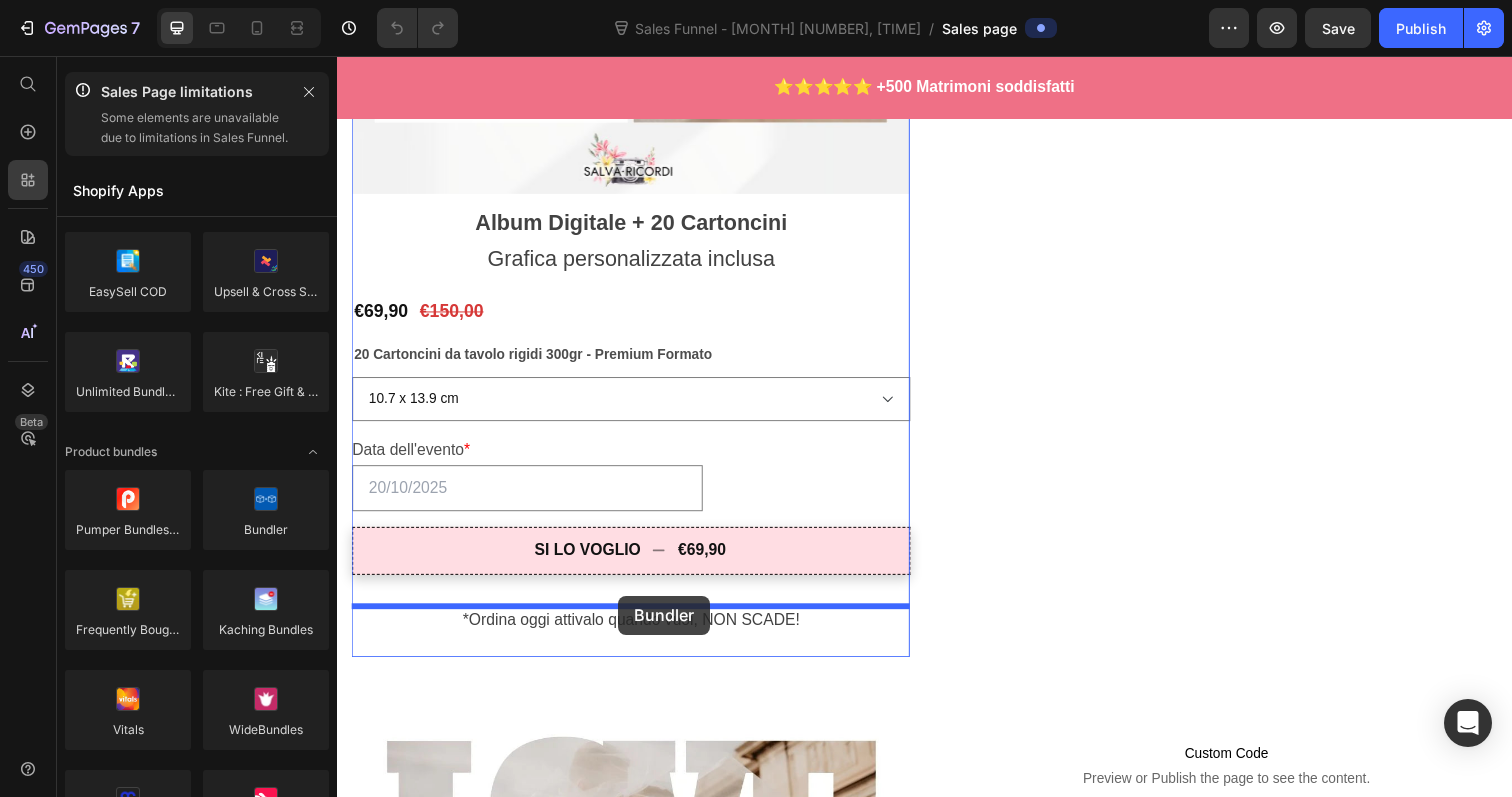 drag, startPoint x: 603, startPoint y: 596, endPoint x: 624, endPoint y: 608, distance: 24.186773 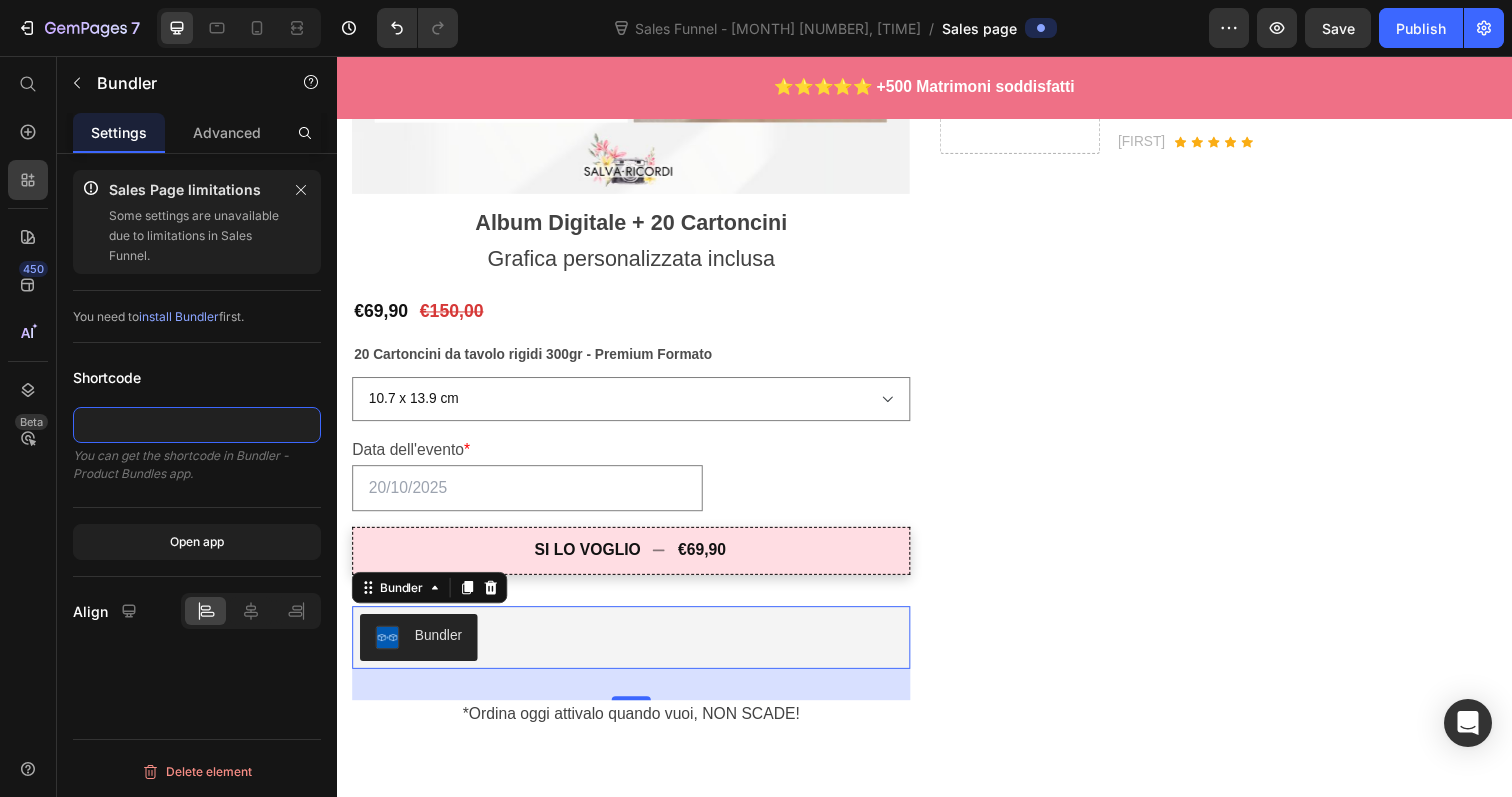 click 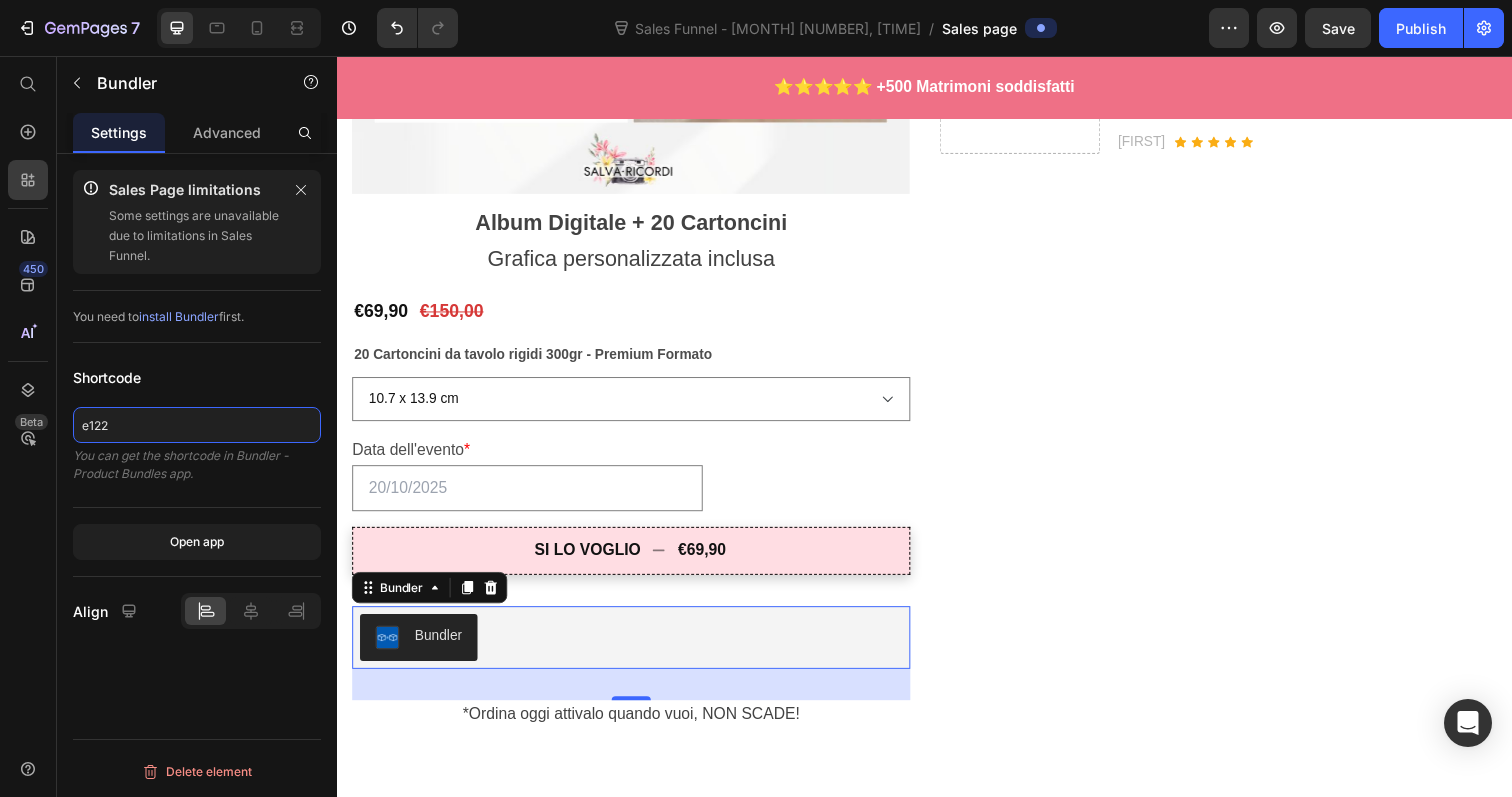 type on "e122" 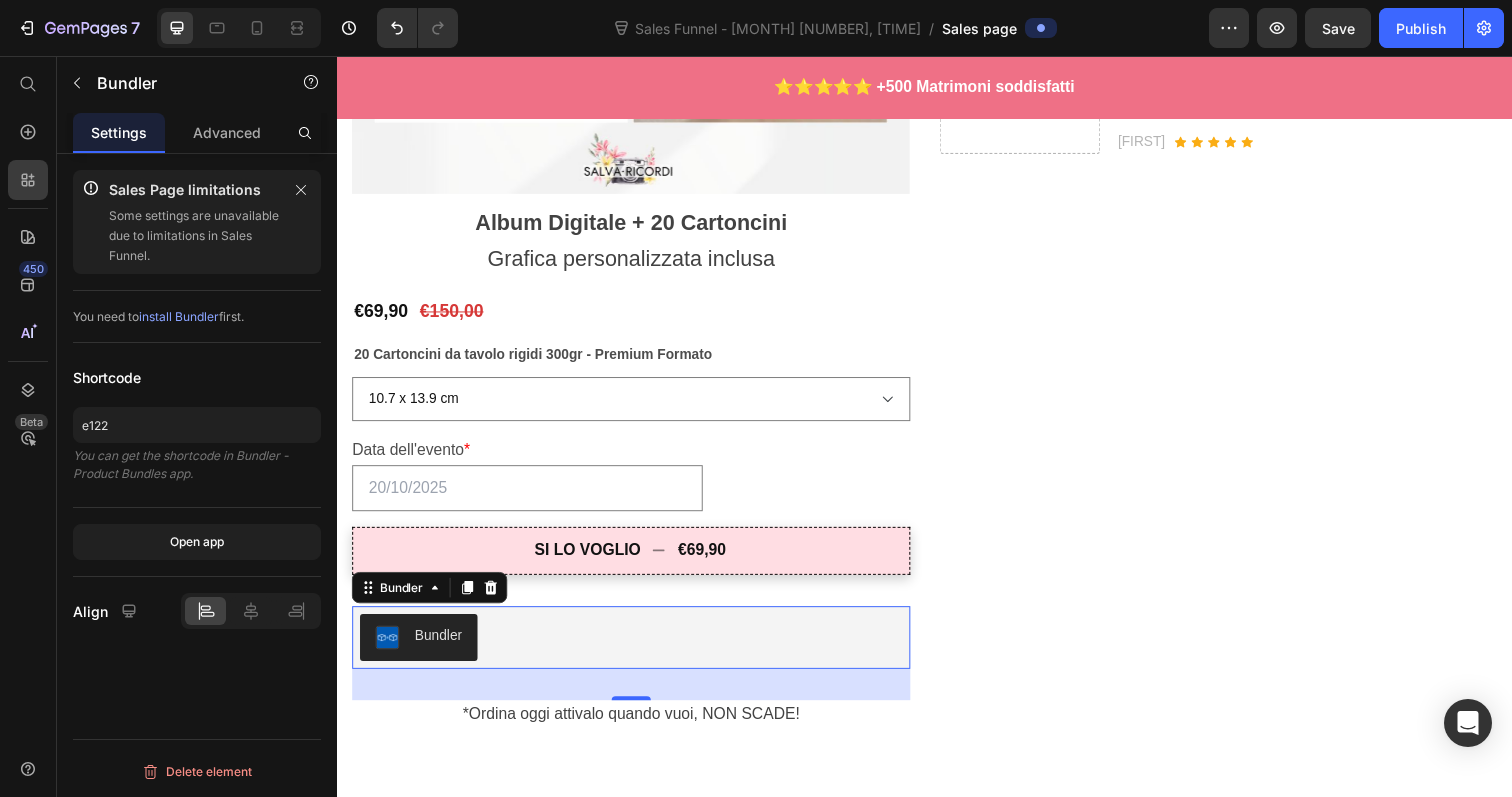 click on "Sales Page limitations Some settings are unavailable due to limitations in Sales Funnel.  You need to  install Bundler  first.  Shortcode e122 You can get the shortcode in Bundler - Product Bundles app.  Open app  Align  Delete element" at bounding box center (197, 504) 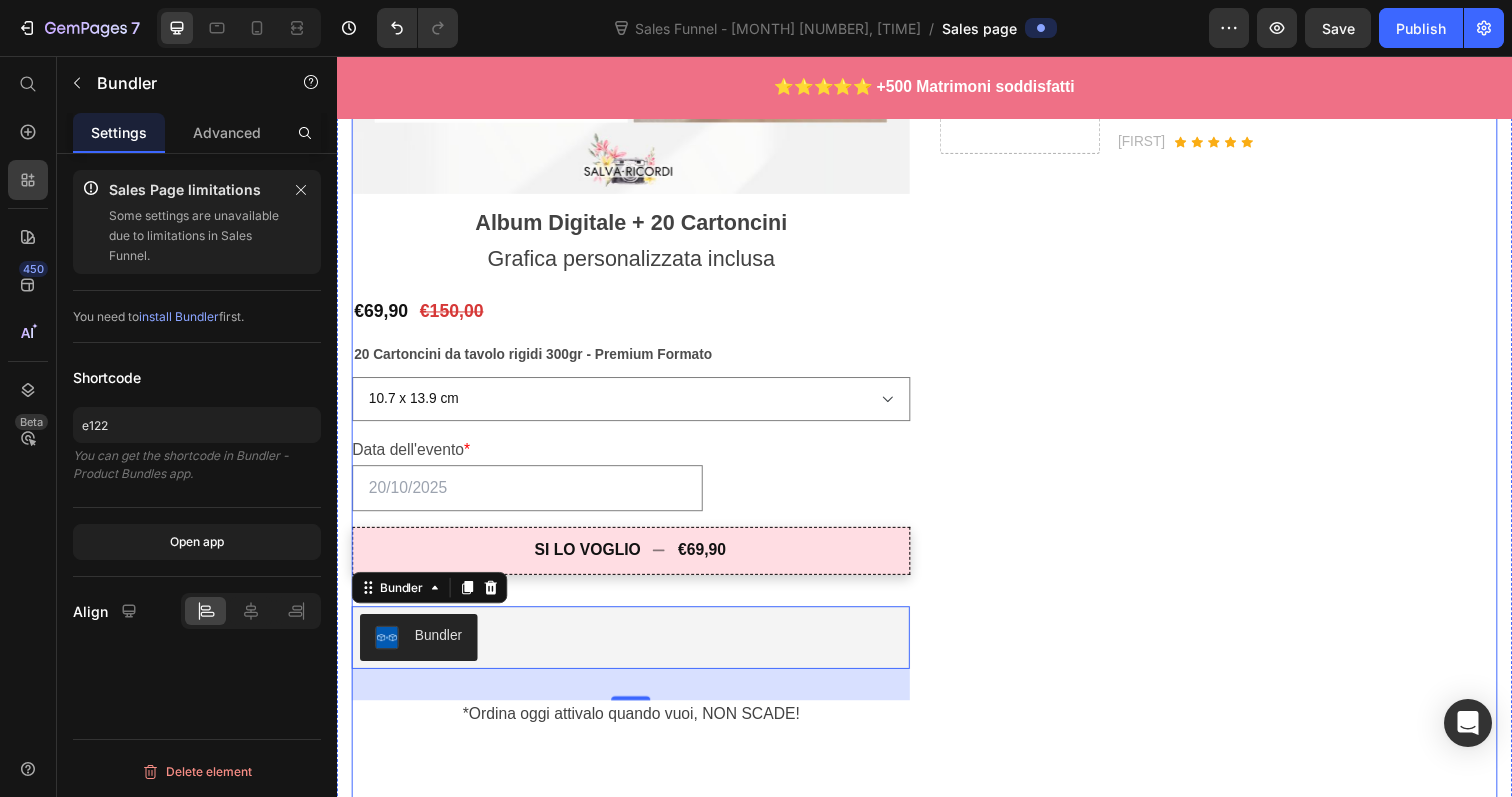 click on "Hai curato TUTTO : il menù, le bomboniere, la musica, il fotografo… Heading Ma non vedrai  la maggior parte dei momenti spontanei  della festa. Quei piccoli istanti che gli invitati immortalano e che spesso valgono più di mille pose.   E quando proverai a recuperarle, sarà troppo tardi. Chat vuote. Foto perse. Video dimenticati.   Text block SI VOGLIO QUELLE FOTO Button
Drop element here "Ci siamo sposati qualche giorno fa e volevamo qualcosa che coinvolgesse gli invitati. Questo servizio è stato perfetto! In tanti hanno caricato foto che né io né mio marito avevamo visto, e il risultato è un album intimo e speciale. Lo consiglio vivamente a chi cerca qualcosa di originale." Text block Laura Text block                Icon                Icon                Icon                Icon                Icon Icon List Hoz Row Row" at bounding box center [1237, -122] 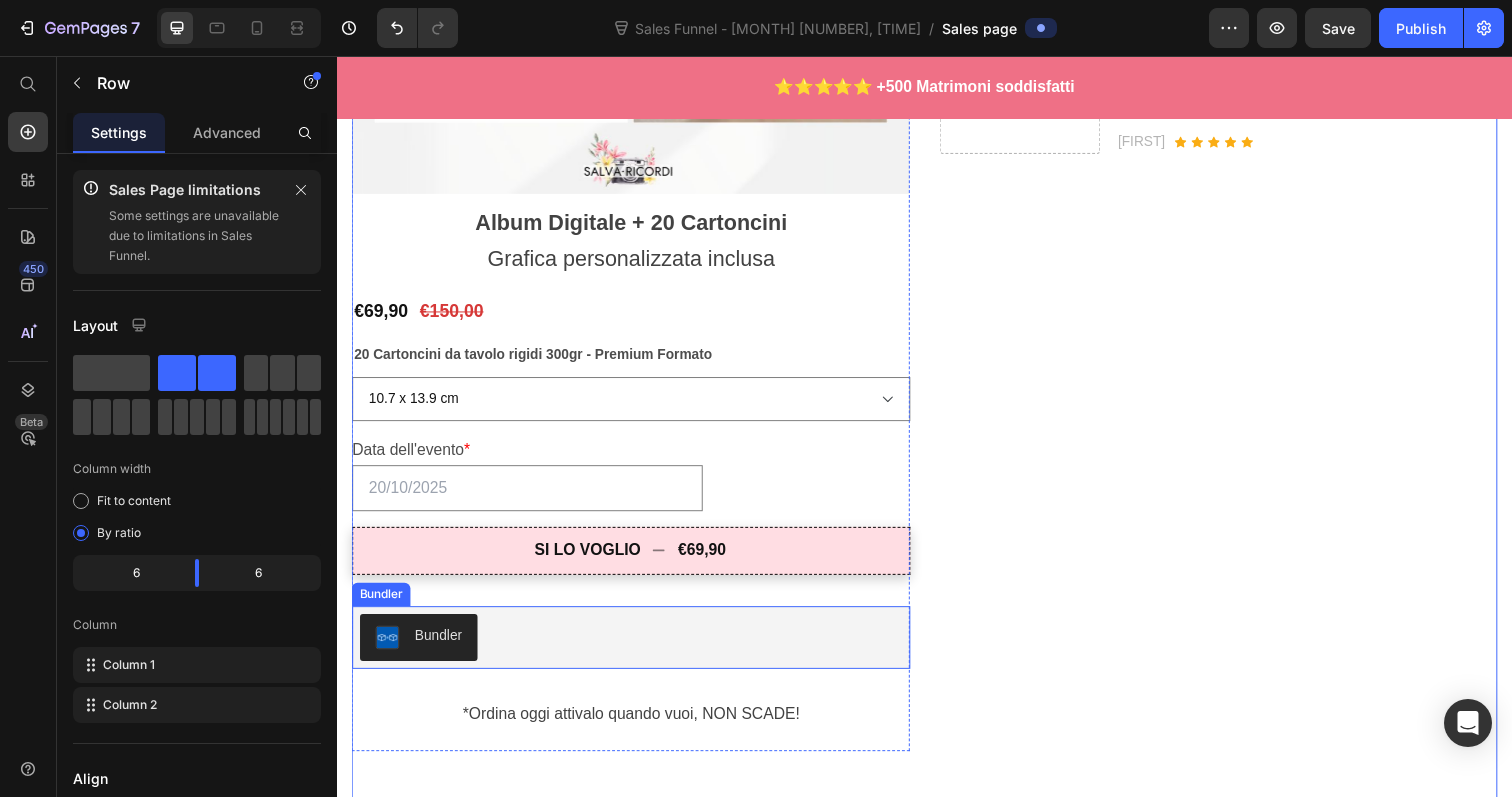 click on "Bundler" at bounding box center [637, 650] 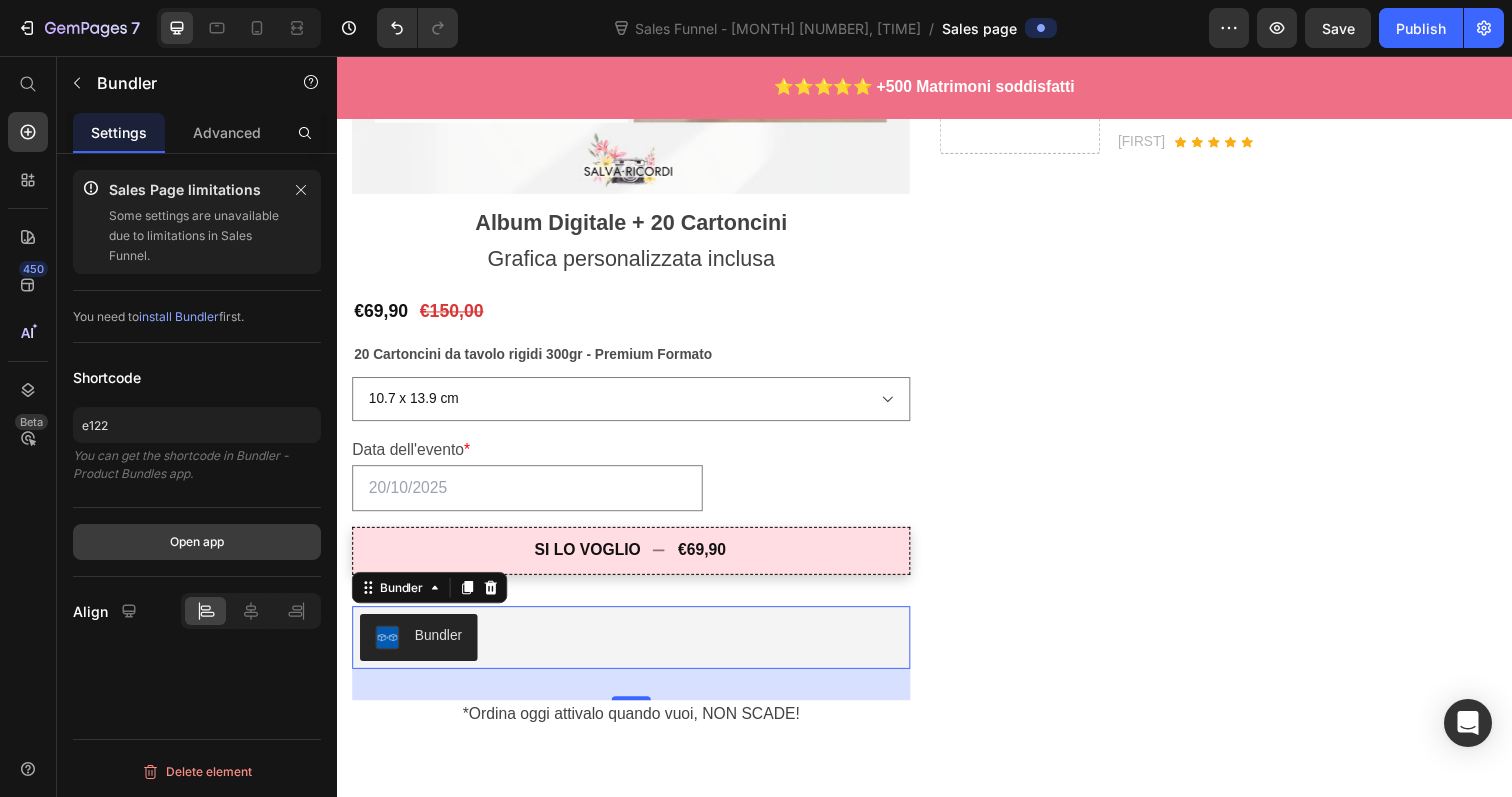 click on "Open app" at bounding box center [197, 542] 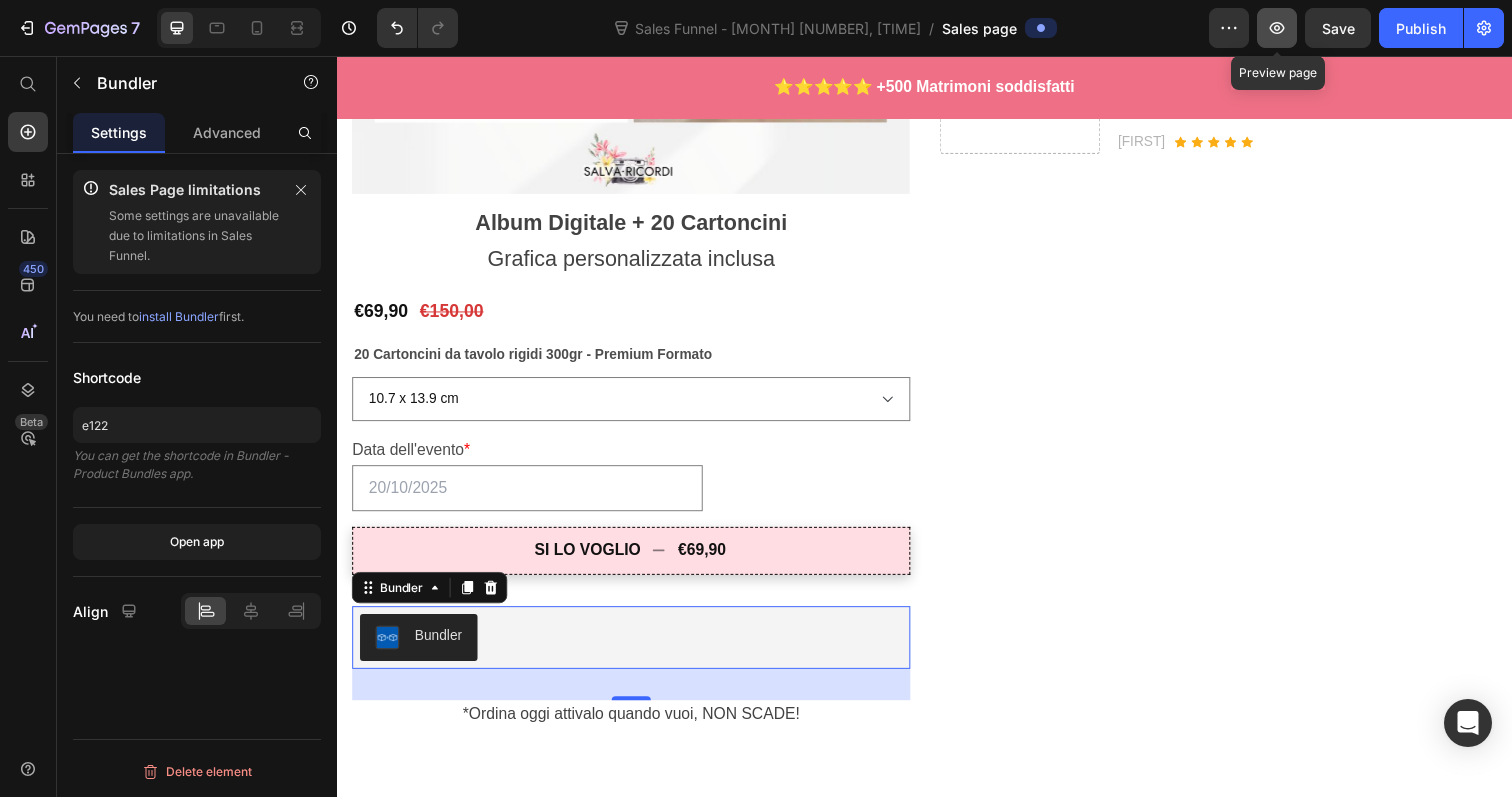 click 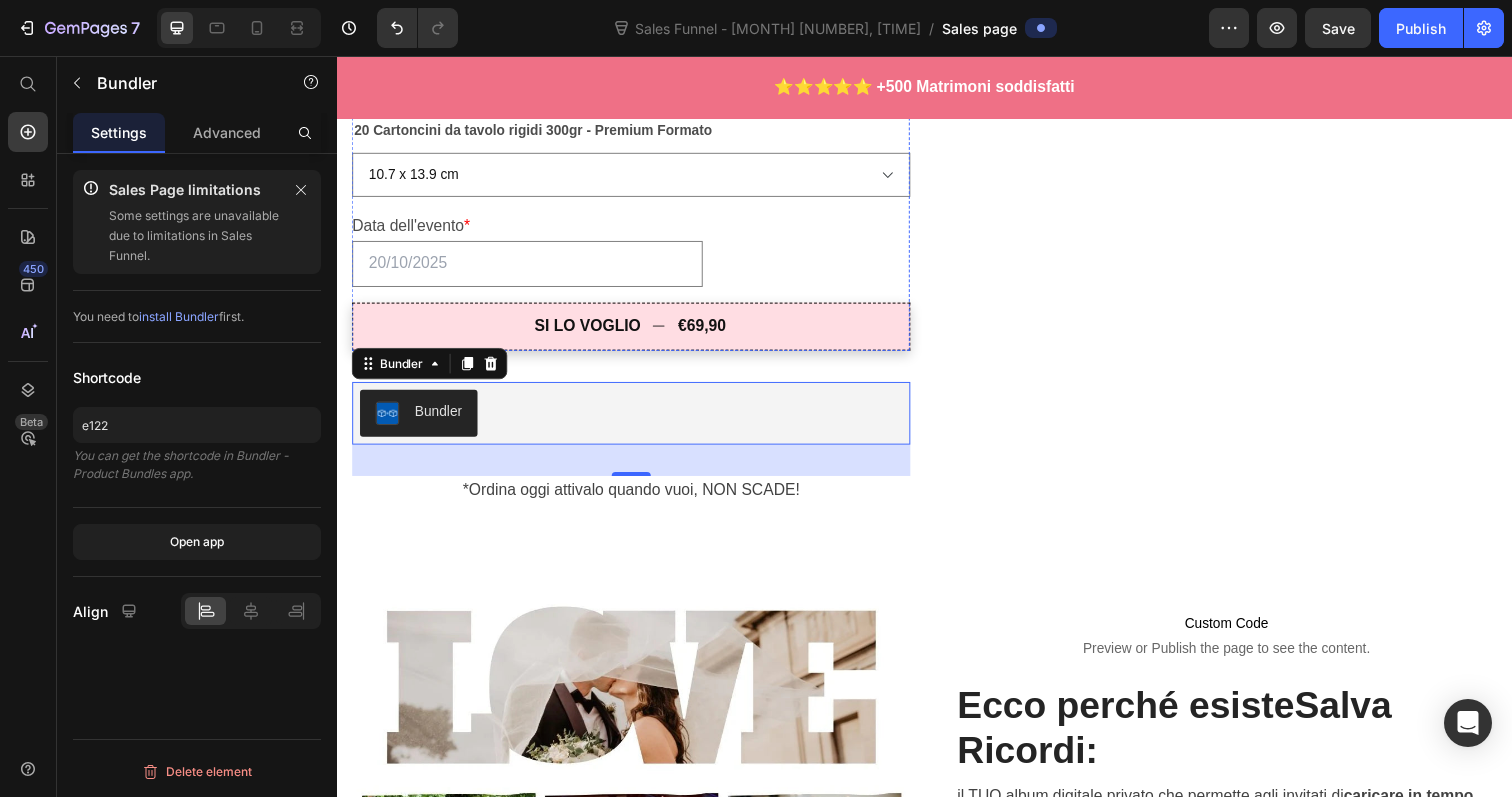scroll, scrollTop: 1544, scrollLeft: 0, axis: vertical 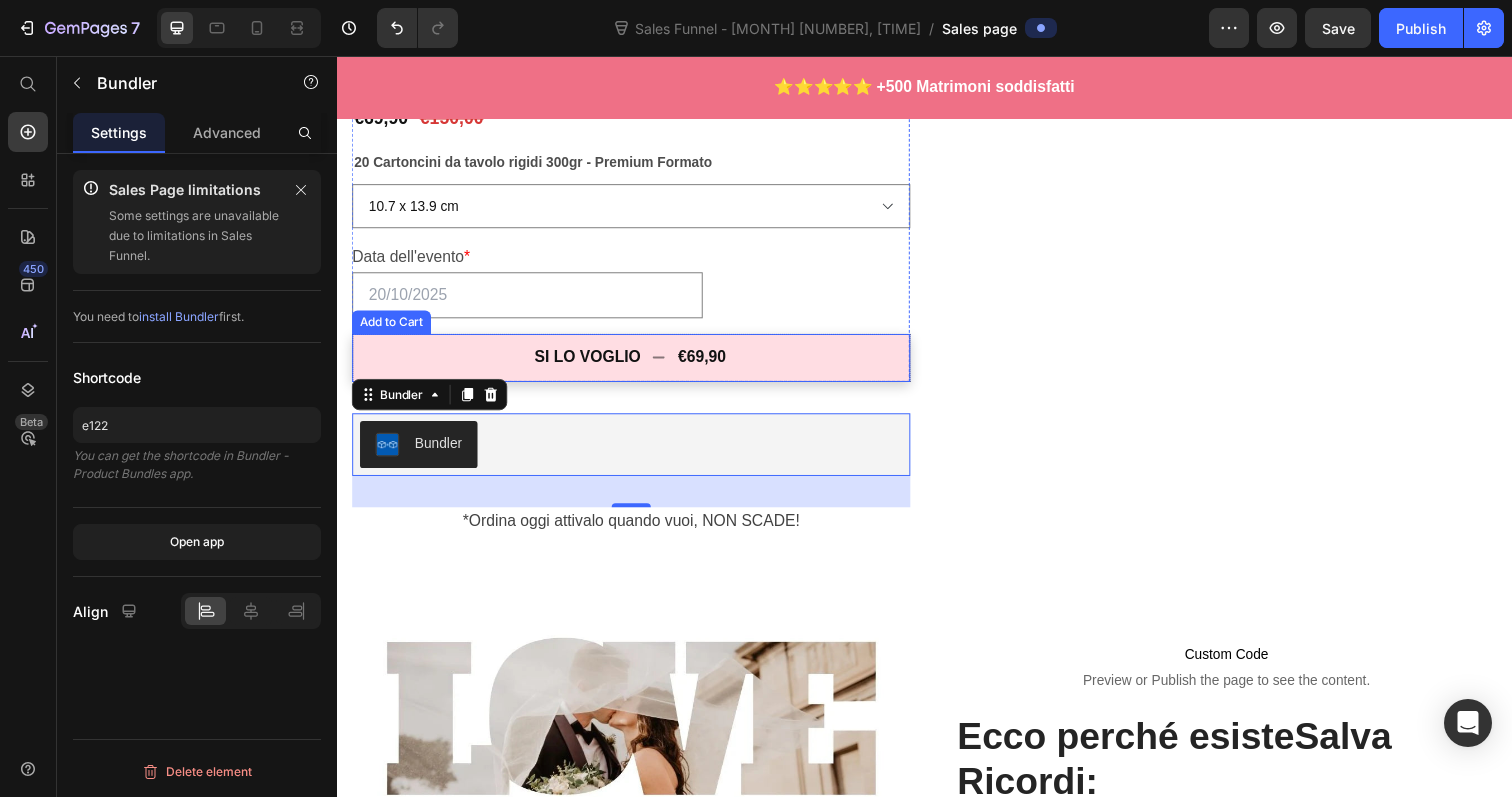 click on "SI LO VOGLIO
€69,90" at bounding box center [637, 364] 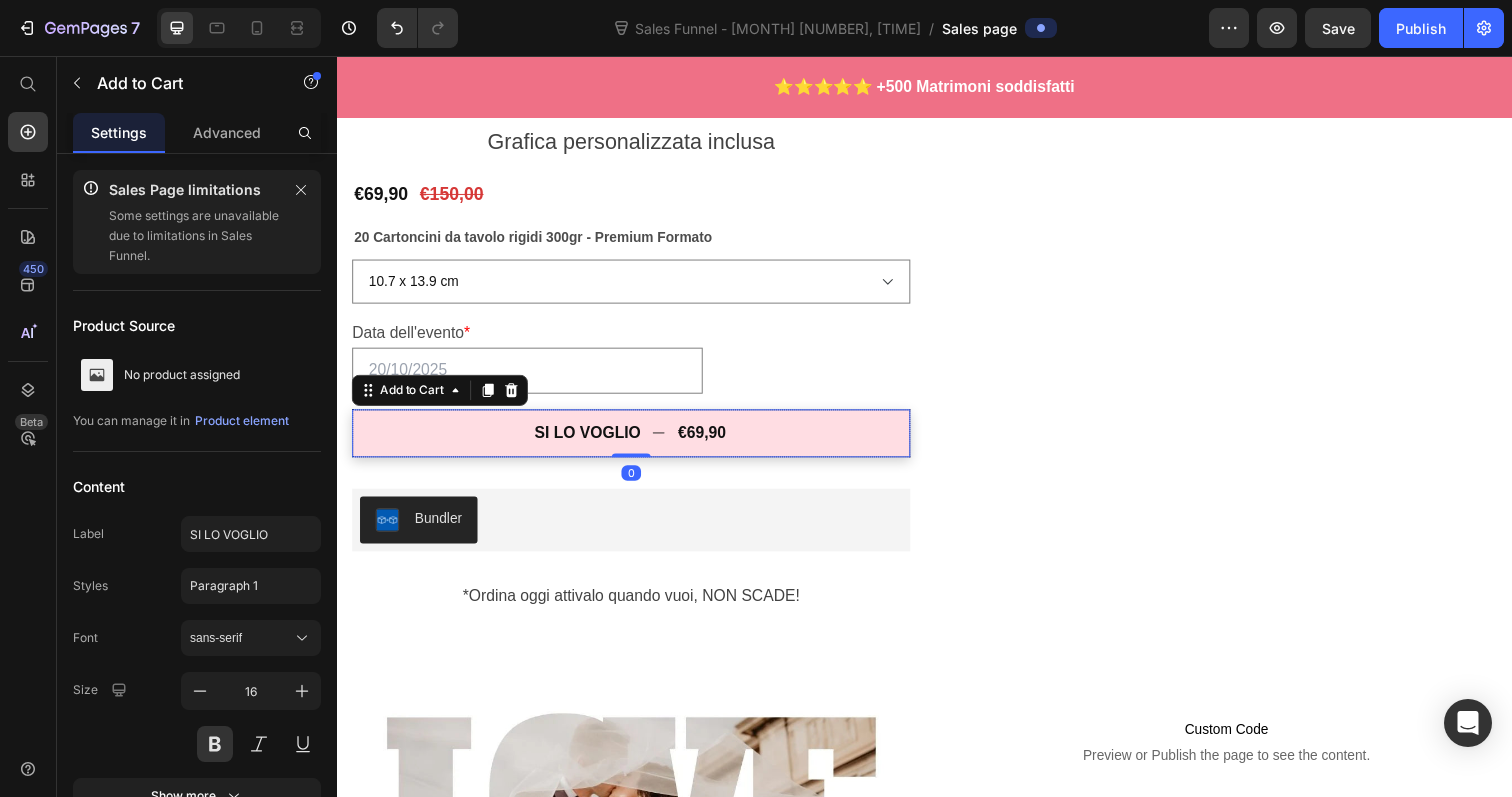 scroll, scrollTop: 1440, scrollLeft: 0, axis: vertical 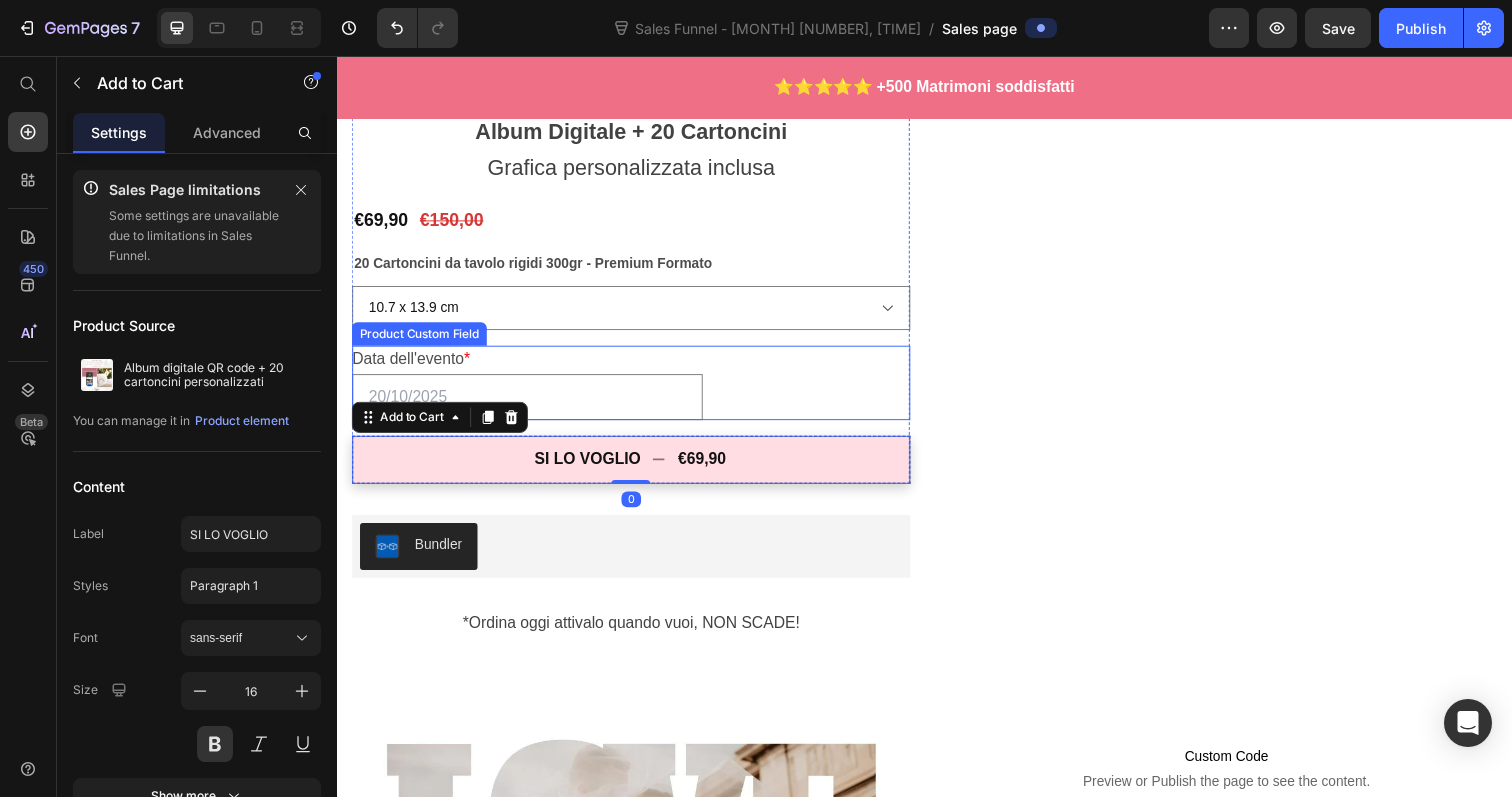 click on "Please enter or select a value" at bounding box center (637, 404) 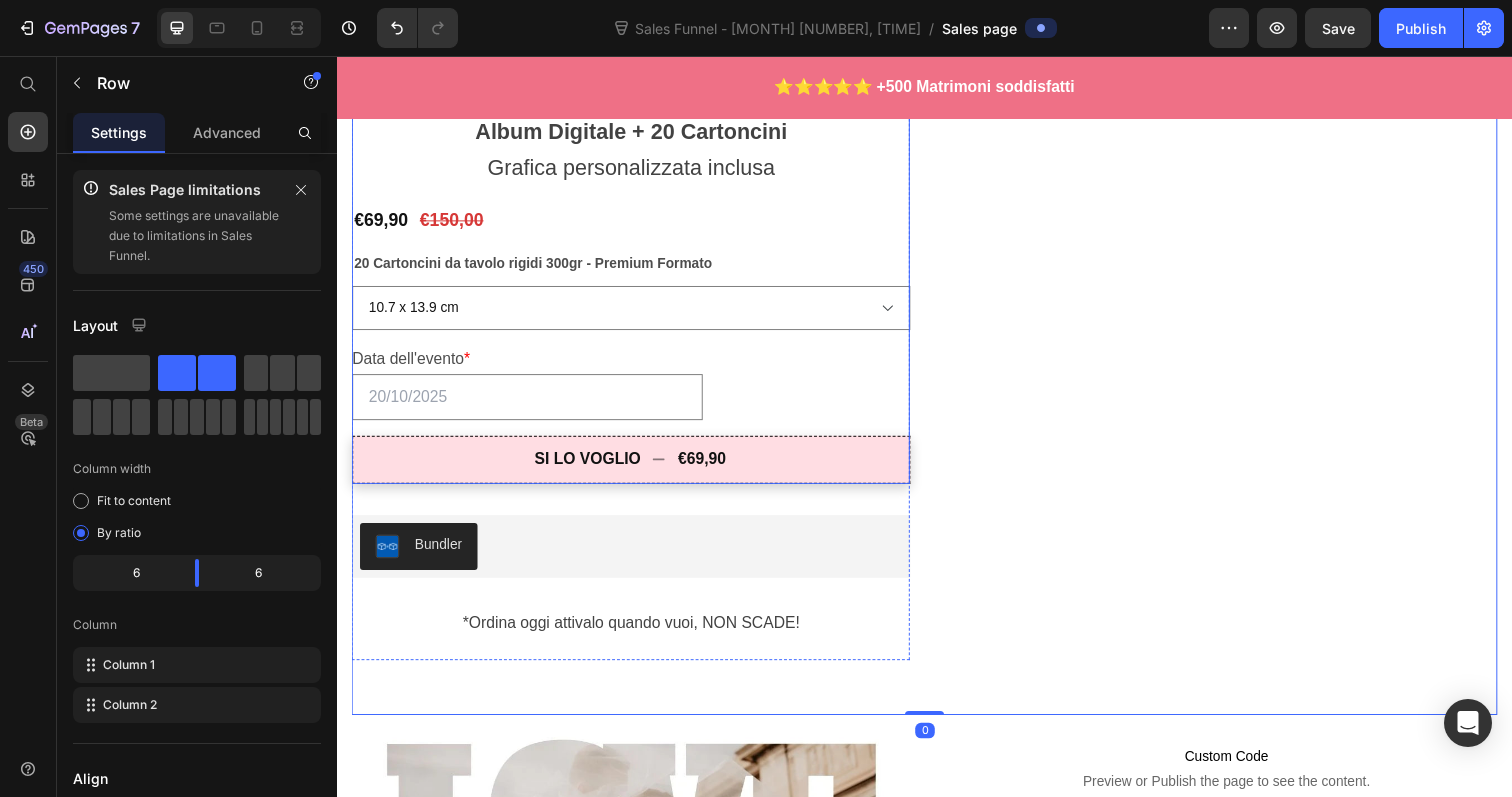 click on "€69,90 Product Price €150,00 Product Price Row 20 Cartoncini da tavolo rigidi 300gr - Premium Formato 10.7 x 13.9 cm 13.9 x 21.6 cm Product Variants & Swatches Data dell'evento  * Please enter or select a value Product Custom Field SI LO VOGLIO
€69,90 Add to Cart" at bounding box center [637, 352] 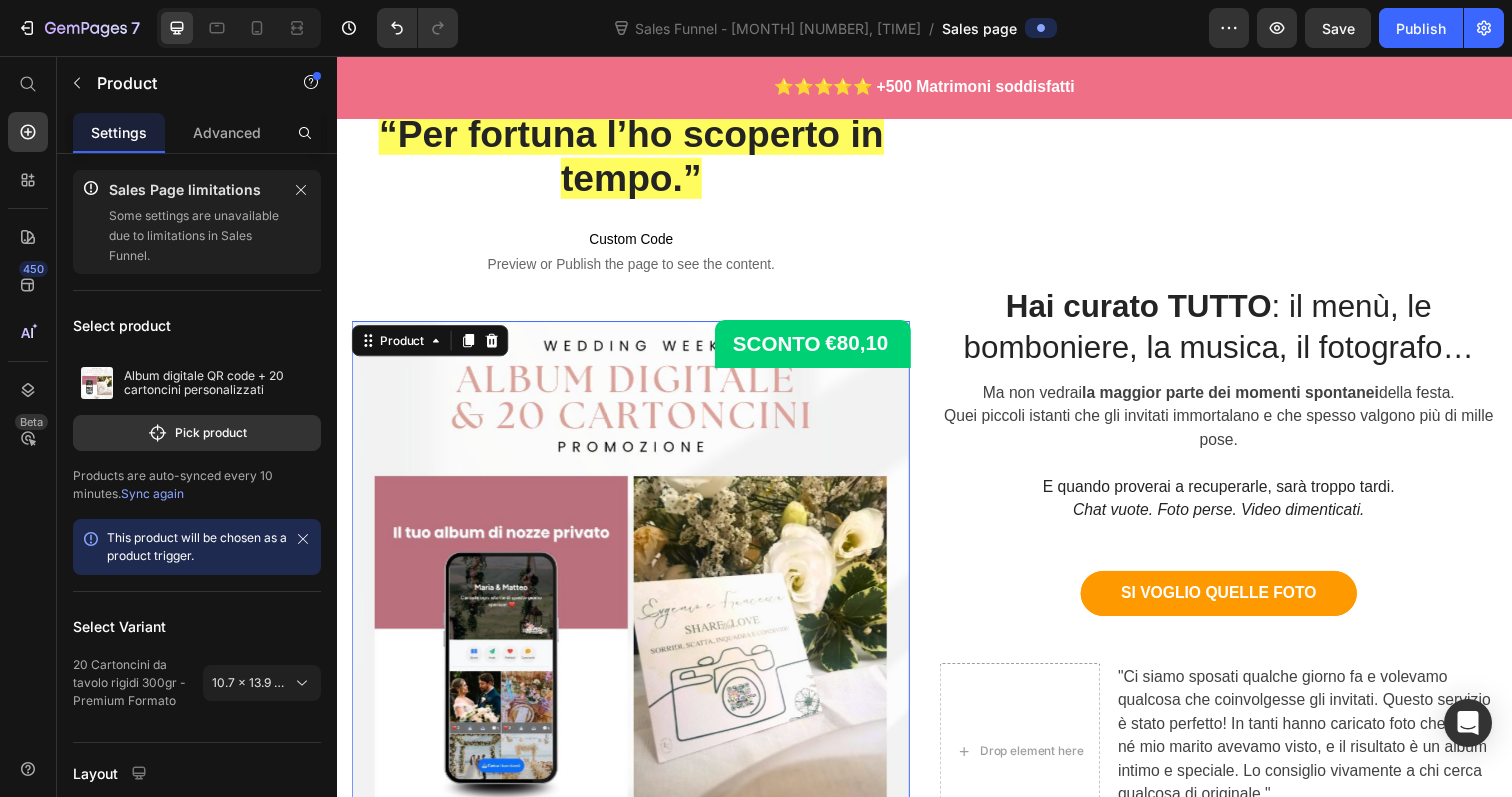 scroll, scrollTop: 585, scrollLeft: 0, axis: vertical 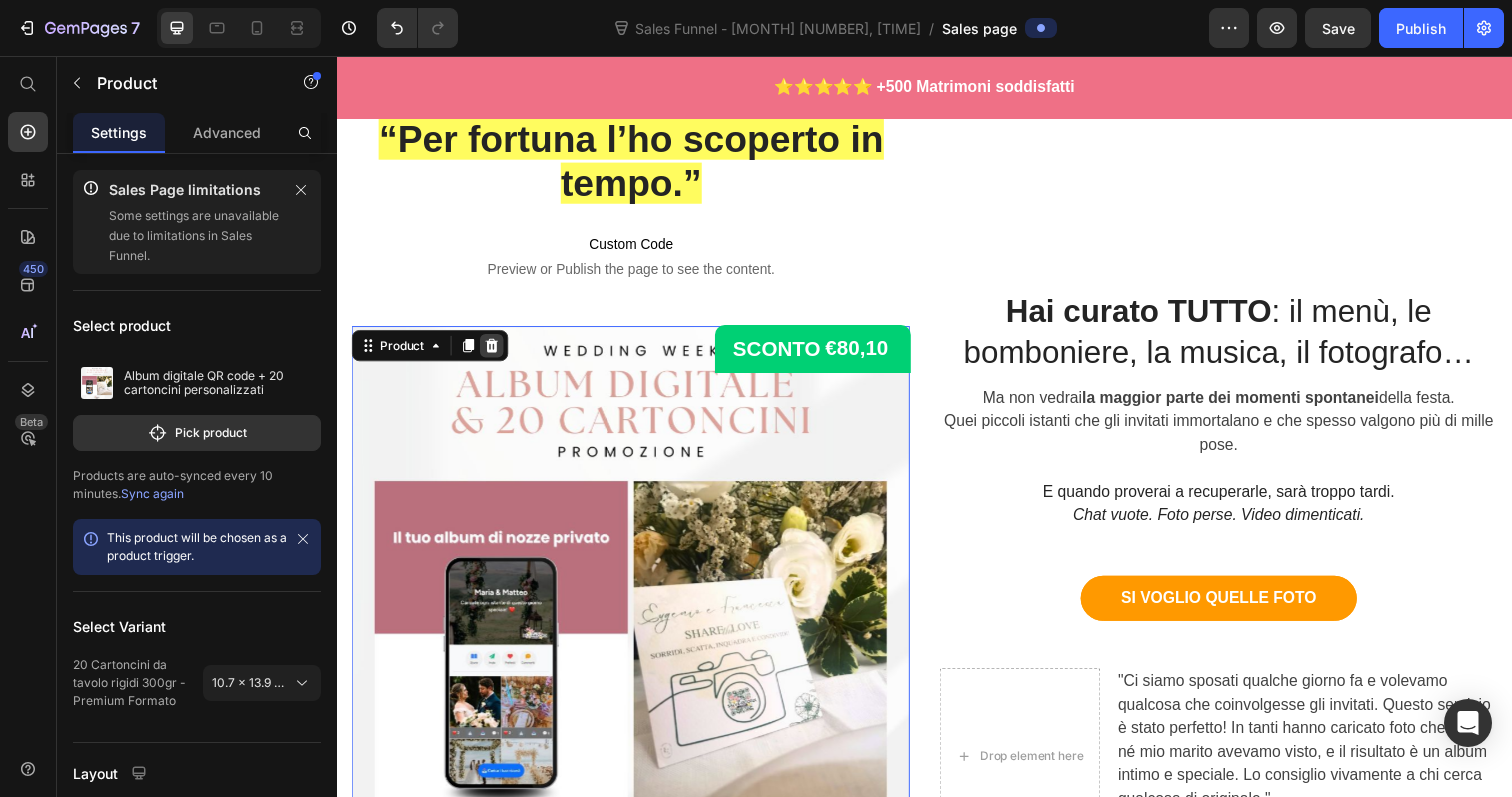 click at bounding box center (495, 352) 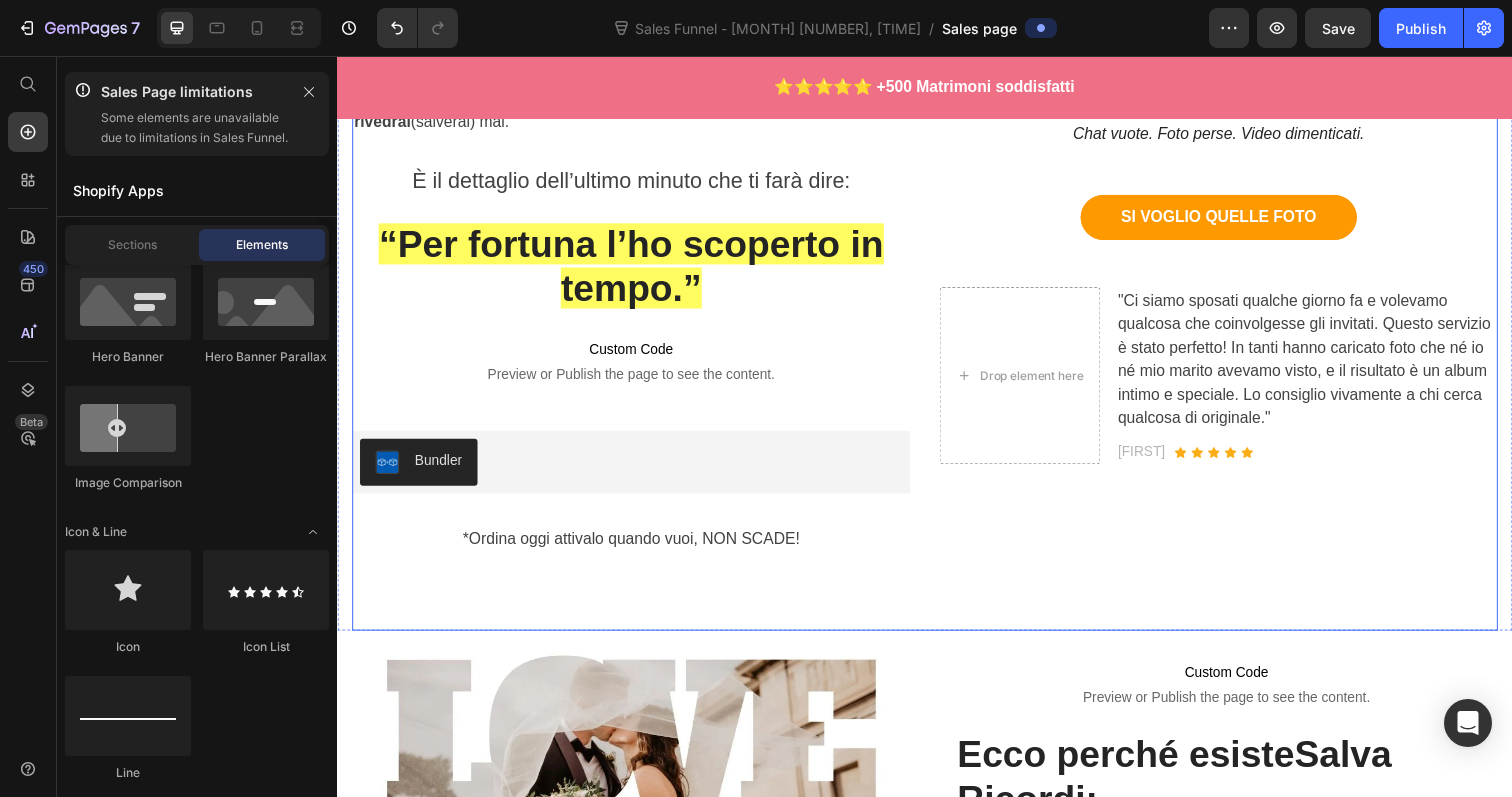 scroll, scrollTop: 536, scrollLeft: 0, axis: vertical 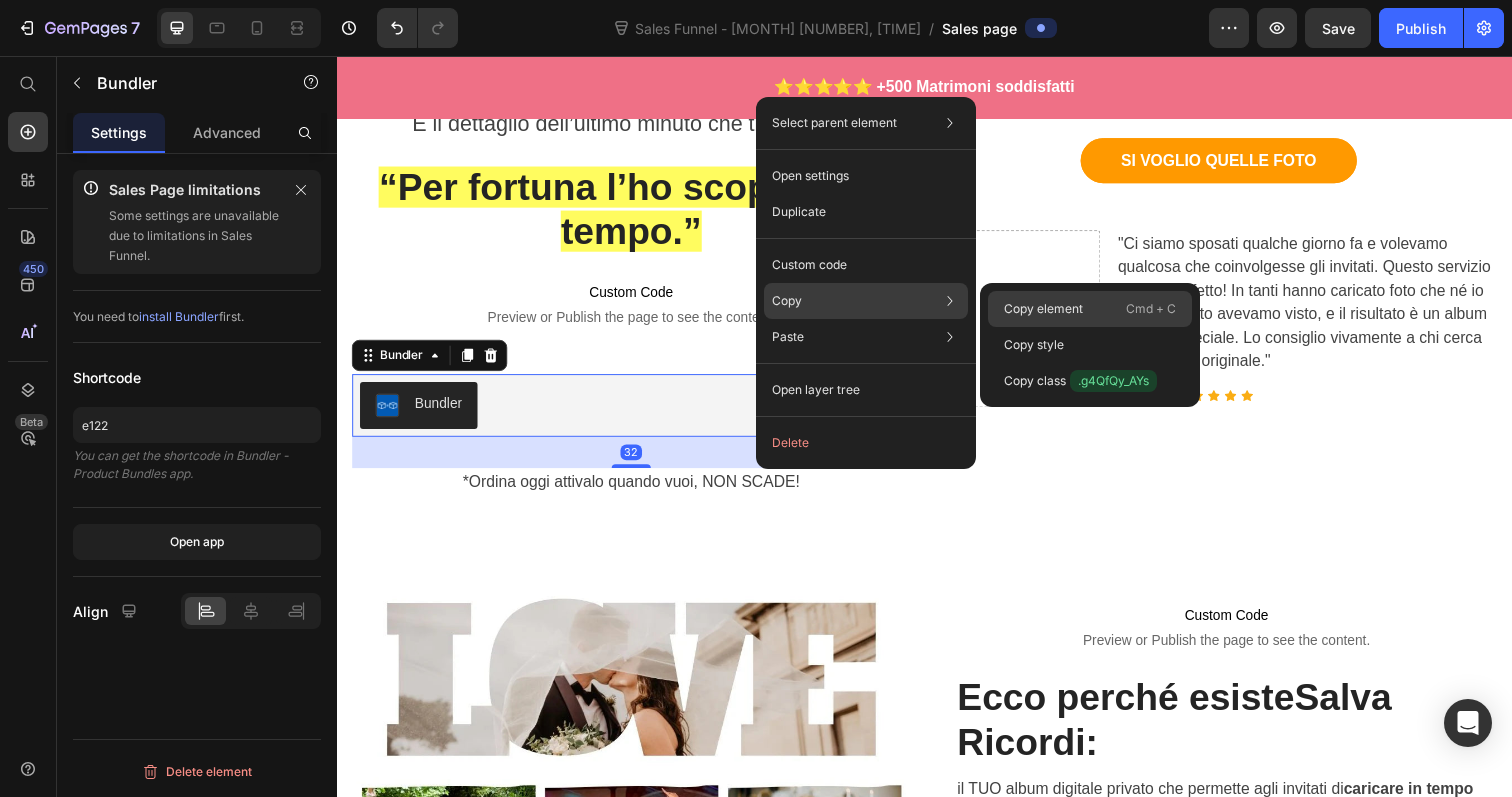 click on "Copy element" at bounding box center [1043, 309] 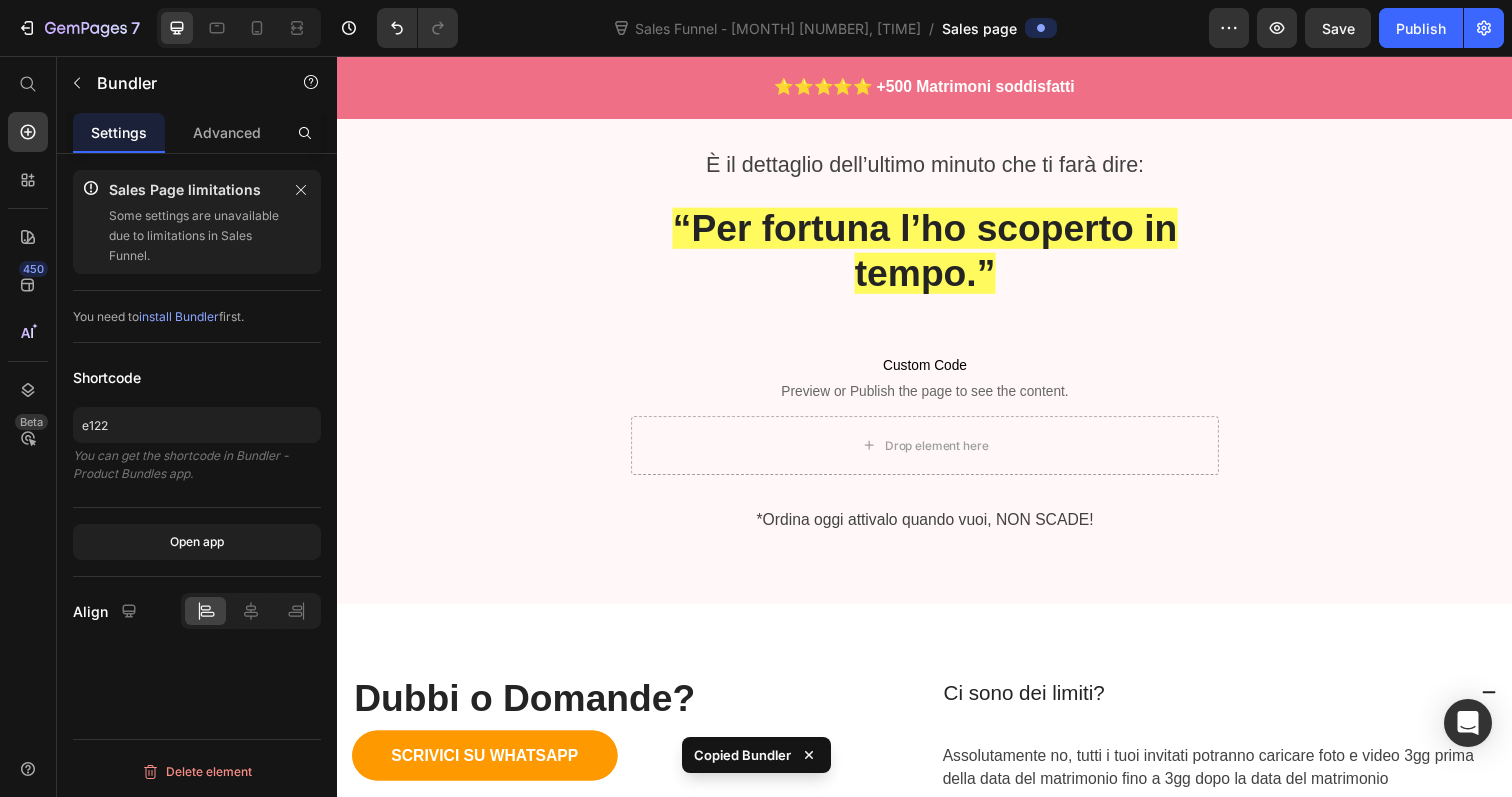 scroll, scrollTop: 11156, scrollLeft: 0, axis: vertical 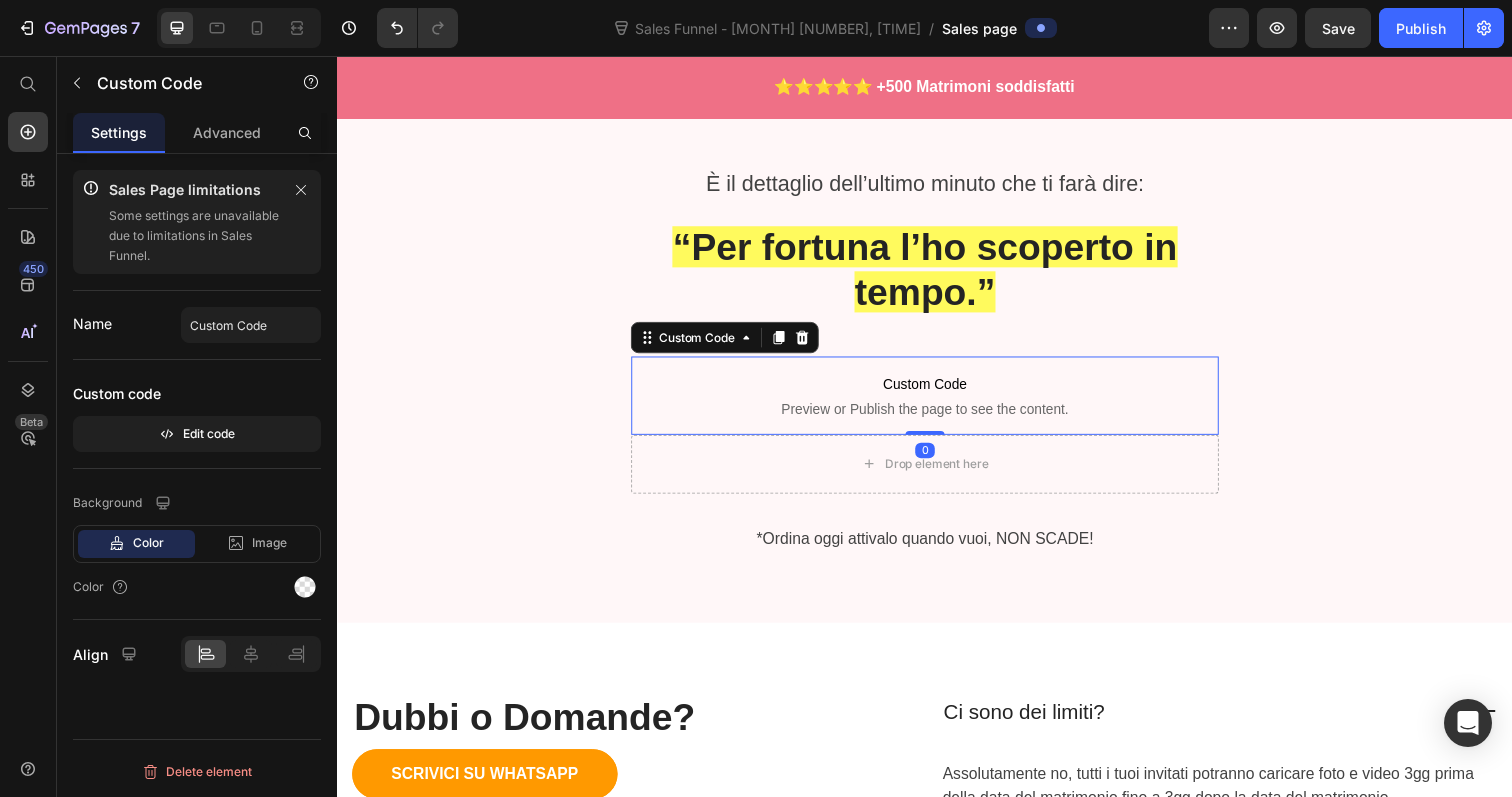 click on "Custom Code" at bounding box center [937, 391] 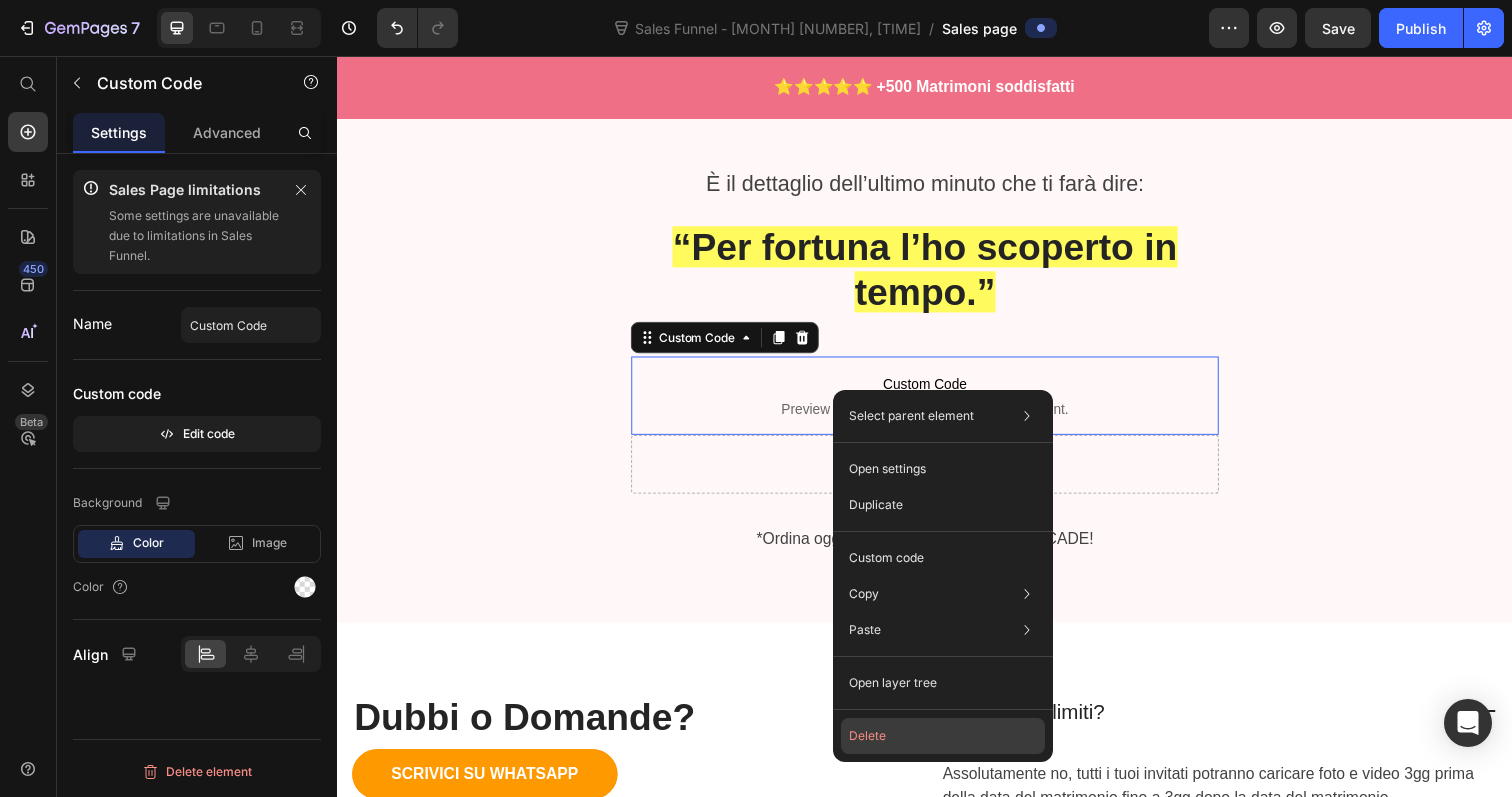 click on "Delete" 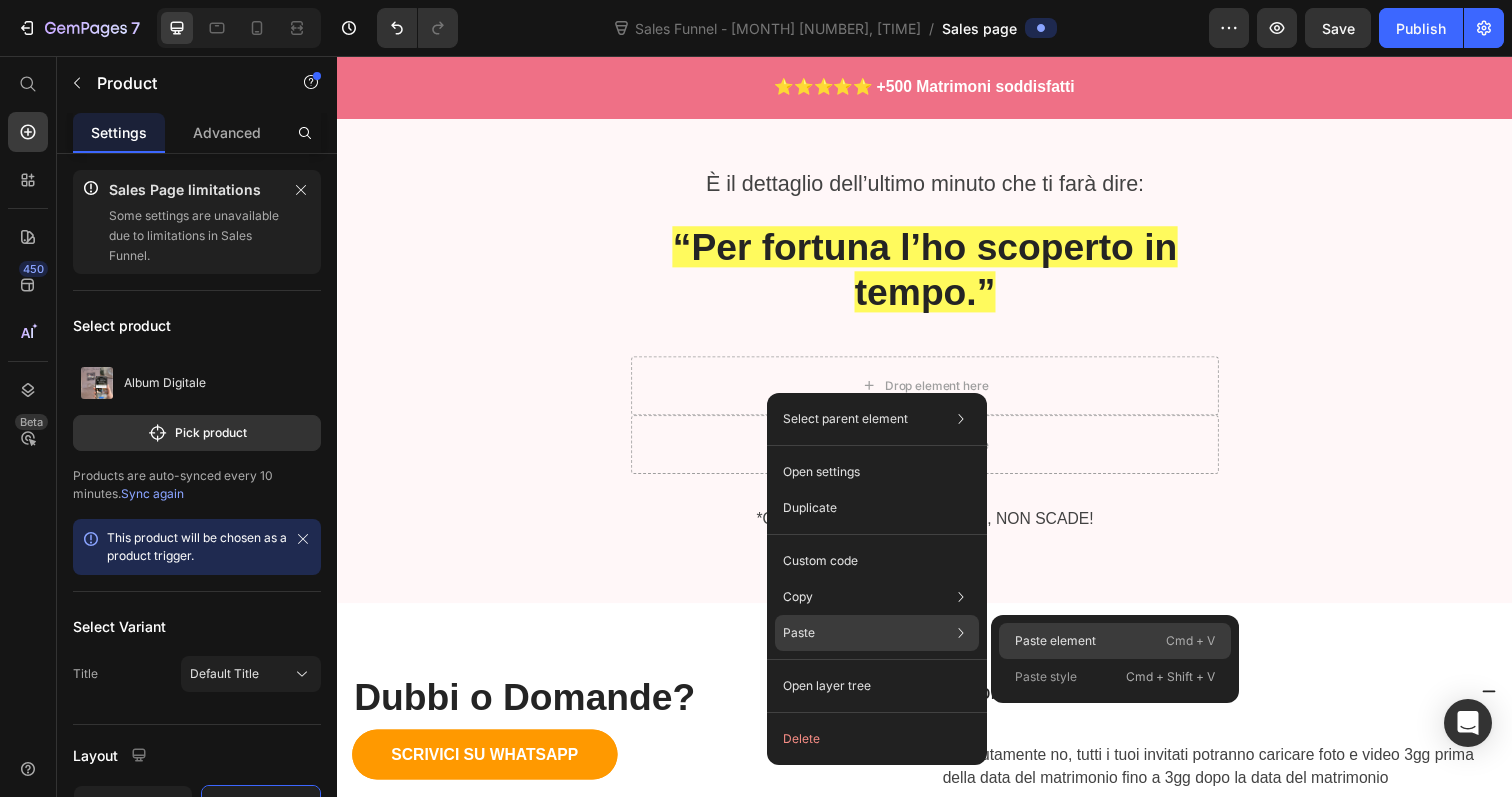 click on "Paste element" at bounding box center [1055, 641] 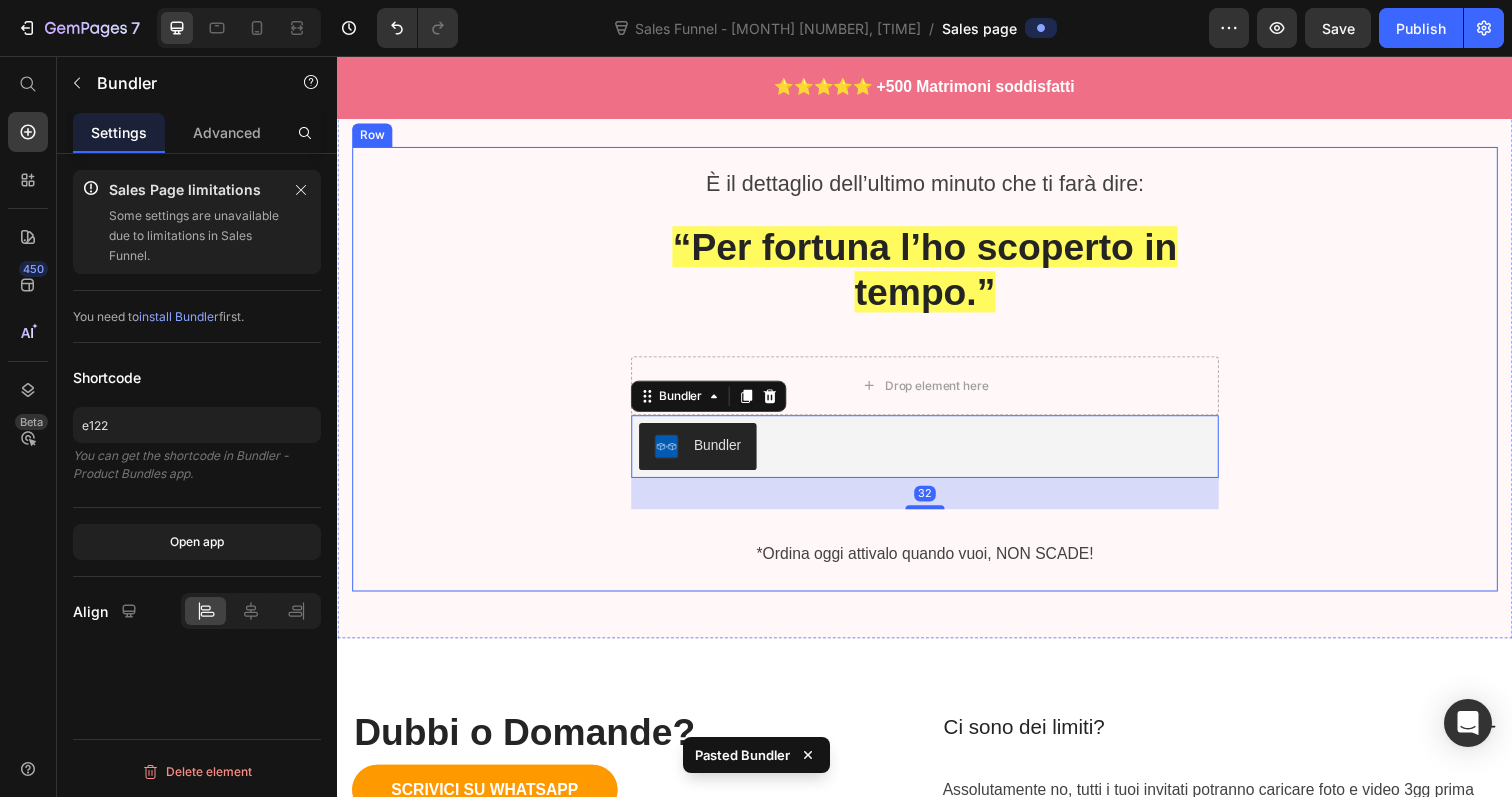 click on "È il dettaglio dell’ultimo minuto che ti farà dire: Text block “Per fortuna l’ho scoperto in tempo.” Heading Row Row
Drop element here Bundler Bundler   32 Product *Ordina oggi attivalo quando vuoi, NON SCADE! Text block Row" at bounding box center [937, 375] 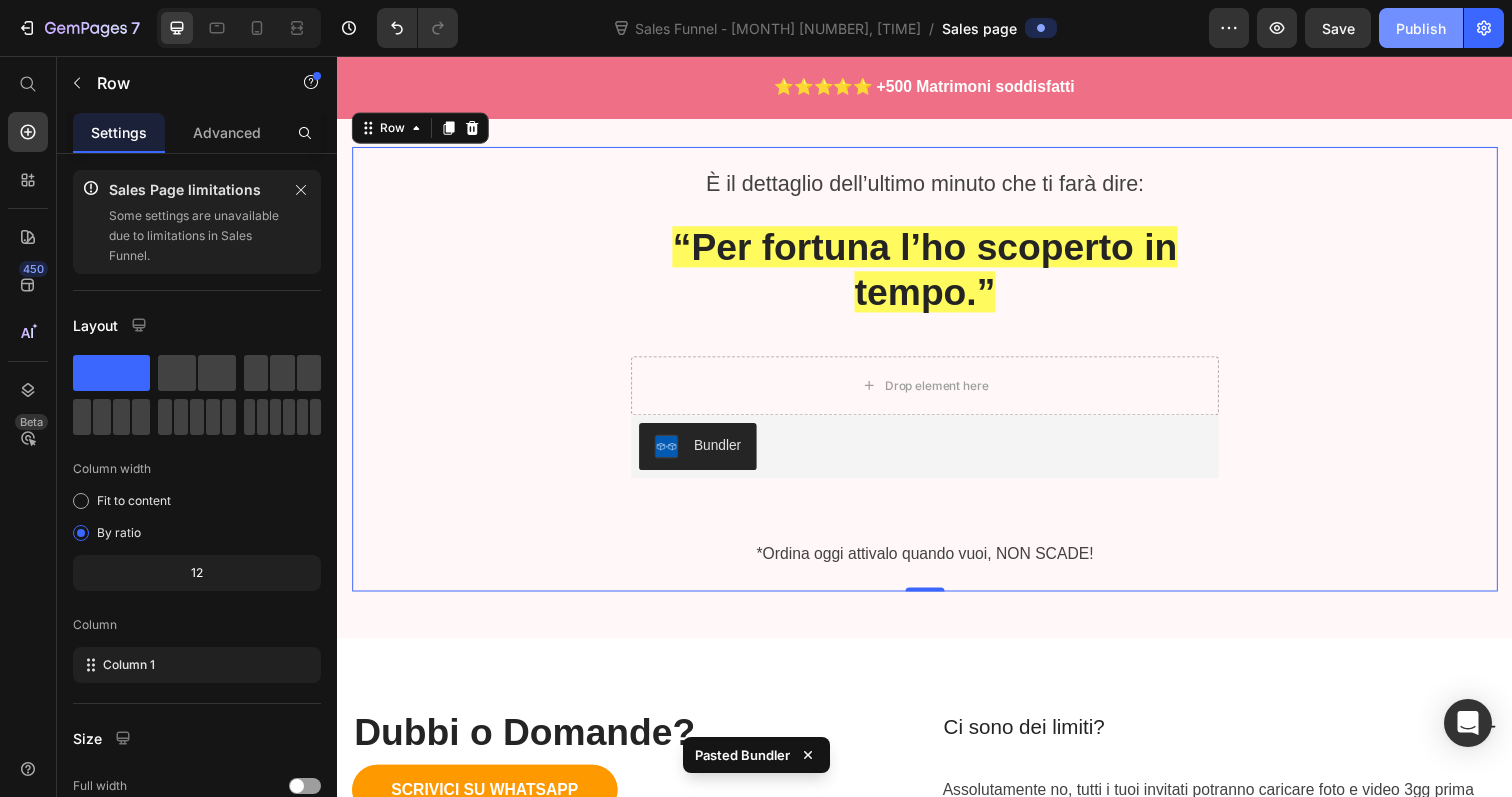 click on "Publish" at bounding box center (1421, 28) 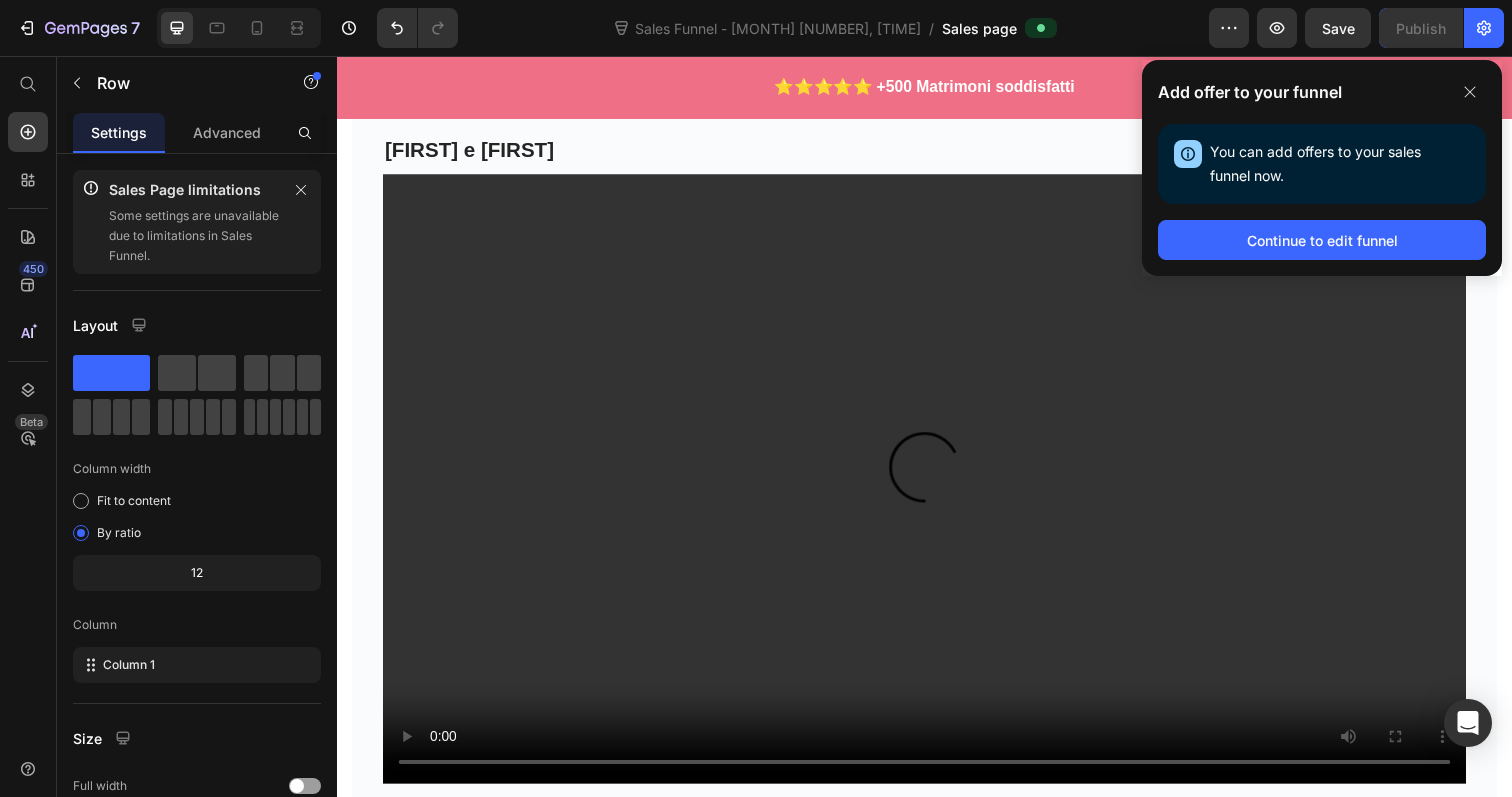 scroll, scrollTop: 3356, scrollLeft: 0, axis: vertical 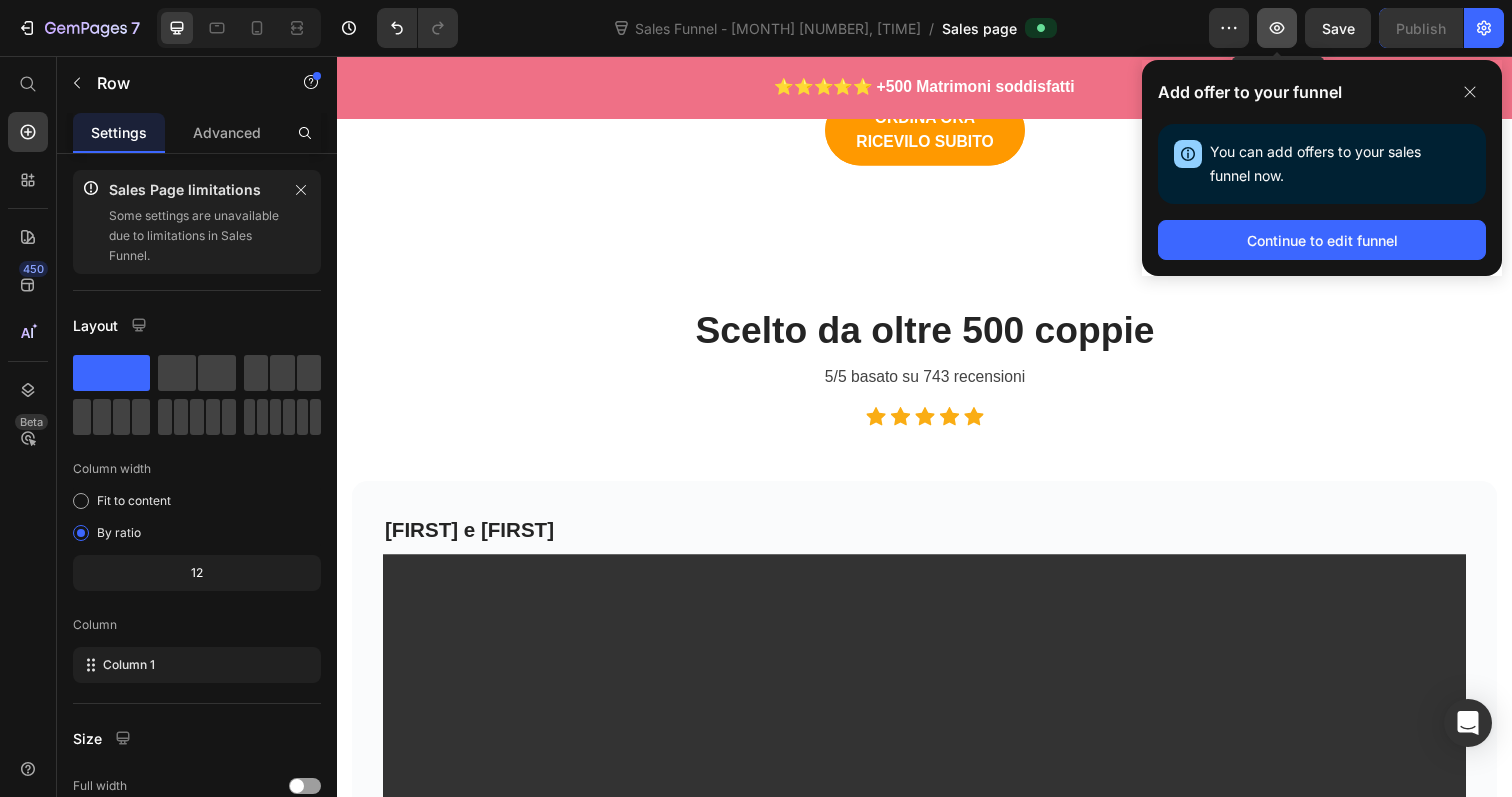 click 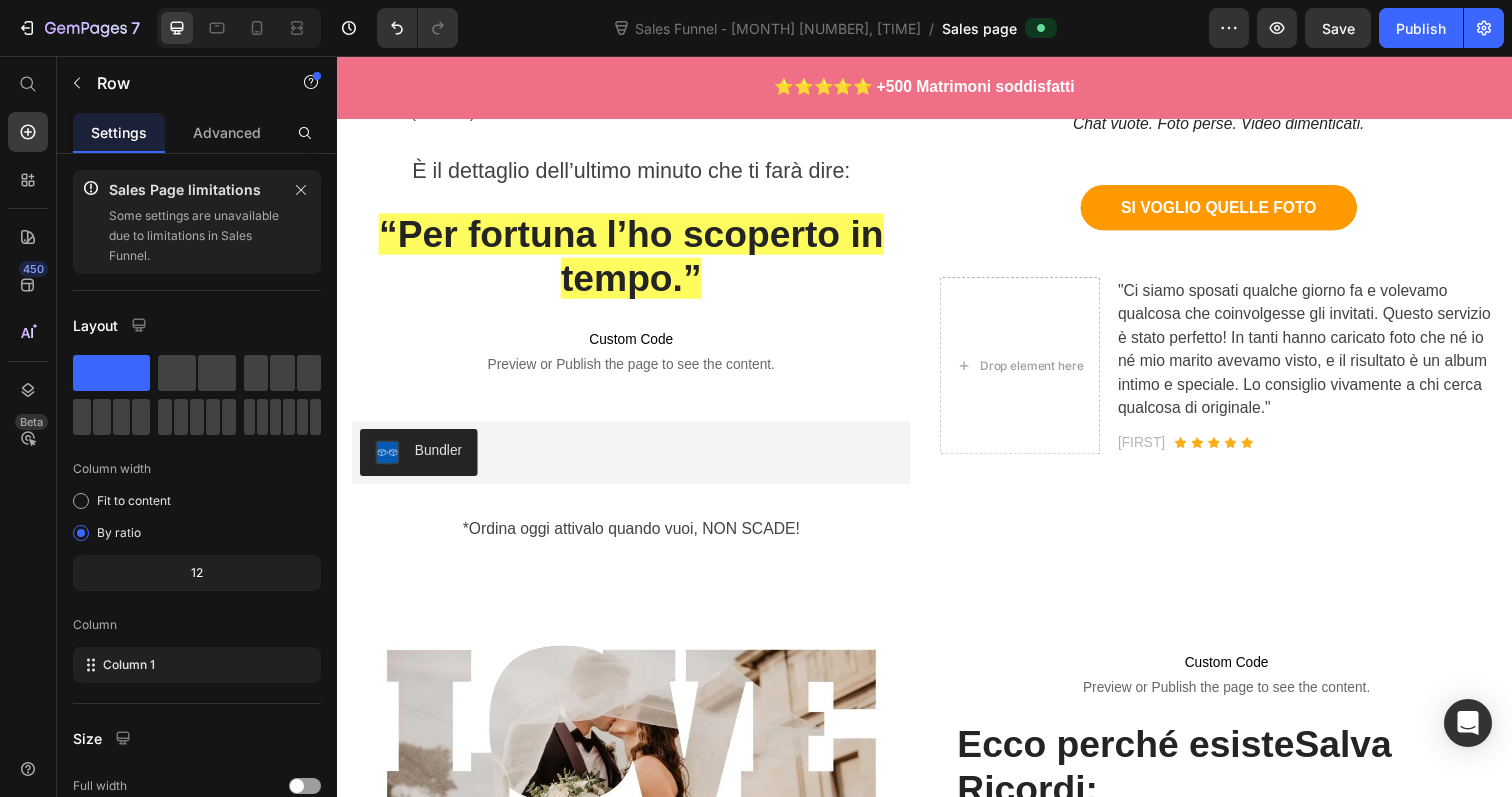 scroll, scrollTop: 487, scrollLeft: 0, axis: vertical 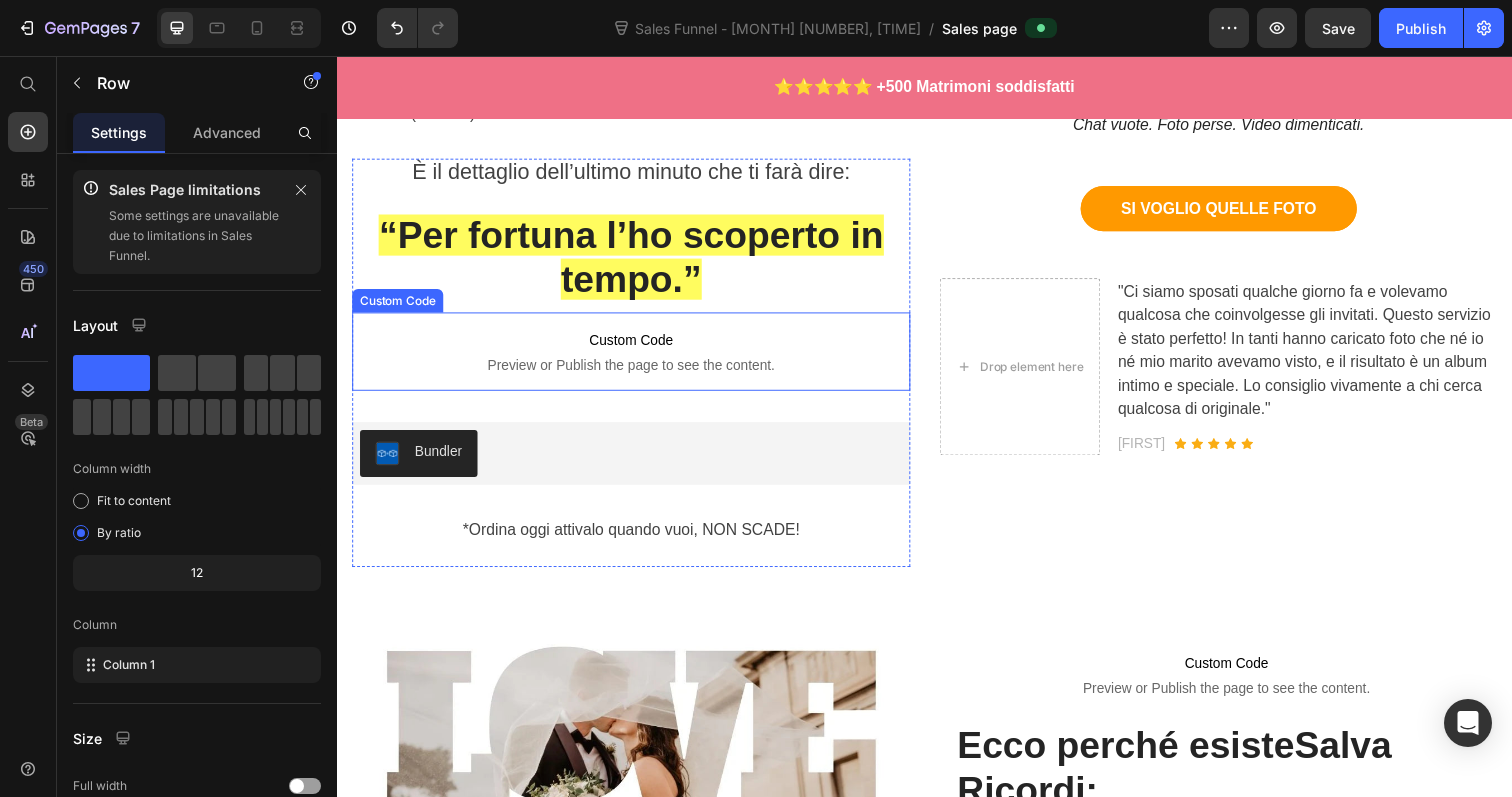 click on "Custom Code
Preview or Publish the page to see the content." at bounding box center (637, 358) 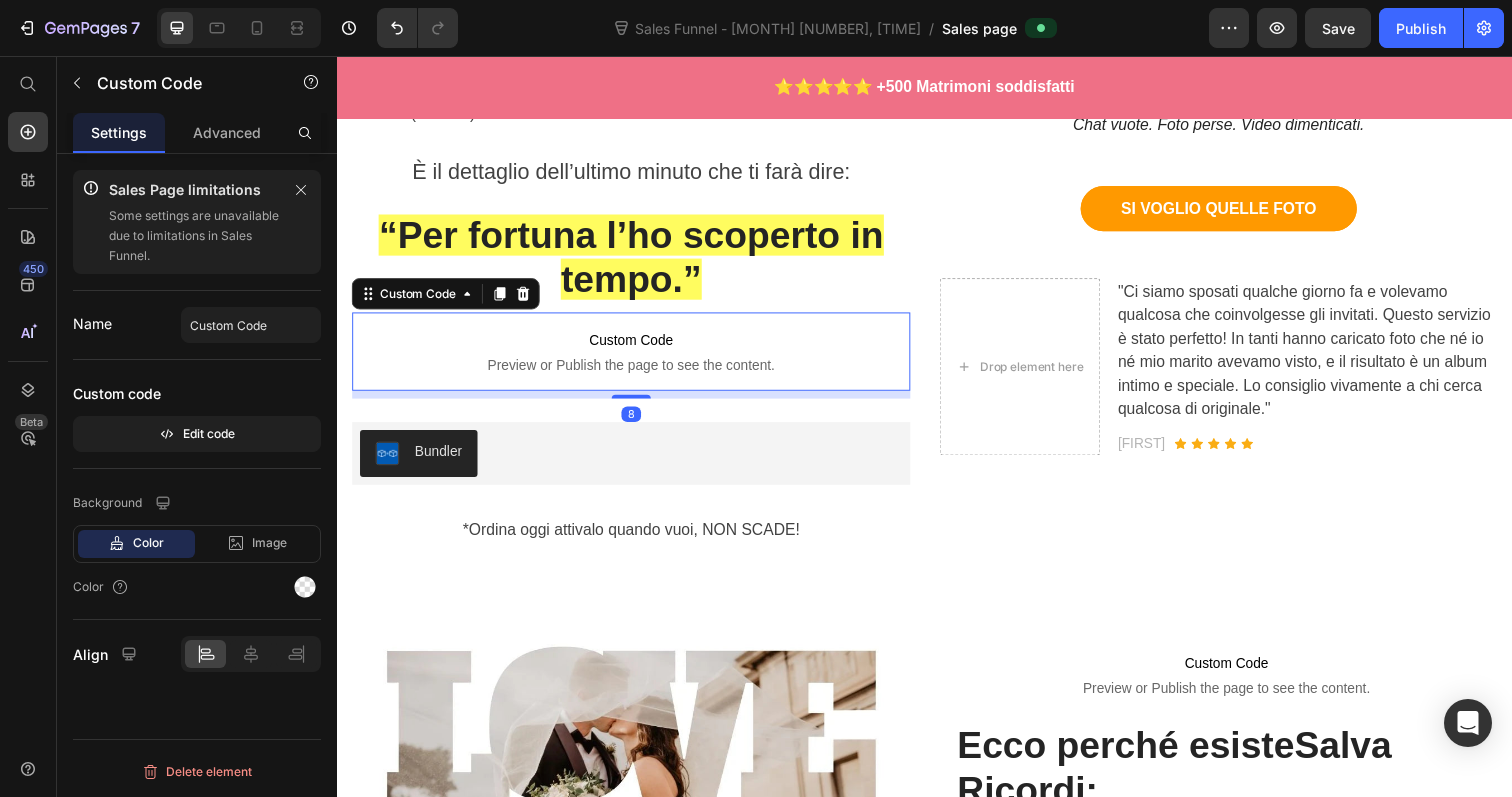 click on "Custom Code
Preview or Publish the page to see the content." at bounding box center (637, 358) 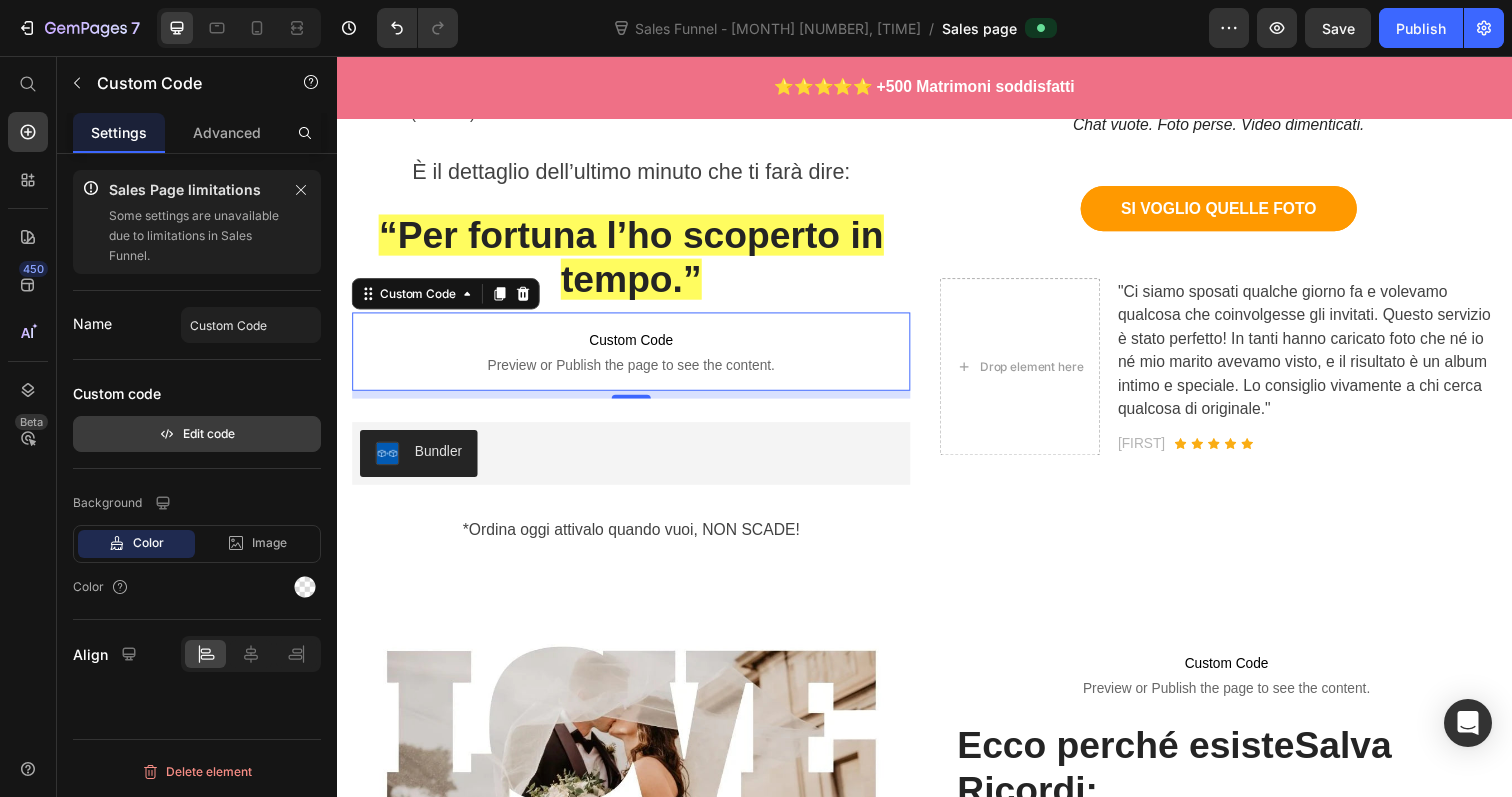 click on "Edit code" at bounding box center [197, 434] 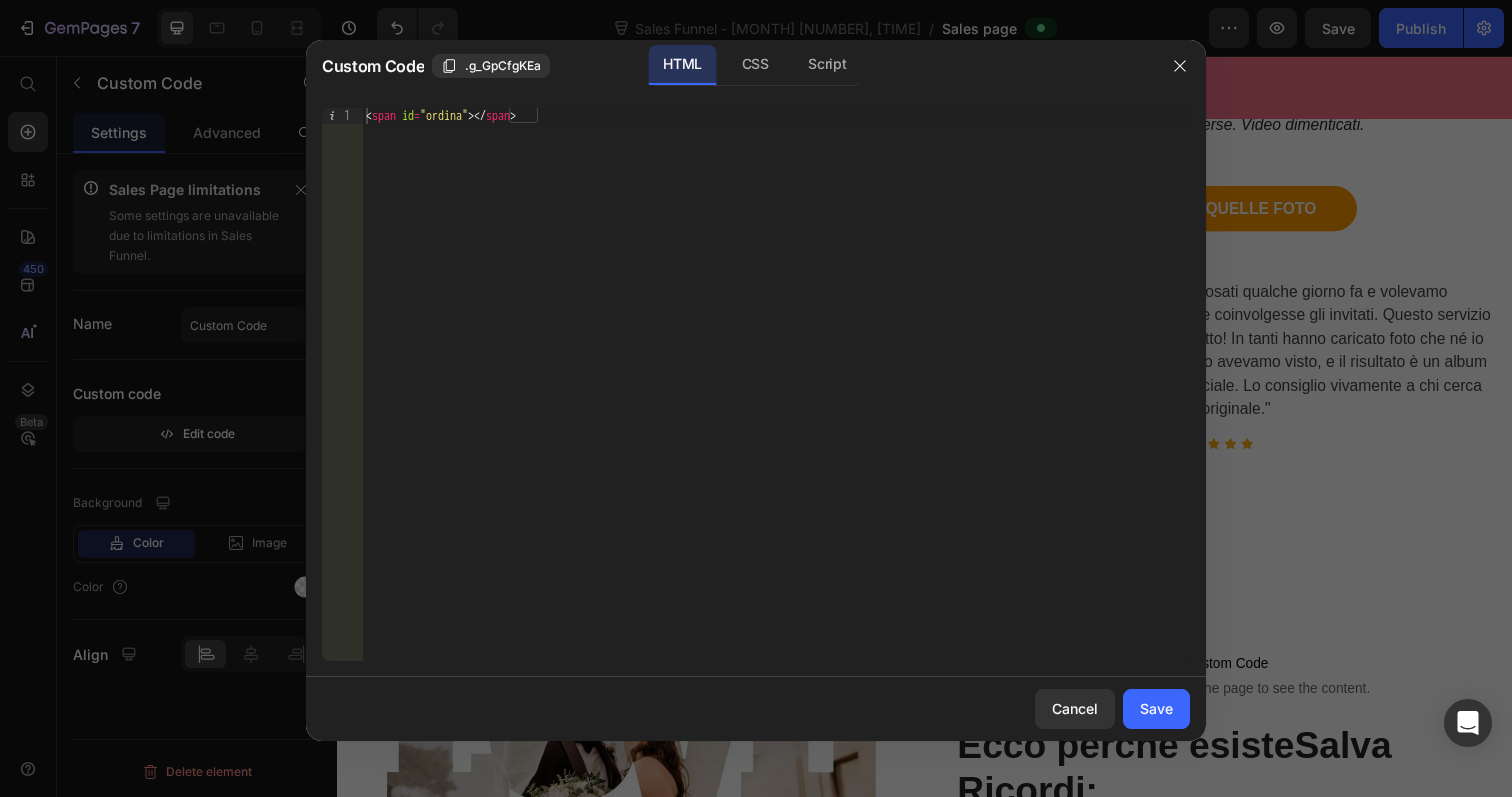 type on "<span id="ordina"></span>" 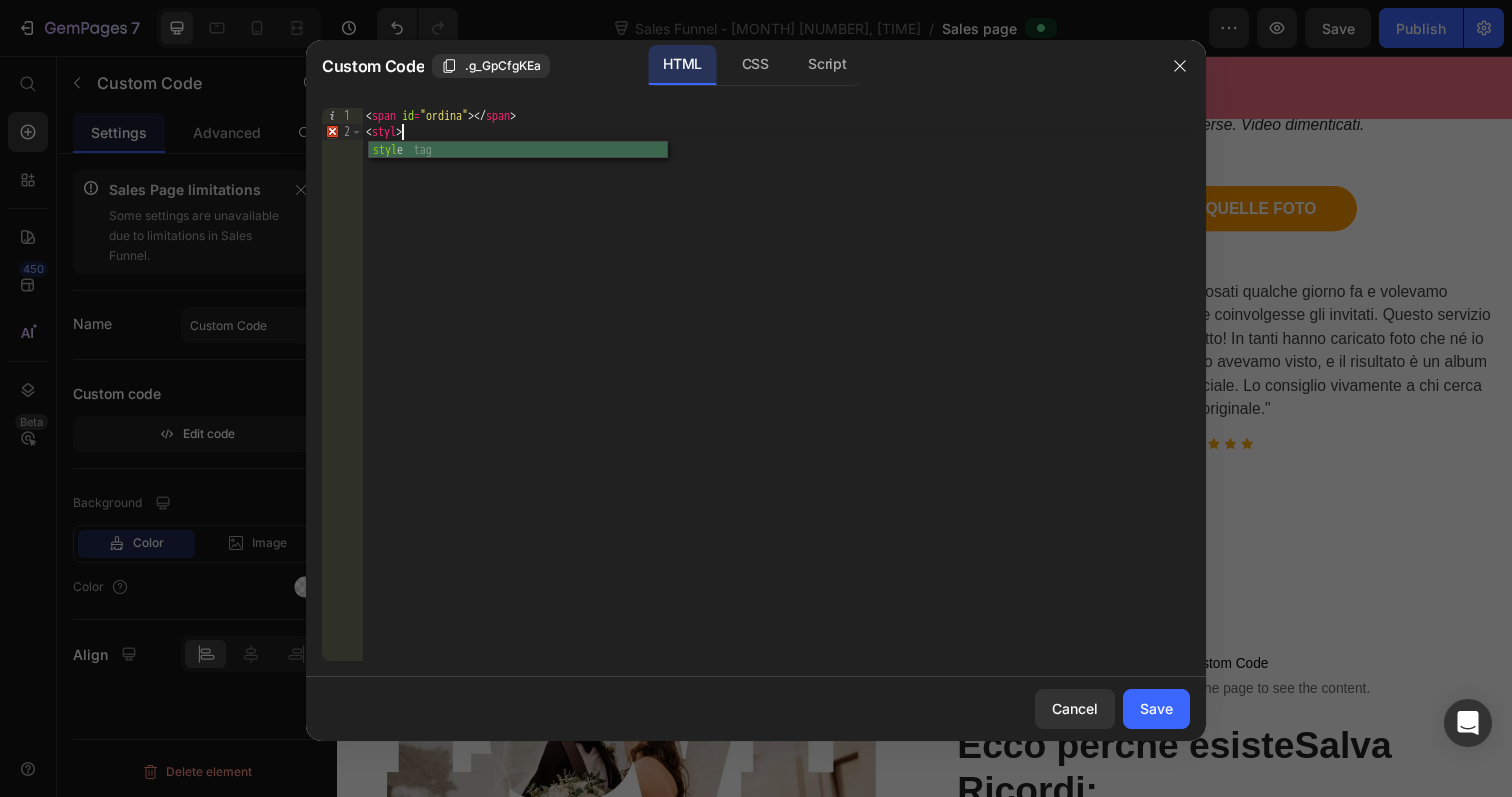 scroll, scrollTop: 0, scrollLeft: 3, axis: horizontal 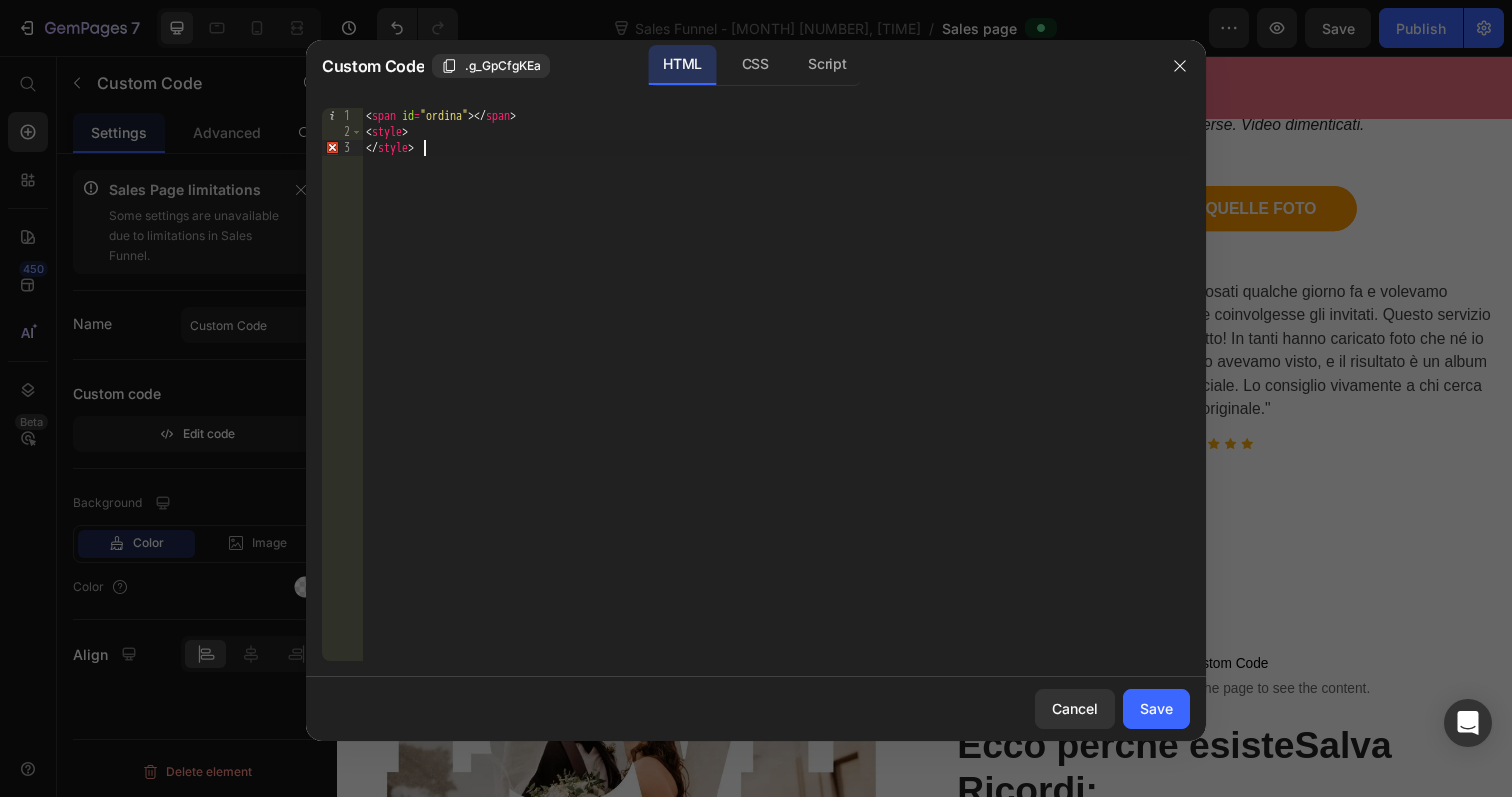 type on "<style>" 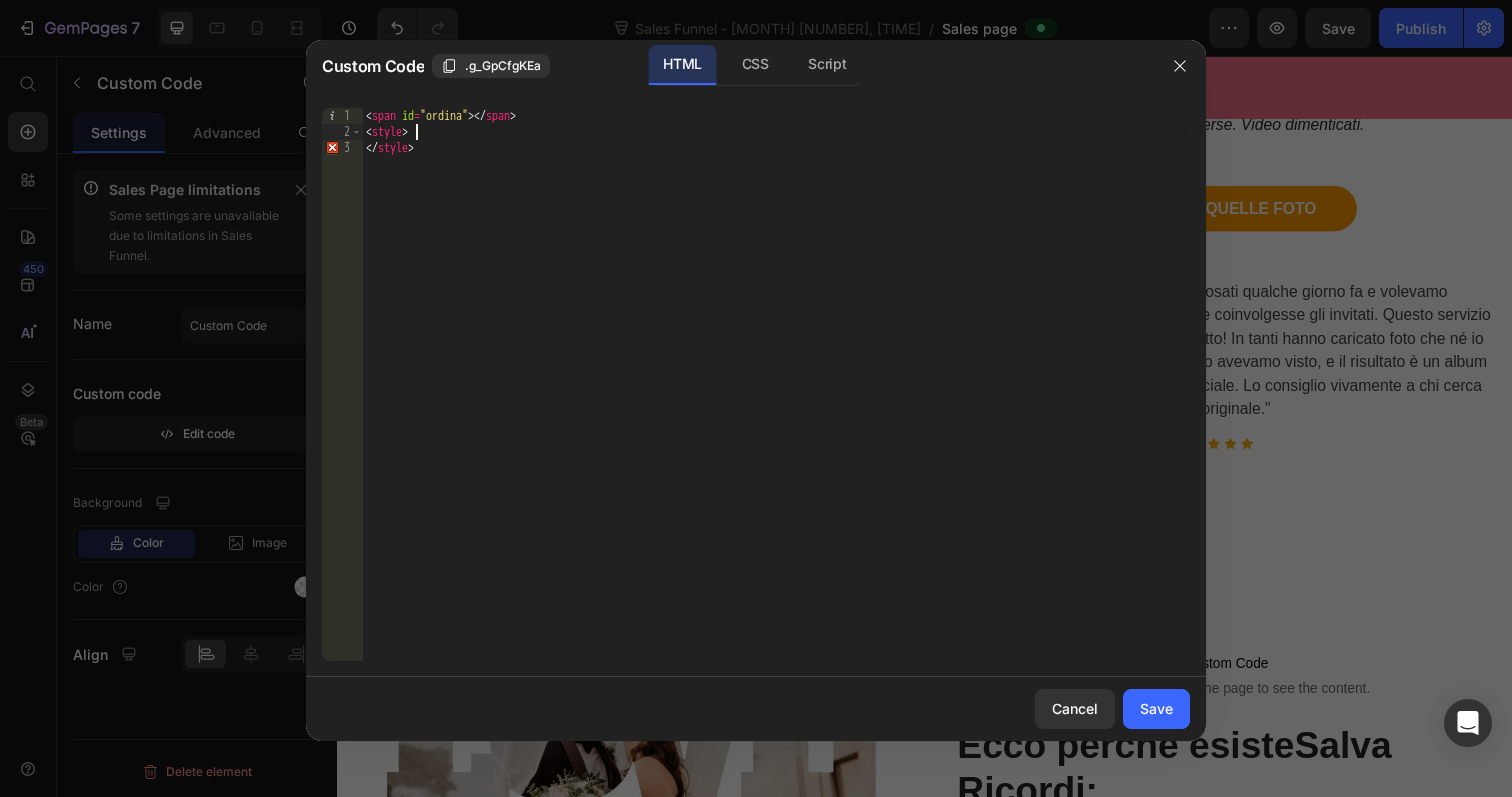 scroll, scrollTop: 0, scrollLeft: 0, axis: both 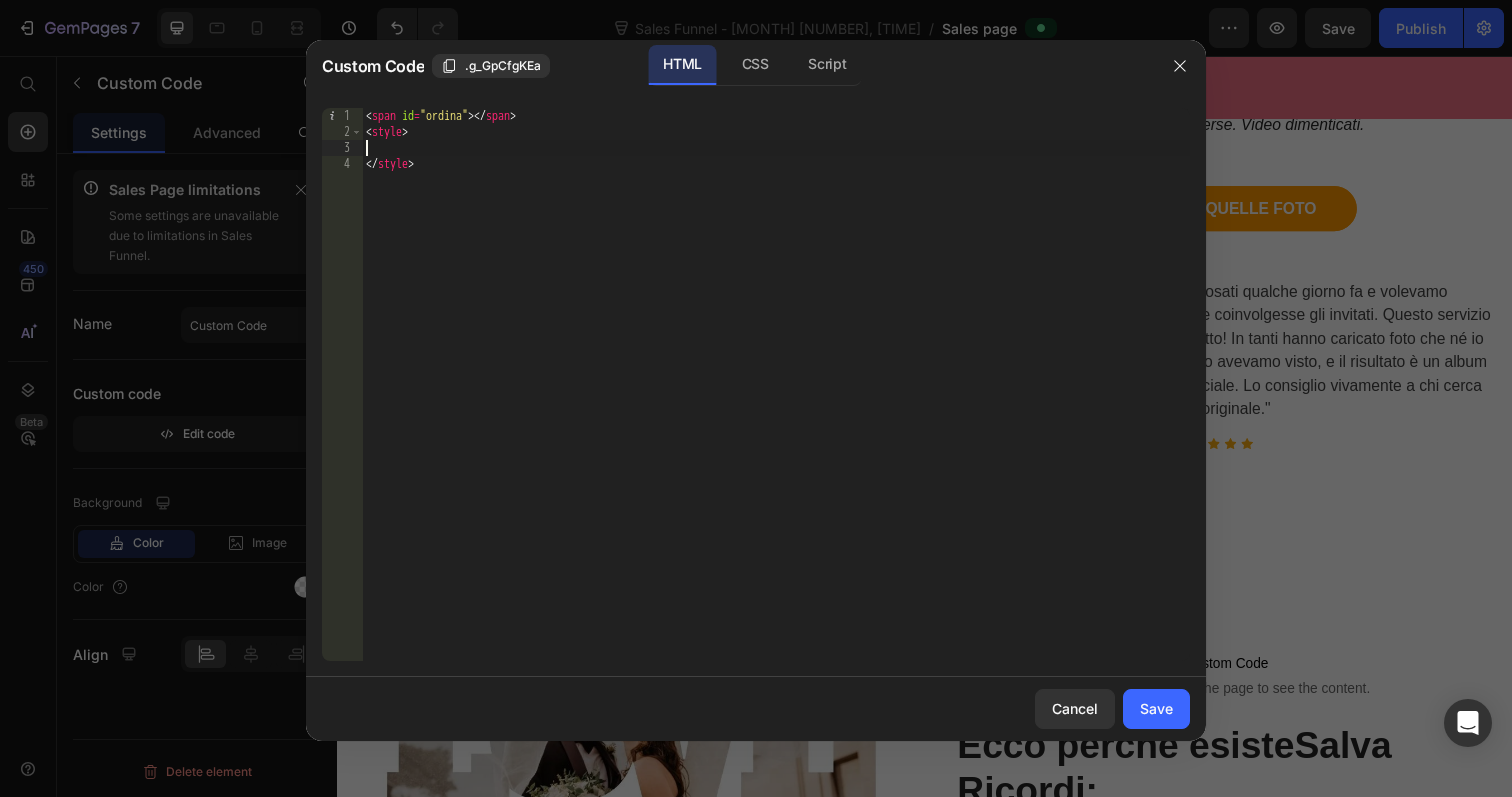paste on "}" 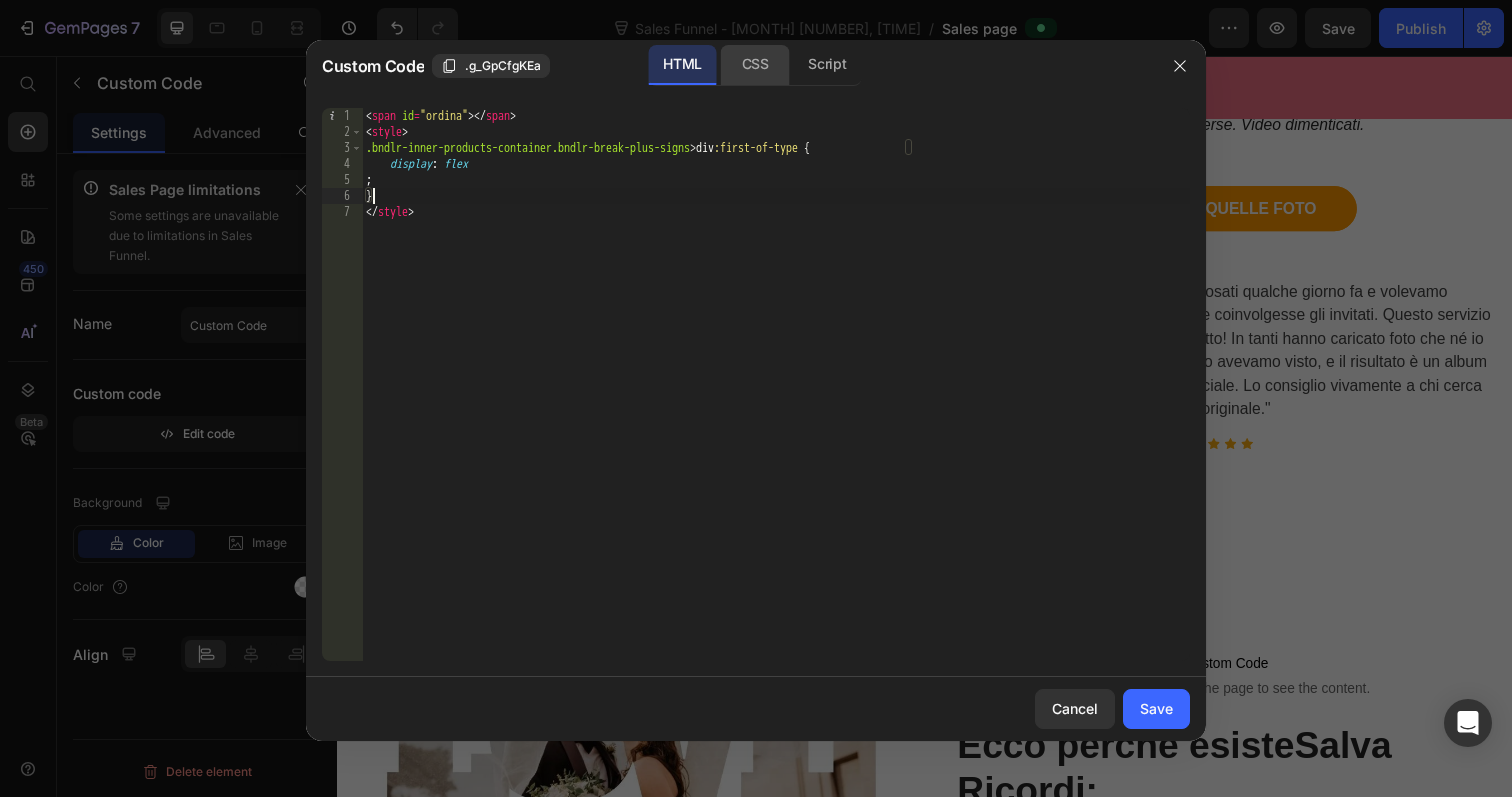 click on "CSS" 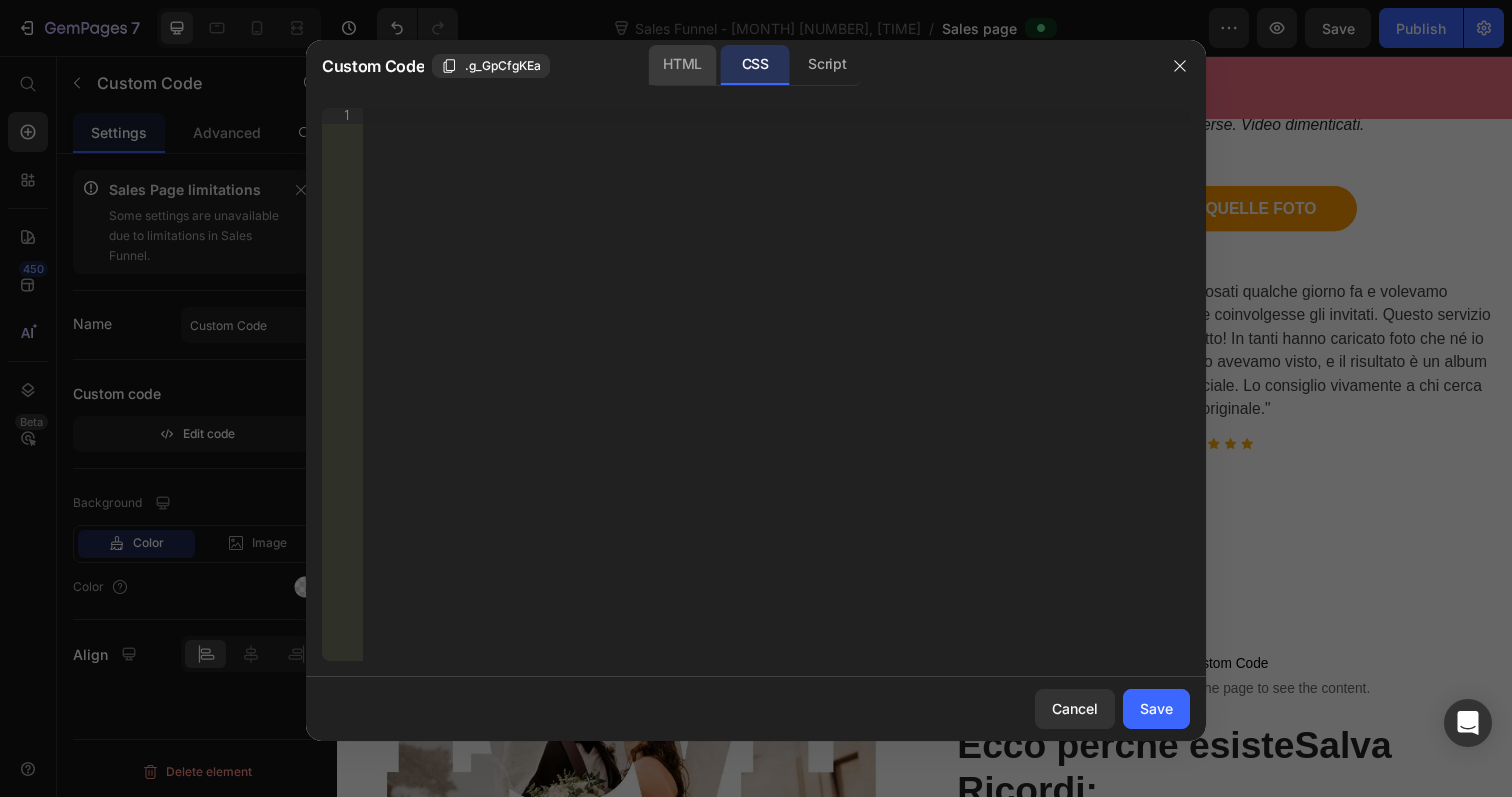click on "HTML" 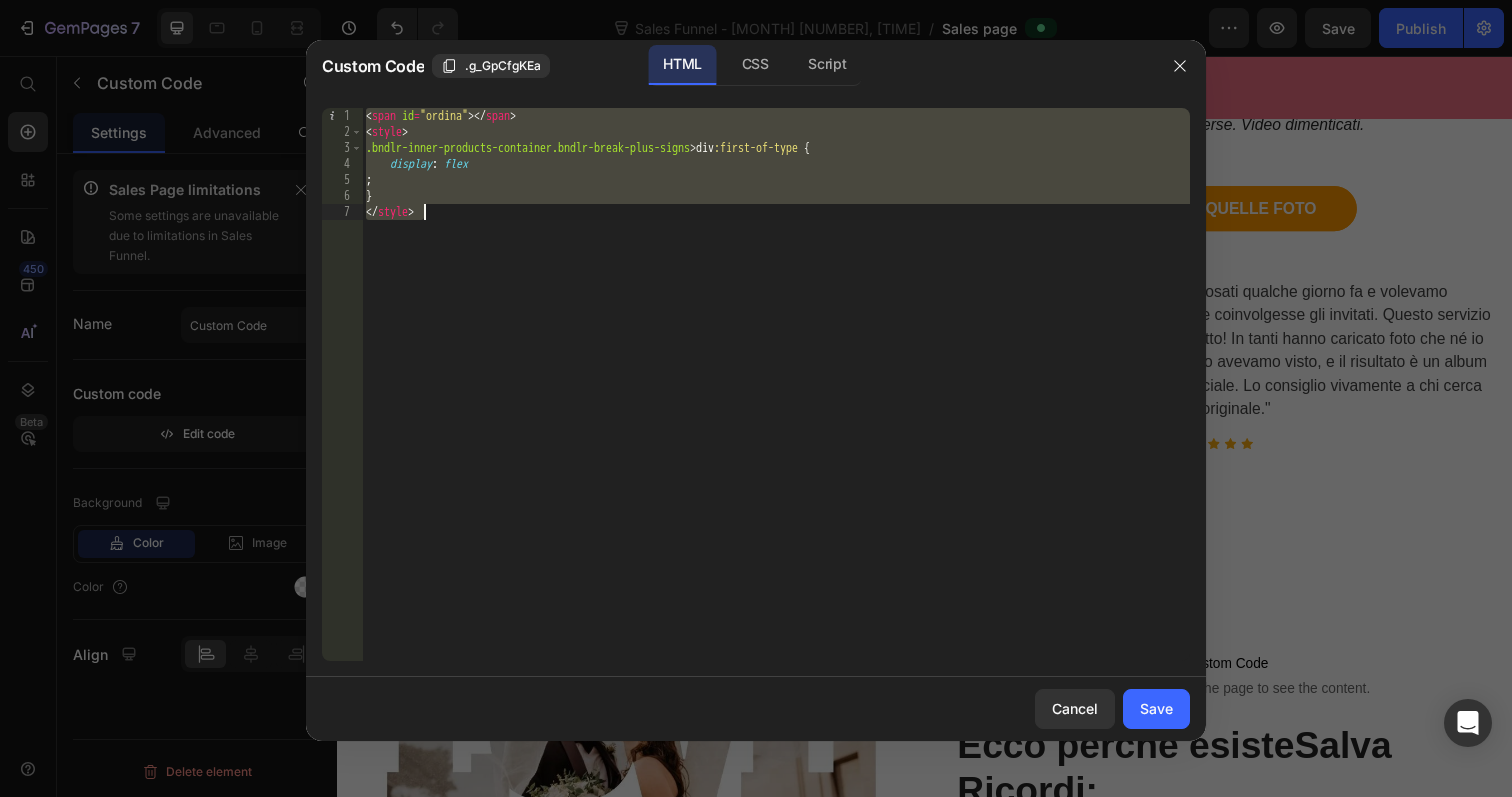 click on "< span   id = "ordina" > </ span > < style > .bndlr-inner-products-container.bndlr-break-plus-signs  >  div :first-of-type   {      display :   flex ; } </ style >" at bounding box center [776, 400] 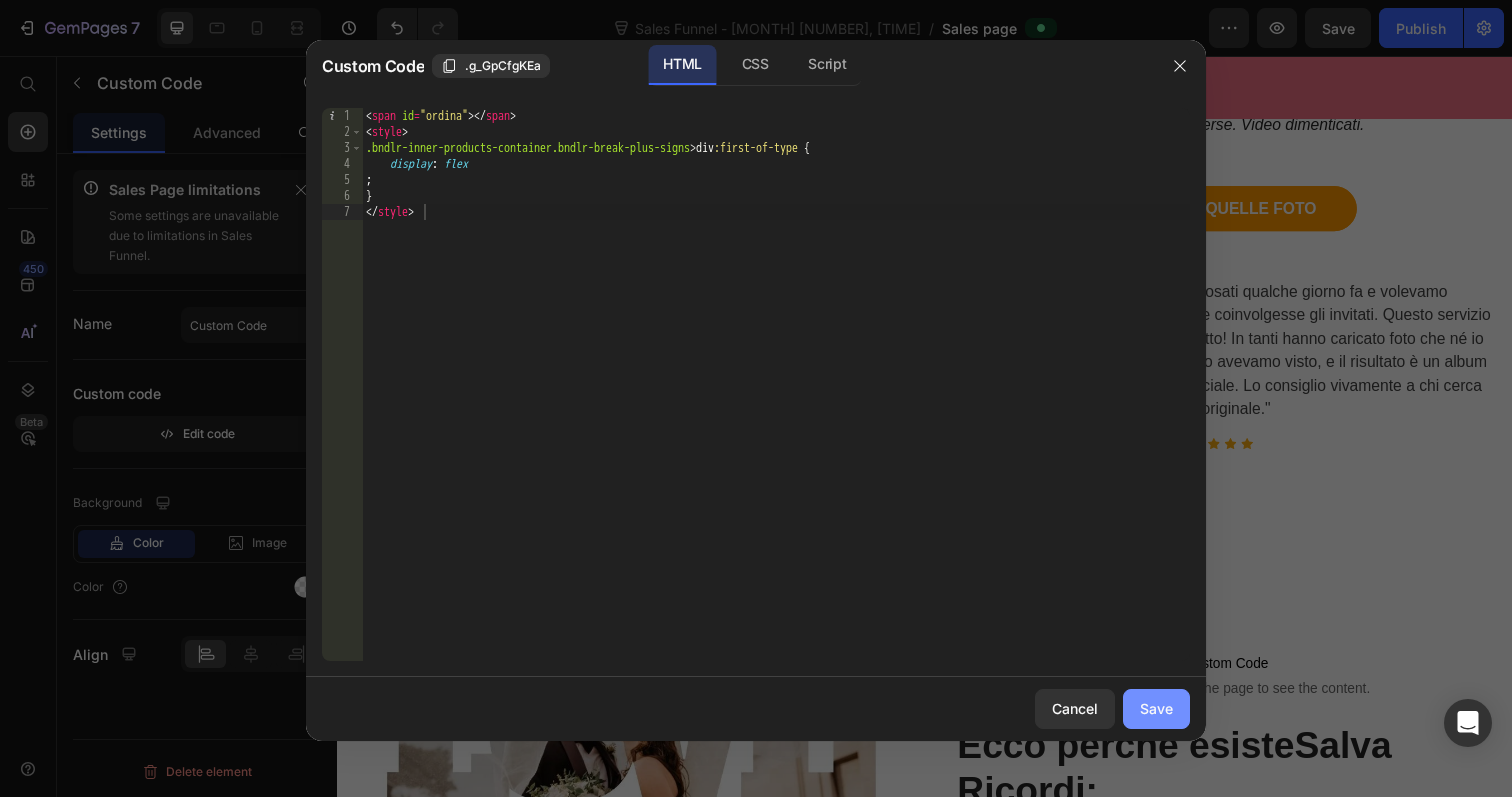 click on "Save" 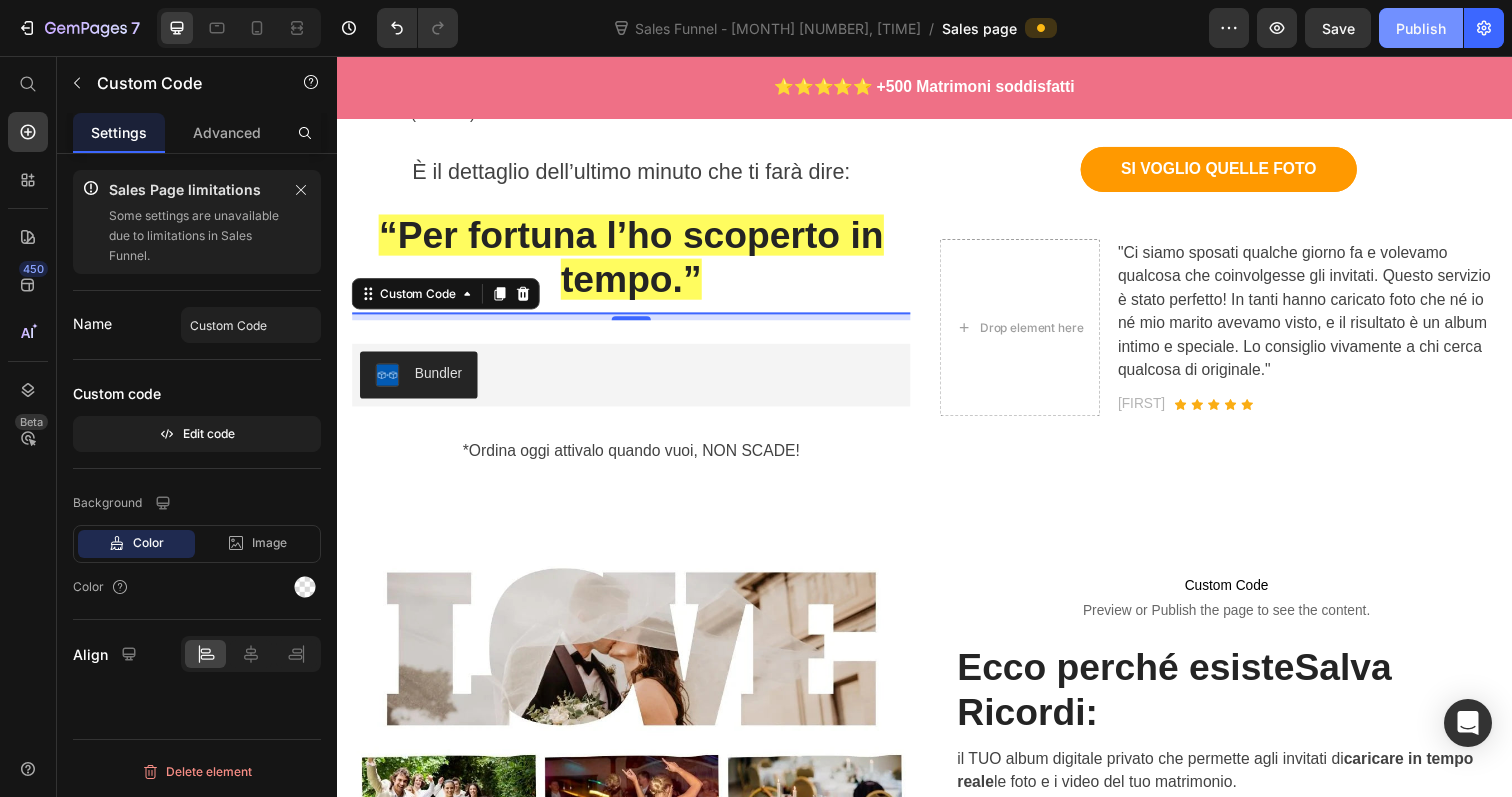 click on "Publish" at bounding box center [1421, 28] 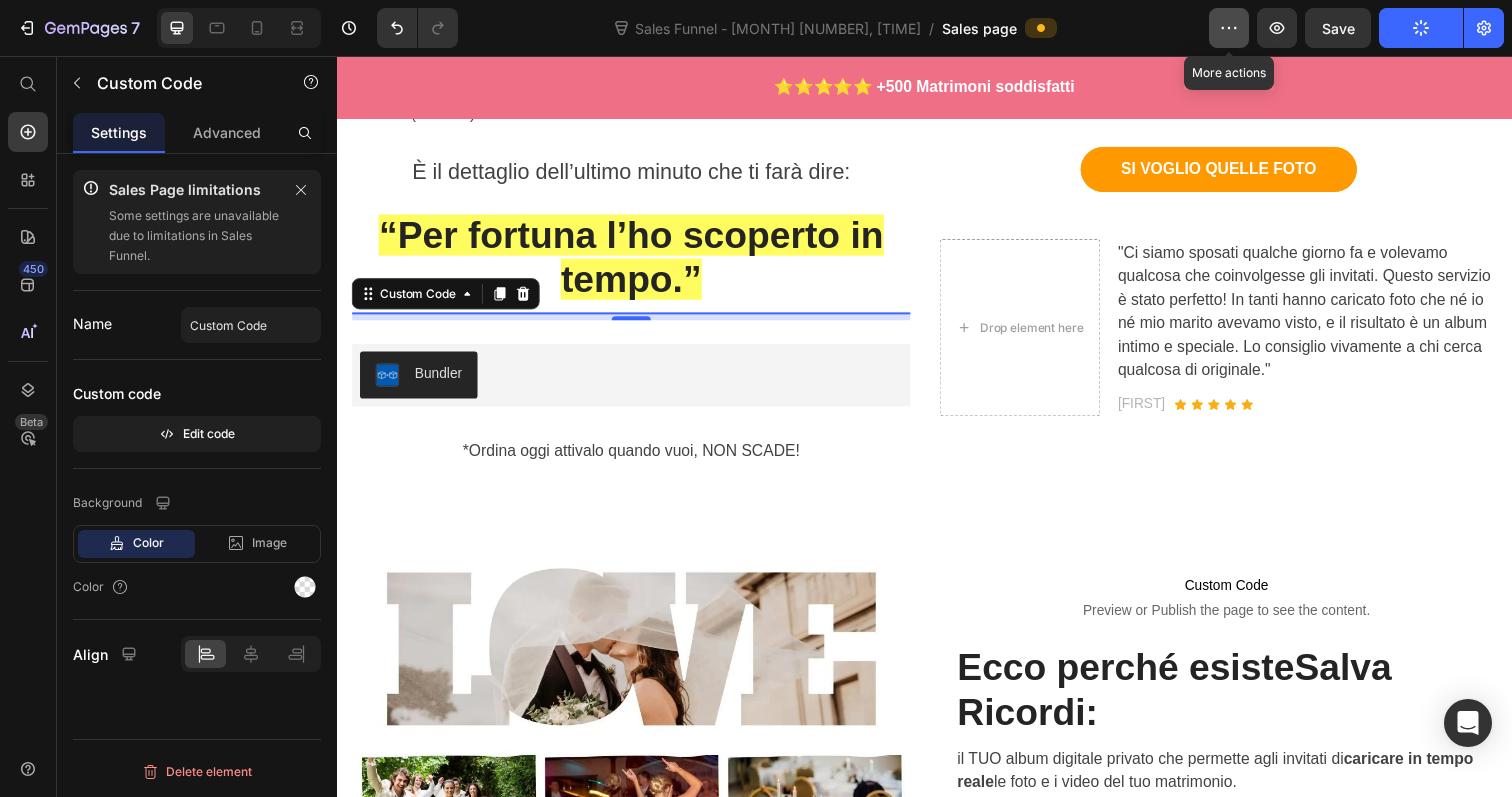 click on "7  Sales Funnel - Jul 13, 21:57:56  /  Sales page More actions Preview  Save   Publish  450 Beta Sales Page limitations Some elements are unavailable due to limitations in Sales Funnel. Shopify Apps Sections Elements Hero Section Product Detail Brands Trusted Badges Guarantee Product Breakdown How to use Testimonials Compare Bundle FAQs Social Proof Brand Story Product List Collection Blog List Contact Sticky Add to Cart Custom Footer Browse Library 450 Layout
Row
Row
Row
Row Text
Heading
Text Block Button
Button
Button
Media" at bounding box center (756, 0) 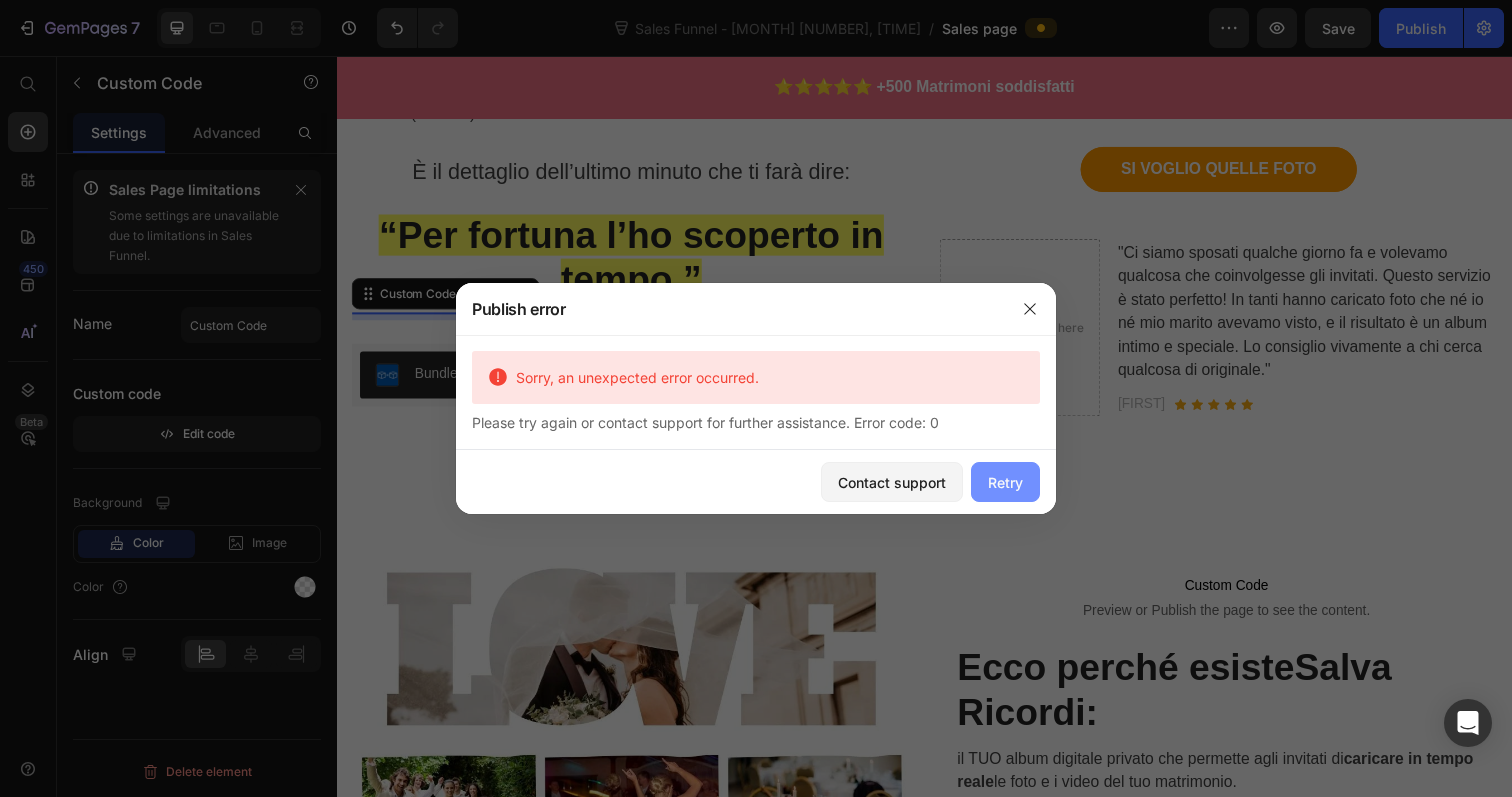 click on "Retry" at bounding box center (1005, 482) 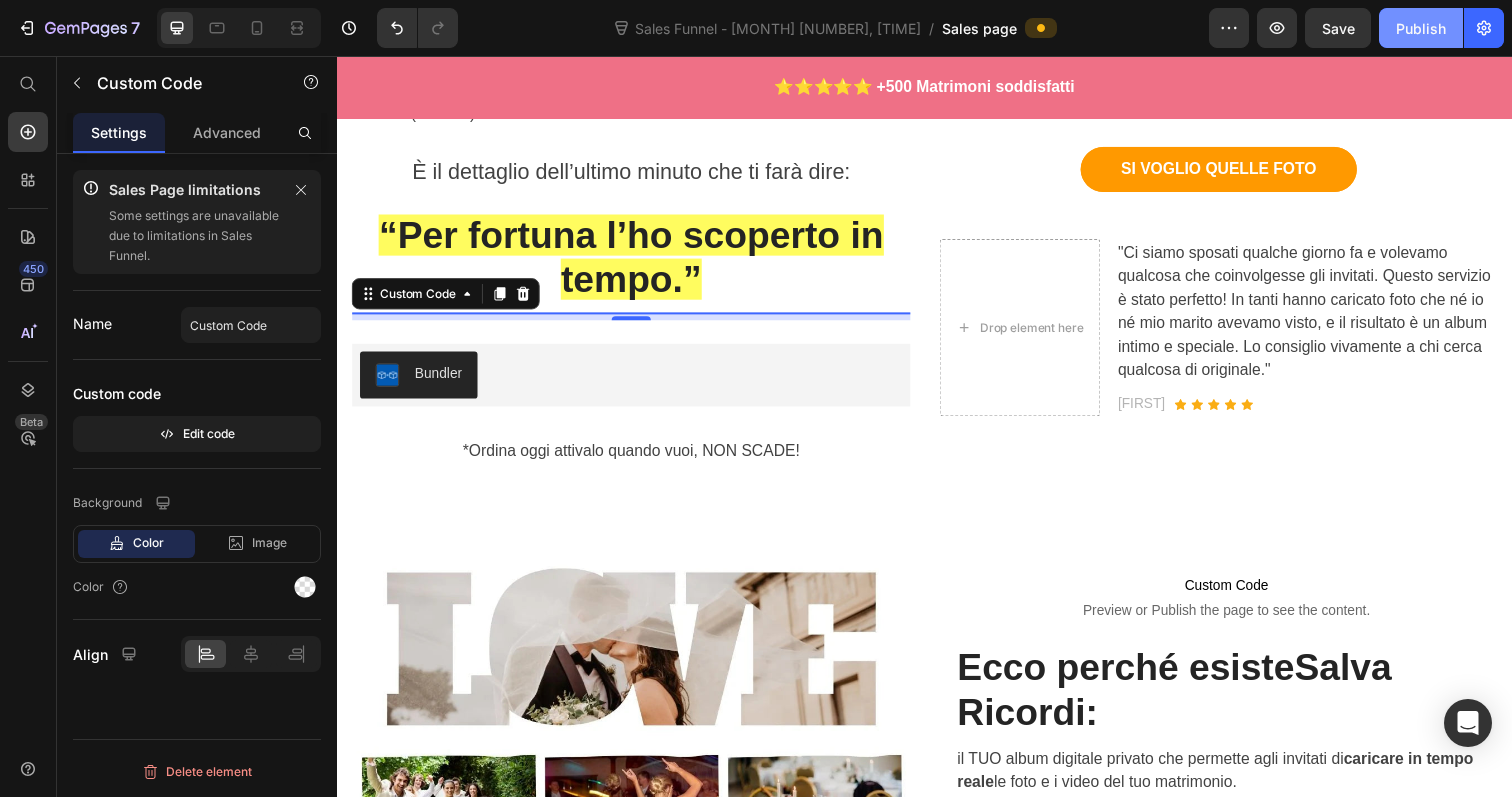 click on "Publish" at bounding box center (1421, 28) 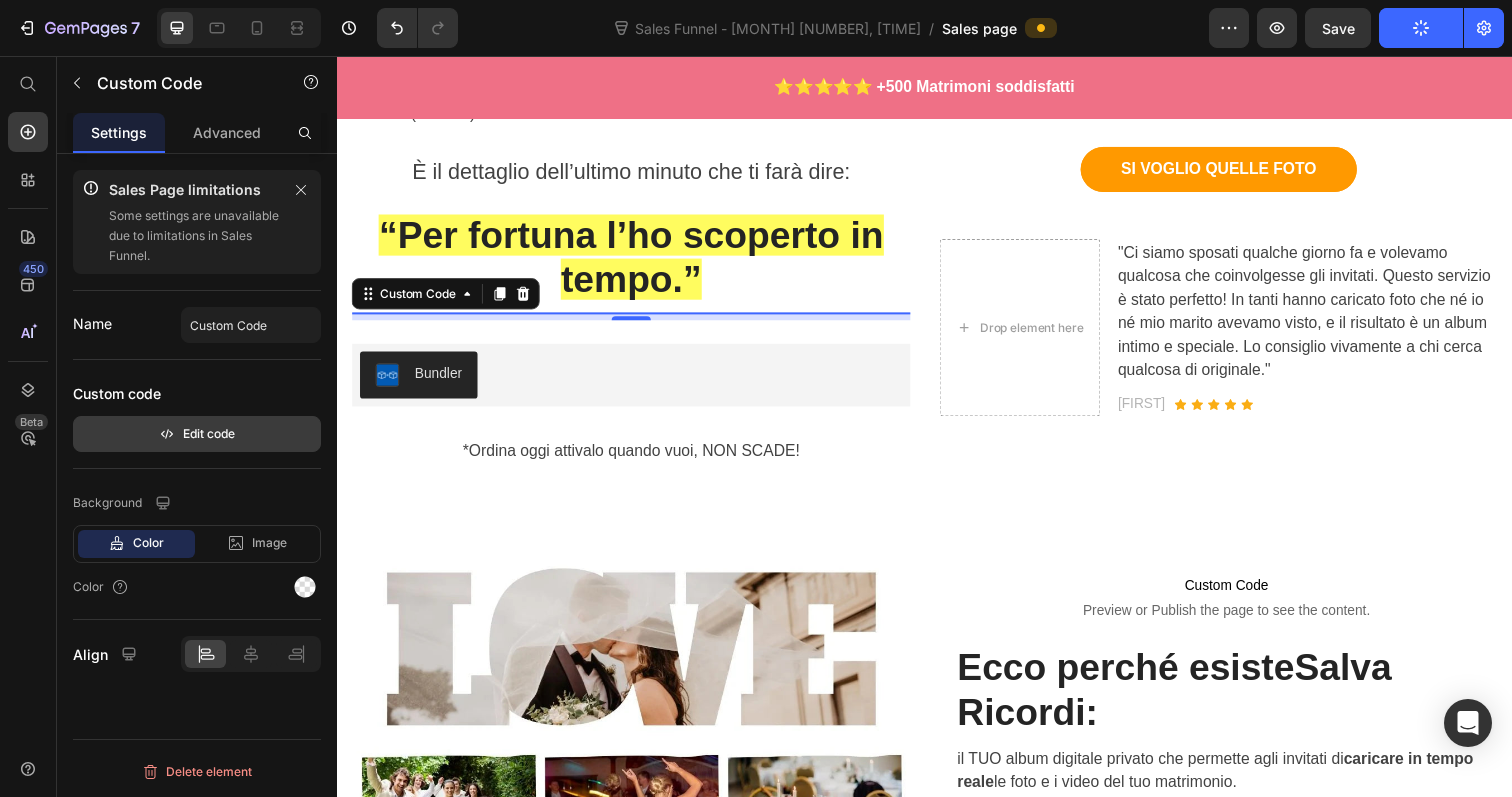 click on "Edit code" at bounding box center [197, 434] 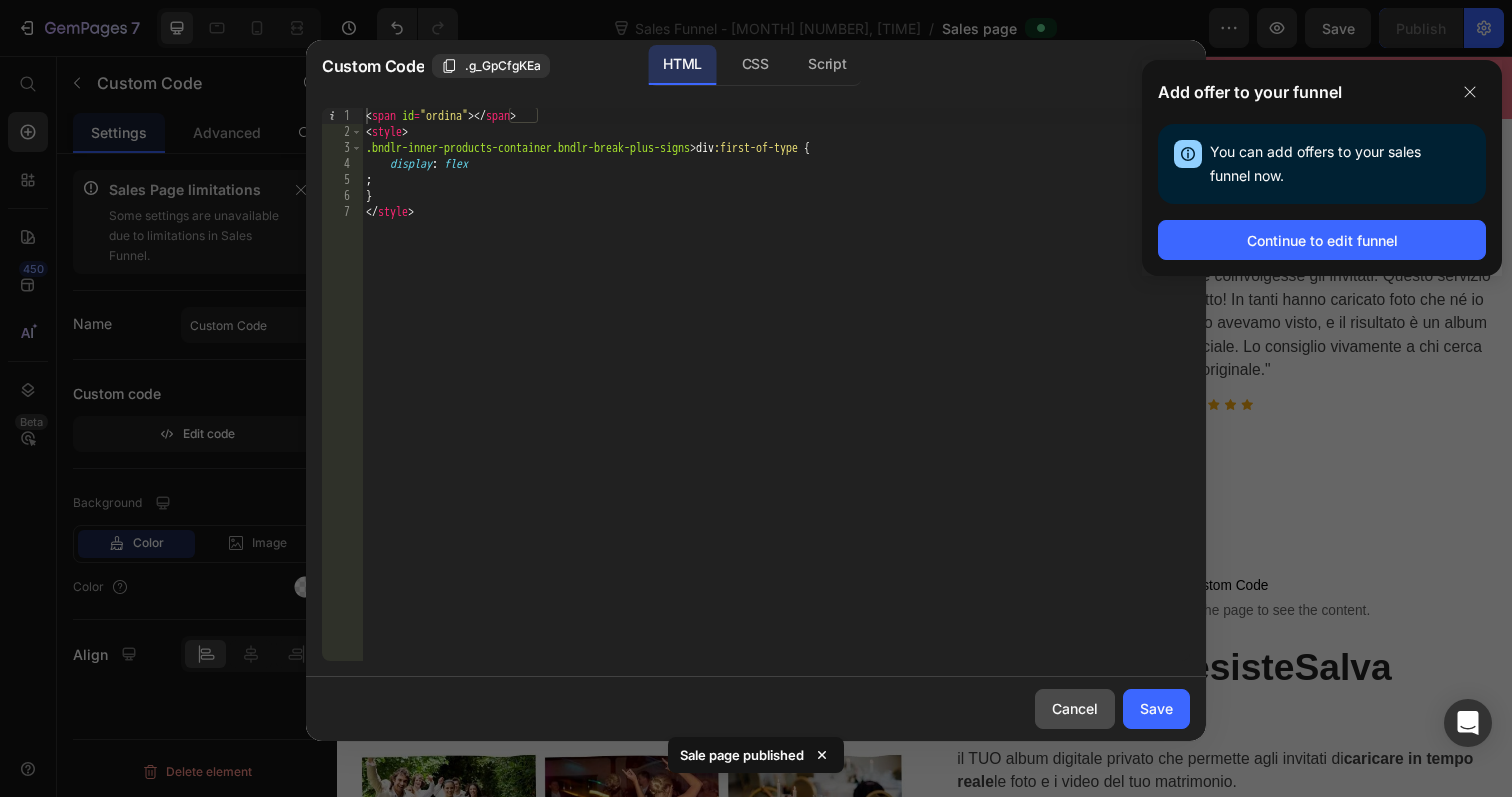 click on "Cancel" at bounding box center [1075, 708] 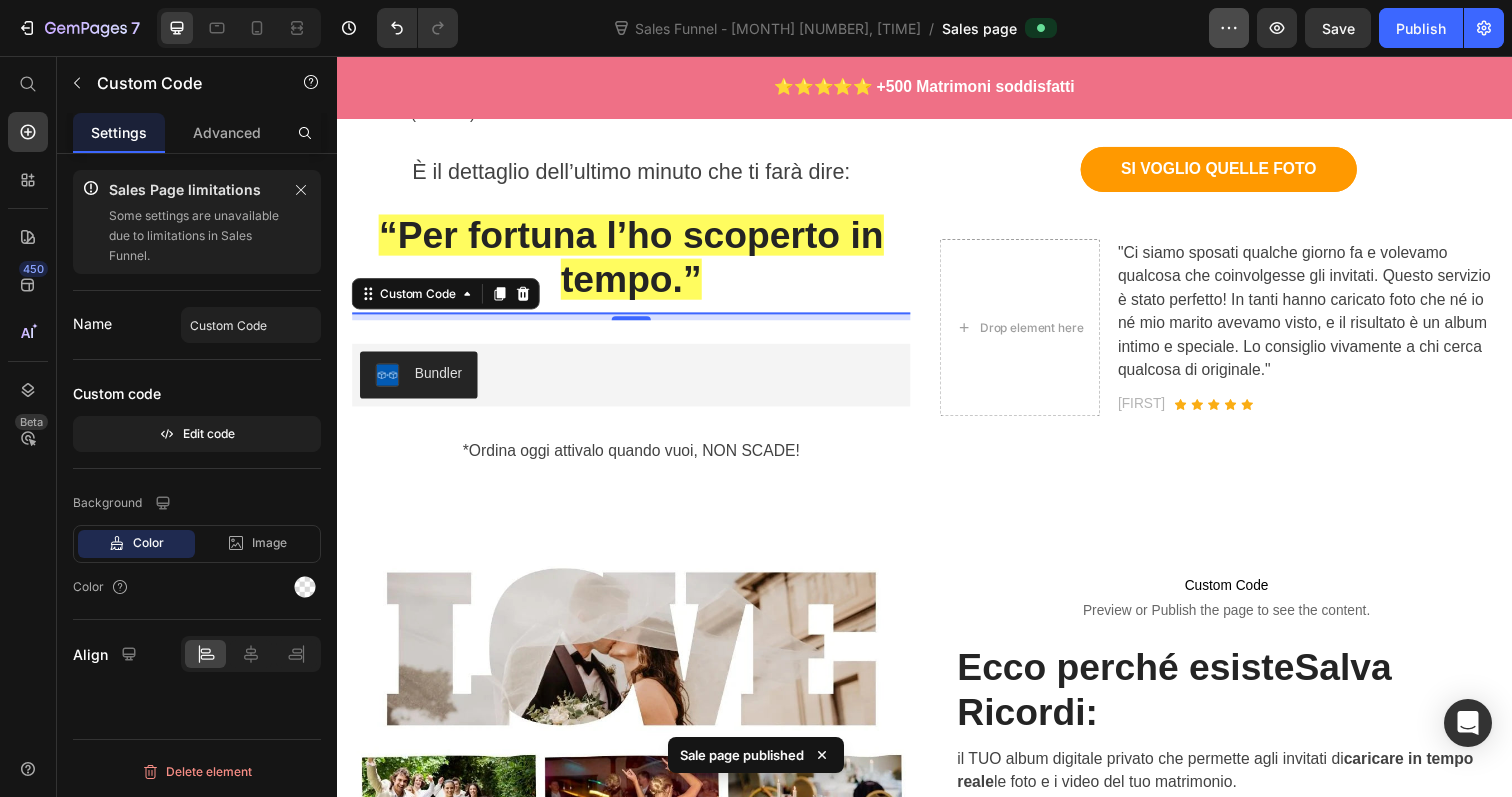 click 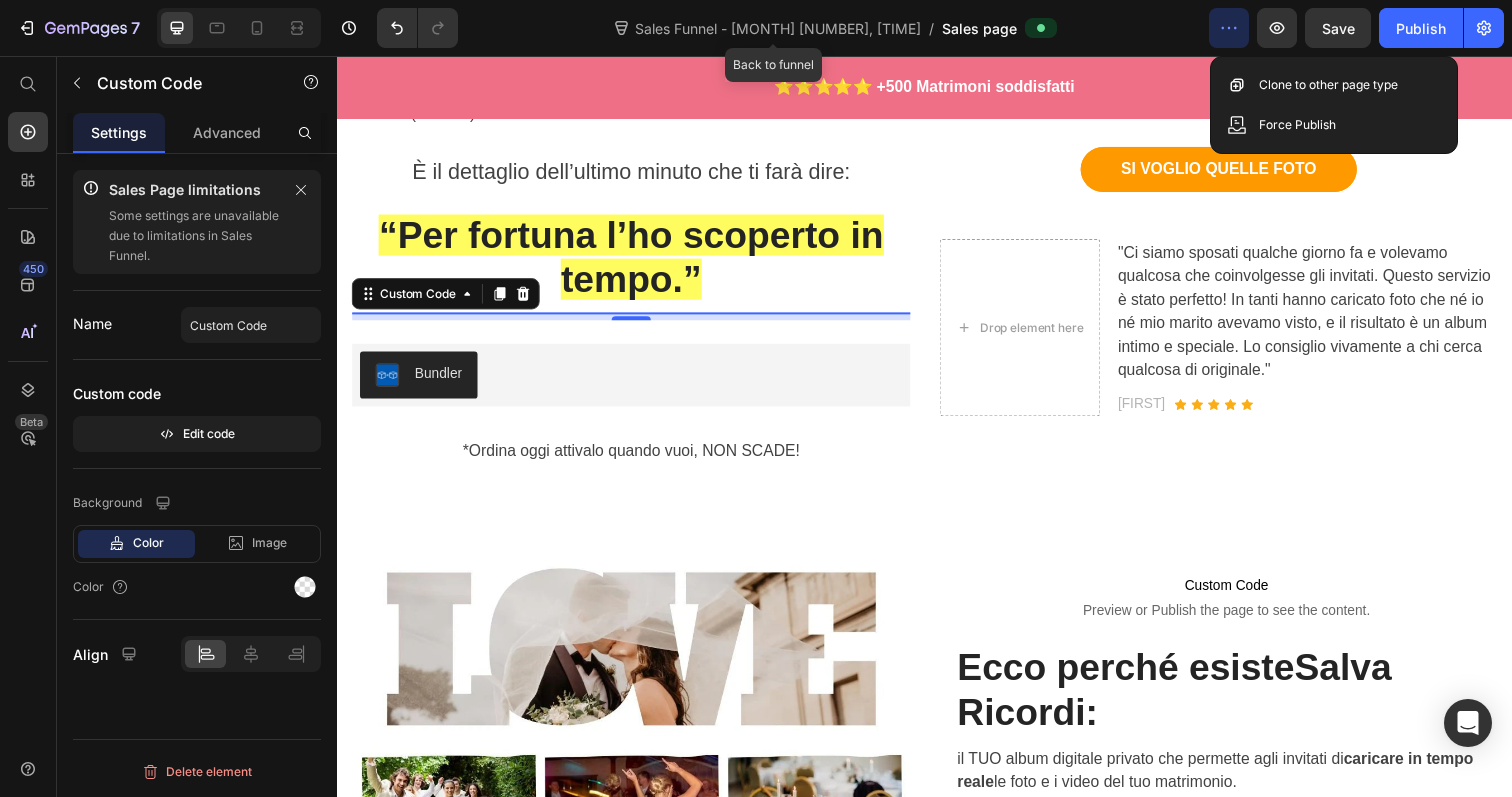 click on "Sales Funnel - Jul 13, 21:57:56" at bounding box center [778, 28] 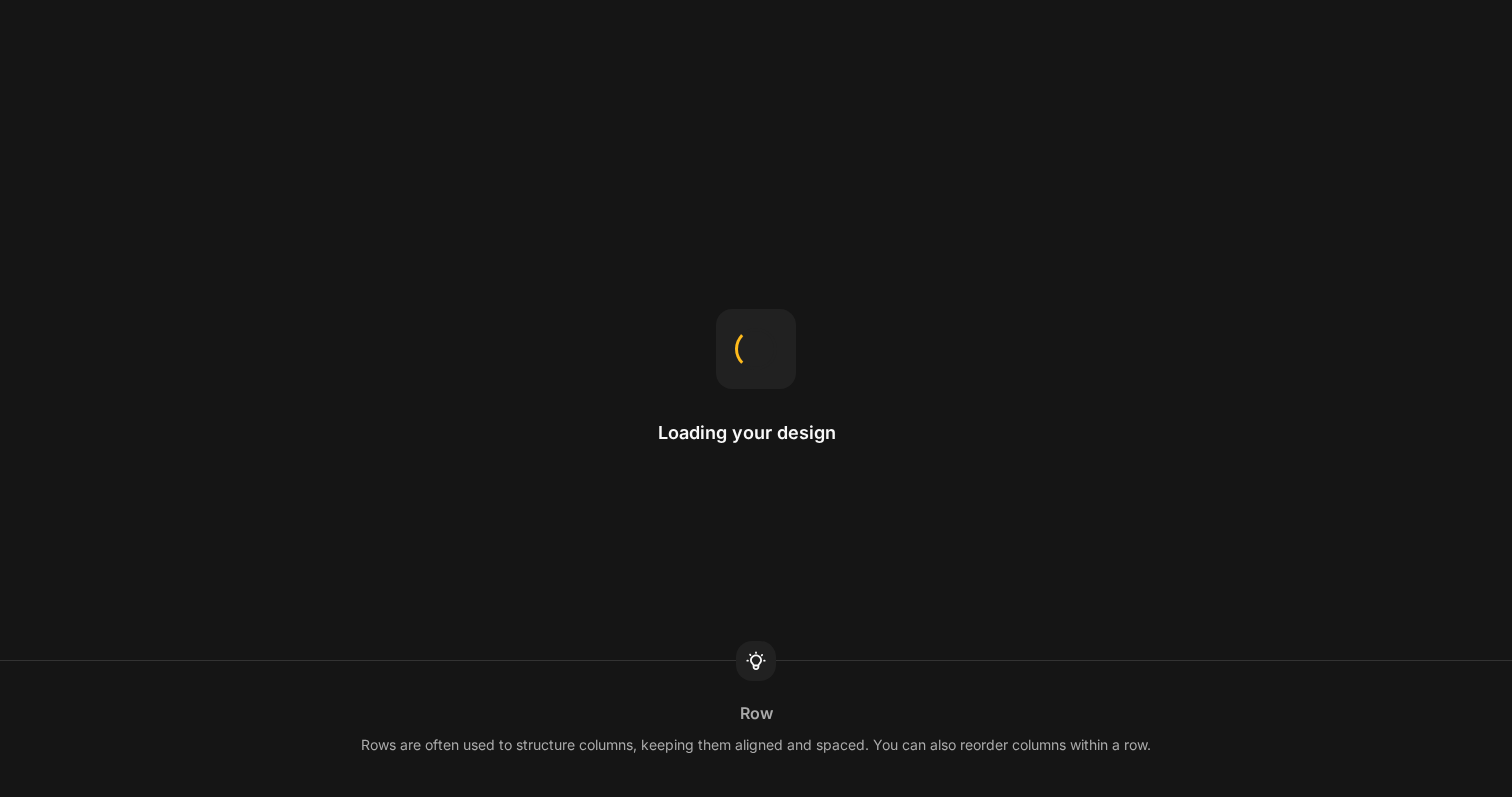 scroll, scrollTop: 0, scrollLeft: 0, axis: both 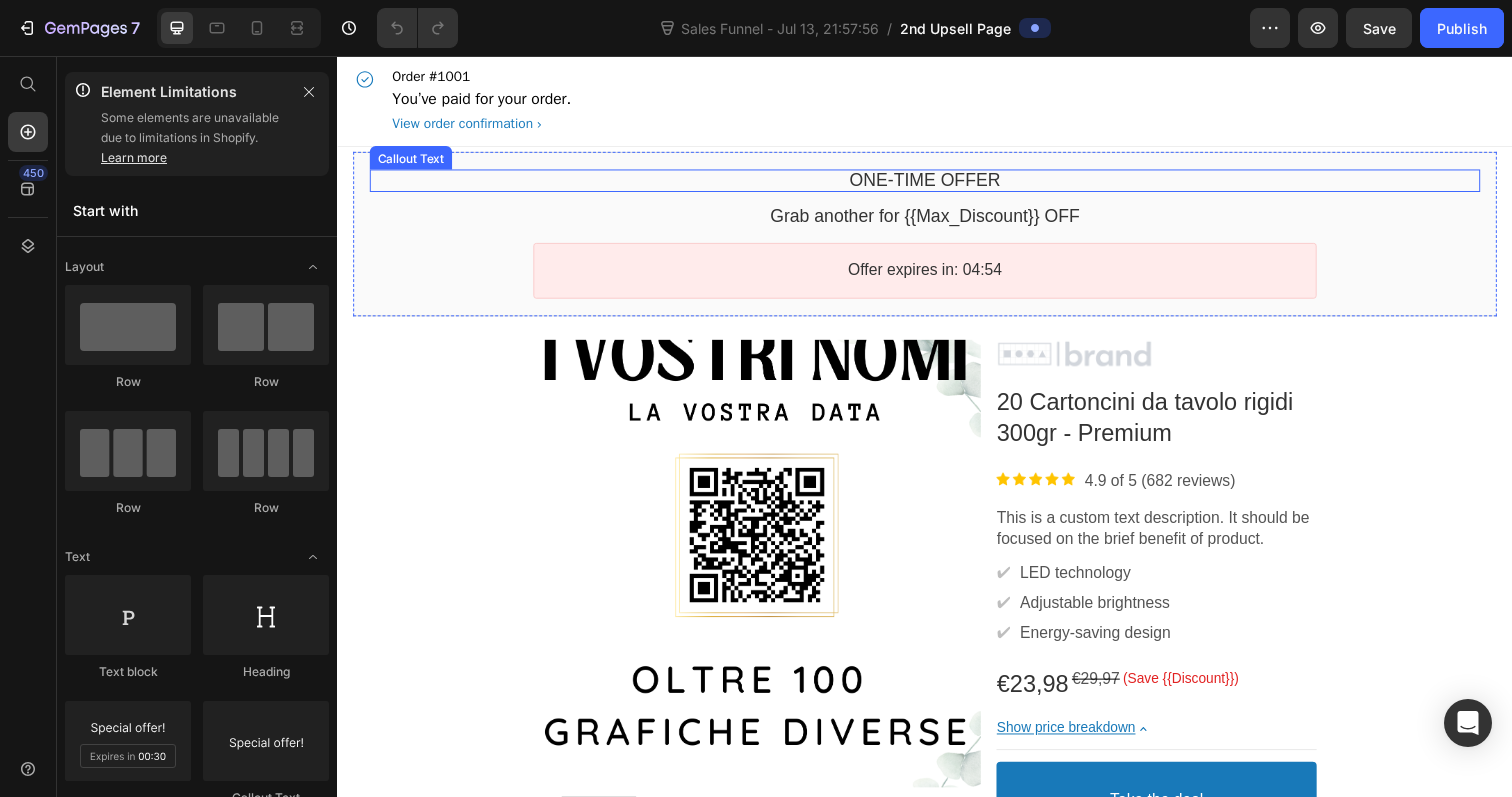 click on "One-time Offer" at bounding box center [937, 183] 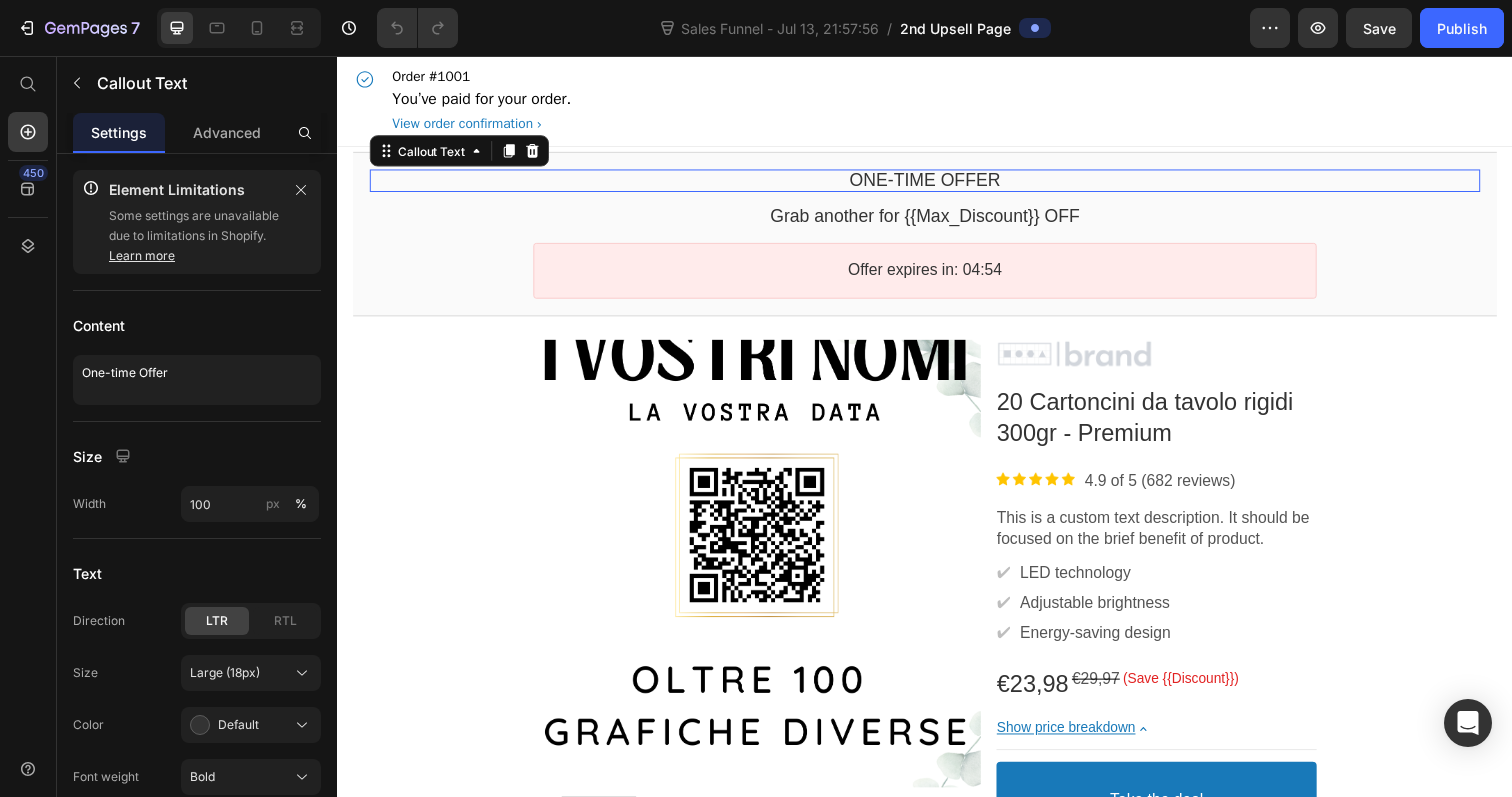 click on "One-time Offer" at bounding box center (937, 183) 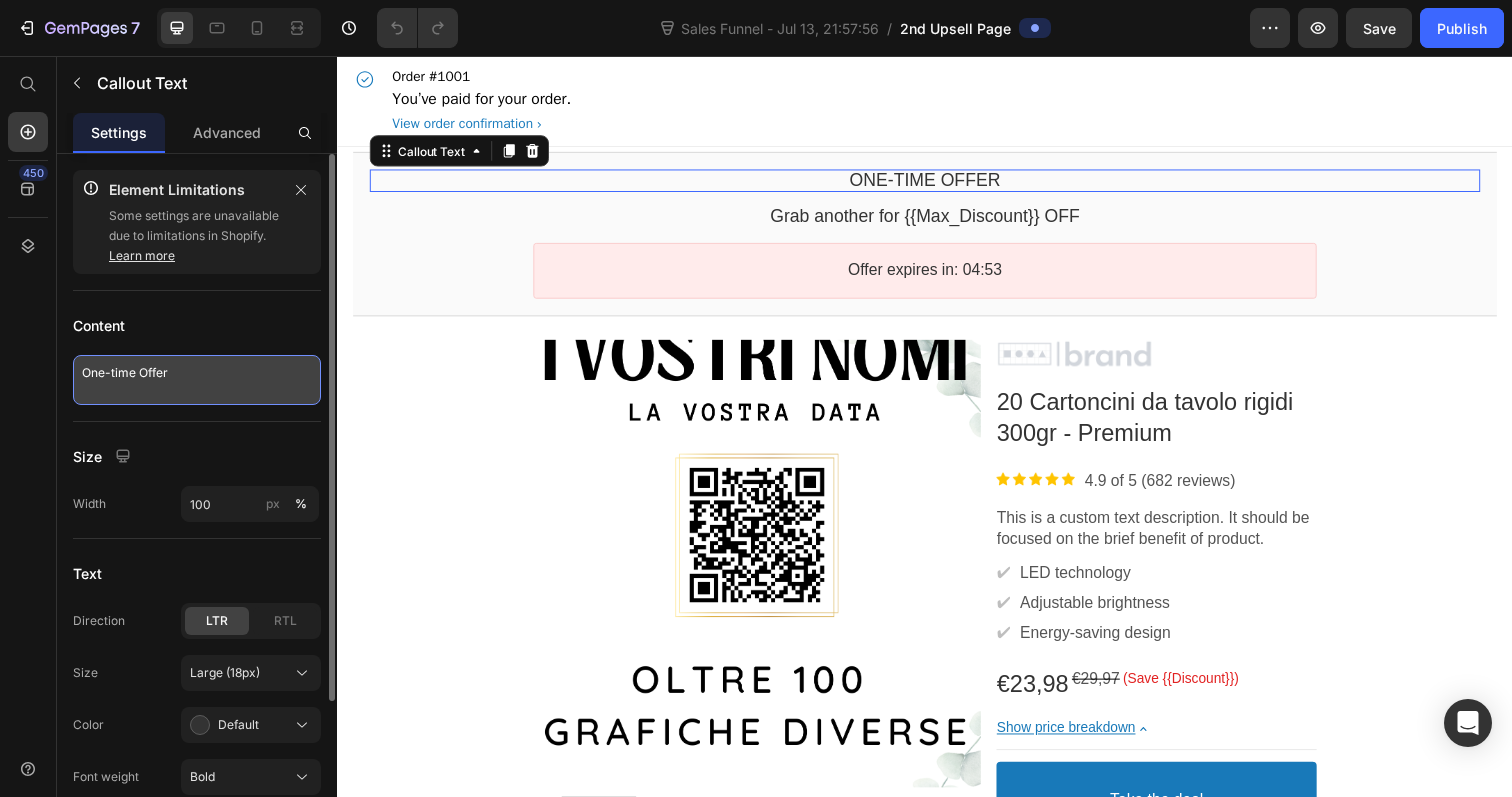click on "One-time Offer" at bounding box center [197, 380] 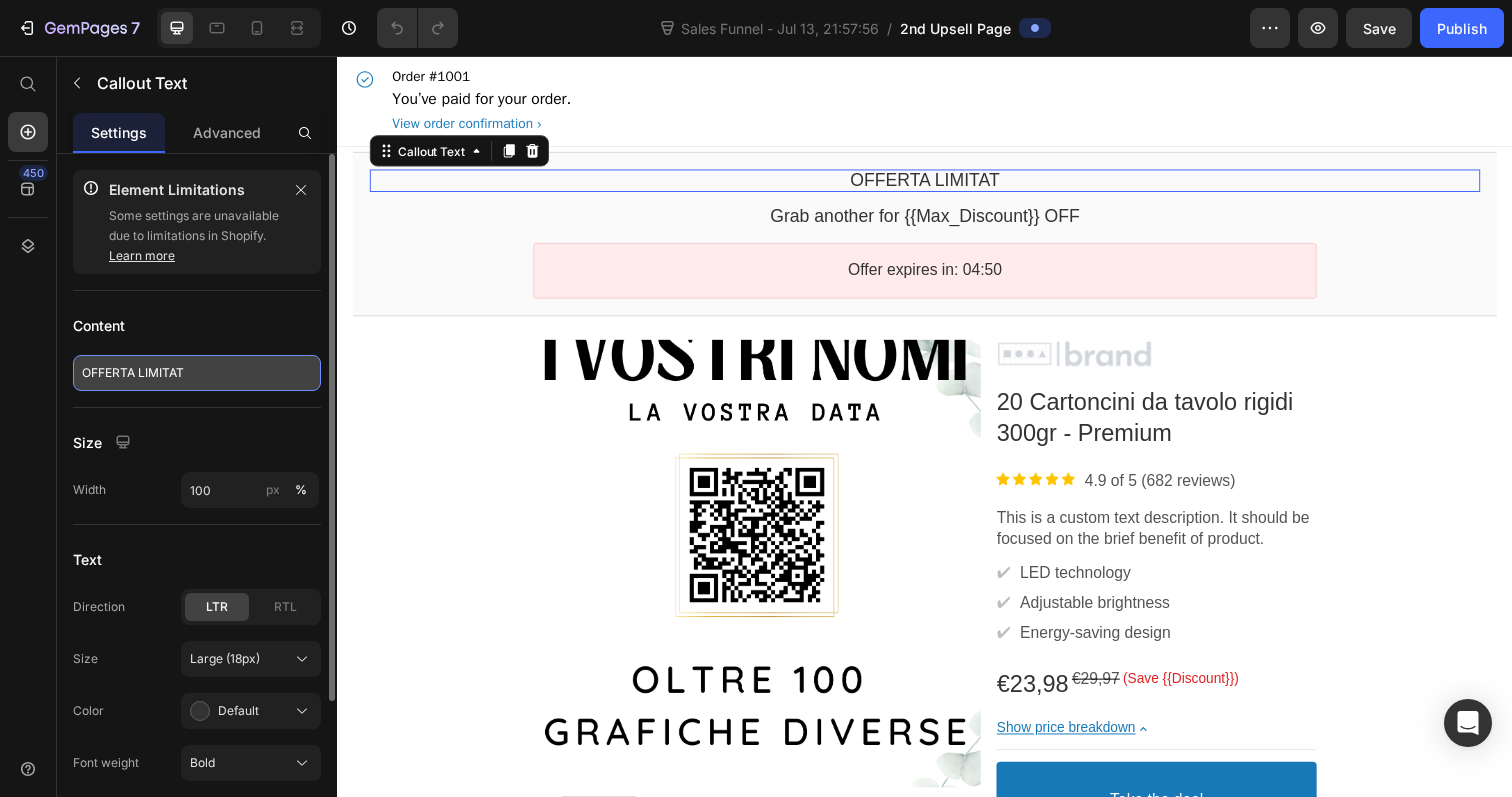 type on "OFFERTA LIMITATA" 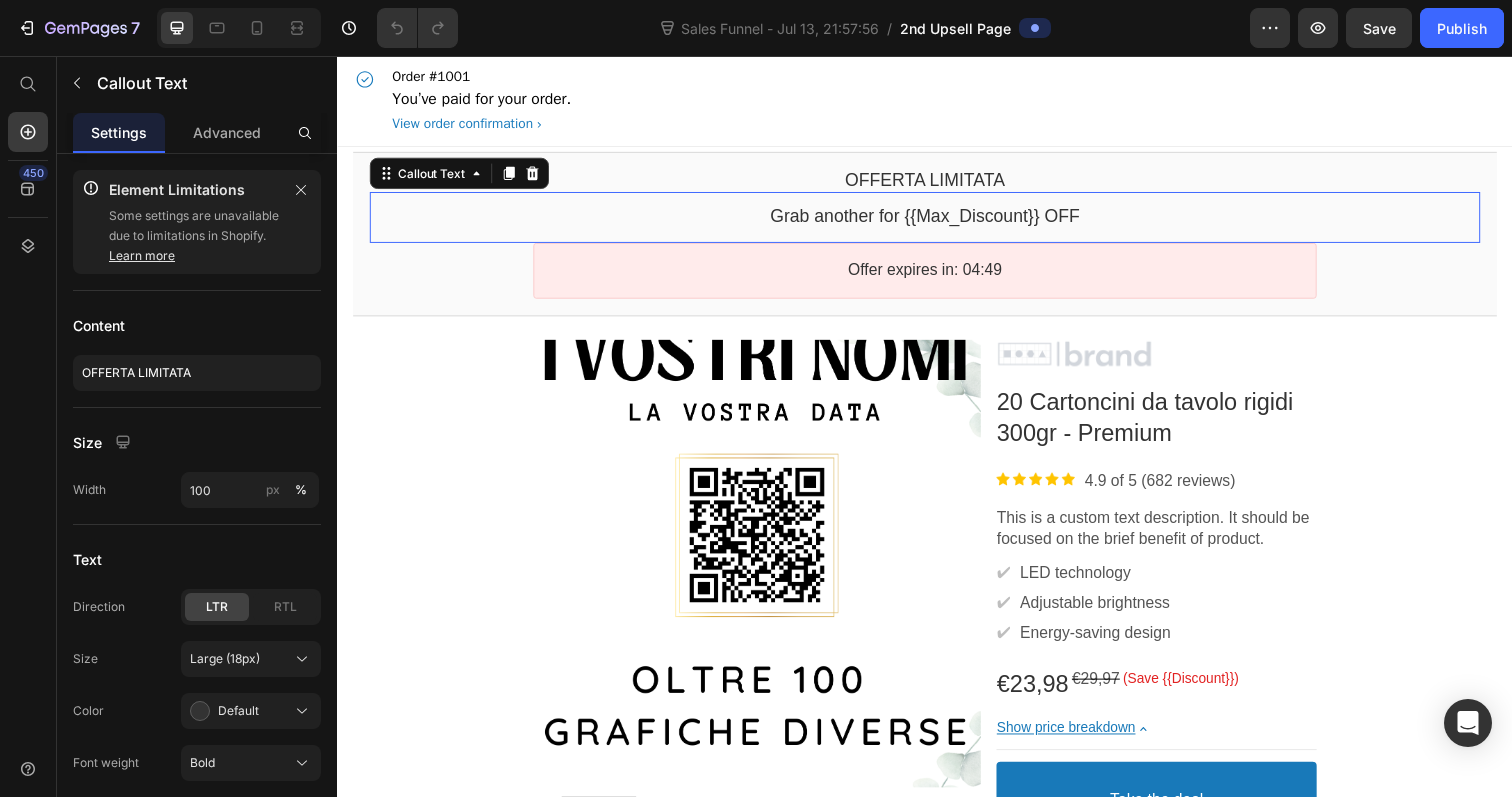 click on "Grab another for {{Max_Discount}} OFF" at bounding box center (937, 220) 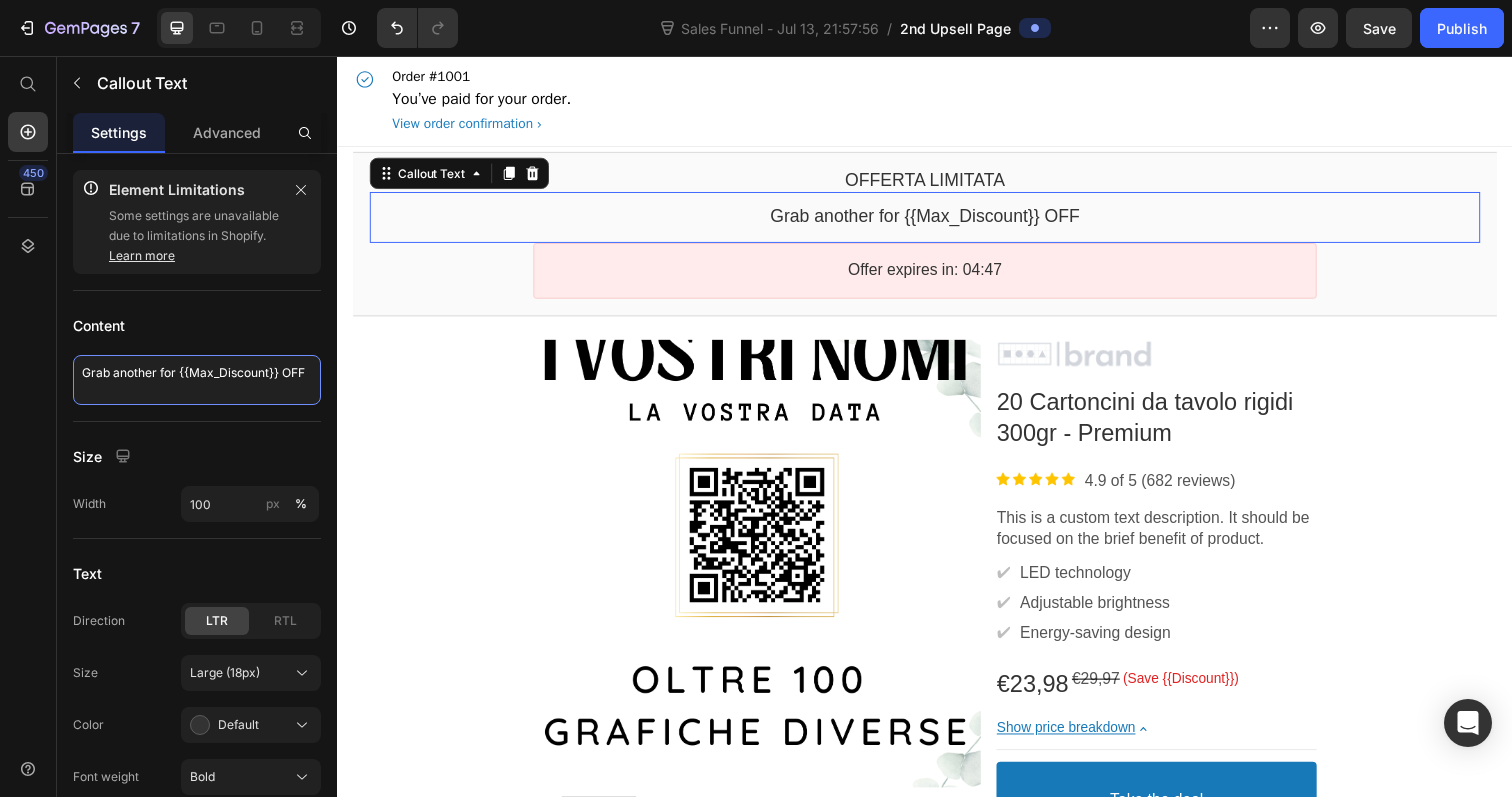 drag, startPoint x: 176, startPoint y: 381, endPoint x: 31, endPoint y: 375, distance: 145.12408 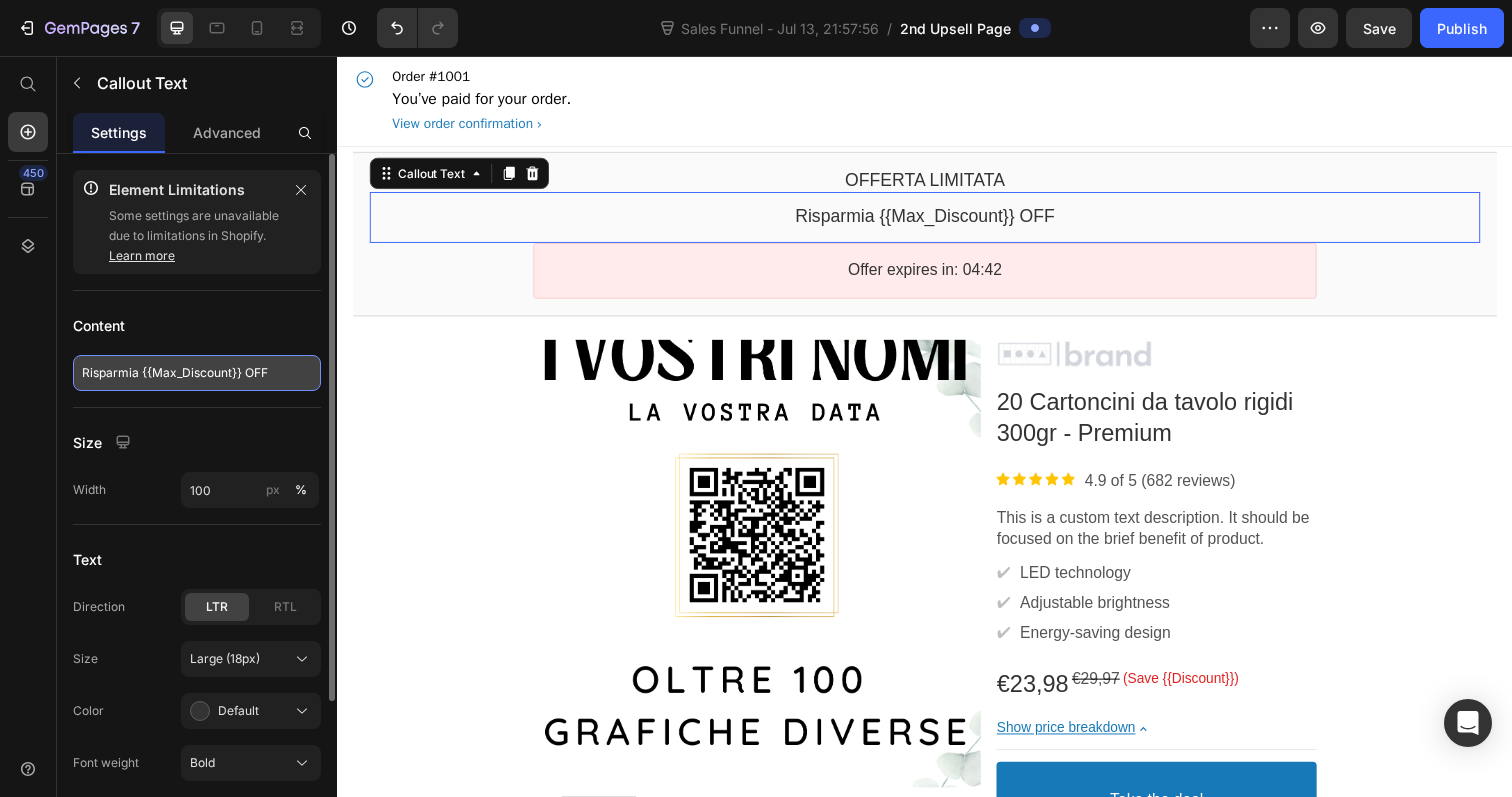 click on "Risparmia {{Max_Discount}} OFF" at bounding box center (197, 373) 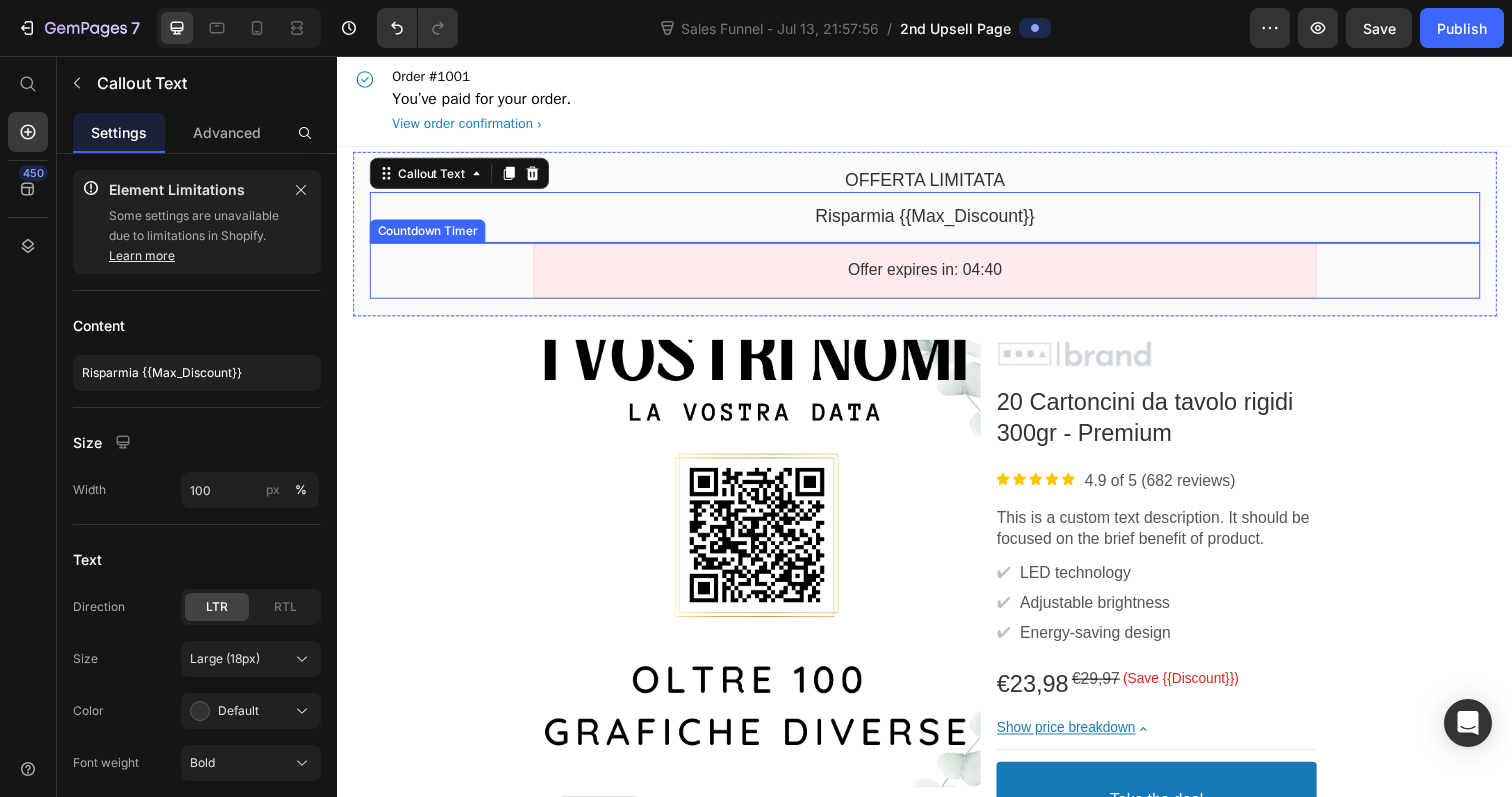 click on "Offer expires in: 04:40" at bounding box center [936, 274] 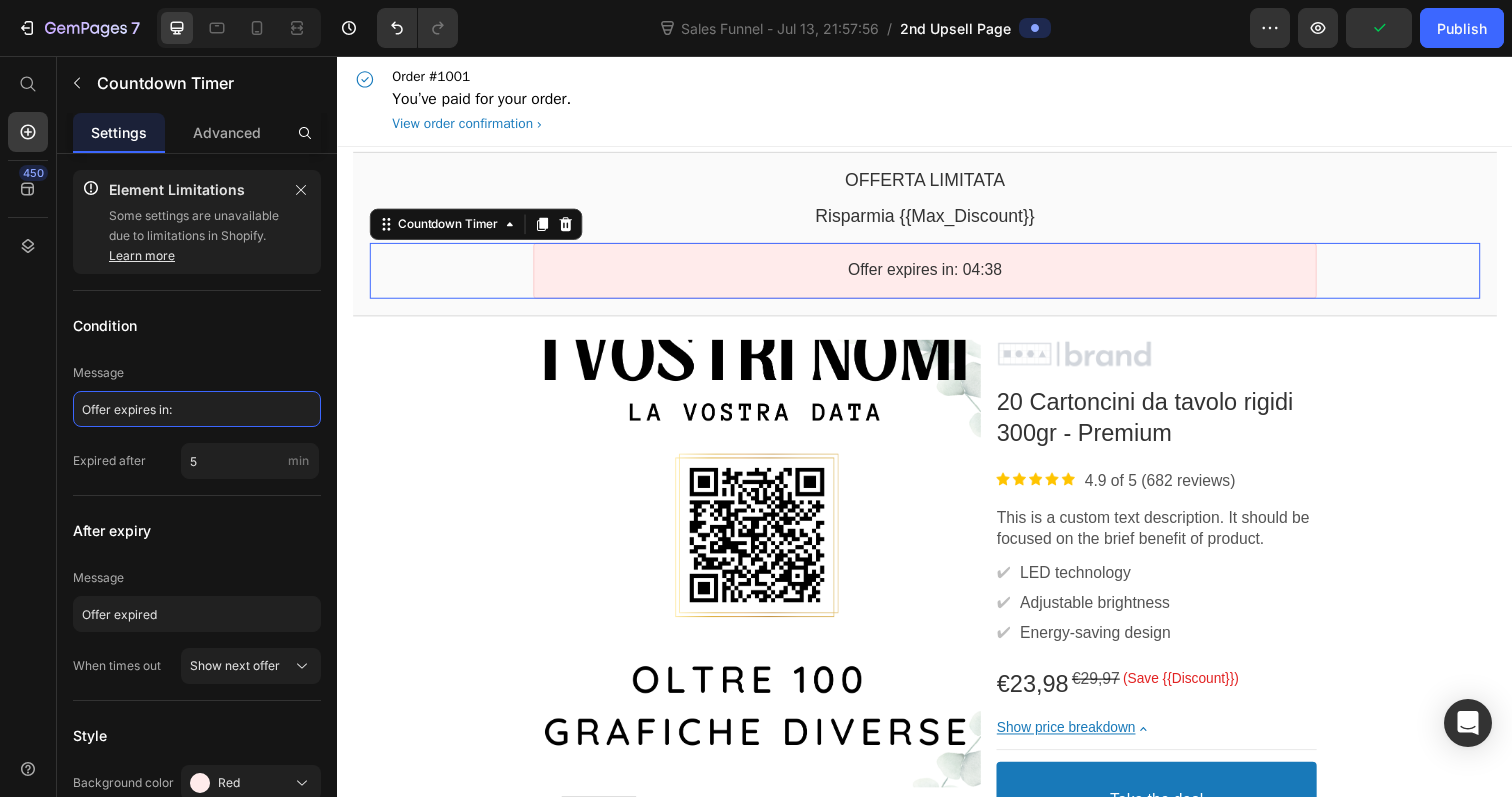 drag, startPoint x: 169, startPoint y: 411, endPoint x: 23, endPoint y: 411, distance: 146 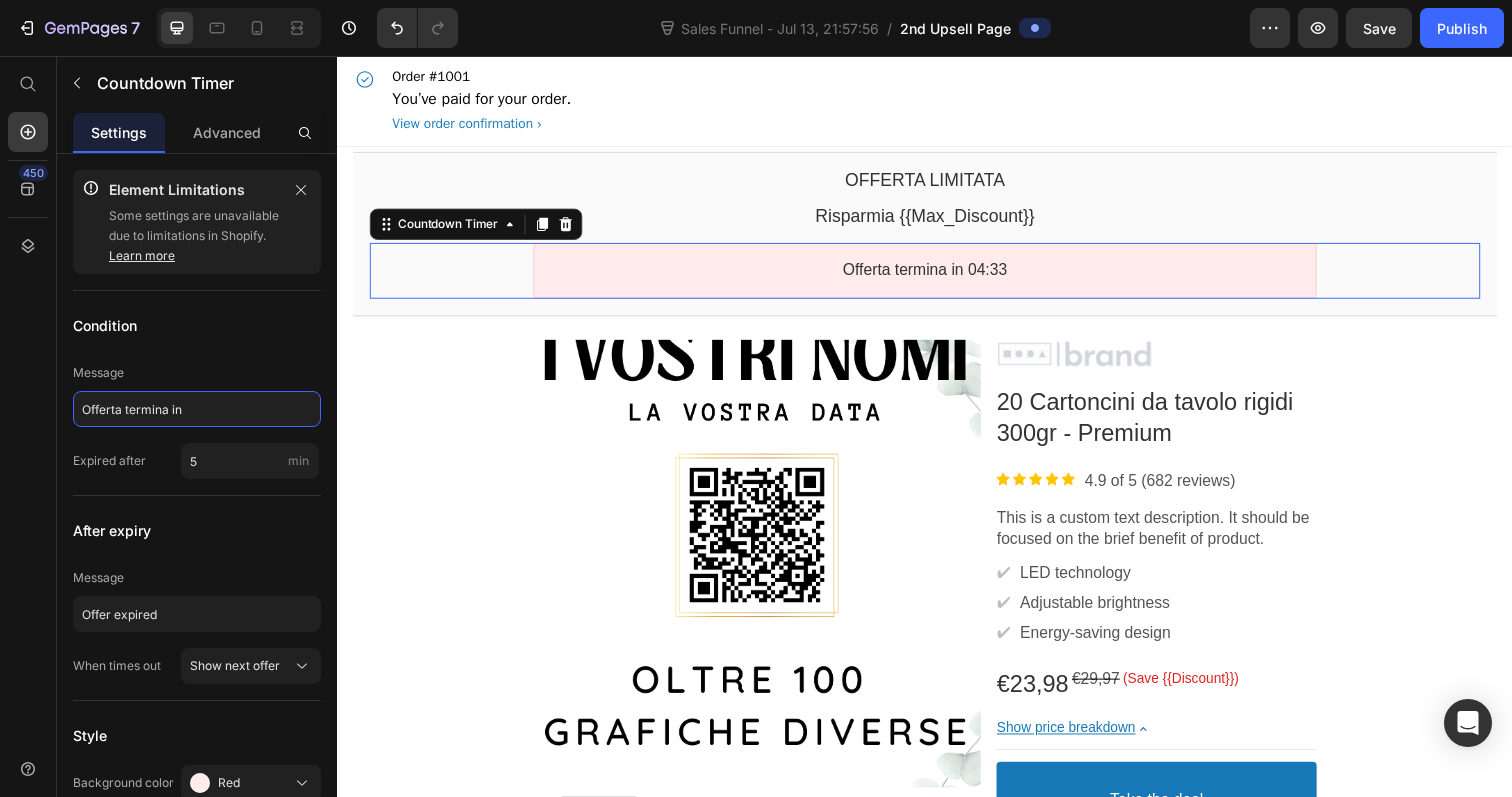 type on "Offerta termina in:" 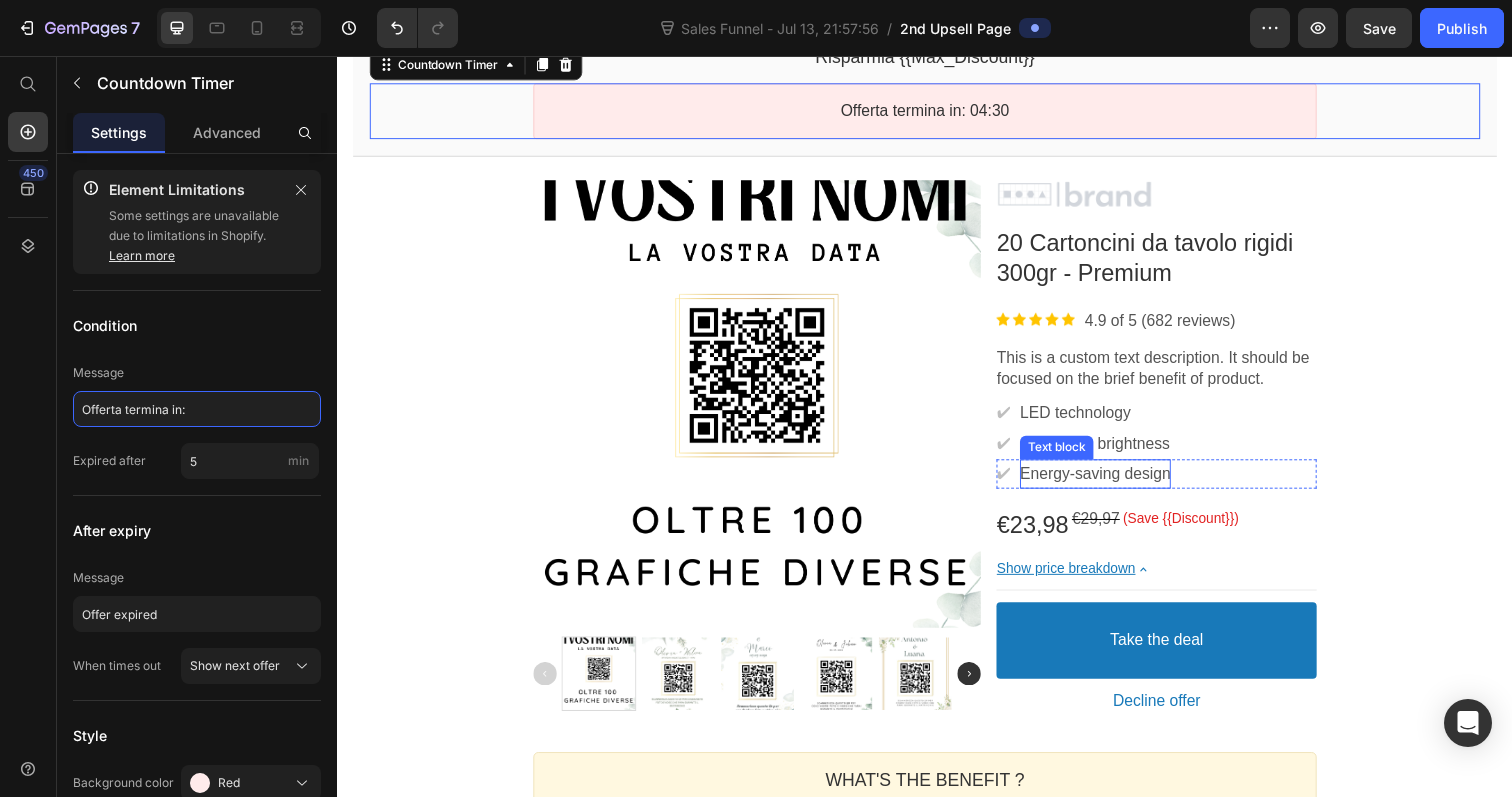 scroll, scrollTop: 0, scrollLeft: 0, axis: both 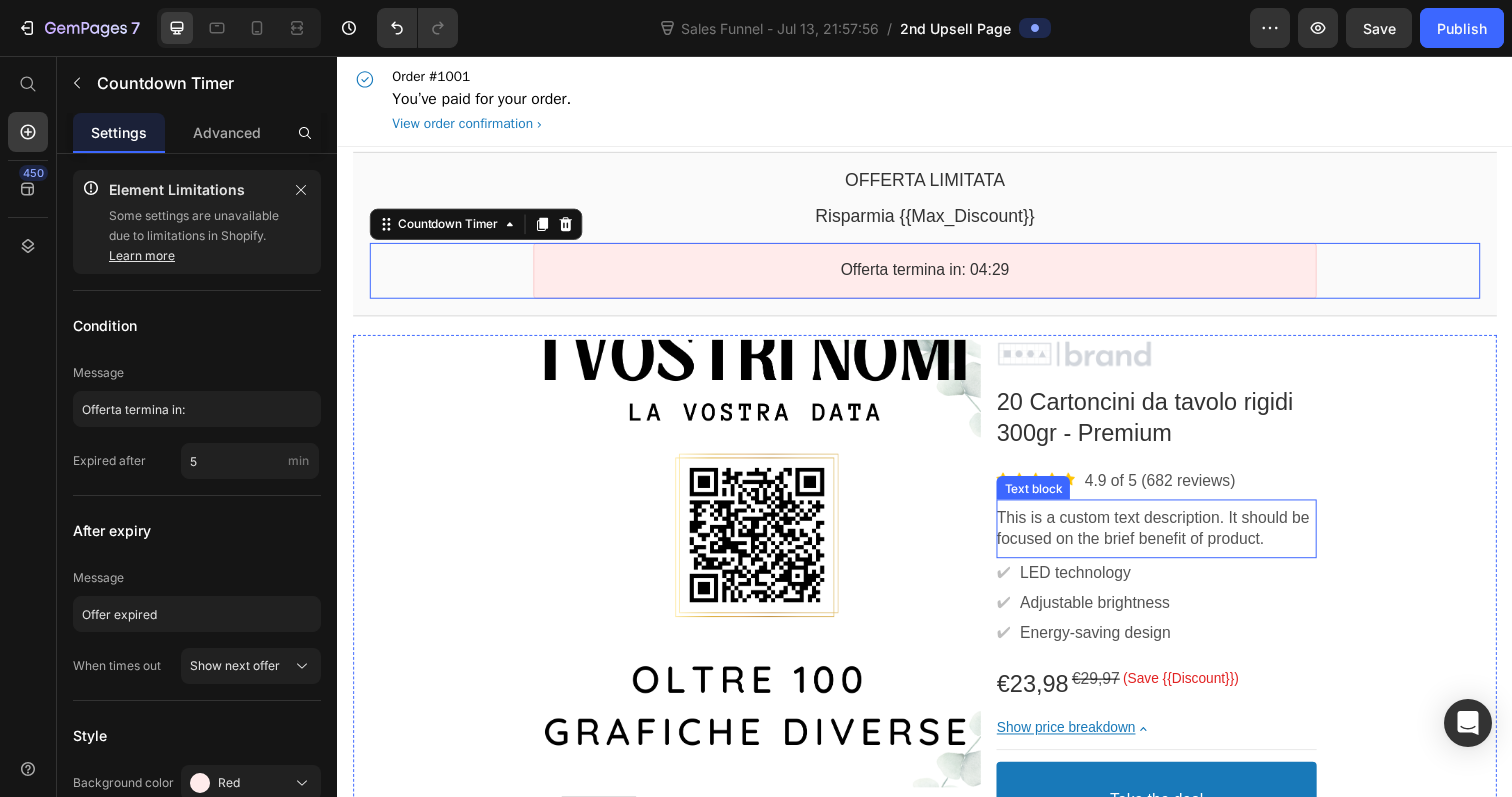 click on "This is a custom text description. It should be focused on the brief benefit of product." at bounding box center (1173, 539) 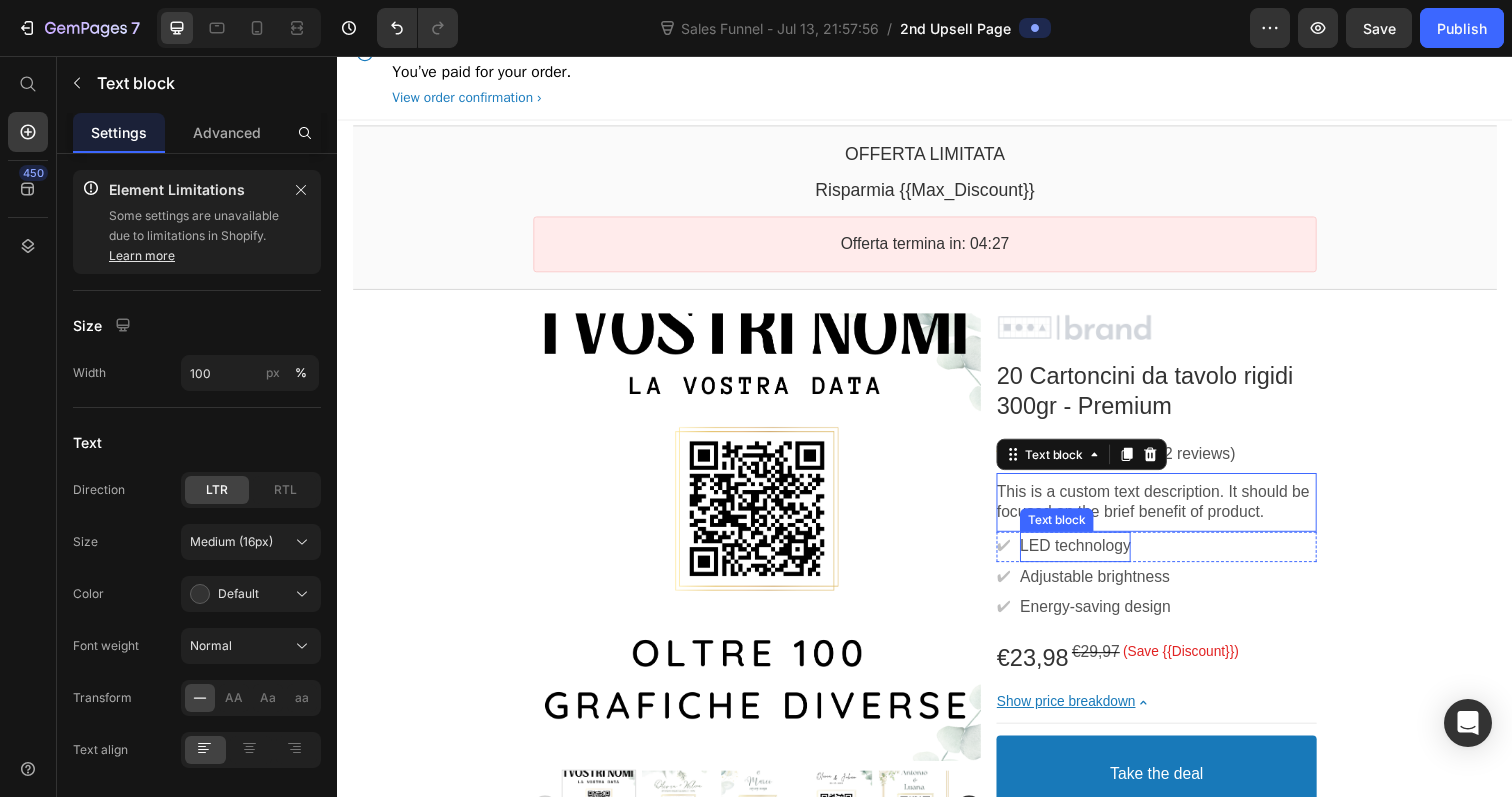 scroll, scrollTop: 40, scrollLeft: 0, axis: vertical 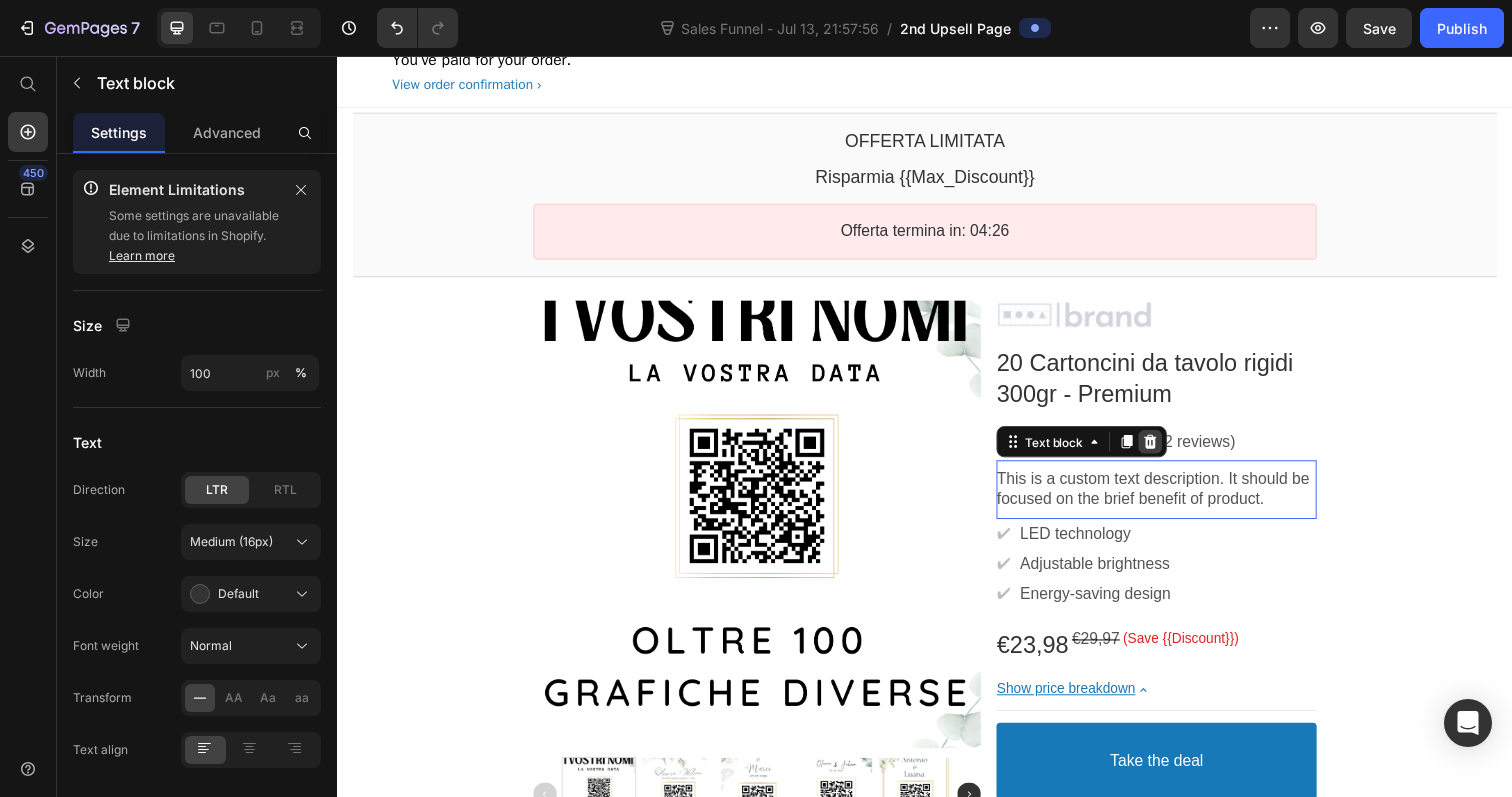 click 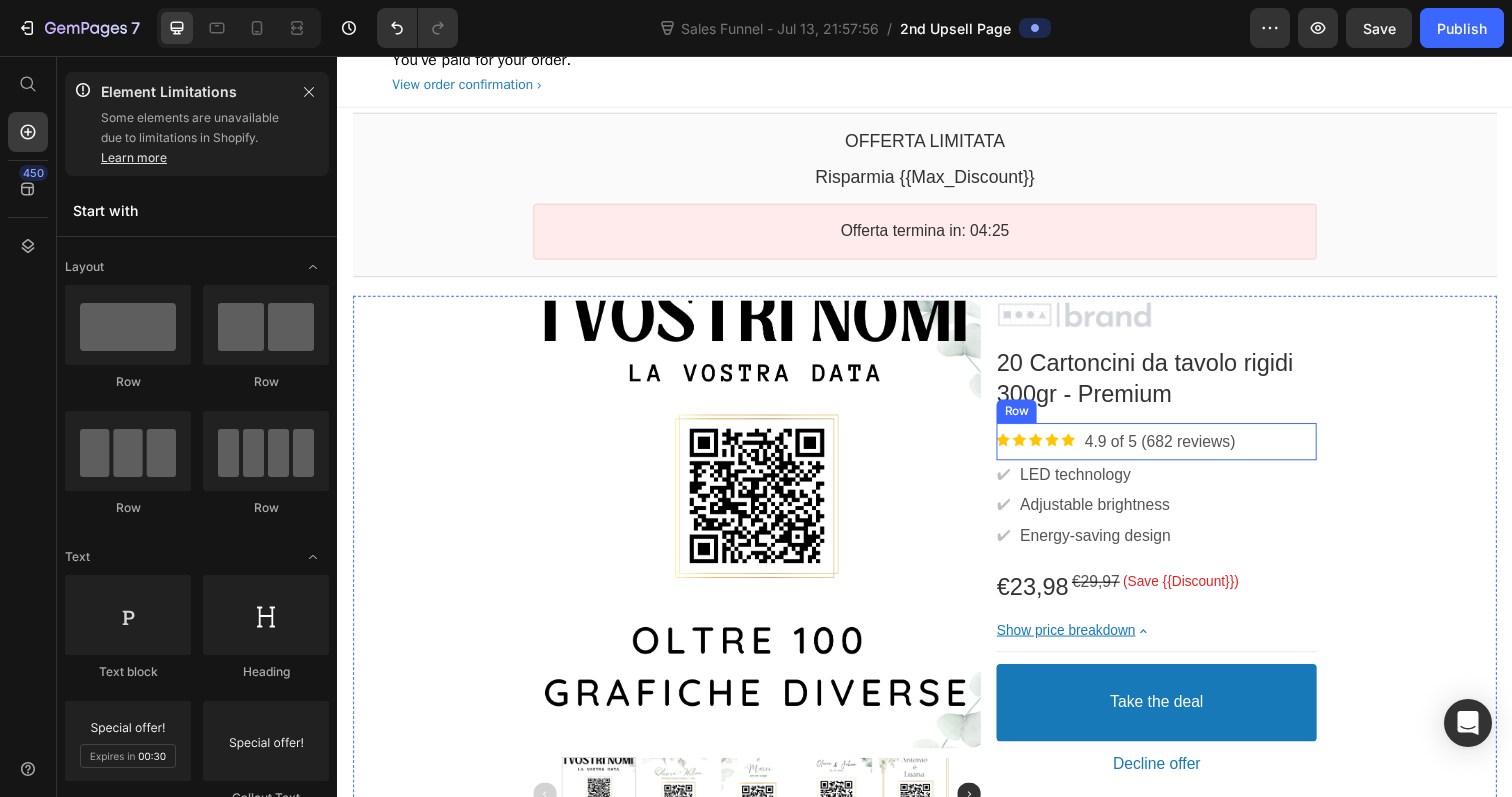 click on "Image 4.9 of 5 (682 reviews) Text block Row" at bounding box center (1173, 450) 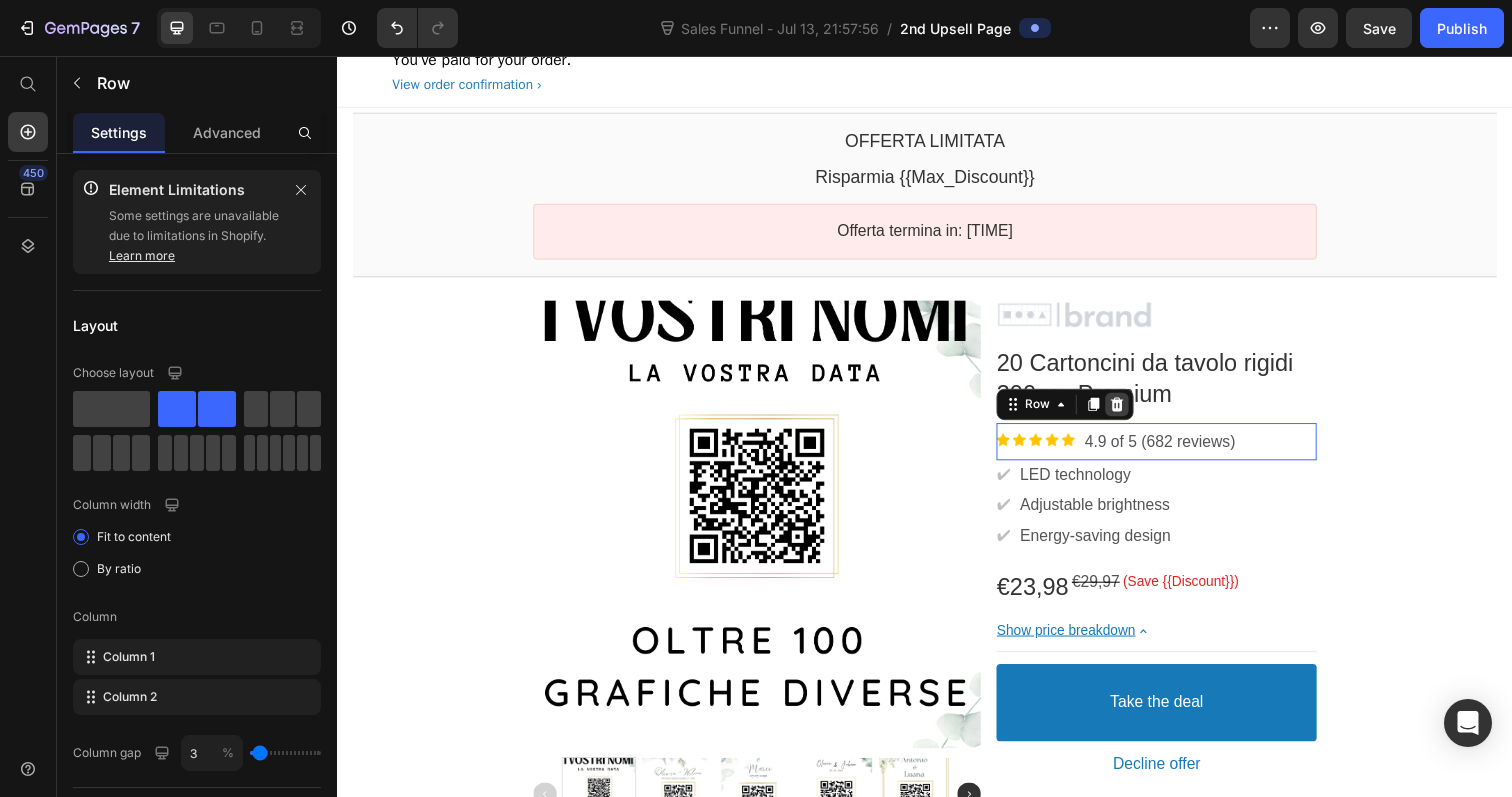 click 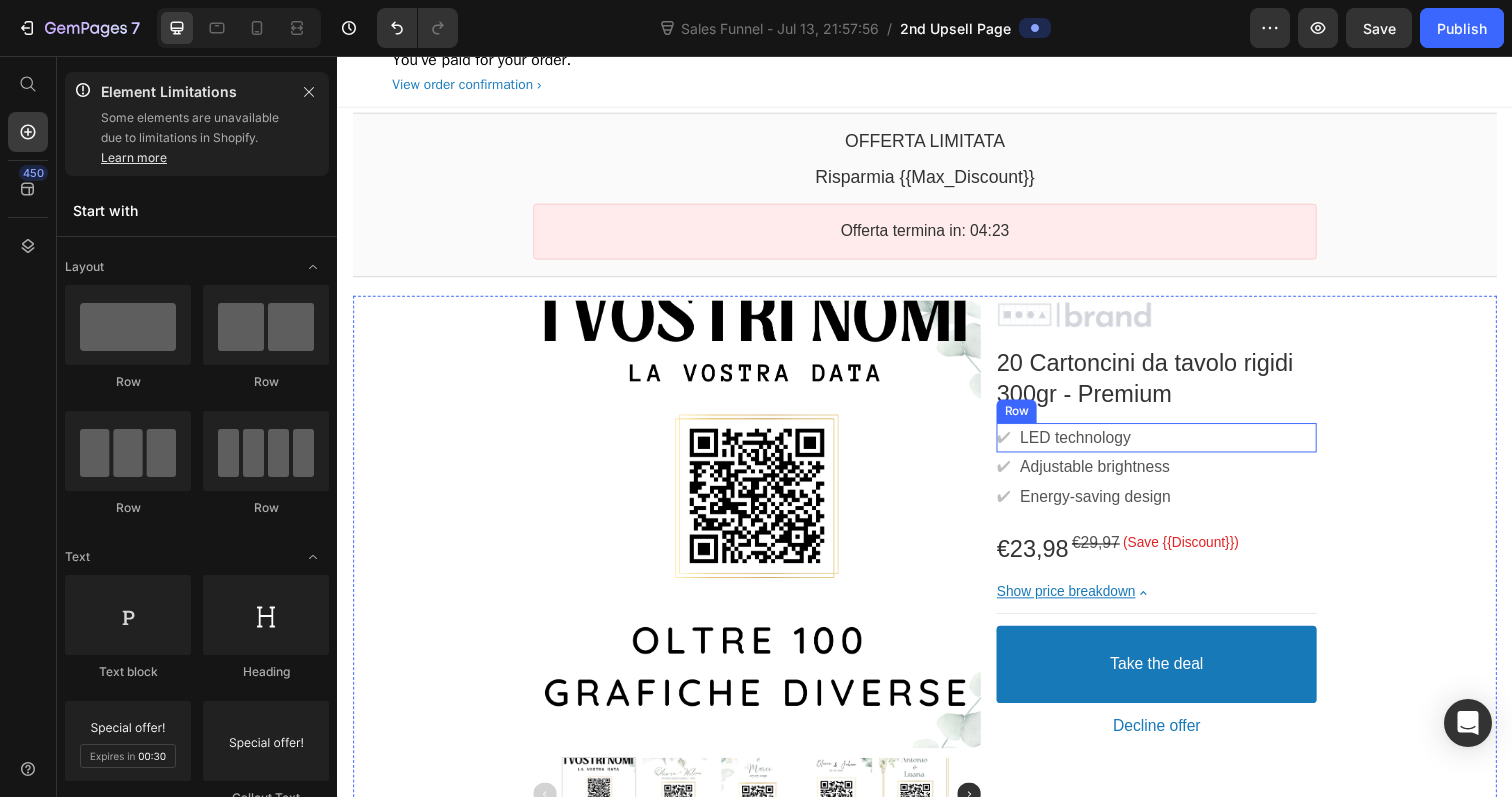 click on "✔ Text block LED technology Text block Row" at bounding box center [1173, 446] 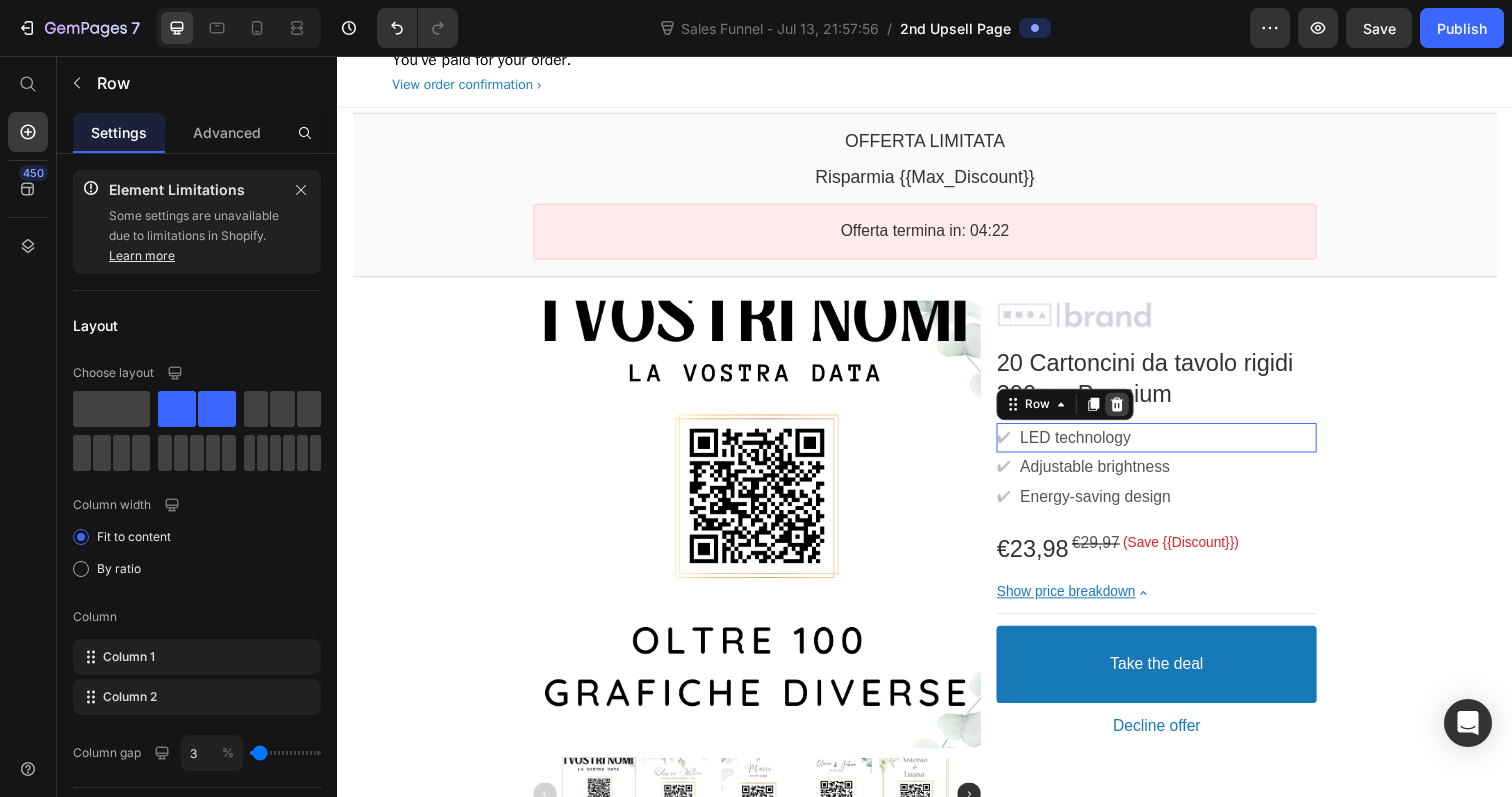 click 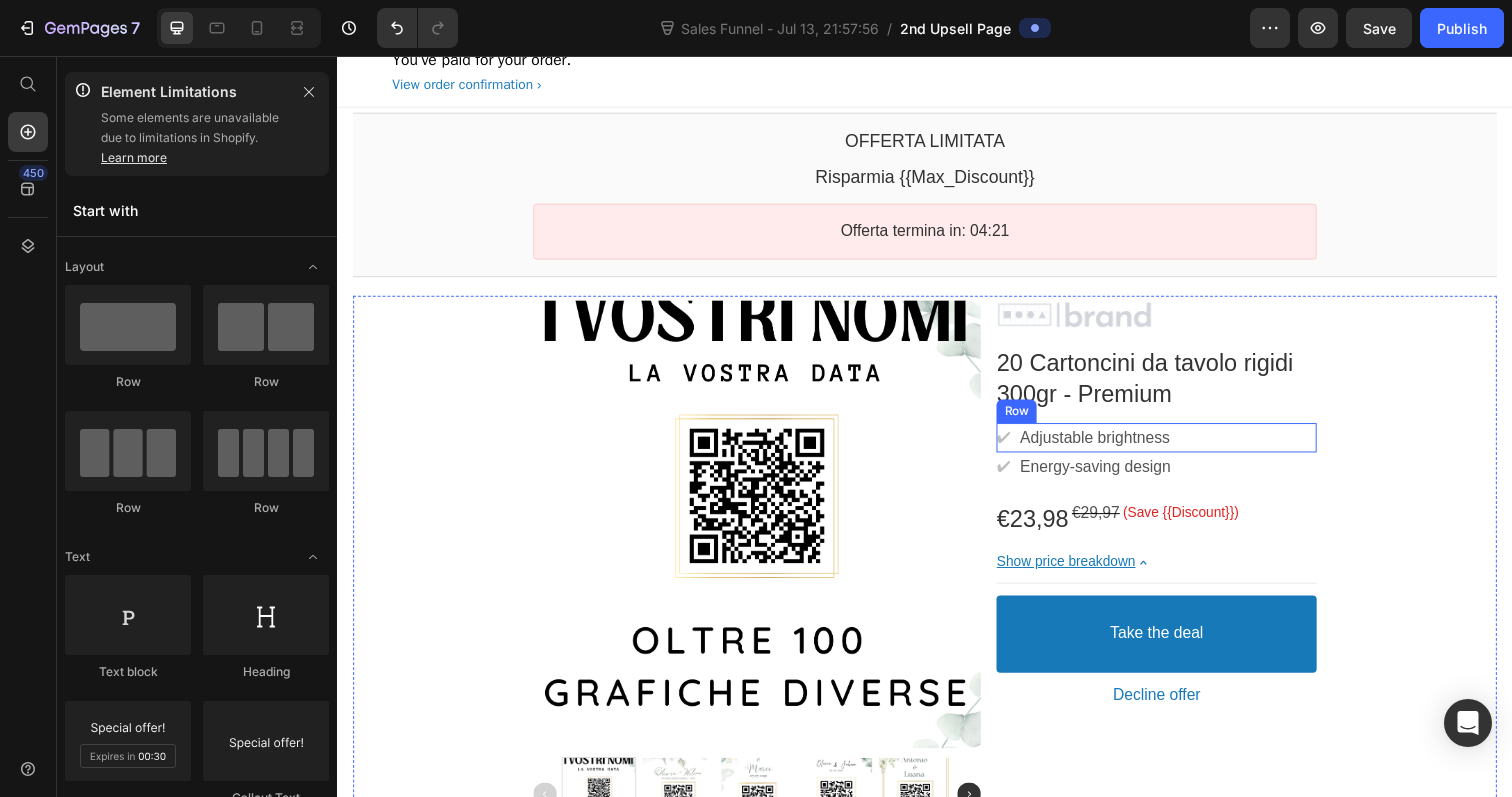 click on "✔ Text block Adjustable brightness Text block Row" at bounding box center (1173, 446) 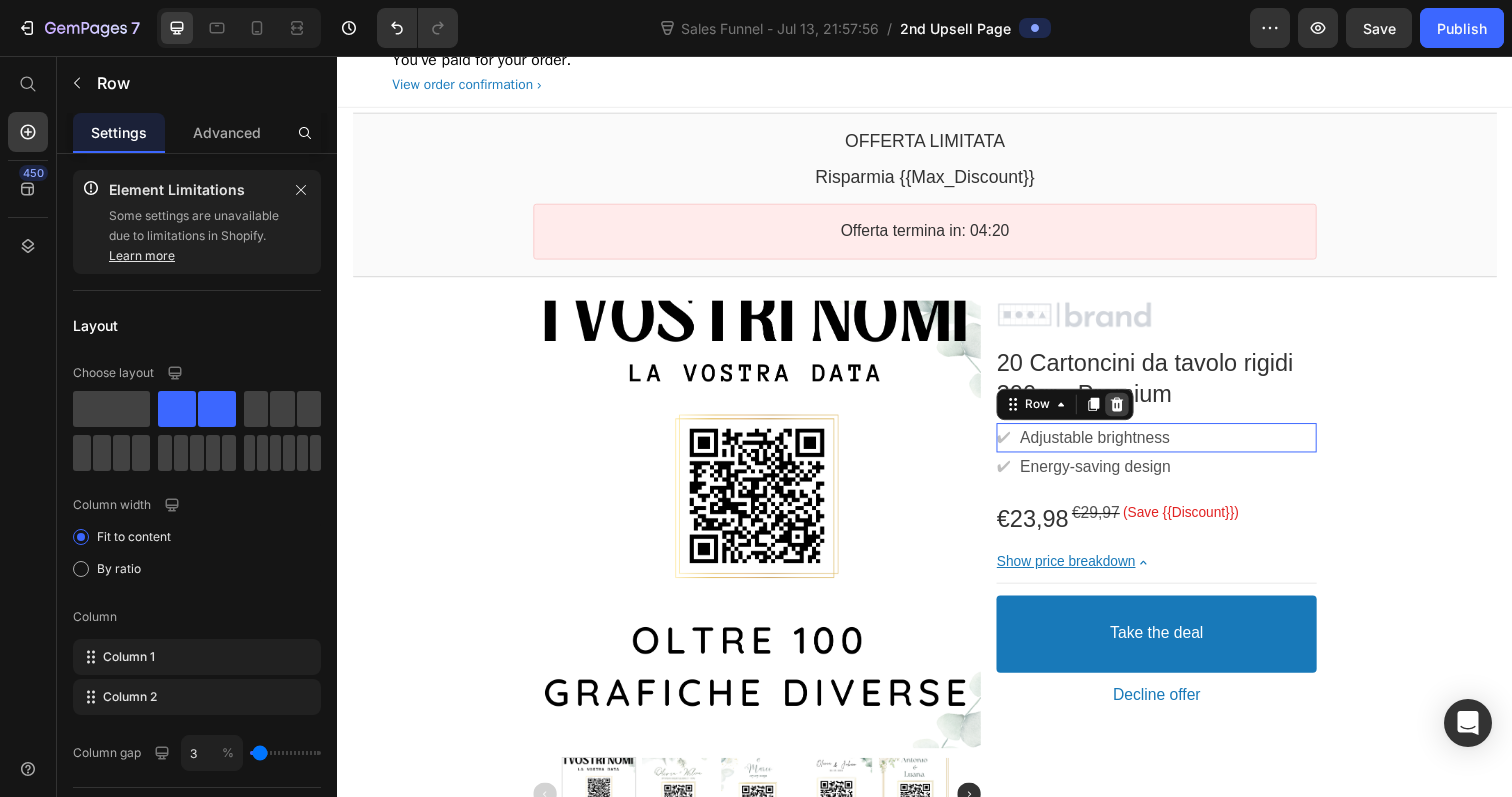 click 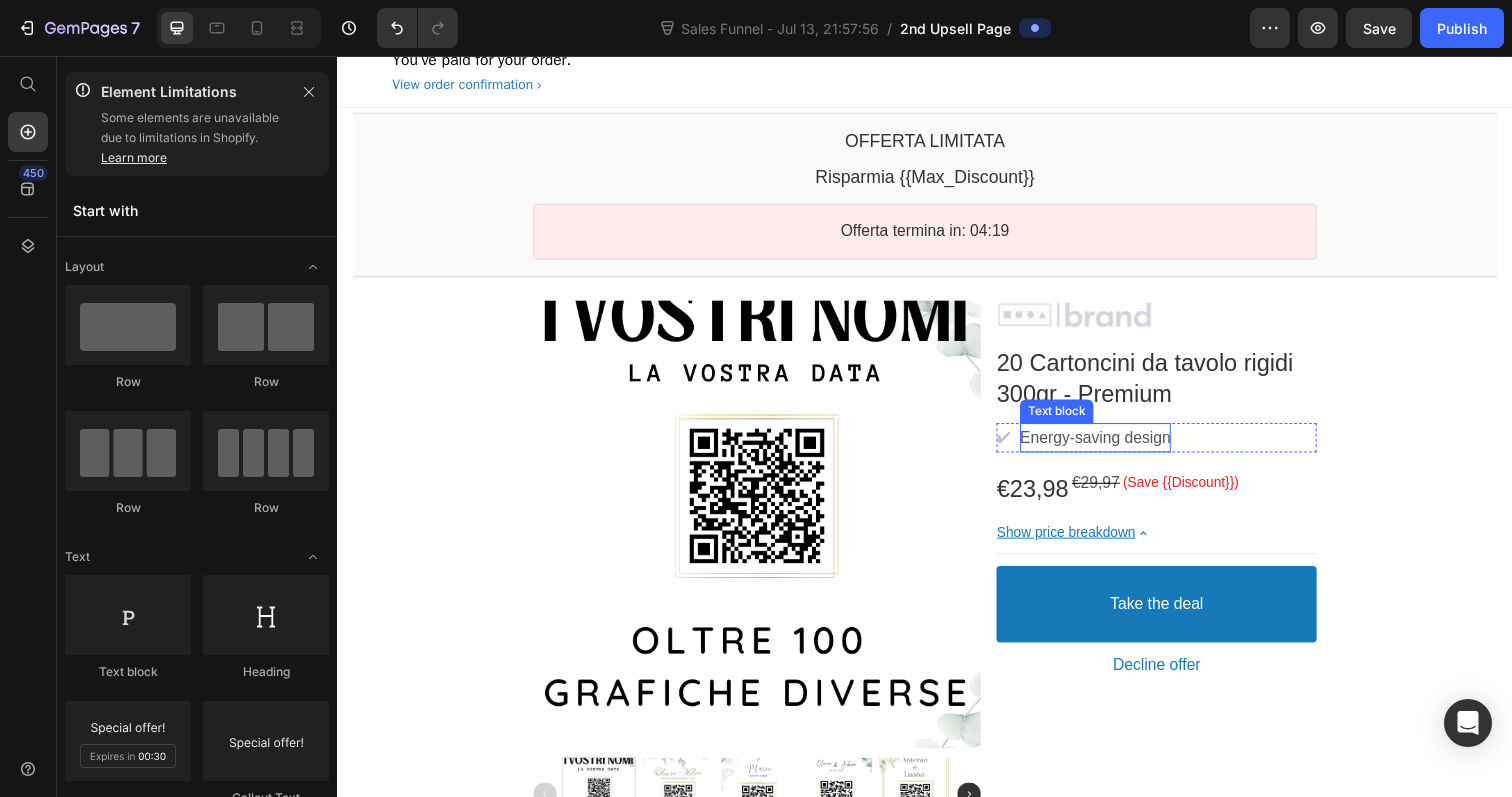 click on "Energy-saving design" at bounding box center [1111, 446] 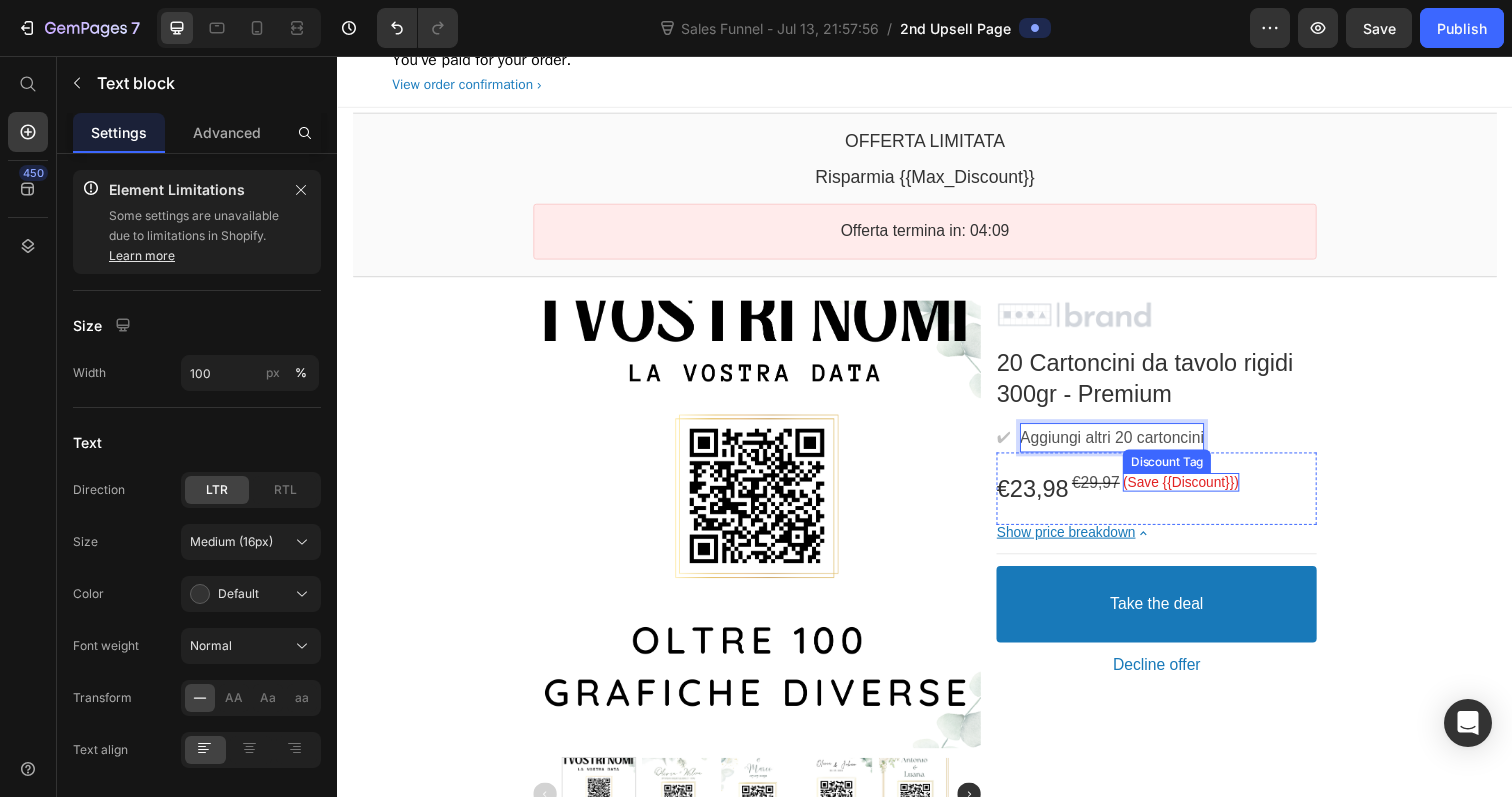 click on "(Save {{Discount}})" at bounding box center (1198, 491) 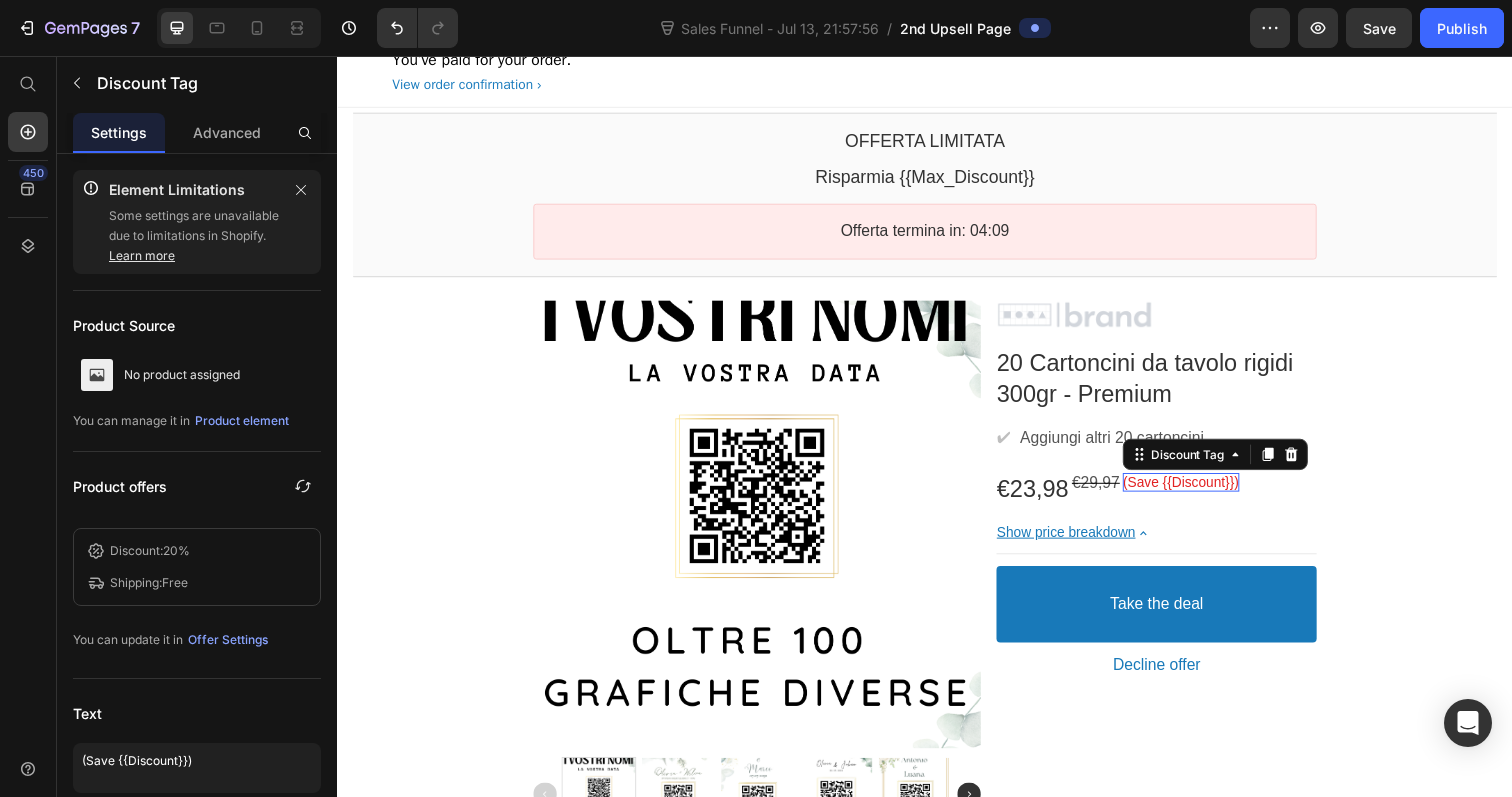 click on "(Save {{Discount}})" at bounding box center [1198, 491] 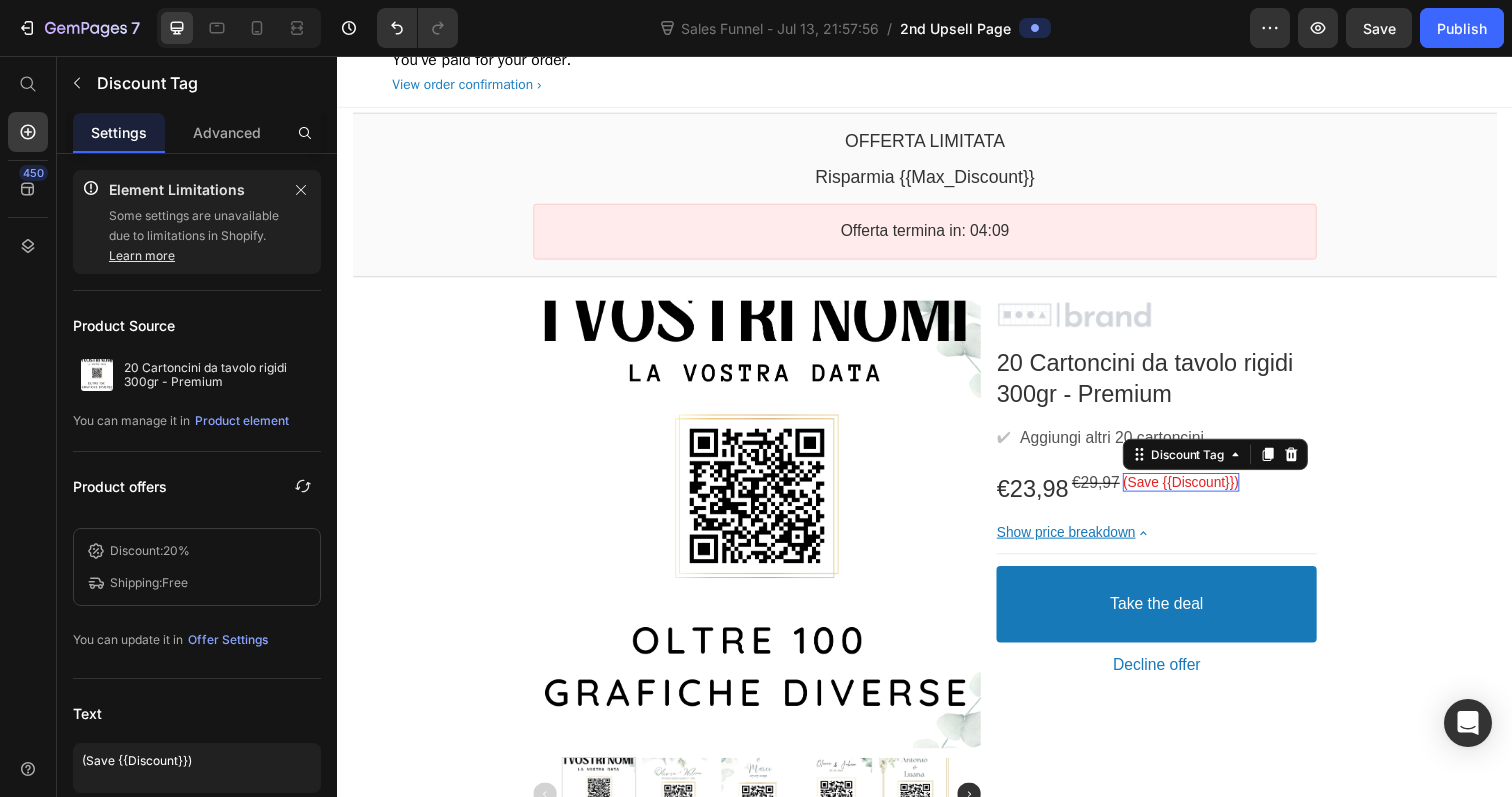 click on "(Save {{Discount}})" at bounding box center (1198, 491) 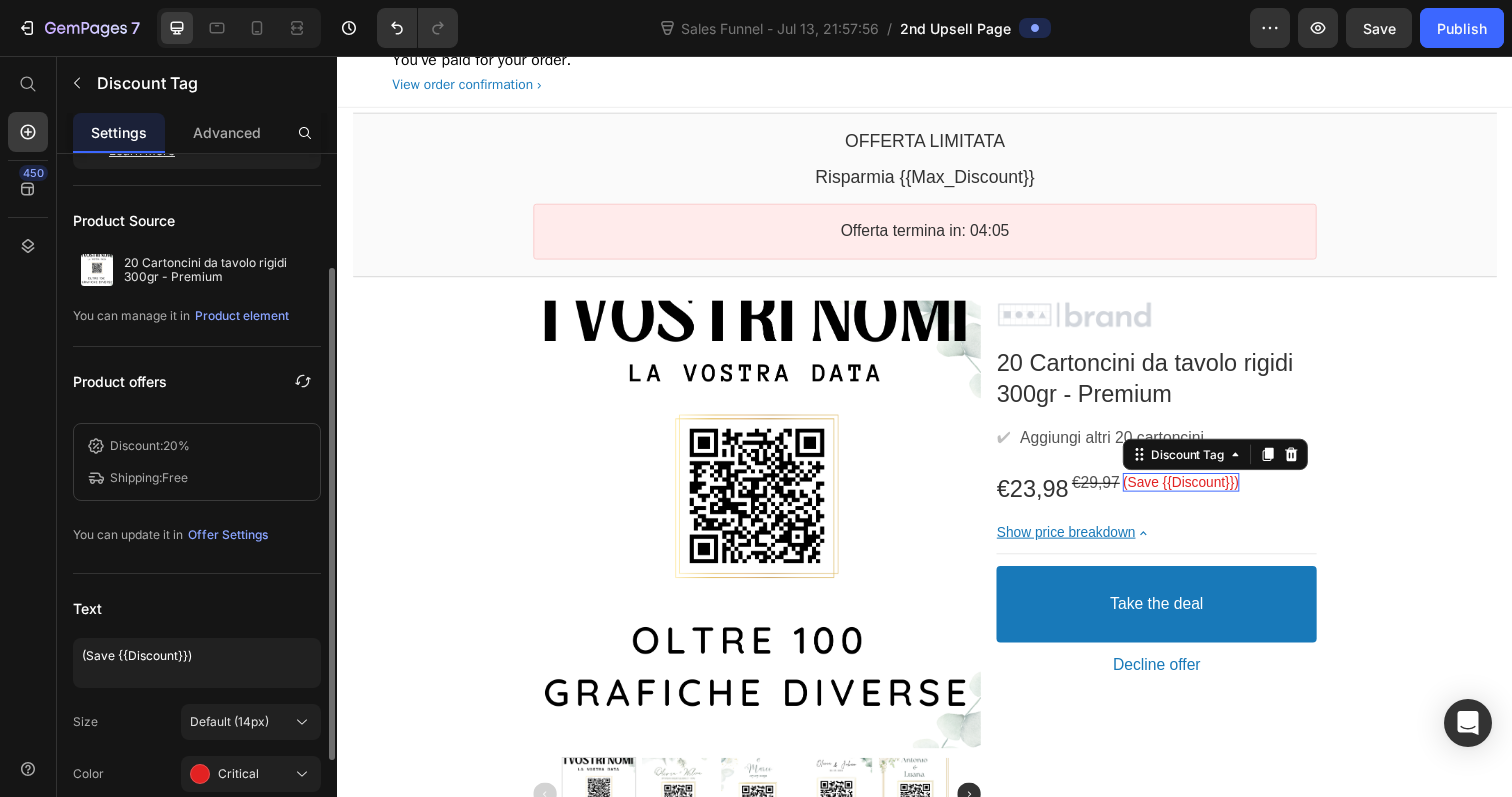 scroll, scrollTop: 129, scrollLeft: 0, axis: vertical 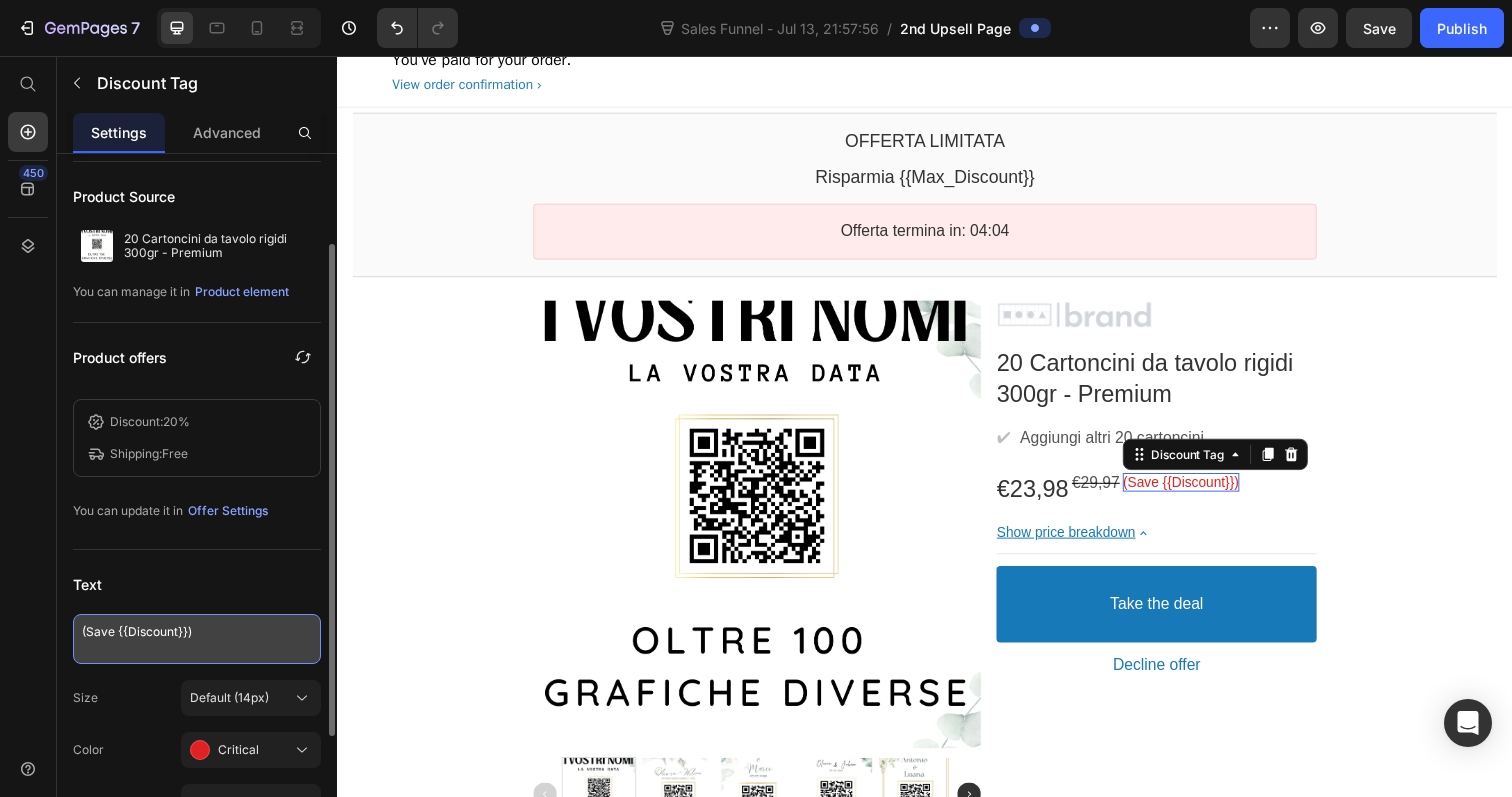 click on "(Save {{Discount}})" at bounding box center (197, 639) 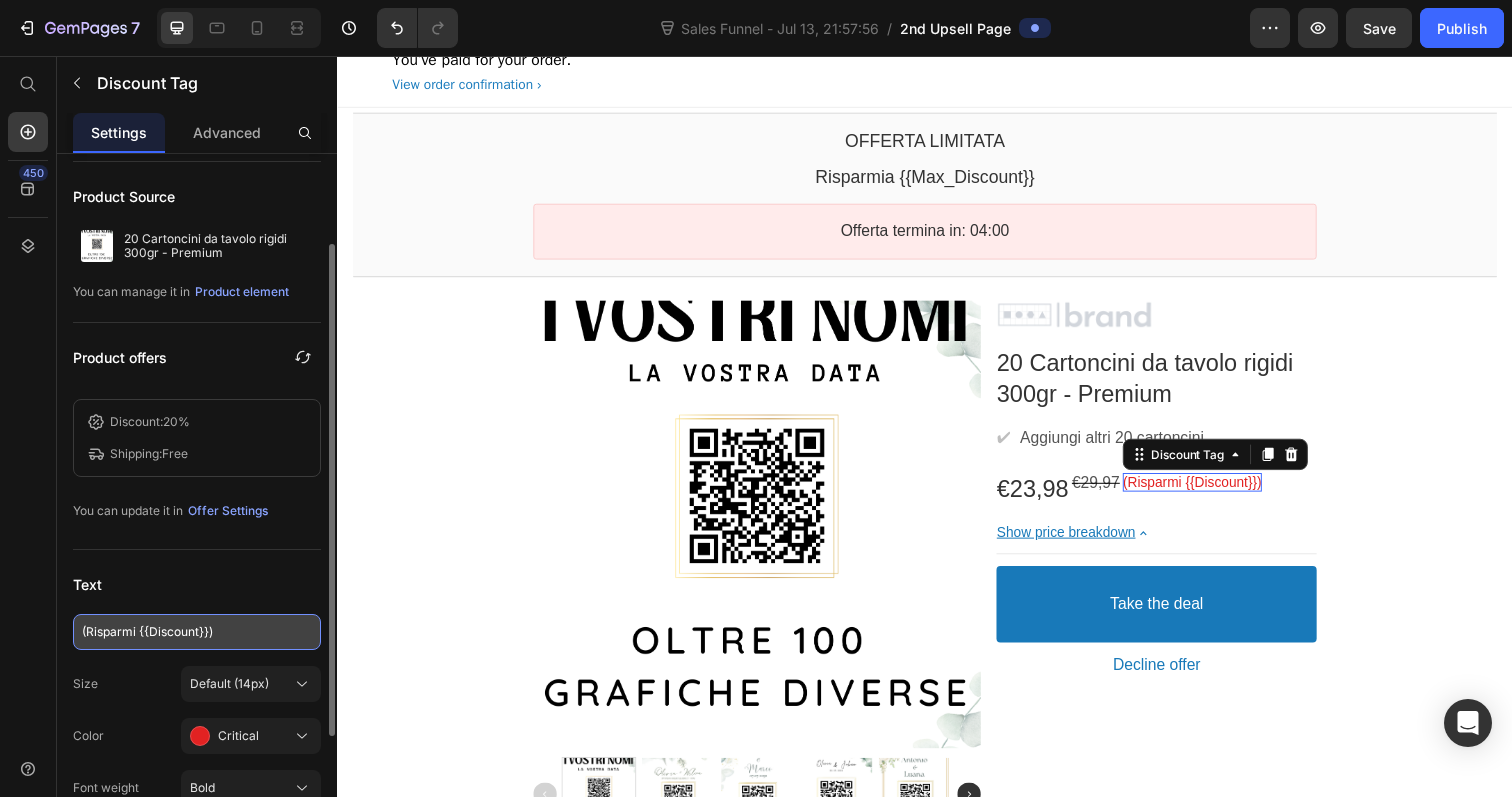 type on "(Risparmia {{Discount}})" 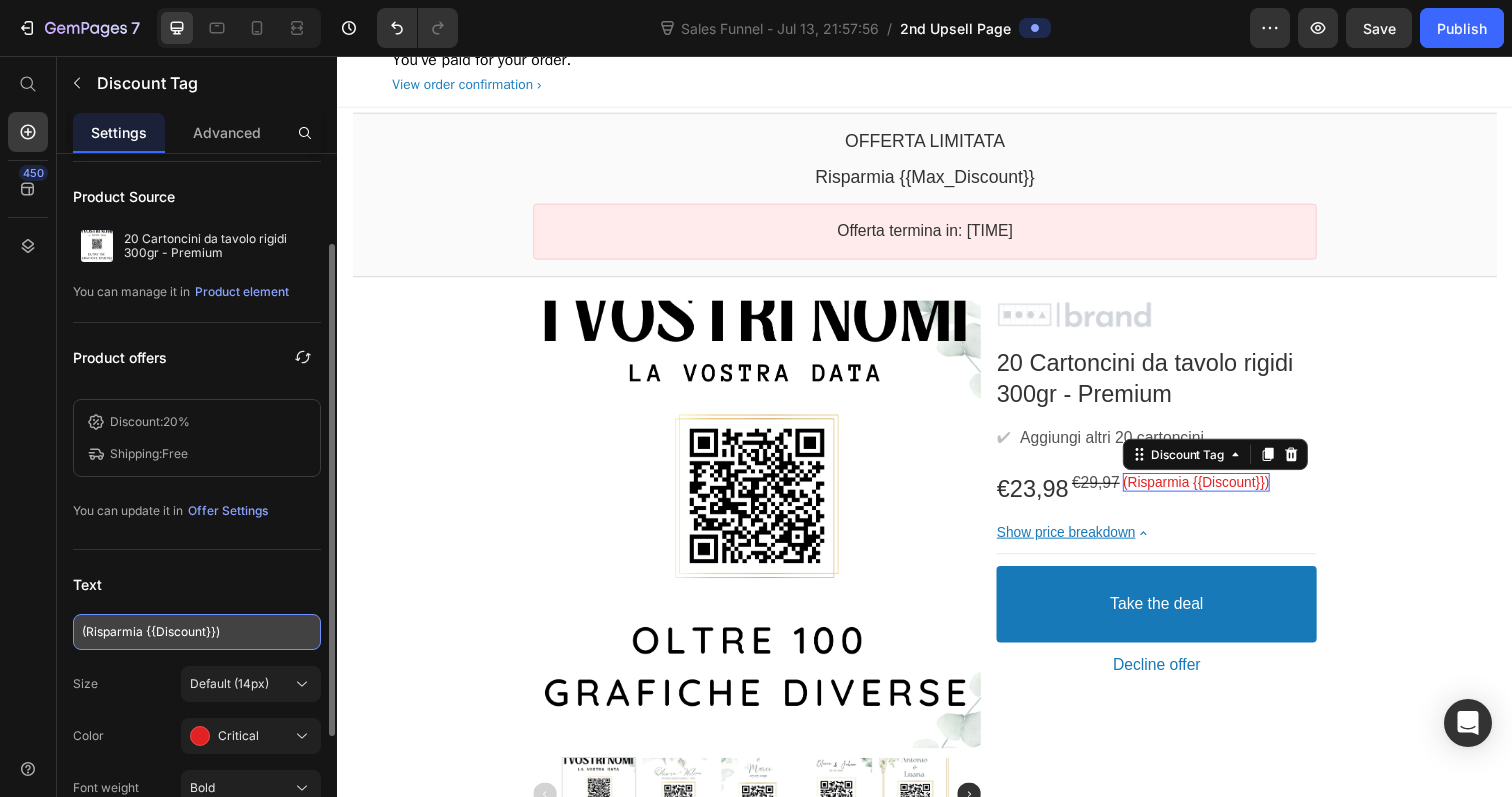 scroll, scrollTop: 281, scrollLeft: 0, axis: vertical 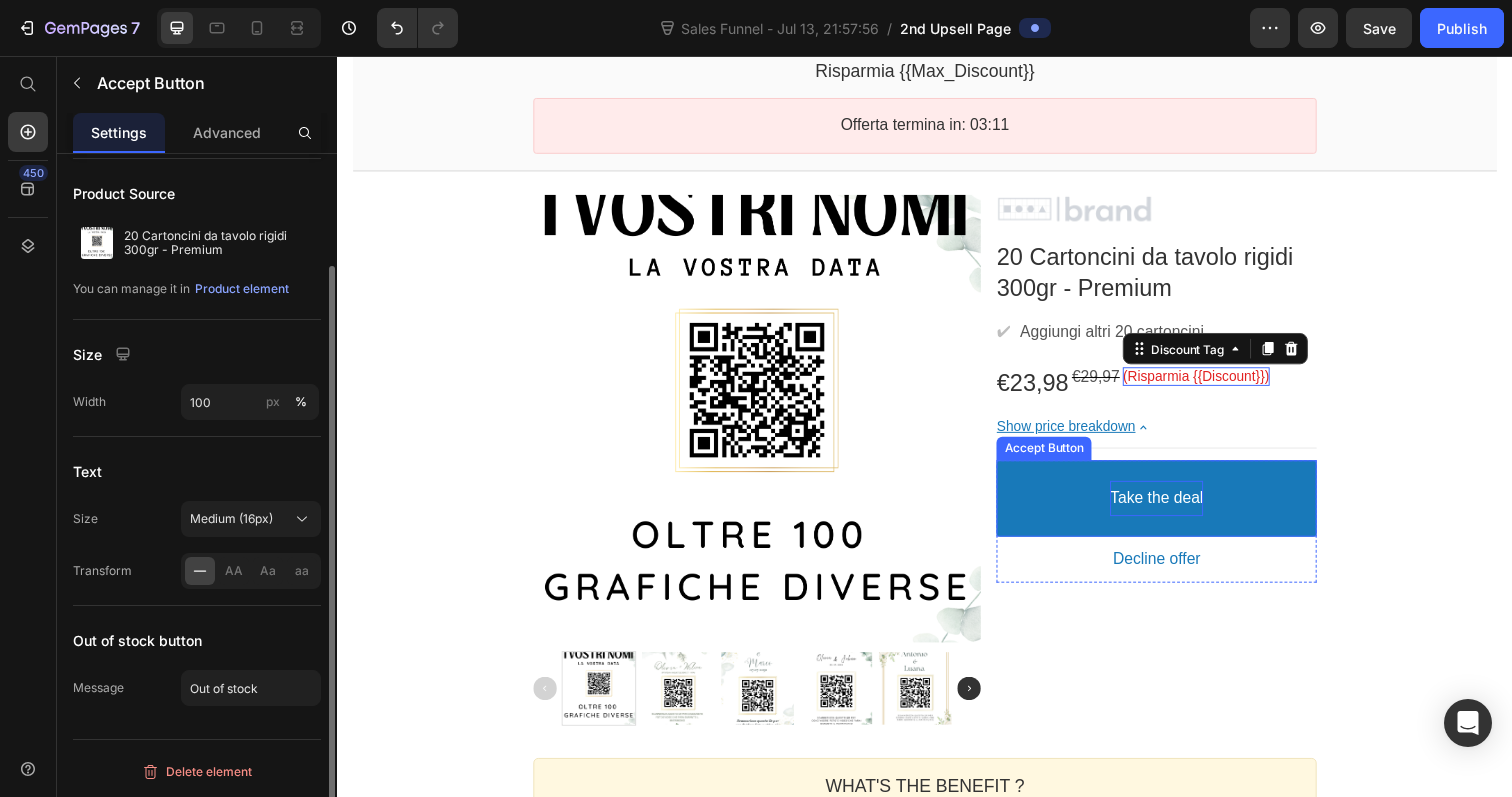 click on "Take the deal" at bounding box center (1173, 508) 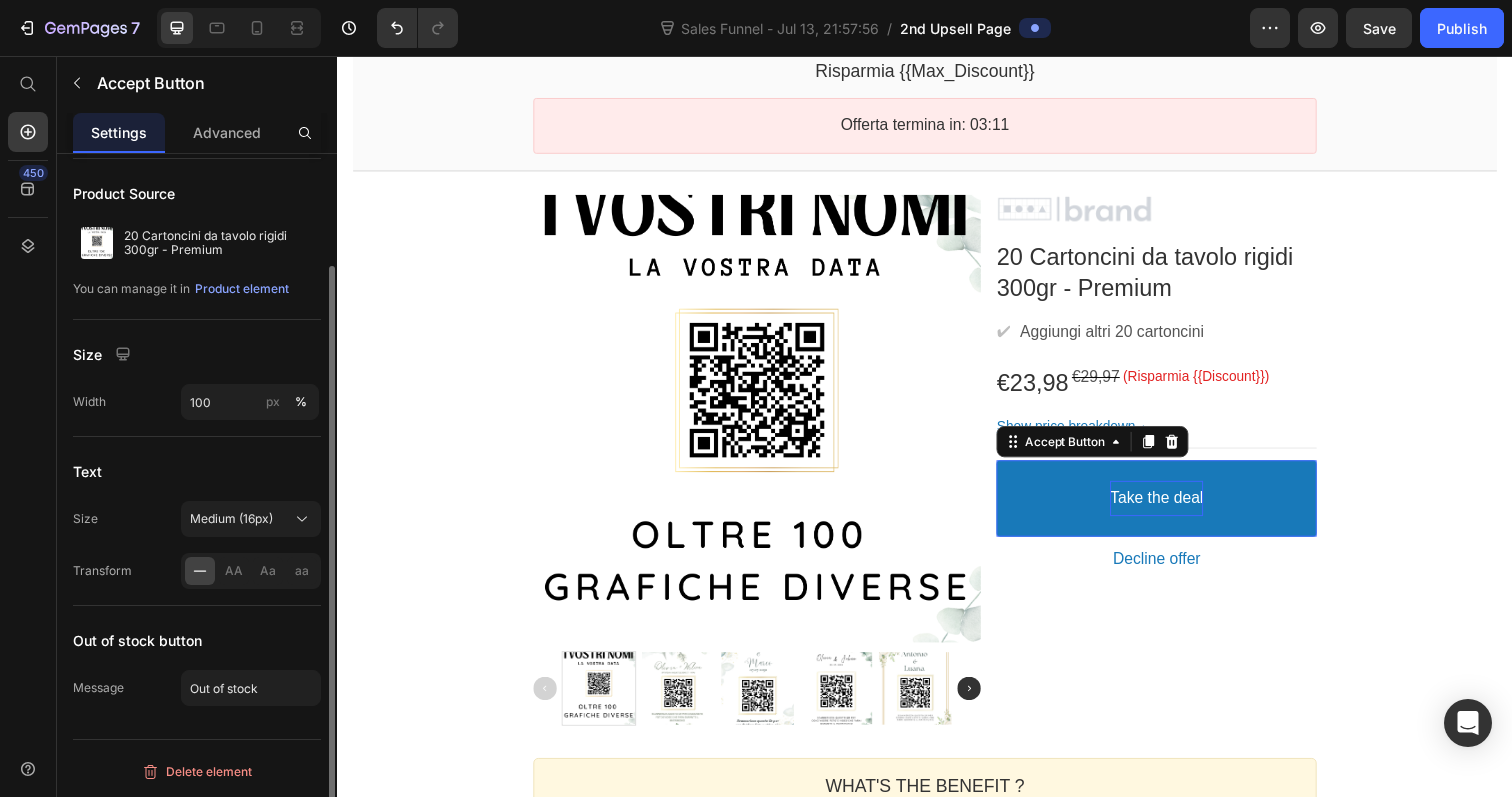 scroll, scrollTop: 0, scrollLeft: 0, axis: both 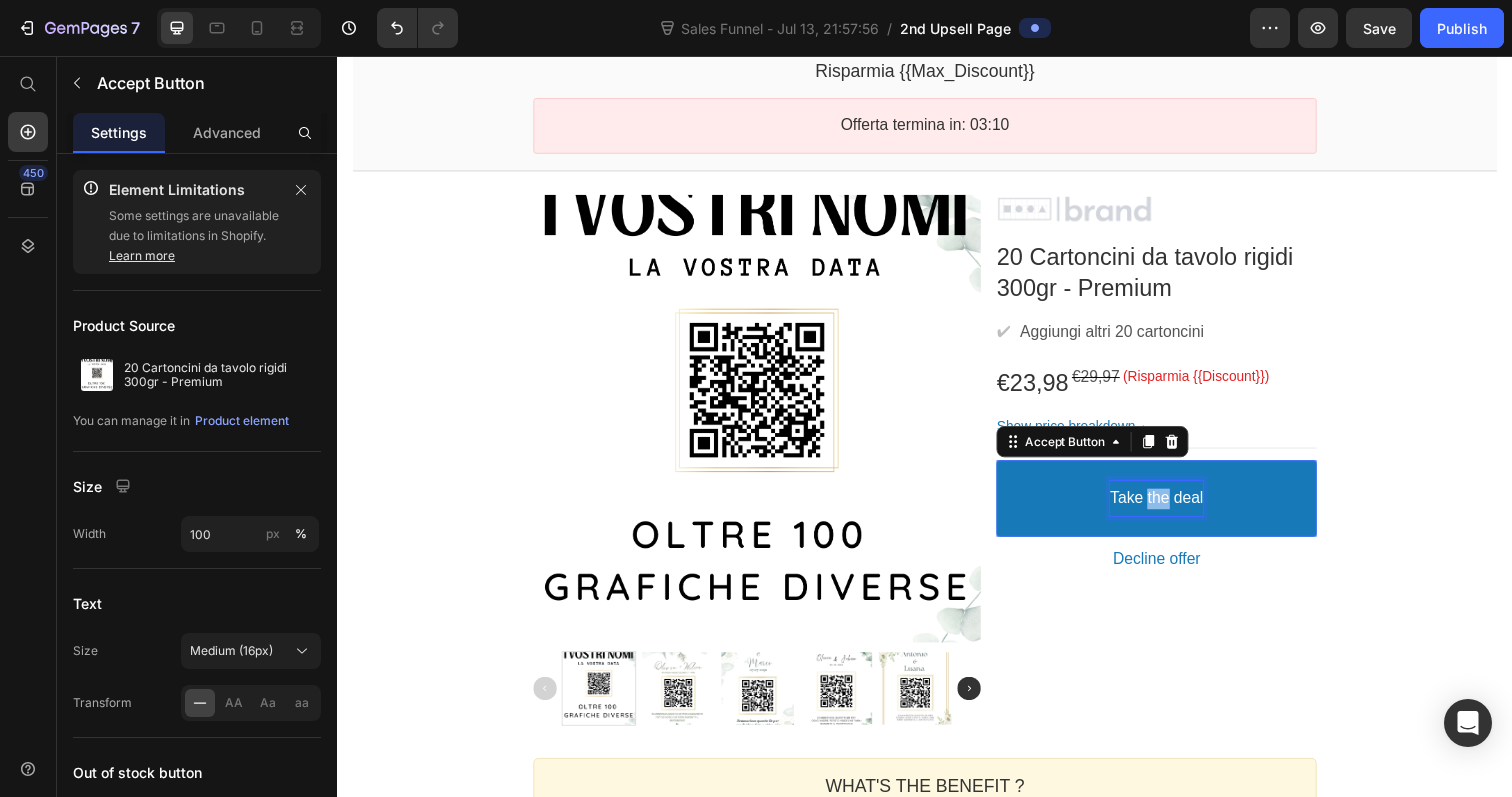 click on "Take the deal" at bounding box center (1173, 508) 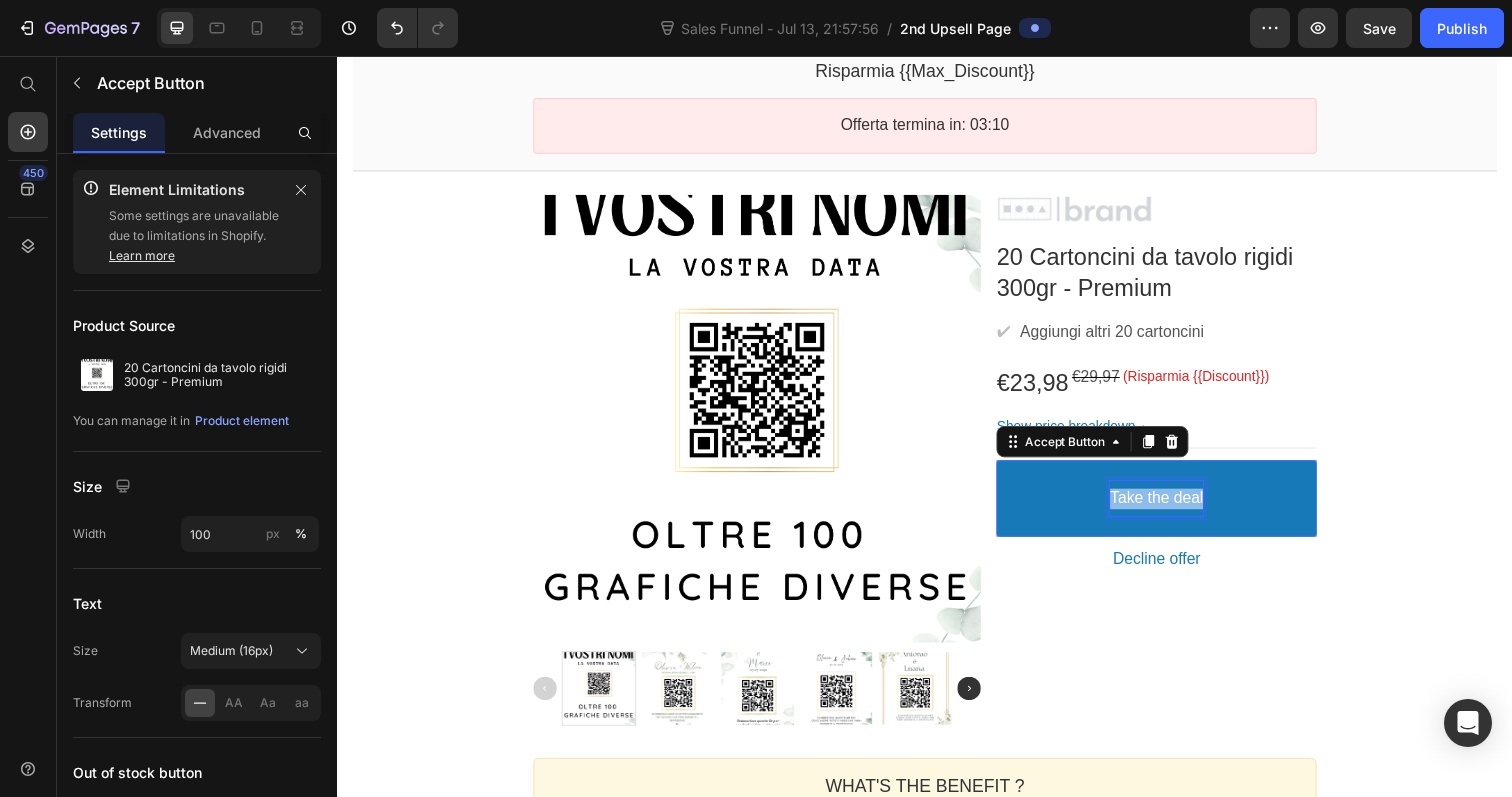 click on "Take the deal" at bounding box center [1173, 508] 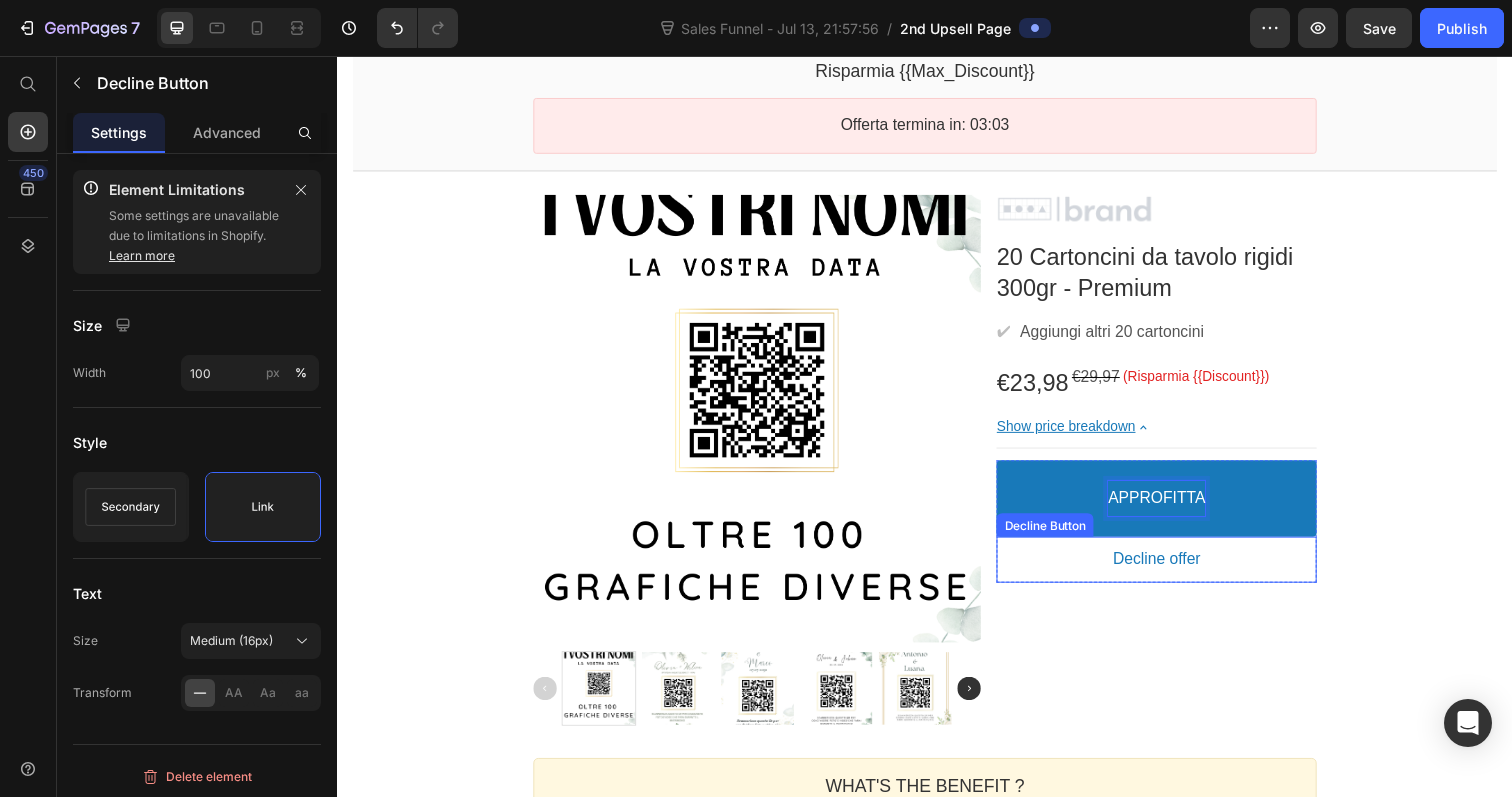 click on "Decline offer" at bounding box center (1173, 570) 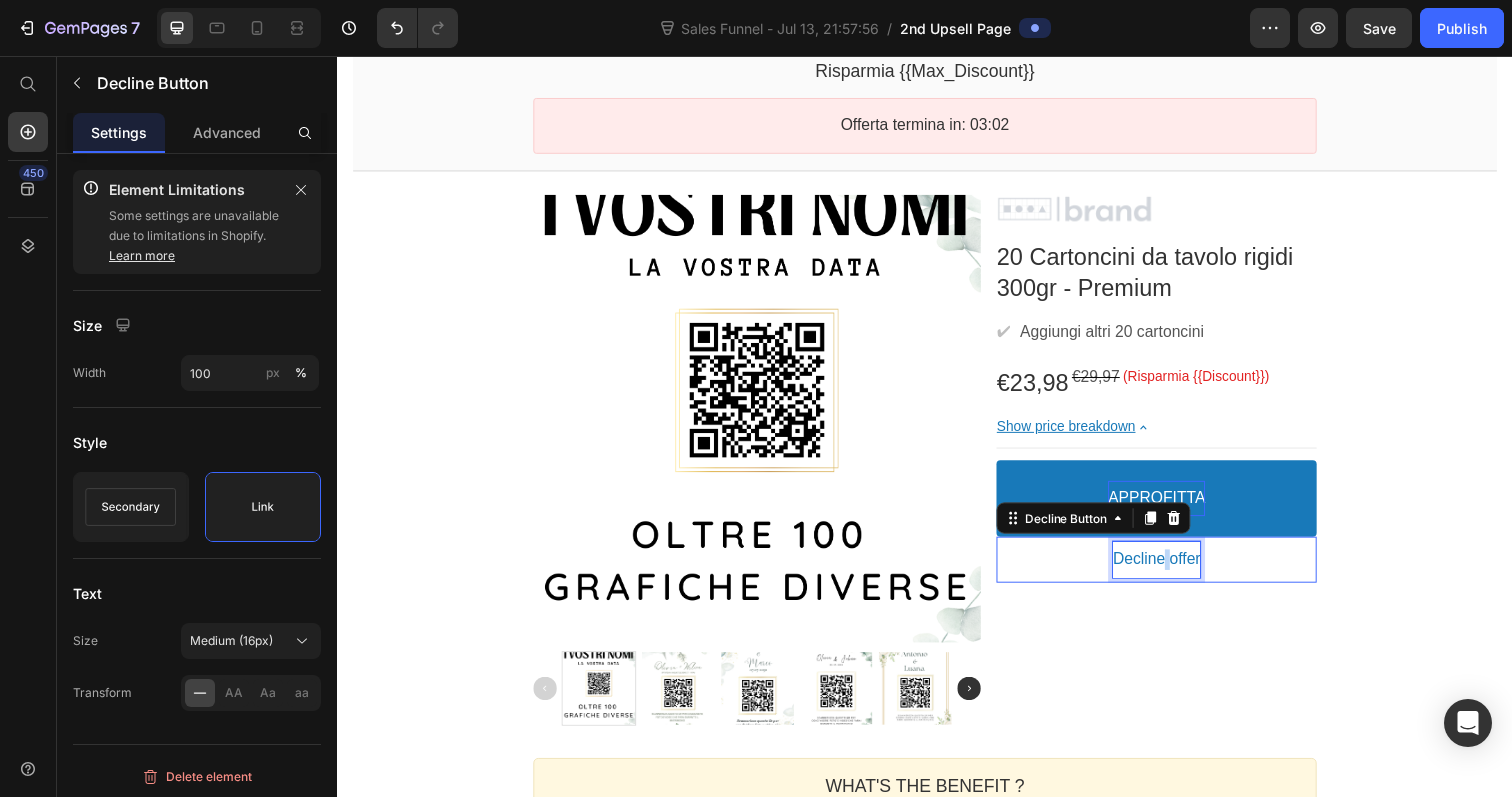 click on "Decline offer" at bounding box center (1174, 570) 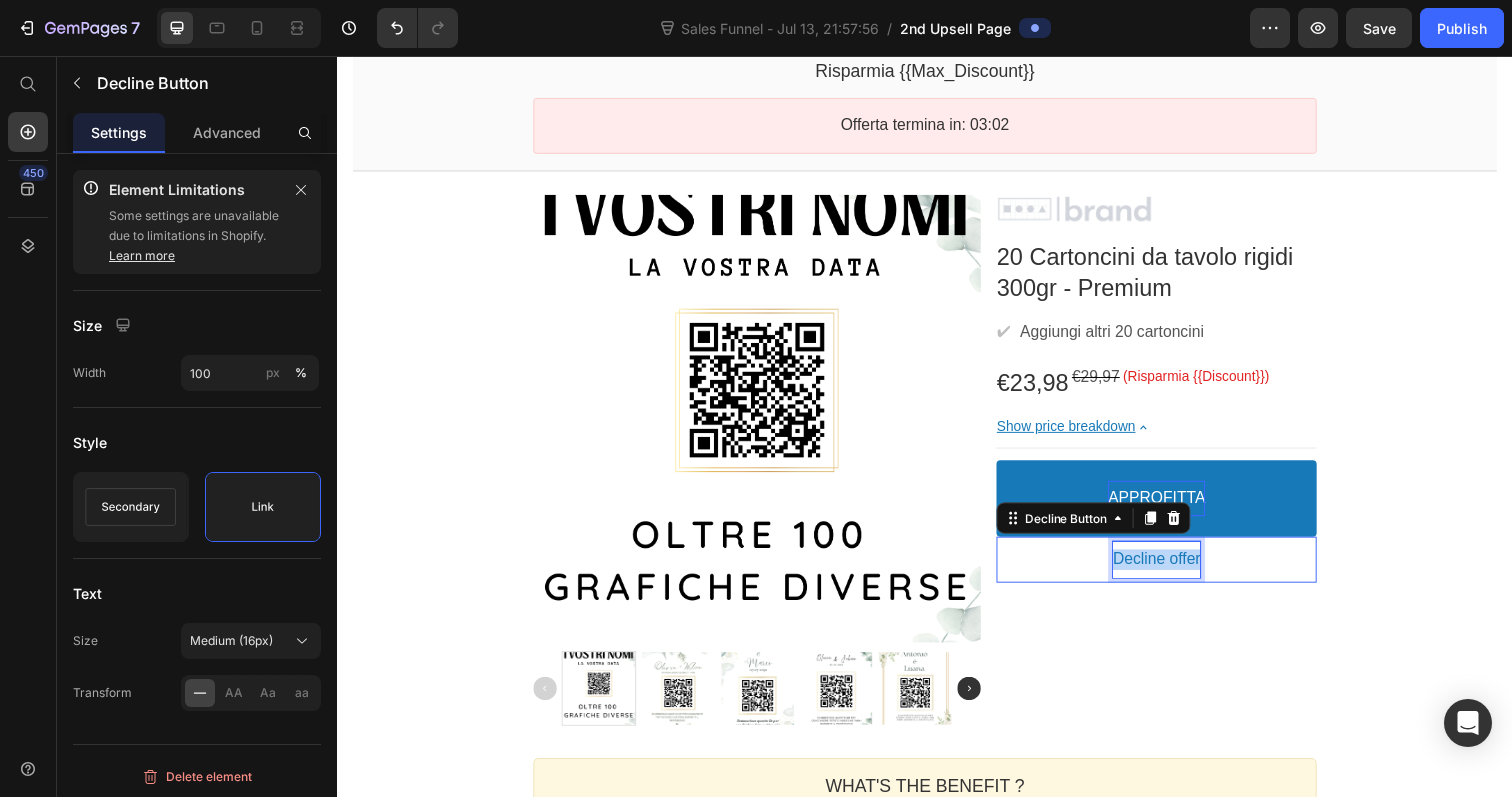 click on "Decline offer" at bounding box center (1174, 570) 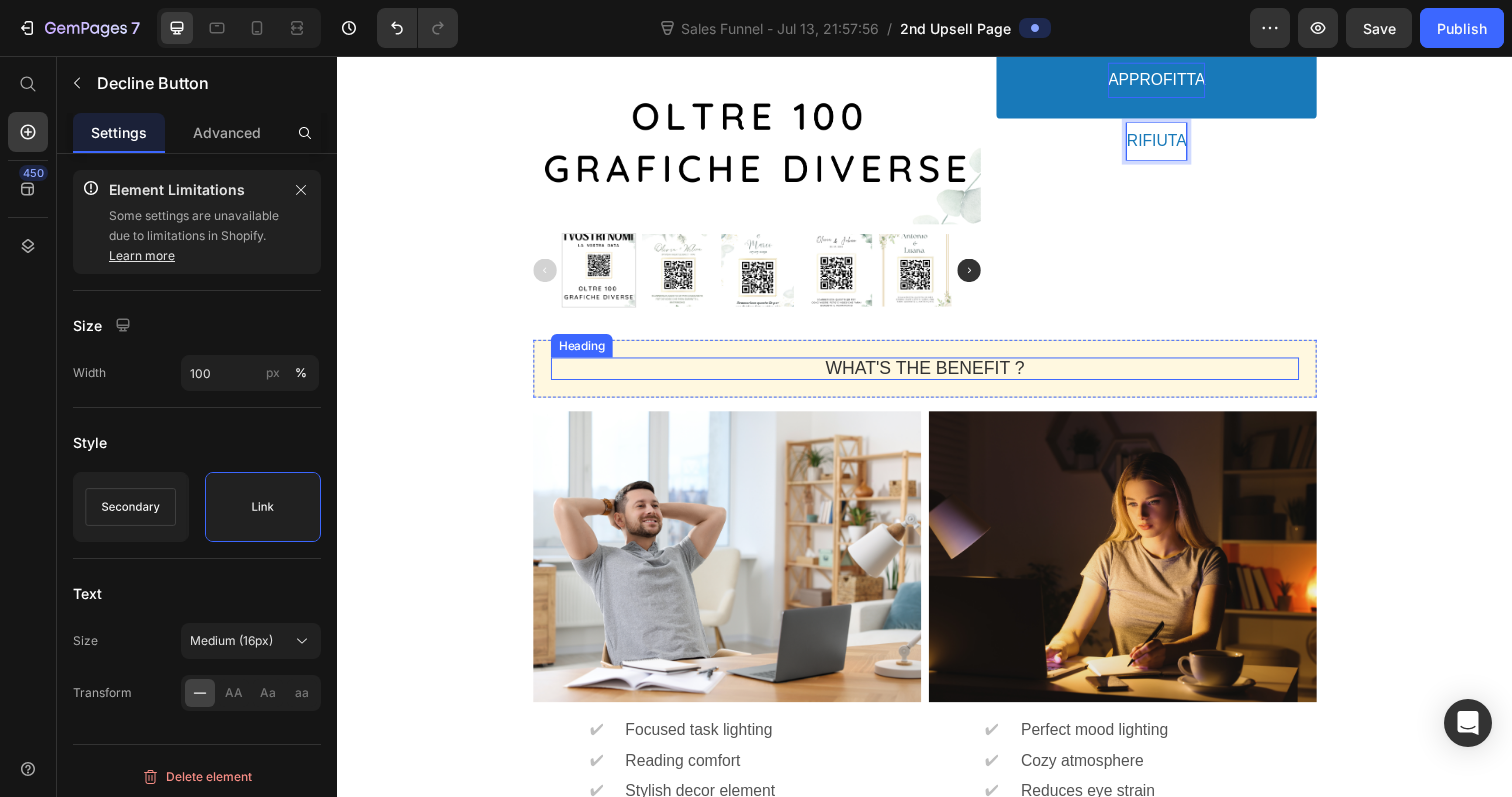 scroll, scrollTop: 648, scrollLeft: 0, axis: vertical 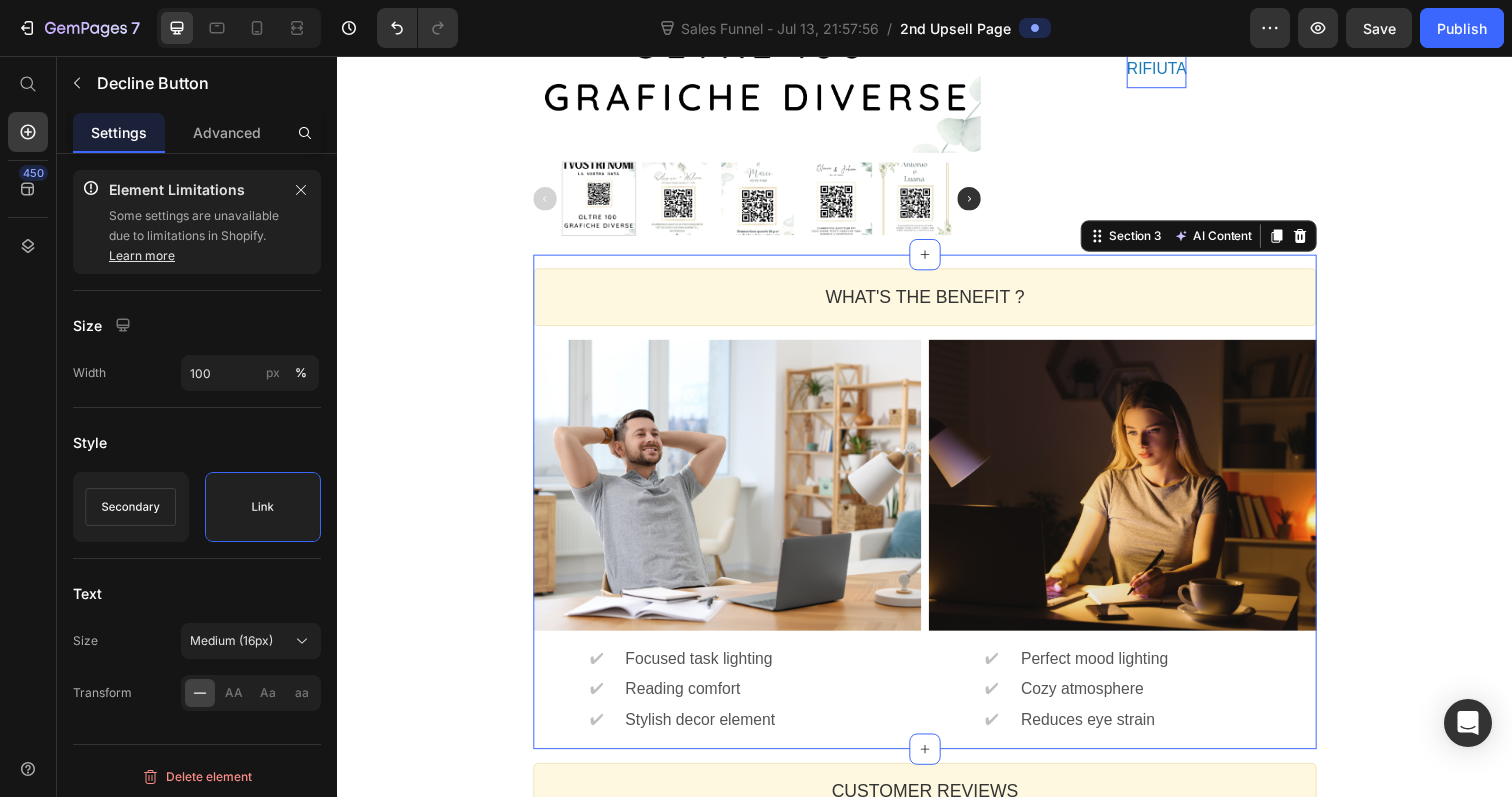 click on "WHAT'S THE BENEFIT ? Heading Callout Box Image ✔ Text block Focused task lighting Text block Row ✔ Text block Reading comfort Text block Row ✔ Text block Stylish decor element Text block Row Image ✔ Text block Perfect mood lighting Text block Row ✔ Text block Cozy atmosphere Text block Row ✔ Text block Reduces eye strain Text block Row Row Section 3   AI Content Write with GemAI What would you like to describe here? Tone and Voice Persuasive Product Getting products... Show more Generate" at bounding box center [937, 511] 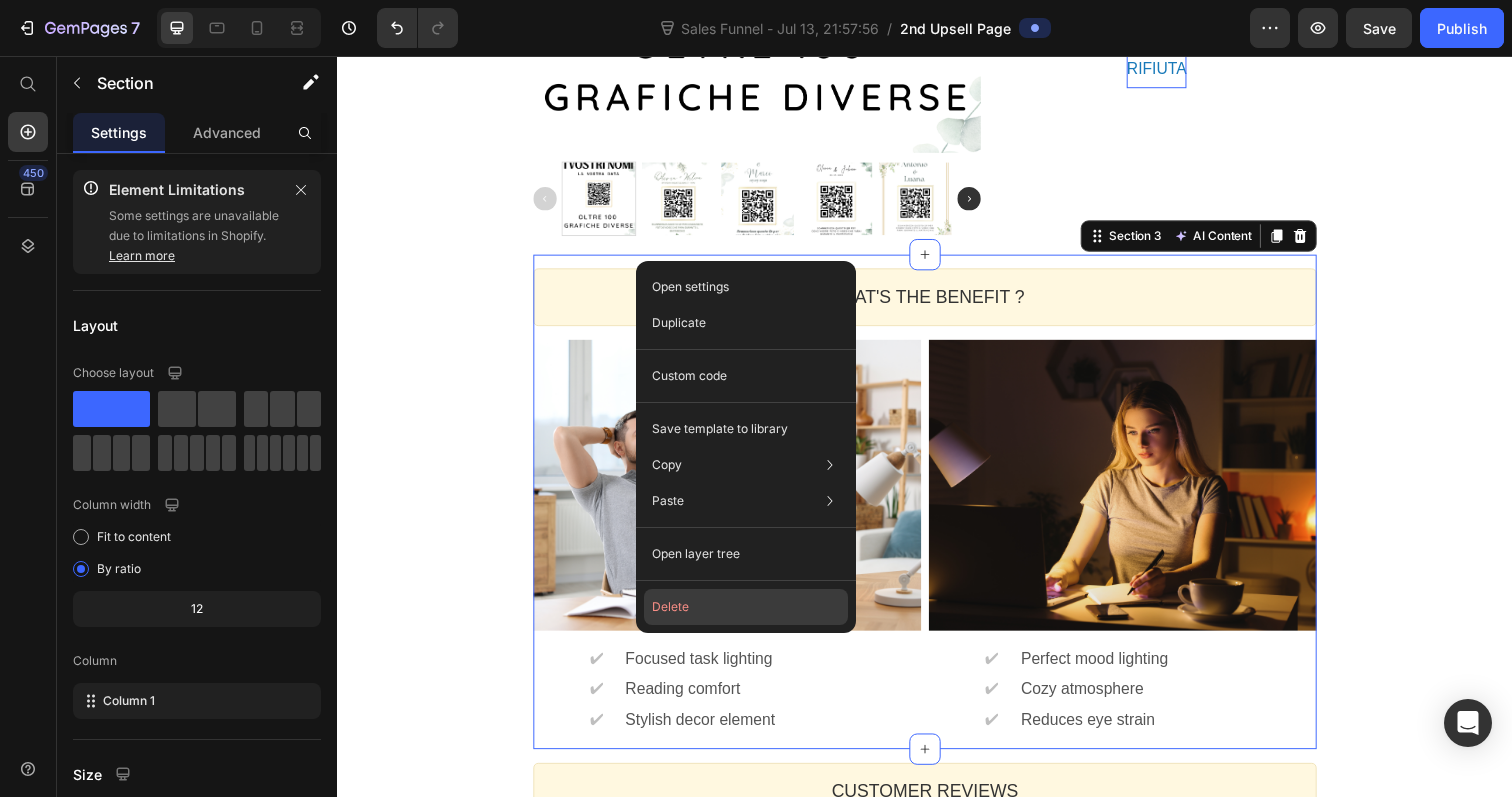 click on "Delete" 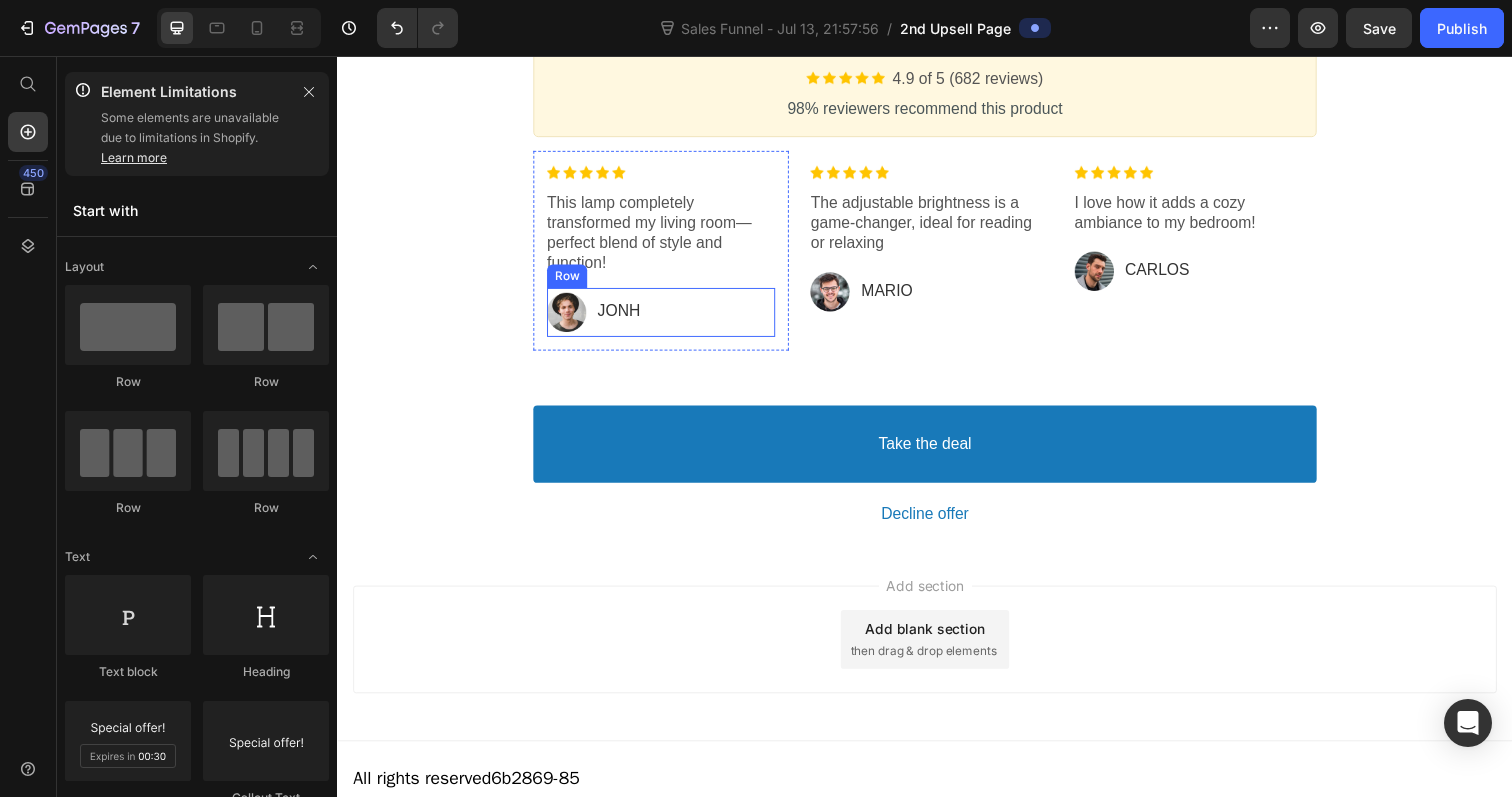 scroll, scrollTop: 921, scrollLeft: 0, axis: vertical 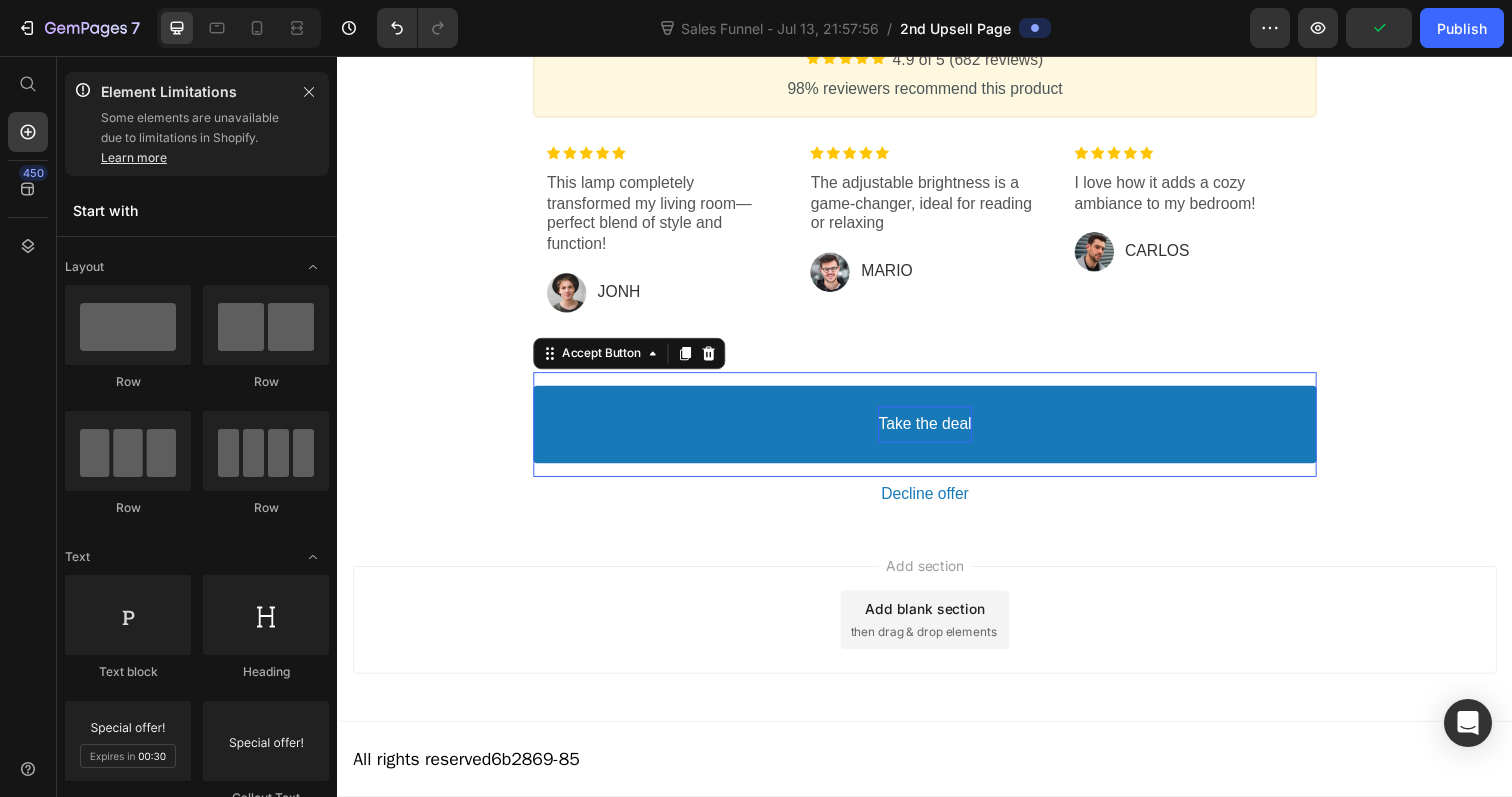click on "Take the deal" at bounding box center (936, 432) 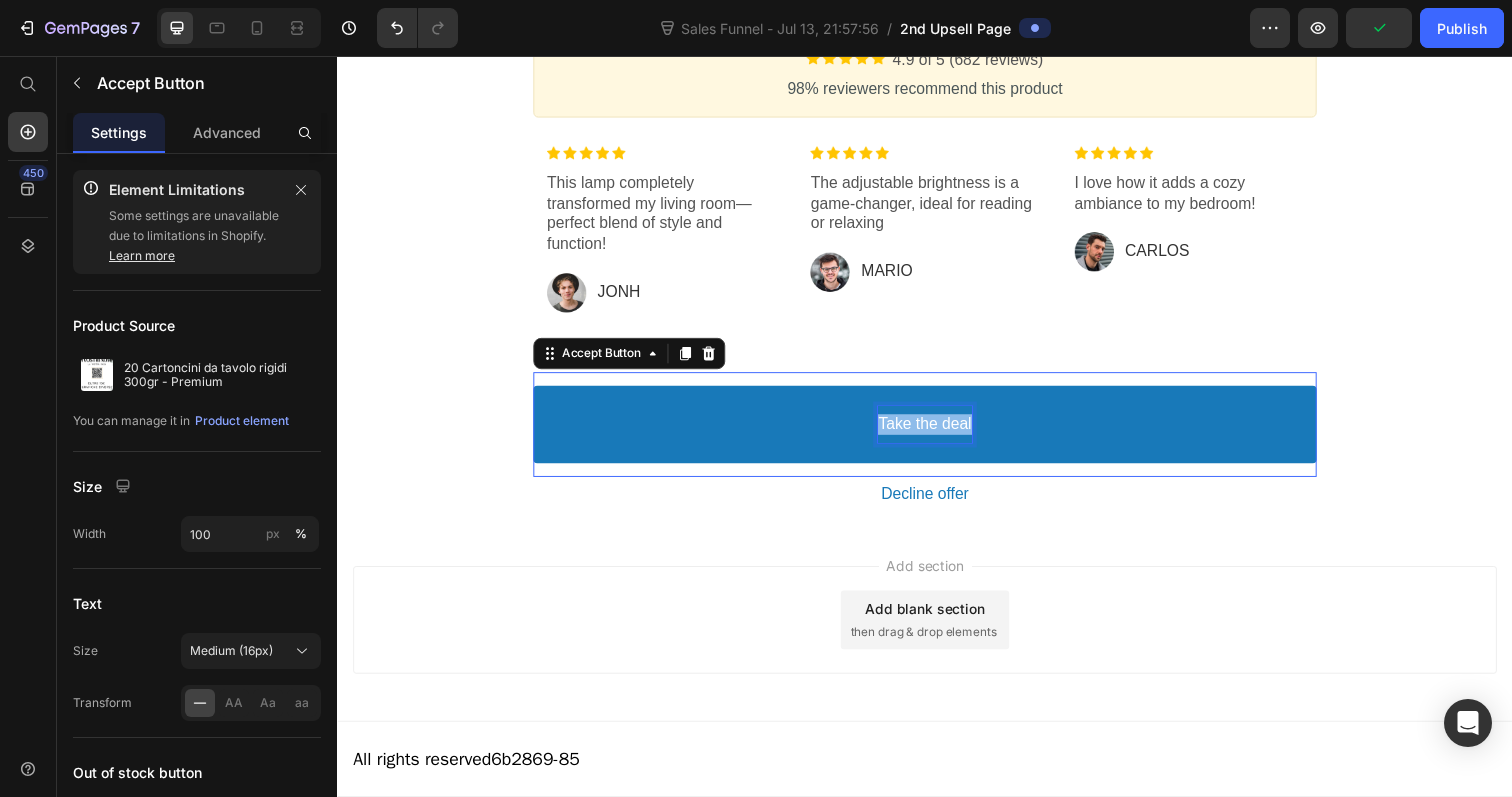 click on "Take the deal" at bounding box center [936, 432] 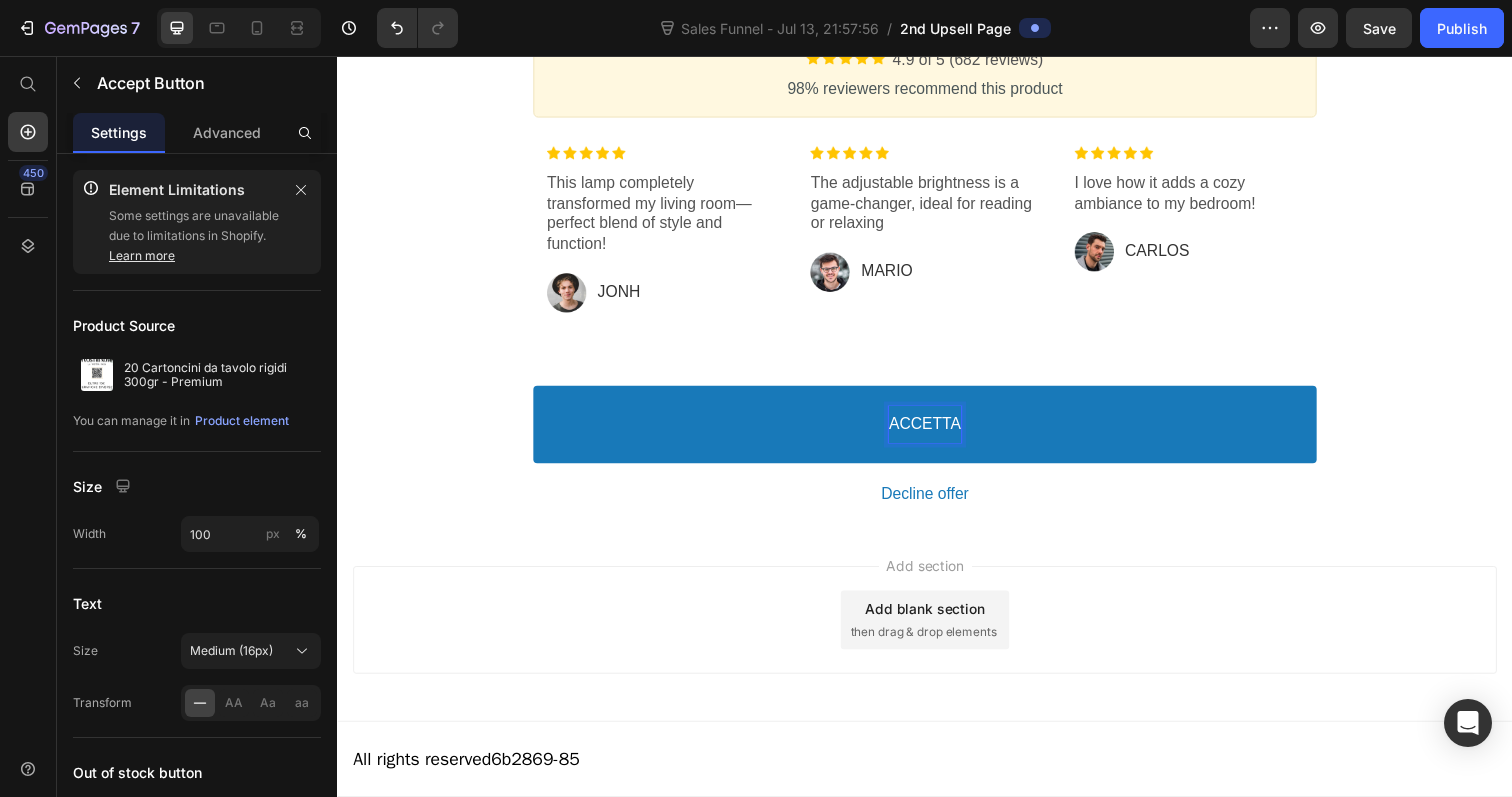 click on "ACCETTA" at bounding box center [937, 432] 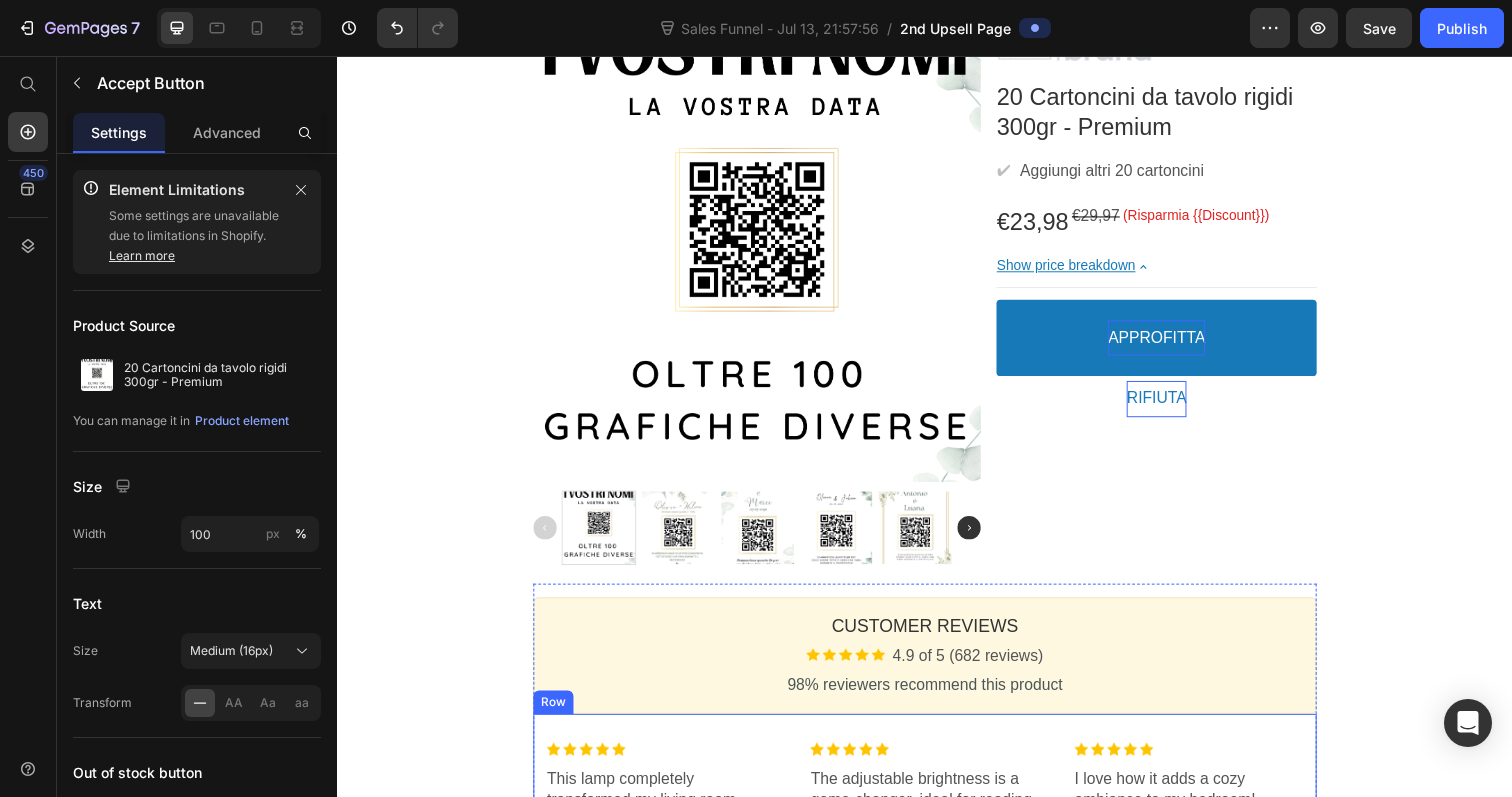 scroll, scrollTop: 287, scrollLeft: 0, axis: vertical 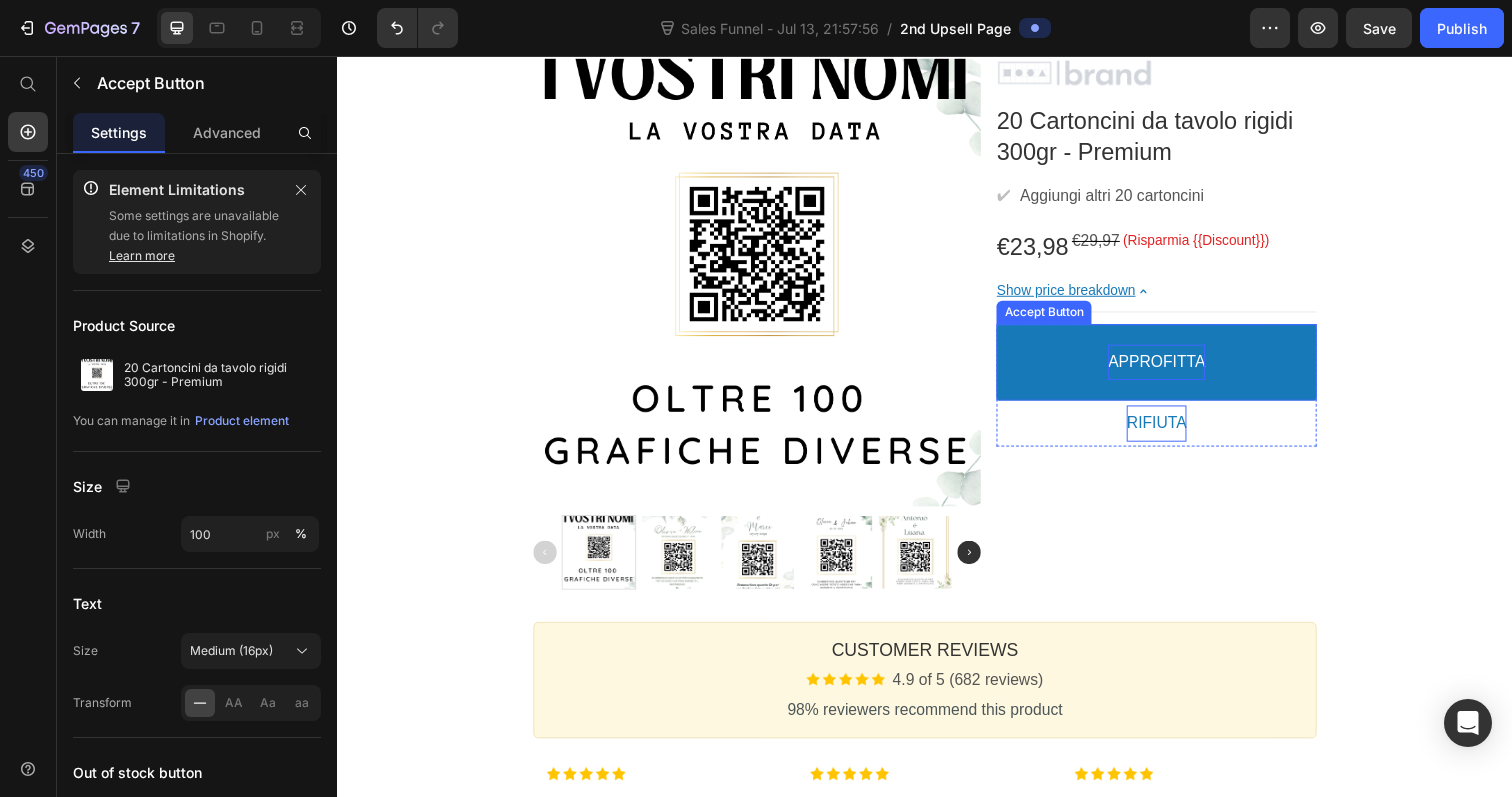 click on "APPROFITTA" at bounding box center [1173, 369] 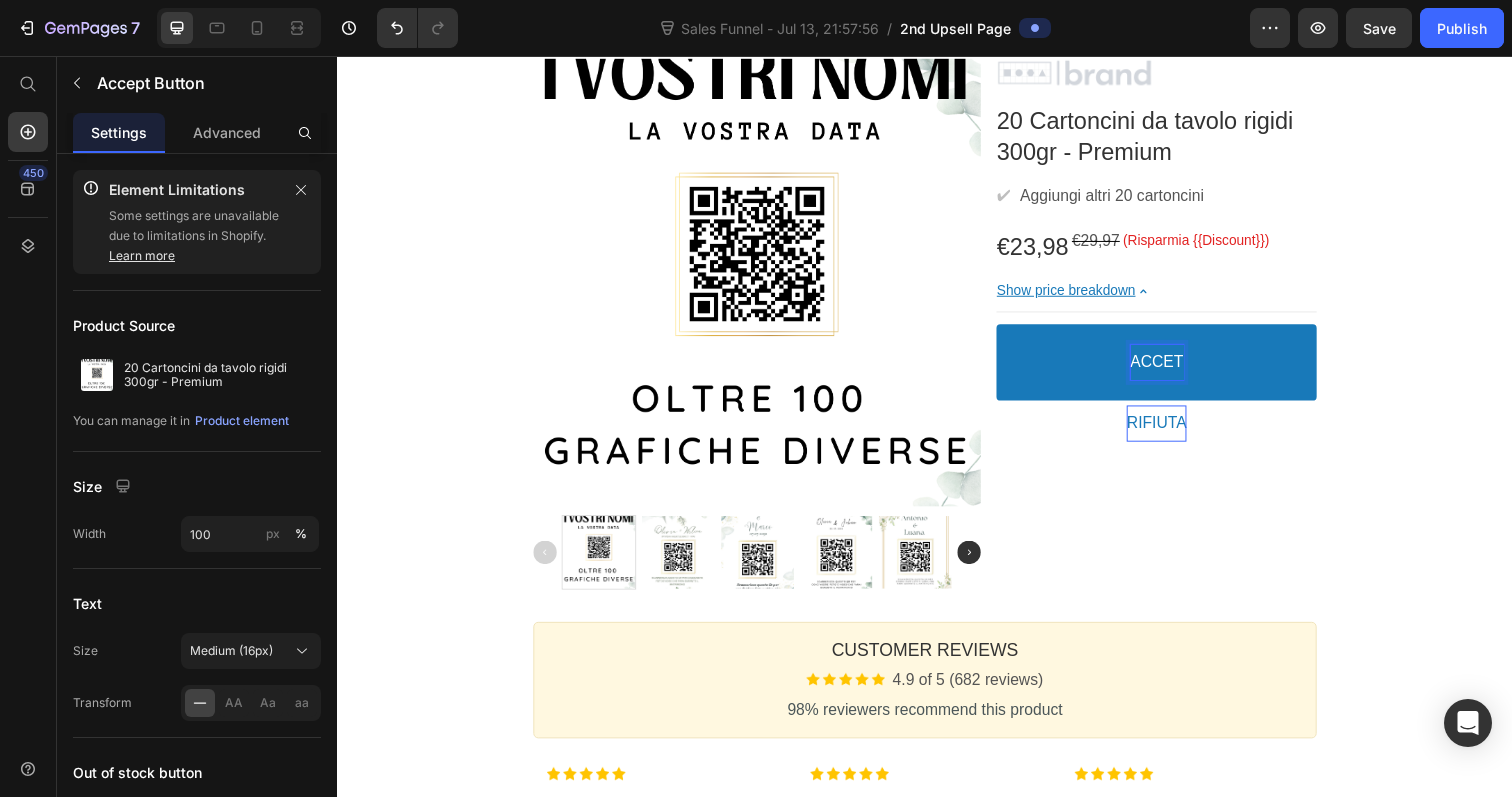 click on "ACCET" at bounding box center [1173, 369] 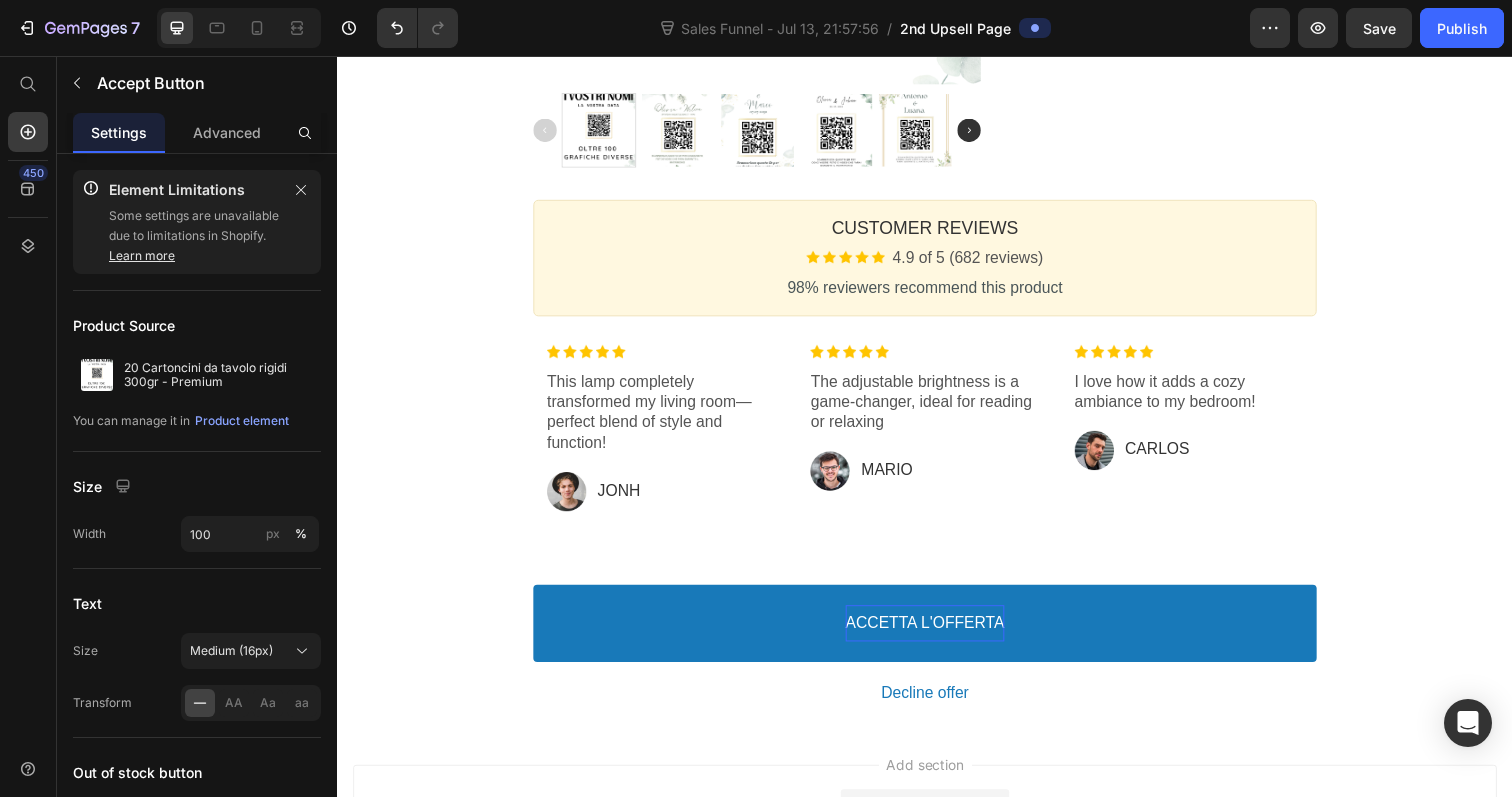 scroll, scrollTop: 921, scrollLeft: 0, axis: vertical 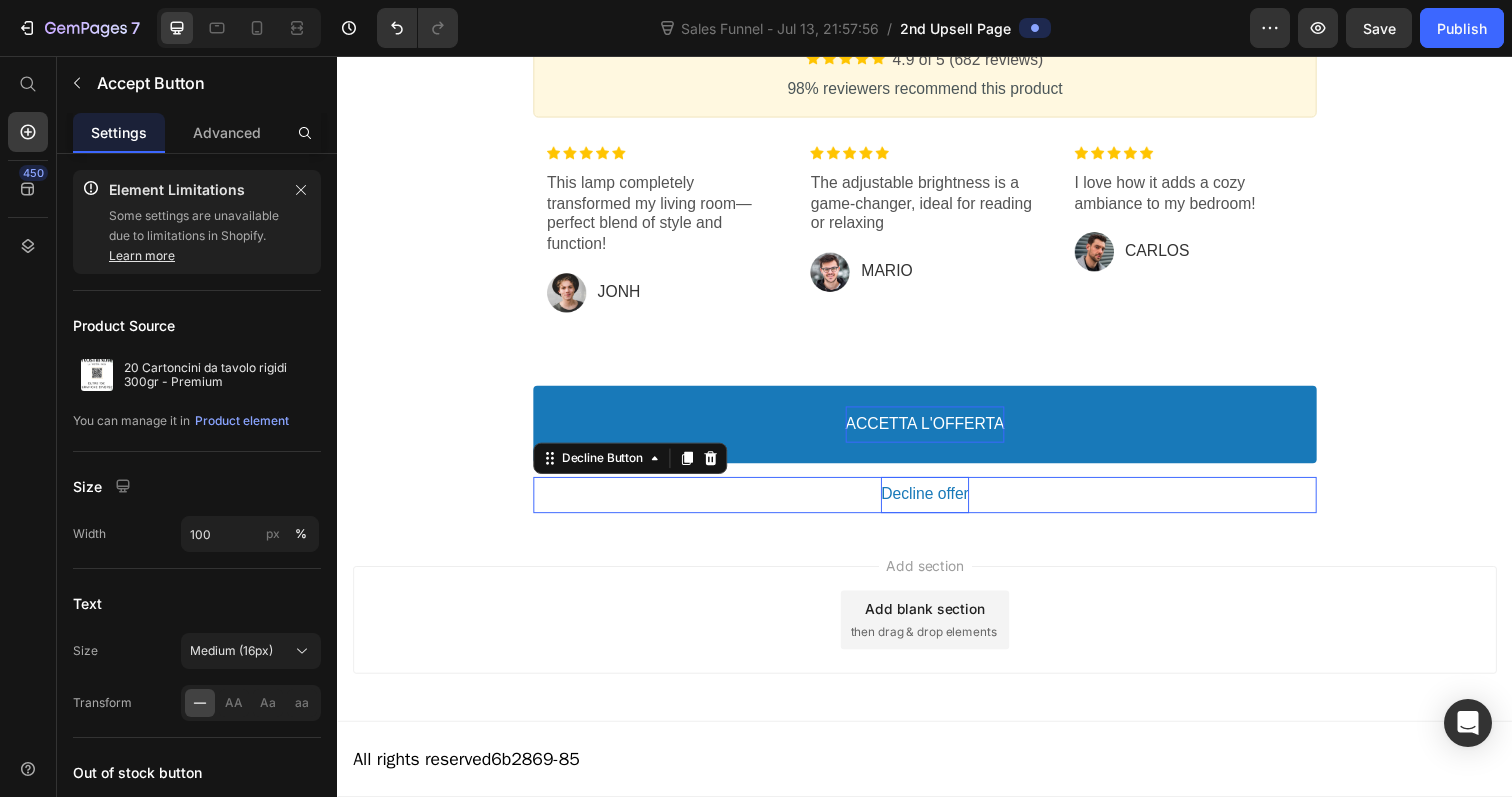 click on "Decline offer" at bounding box center [937, 504] 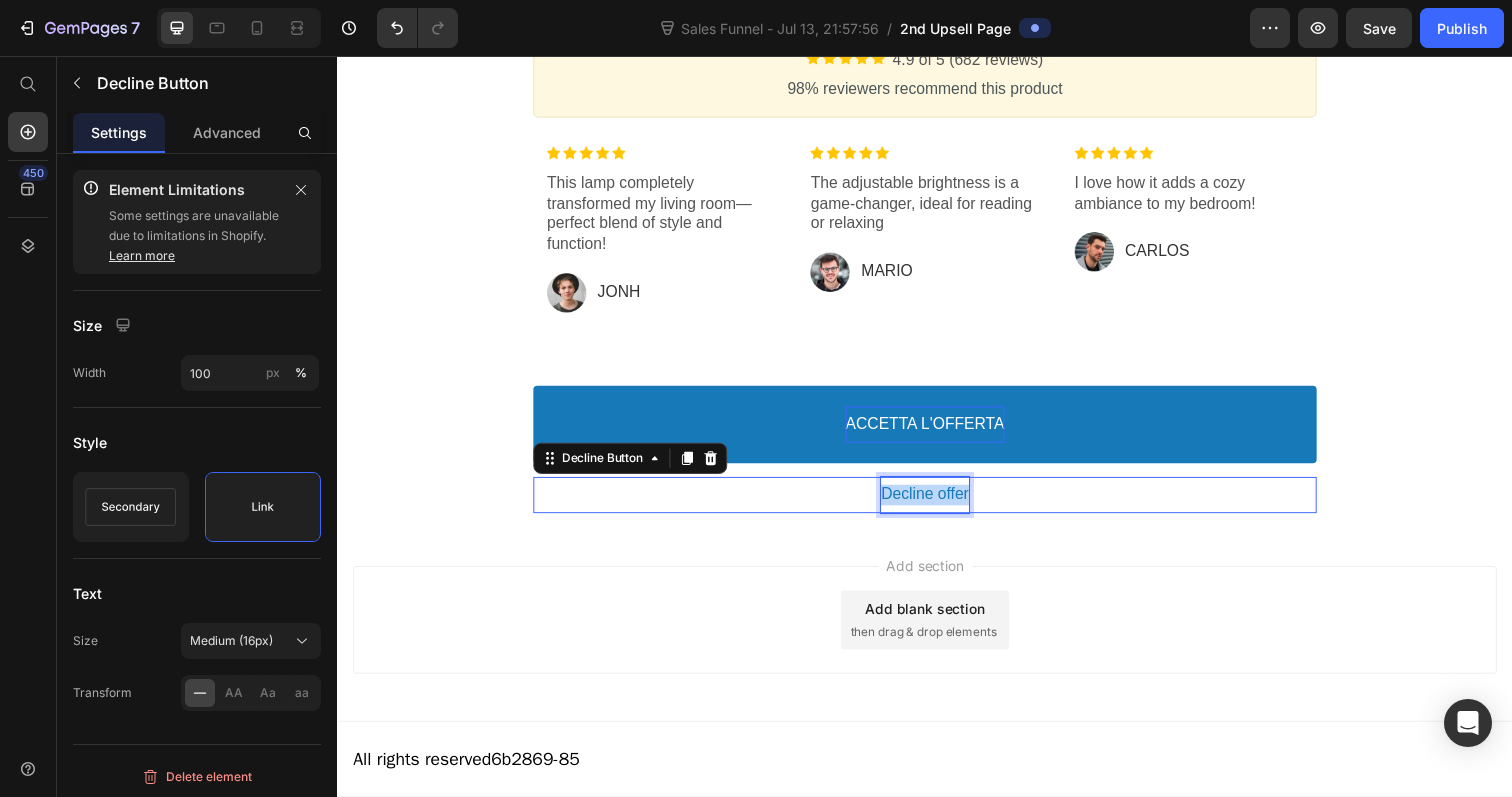 click on "Decline offer" at bounding box center [937, 504] 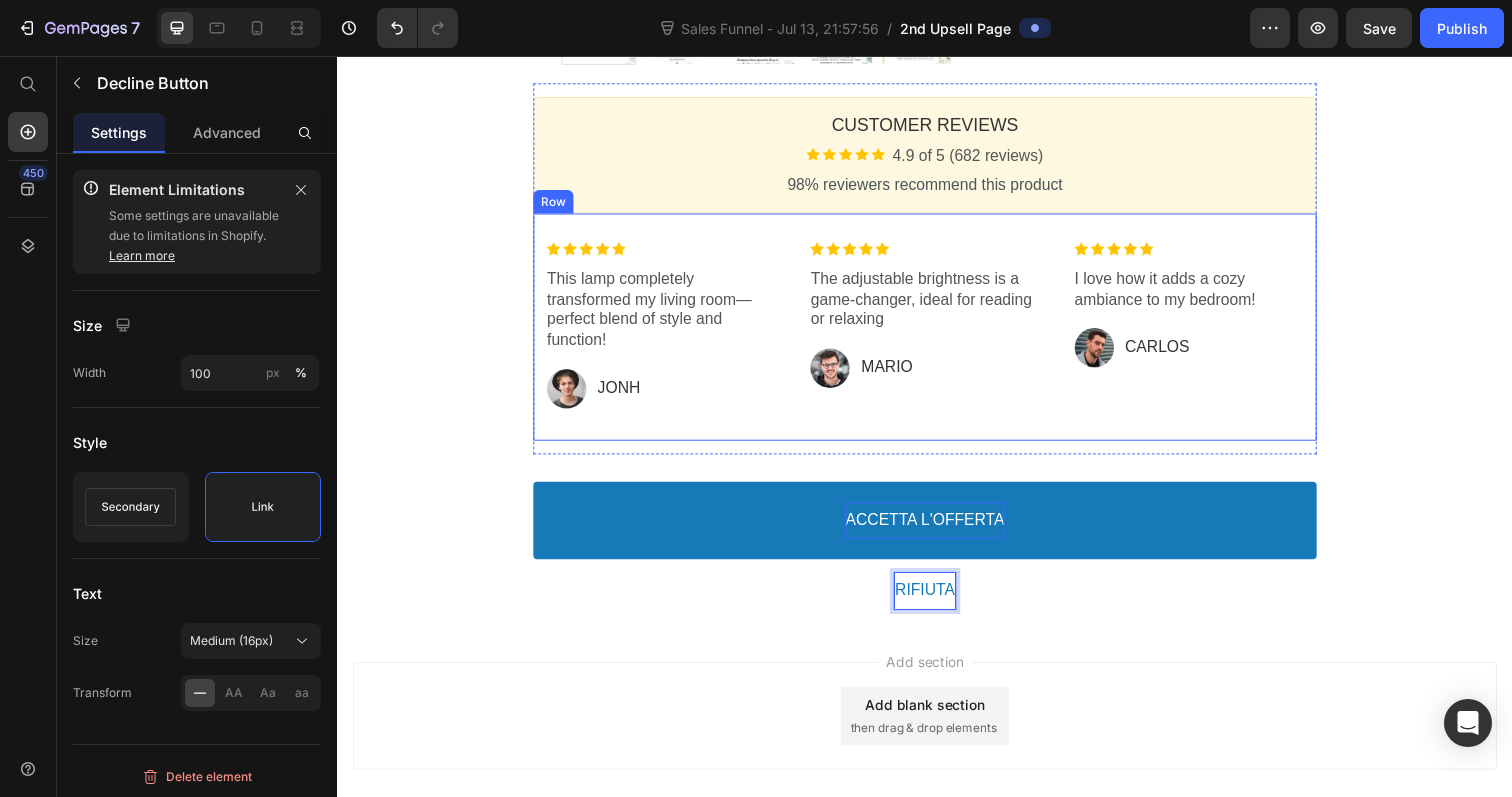 scroll, scrollTop: 791, scrollLeft: 0, axis: vertical 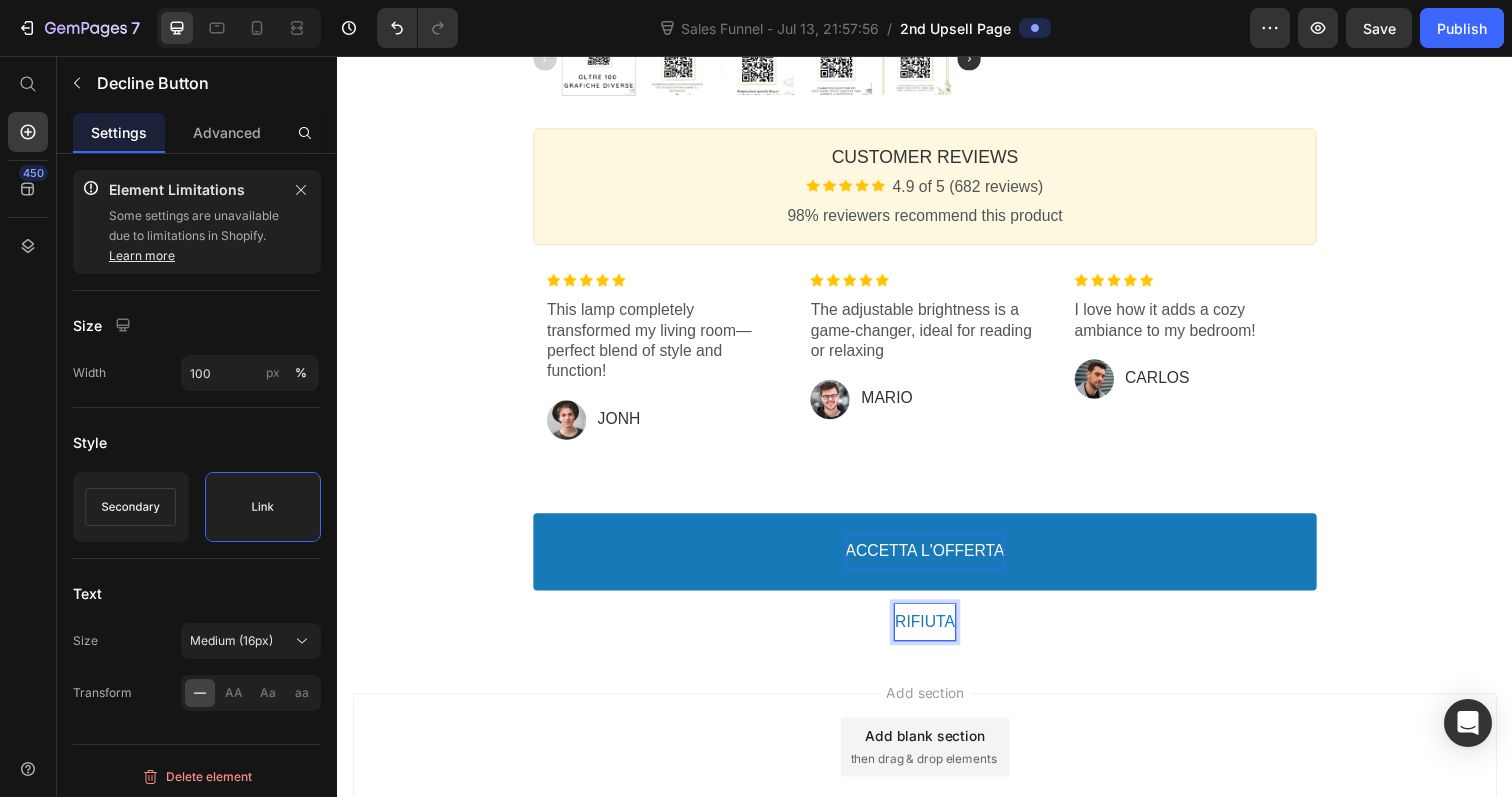 click on "OFFERTA LIMITATA Callout Text Risparmia {{Max_Discount}} Callout Text Offerta termina in: 02:33 Countdown Timer Callout Box Section 1 Product Images Image 20 Cartoncini da tavolo rigidi 300gr - Premium Product Title ✔ Text block Aggiungi altri 20 cartoncini Text block Row €23,98 Price €29,97 Price (Risparmia {{Discount}}) Discount Tag Row Show price breakdown Price Breakdown ACCETTA L'OFFERTA Accept Button RIFIUTA Decline Button Row Product Offer Section 2 Customer Reviews Heading Image 4.9 of 5 (682 reviews) Text block Row 98% reviewers recommend this product Text block Callout Box Image This lamp completely transformed my living room—perfect blend of style and function! Text block Image Jonh Text block Row Row Image The adjustable brightness is a game-changer, ideal for reading or relaxing Text block Image MARIO Text block Row Row Image I love how it adds a cozy ambiance to my bedroom! Text block Image CARLOS Text block Row Row Row Section 3 ACCETTA L'OFFERTA Accept Button RIFIUTA Decline Button" at bounding box center [937, 12] 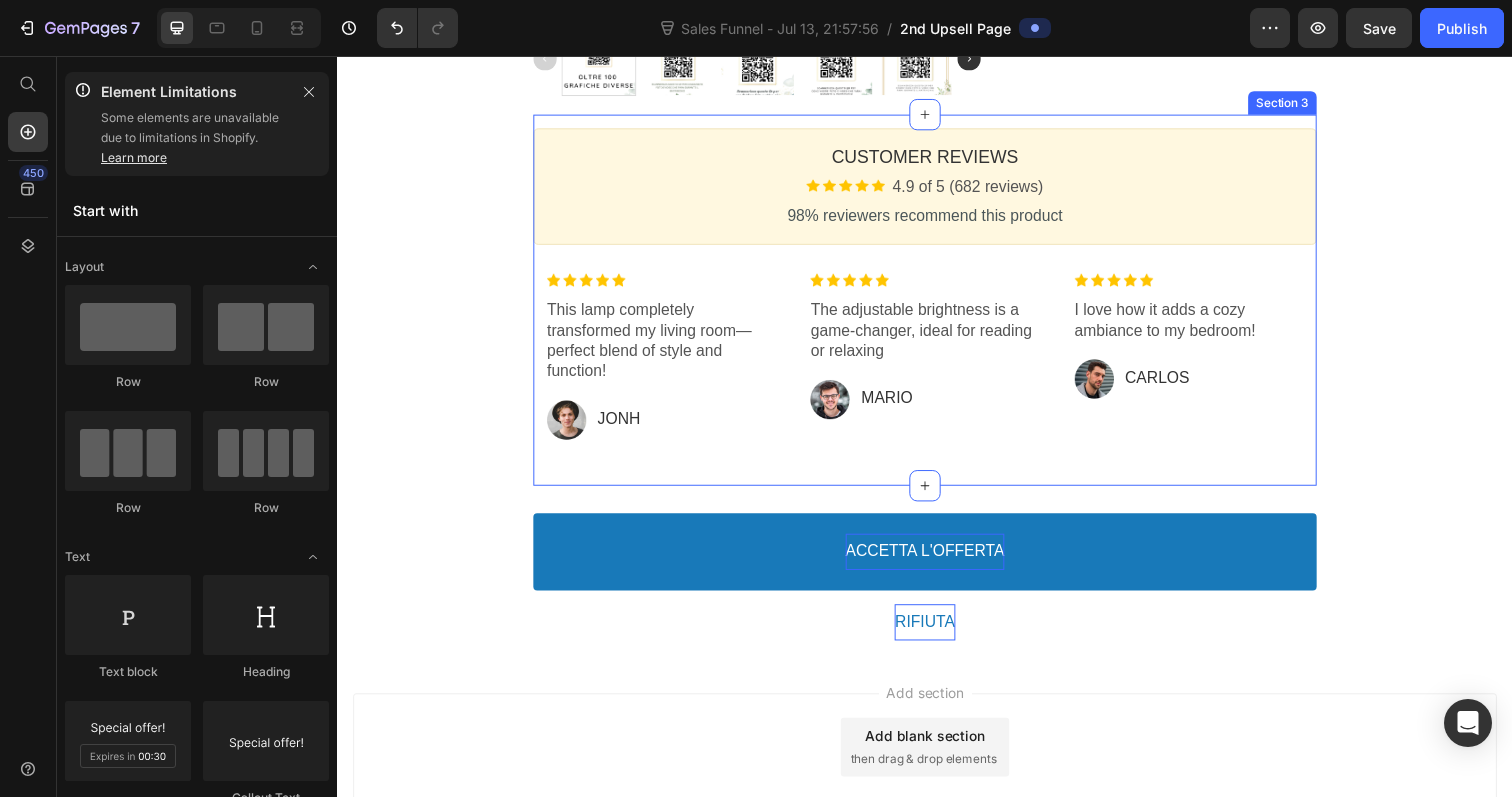click on "Customer Reviews Heading Image 4.9 of 5 (682 reviews) Text block Row 98% reviewers recommend this product Text block Callout Box Image This lamp completely transformed my living room—perfect blend of style and function! Text block Image Jonh Text block Row Row Image The adjustable brightness is a game-changer, ideal for reading or relaxing Text block Image MARIO Text block Row Row Image I love how it adds a cozy ambiance to my bedroom! Text block Image CARLOS Text block Row Row Row Section 3" at bounding box center [937, 305] 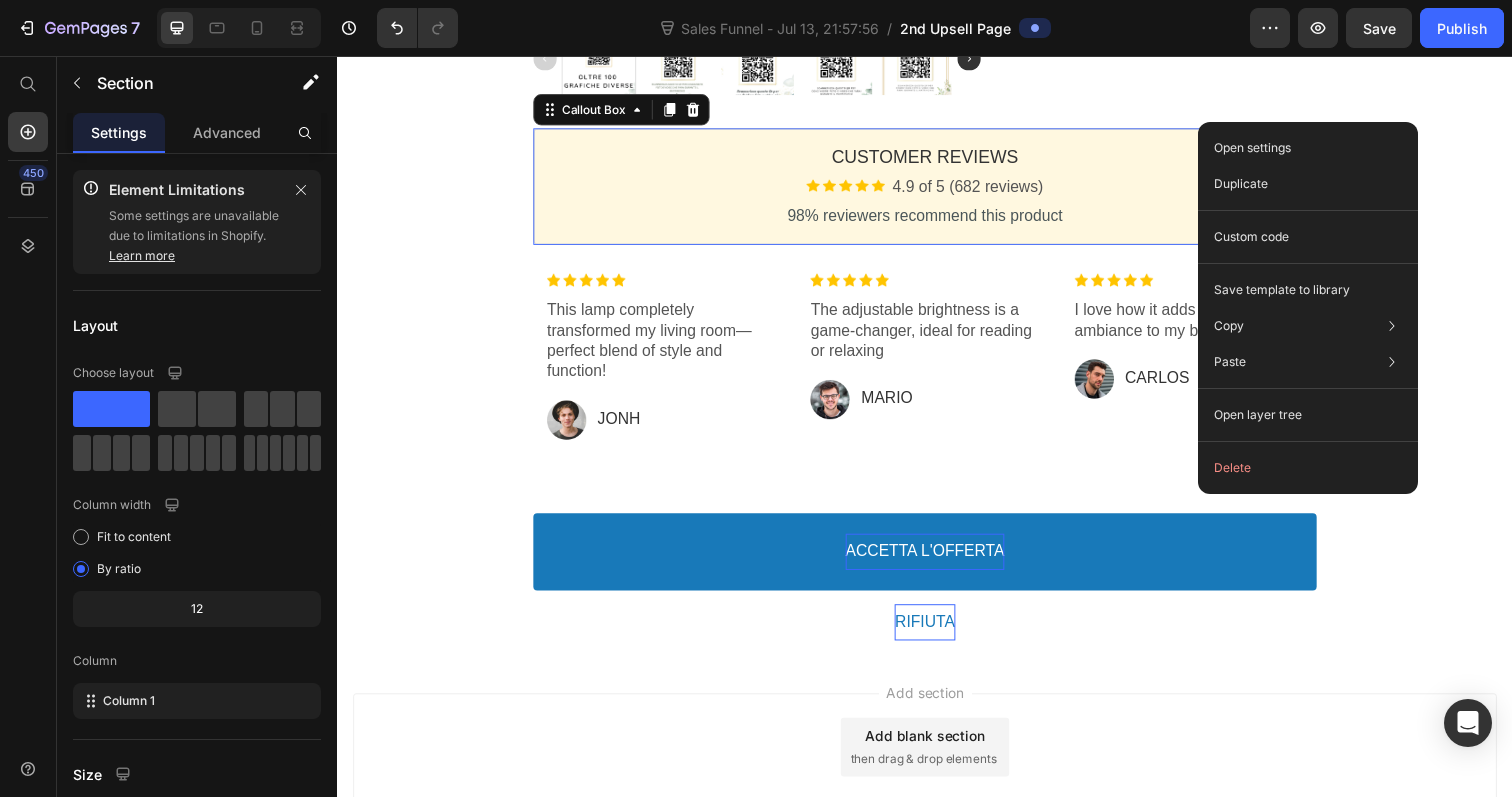 click on "Customer Reviews Heading Image 4.9 of 5 (682 reviews) Text block Row 98% reviewers recommend this product Text block" at bounding box center (937, 189) 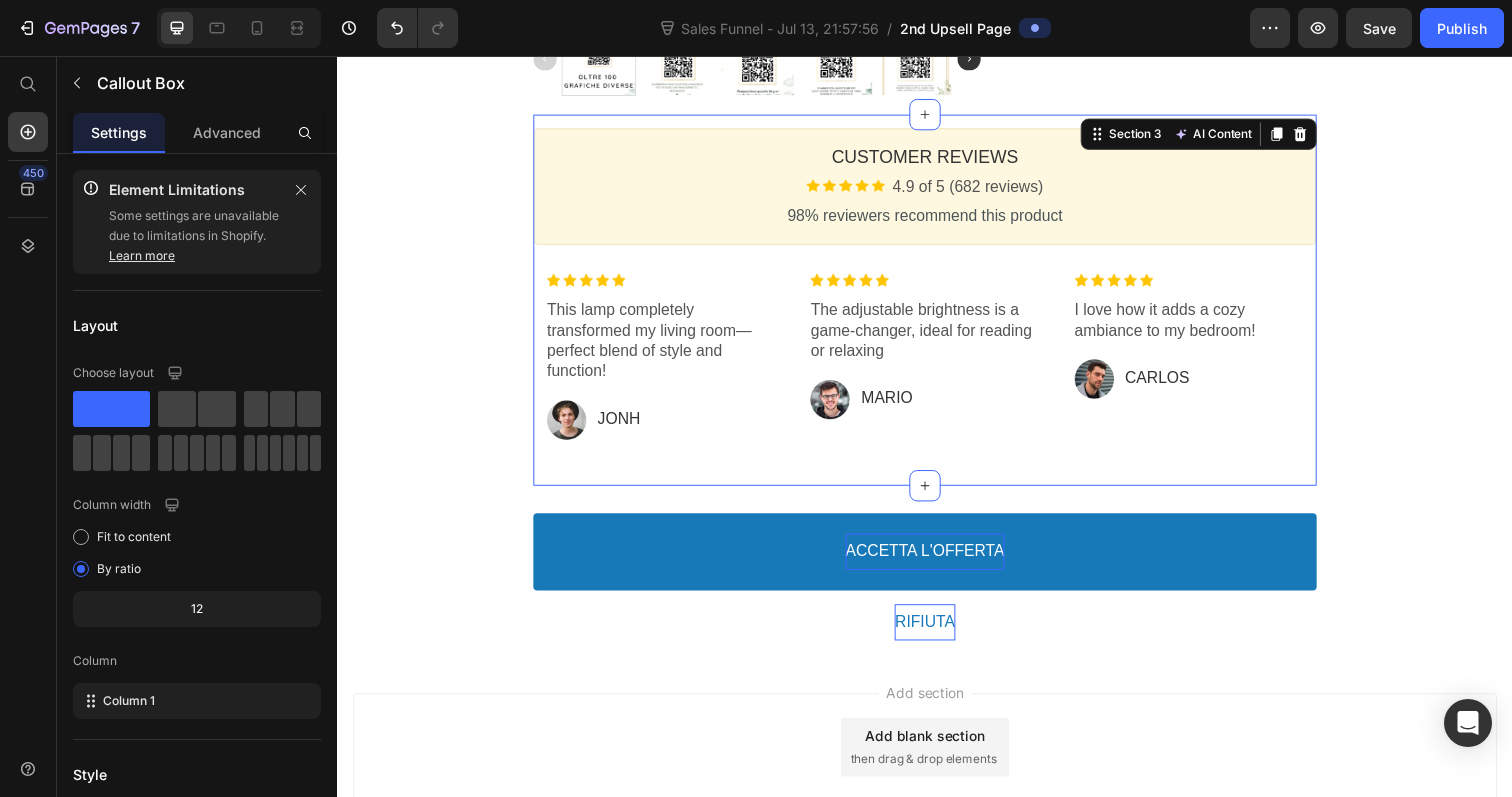 click on "Customer Reviews Heading Image 4.9 of 5 (682 reviews) Text block Row 98% reviewers recommend this product Text block Callout Box Image This lamp completely transformed my living room—perfect blend of style and function! Text block Image Jonh Text block Row Row Image The adjustable brightness is a game-changer, ideal for reading or relaxing Text block Image MARIO Text block Row Row Image I love how it adds a cozy ambiance to my bedroom! Text block Image CARLOS Text block Row Row Row Section 3   AI Content Write with GemAI What would you like to describe here? Tone and Voice Persuasive Product Album Digitale Salva Ricordi Show more Generate" at bounding box center (937, 305) 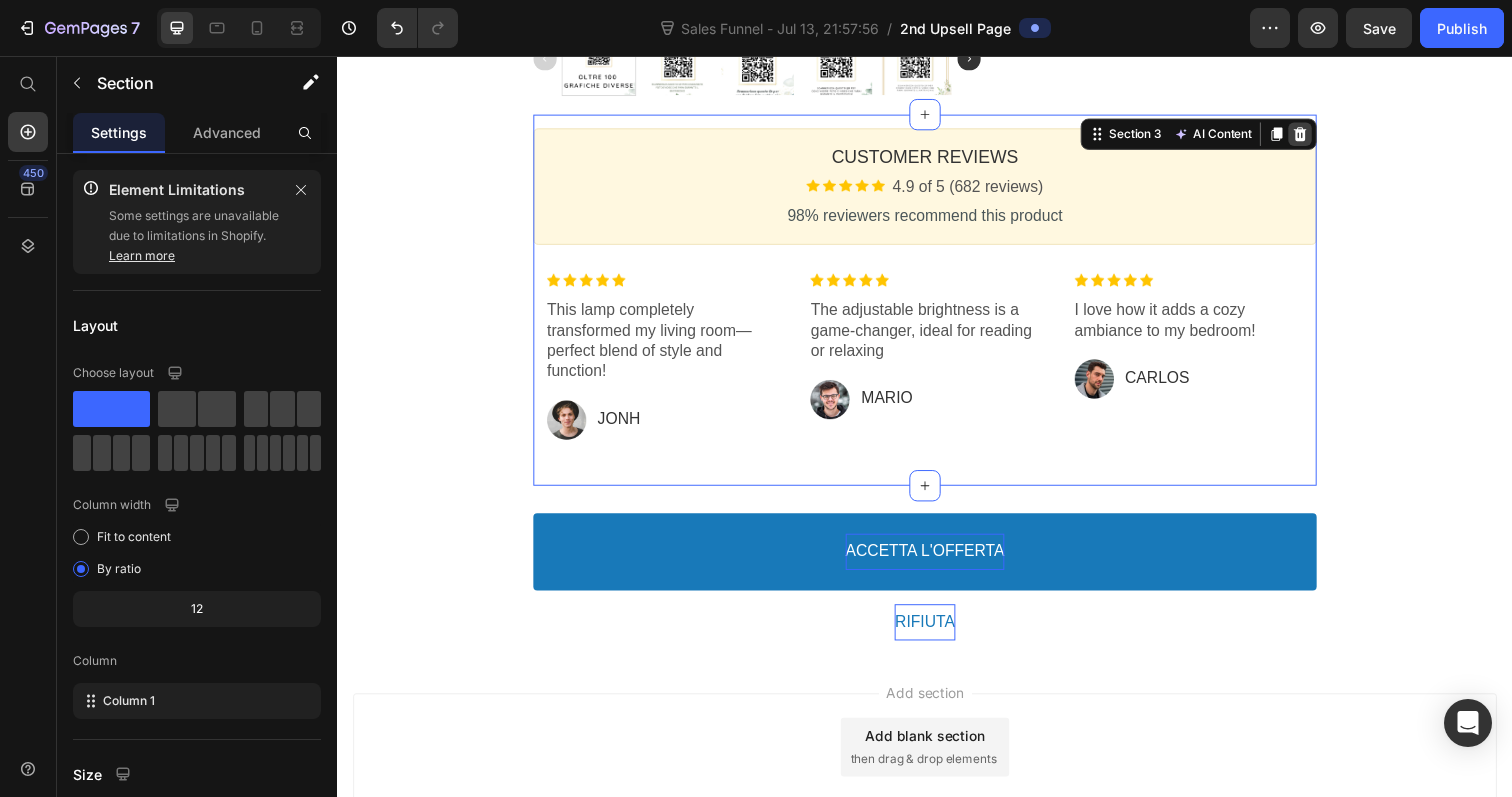 click 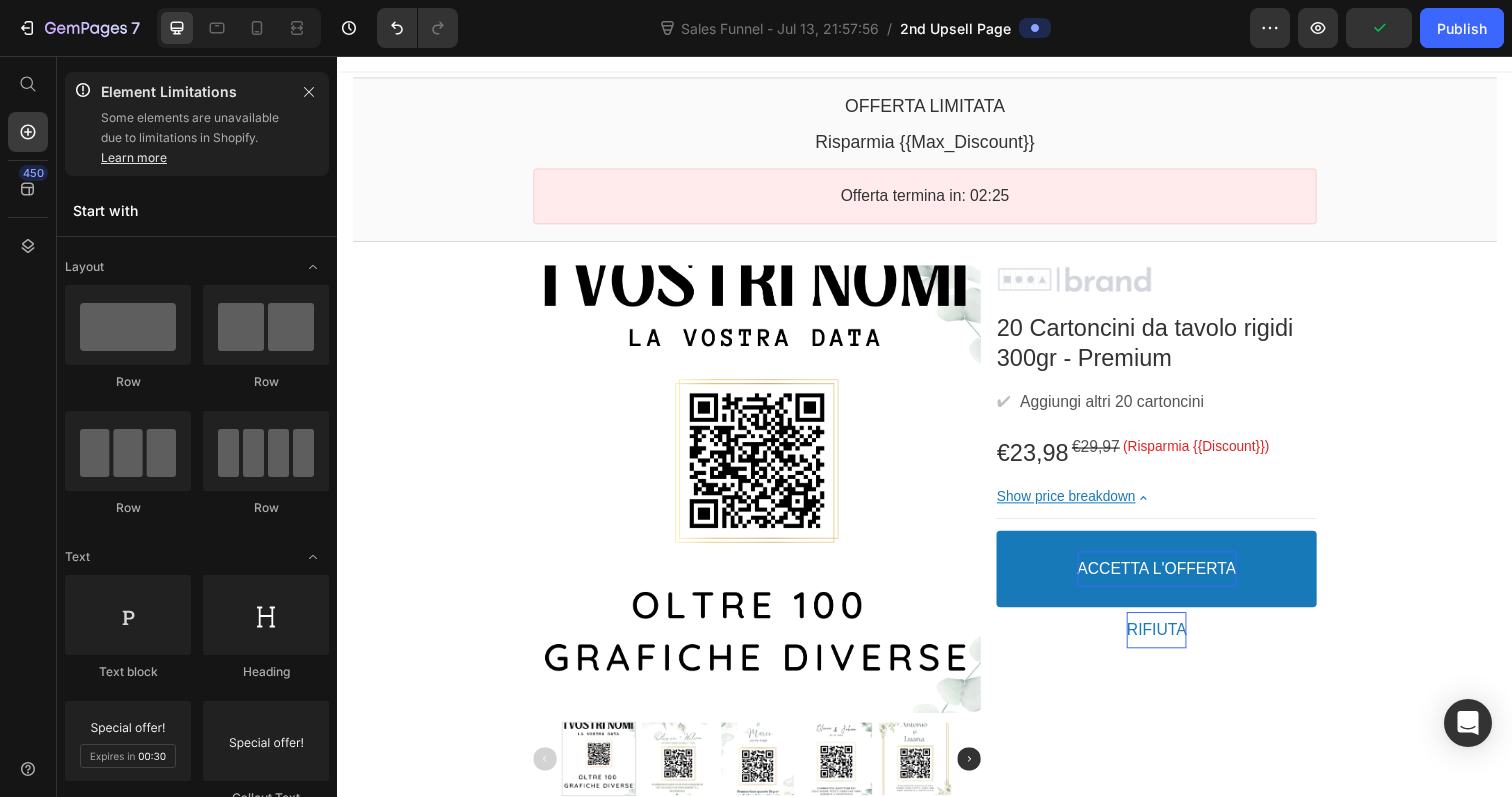 scroll, scrollTop: 85, scrollLeft: 0, axis: vertical 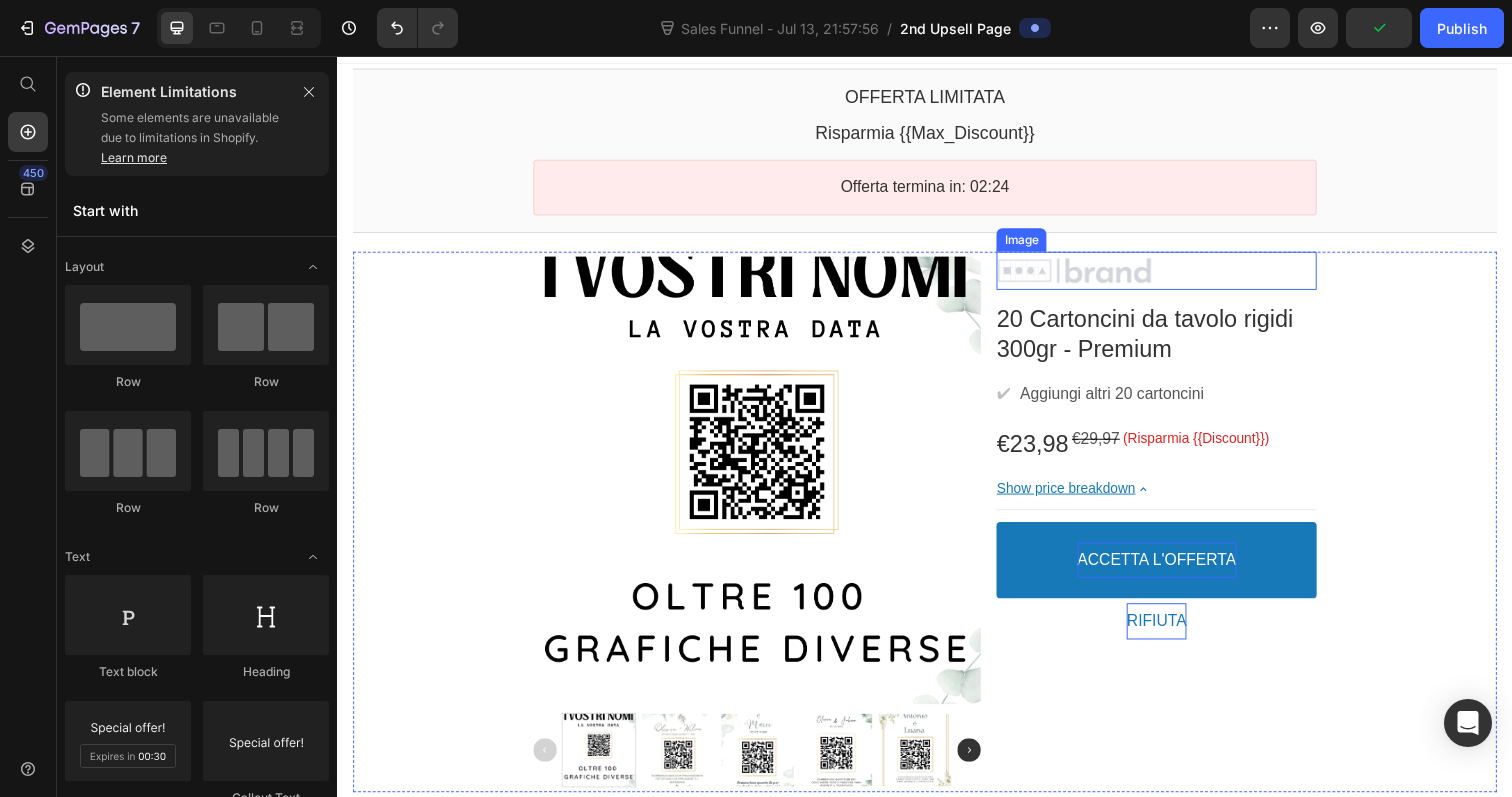 click at bounding box center [1173, 276] 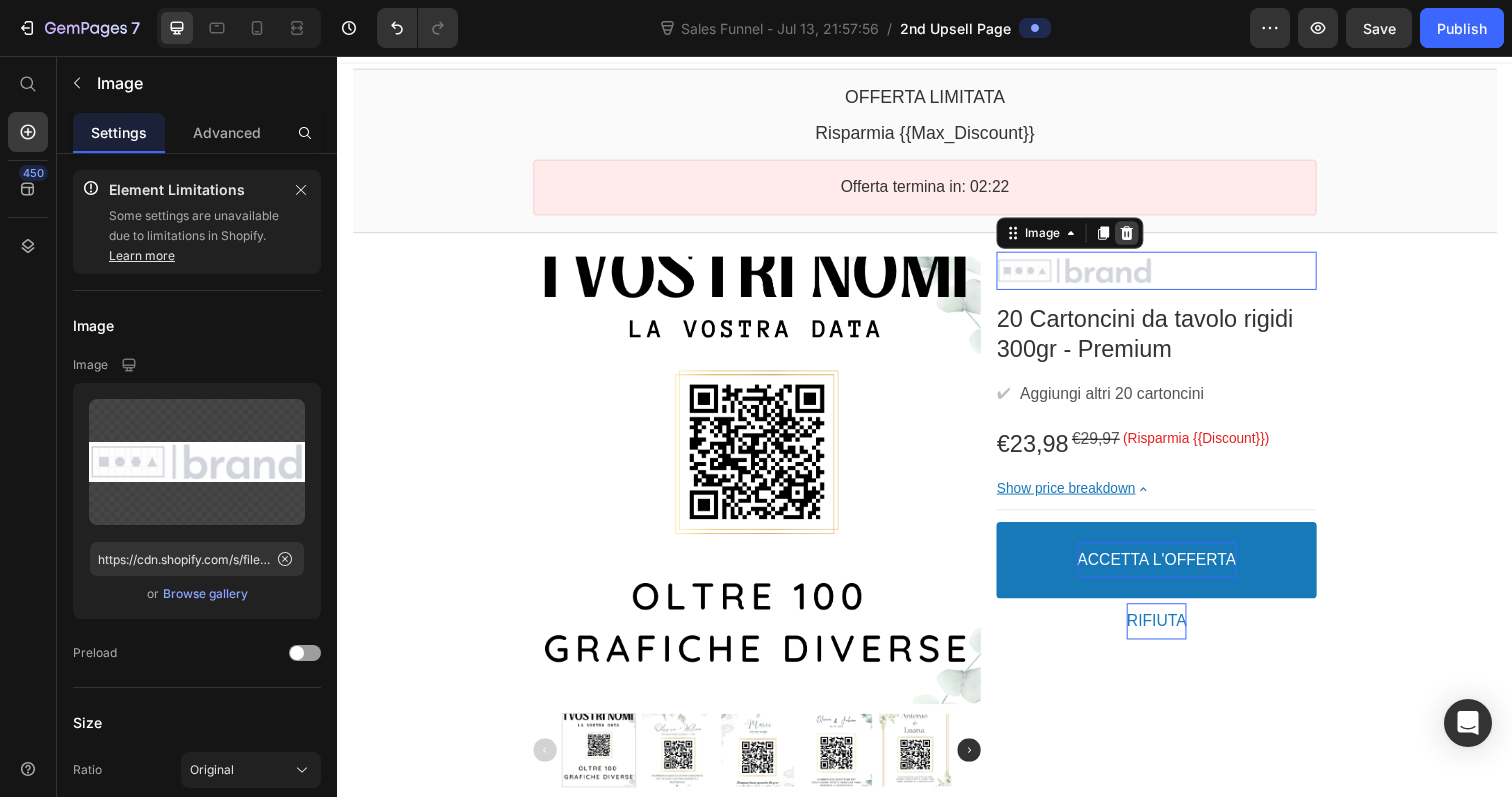 click 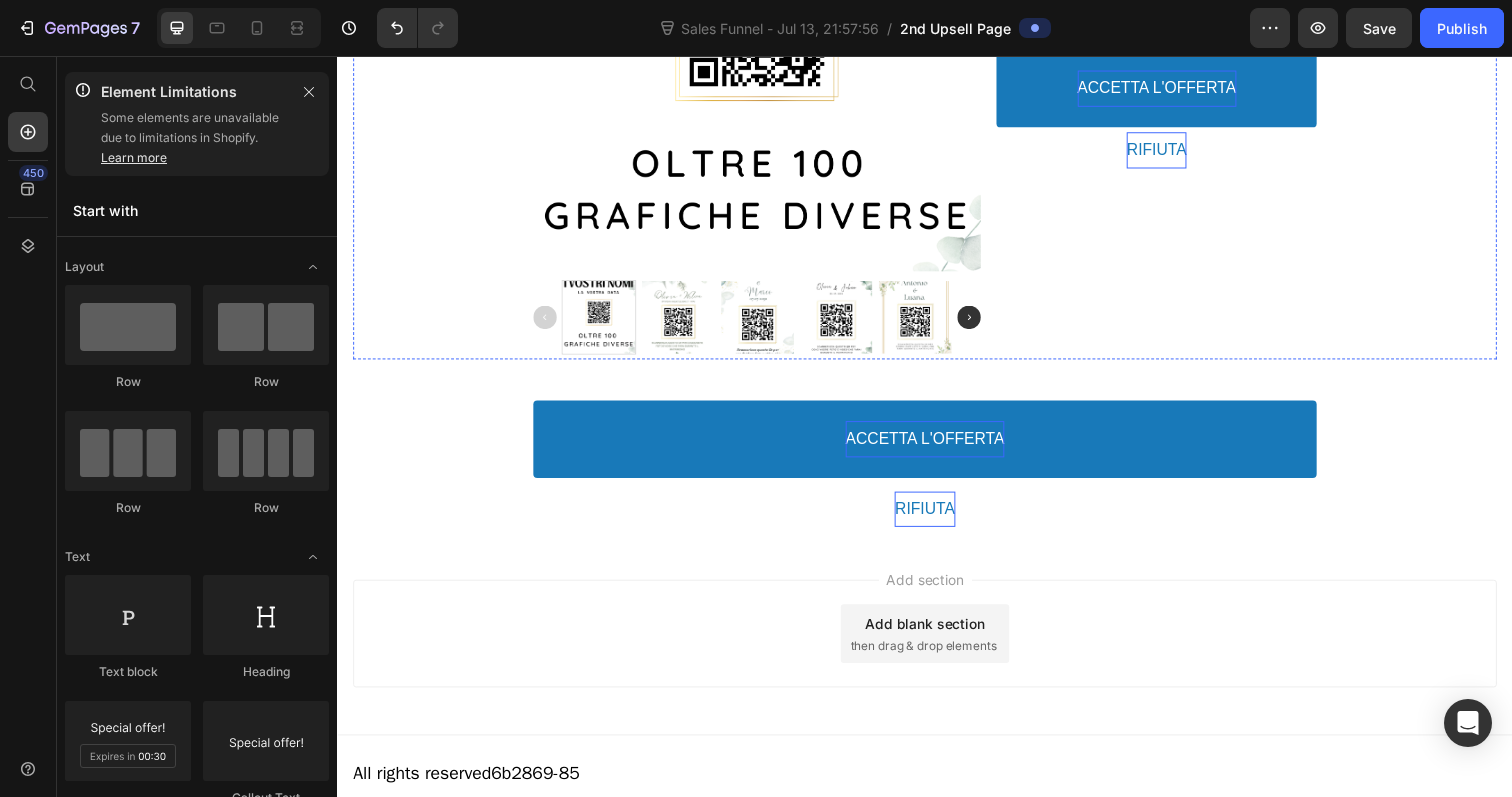 scroll, scrollTop: 541, scrollLeft: 0, axis: vertical 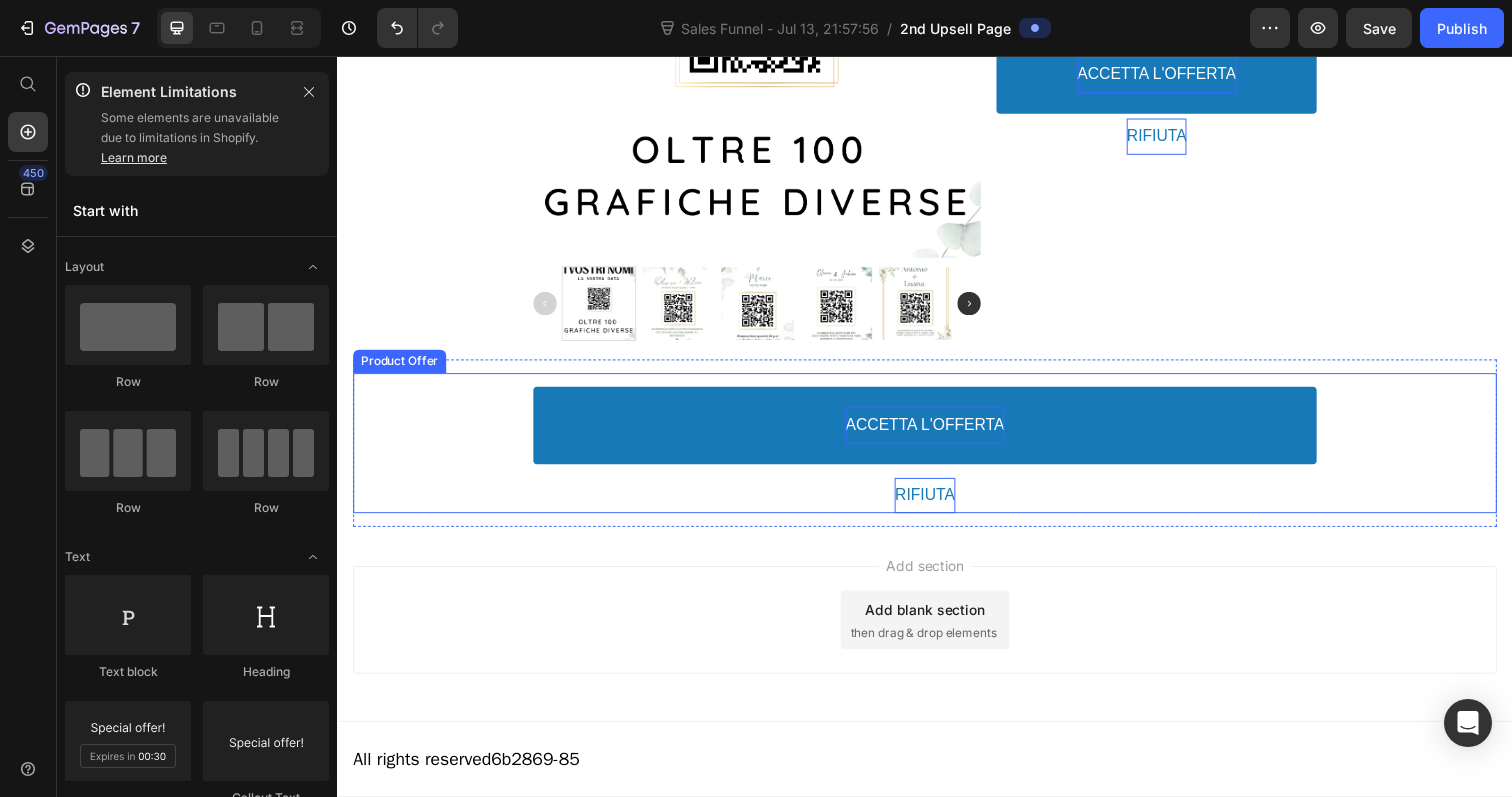 click on "ACCETTA L'OFFERTA Accept Button RIFIUTA Decline Button" at bounding box center (937, 452) 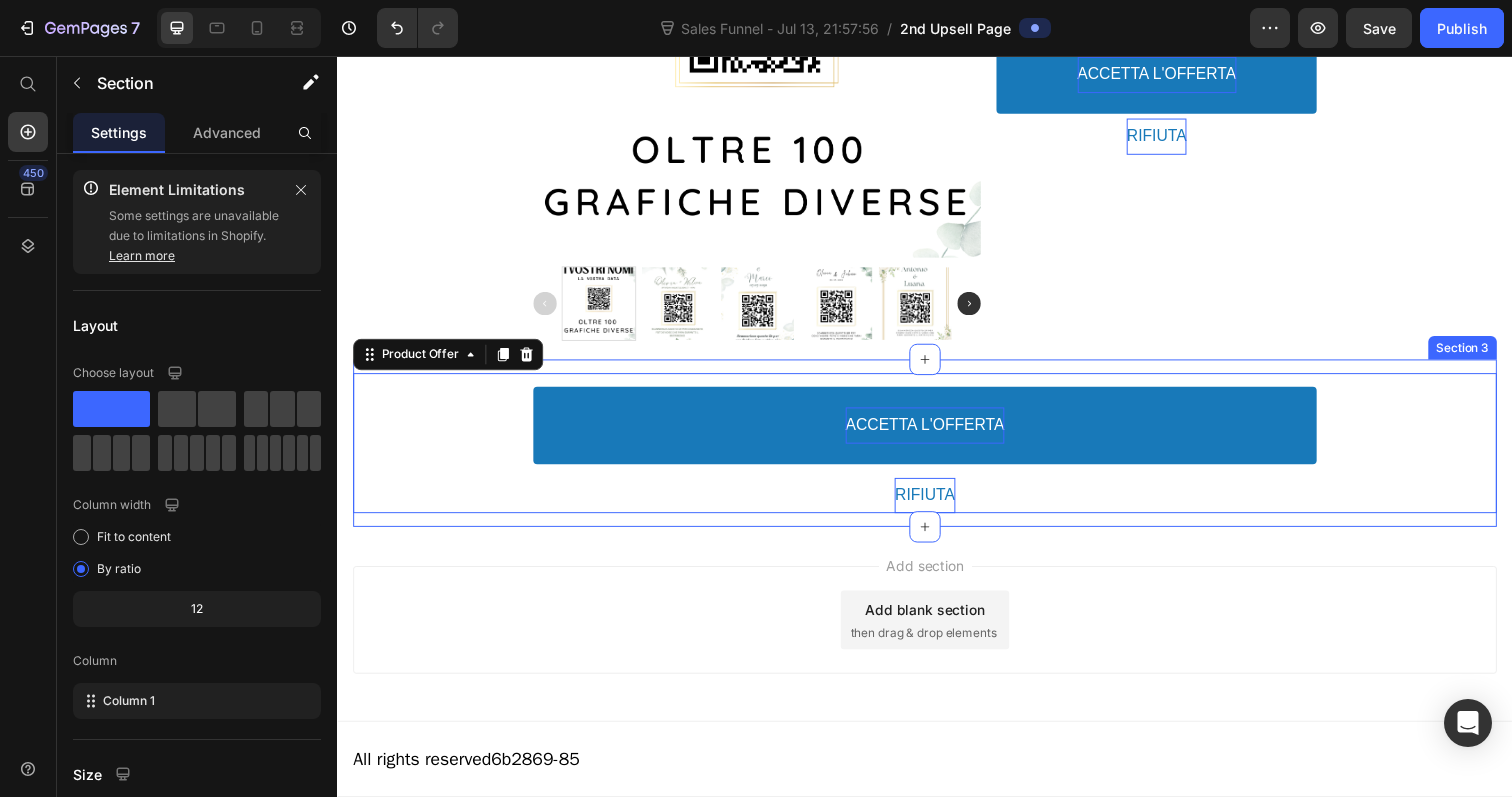 click on "ACCETTA L'OFFERTA Accept Button RIFIUTA Decline Button Product Offer   Section 3" at bounding box center (937, 452) 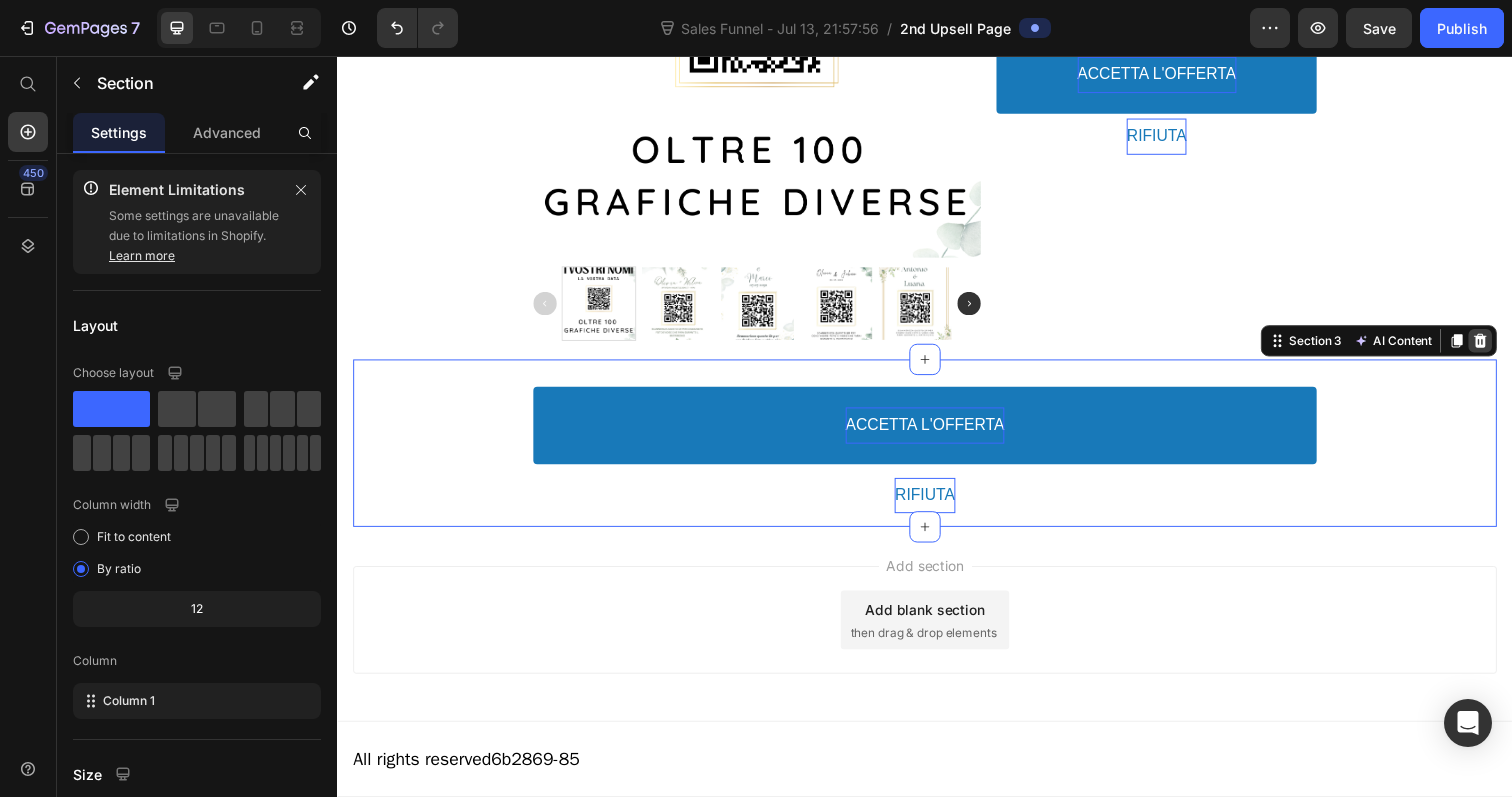click 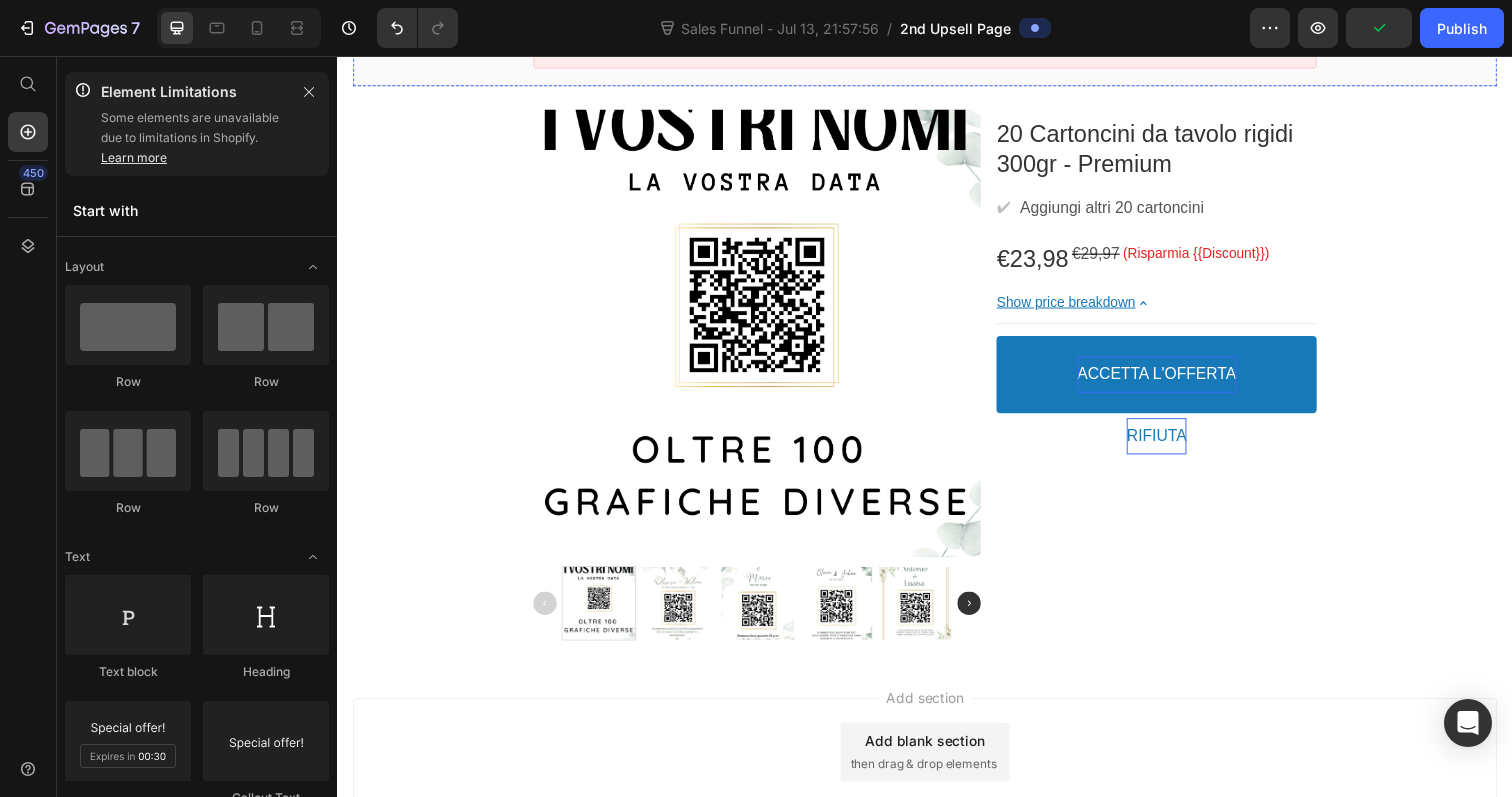 scroll, scrollTop: 370, scrollLeft: 0, axis: vertical 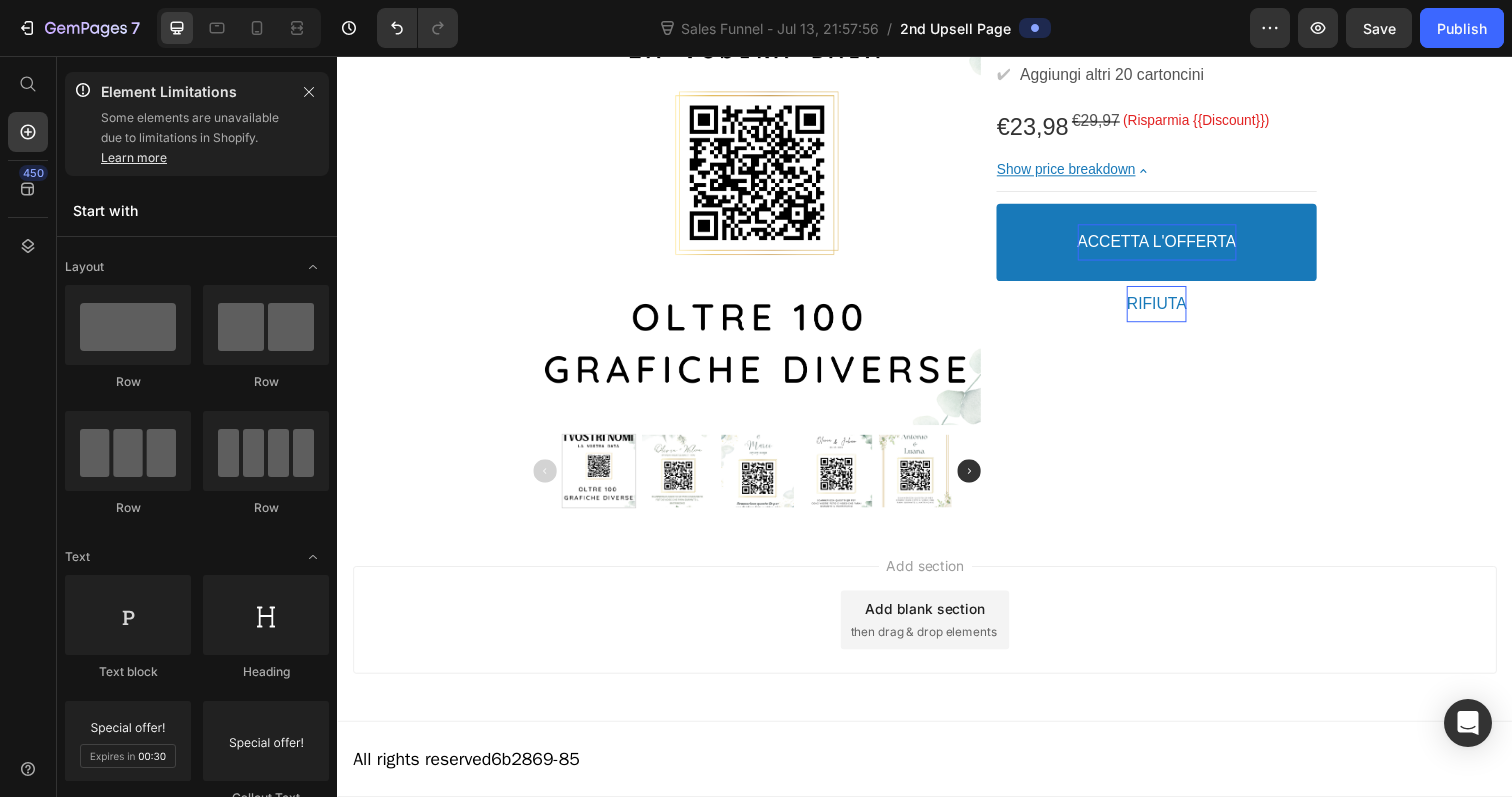 click on "All rights reserved  6b2869-85" at bounding box center [937, 774] 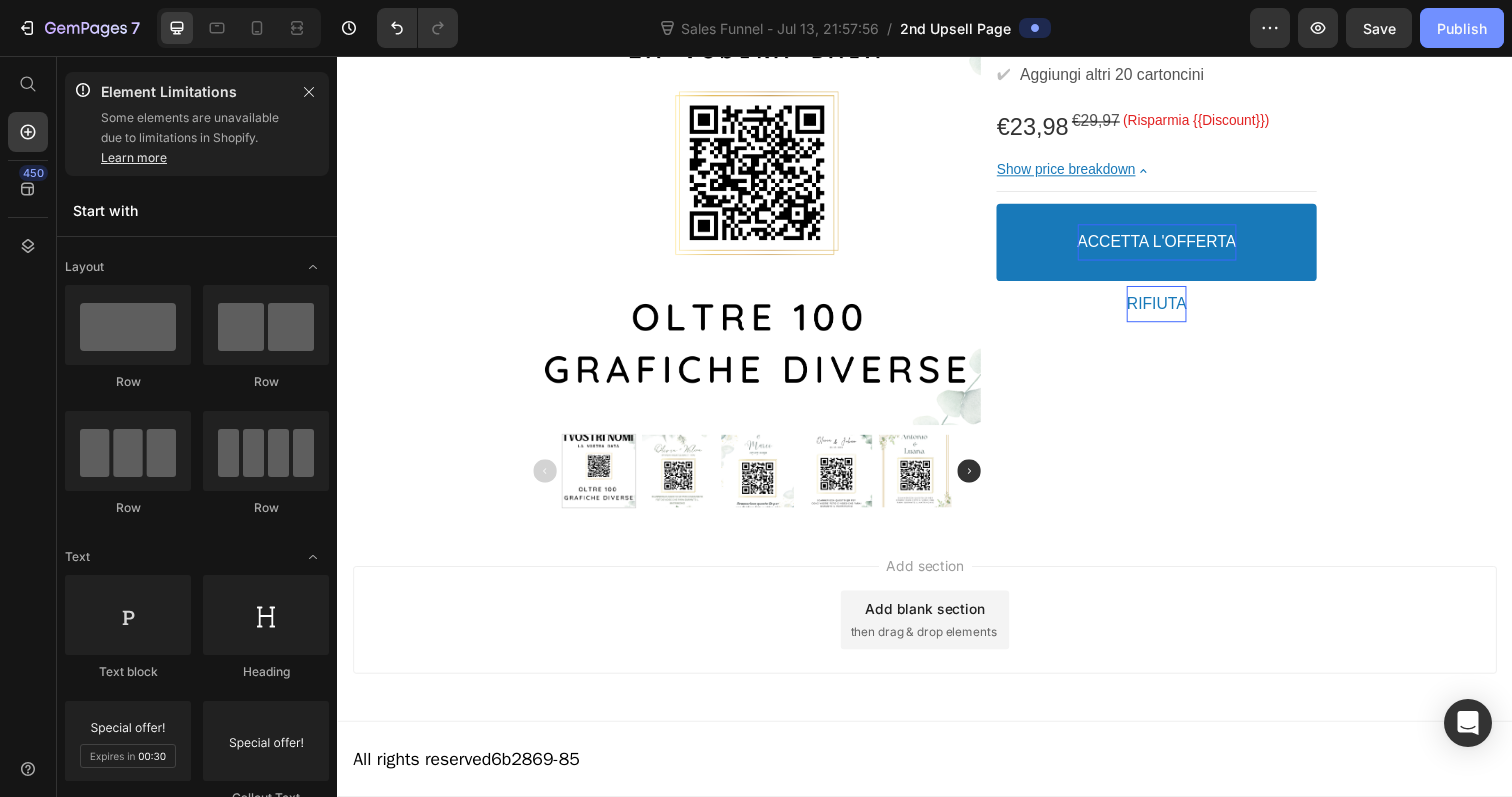click on "Publish" at bounding box center (1462, 28) 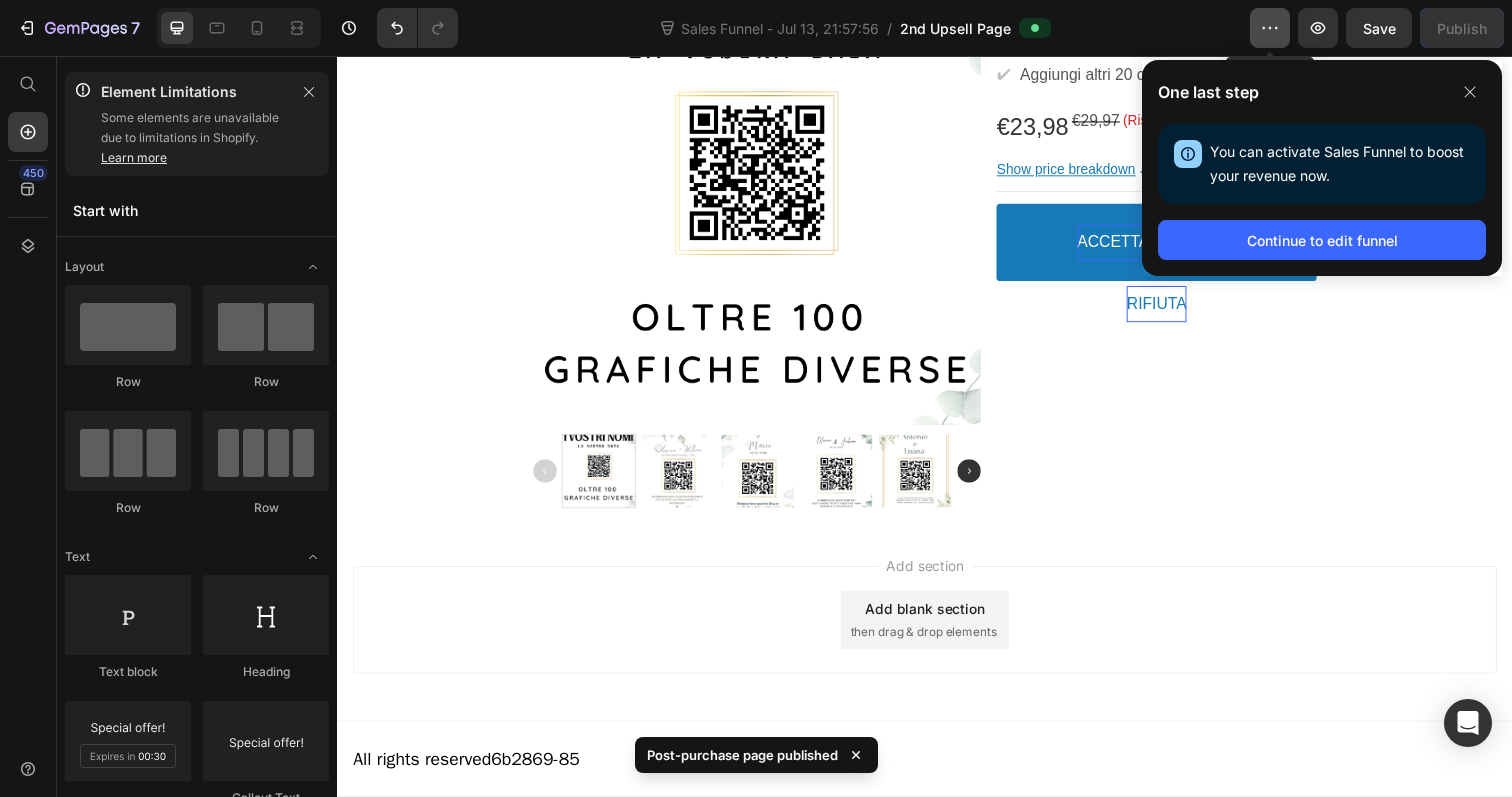 click 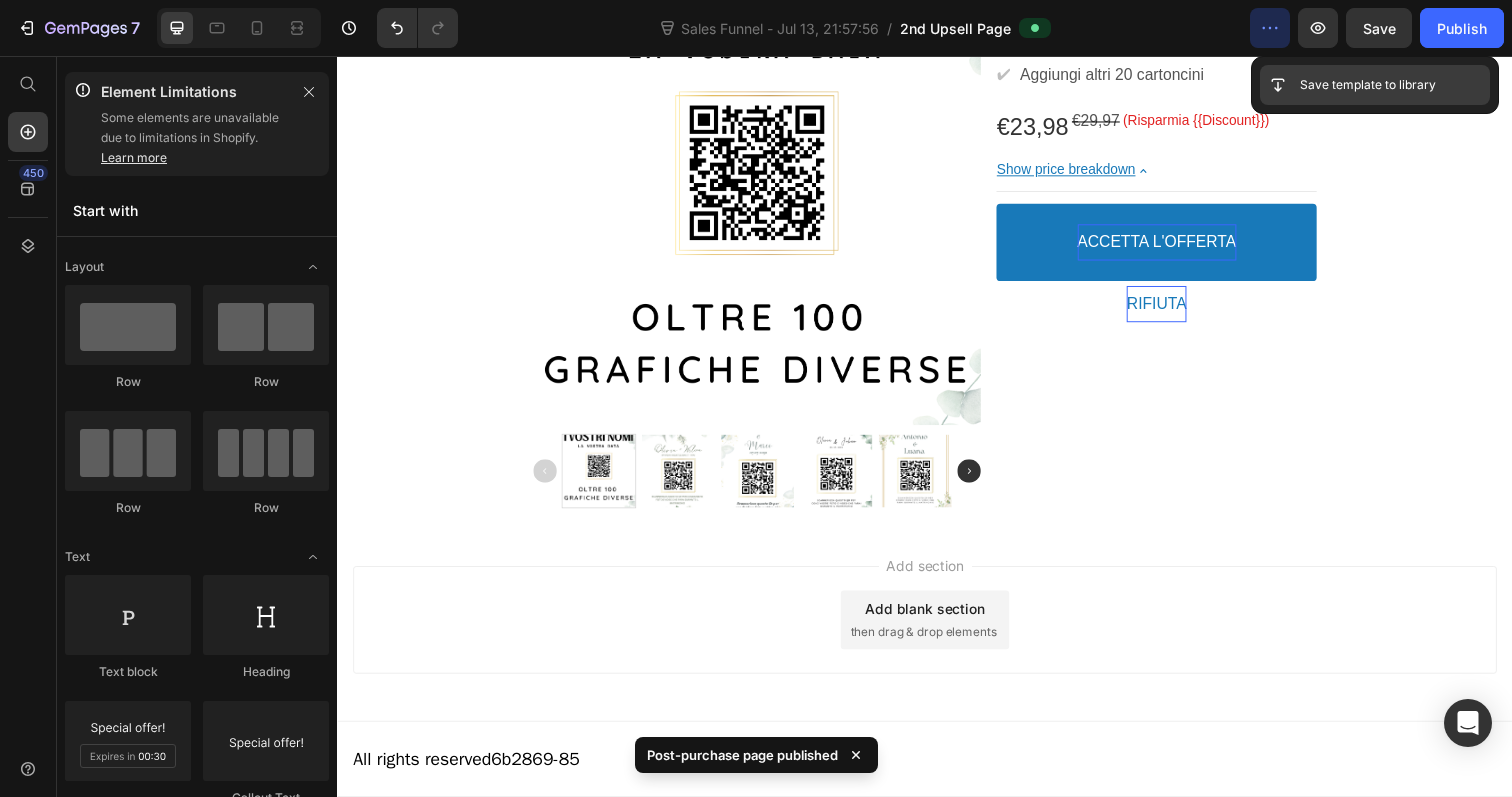 click on "Save template to library" at bounding box center [1368, 85] 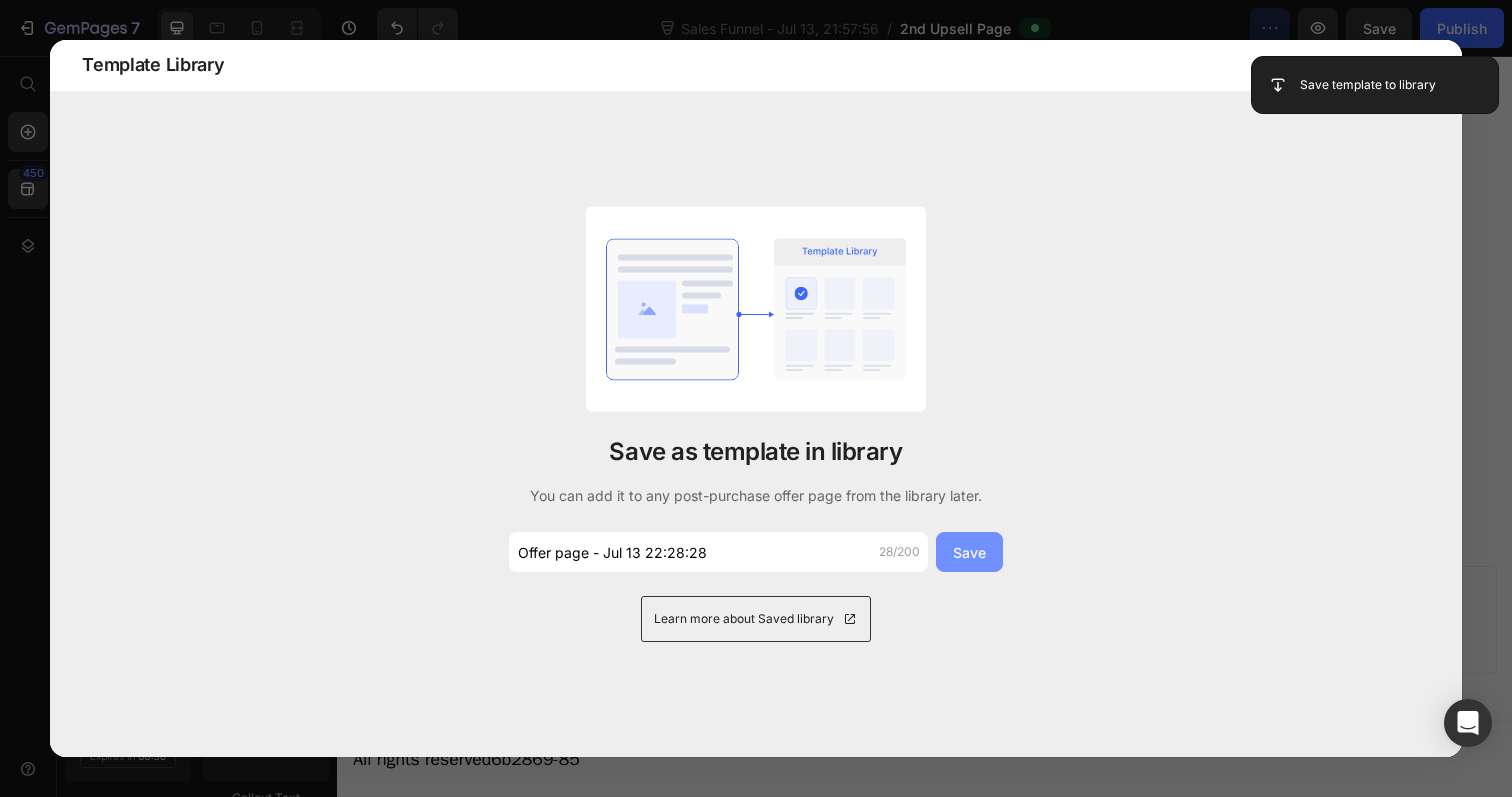 click on "Save" at bounding box center [969, 552] 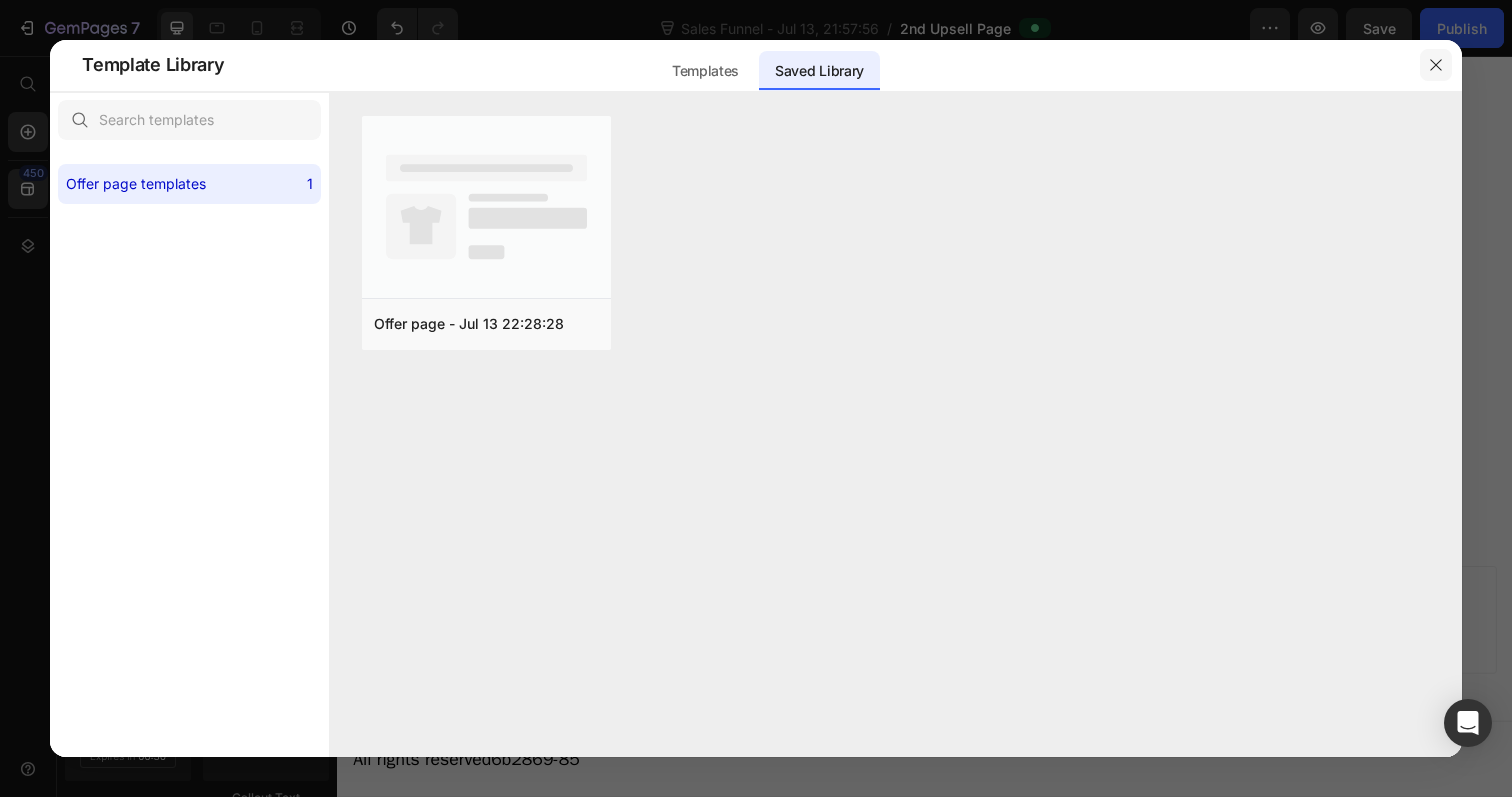 click 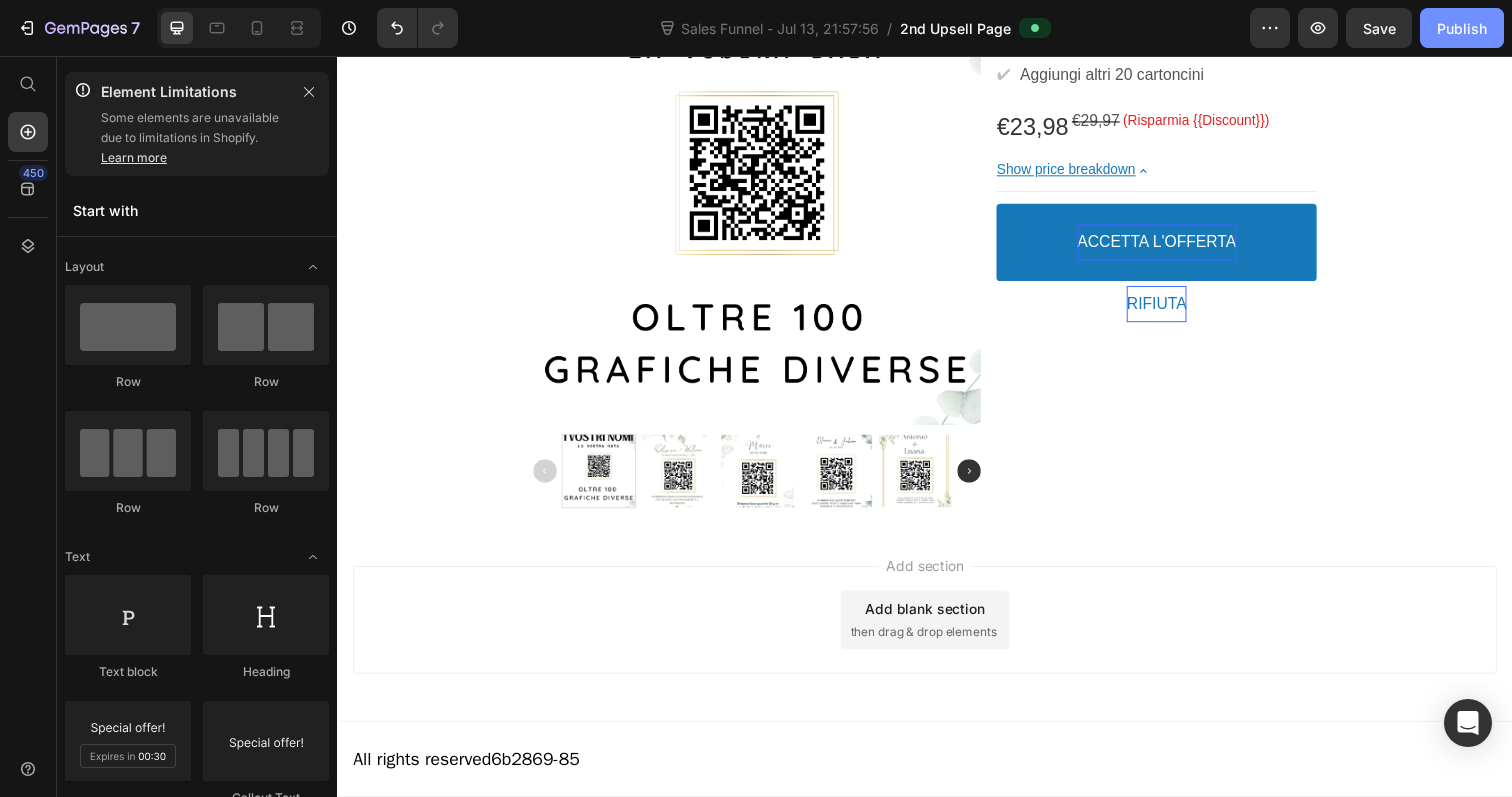 click on "Publish" at bounding box center [1462, 28] 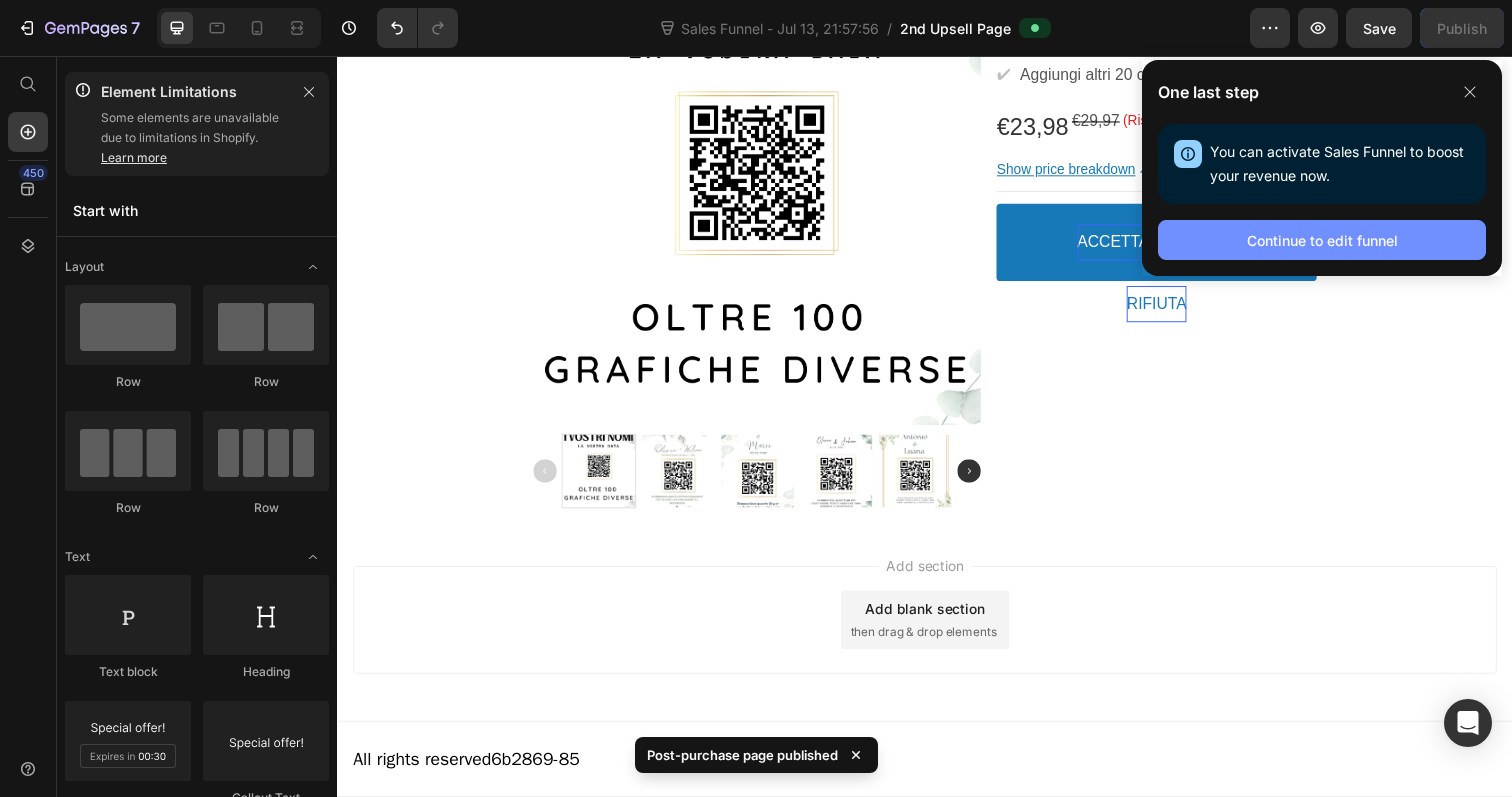 click on "Continue to edit funnel" at bounding box center [1322, 240] 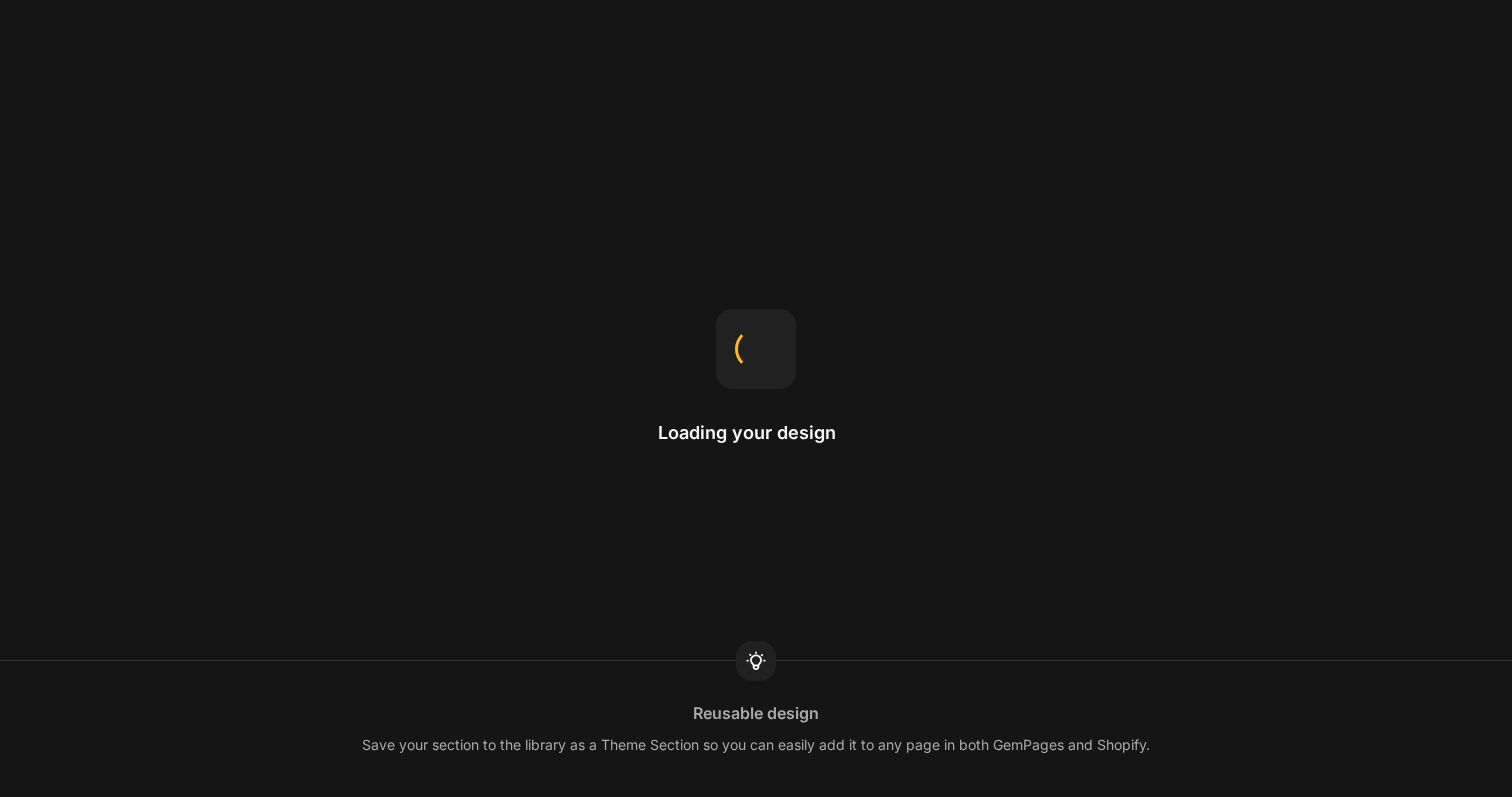 scroll, scrollTop: 0, scrollLeft: 0, axis: both 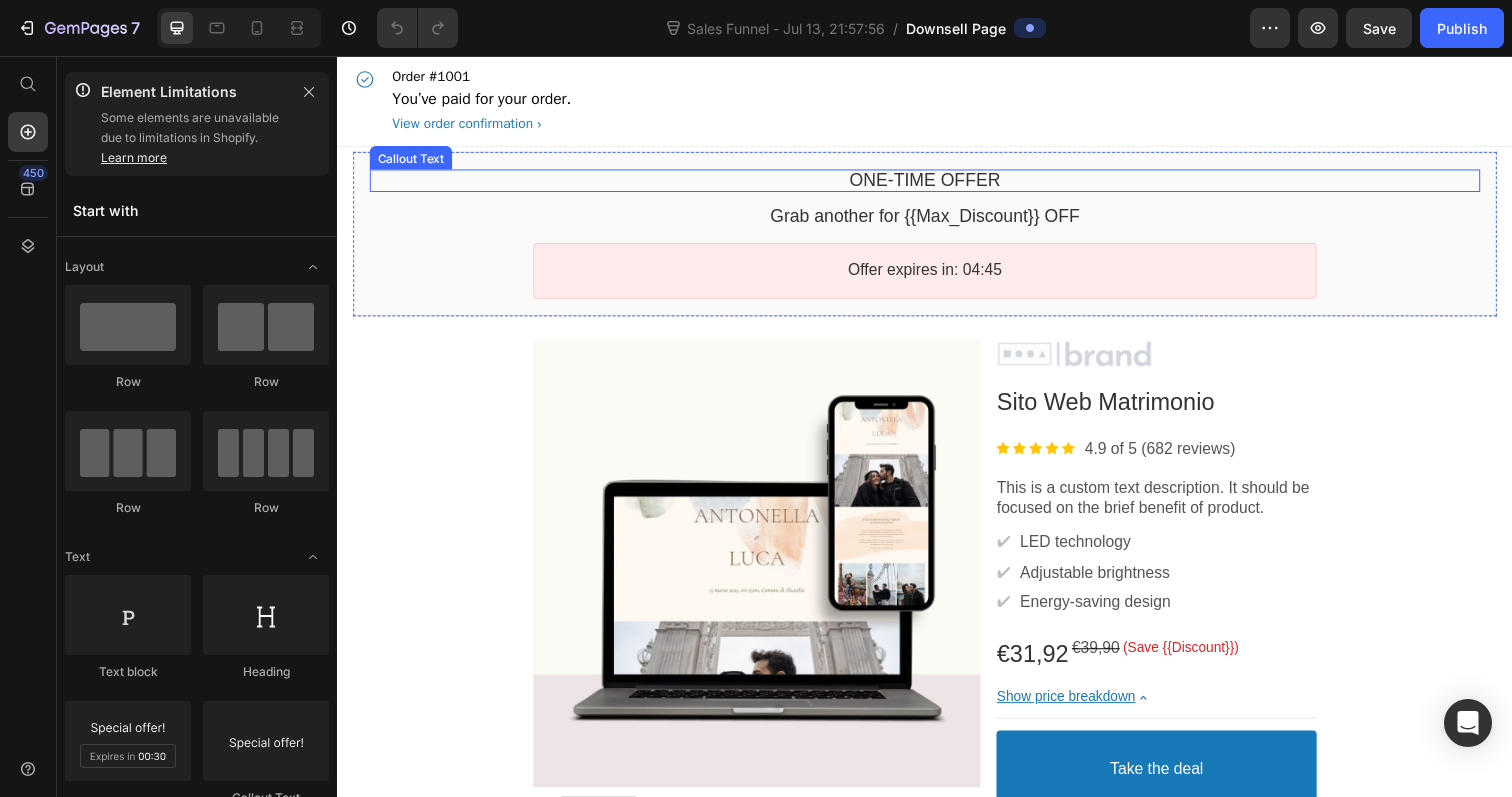 click on "One-time Offer" at bounding box center (937, 183) 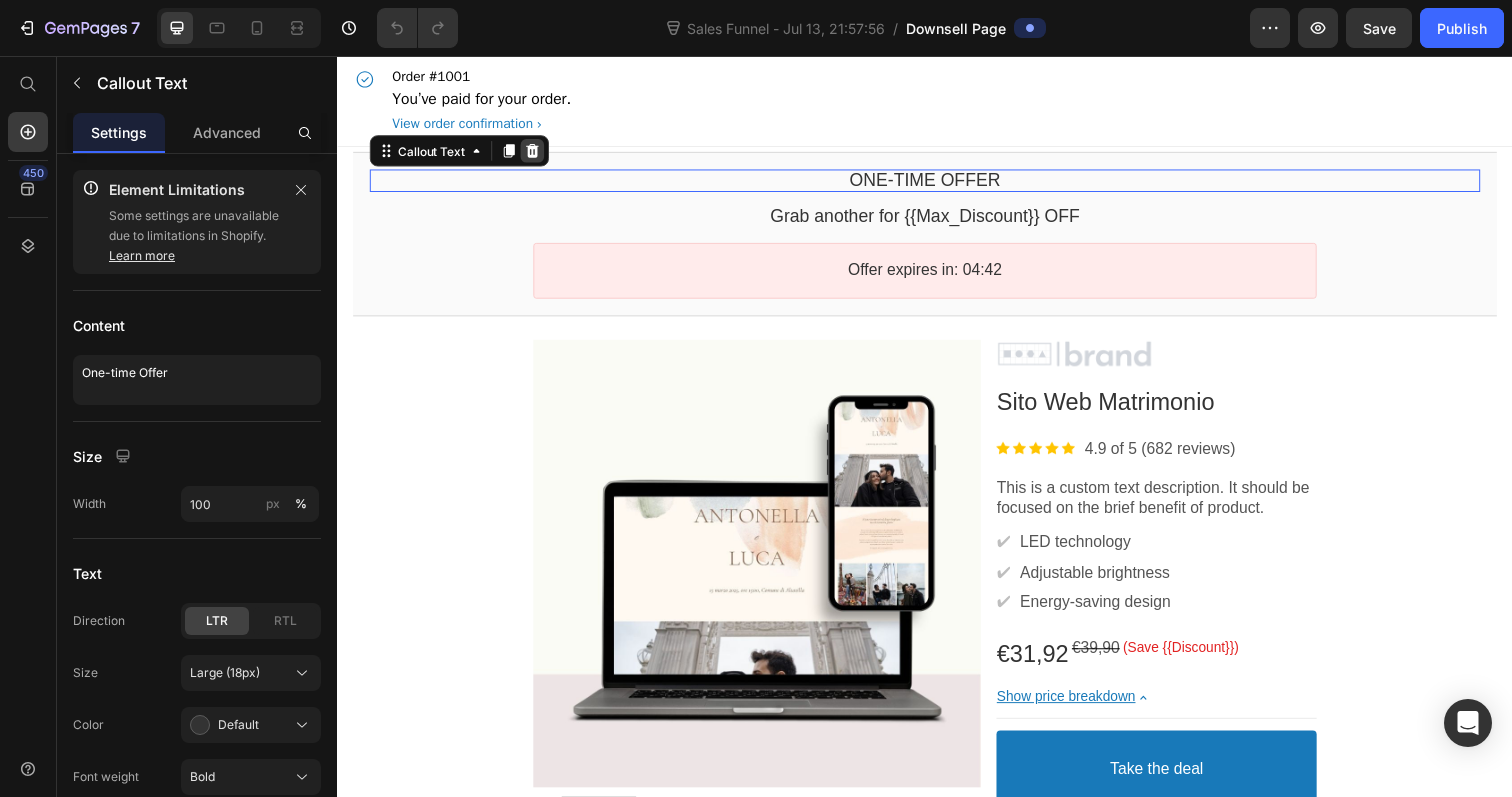click 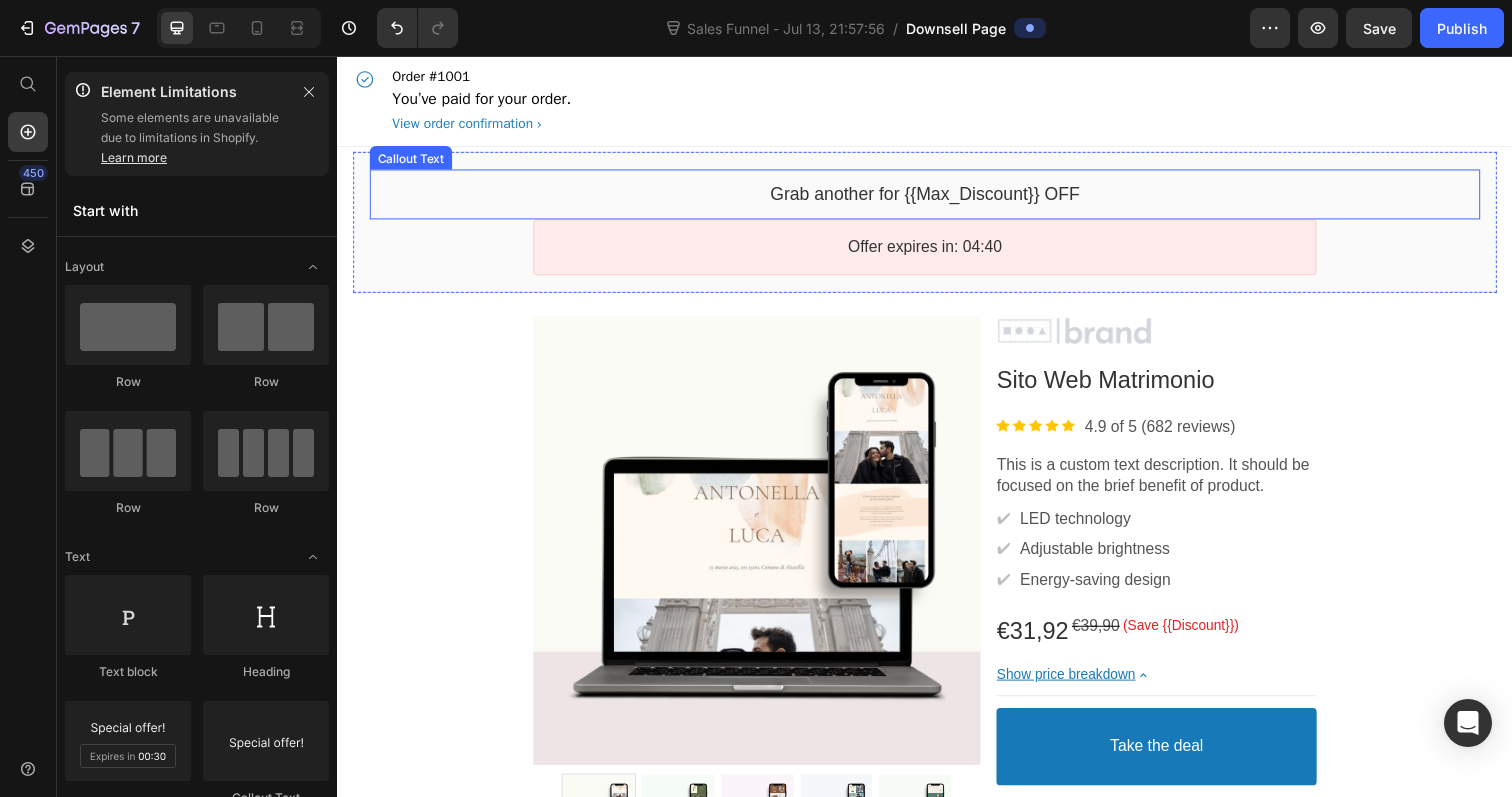 click on "Grab another for {{Max_Discount}} OFF" at bounding box center [937, 197] 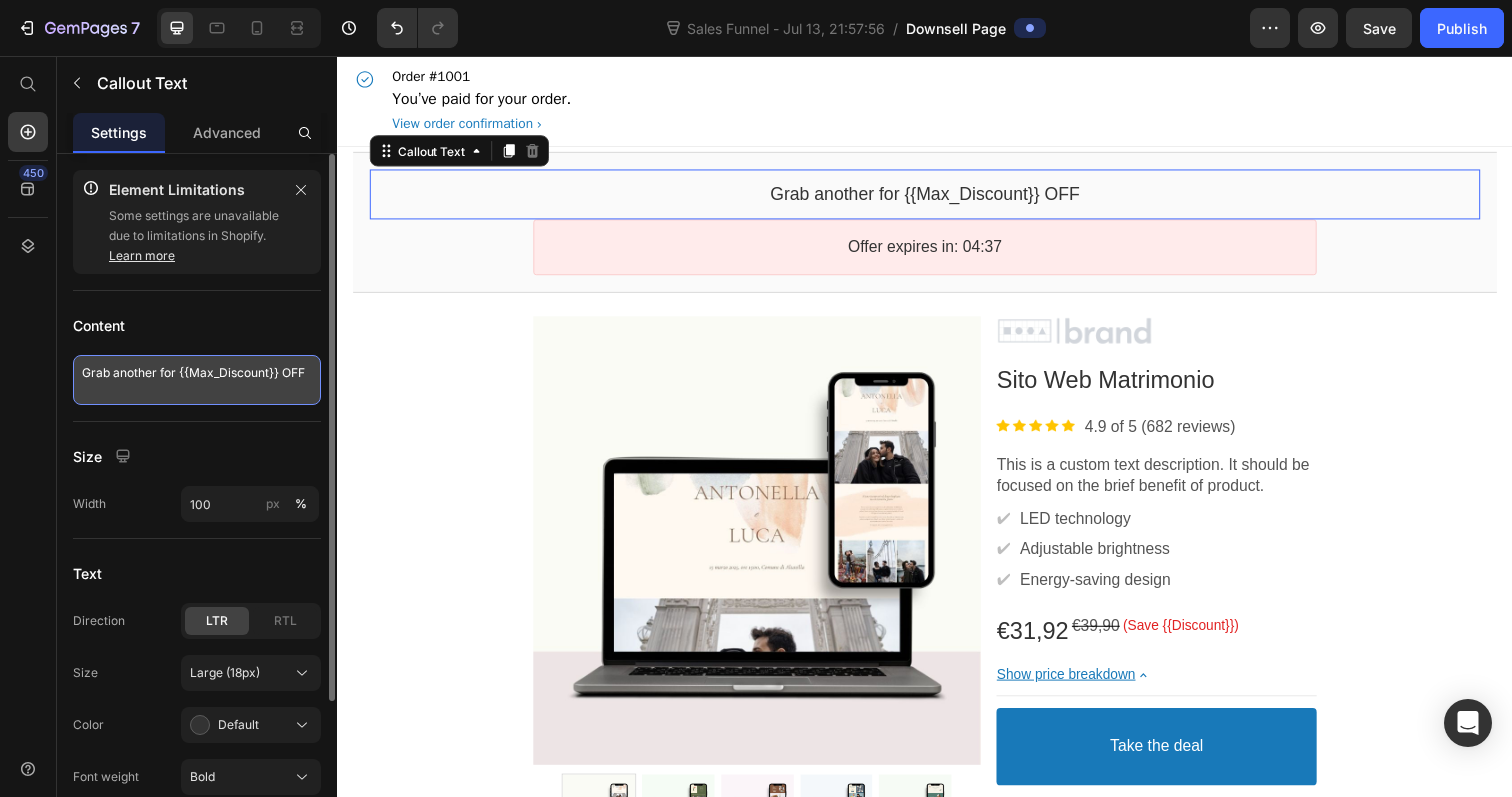 click on "Grab another for {{Max_Discount}} OFF" at bounding box center (197, 380) 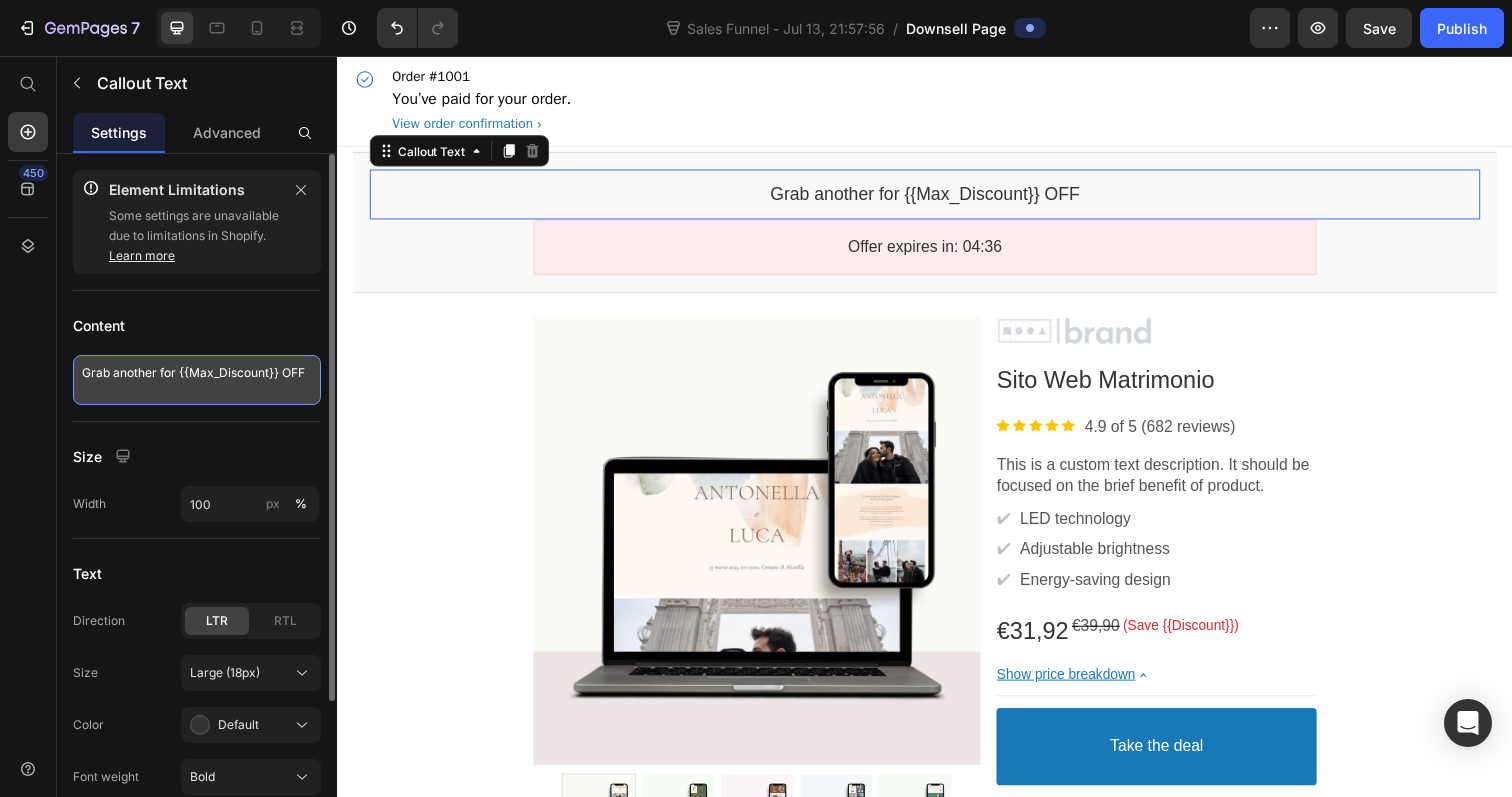 type 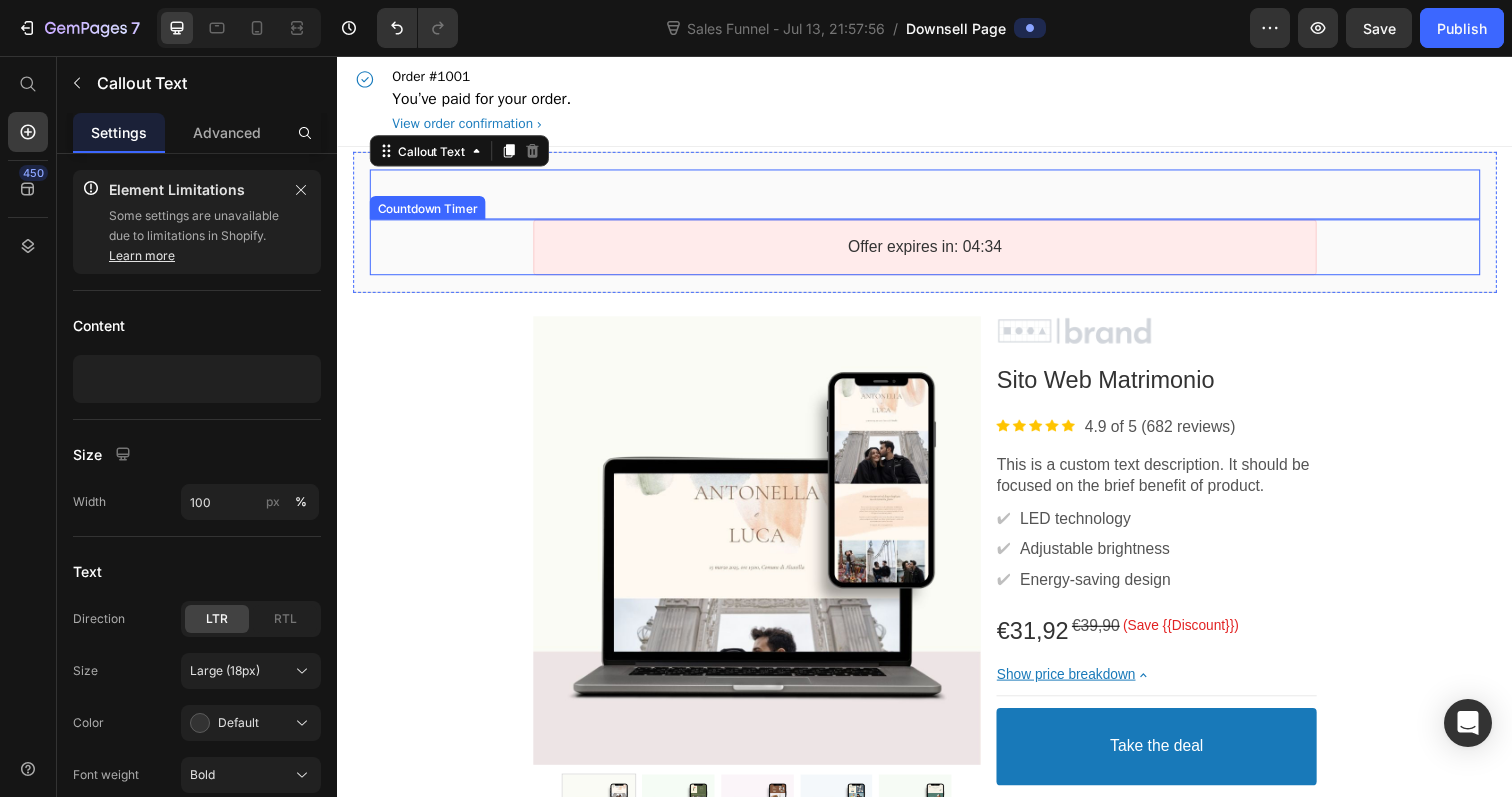 click on "Offer expires in: 04:34" at bounding box center [936, 250] 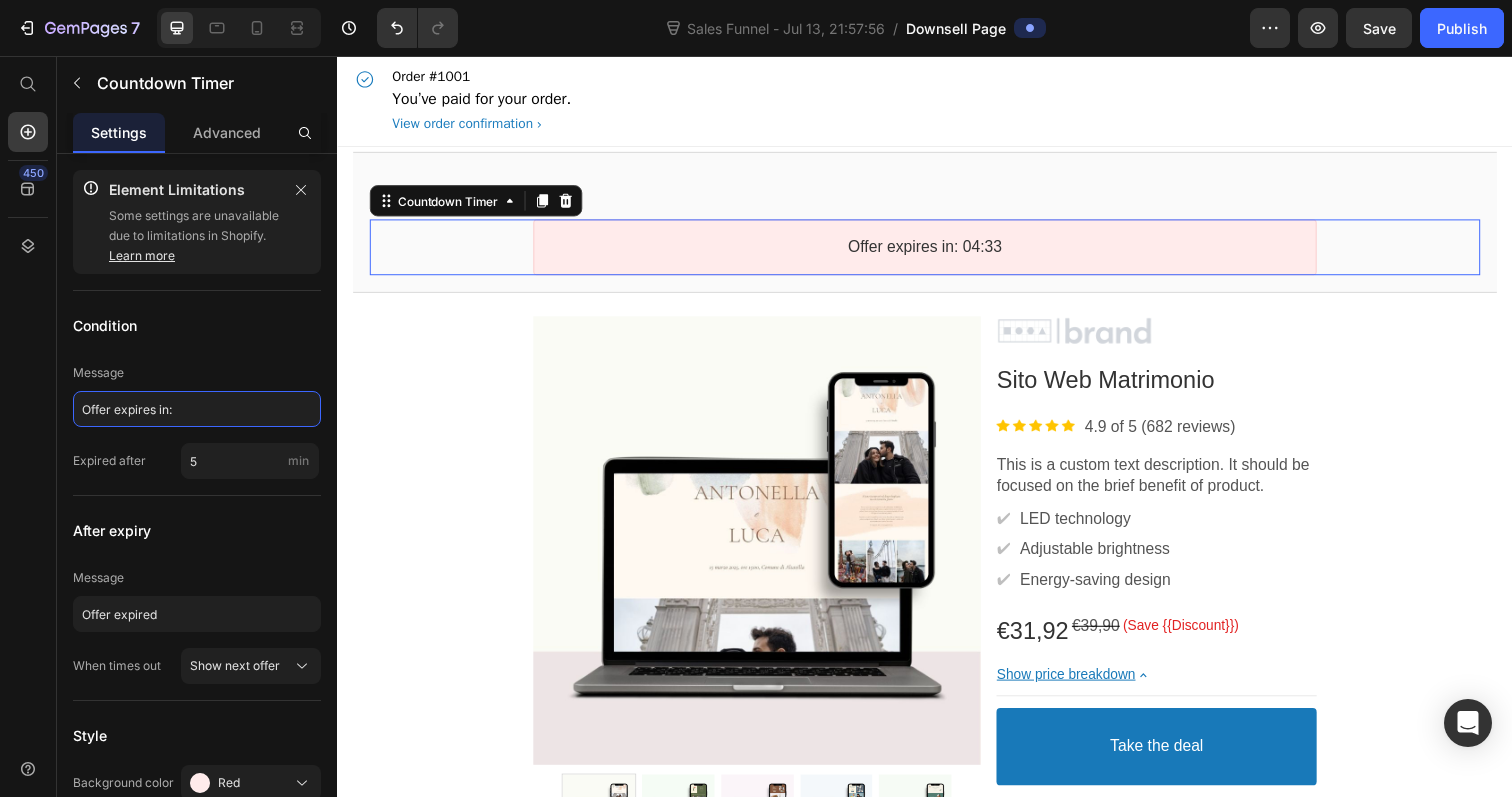 drag, startPoint x: 174, startPoint y: 409, endPoint x: 0, endPoint y: 409, distance: 174 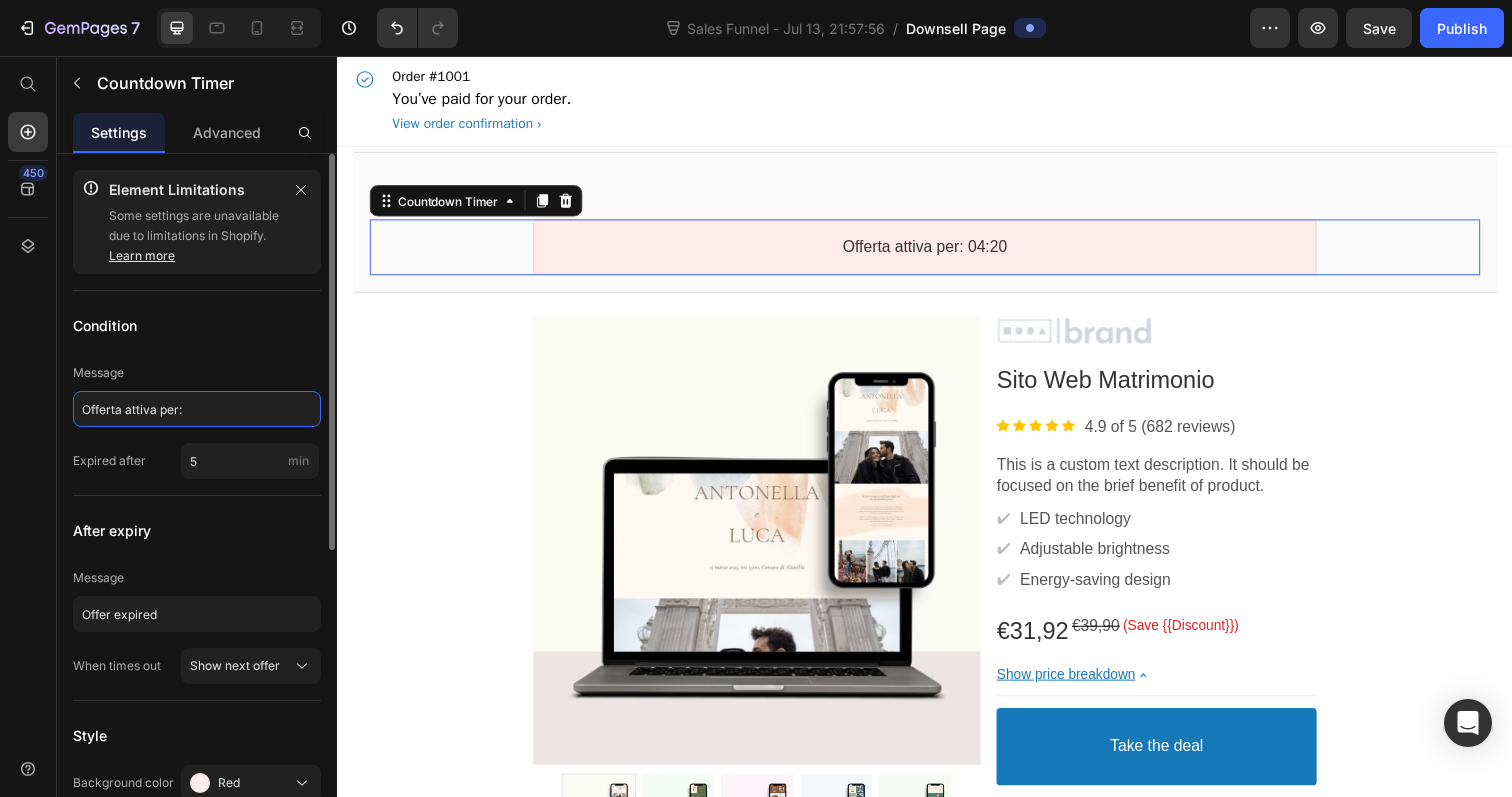 type on "Offerta attiva per:" 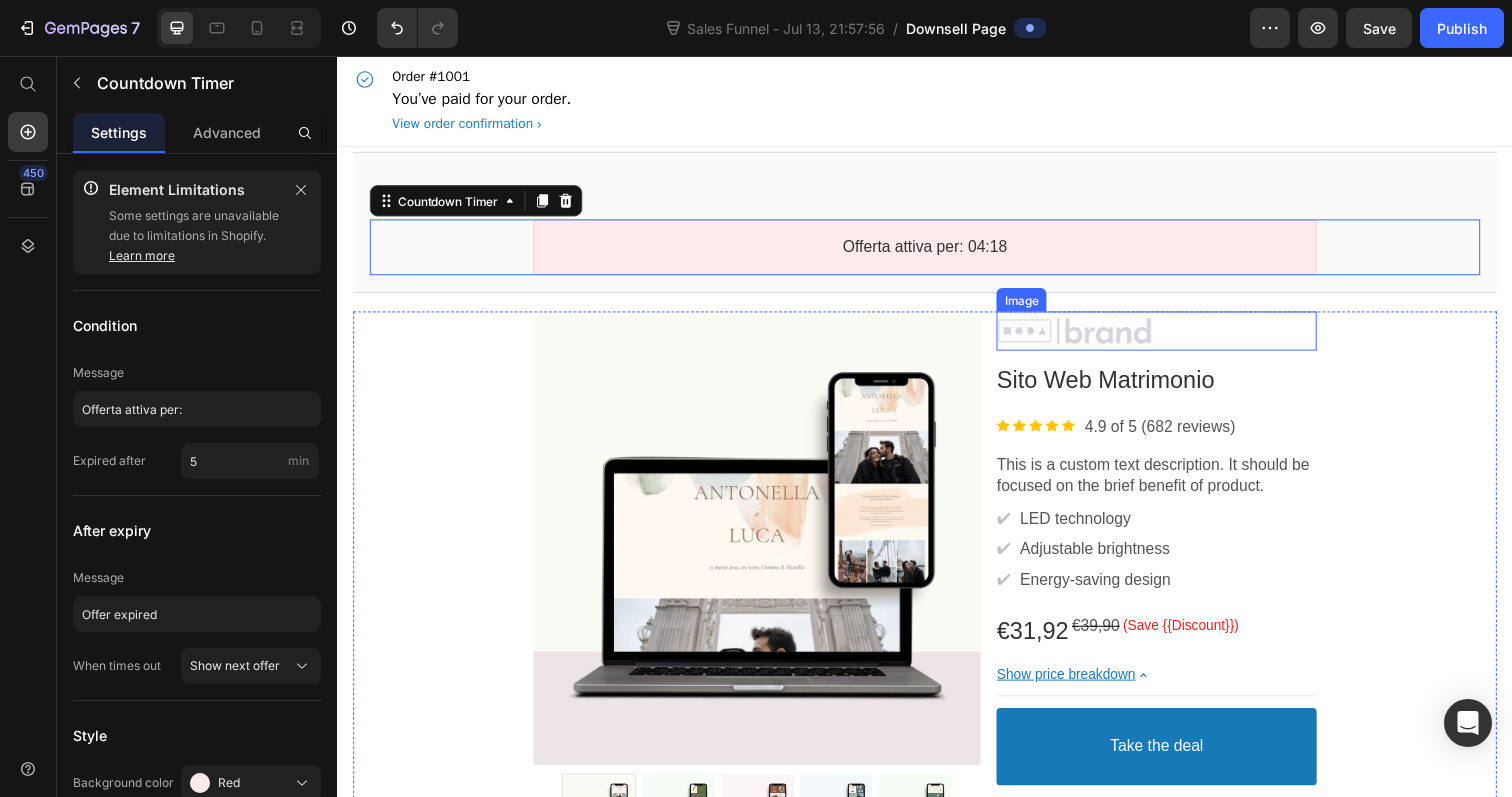 click at bounding box center [1173, 337] 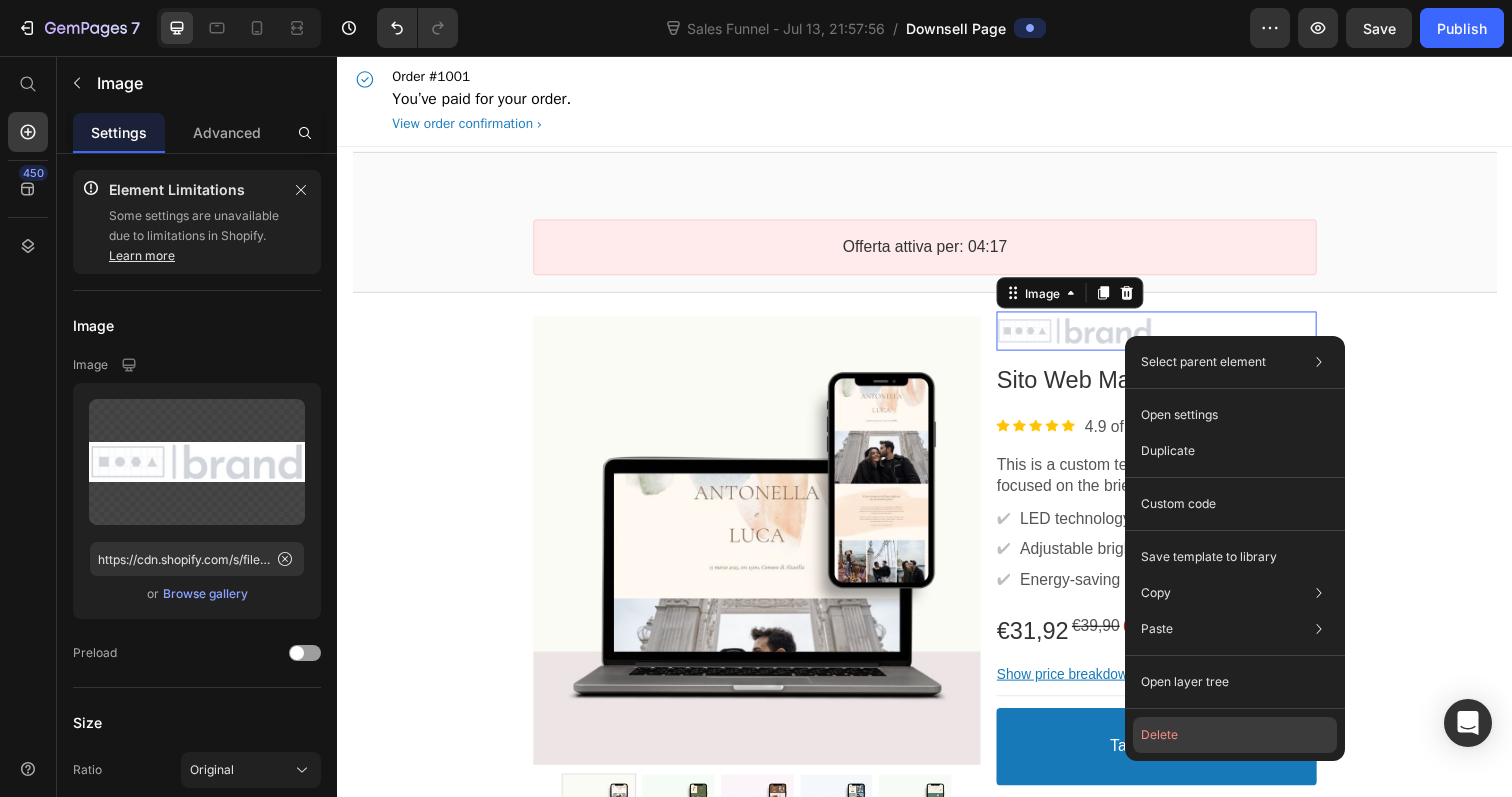 click on "Delete" 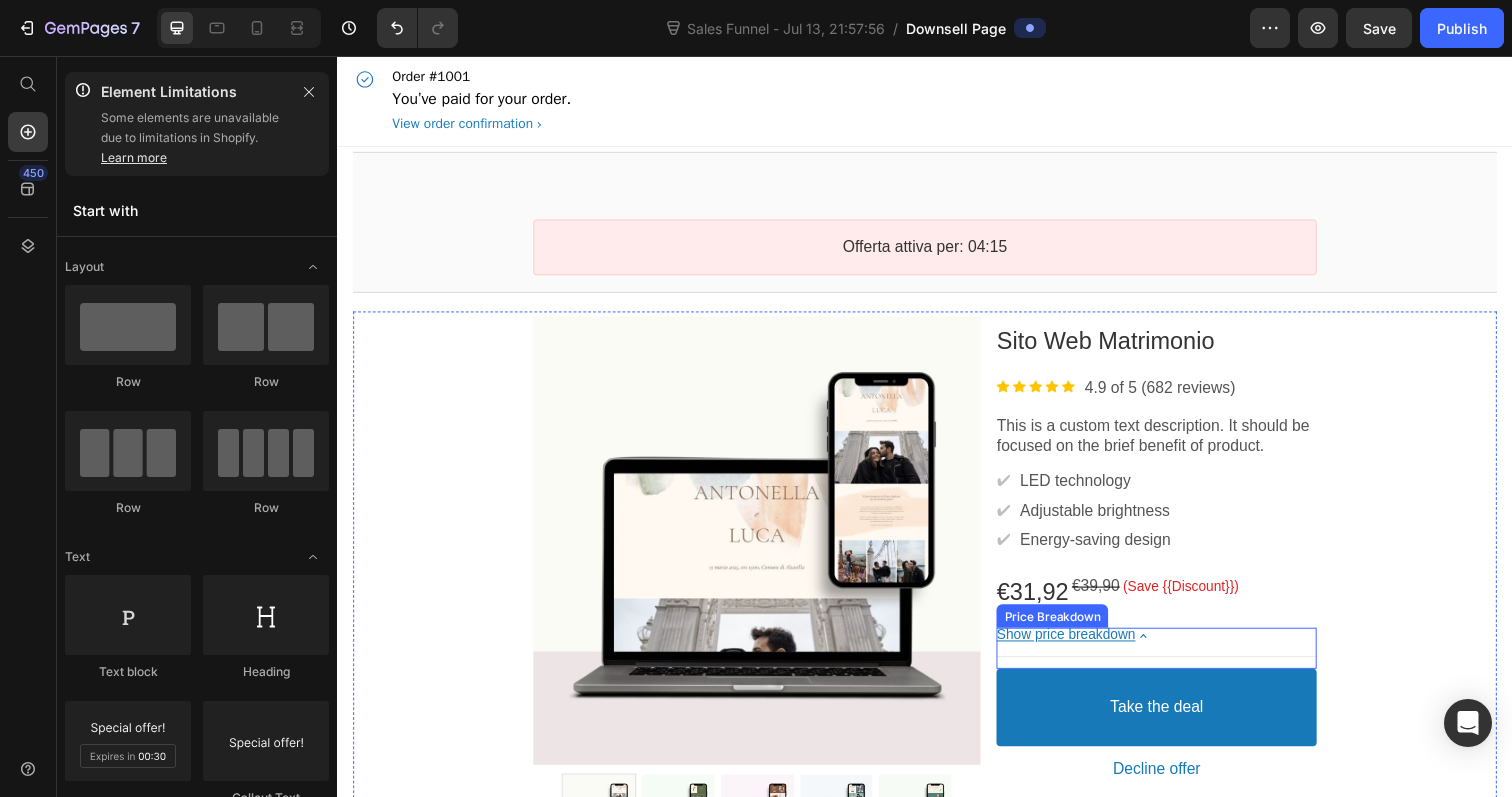 click on "Show price breakdown" at bounding box center [1173, 648] 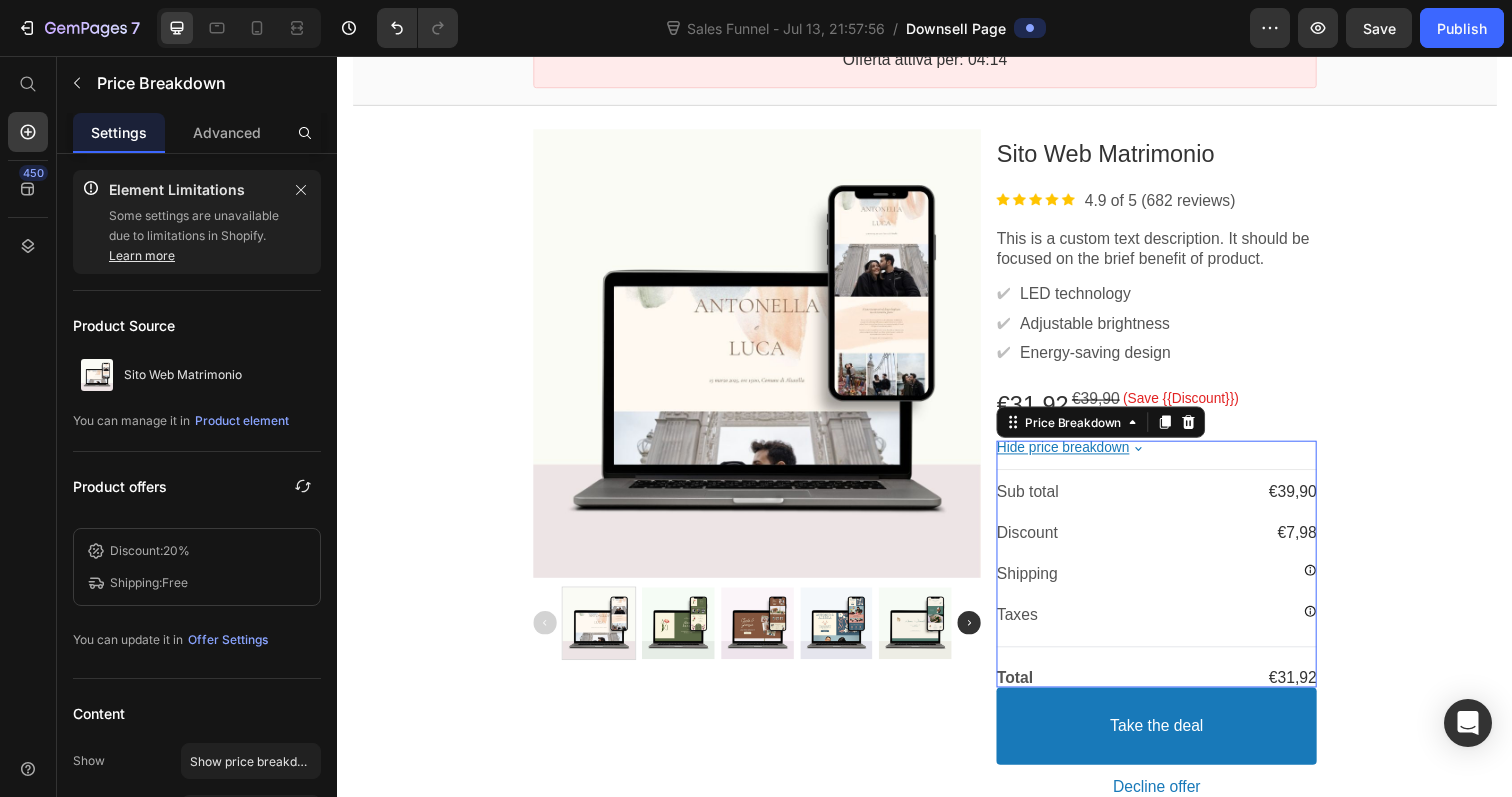 scroll, scrollTop: 212, scrollLeft: 0, axis: vertical 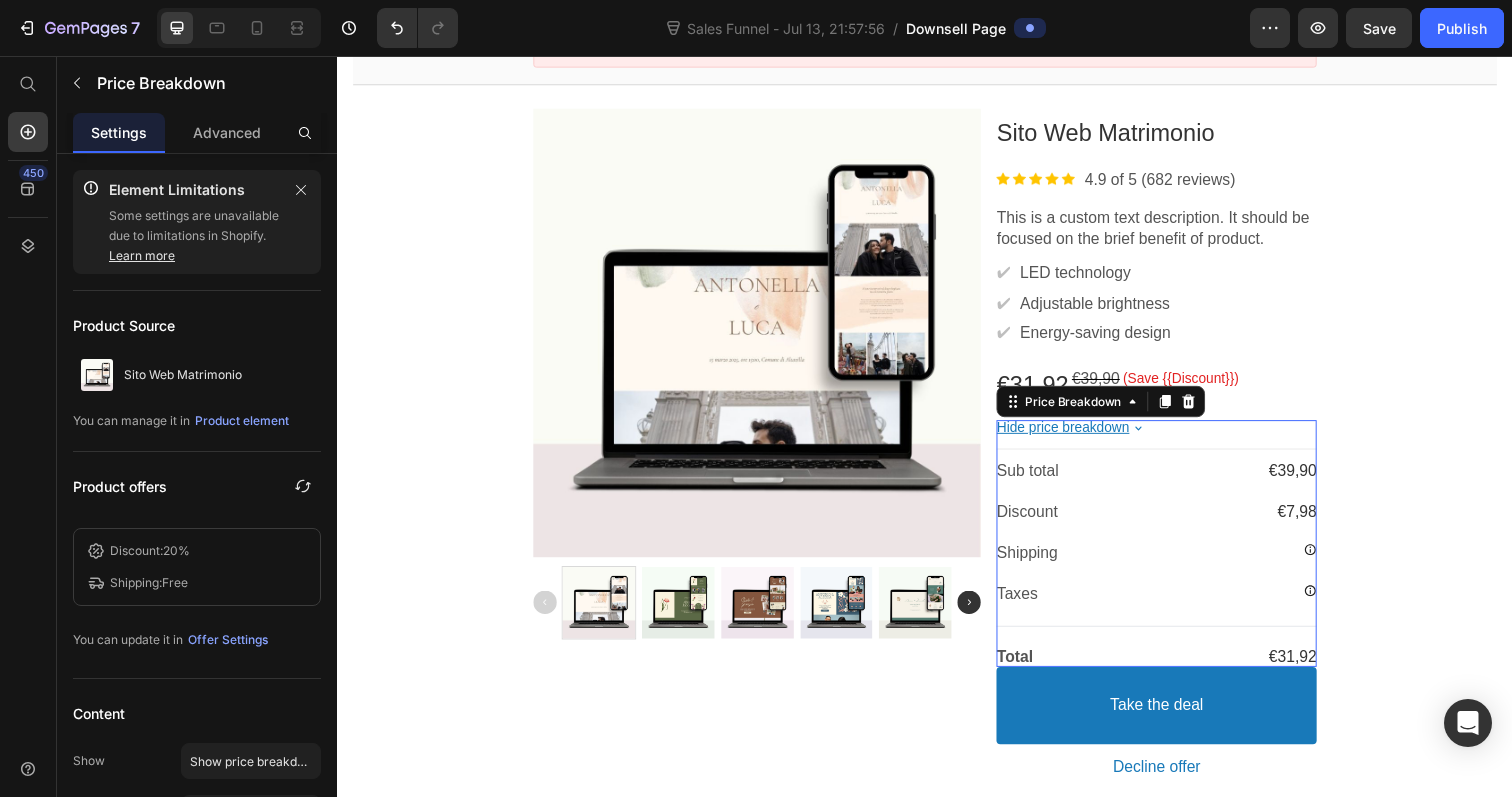 click on "Hide price breakdown" at bounding box center [1173, 436] 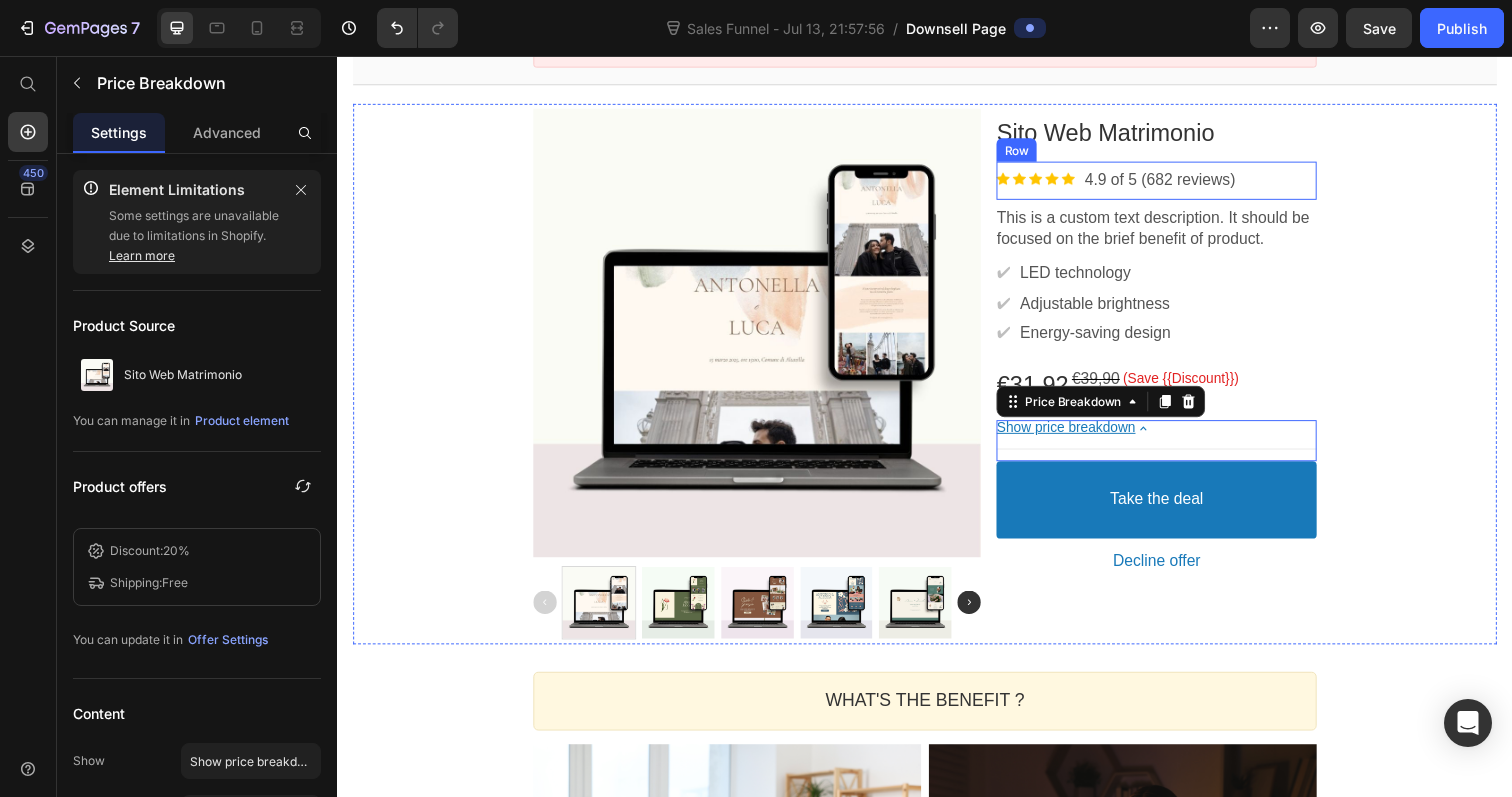 click on "Image 4.9 of 5 (682 reviews) Text block Row" at bounding box center (1173, 183) 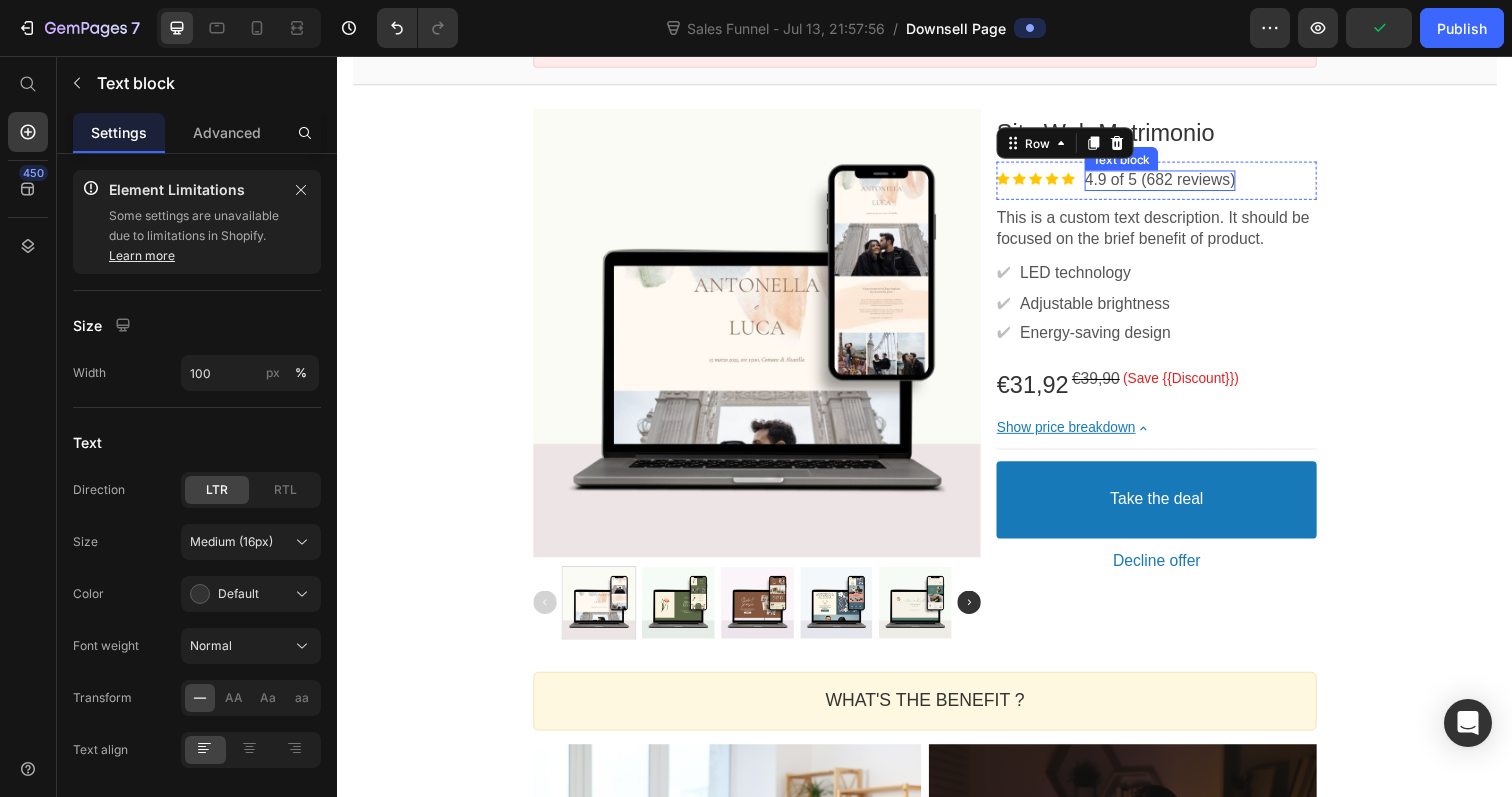 click on "4.9 of 5 (682 reviews)" at bounding box center [1177, 183] 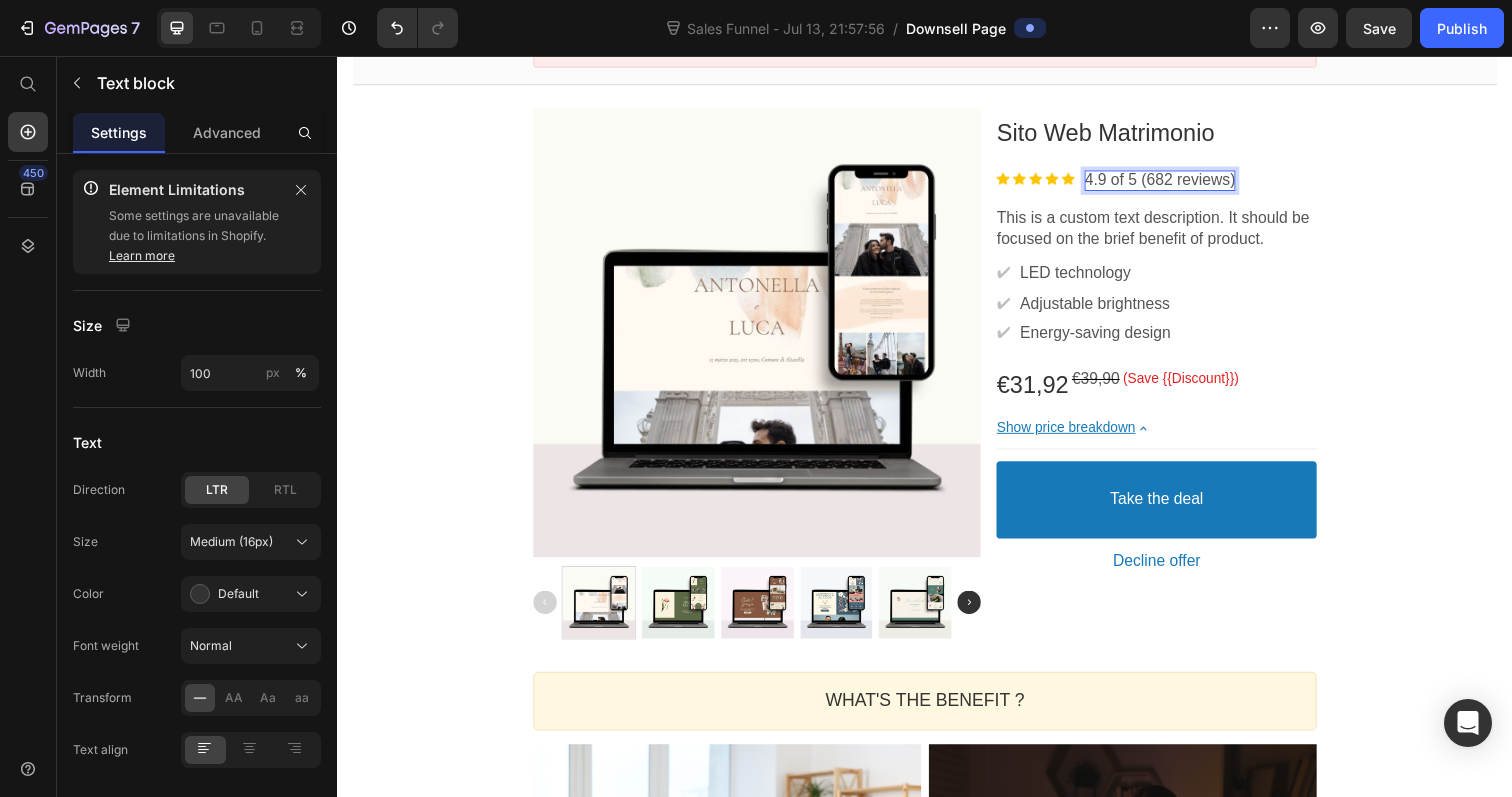 click on "4.9 of 5 (682 reviews)" at bounding box center [1177, 183] 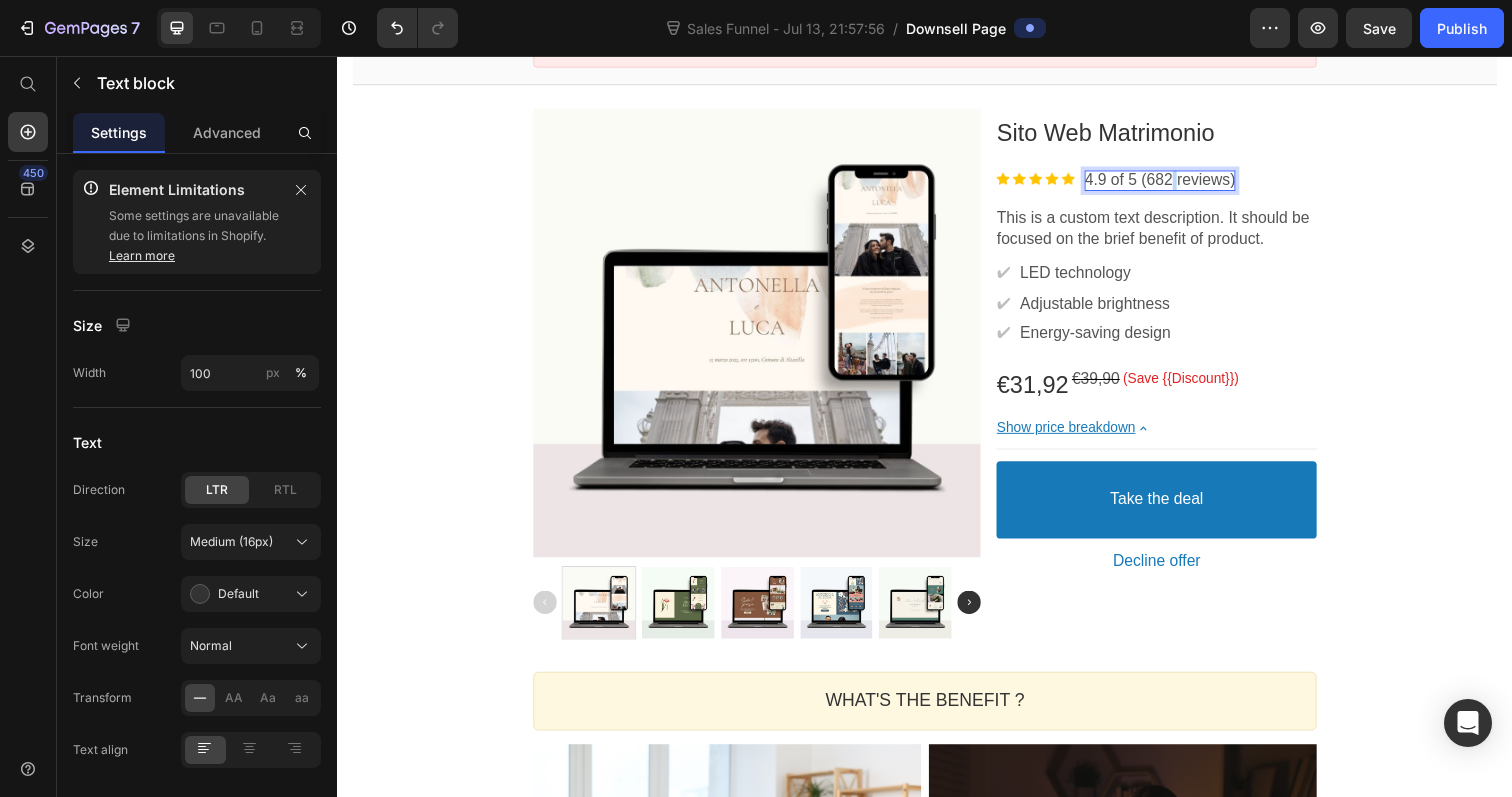 click on "4.9 of 5 (682 reviews)" at bounding box center [1177, 183] 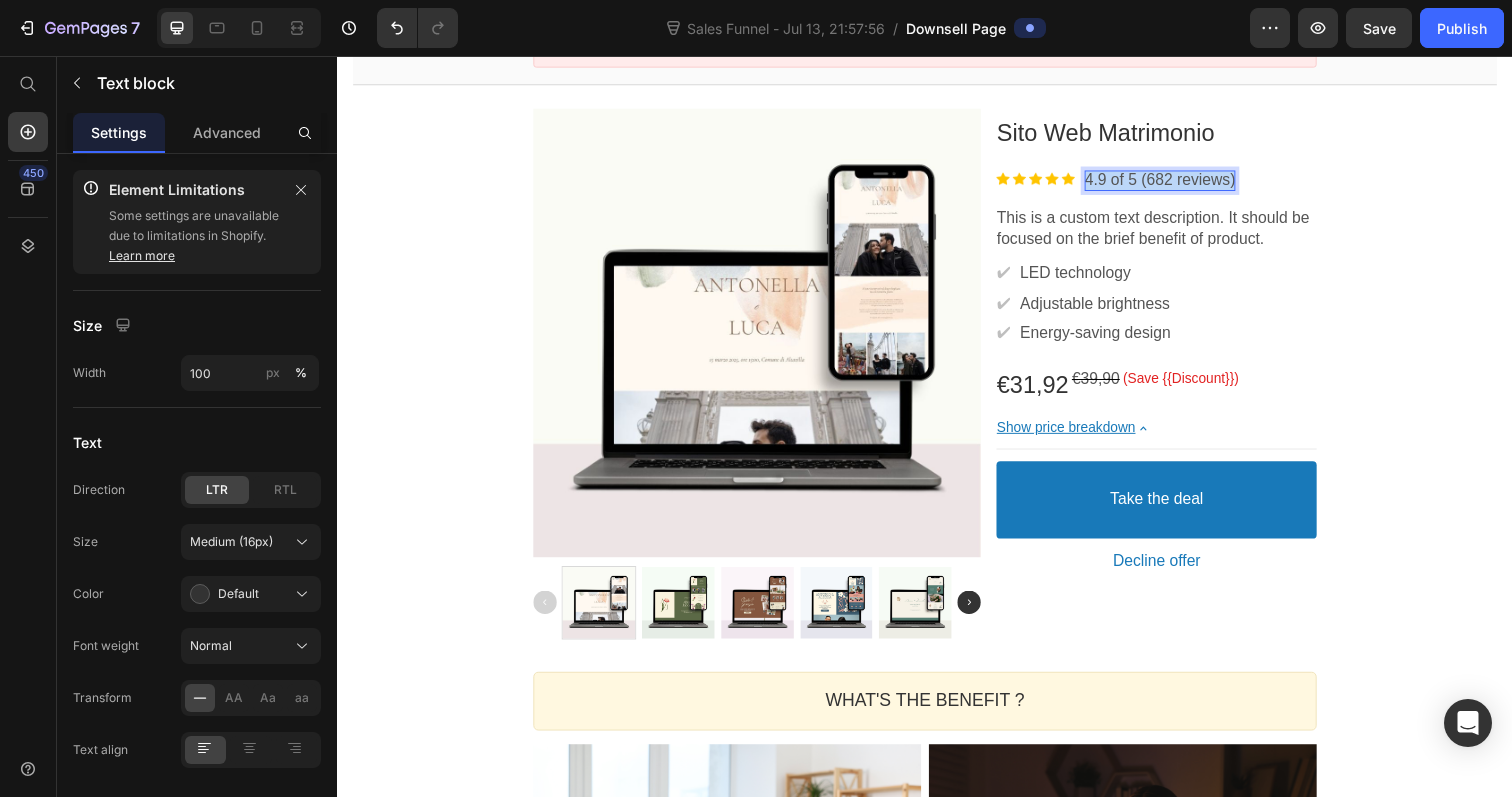 click on "4.9 of 5 (682 reviews)" at bounding box center [1177, 183] 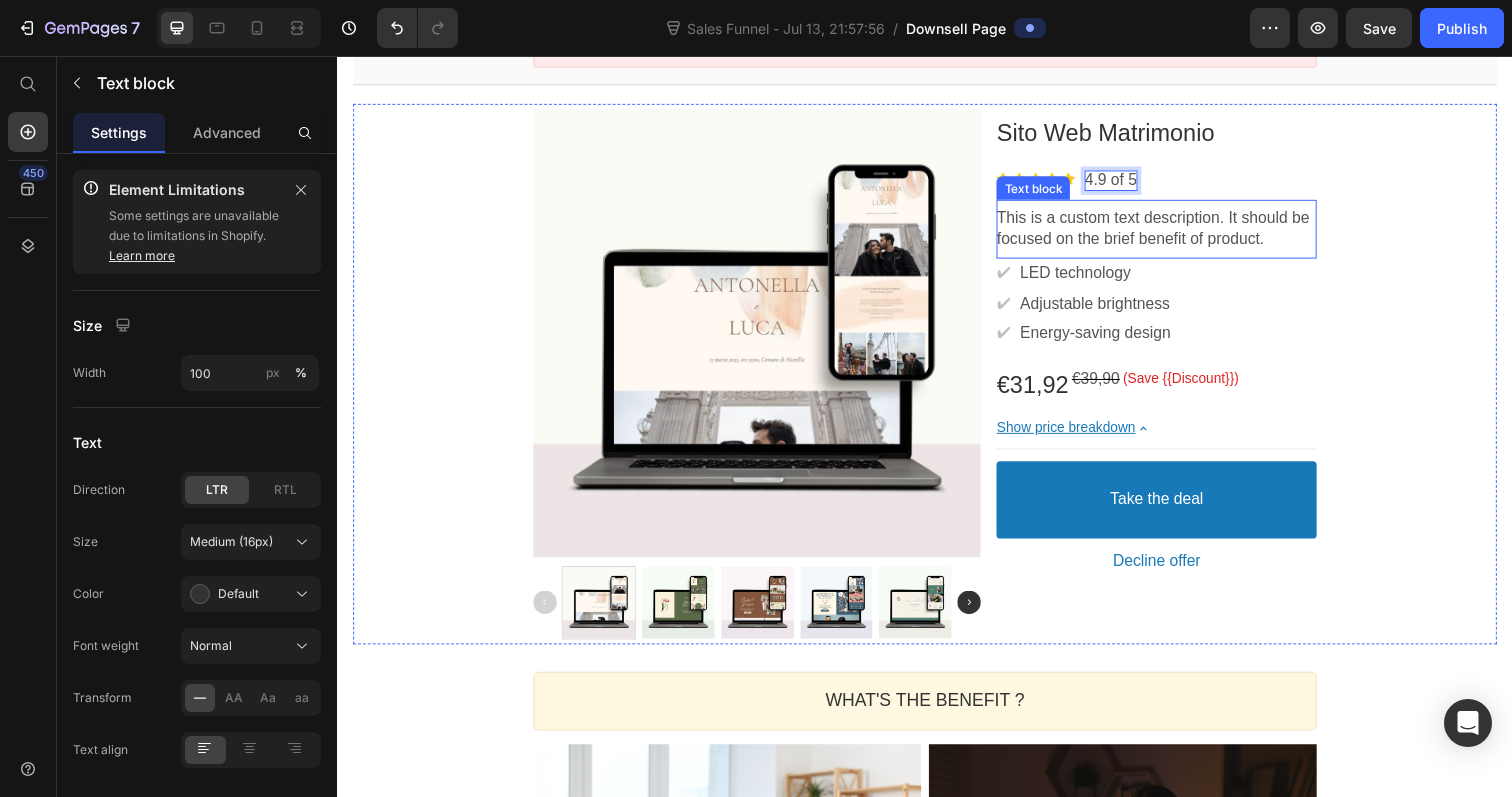 click on "This is a custom text description. It should be focused on the brief benefit of product." at bounding box center (1173, 233) 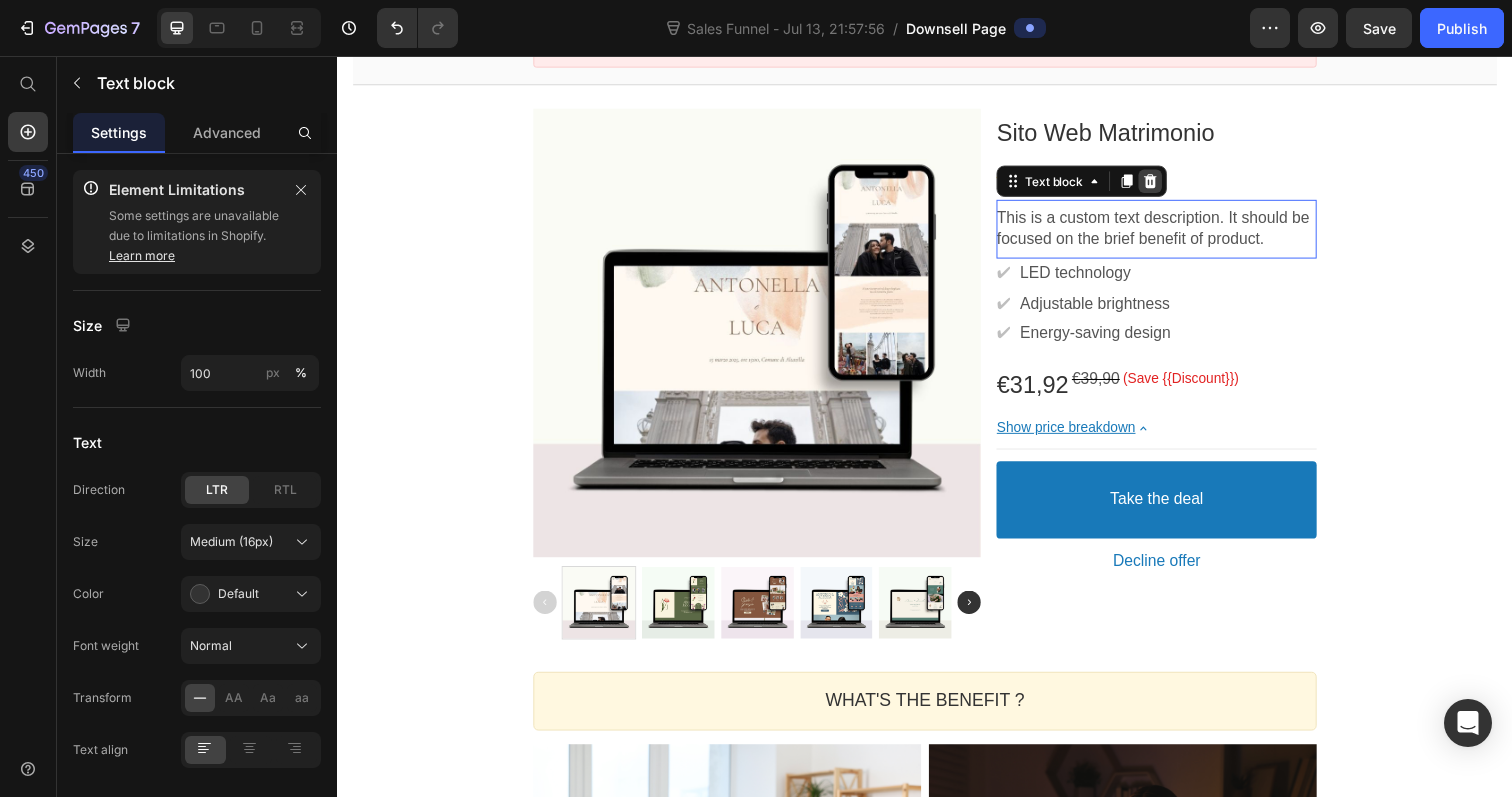 click 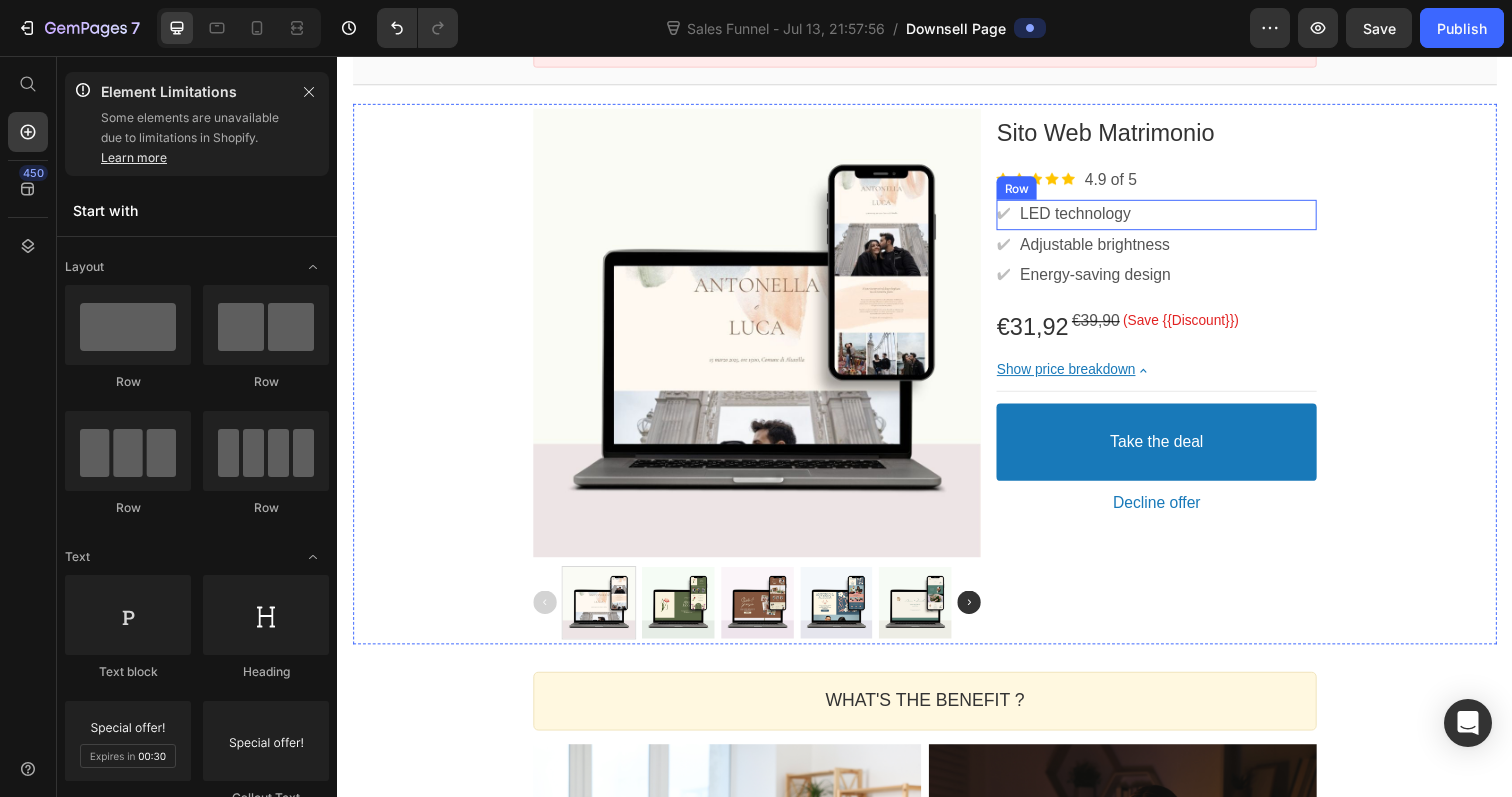 click on "✔ Text block LED technology Text block Row" at bounding box center (1173, 218) 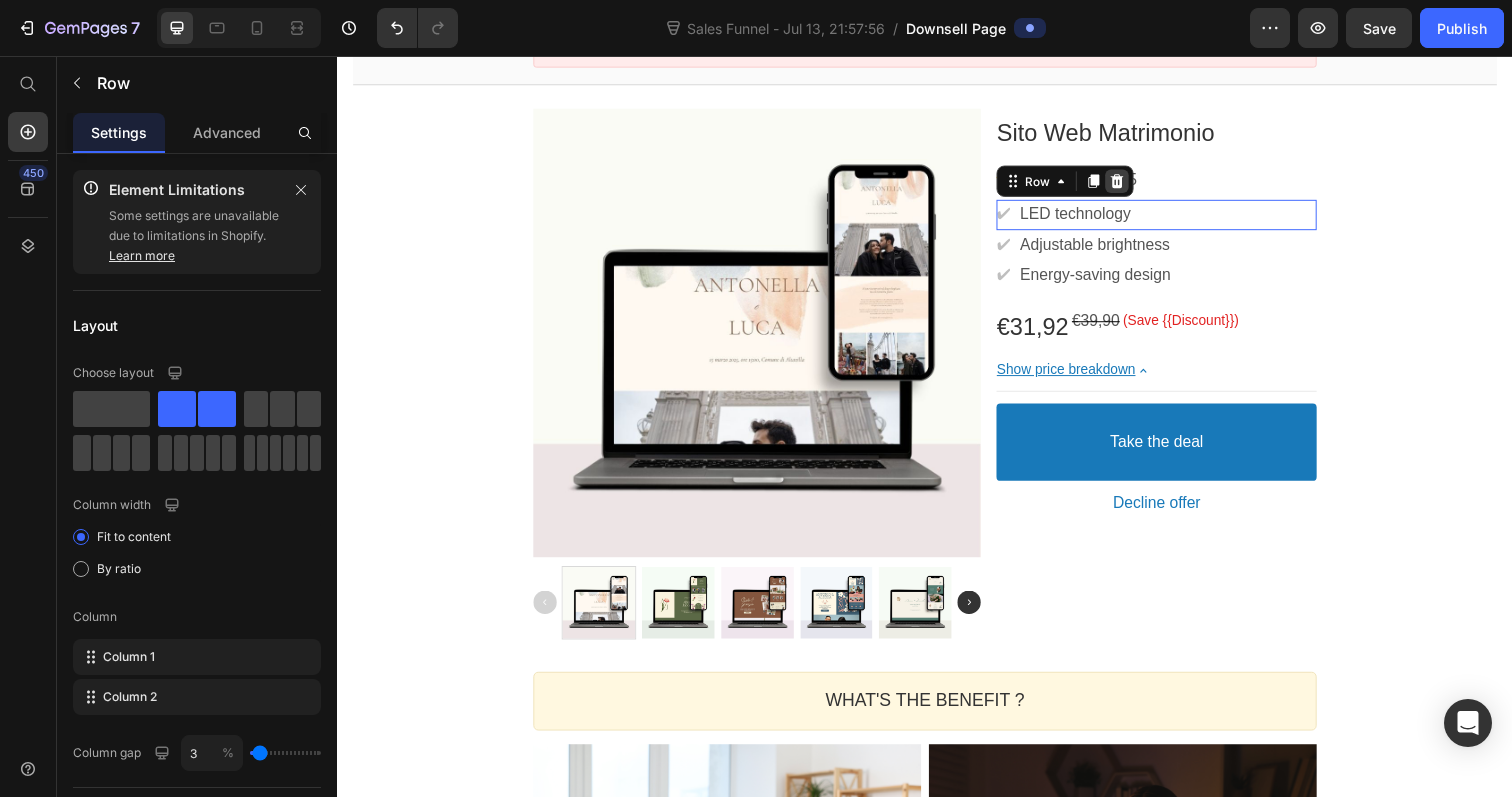click 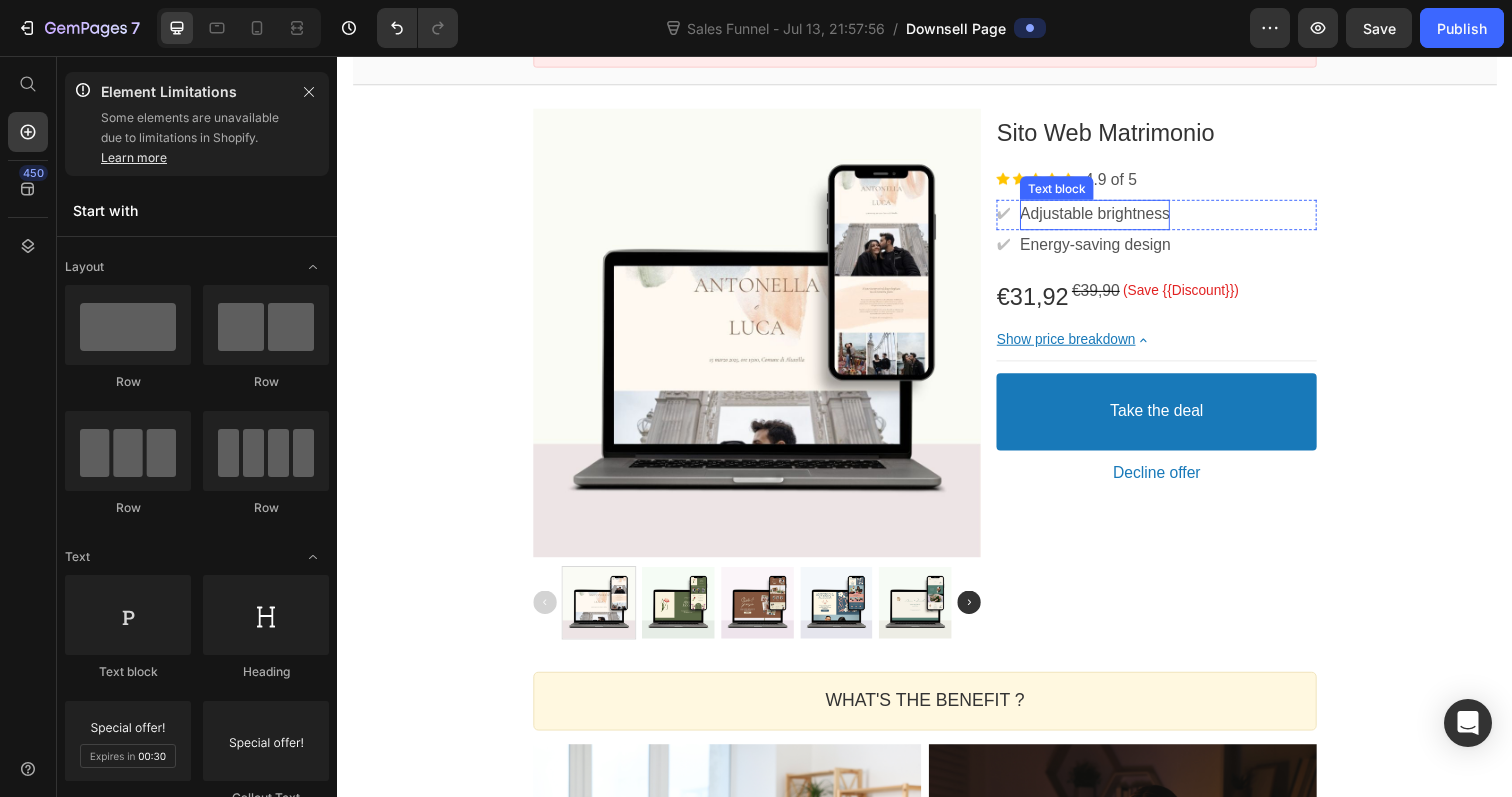 click on "Adjustable brightness" at bounding box center [1110, 218] 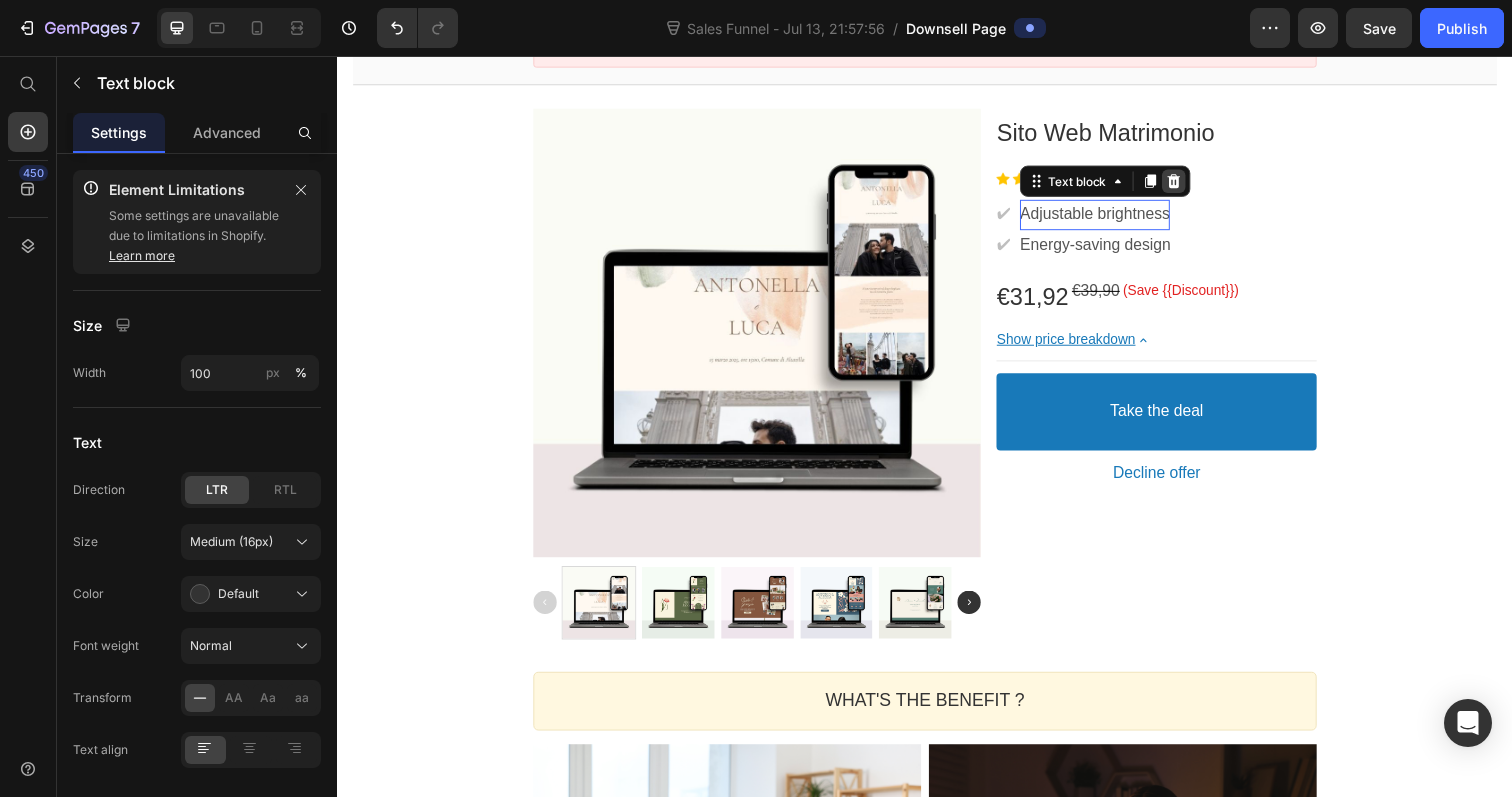 click 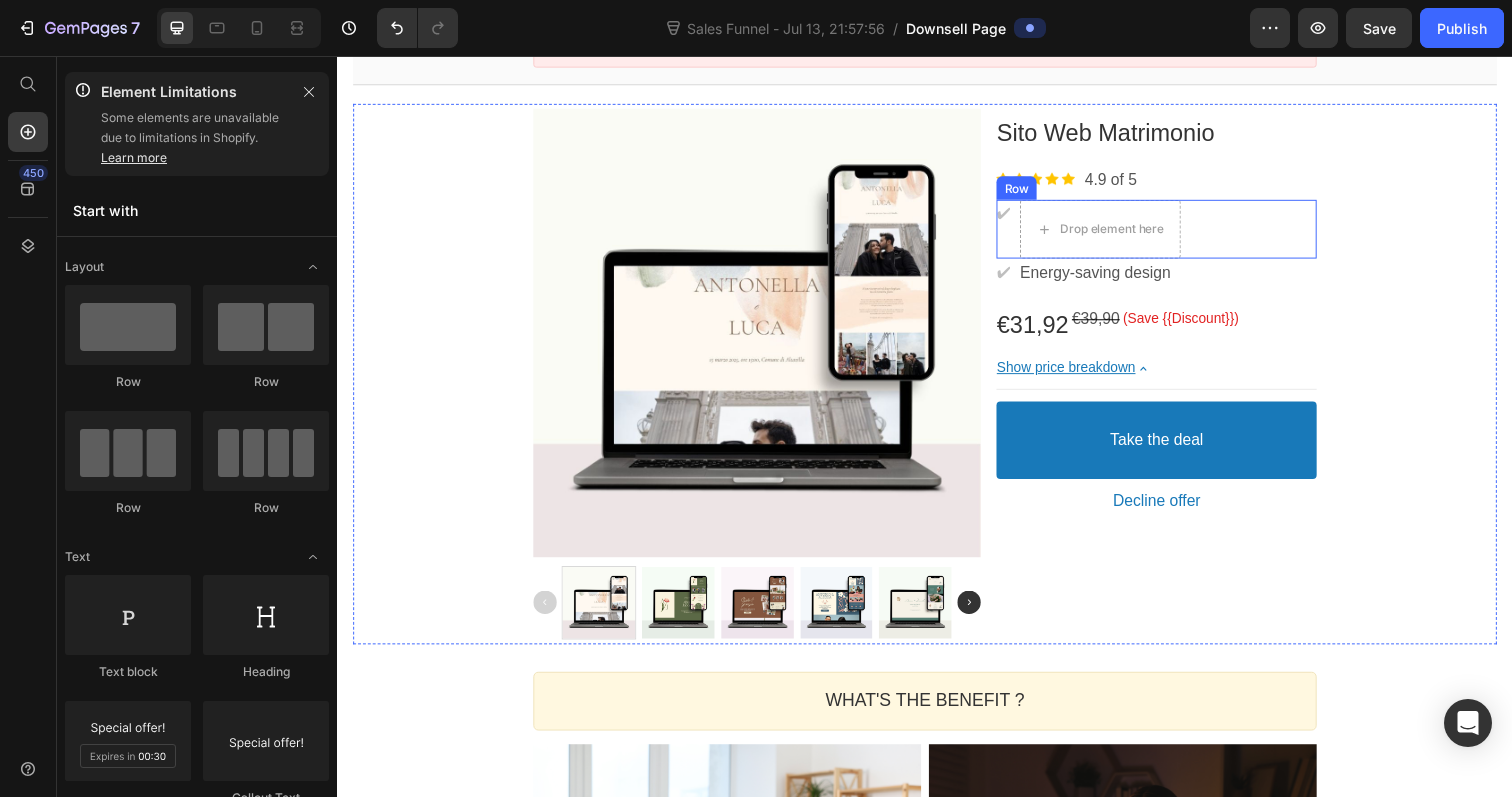 click on "✔ Text block
Drop element here Row" at bounding box center [1173, 233] 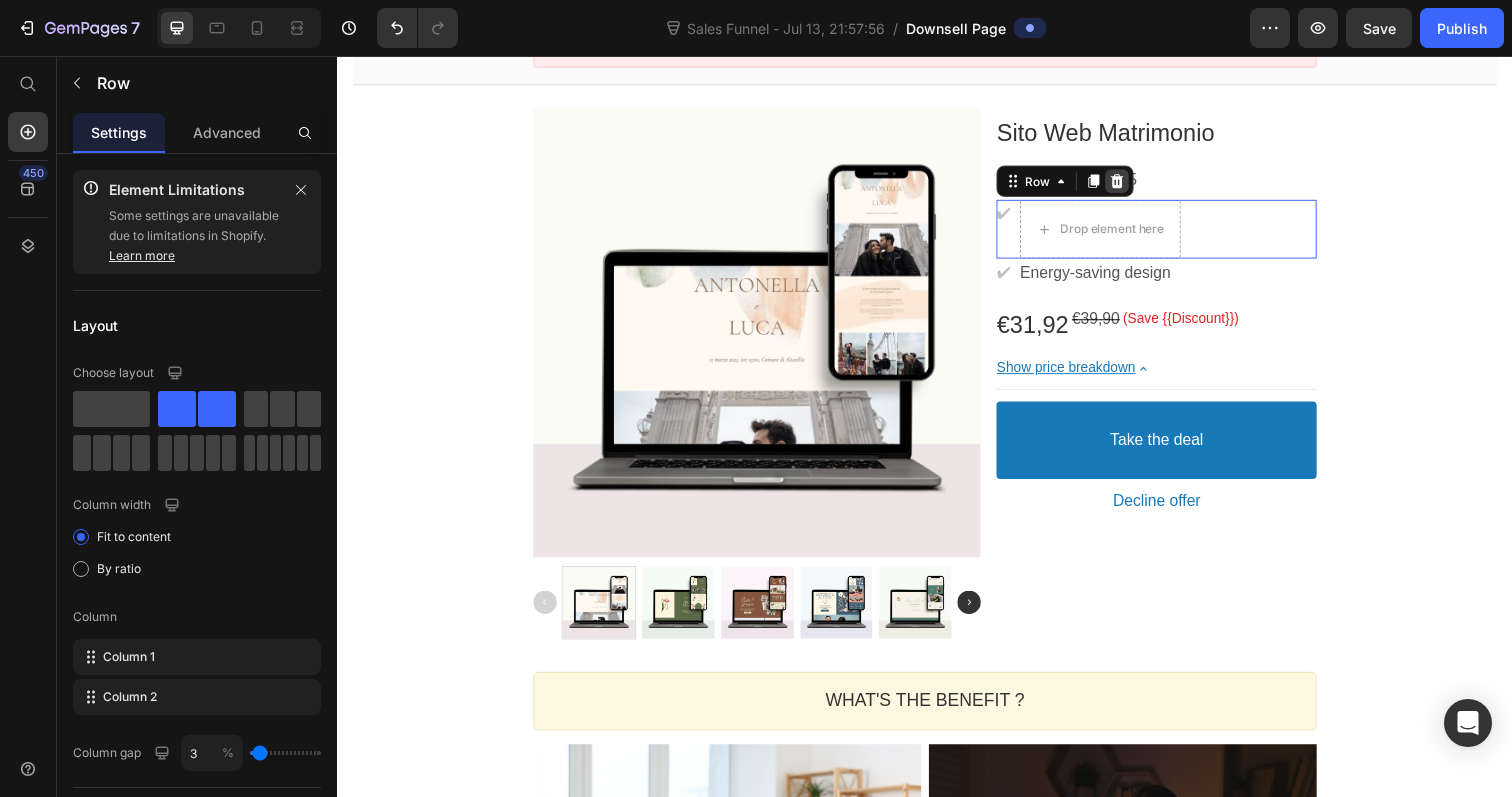 click 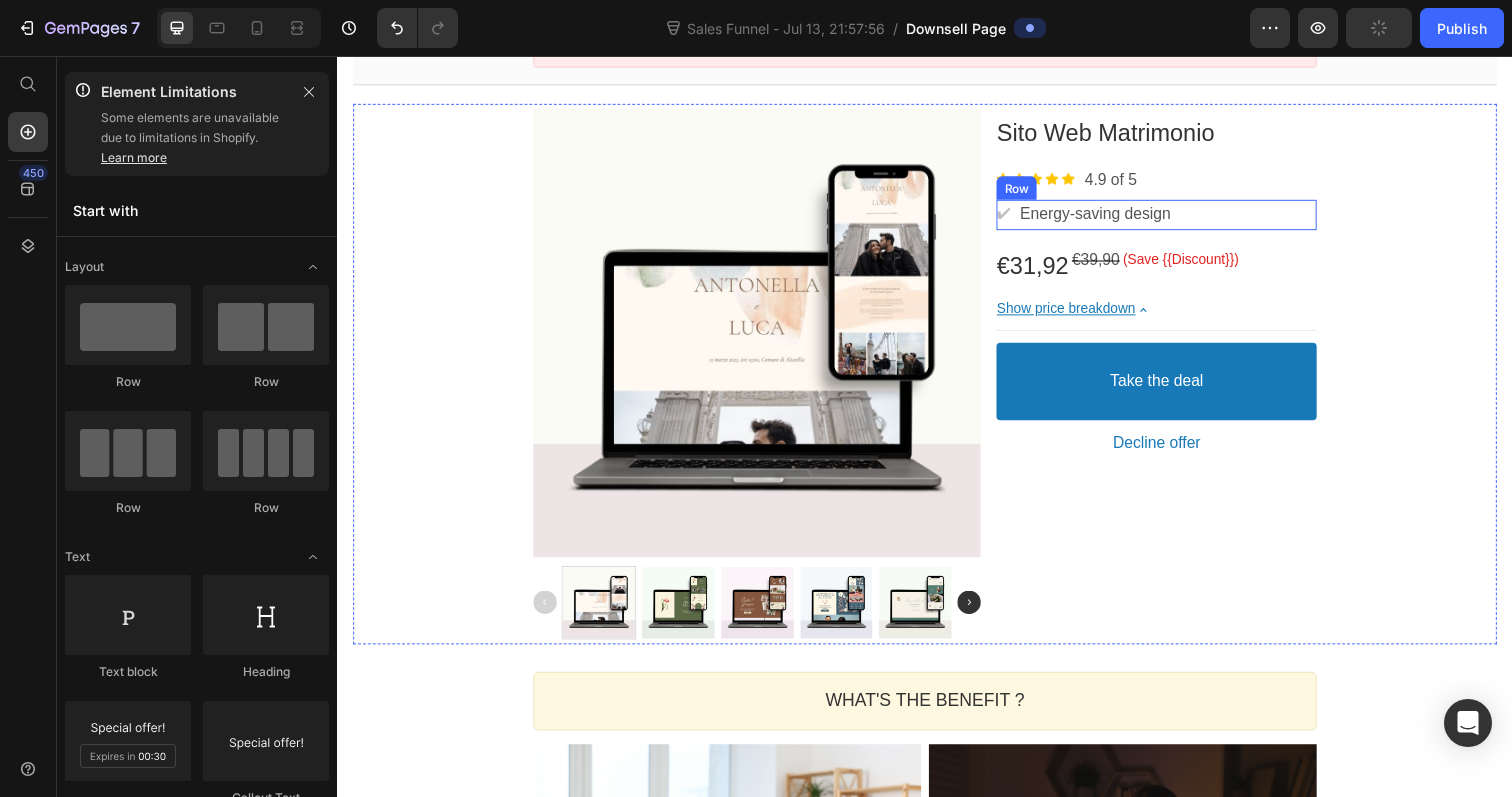 click on "✔ Text block Energy-saving design Text block Row" at bounding box center [1173, 218] 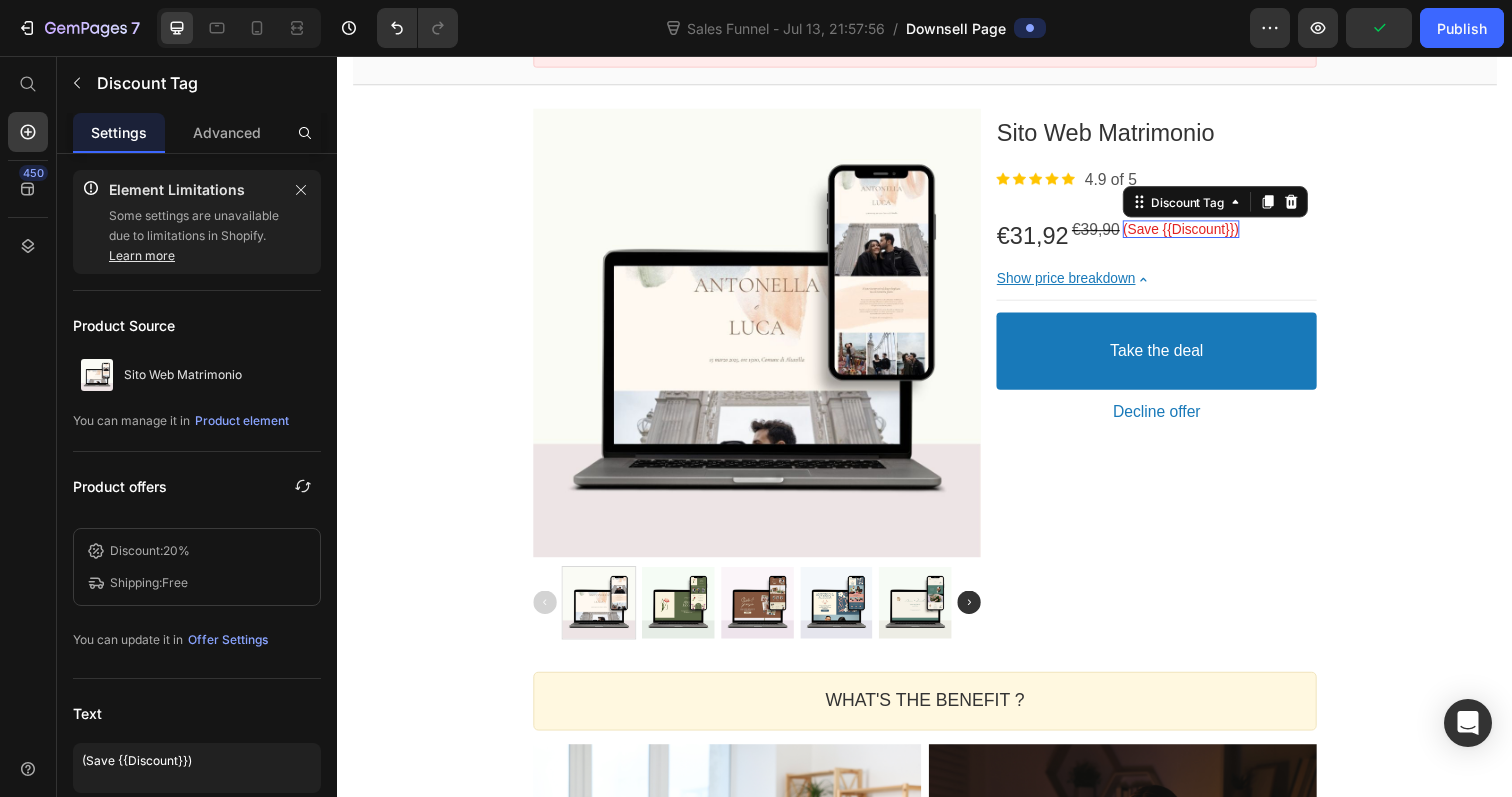 click on "(Save {{Discount}})" at bounding box center [1198, 233] 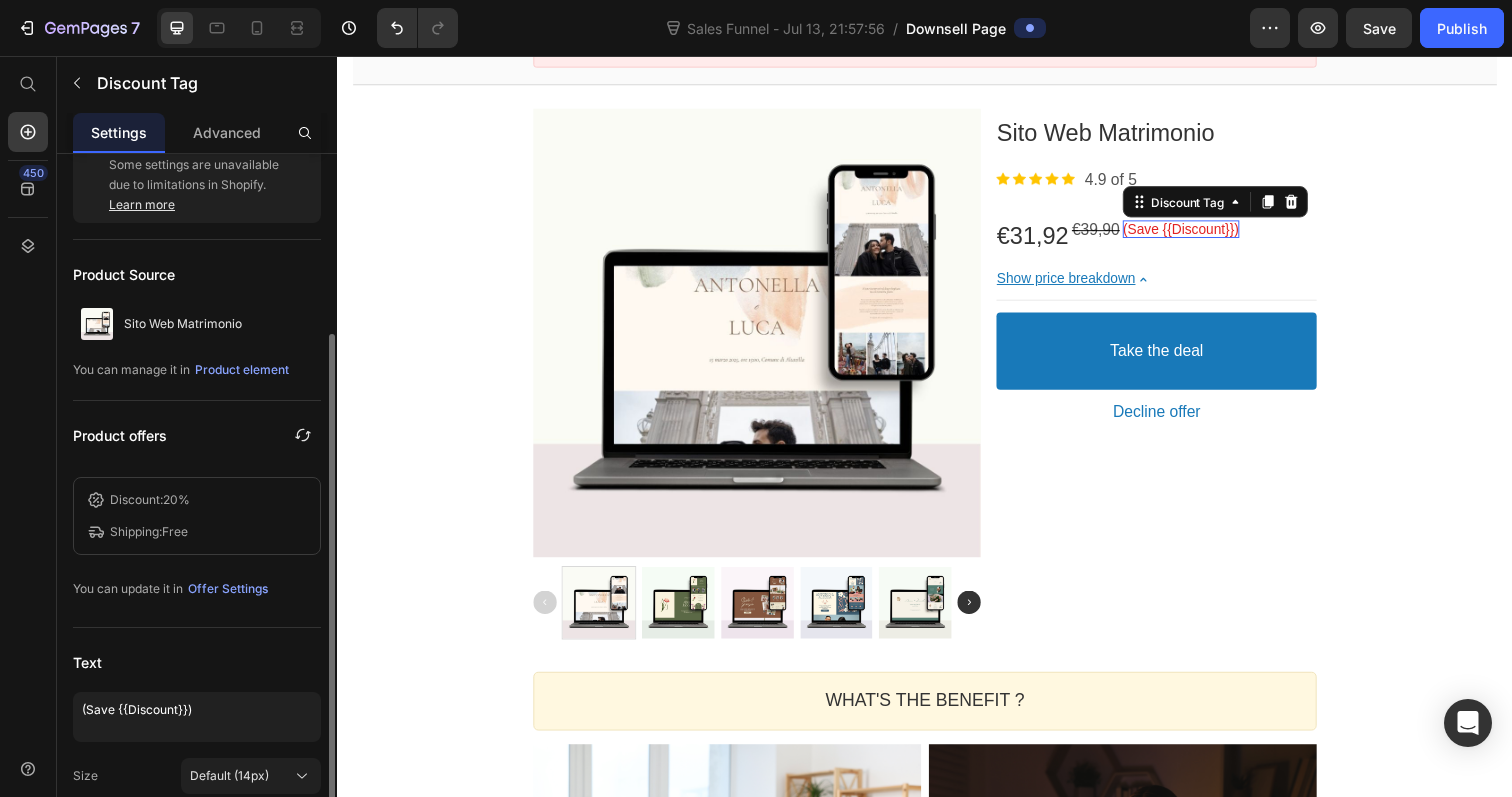 scroll, scrollTop: 149, scrollLeft: 0, axis: vertical 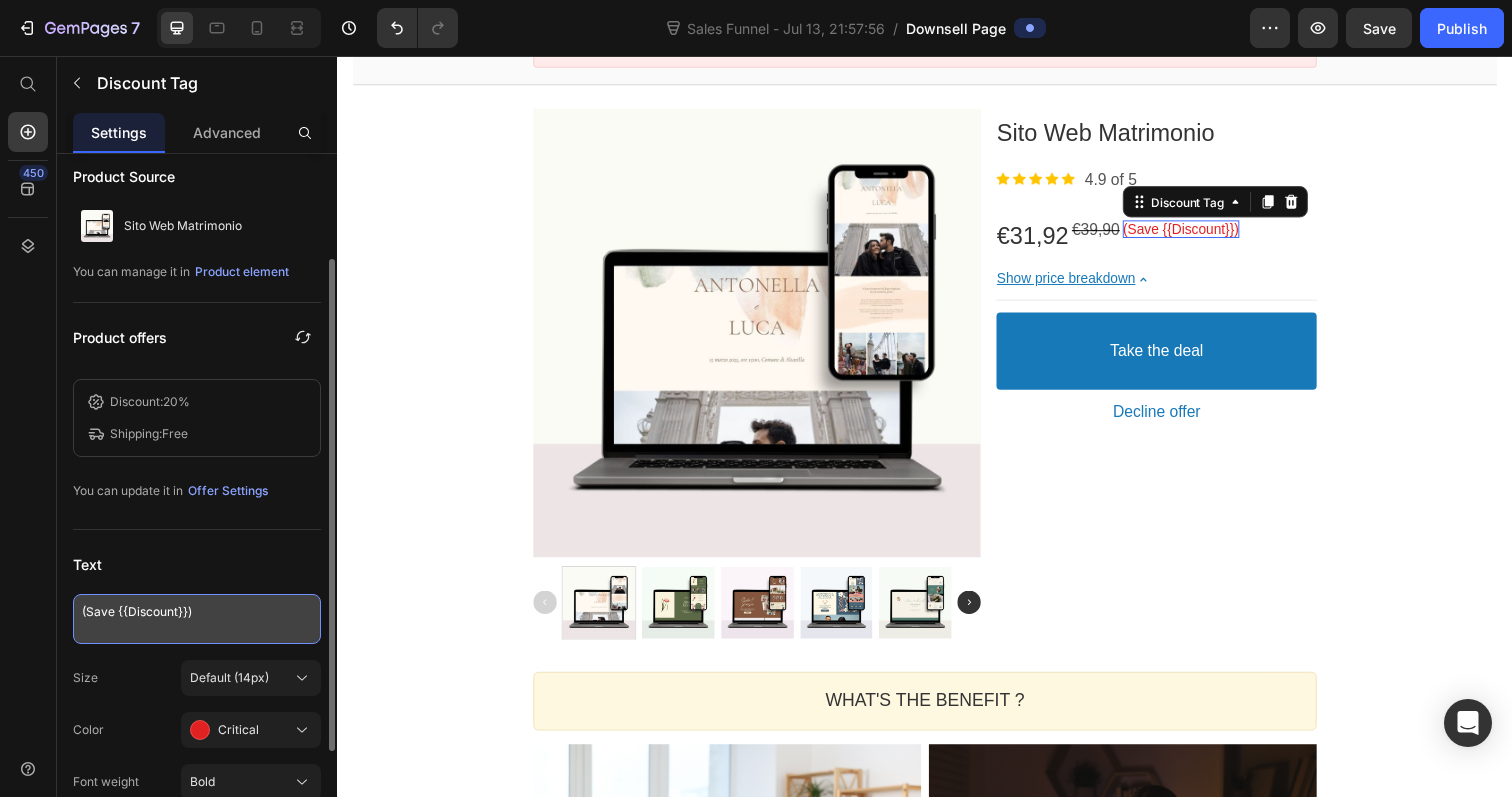 click on "(Save {{Discount}})" at bounding box center [197, 619] 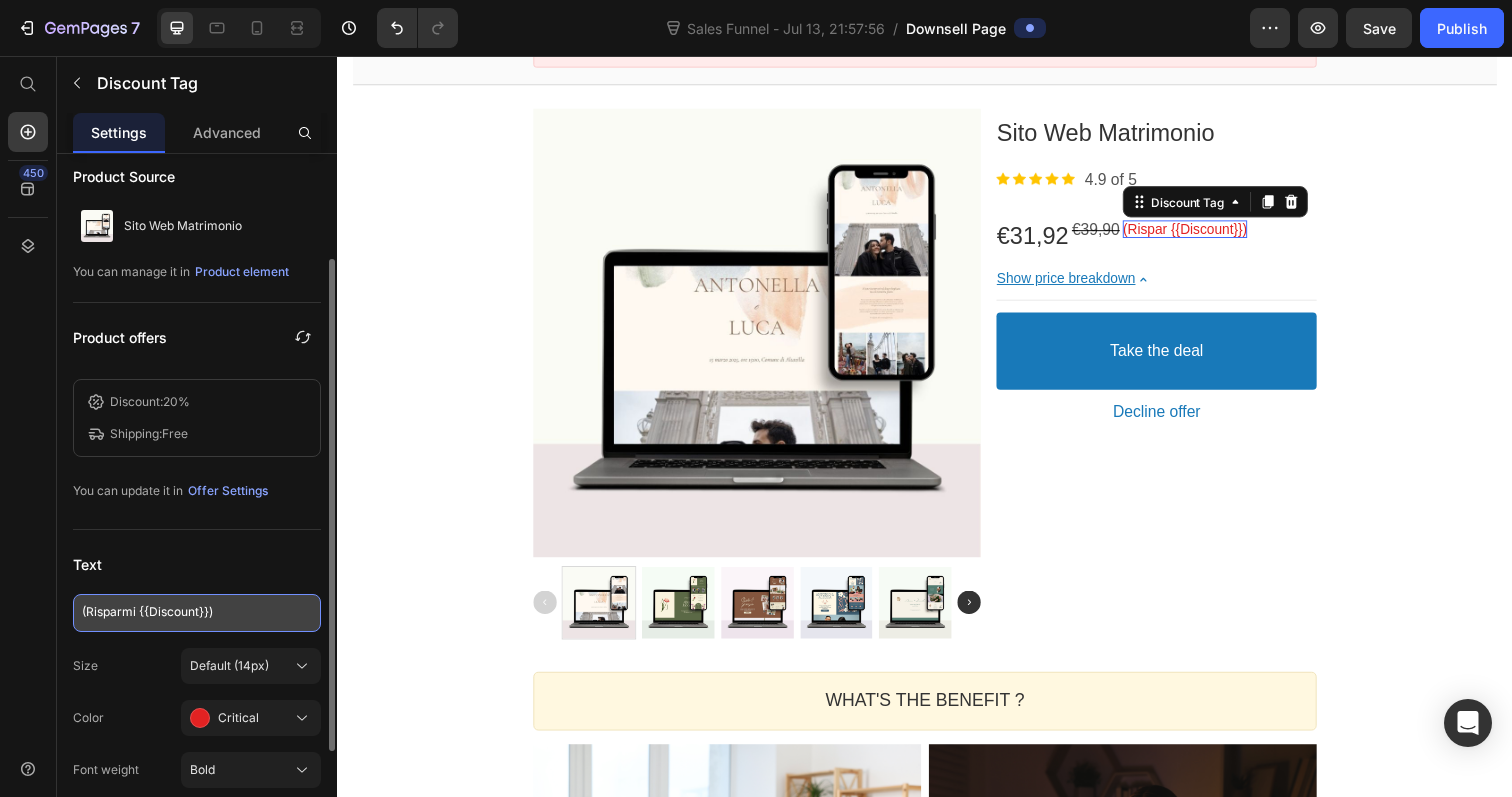 type on "(Risparmia {{Discount}})" 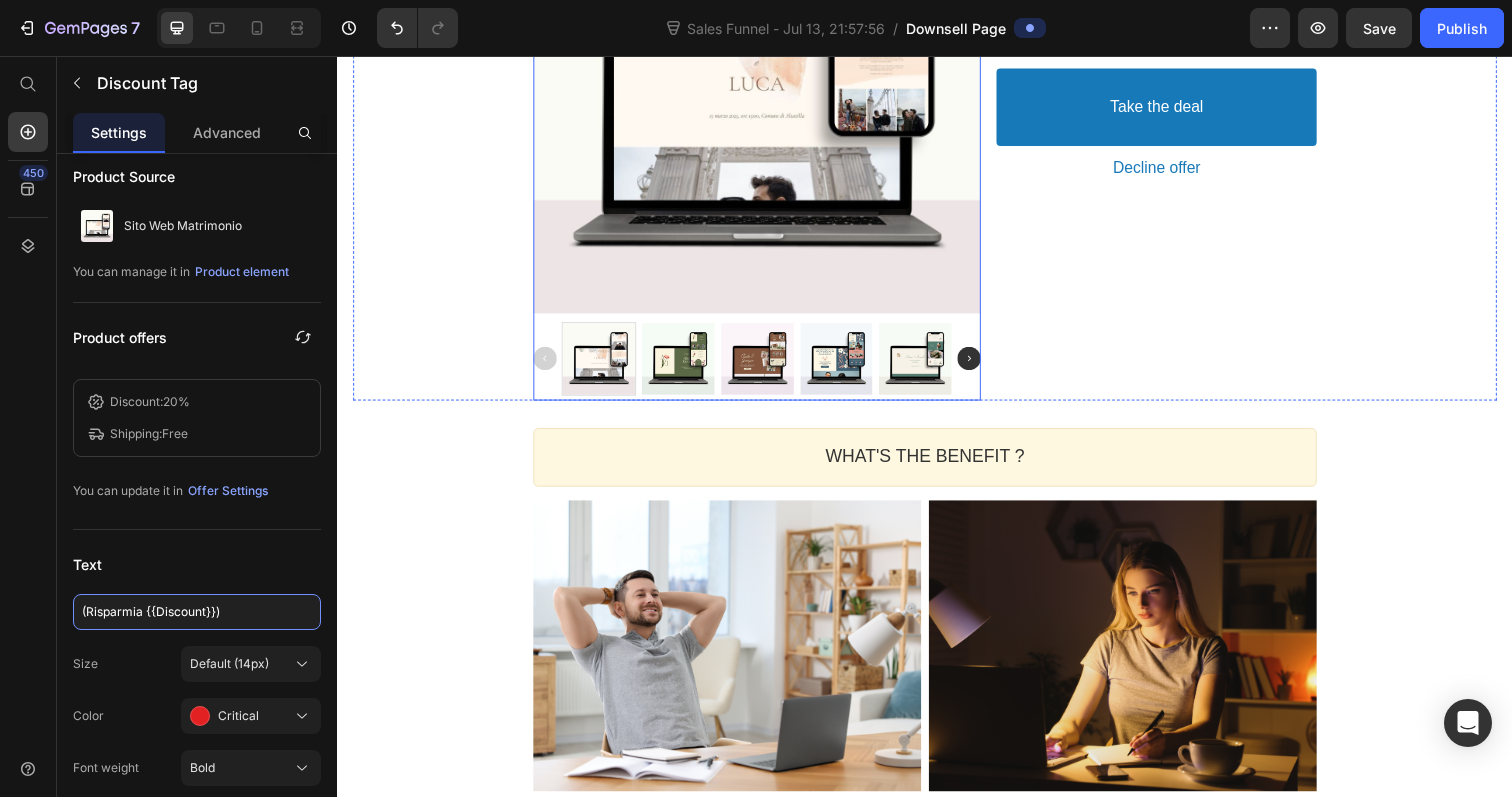 scroll, scrollTop: 504, scrollLeft: 0, axis: vertical 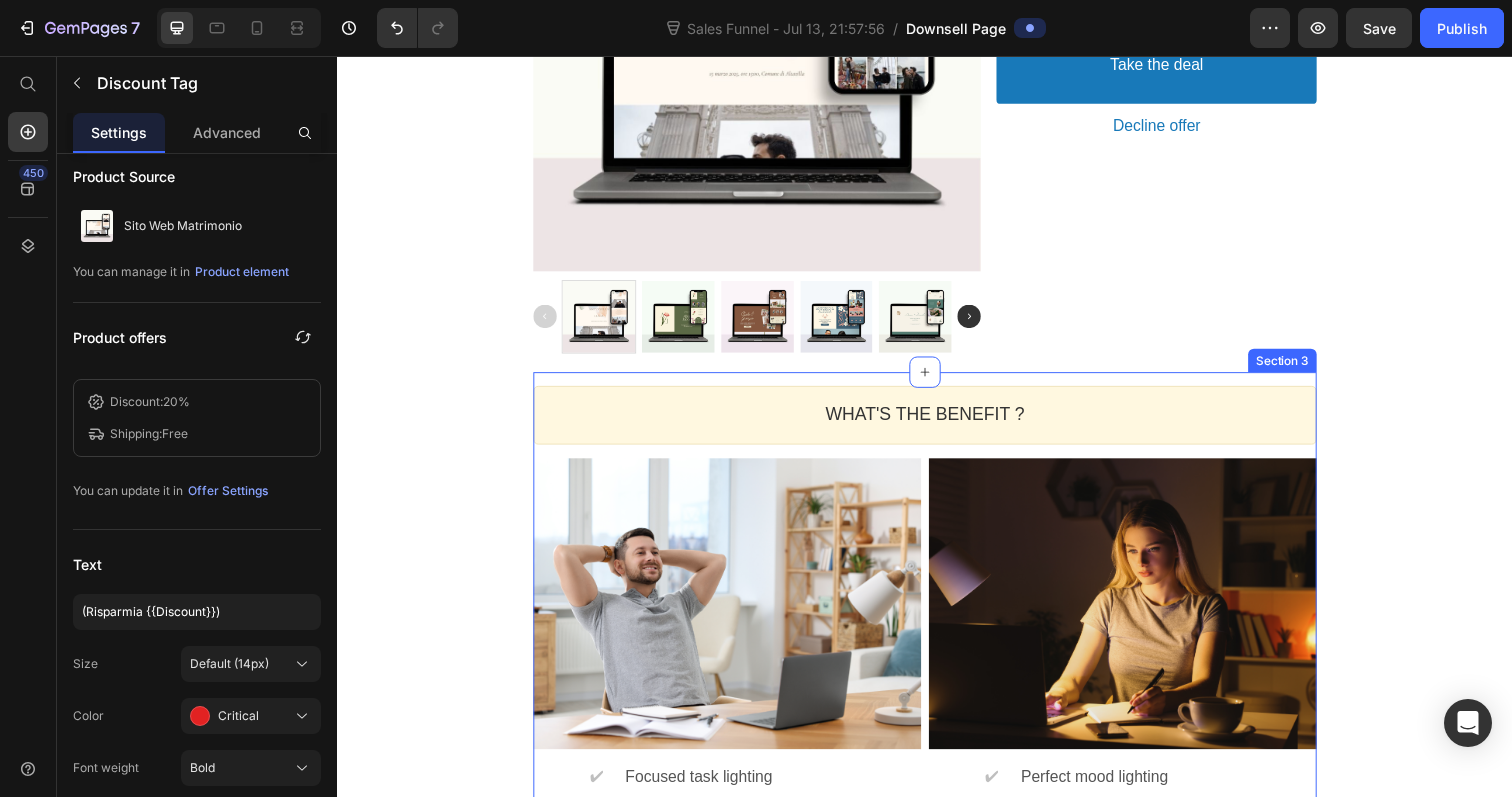 click on "WHAT'S THE BENEFIT ? Heading Callout Box Image ✔ Text block Focused task lighting Text block Row ✔ Text block Reading comfort Text block Row ✔ Text block Stylish decor element Text block Row Image ✔ Text block Perfect mood lighting Text block Row ✔ Text block Cozy atmosphere Text block Row ✔ Text block Reduces eye strain Text block Row Row Section 3" at bounding box center (937, 631) 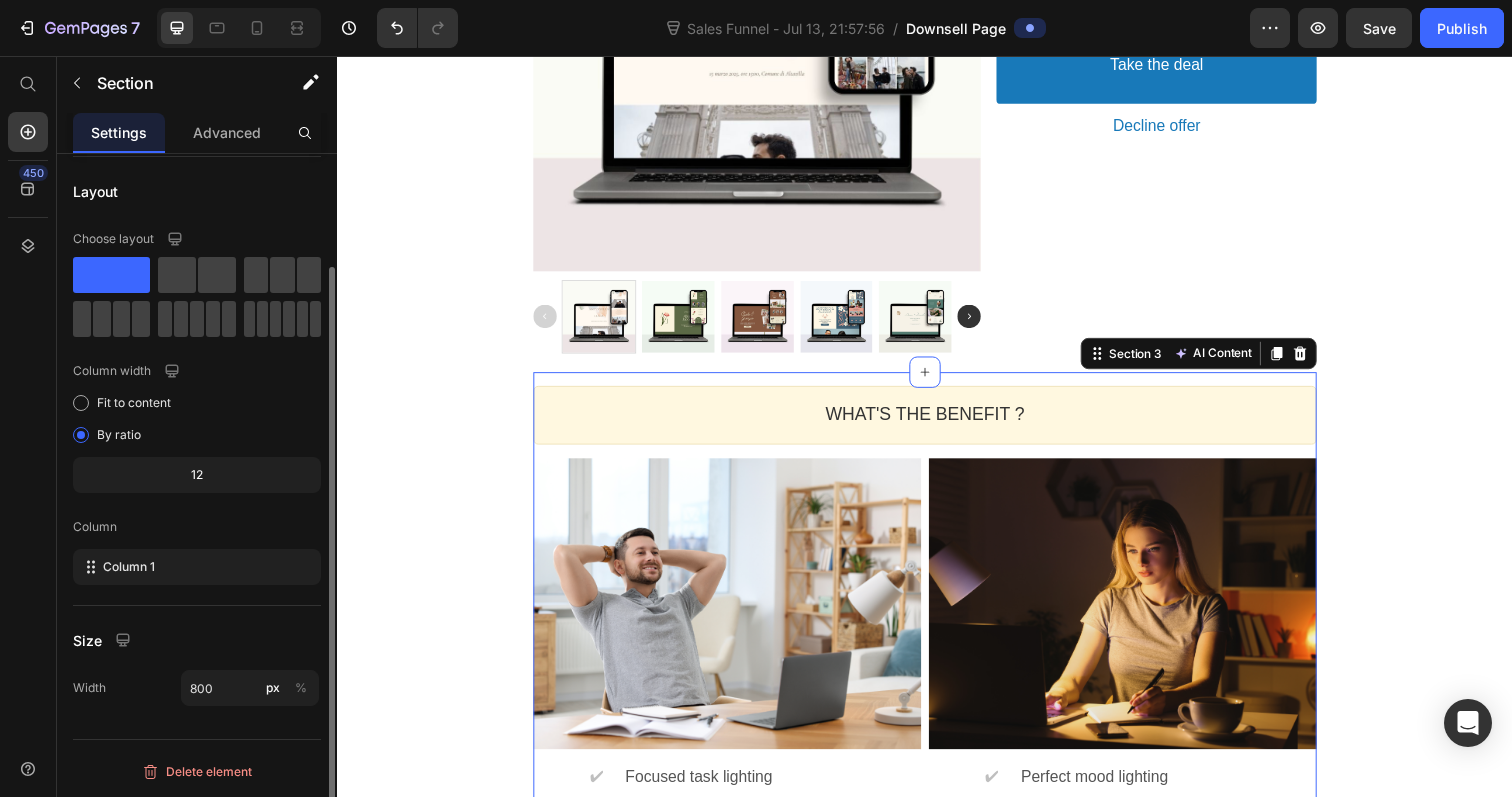 scroll, scrollTop: 0, scrollLeft: 0, axis: both 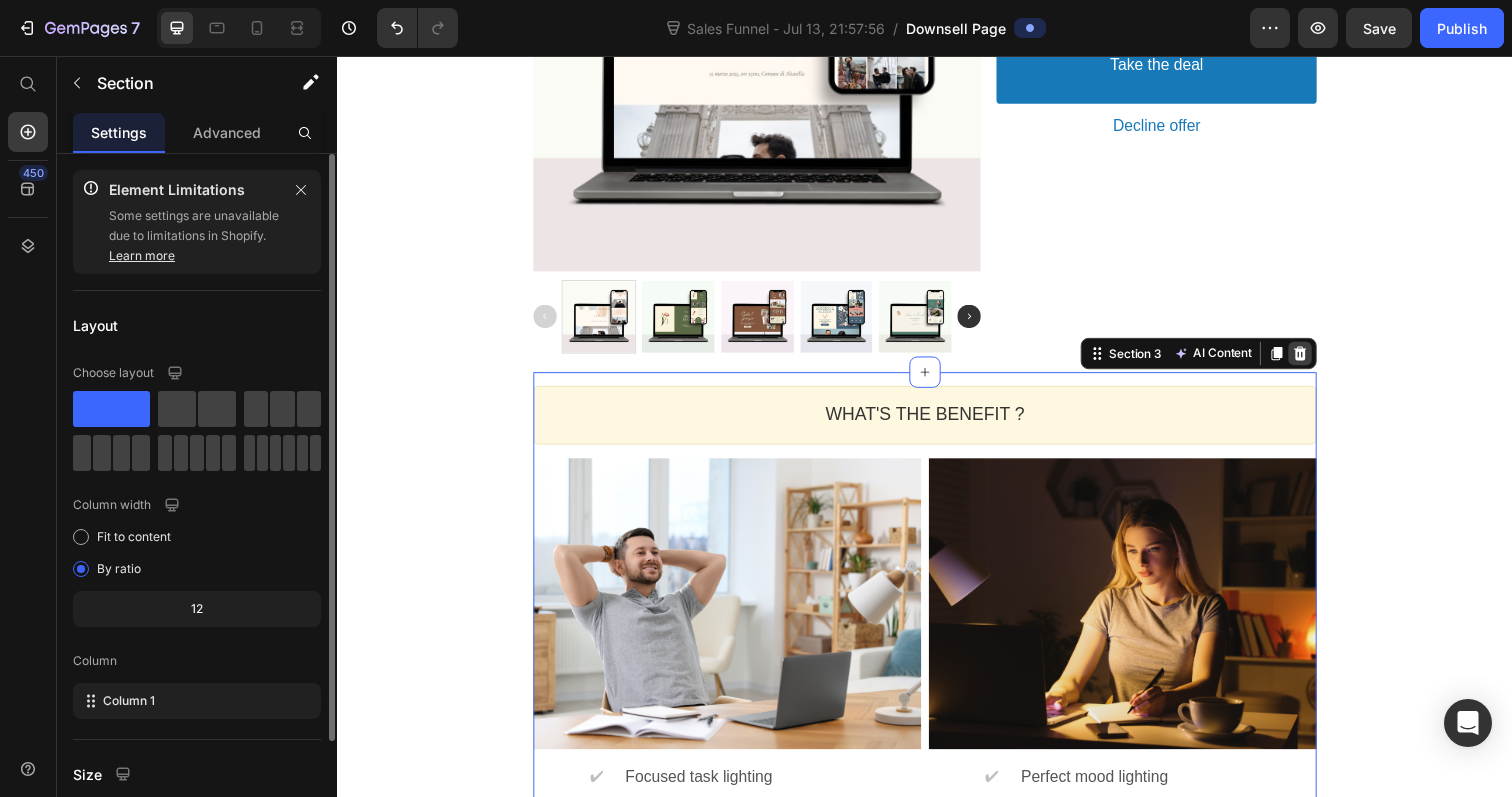 click 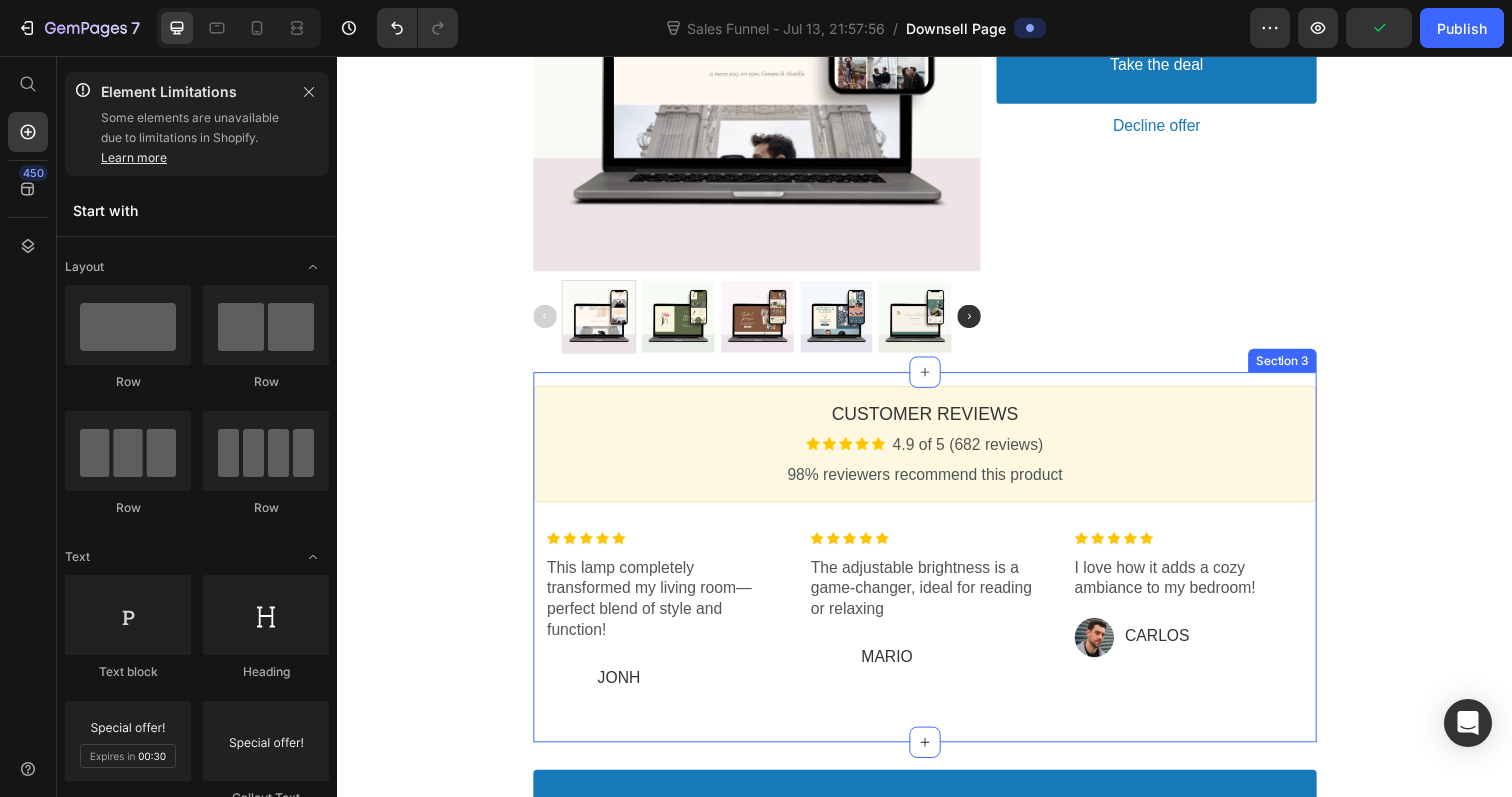 click on "Customer Reviews Heading Image 4.9 of 5 (682 reviews) Text block Row 98% reviewers recommend this product Text block Callout Box Image This lamp completely transformed my living room—perfect blend of style and function! Text block Image [NAME] Text block Row Row Image The adjustable brightness is a game-changer, ideal for reading or relaxing Text block Image [NAME] Text block Row Row Image I love how it adds a cozy ambiance to my bedroom! Text block Image [NAME] Text block Row Row Row Section 3" at bounding box center [937, 568] 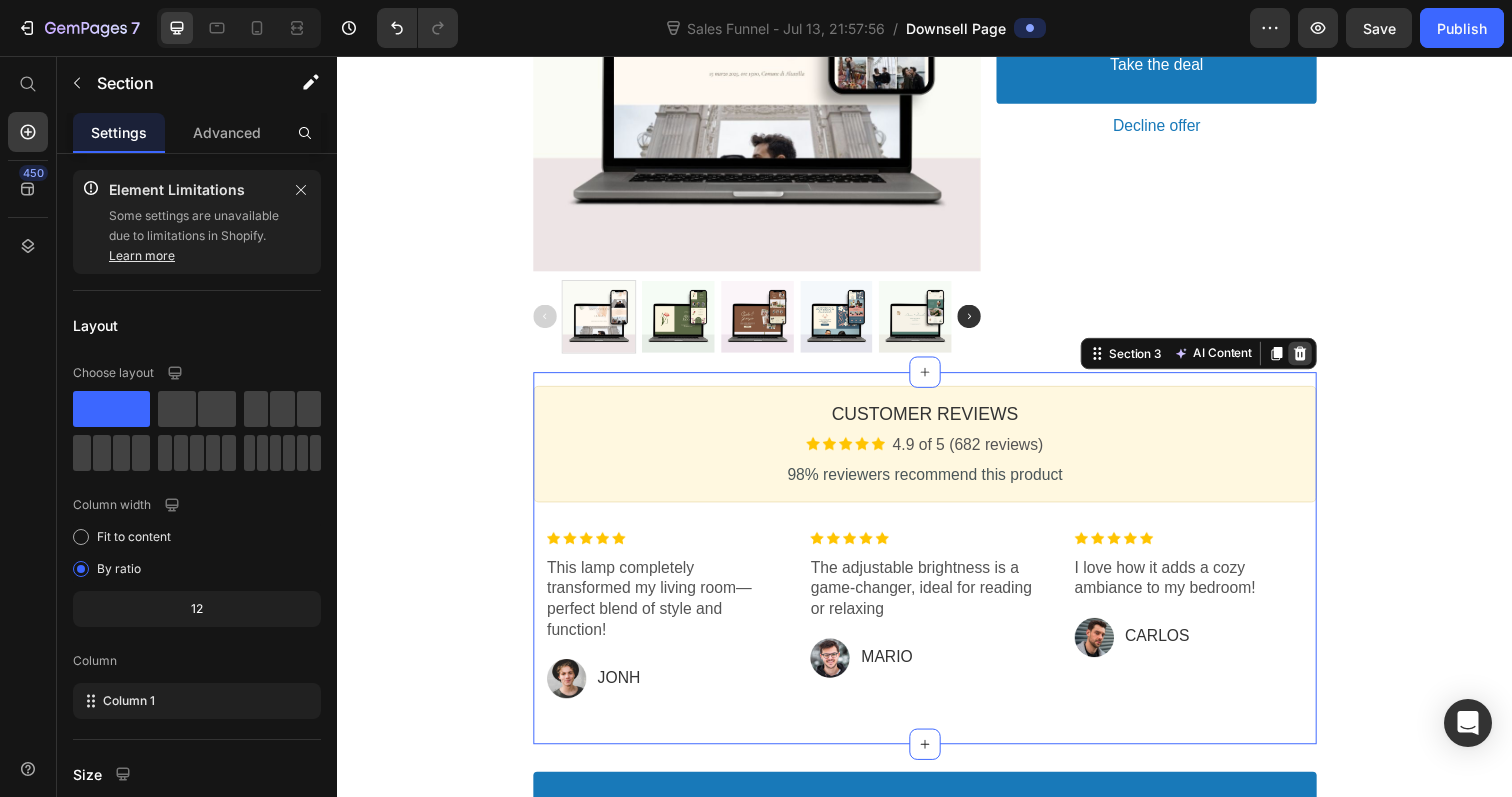 click 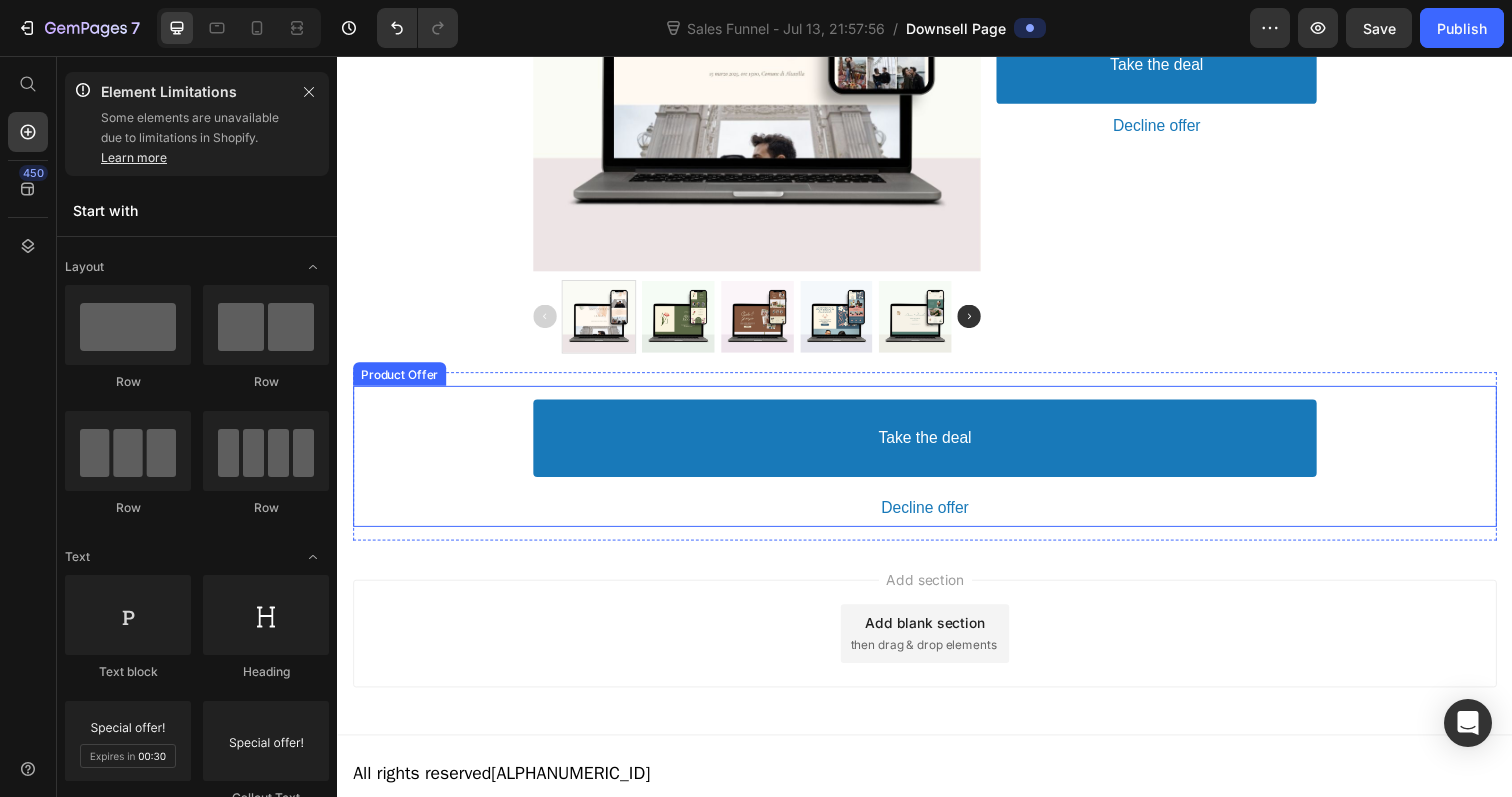click on "Take the deal Accept Button Decline offer Decline Button" at bounding box center [937, 465] 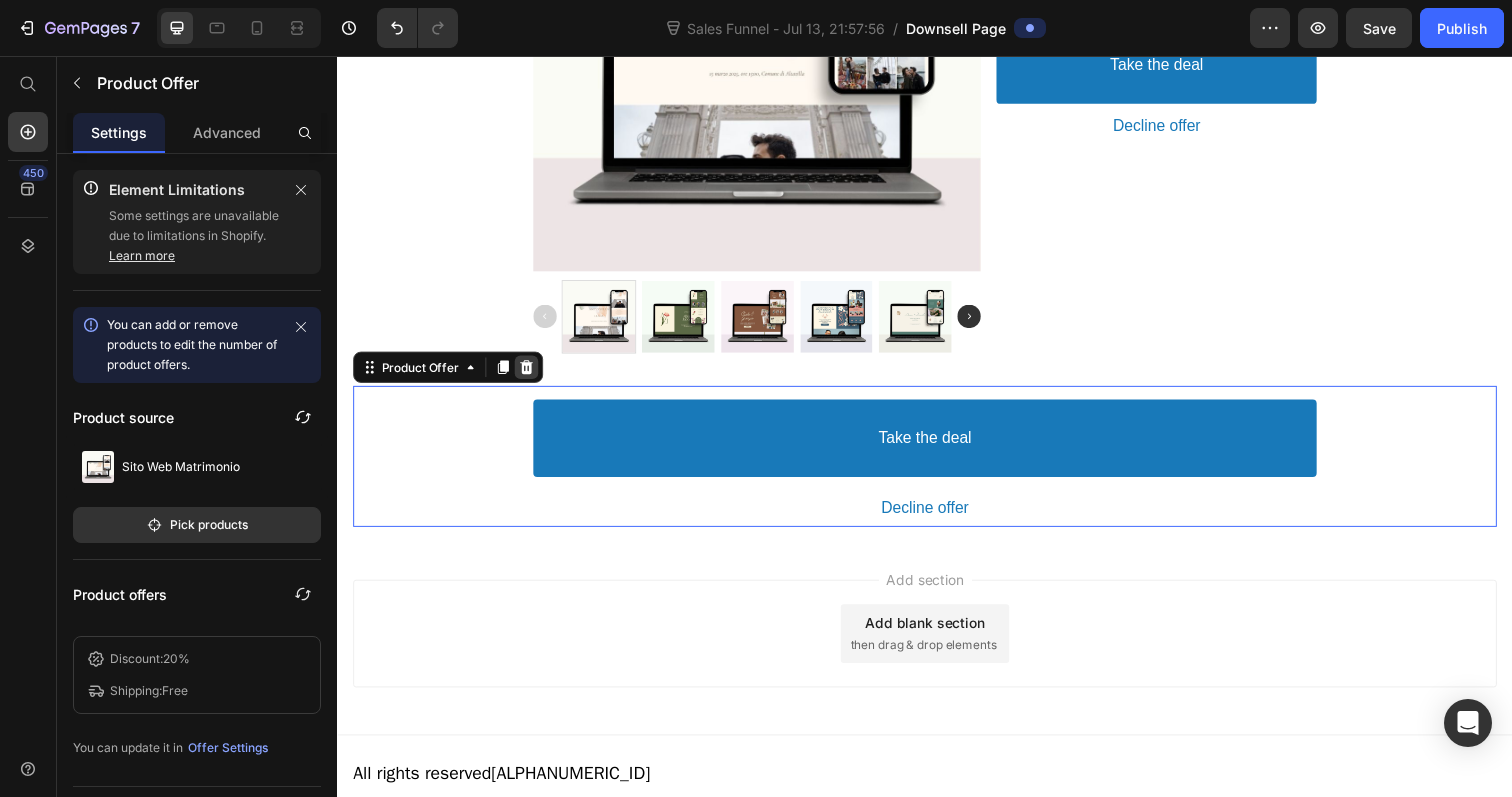 click 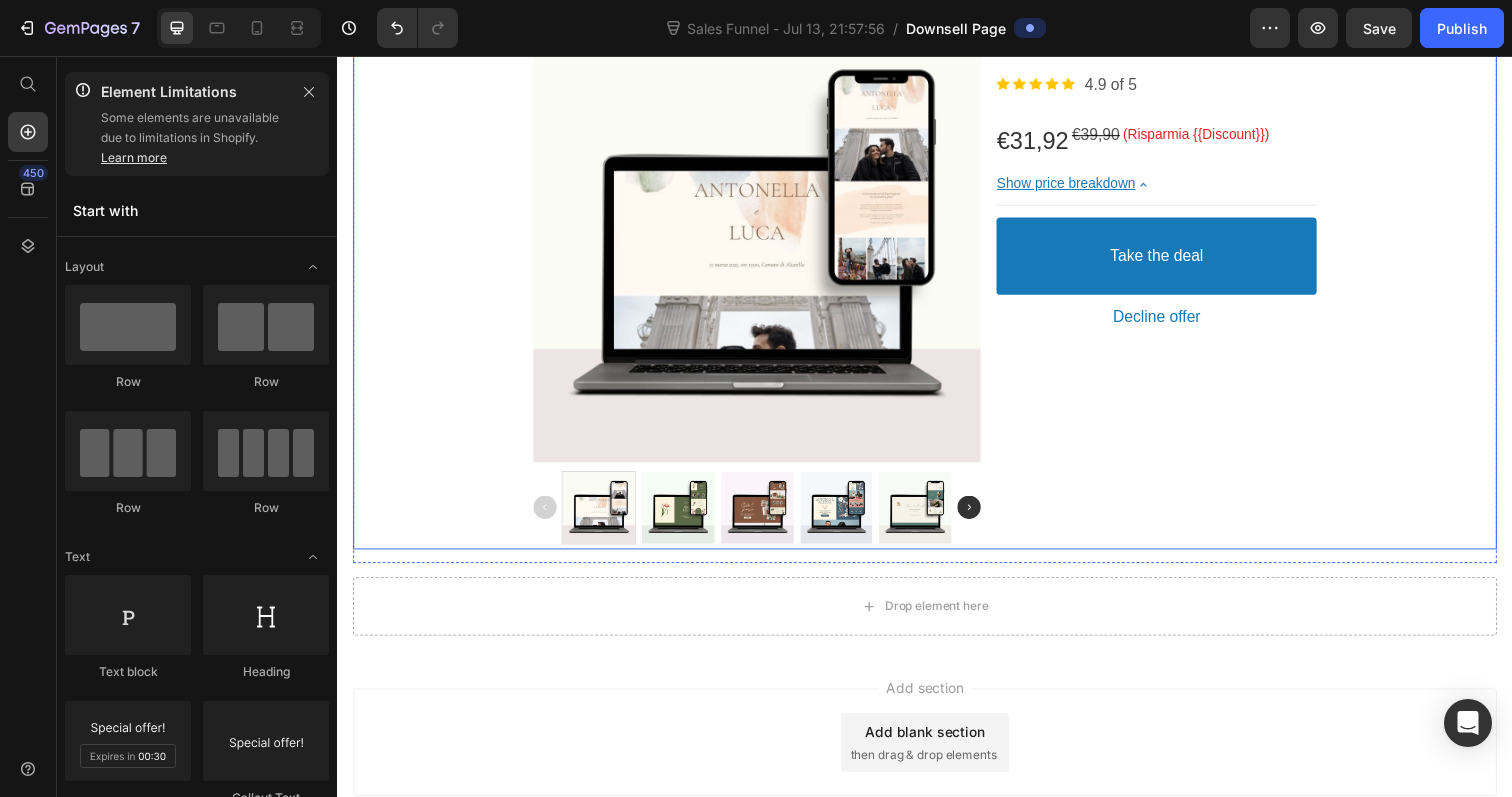 scroll, scrollTop: 303, scrollLeft: 0, axis: vertical 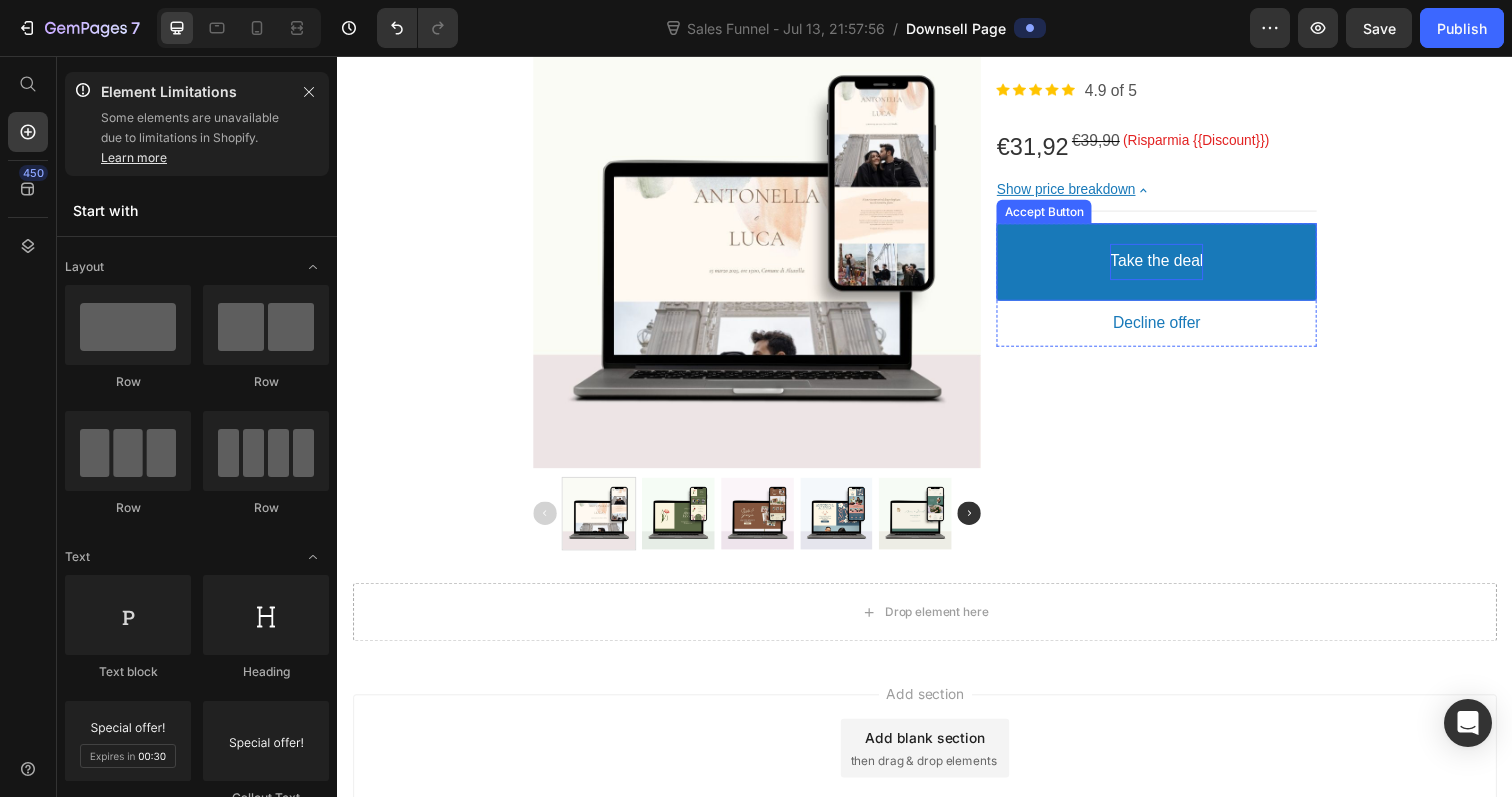 click on "Take the deal" at bounding box center (1173, 266) 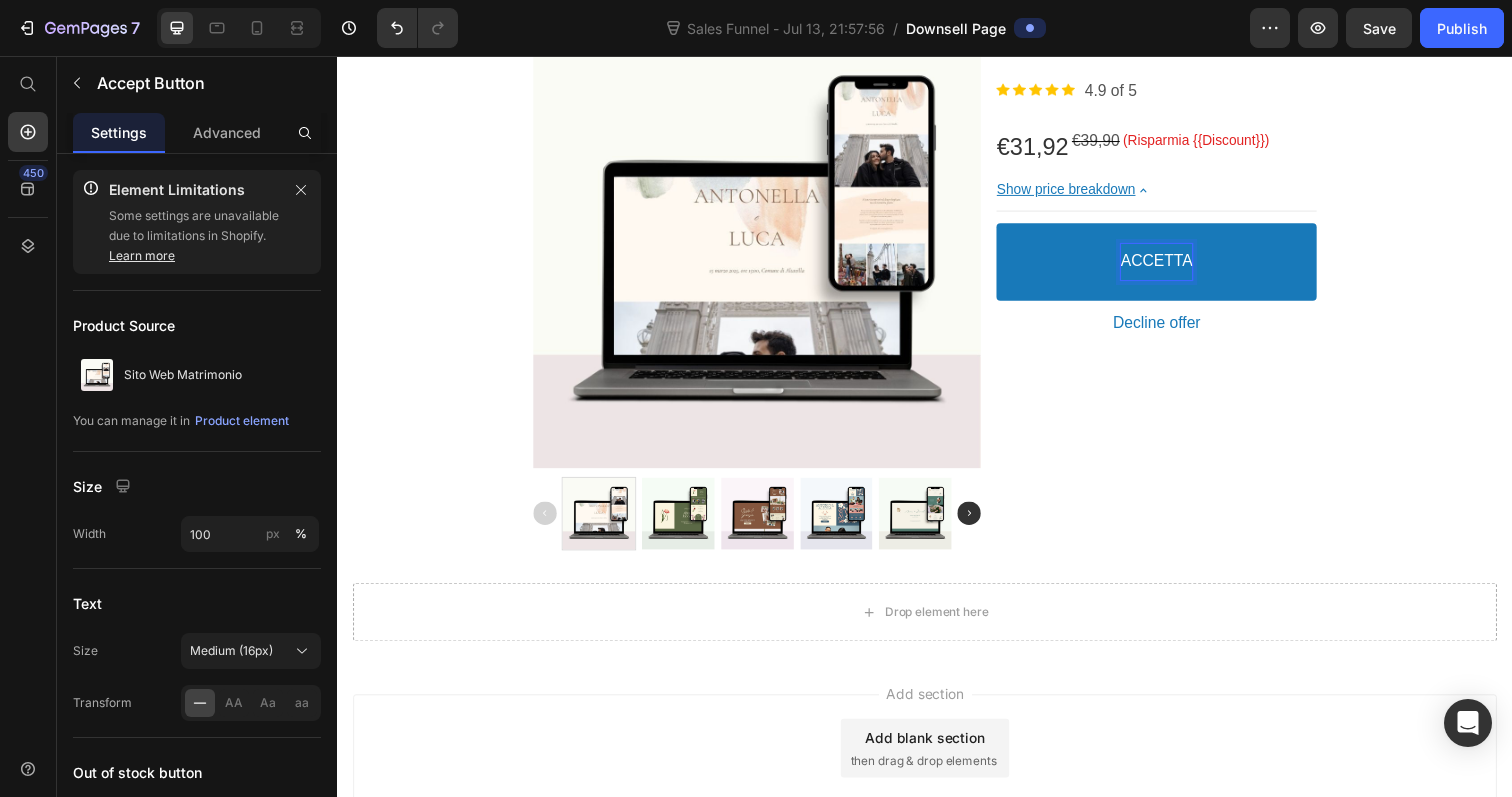 click on "ACCETTA" at bounding box center (1173, 266) 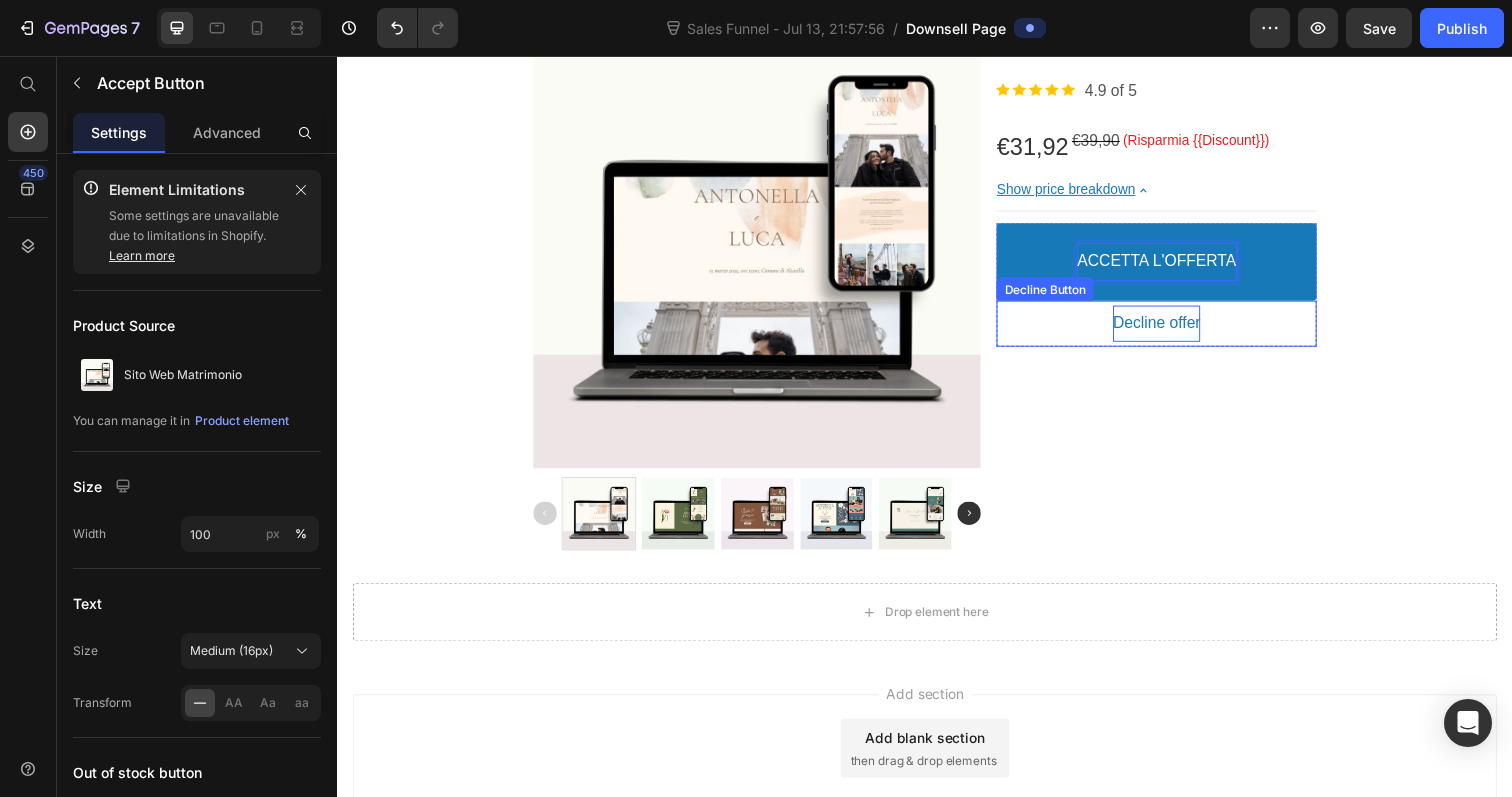 click on "Decline offer" at bounding box center [1174, 329] 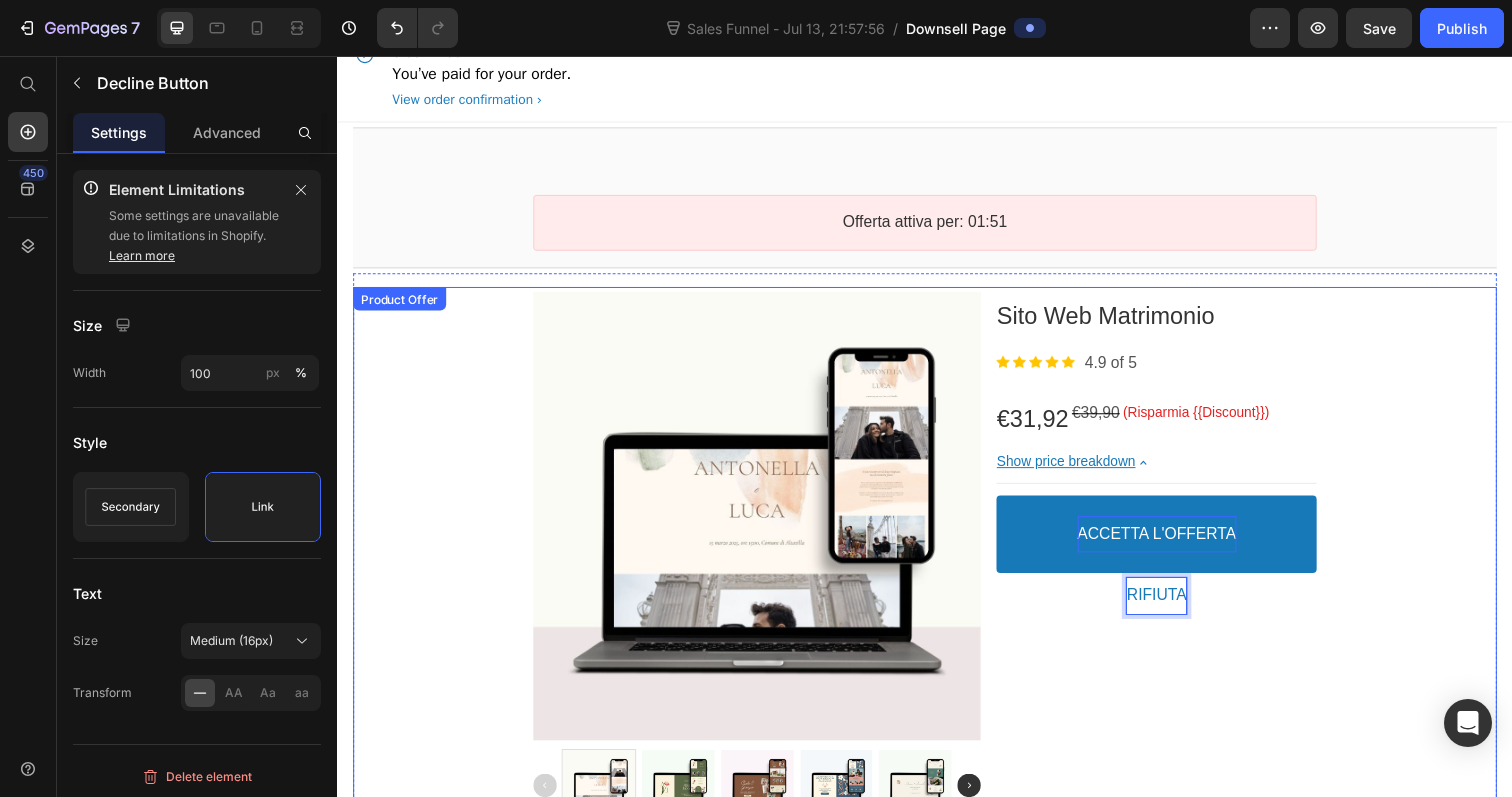 scroll, scrollTop: 0, scrollLeft: 0, axis: both 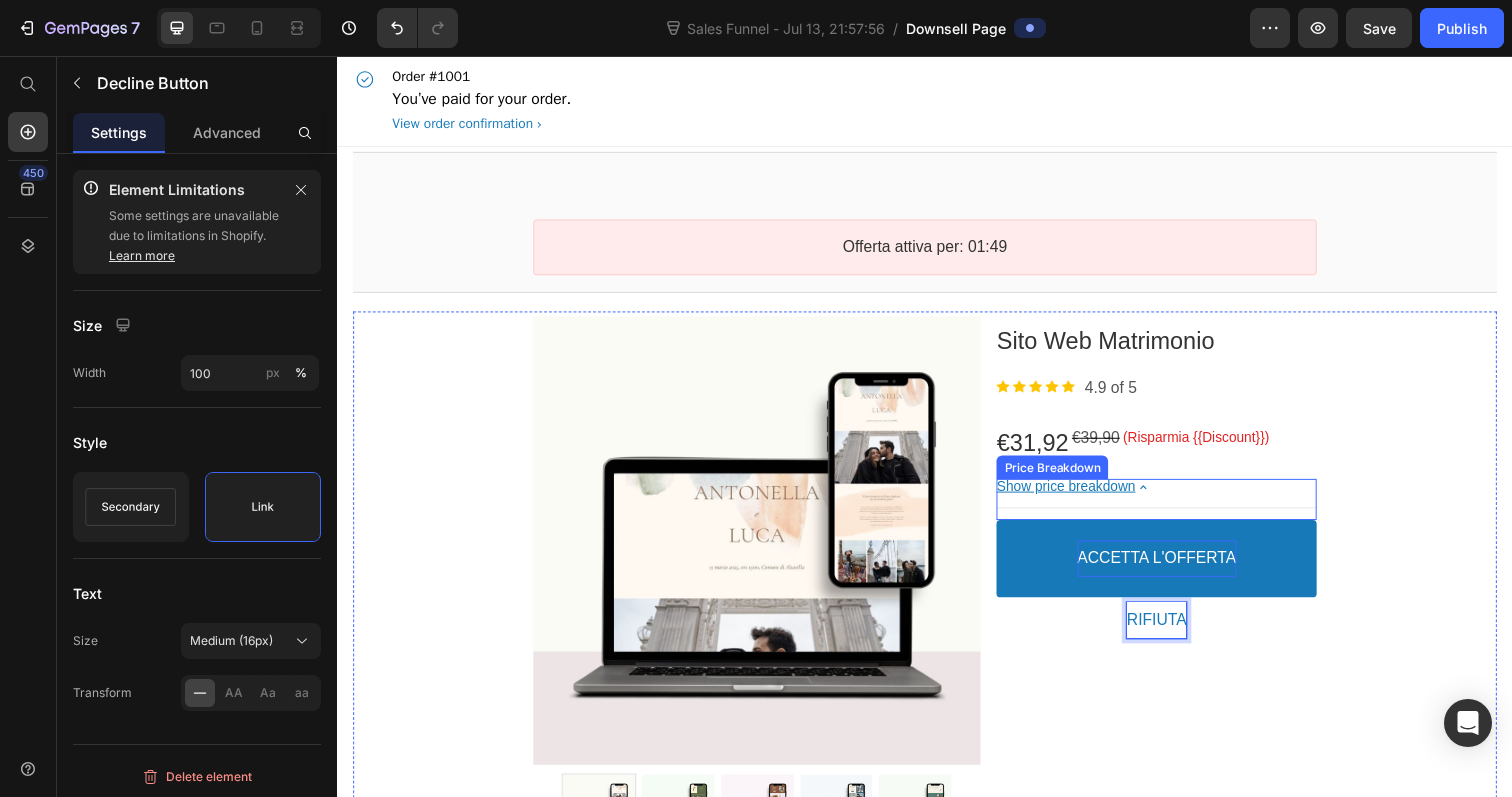 click 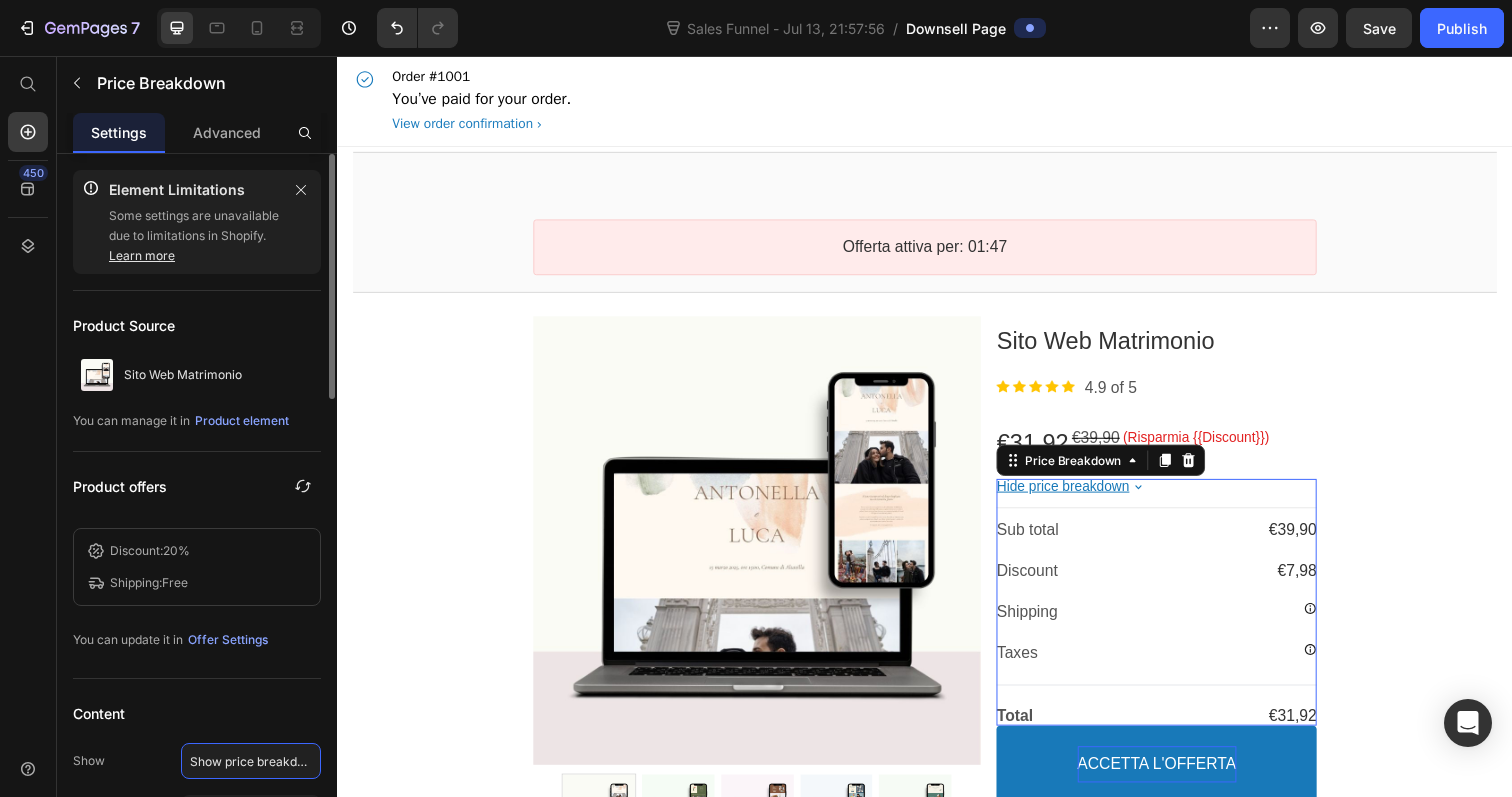 click on "Show price breakdown" 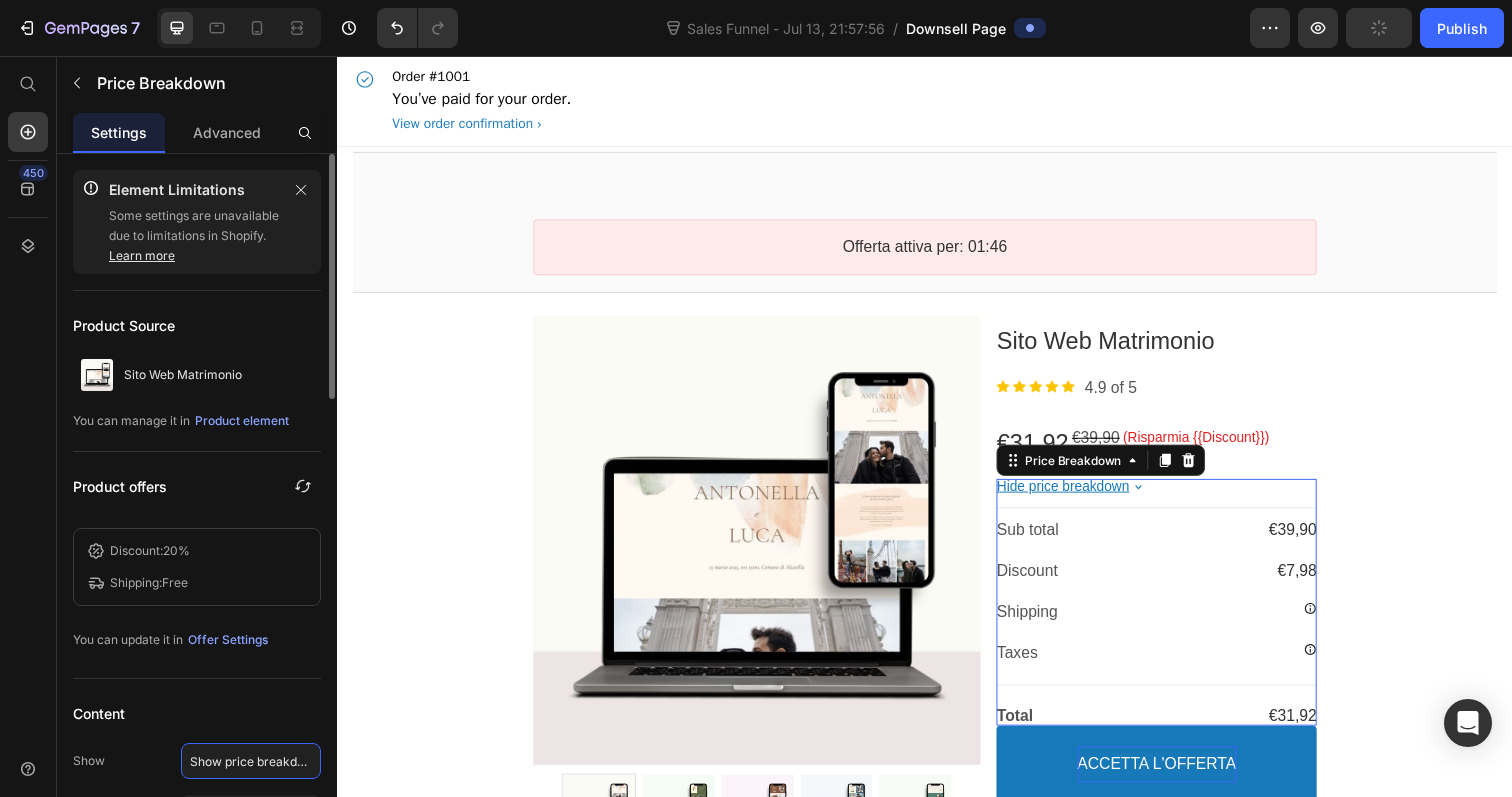 click on "Show price breakdown" 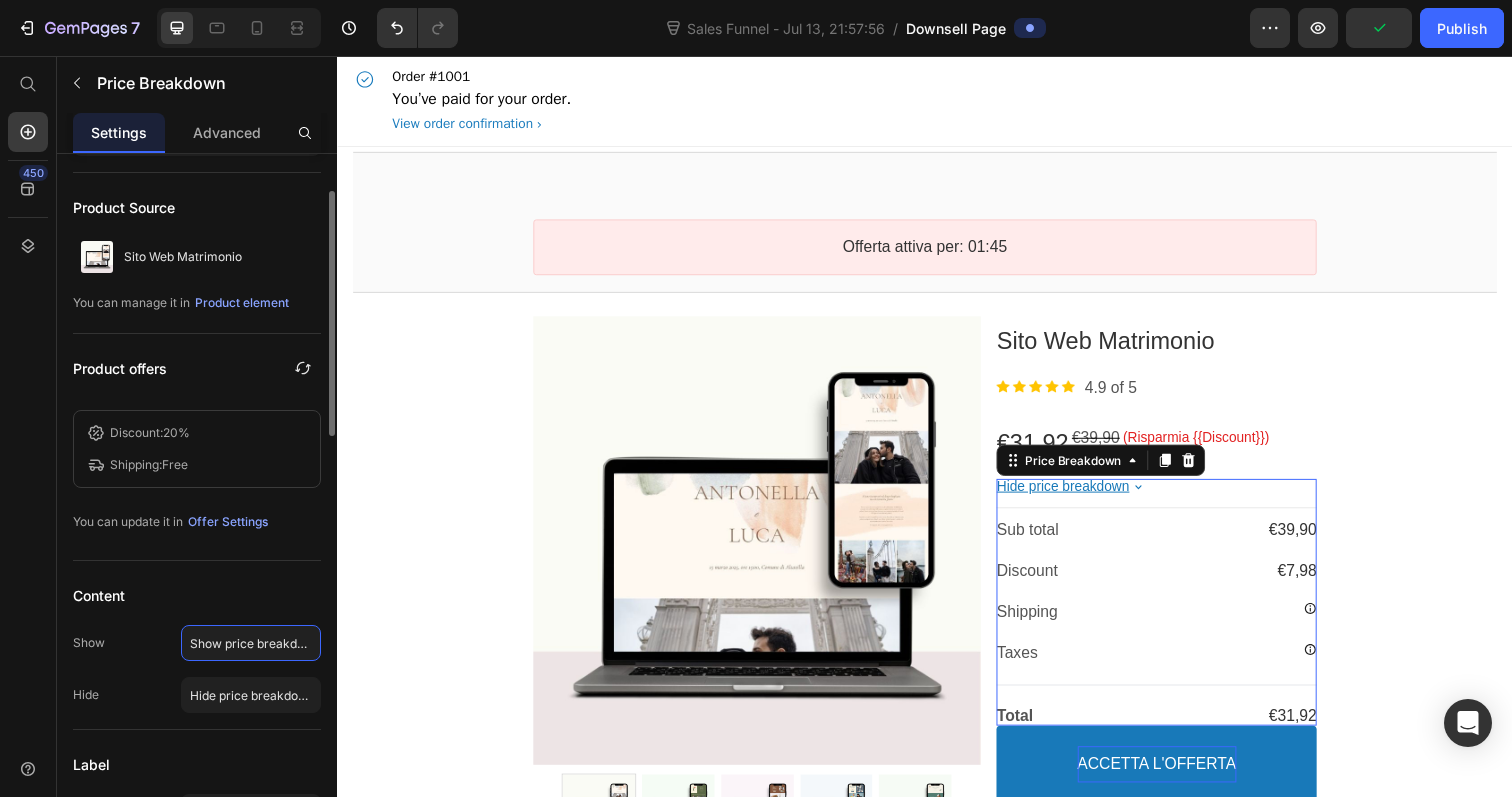 scroll, scrollTop: 130, scrollLeft: 0, axis: vertical 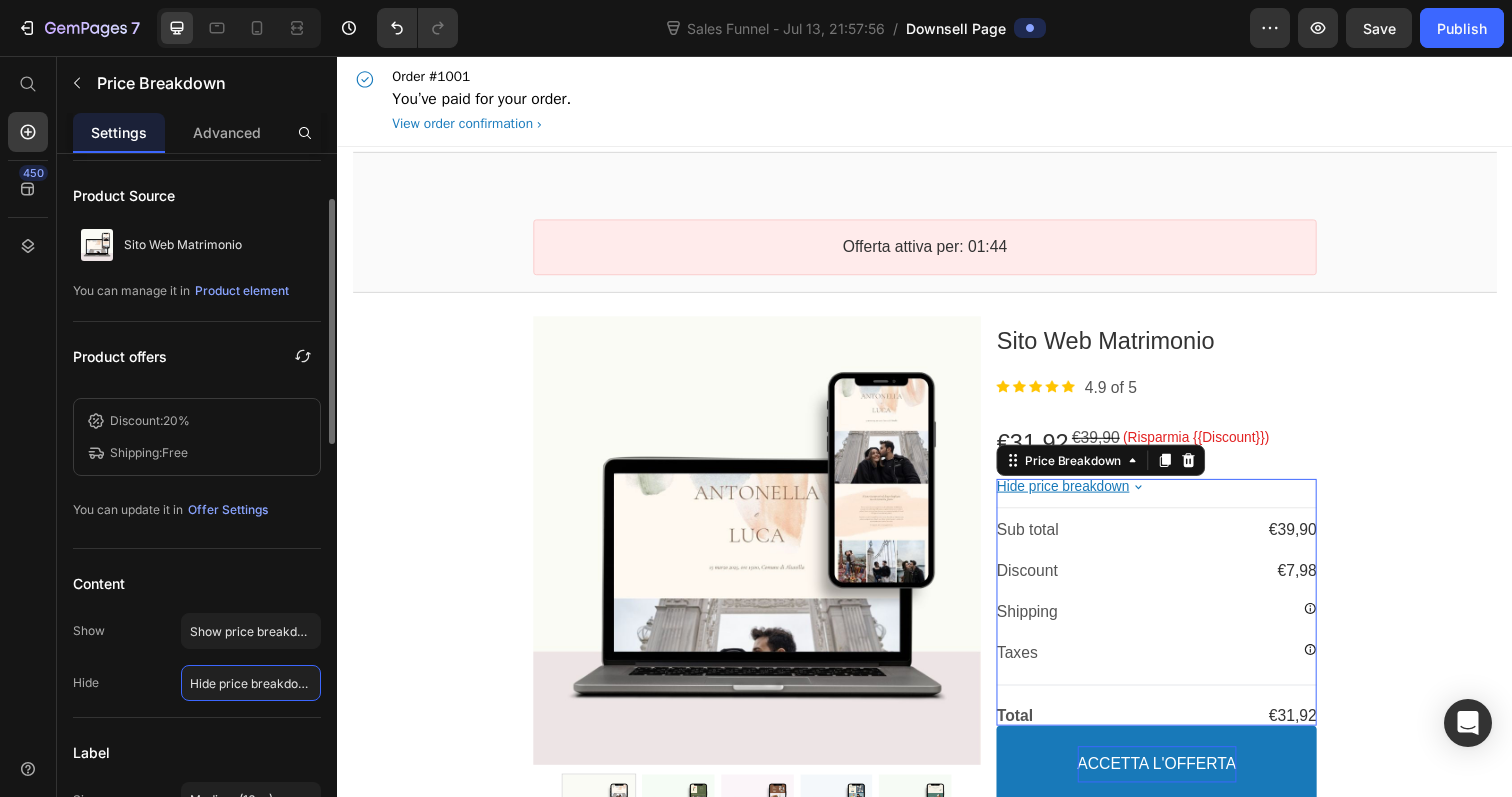 click on "Hide price breakdown" 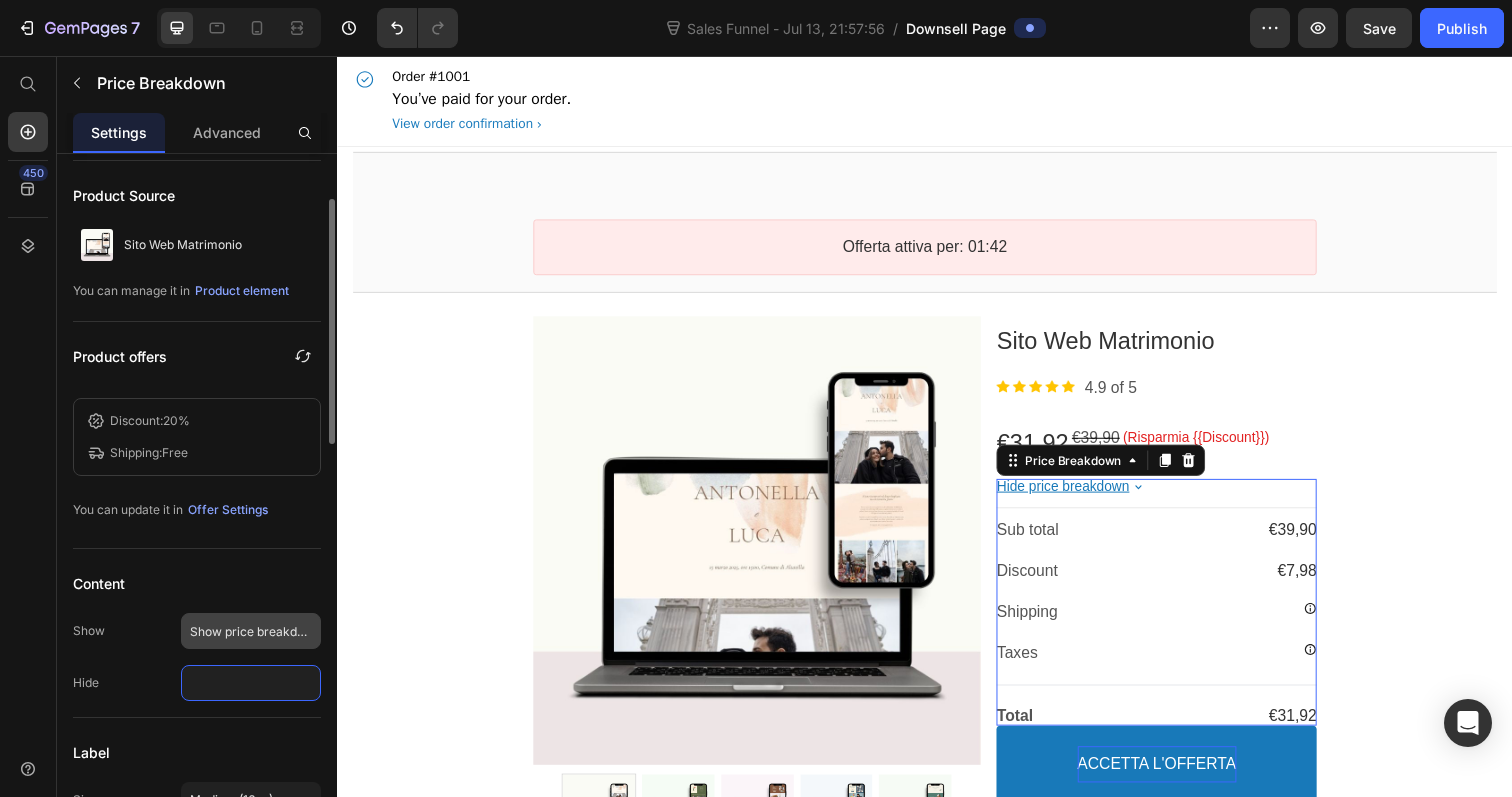 type 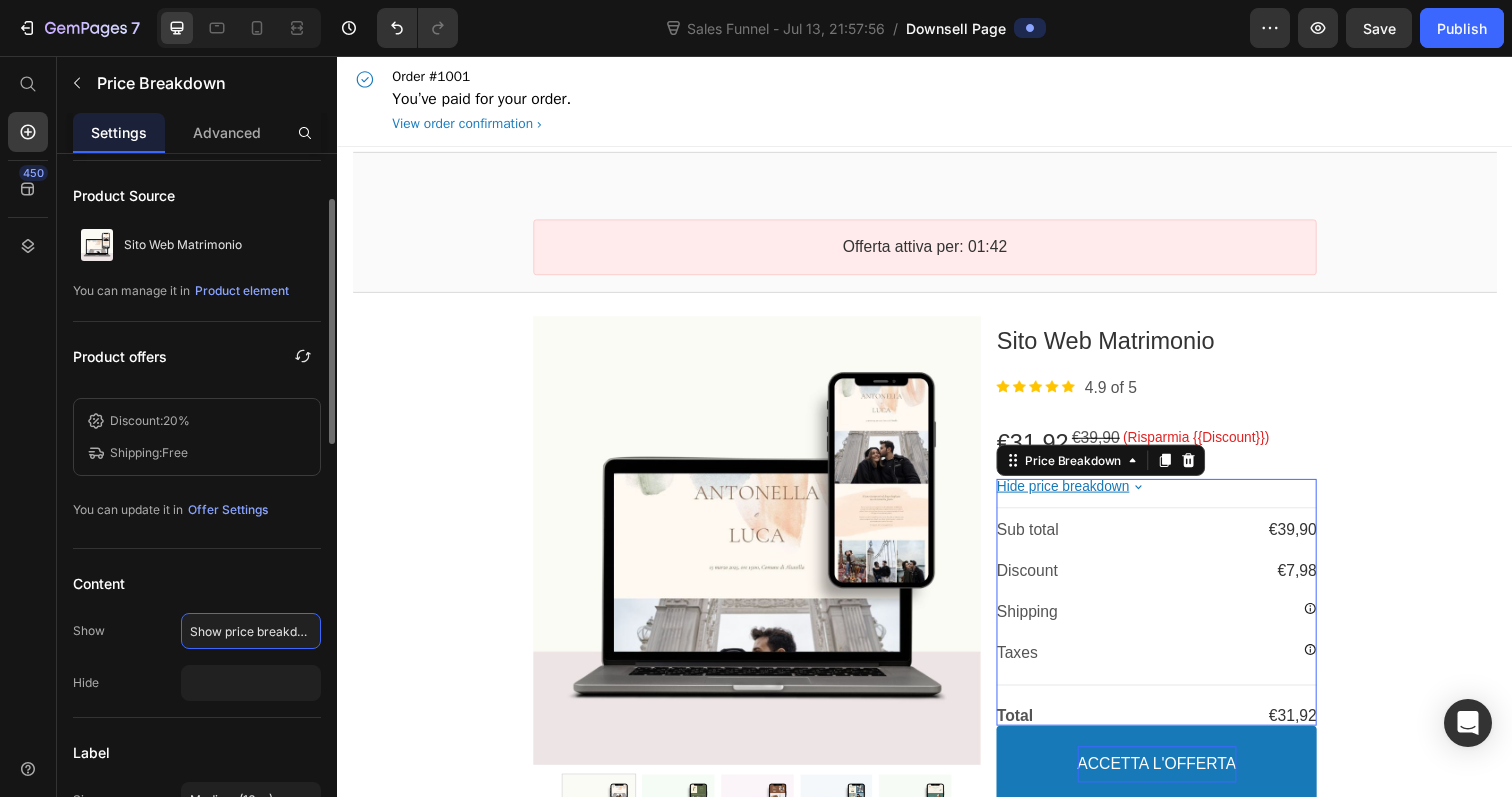 click on "Show price breakdown" 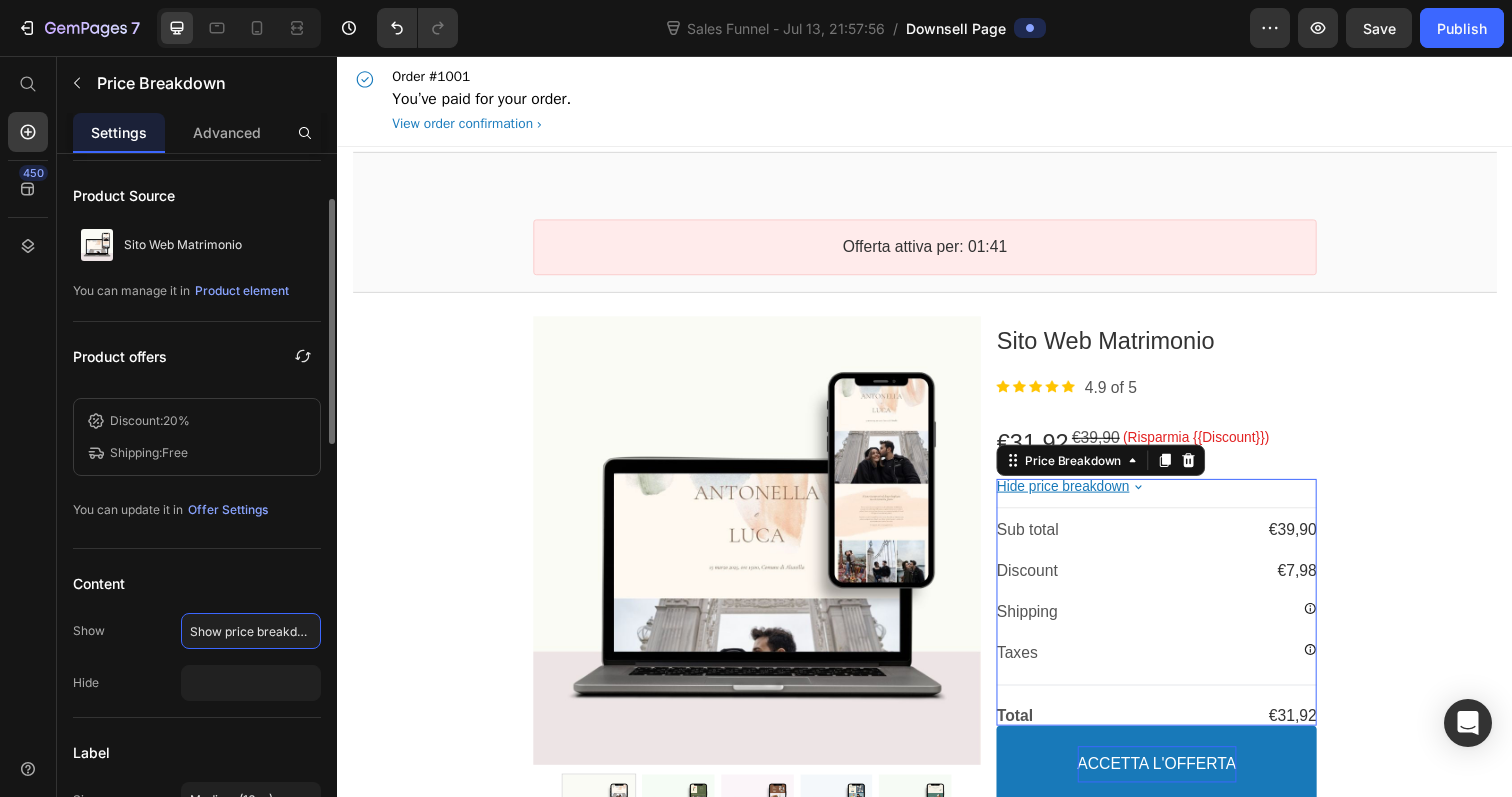 click on "Show price breakdown" 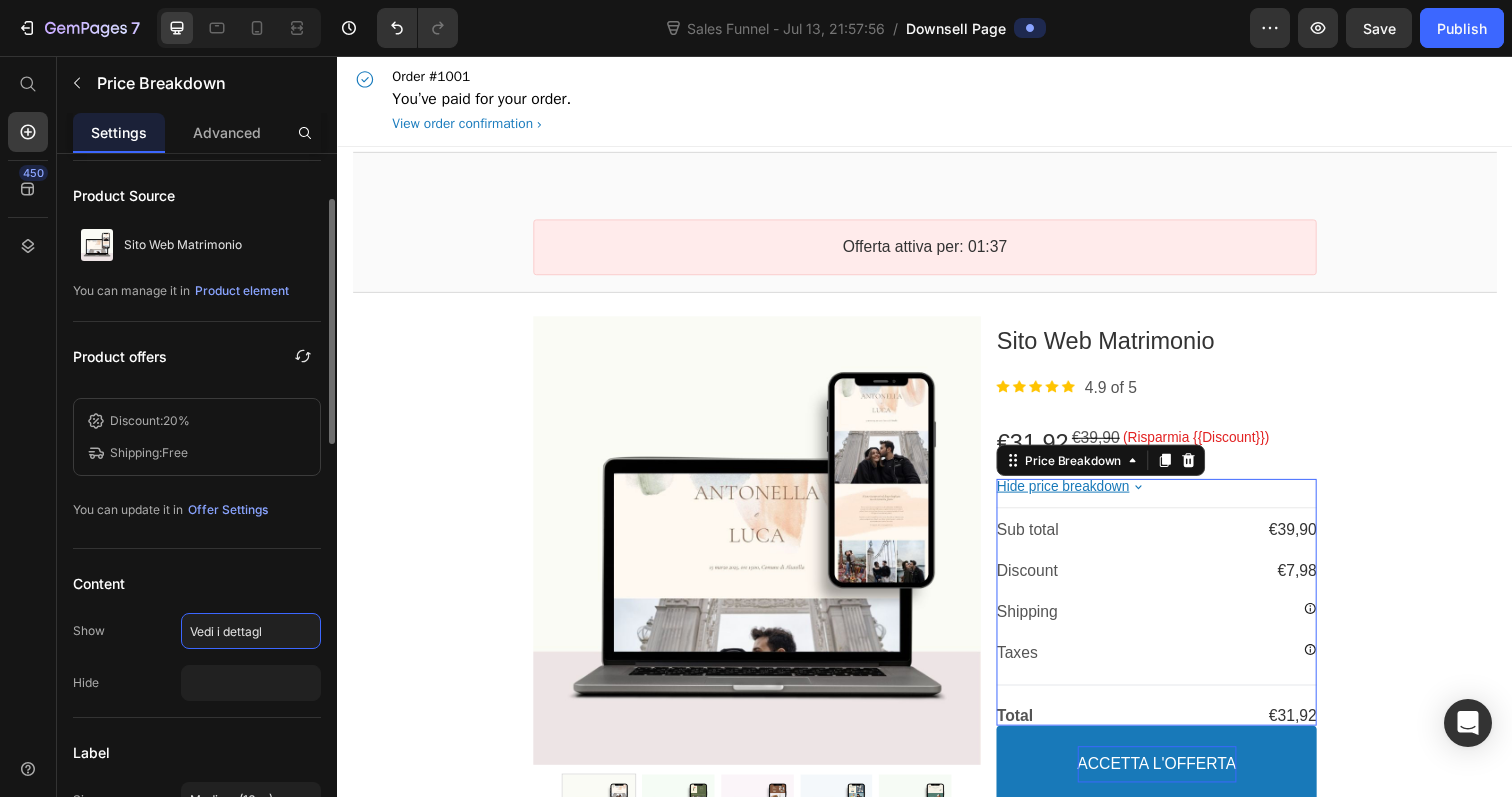 type on "Vedi i dettagli" 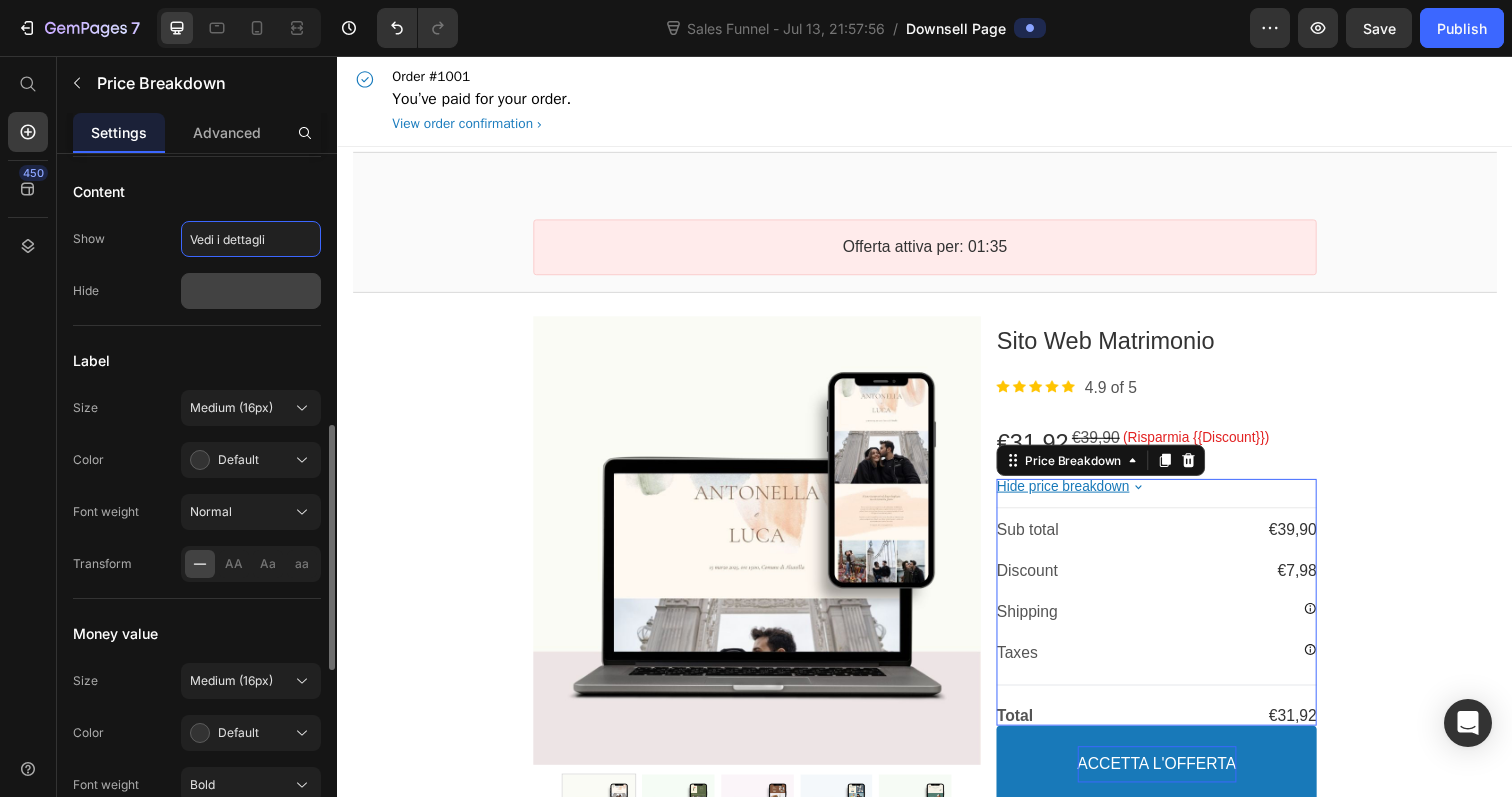 scroll, scrollTop: 587, scrollLeft: 0, axis: vertical 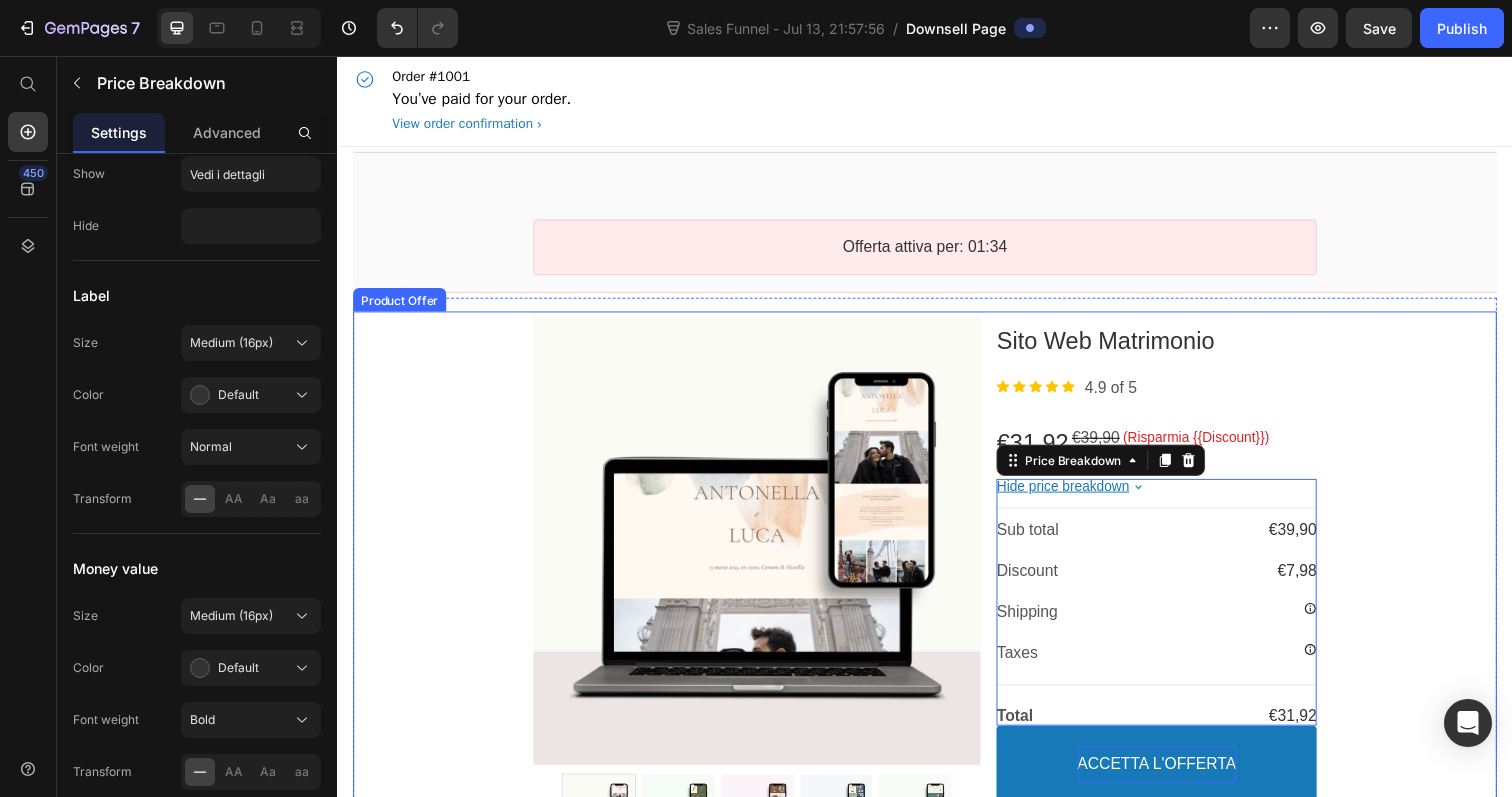 click on "Customer Reviews Heading Image 4.9 of 5 (682 reviews) Text block Row 98% reviewers recommend this product Text block Callout Box Image This lamp completely transformed my living room—perfect blend of style and function! Text block Image [NAME] Text block Row Row Image The adjustable brightness is a game-changer, ideal for reading or relaxing Text block Image [NAME] Text block Row Row Image I love how it adds a cozy ambiance to my bedroom! Text block Image [NAME] Text block Row Row Row Section 3" at bounding box center [937, 593] 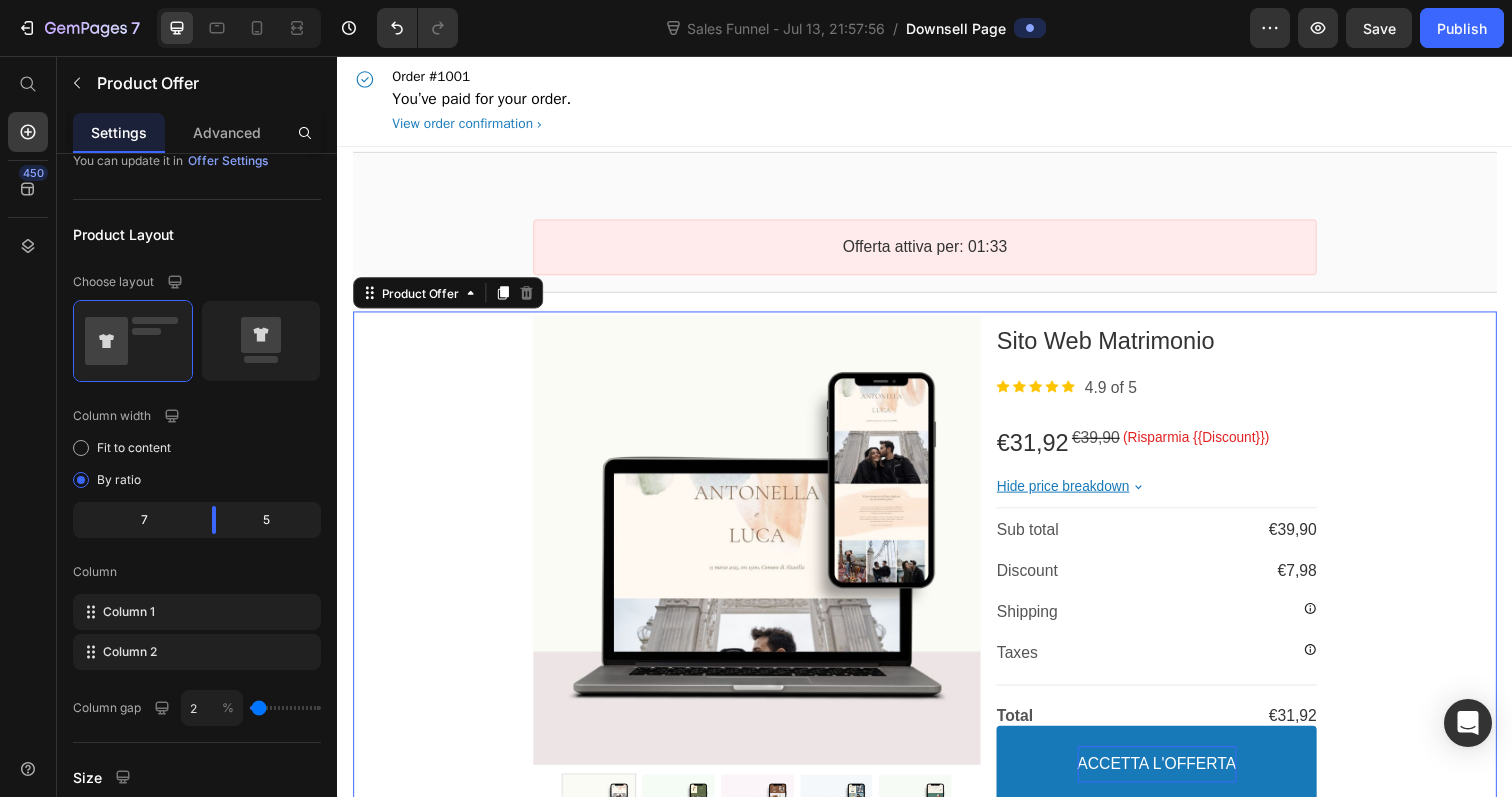 scroll, scrollTop: 0, scrollLeft: 0, axis: both 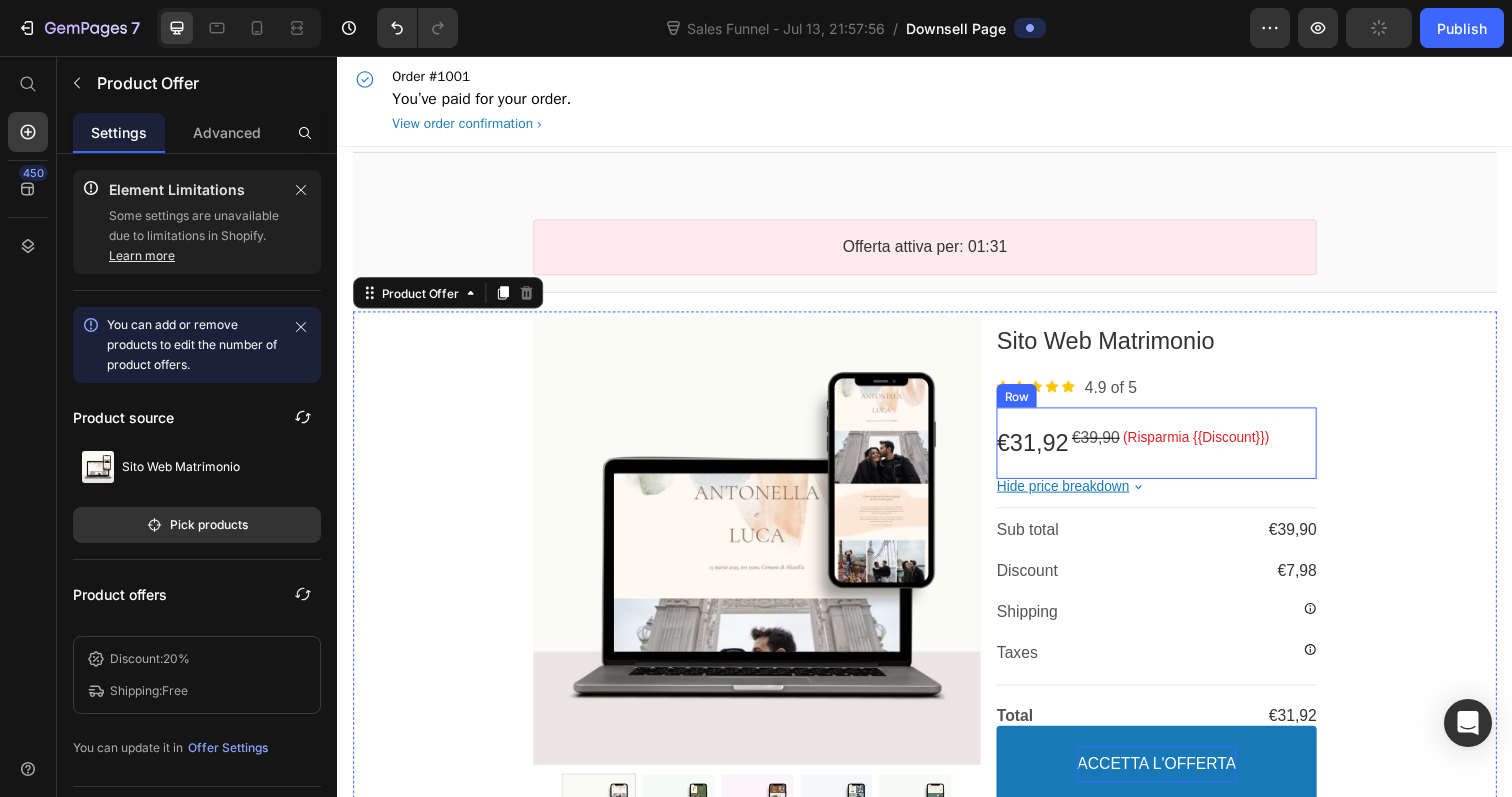 click on "€31,92 Price €39,90 Price (Risparmia {{Discount}}) Discount Tag Row" at bounding box center [1173, 451] 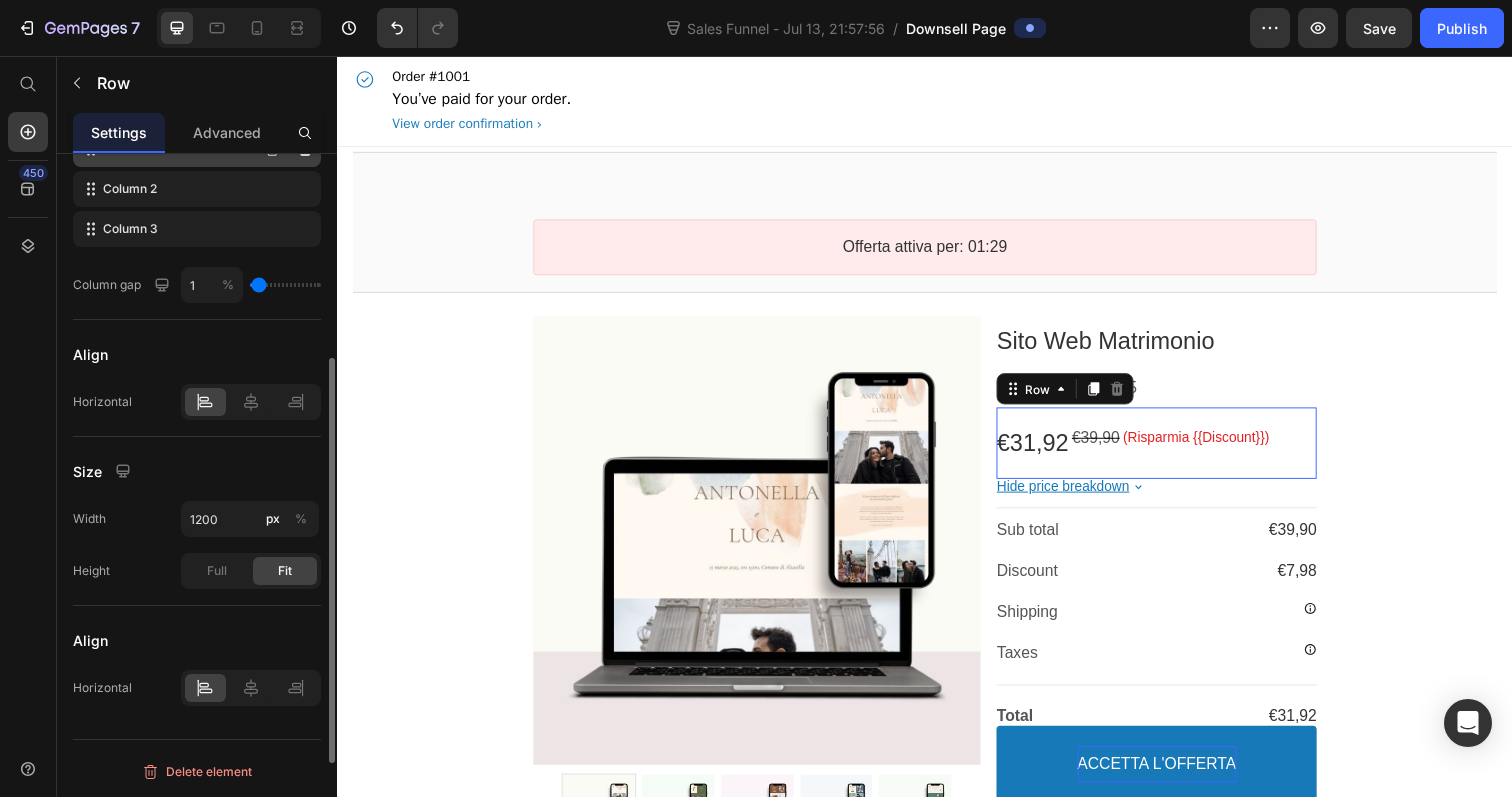 scroll, scrollTop: 0, scrollLeft: 0, axis: both 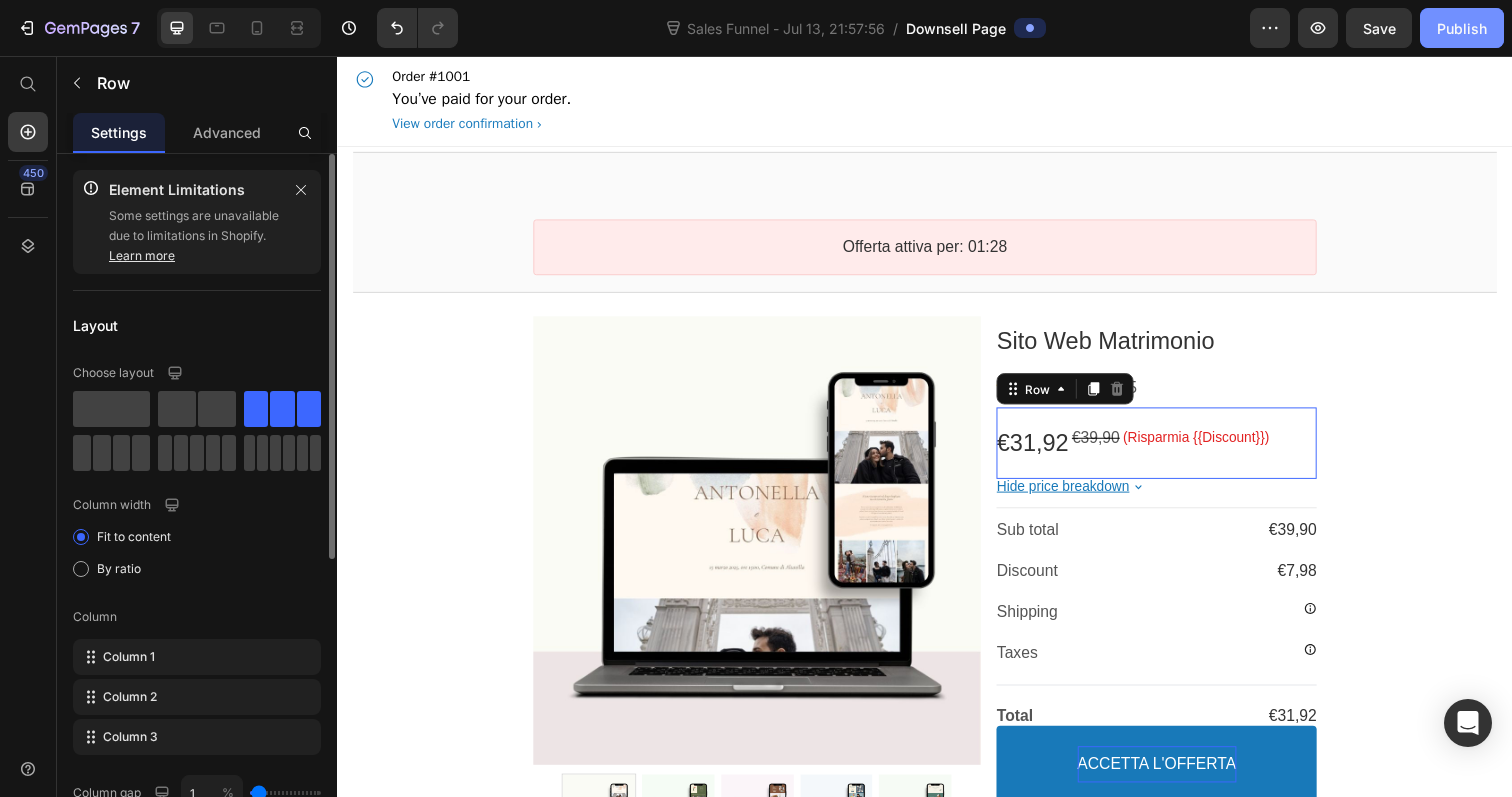 click on "Publish" at bounding box center (1462, 28) 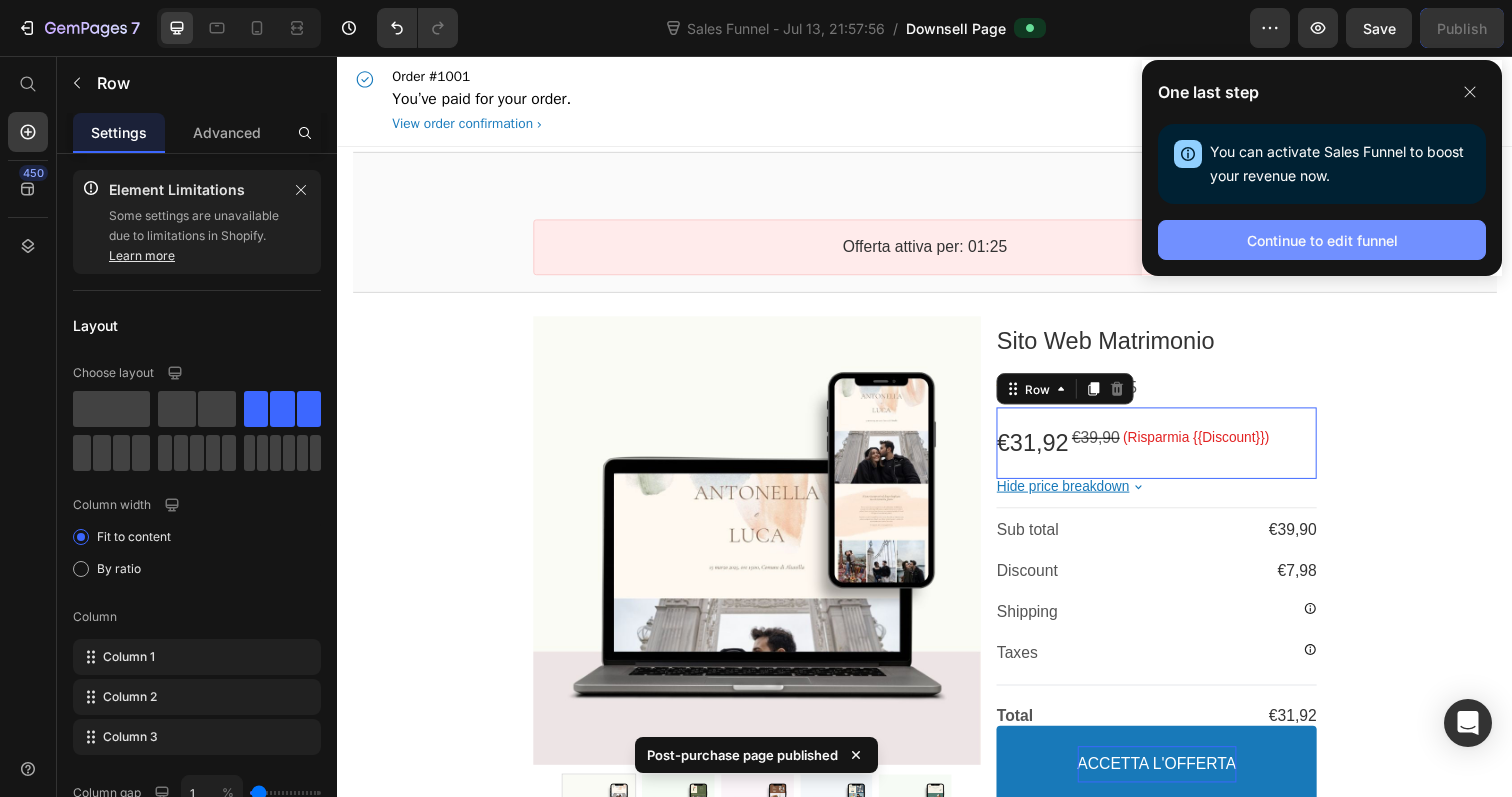click on "Continue to edit funnel" at bounding box center (1322, 240) 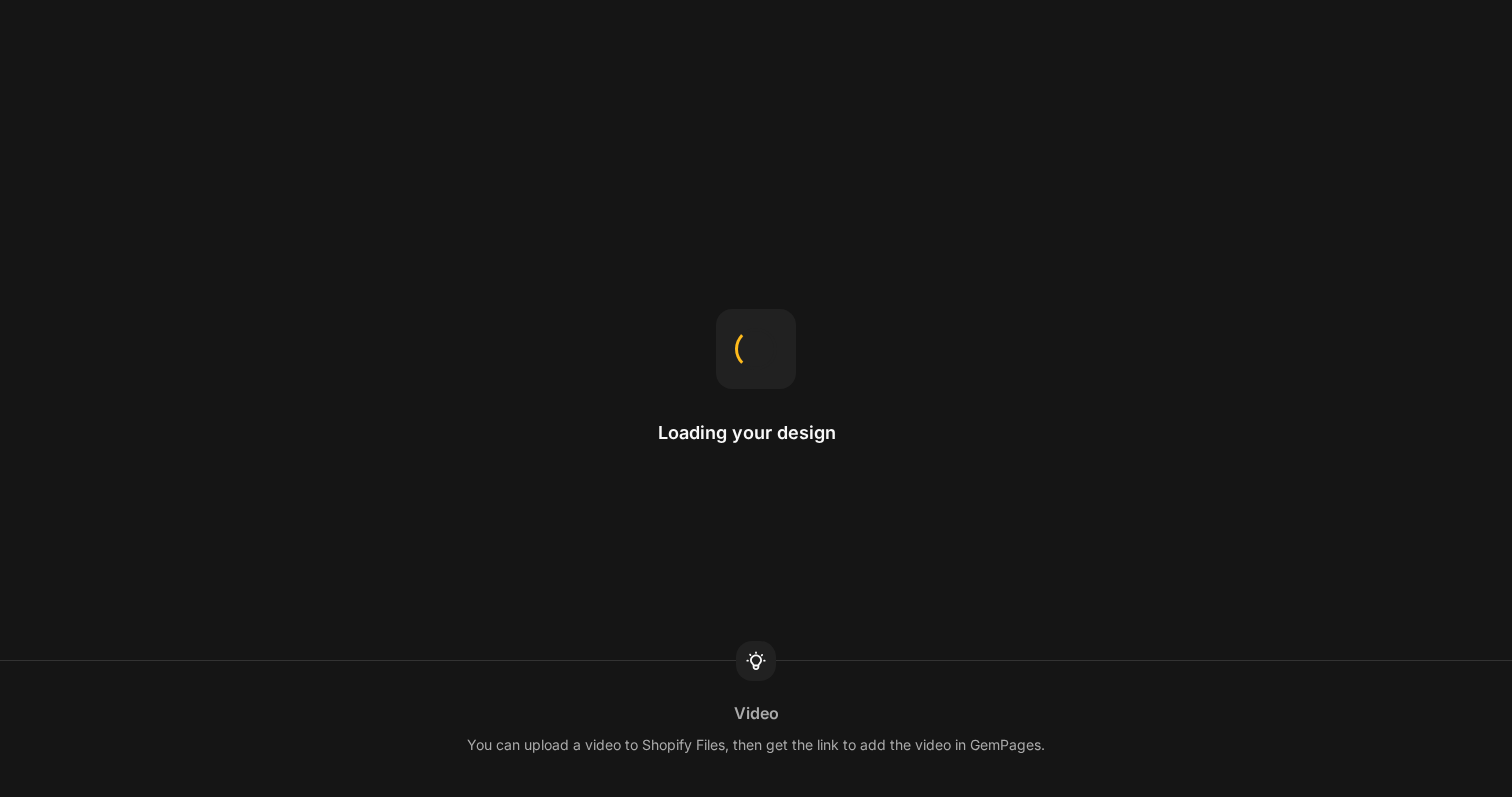 scroll, scrollTop: 0, scrollLeft: 0, axis: both 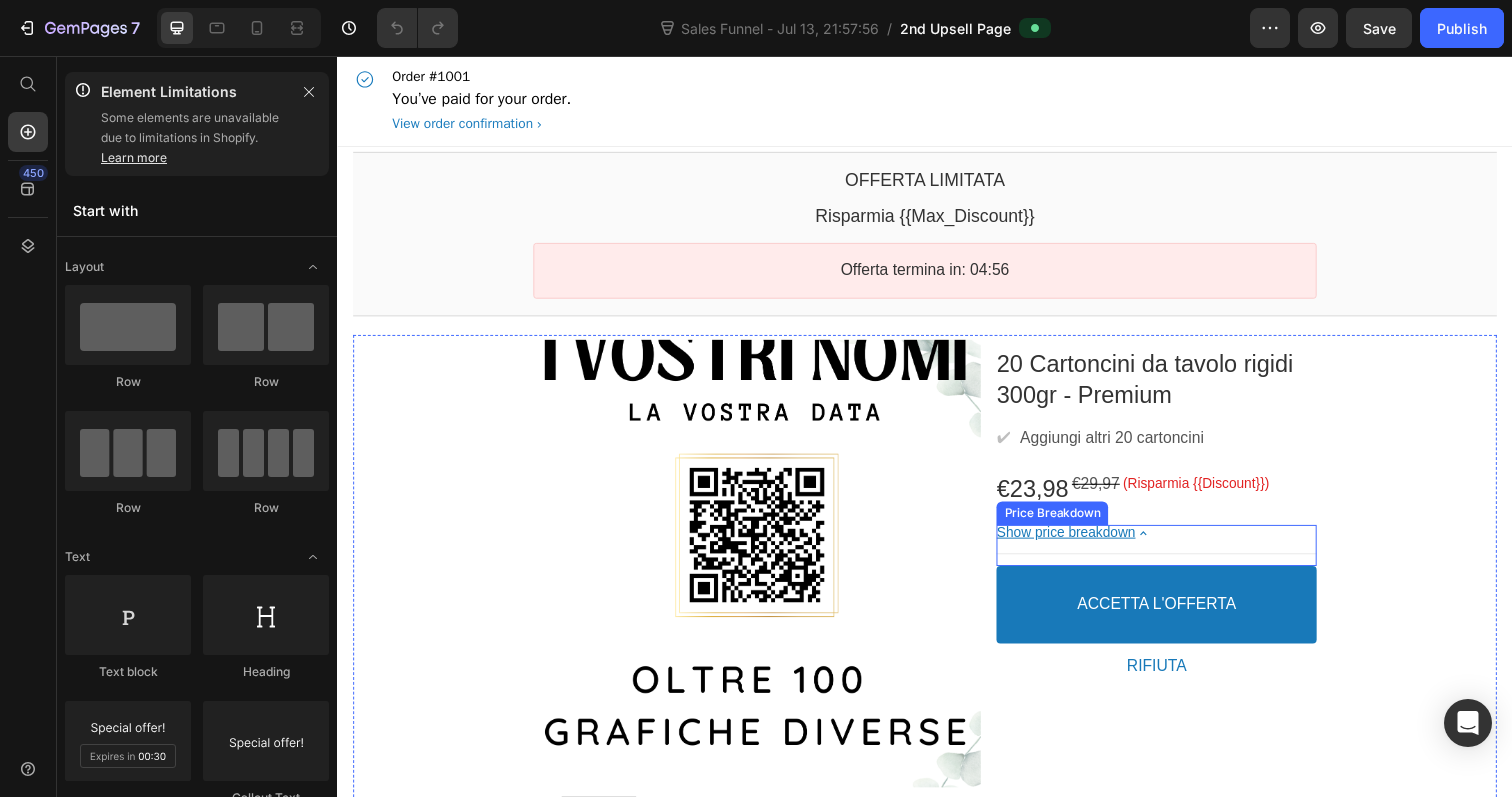 click on "Show price breakdown" at bounding box center [1173, 543] 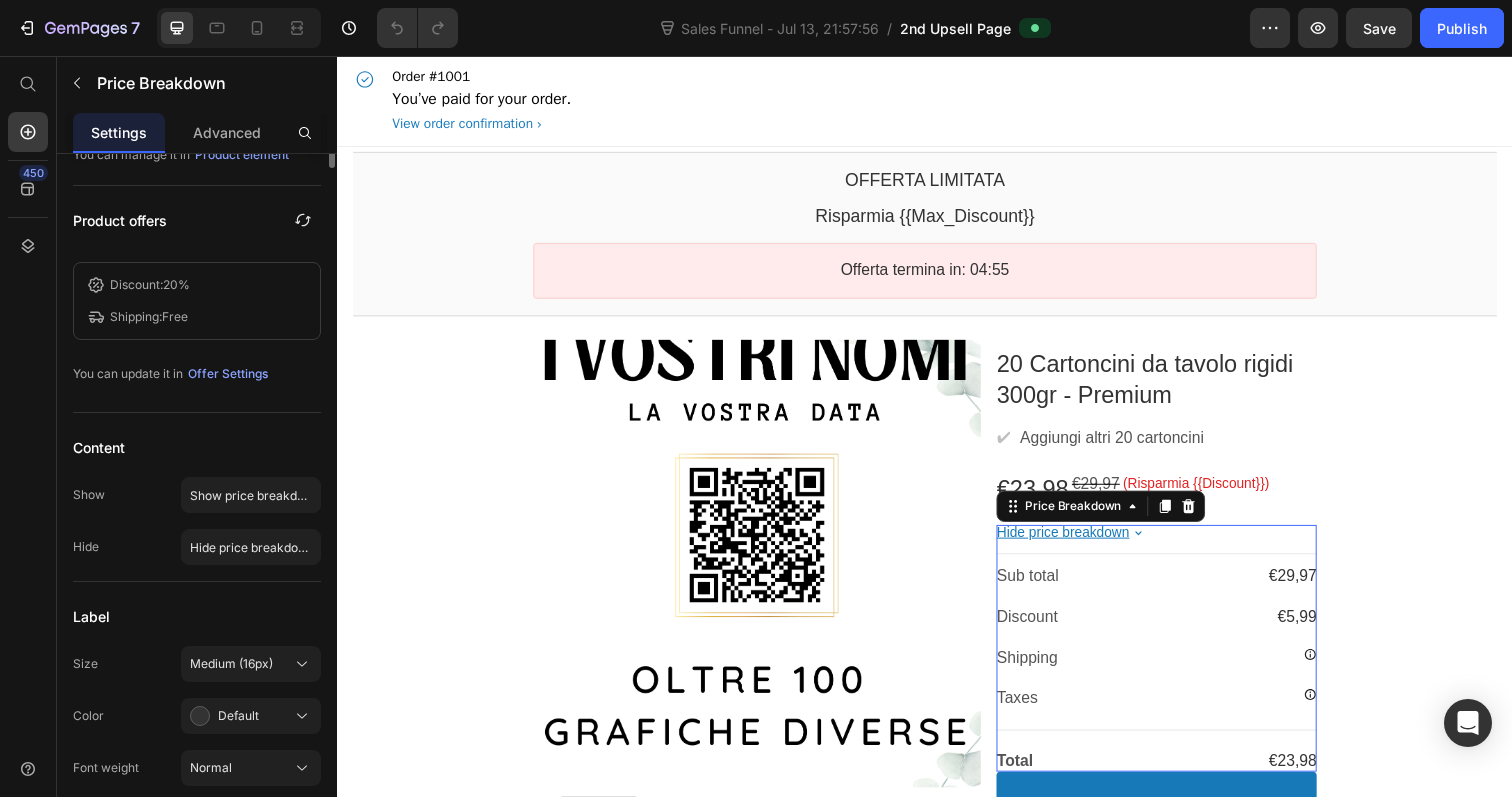 scroll, scrollTop: 427, scrollLeft: 0, axis: vertical 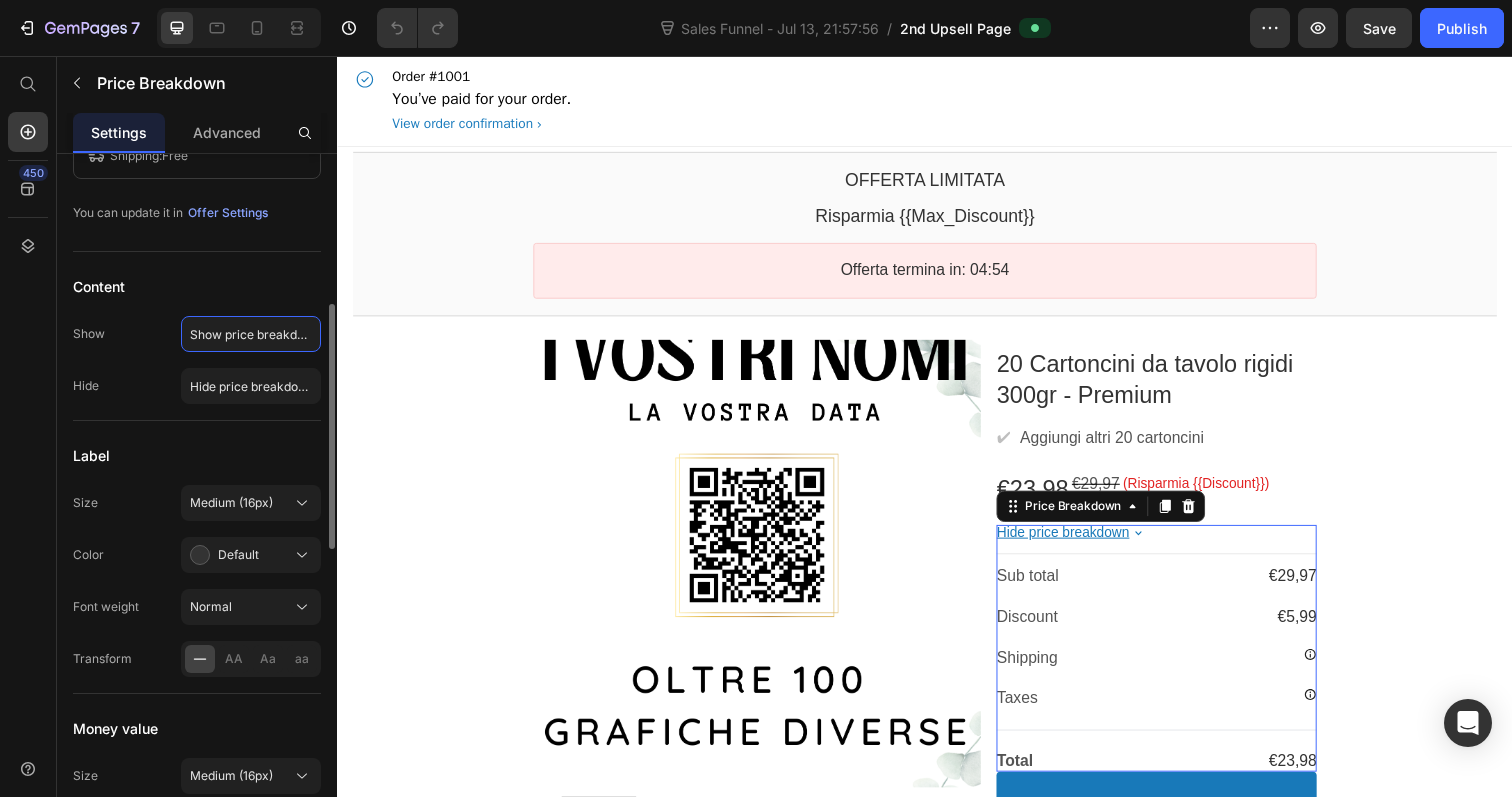 click on "Show price breakdown" 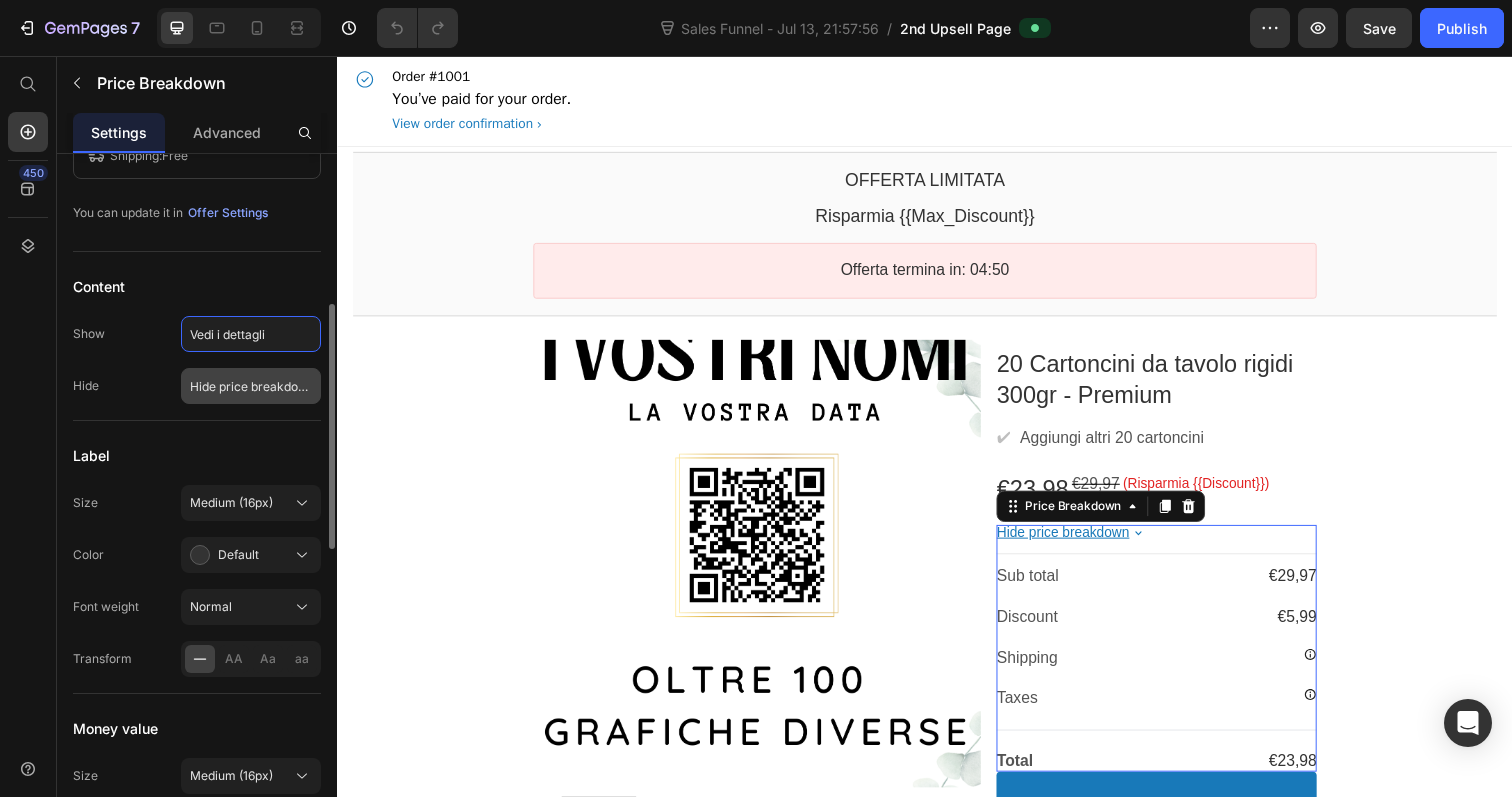 type on "Vedi i dettagli" 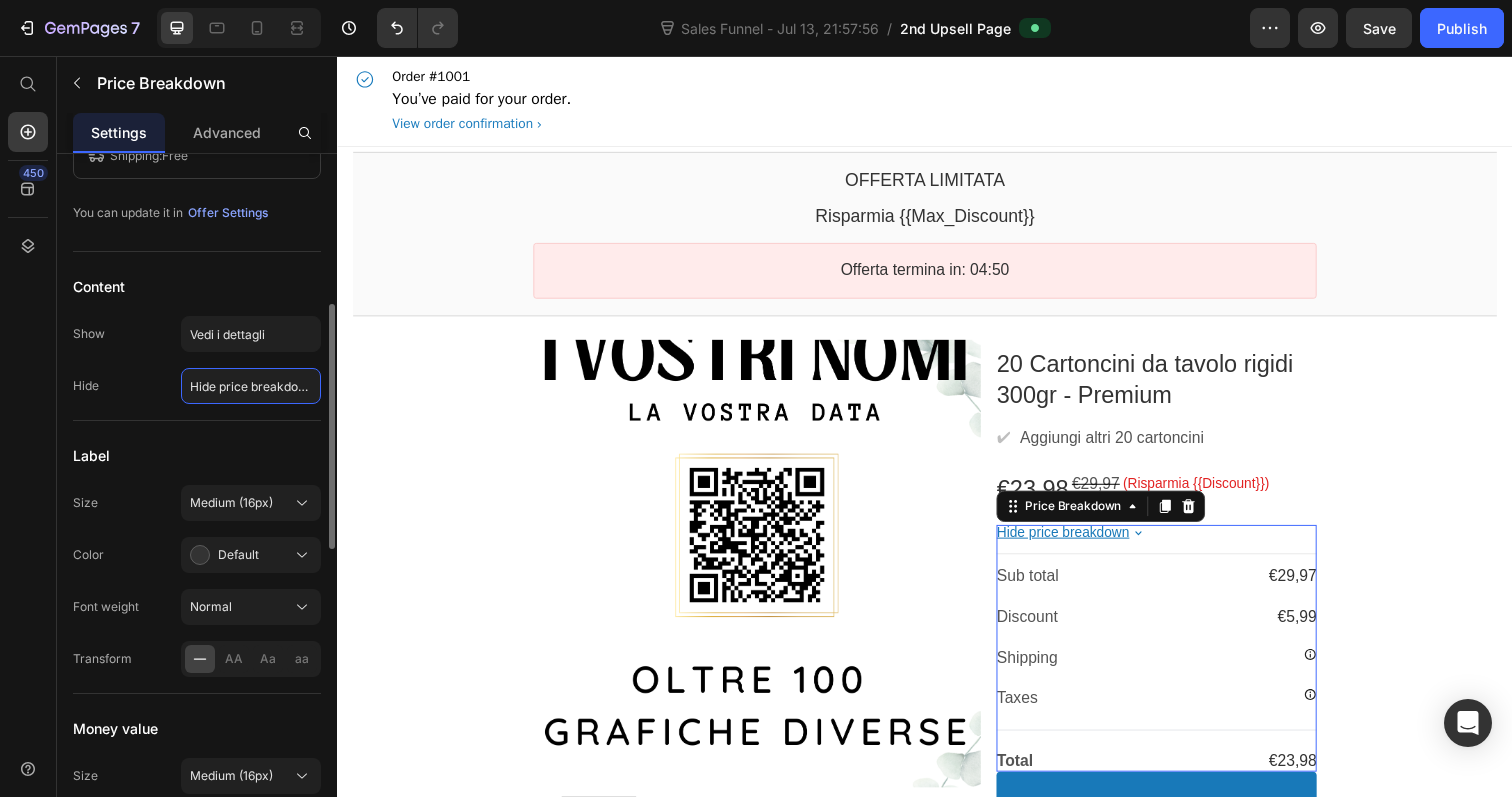 click on "Hide price breakdown" 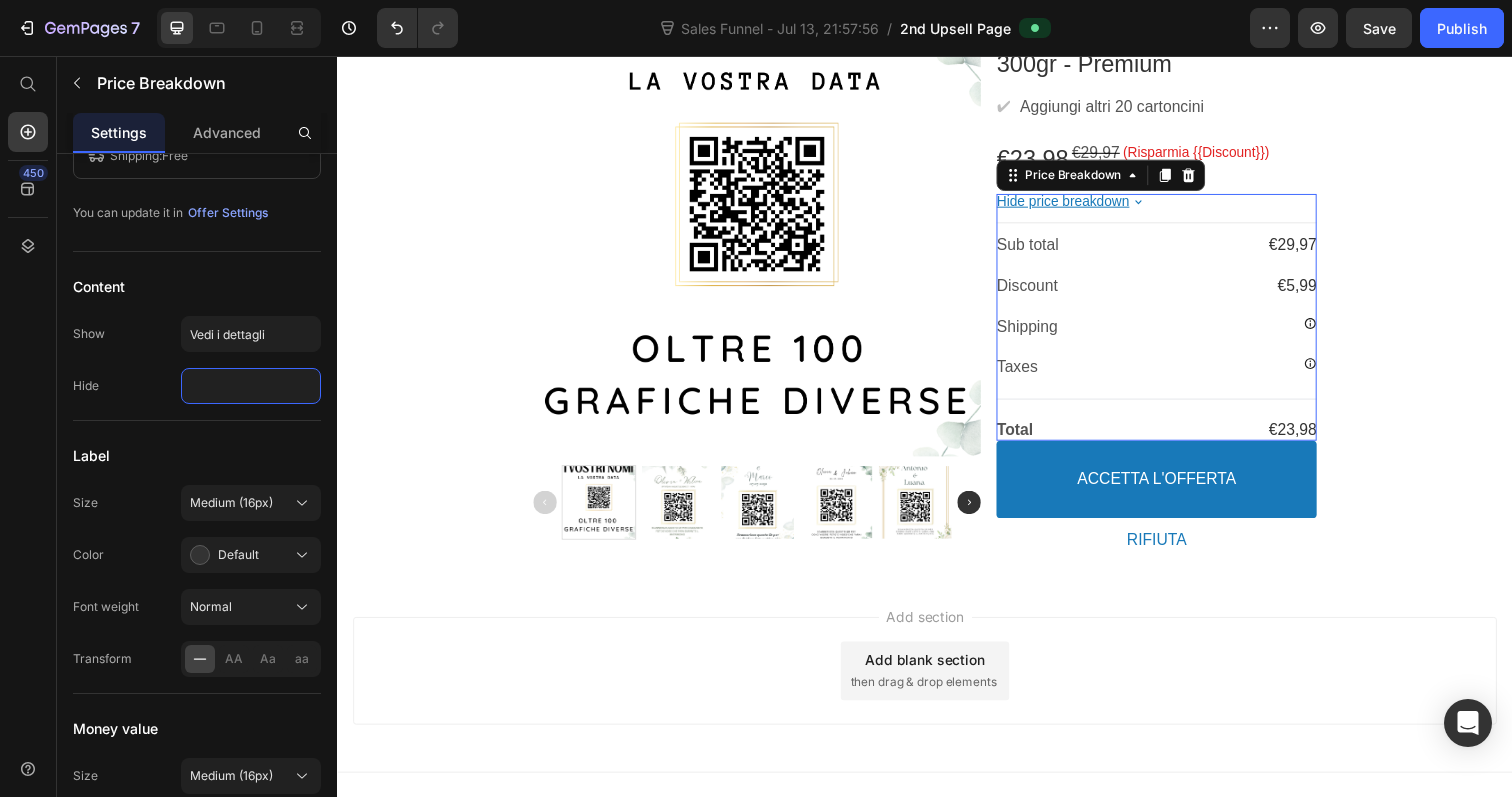 scroll, scrollTop: 389, scrollLeft: 0, axis: vertical 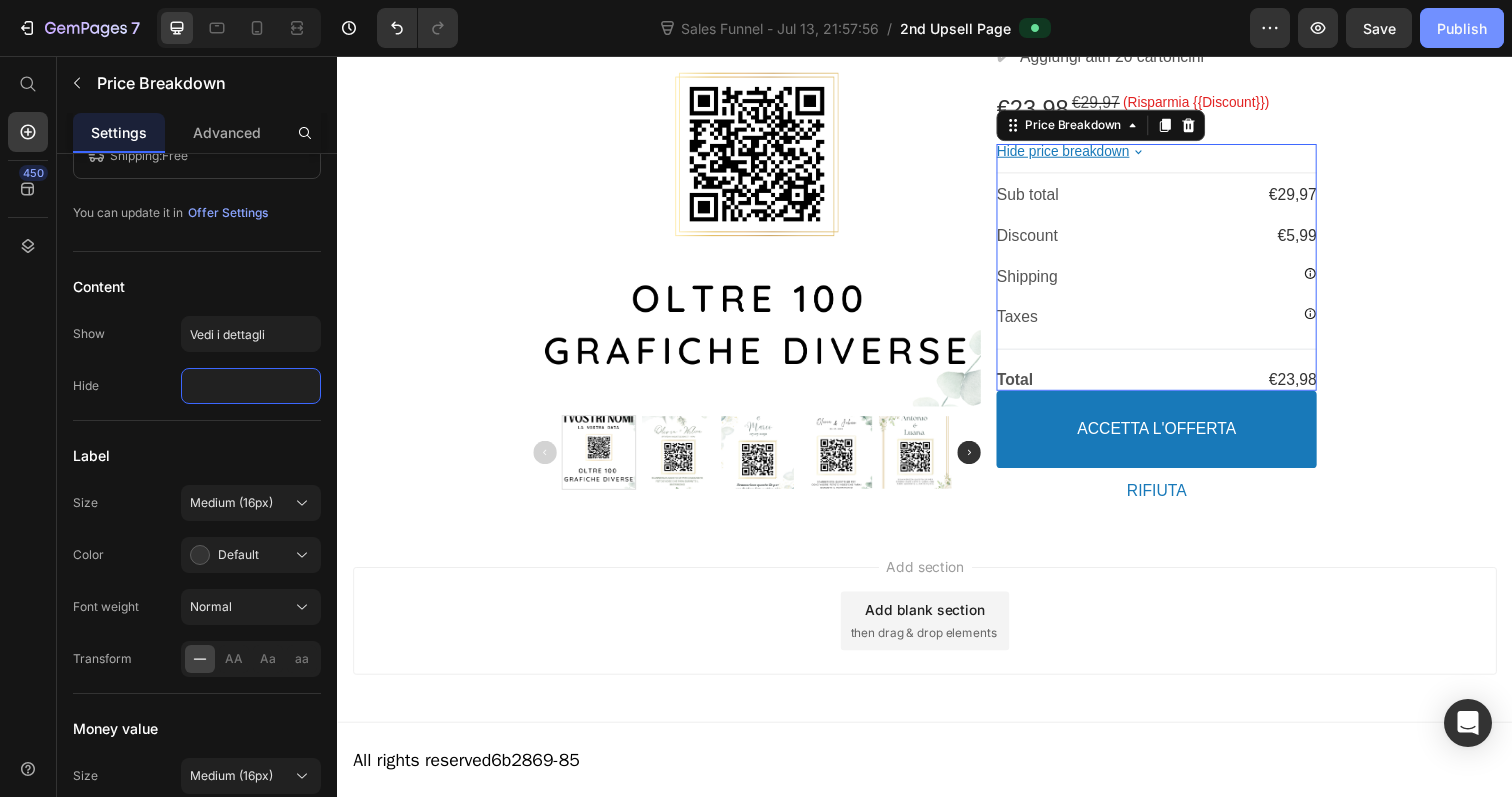 type 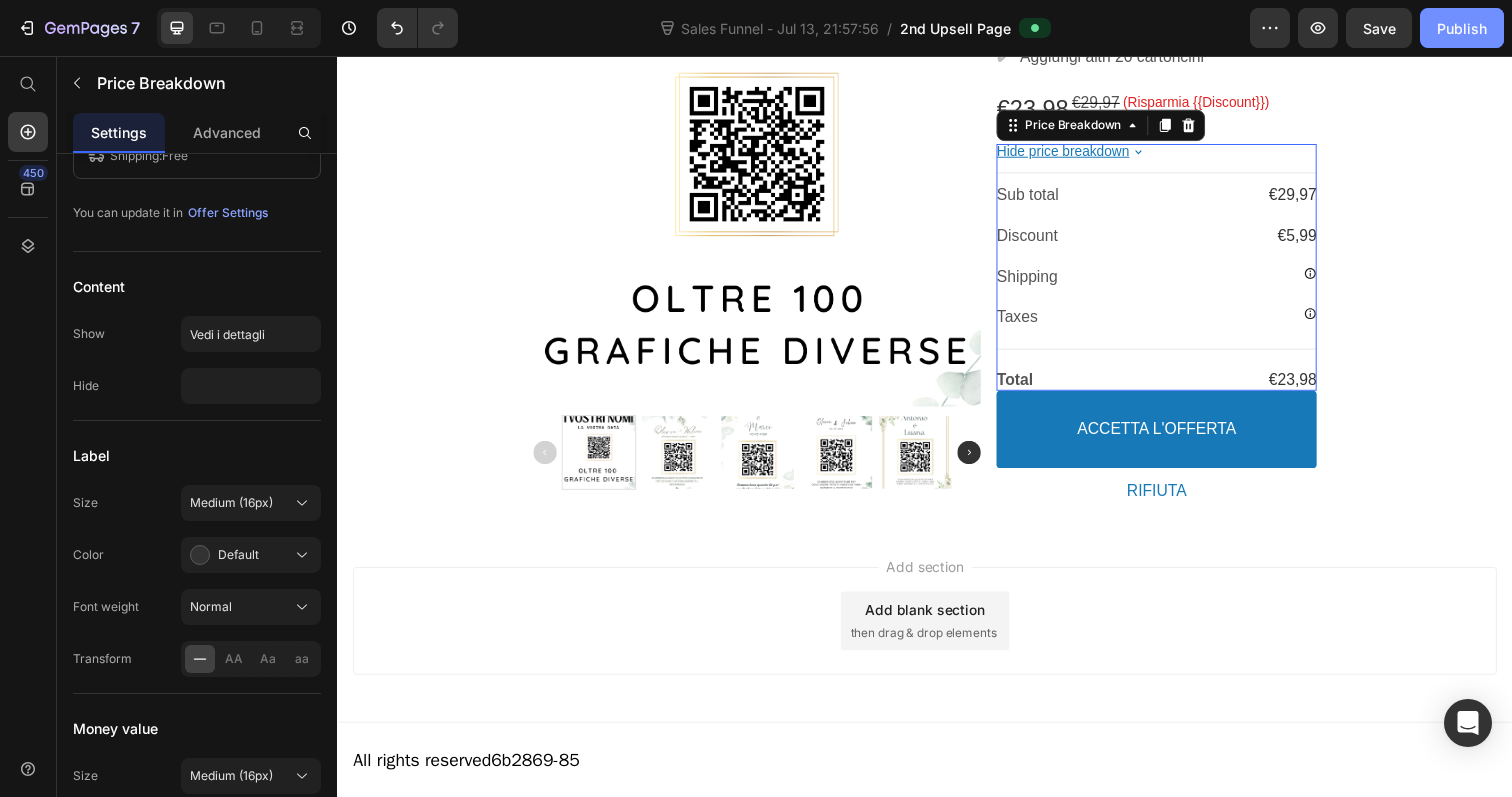 click on "Publish" at bounding box center [1462, 28] 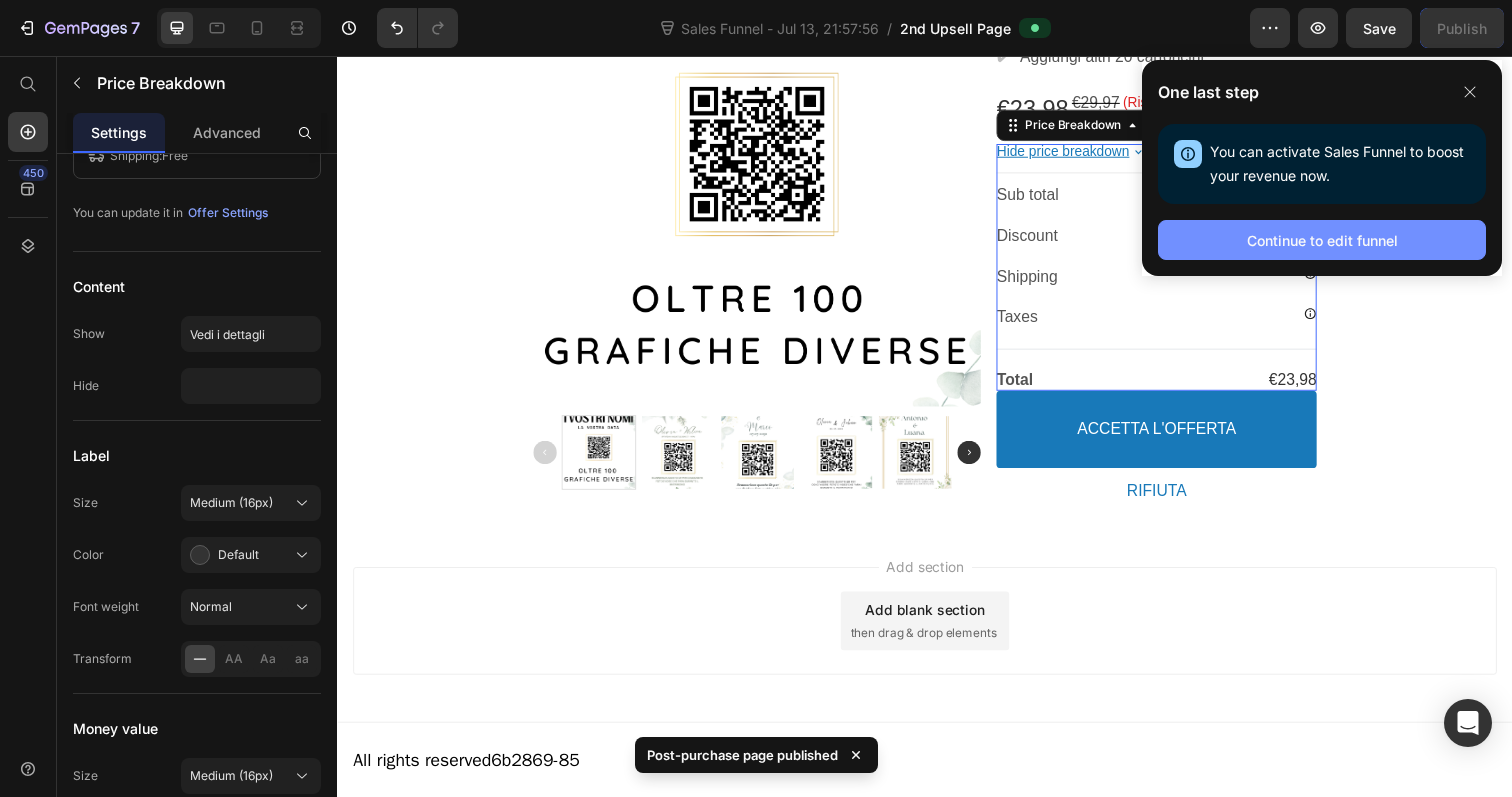 click on "Continue to edit funnel" at bounding box center [1322, 240] 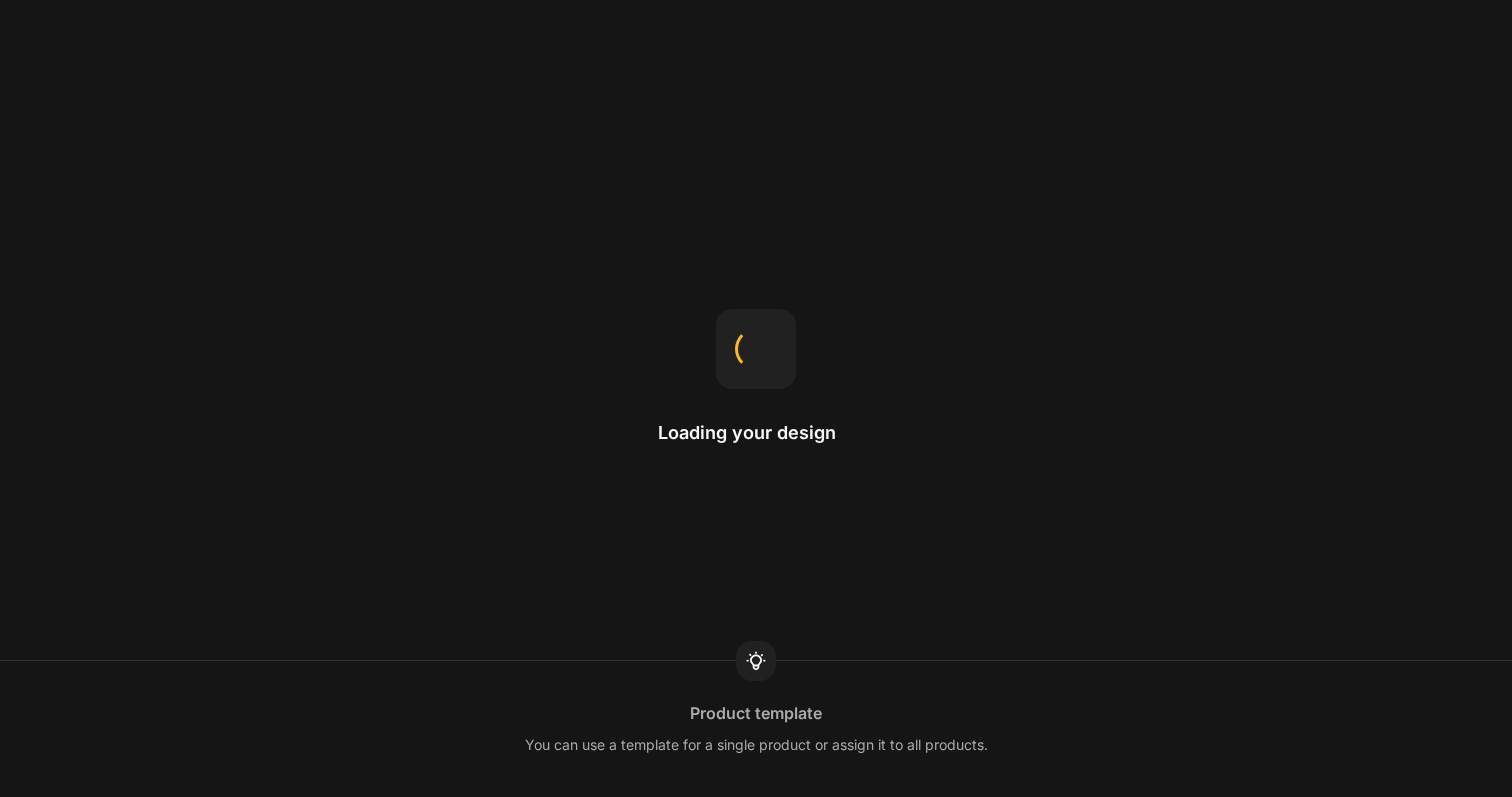 scroll, scrollTop: 0, scrollLeft: 0, axis: both 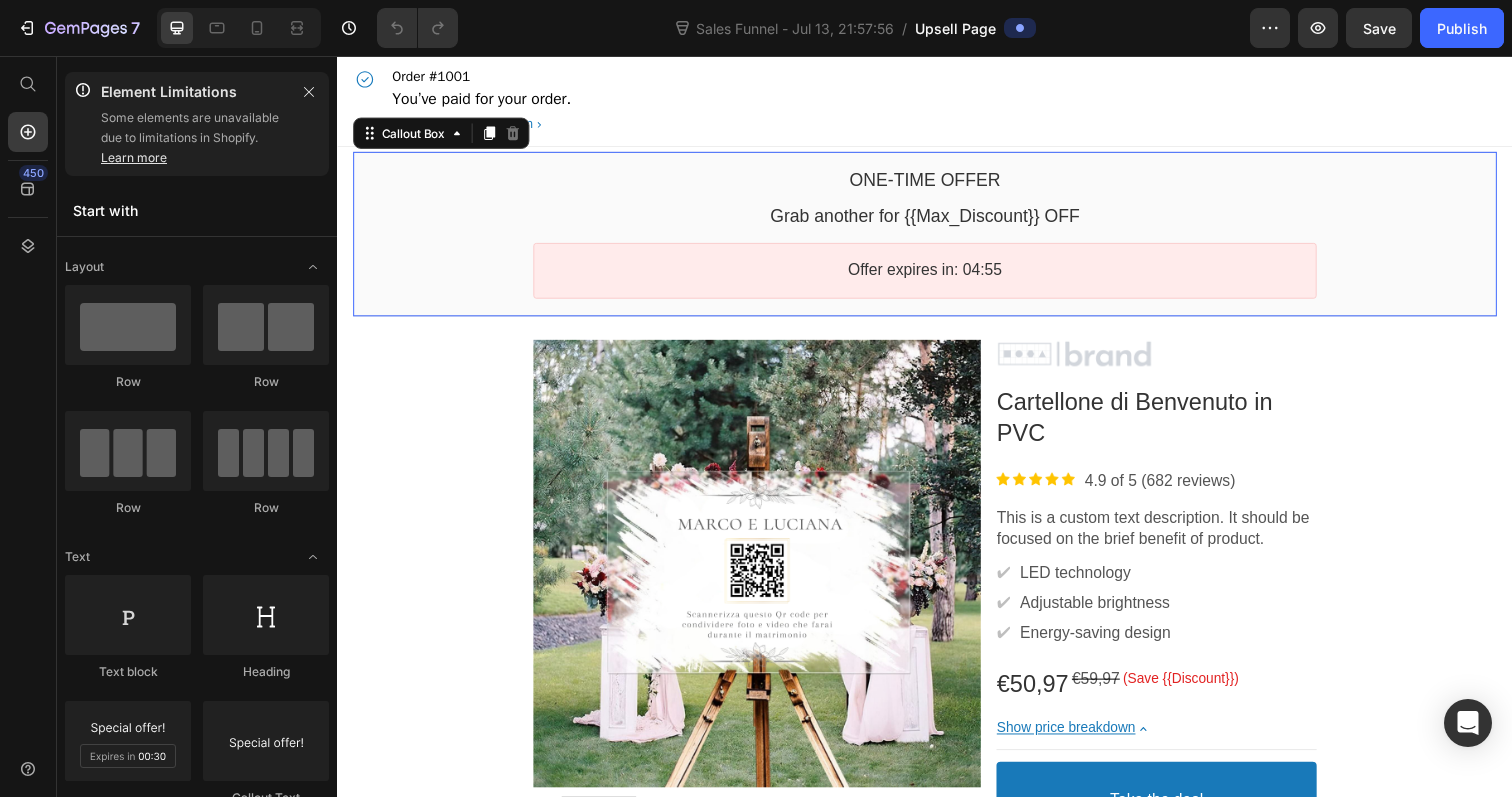 click on "One-time Offer Callout Text Grab another for {{Max_Discount}} OFF Callout Text Offer expires in: 04:55 Countdown Timer" at bounding box center [937, 238] 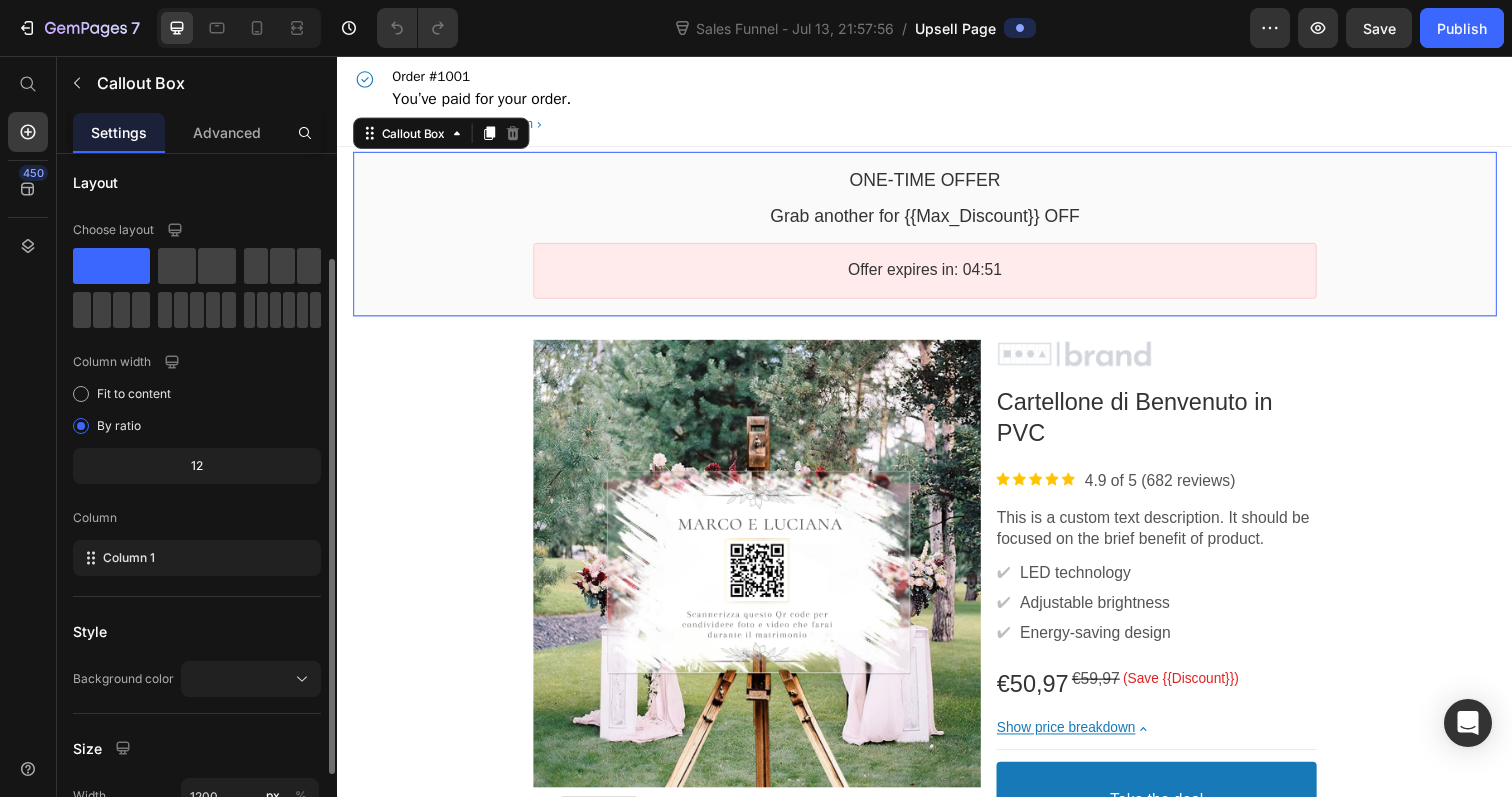 scroll, scrollTop: 251, scrollLeft: 0, axis: vertical 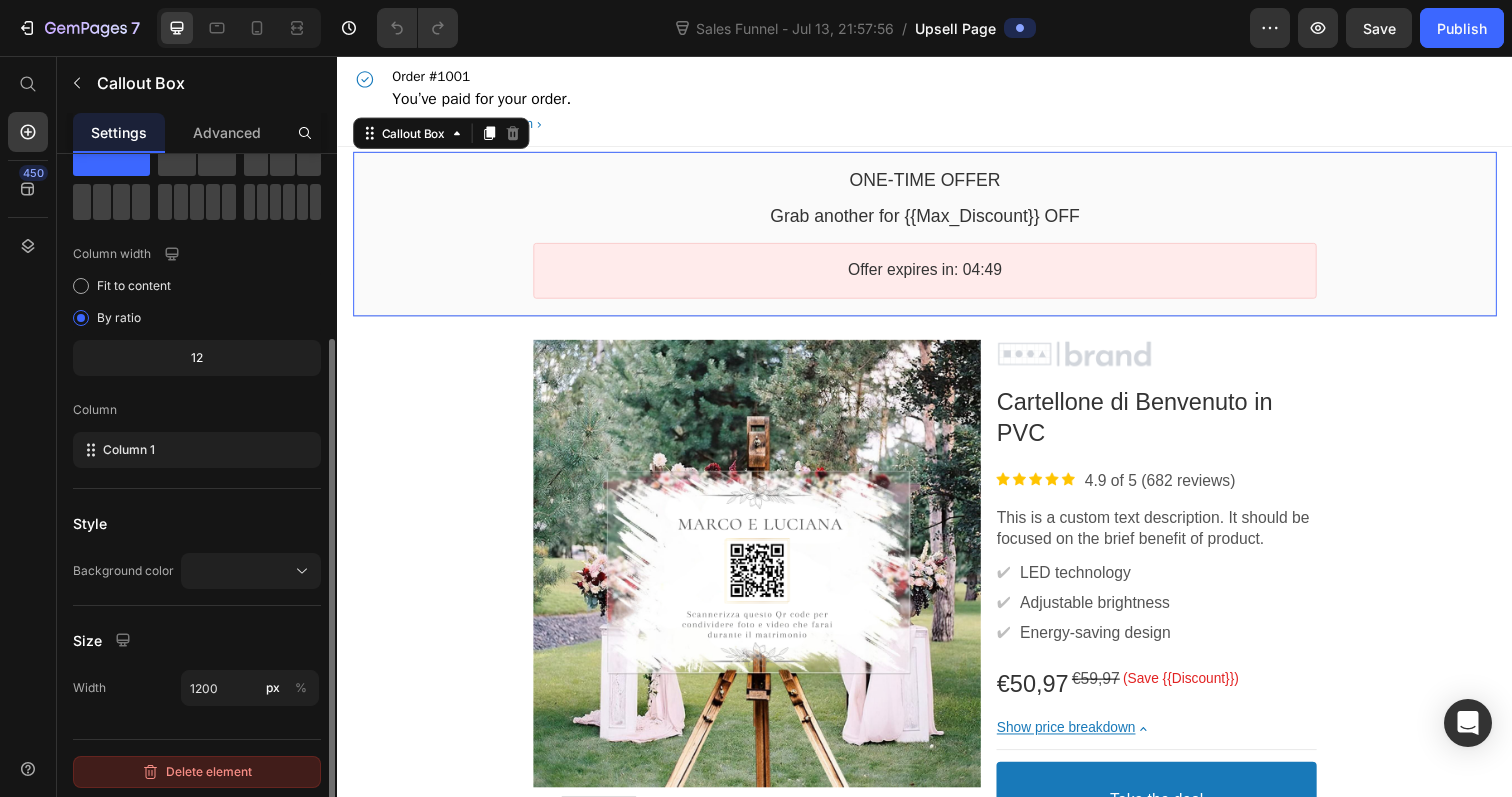 click on "Delete element" at bounding box center [197, 772] 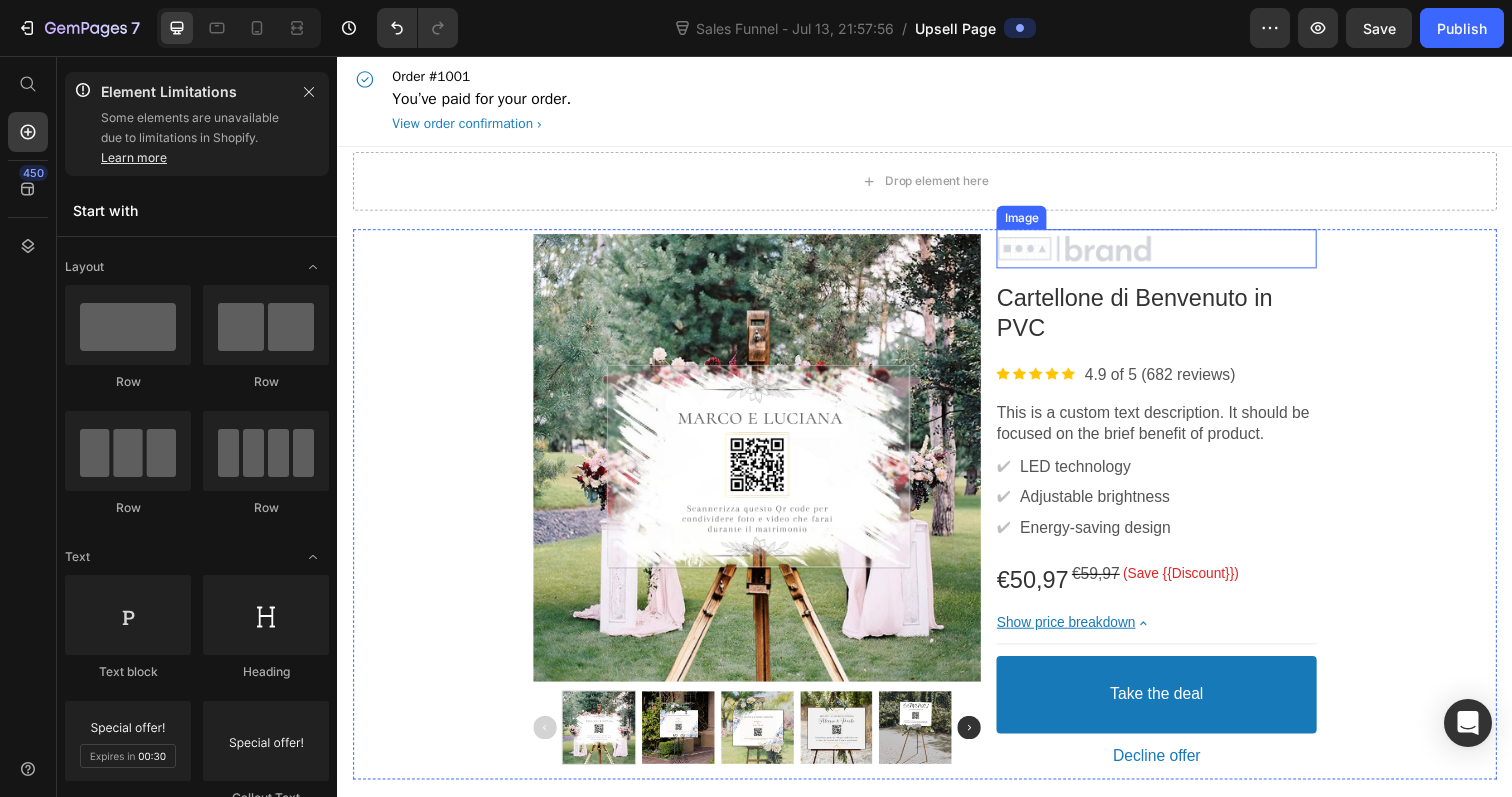click at bounding box center [1173, 253] 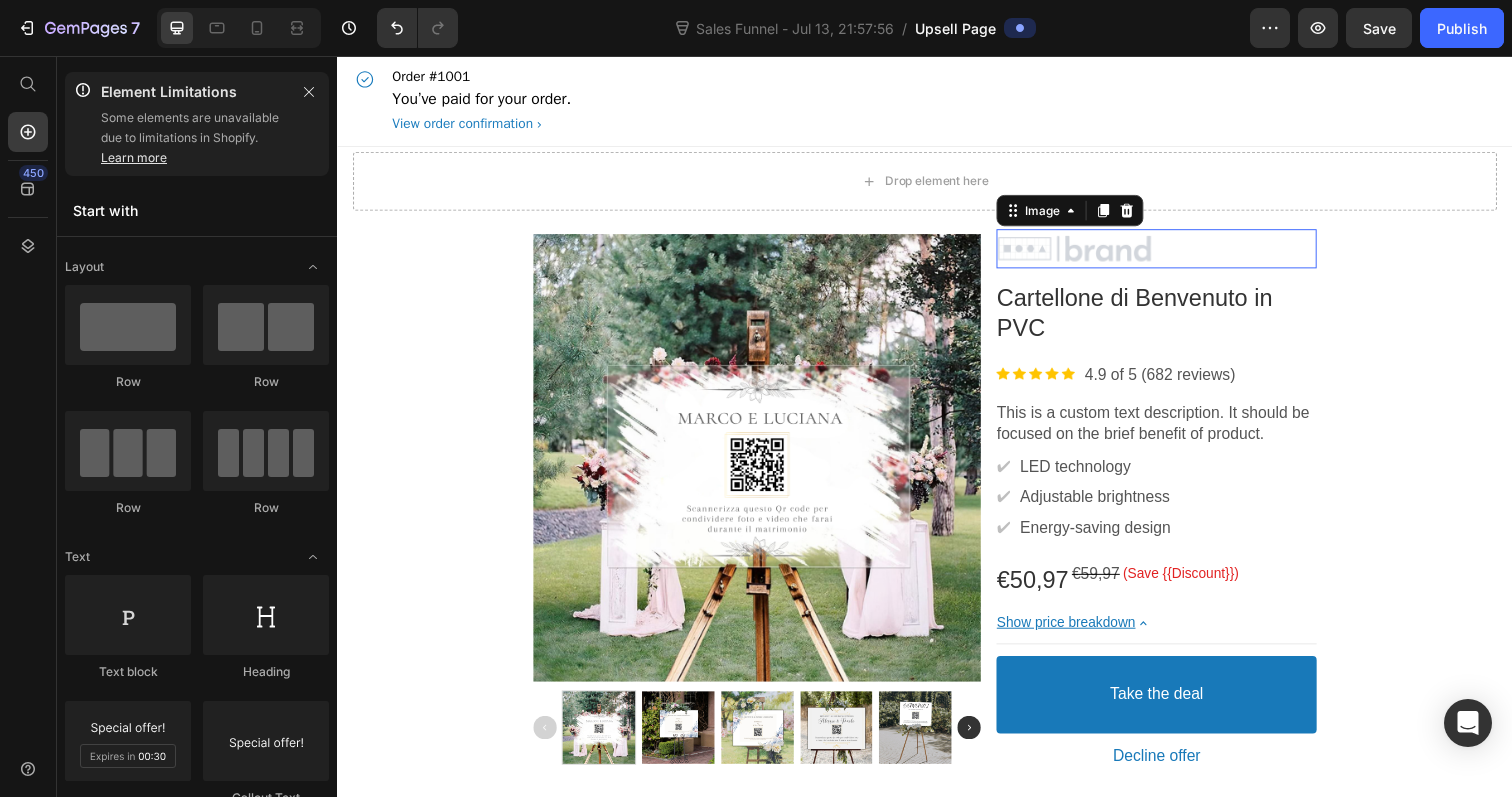 scroll, scrollTop: 0, scrollLeft: 0, axis: both 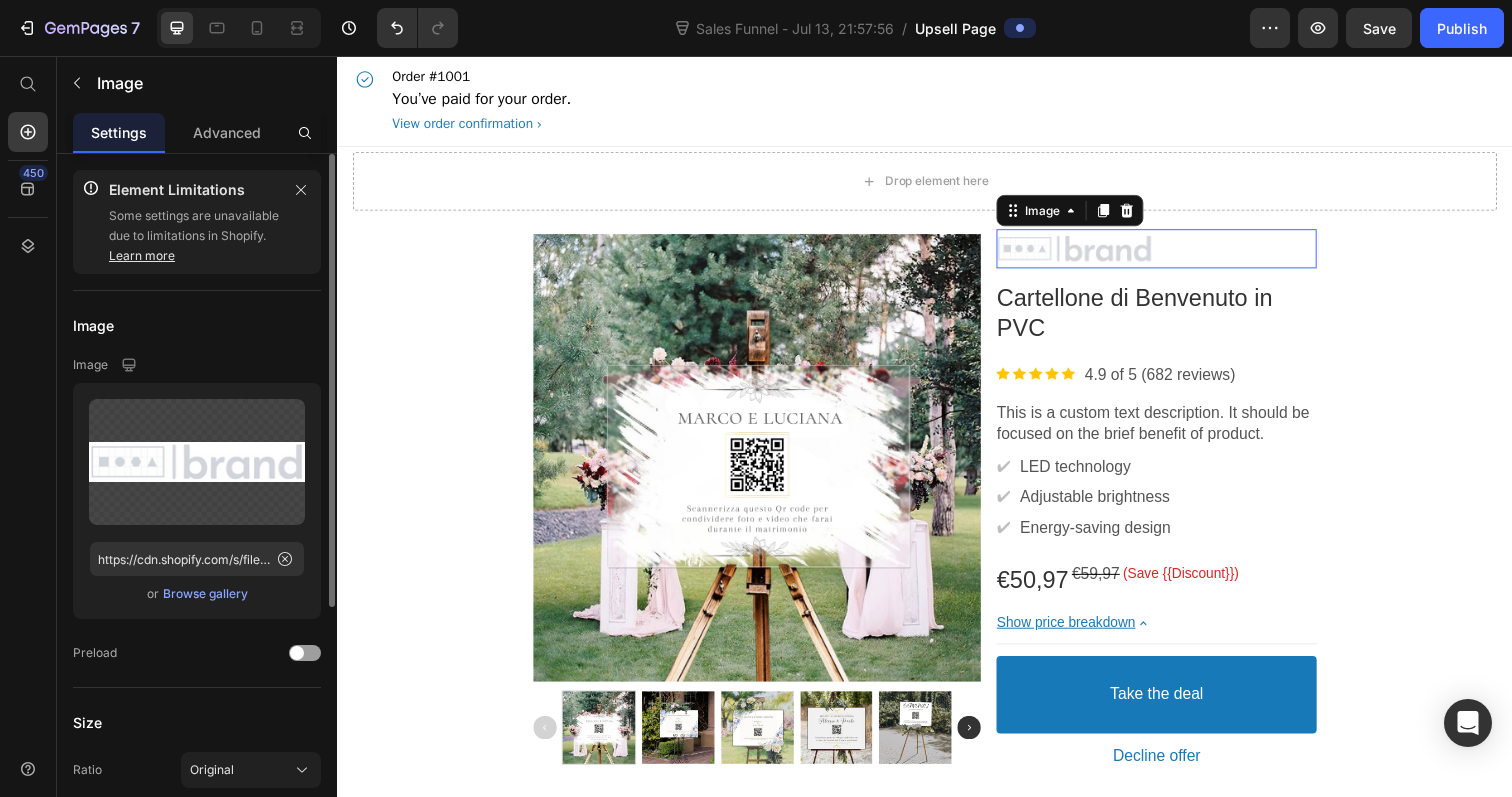 click on "Image" at bounding box center [1085, 214] 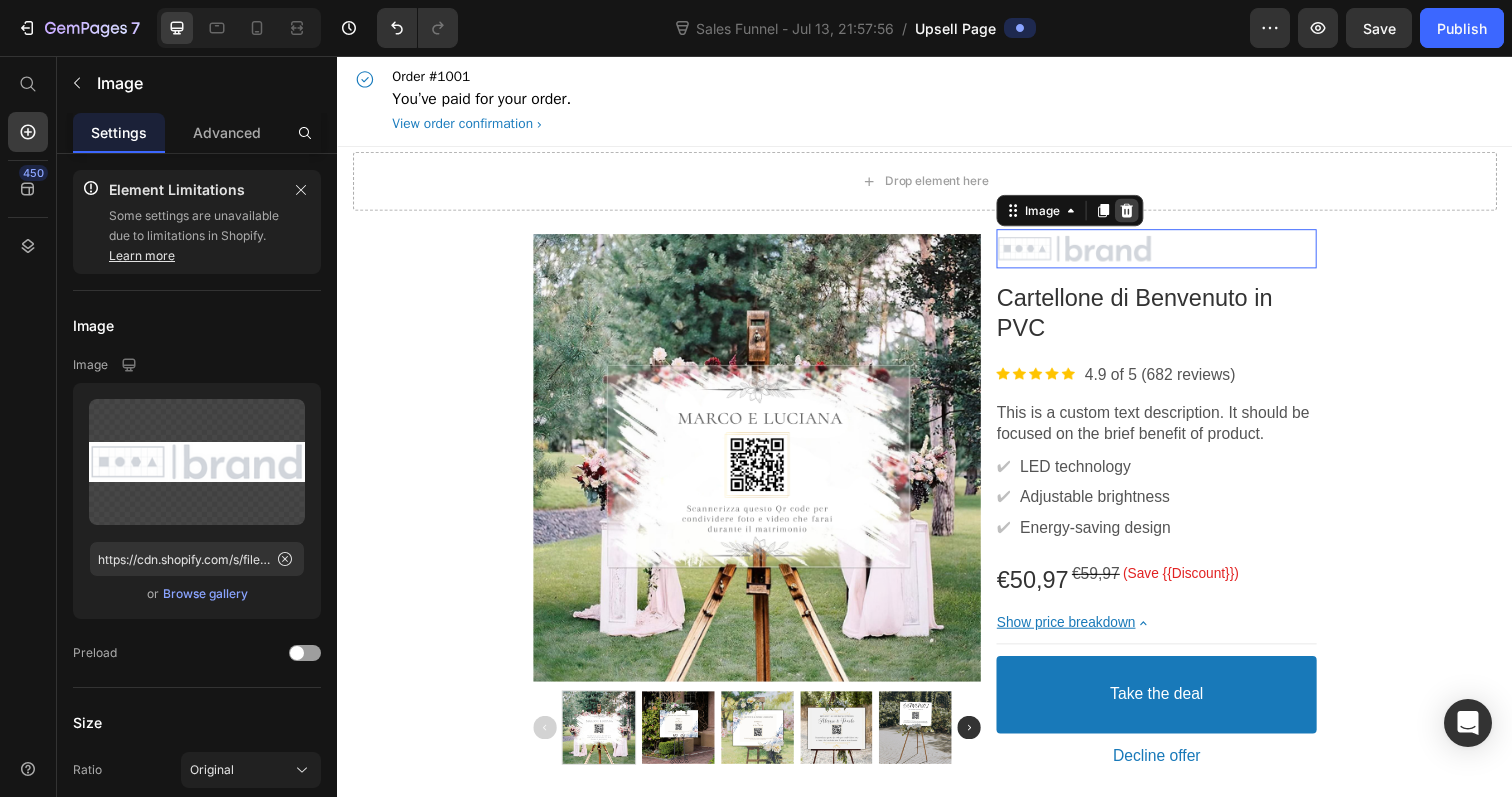 click 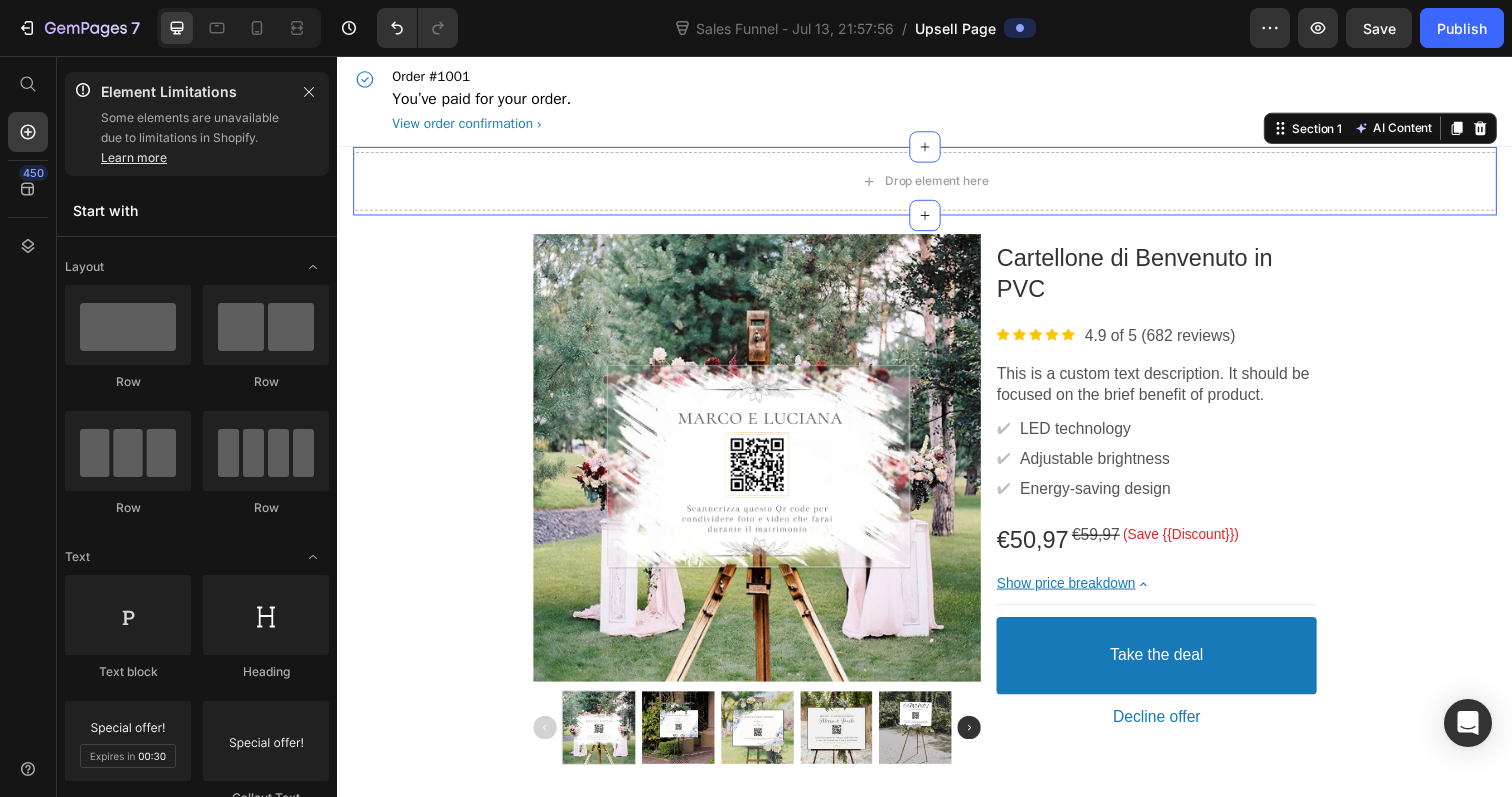click on "Drop element here Section 1   AI Content Write with GemAI What would you like to describe here? Tone and Voice Persuasive Product Getting products... Show more Generate" at bounding box center [937, 184] 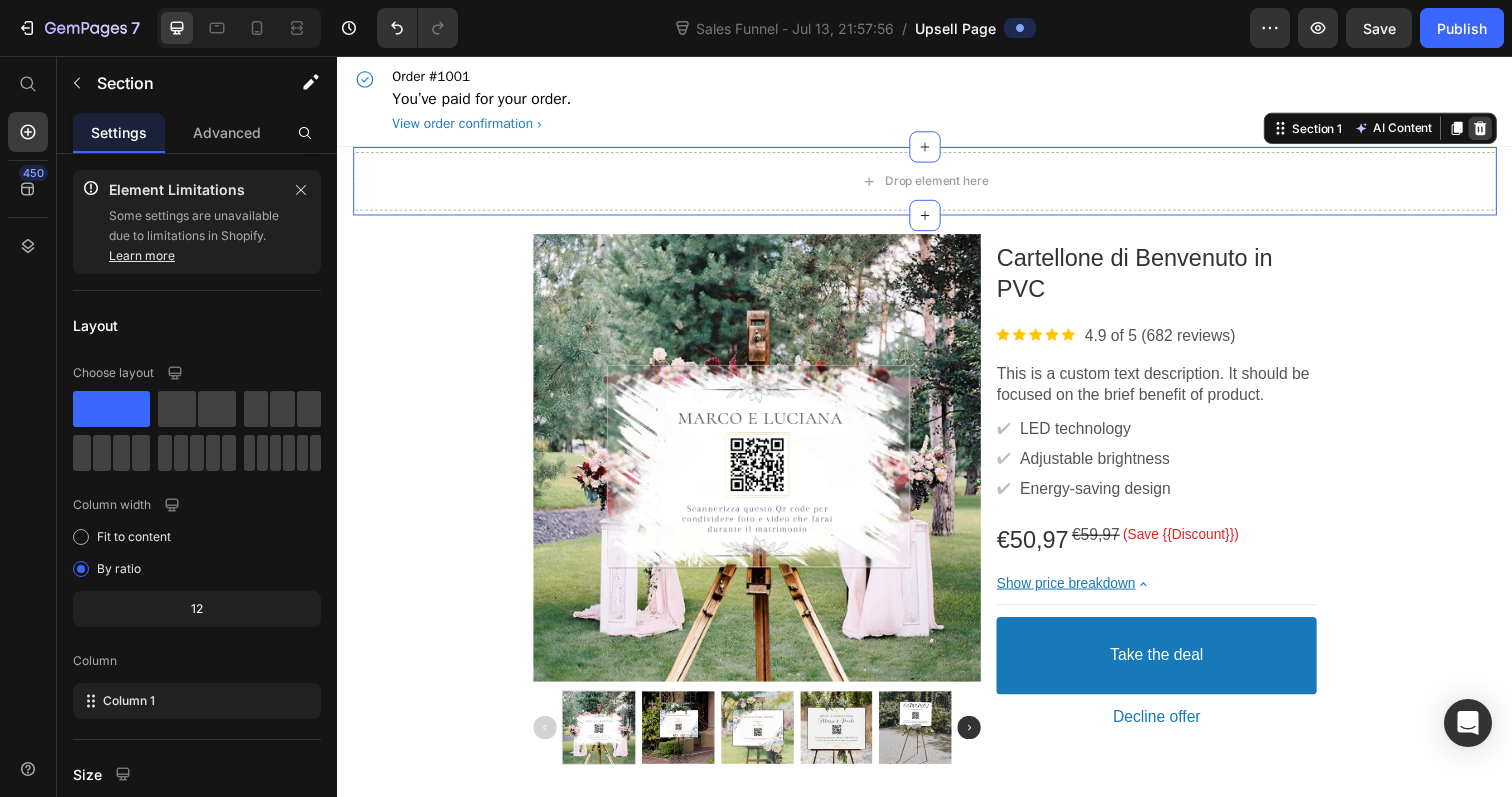 click at bounding box center (1504, 130) 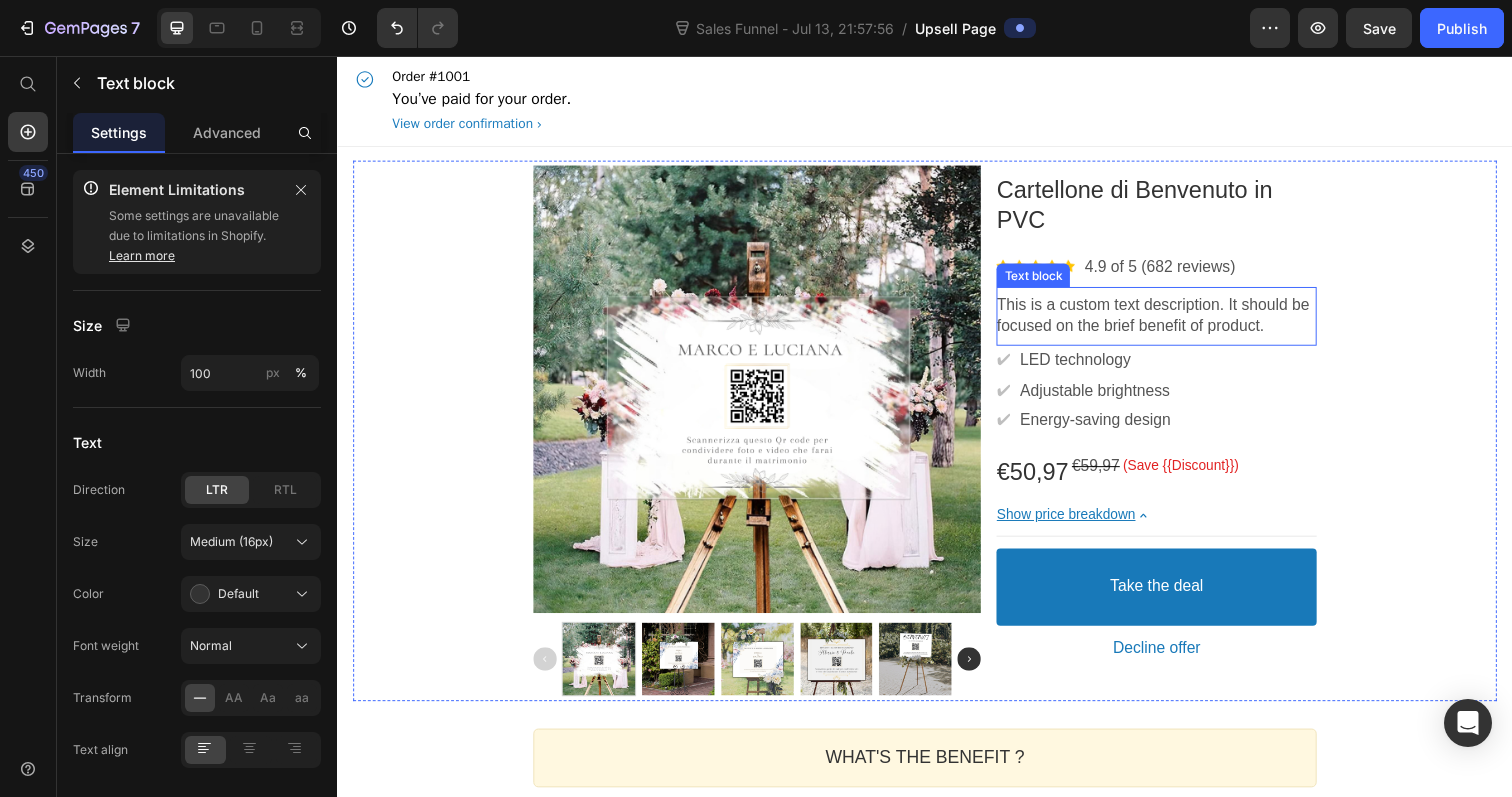 click on "This is a custom text description. It should be focused on the brief benefit of product." at bounding box center (1173, 322) 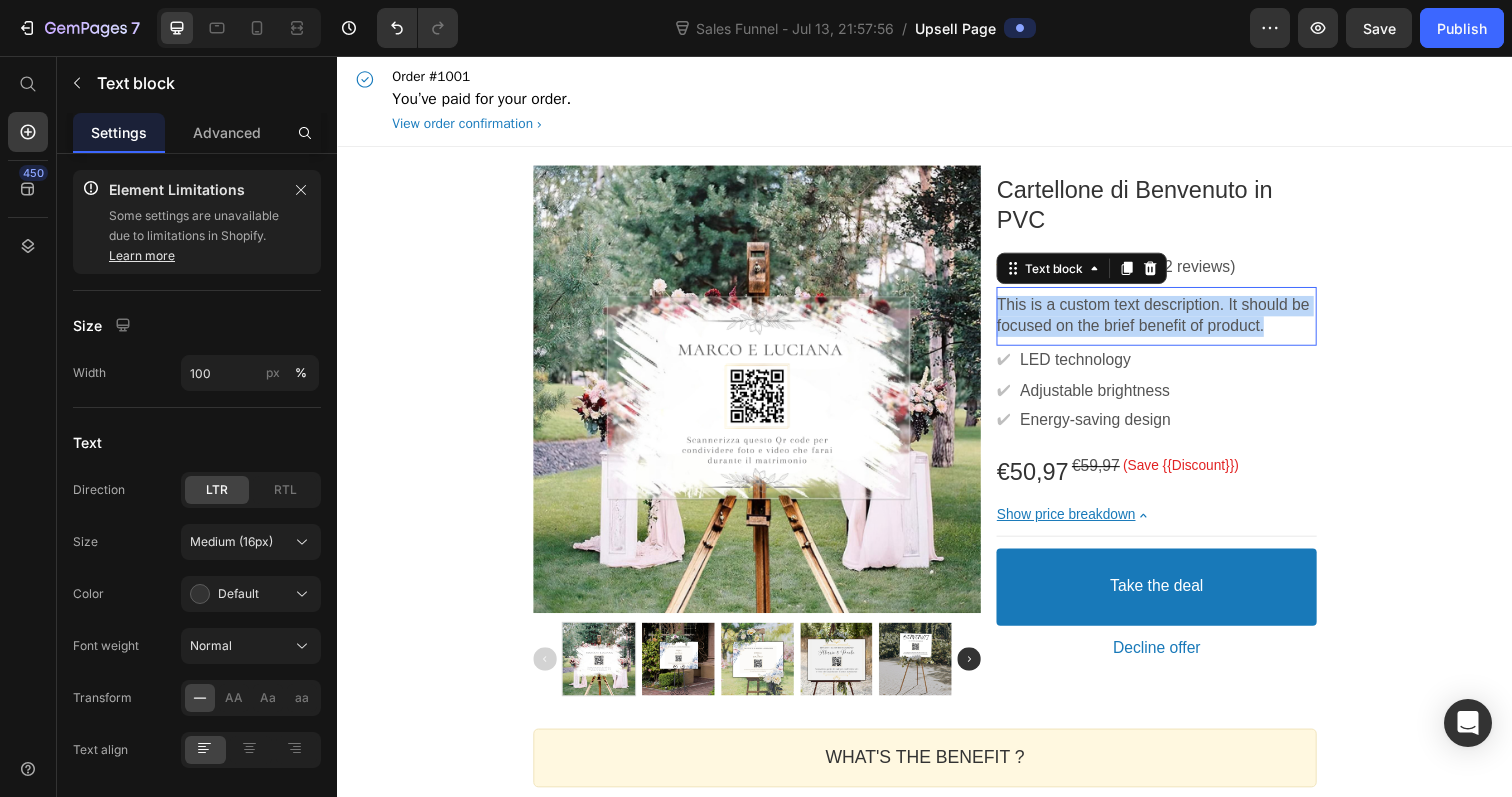 click on "This is a custom text description. It should be focused on the brief benefit of product." at bounding box center [1173, 322] 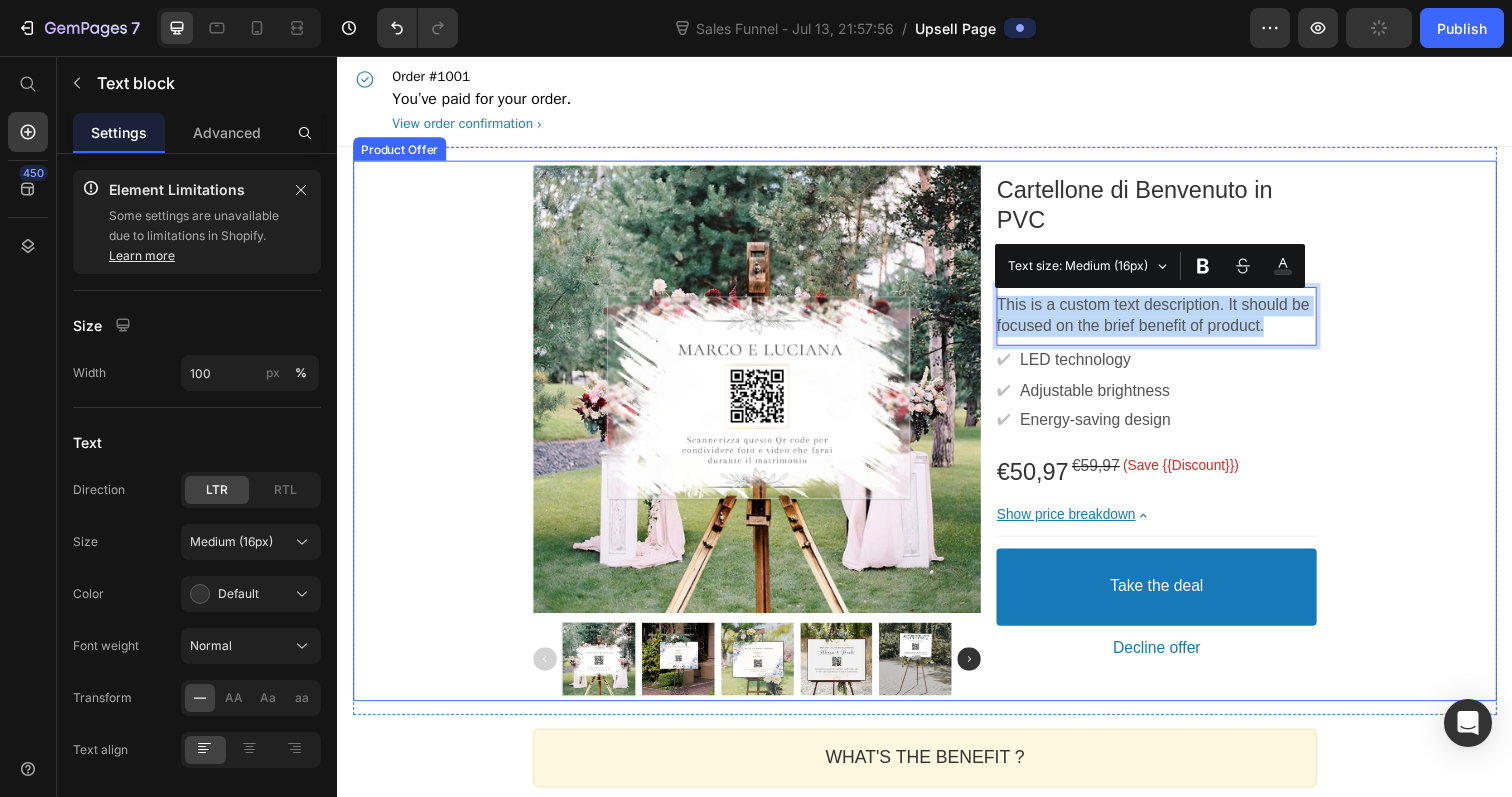 click on "Product Images Cartellone di Benvenuto in PVC Product Title Image 4.9 of 5 (682 reviews) Text block Row This is a custom text description. It should be focused on the brief benefit of product. Text block   ✔ Text block LED technology Text block Row ✔ Text block Adjustable brightness Text block Row ✔ Text block Energy-saving design Text block Row €50,97 Price €59,97 Price (Save {{Discount}}) Discount Tag Row Show price breakdown Price Breakdown Take the deal Accept Button Decline offer Decline Button Row" at bounding box center [937, 439] 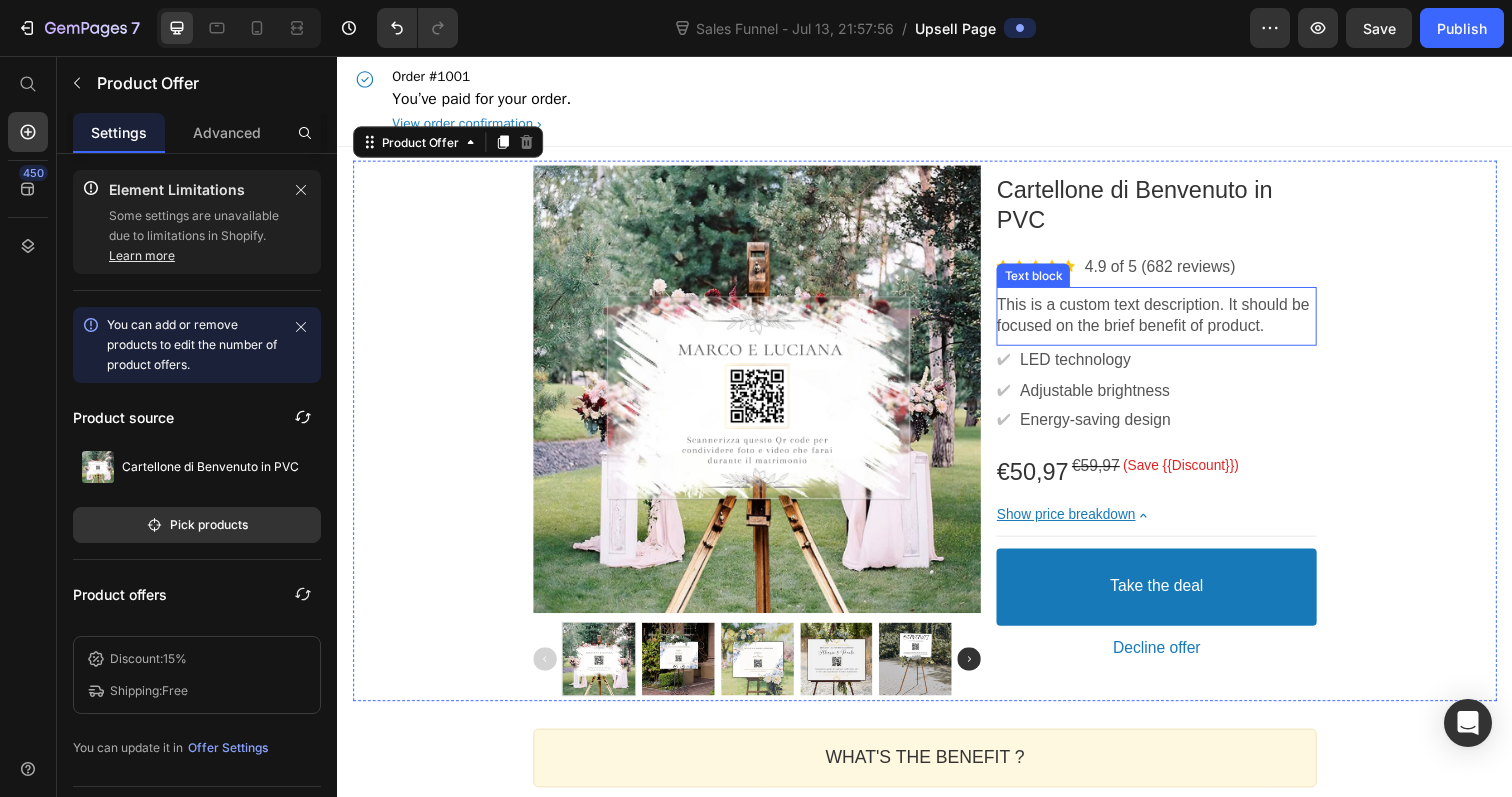 click on "This is a custom text description. It should be focused on the brief benefit of product." at bounding box center [1173, 322] 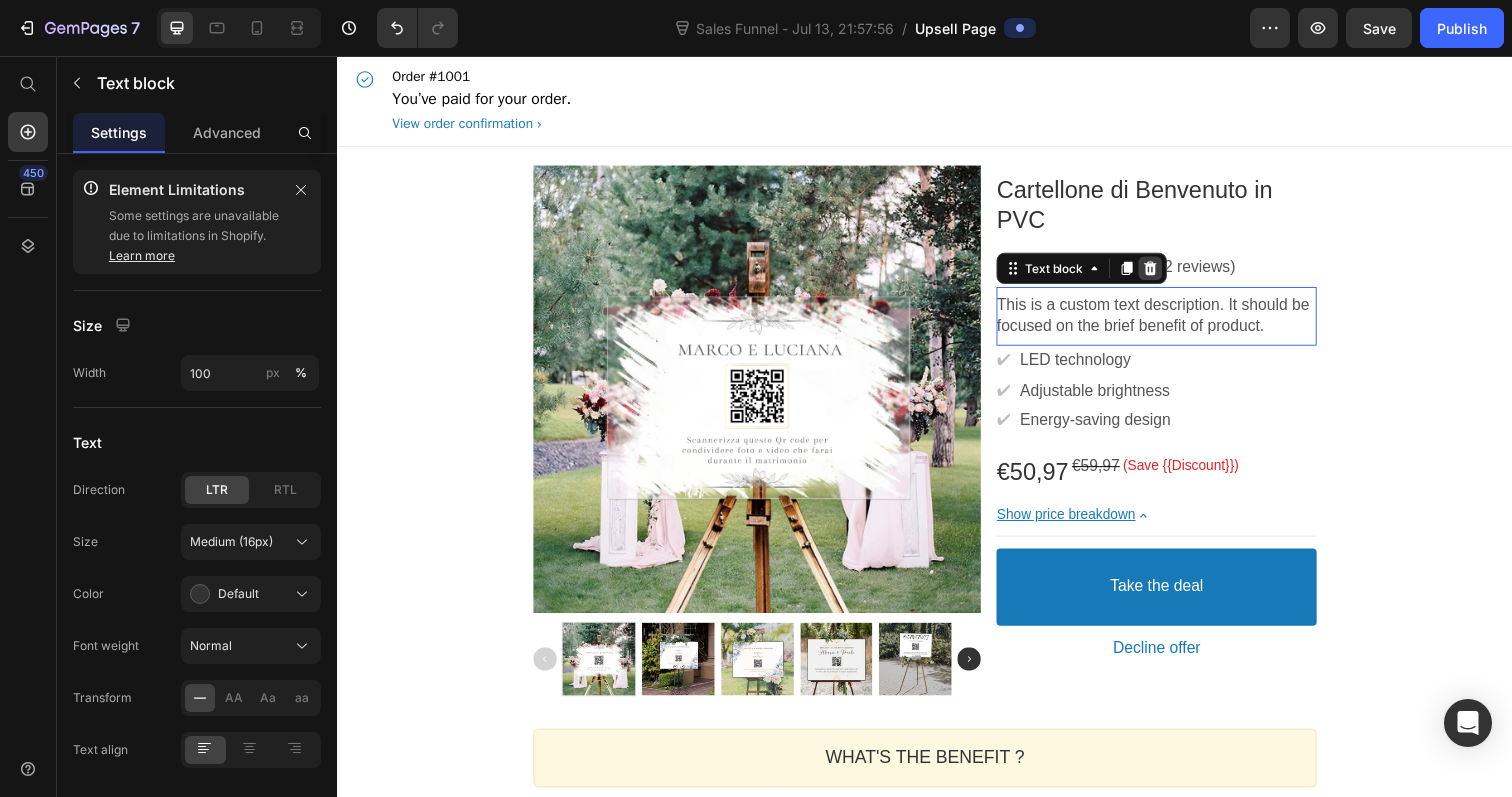 click 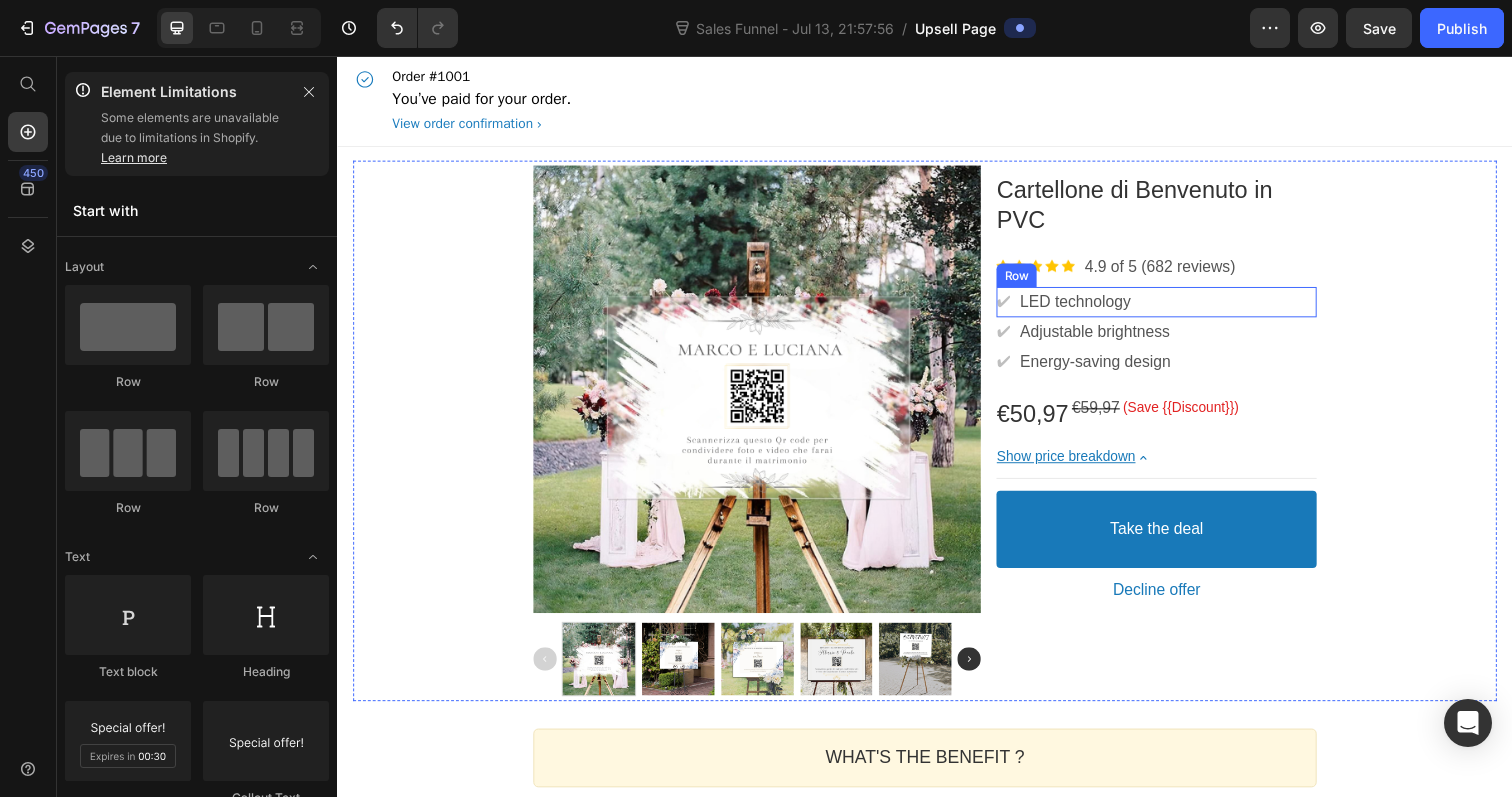 click on "✔ Text block LED technology Text block Row" at bounding box center (1173, 307) 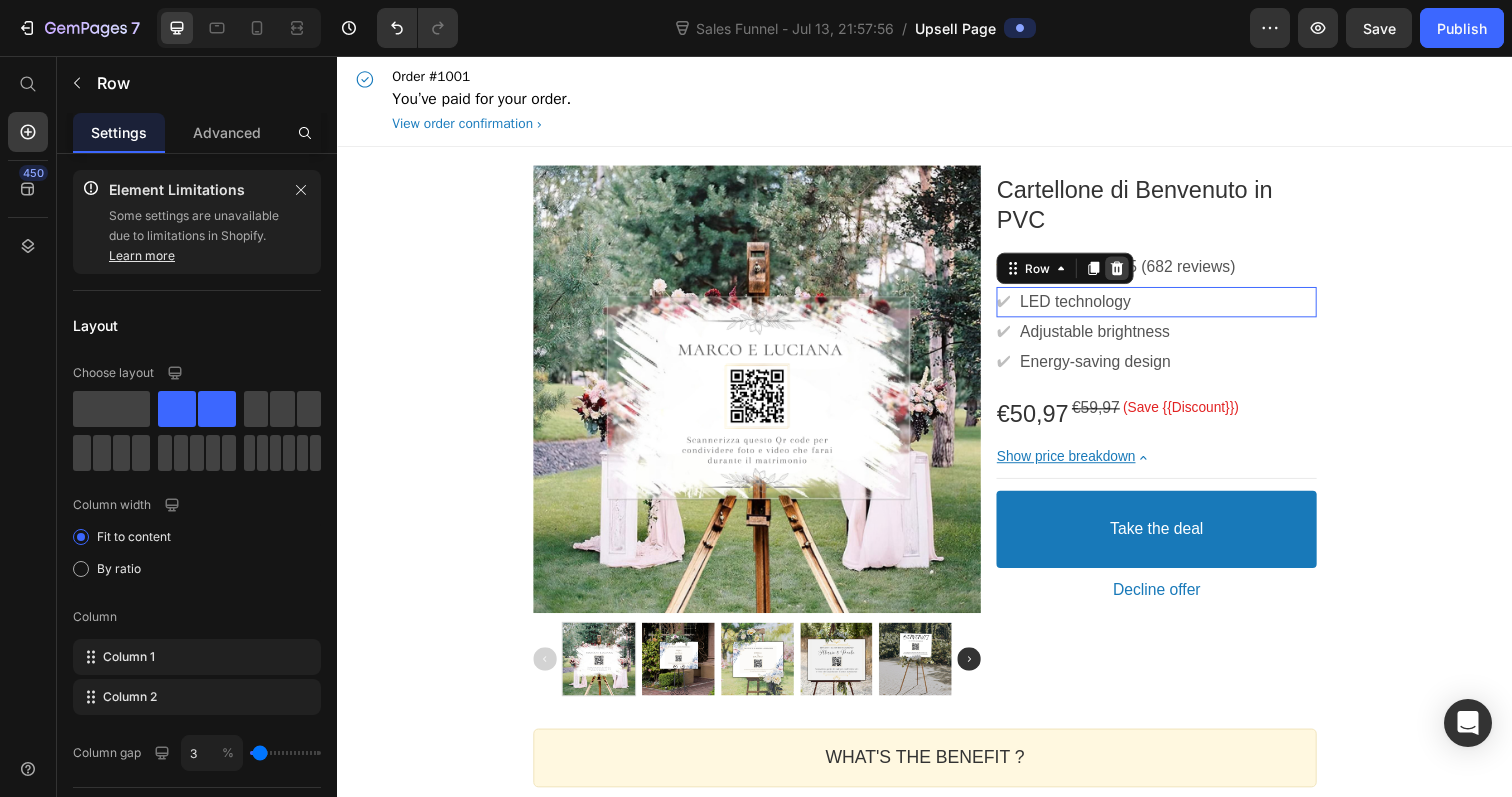 click 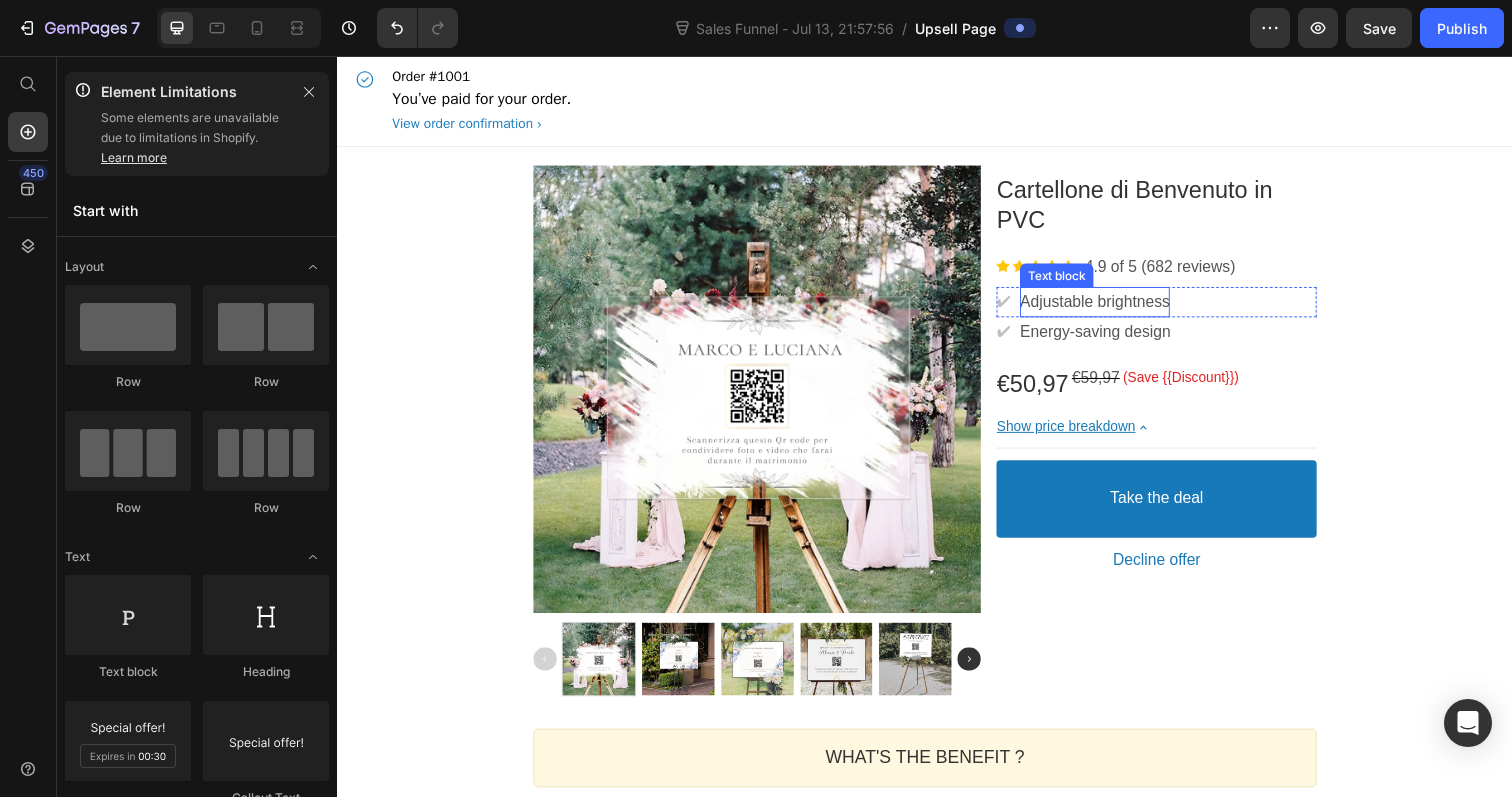 click on "Adjustable brightness" at bounding box center (1110, 307) 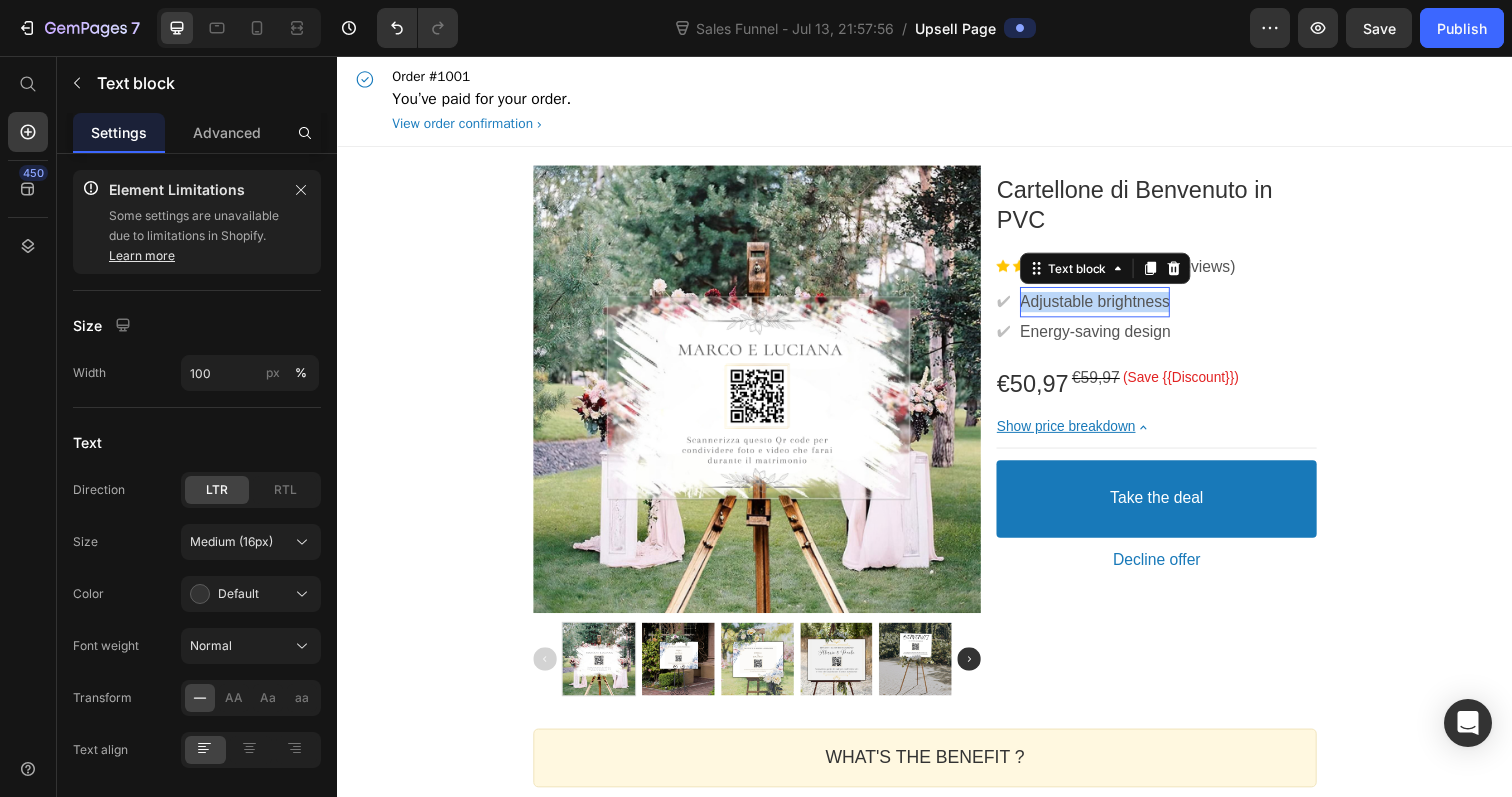 click on "Adjustable brightness" at bounding box center (1110, 307) 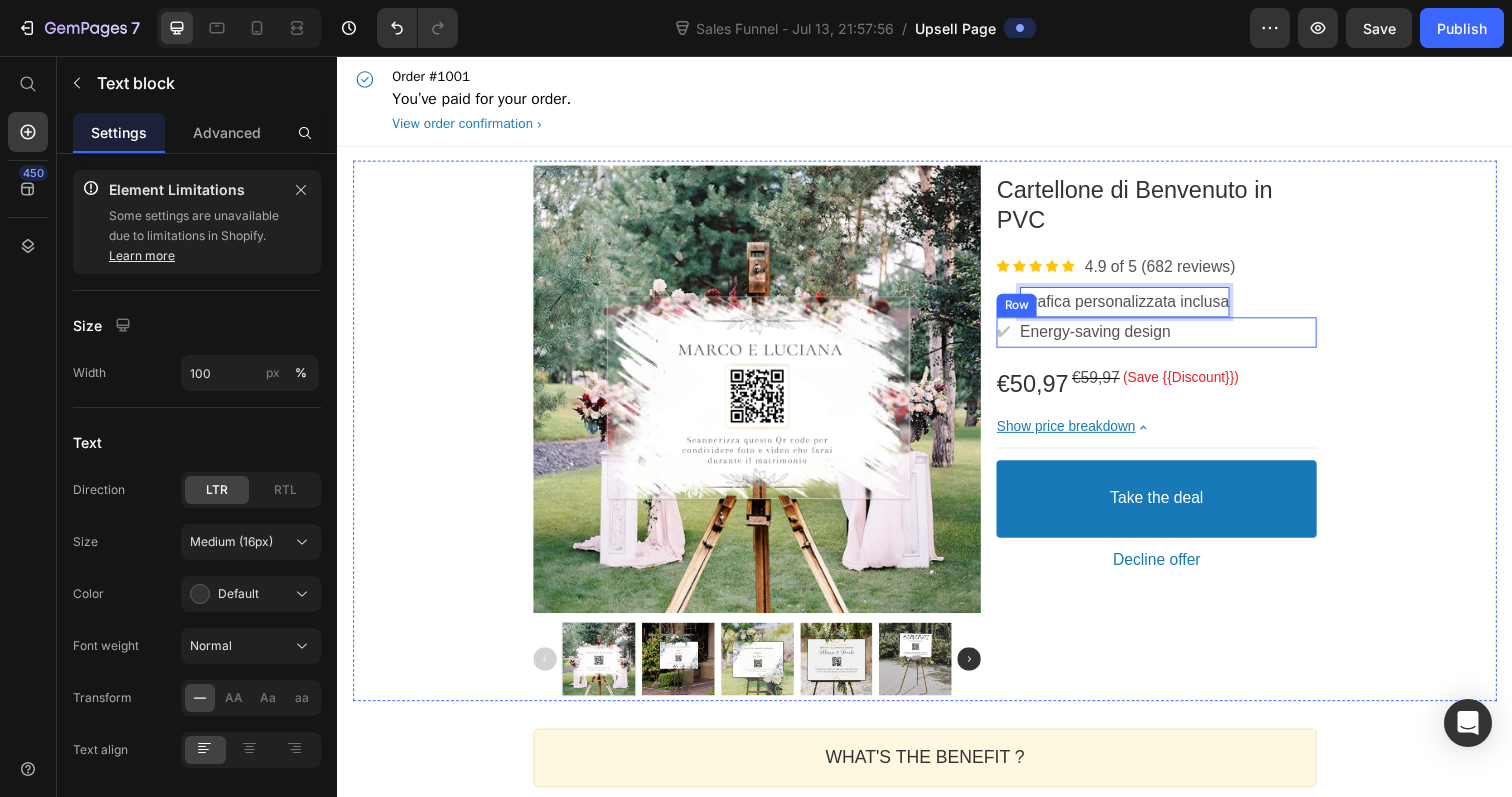 click on "✔ Text block Energy-saving design Text block Row" at bounding box center (1173, 338) 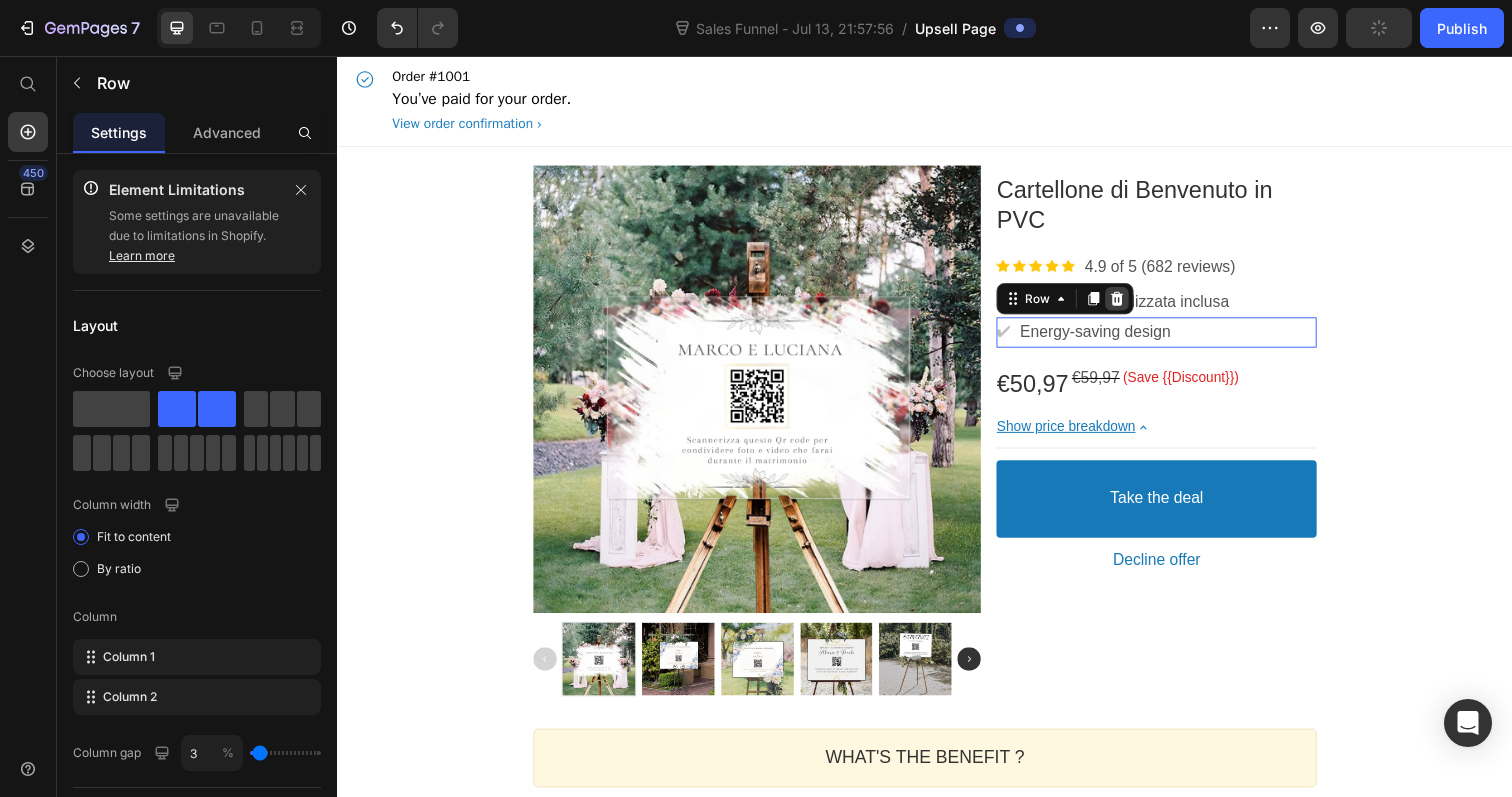 click 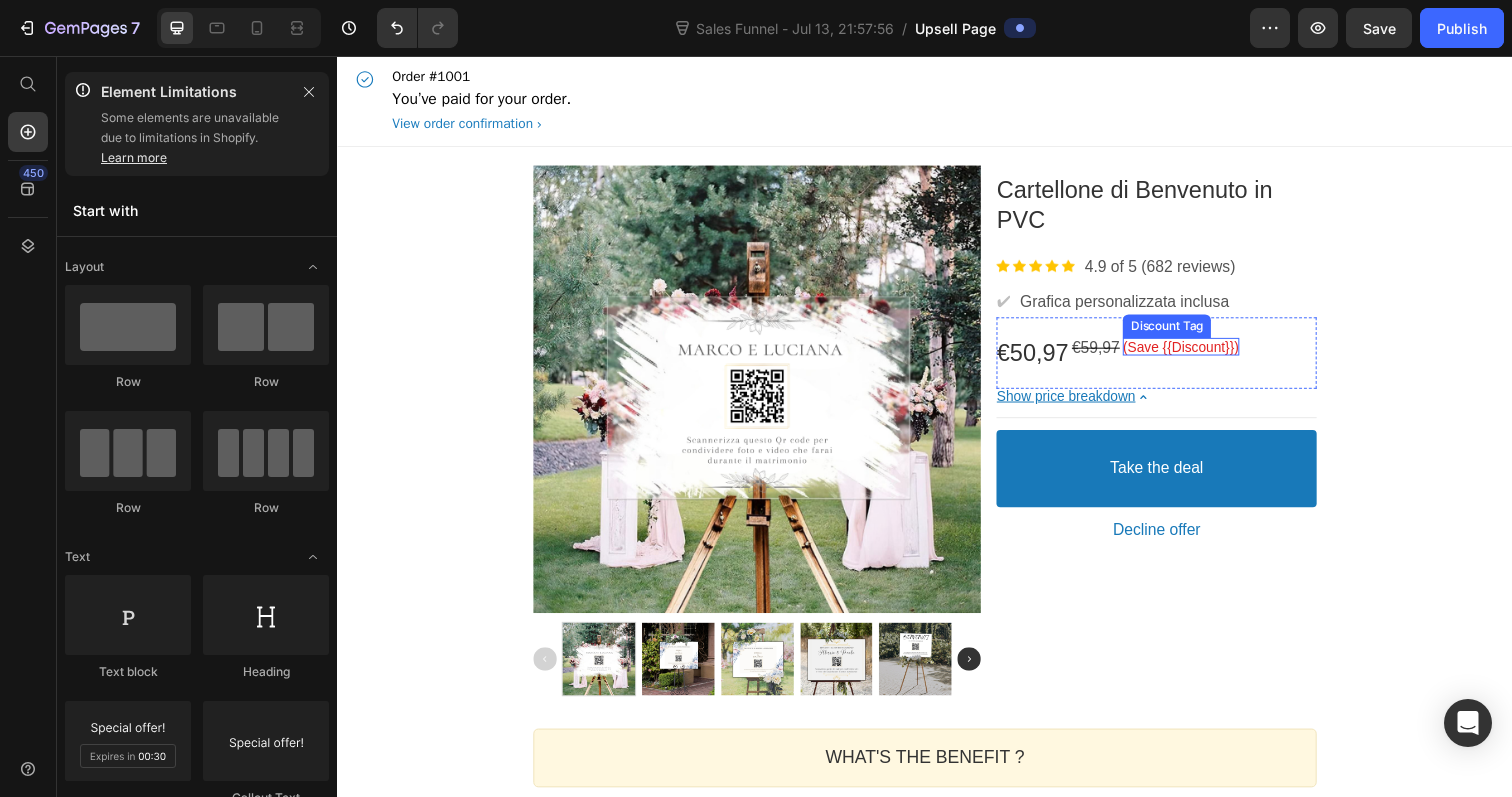 click on "(Save {{Discount}})" at bounding box center (1198, 353) 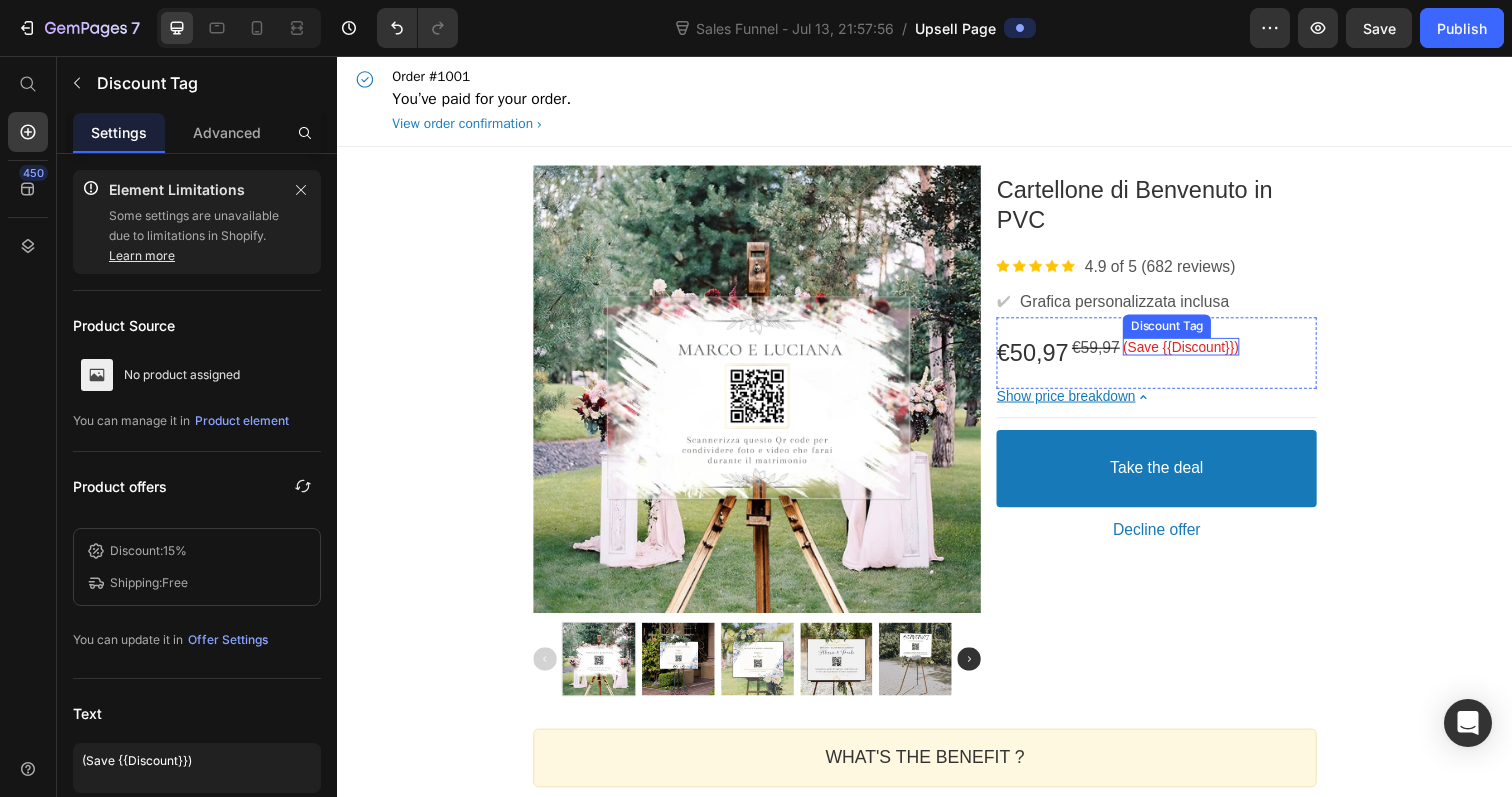 click on "(Save {{Discount}})" at bounding box center [1198, 353] 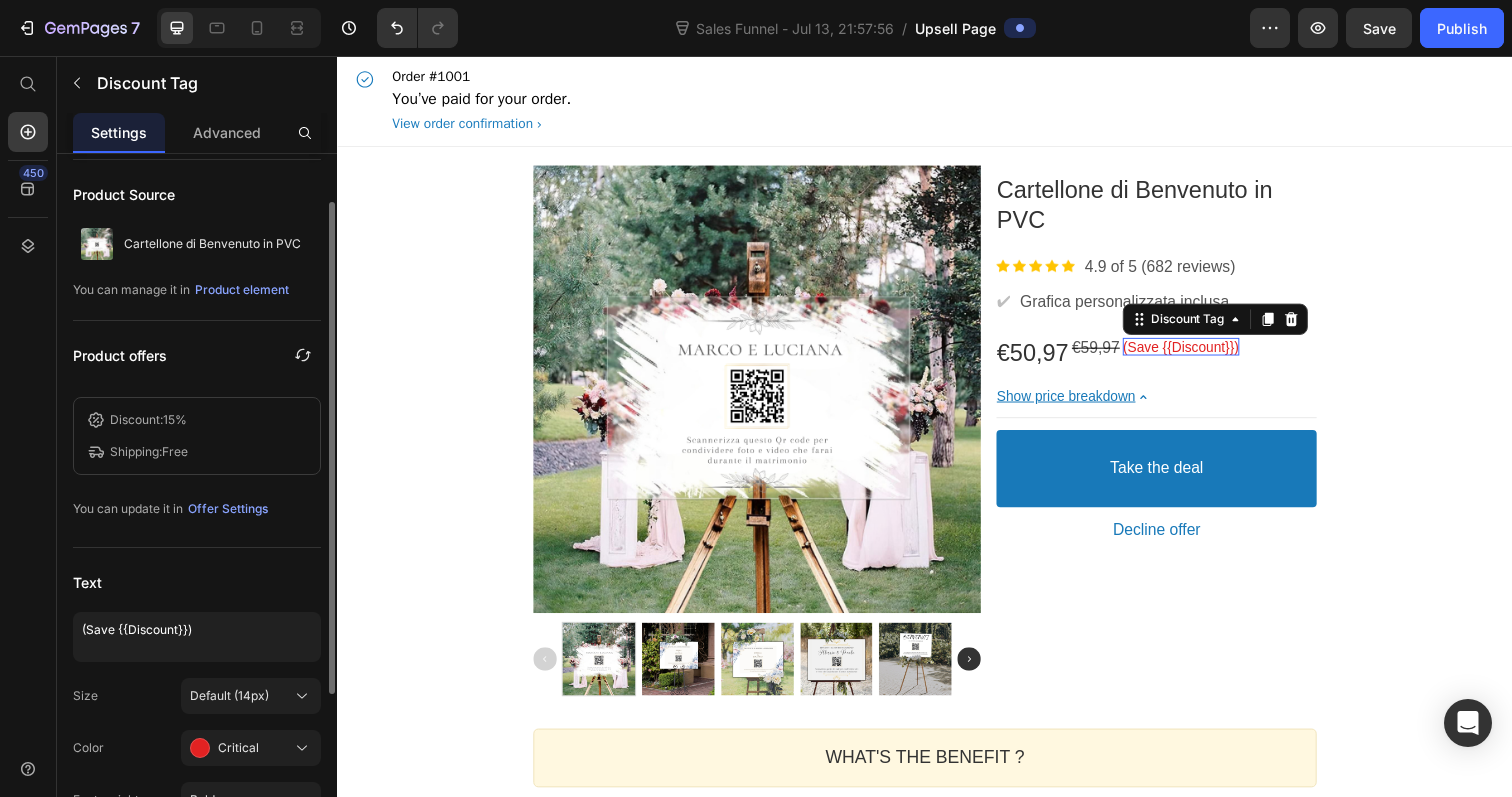 scroll, scrollTop: 151, scrollLeft: 0, axis: vertical 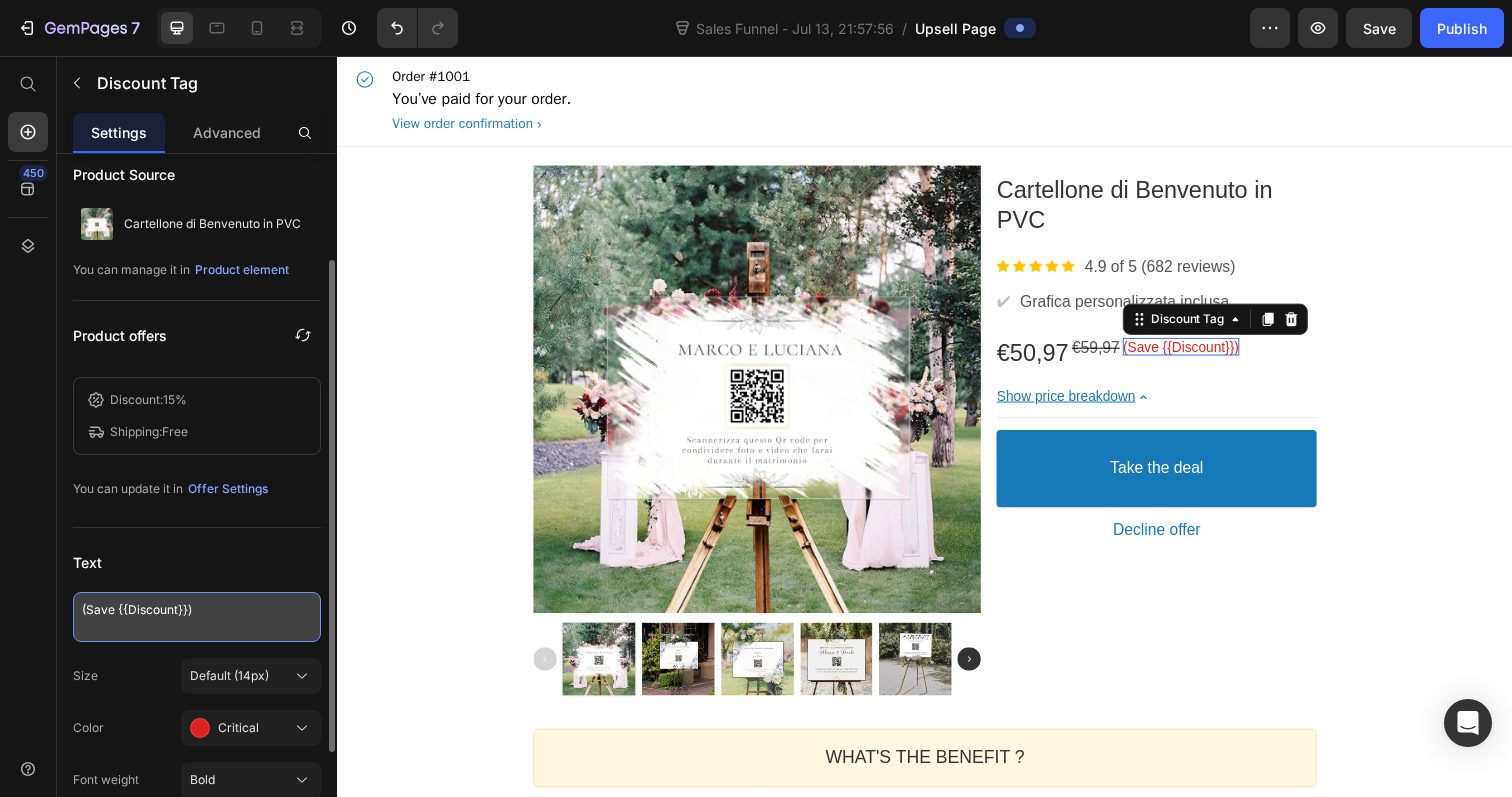 click on "(Save {{Discount}})" at bounding box center [197, 617] 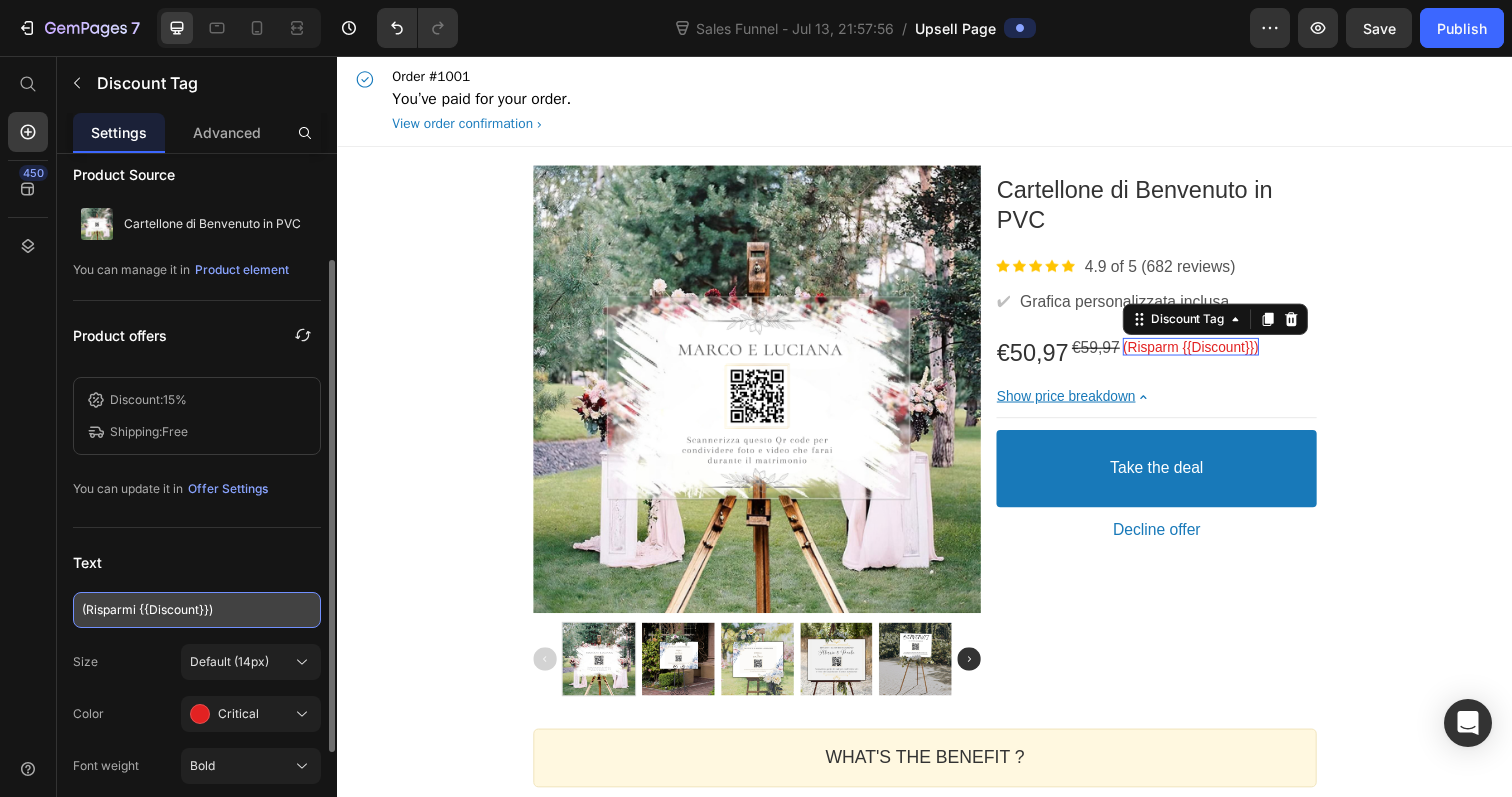 type on "(Risparmia {{Discount}})" 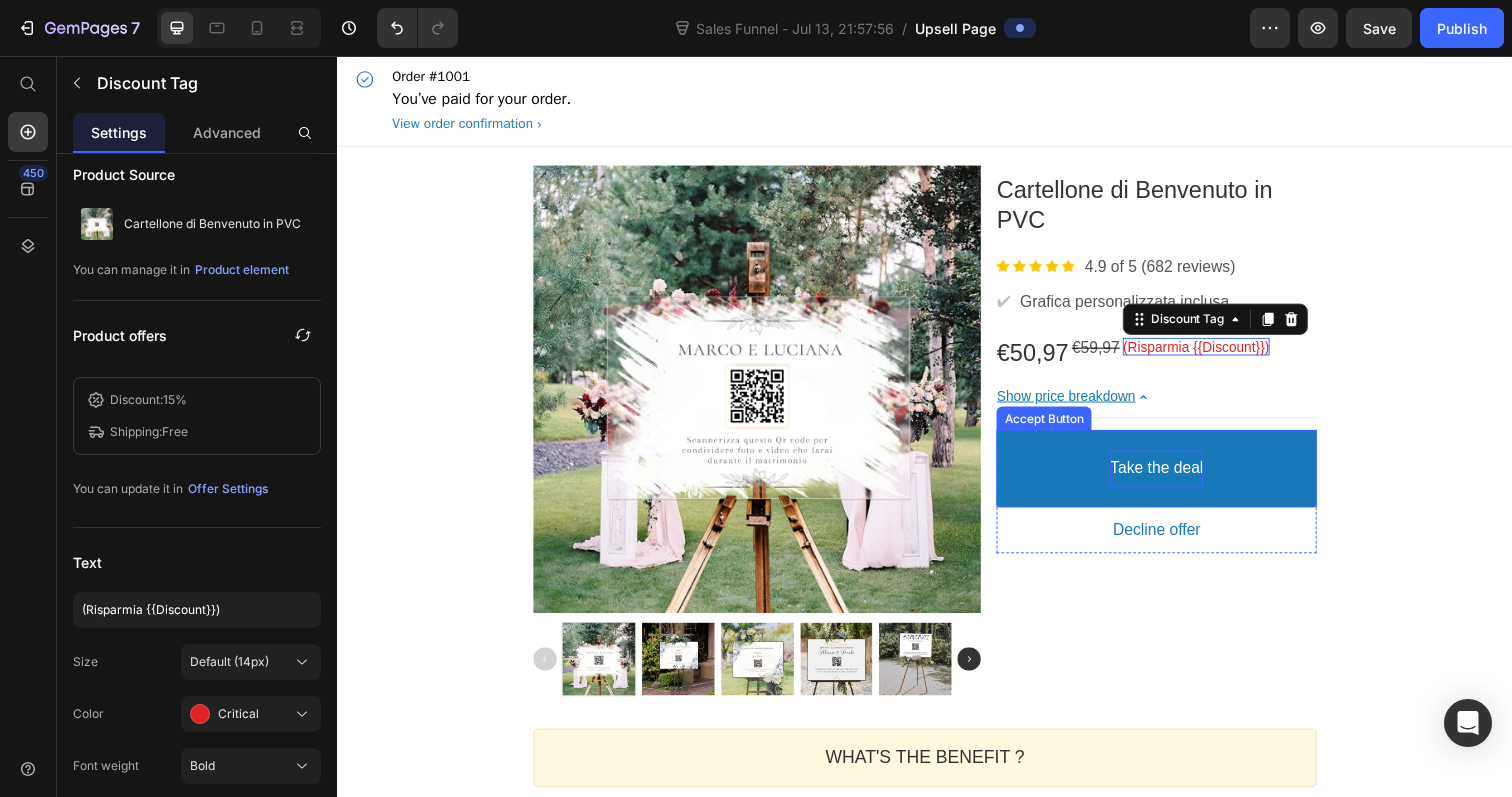 click on "Take the deal" at bounding box center [1173, 477] 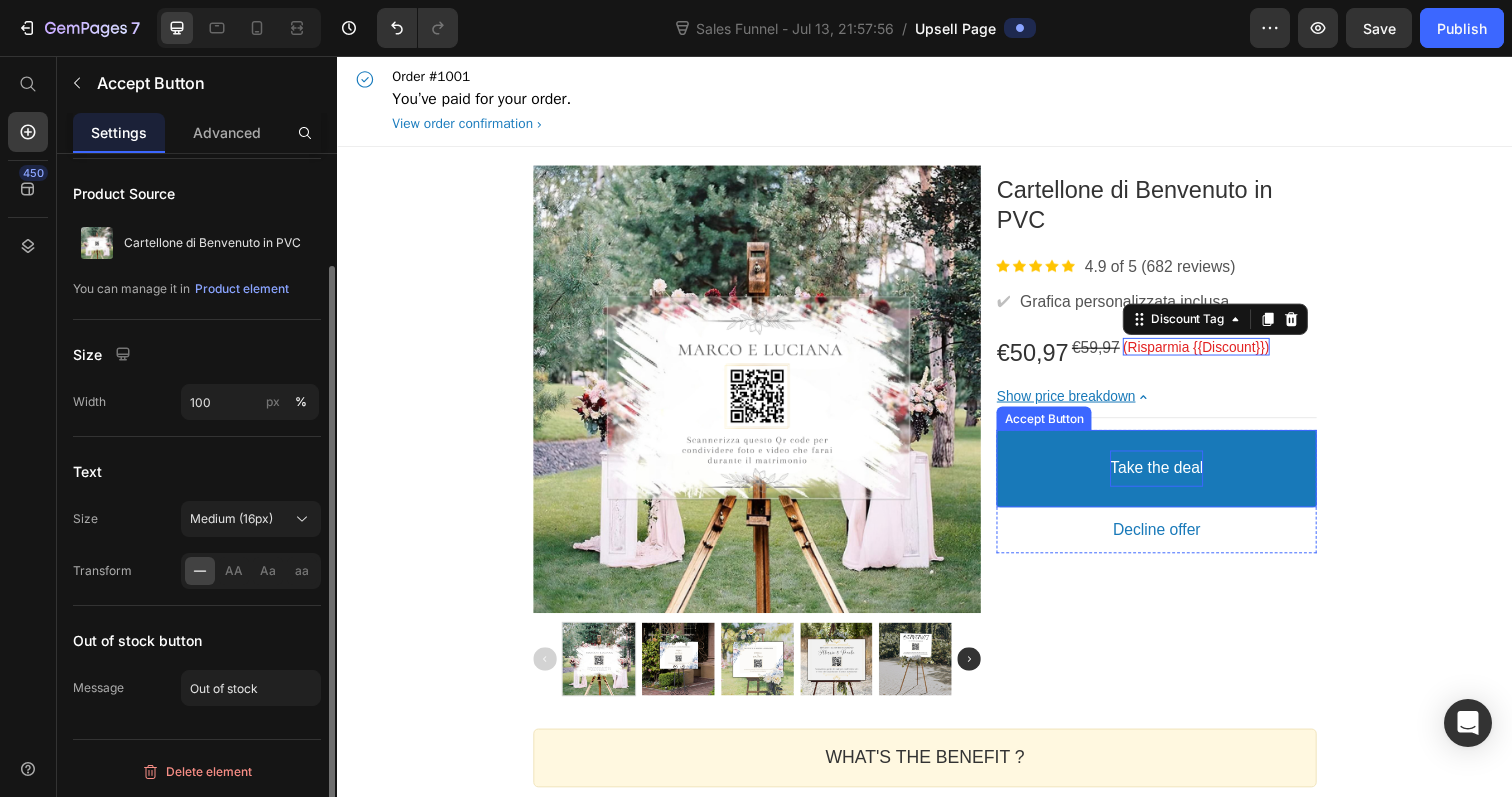 scroll, scrollTop: 0, scrollLeft: 0, axis: both 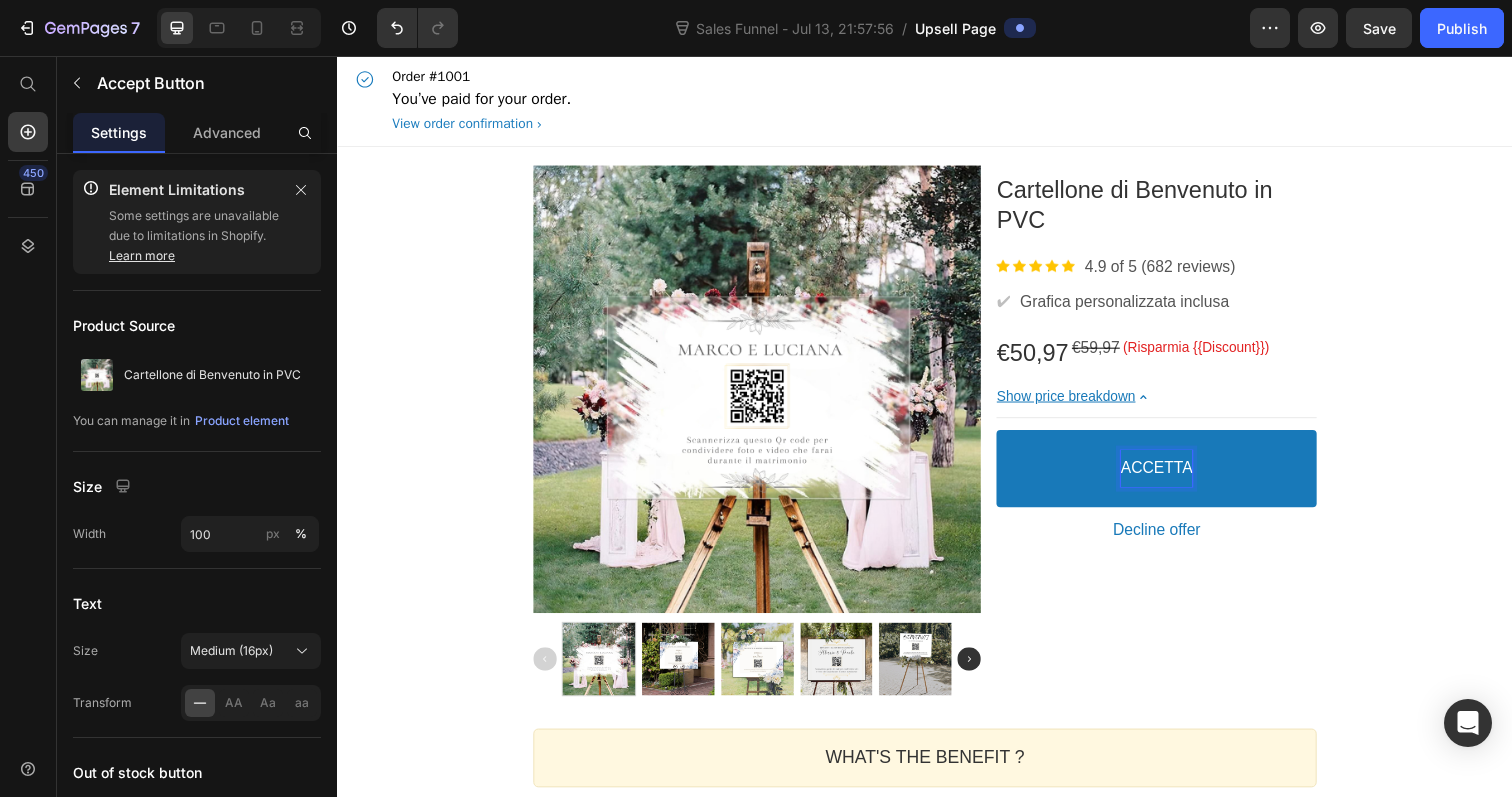 click on "ACCETTA" at bounding box center [1173, 477] 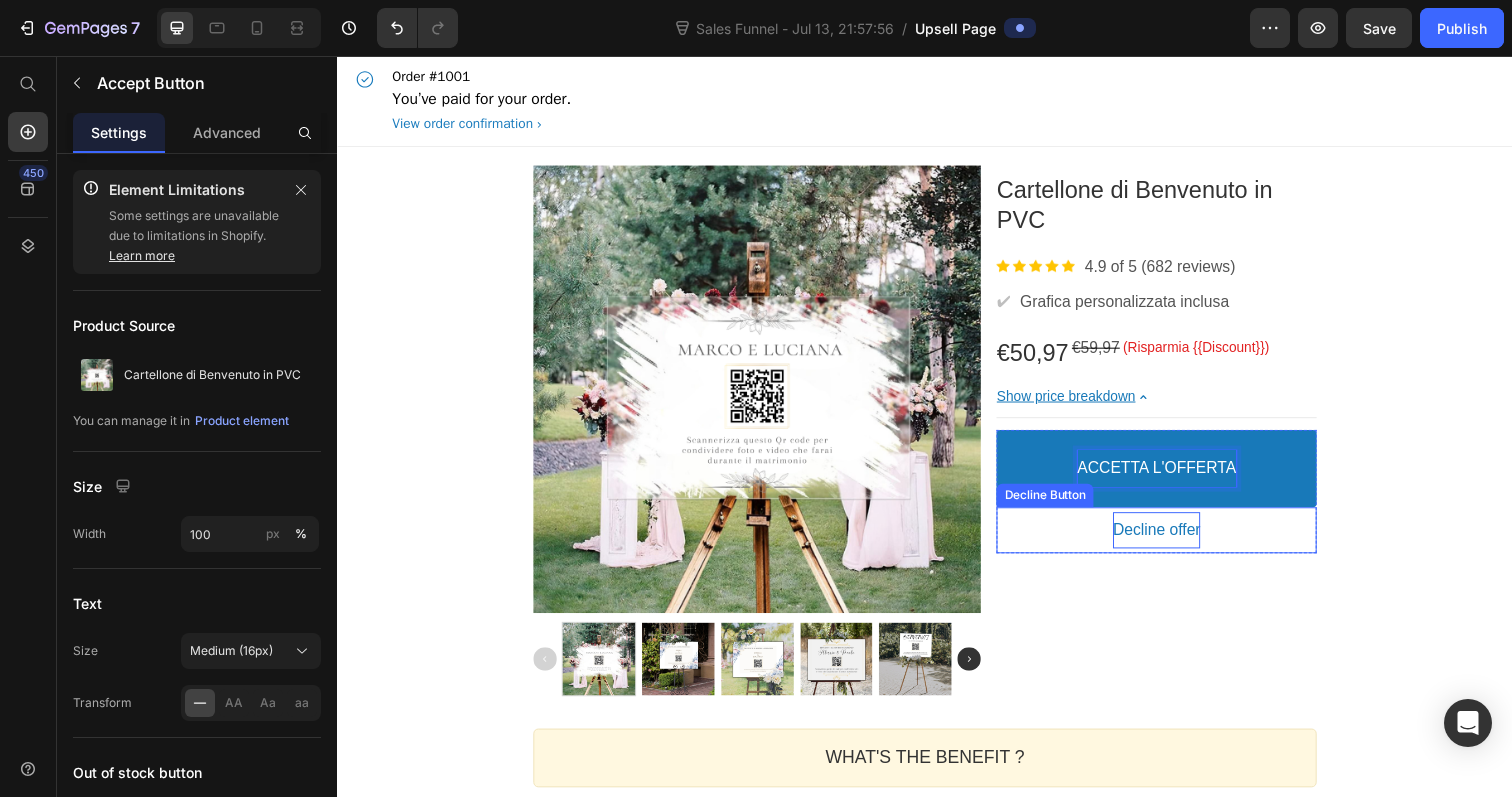 click on "Decline offer" at bounding box center (1174, 540) 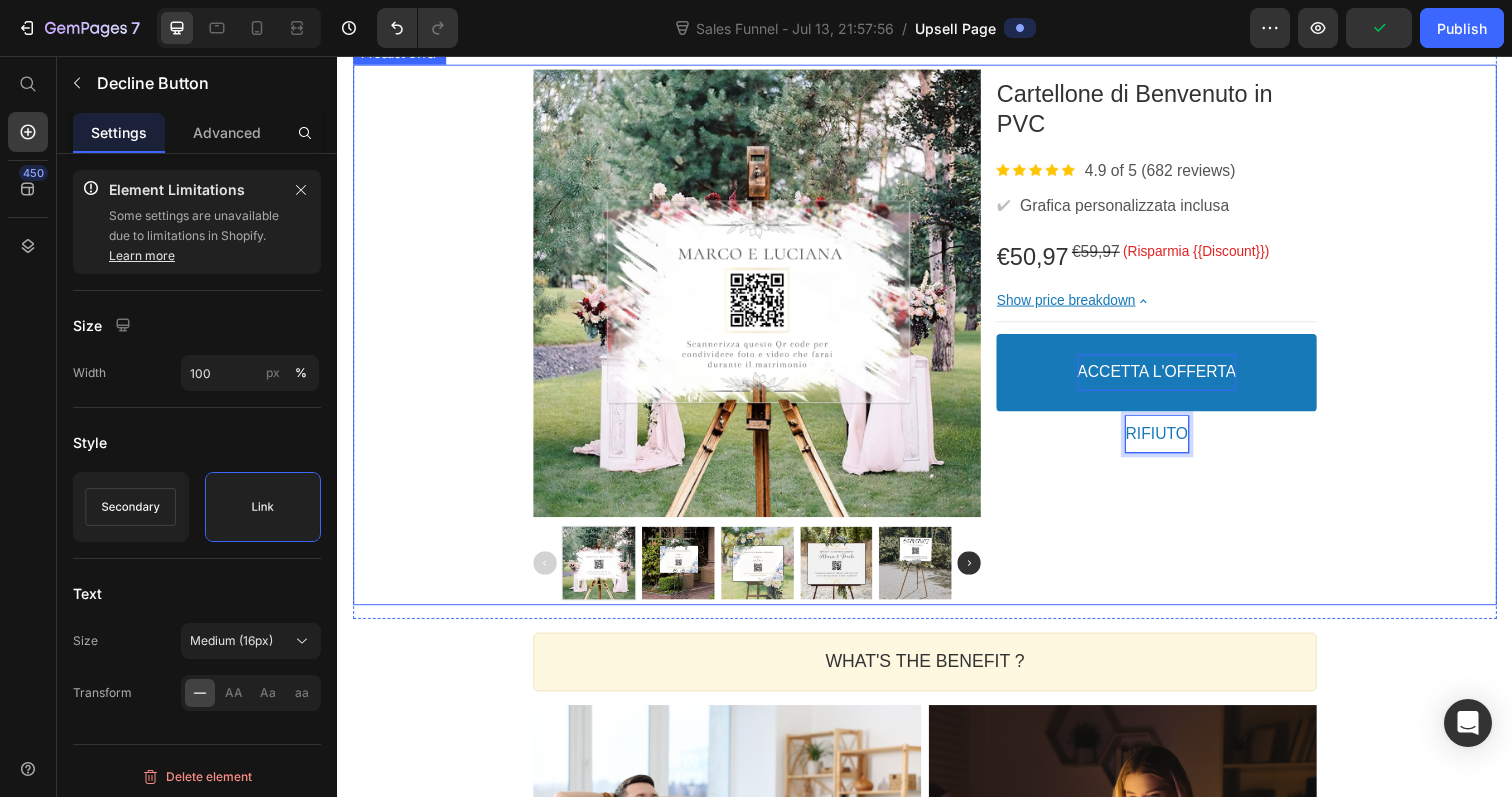scroll, scrollTop: 236, scrollLeft: 0, axis: vertical 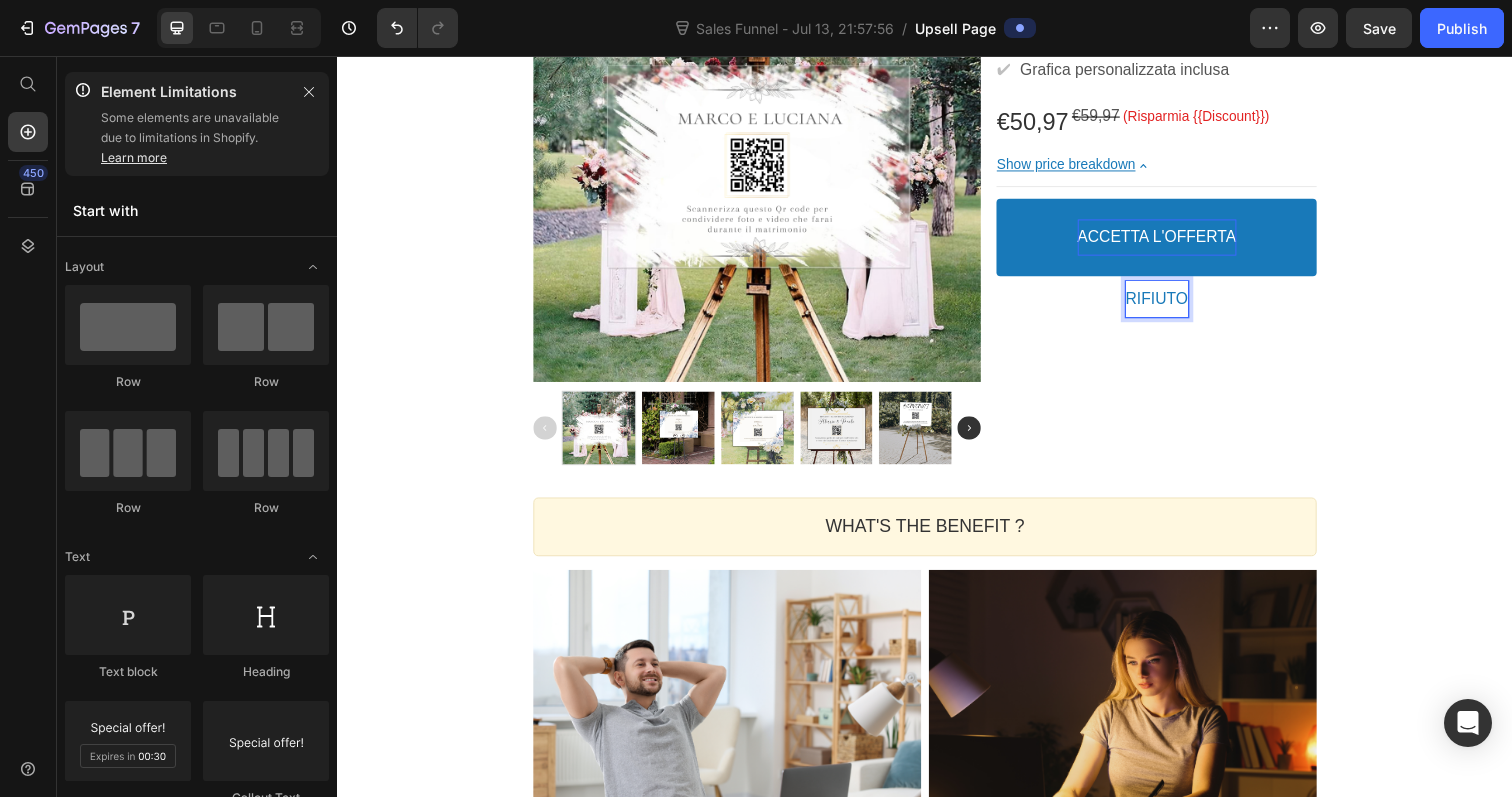 click on "Product Images Cartellone di Benvenuto in PVC Product Title Image 4.9 of 5 (682 reviews) Text block Row ✔ Text block Grafica personalizzata inclusa Text block Row €50,97 Price €59,97 Price (Risparmia {{Discount}}) Discount Tag Row Show price breakdown Price Breakdown ACCETTA L'OFFERTA Accept Button RIFIUTO Decline Button   Row Product Offer Section 1 WHAT'S THE BENEFIT ? Heading Callout Box Image ✔ Text block Focused task lighting Text block Row ✔ Text block Reading comfort Text block Row ✔ Text block Stylish decor element Text block Row Image ✔ Text block Perfect mood lighting Text block Row ✔ Text block Cozy atmosphere Text block Row ✔ Text block Reduces eye strain Text block Row Row Section 2 Customer Reviews Heading Image 4.9 of 5 (682 reviews) Text block Row 98% reviewers recommend this product Text block Callout Box Image This lamp completely transformed my living room—perfect blend of style and function! Text block Image Jonh Text block Row Row Image Text block Image MARIO Row Row" at bounding box center [937, 730] 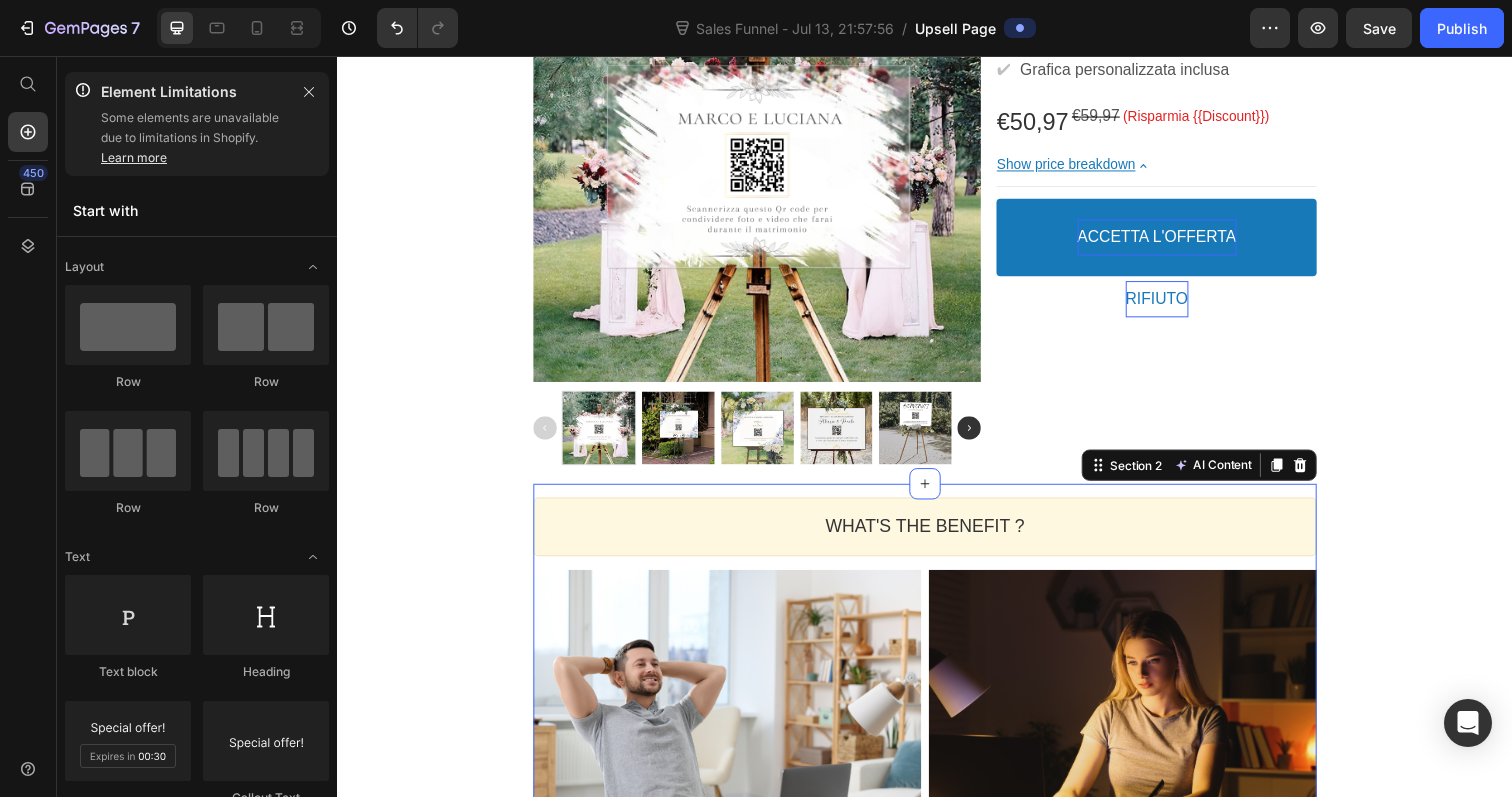 click on "WHAT'S THE BENEFIT ? Heading Callout Box Image ✔ Text block Focused task lighting Text block Row ✔ Text block Reading comfort Text block Row ✔ Text block Stylish decor element Text block Row Image ✔ Text block Perfect mood lighting Text block Row ✔ Text block Cozy atmosphere Text block Row ✔ Text block Reduces eye strain Text block Row Row Section 2   AI Content Write with GemAI What would you like to describe here? Tone and Voice Persuasive Product Album Digitale Salva Ricordi Show more Generate" at bounding box center (937, 745) 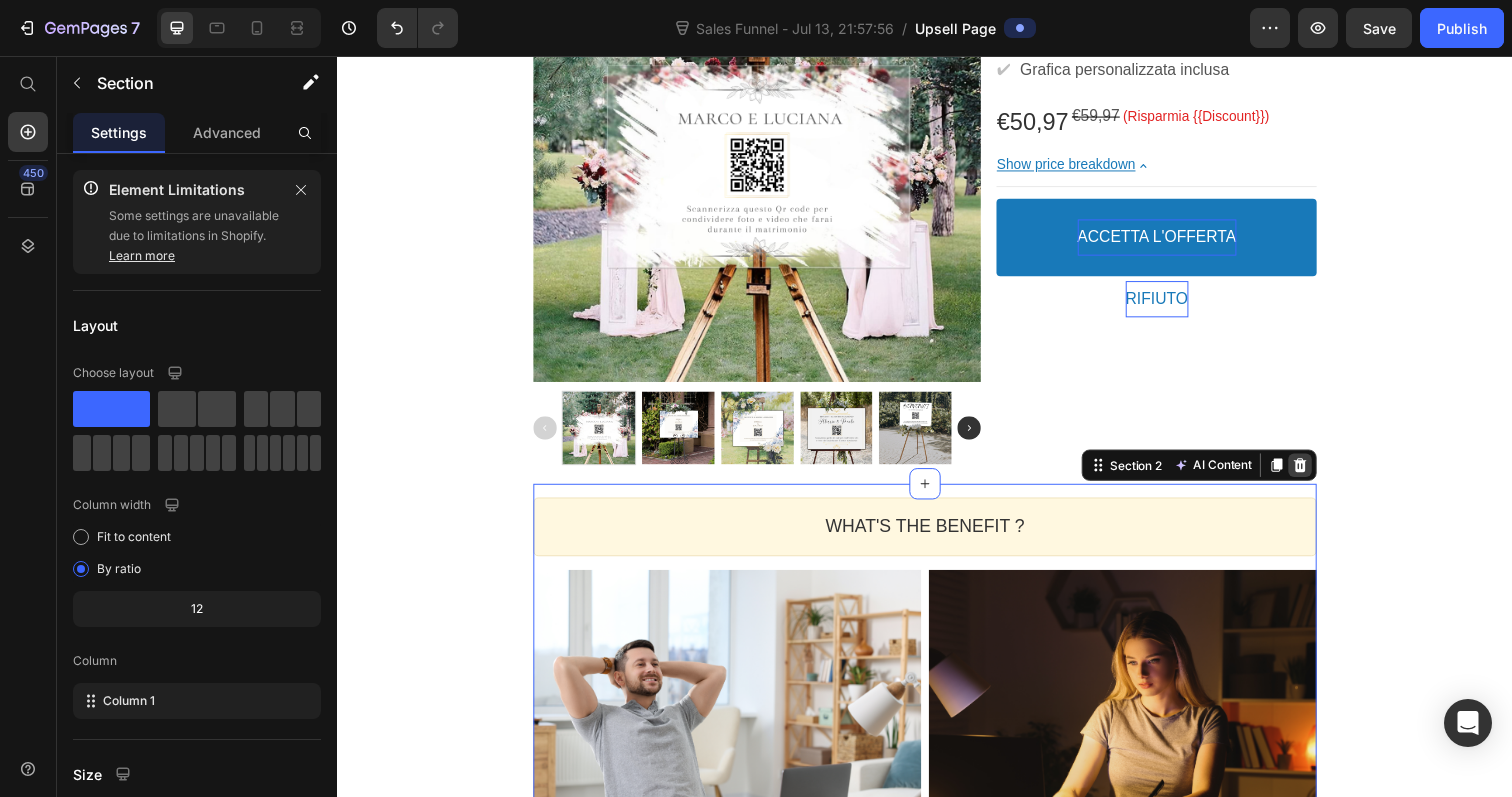 click at bounding box center (1320, 474) 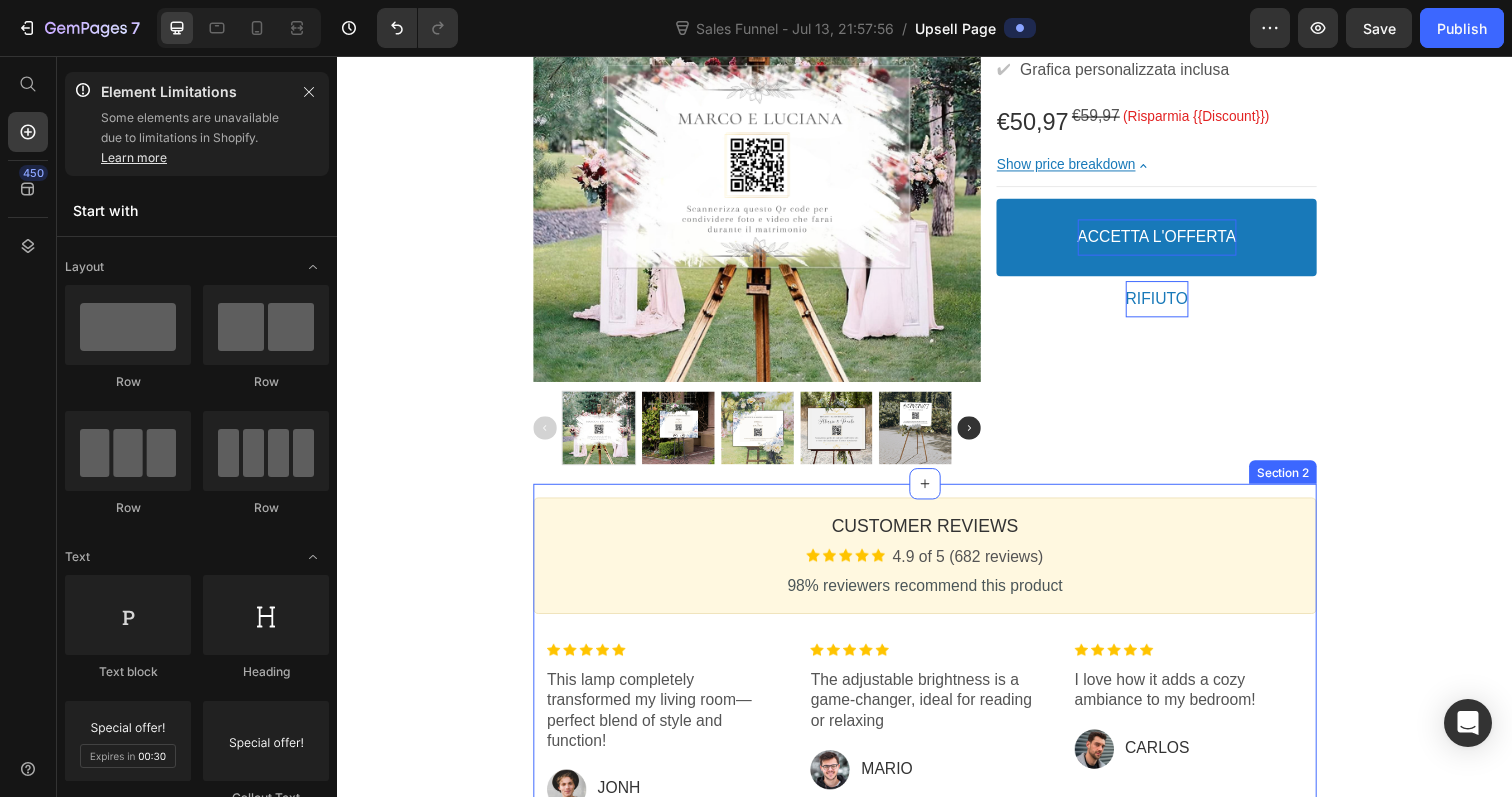 click on "Customer Reviews Heading Image 4.9 of 5 (682 reviews) Text block Row 98% reviewers recommend this product Text block Callout Box Image This lamp completely transformed my living room—perfect blend of style and function! Text block Image Jonh Text block Row Row Image The adjustable brightness is a game-changer, ideal for reading or relaxing Text block Image MARIO Text block Row Row Image I love how it adds a cozy ambiance to my bedroom! Text block Image CARLOS Text block Row Row Row Section 2" at bounding box center [937, 682] 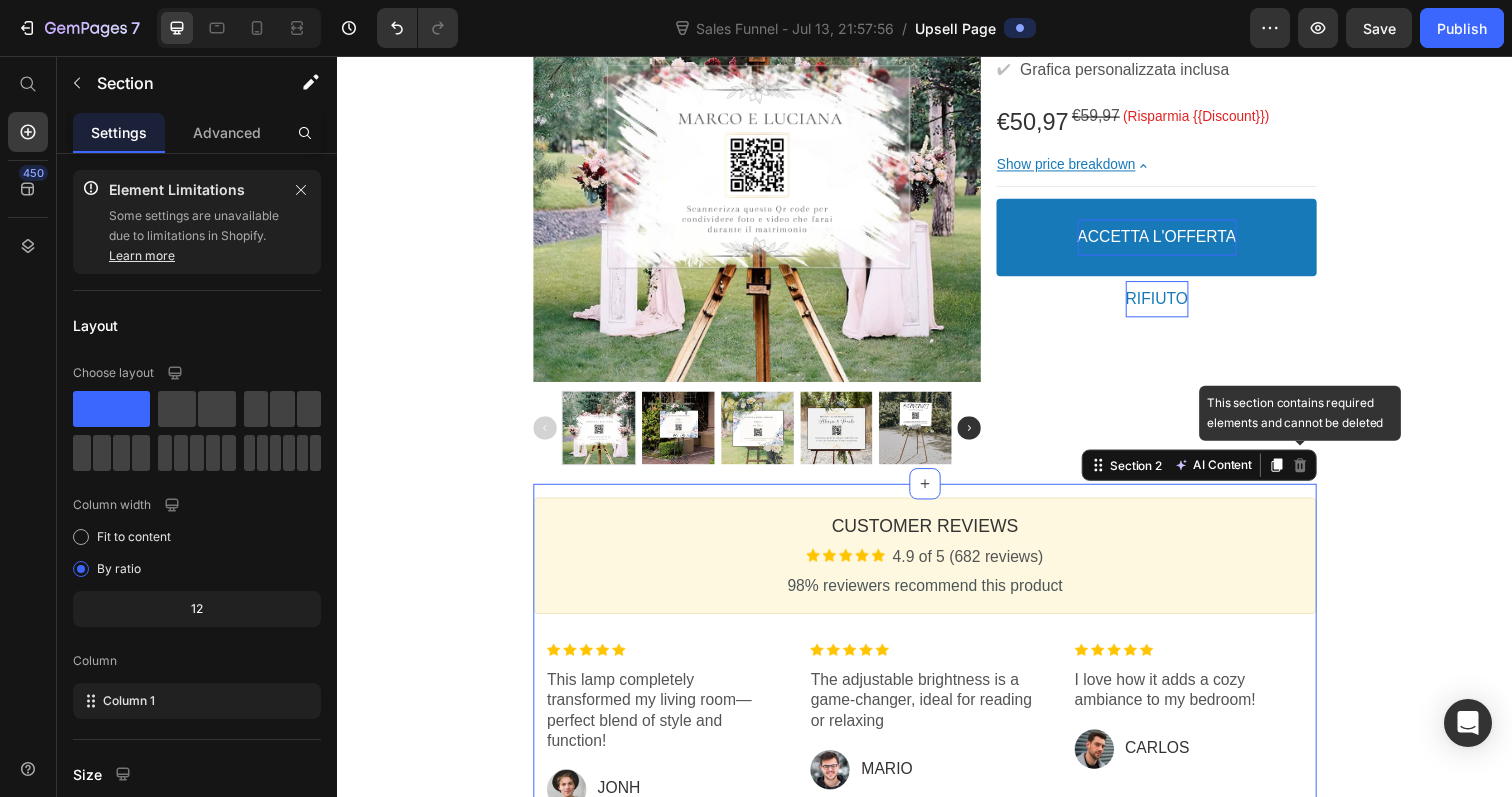 click 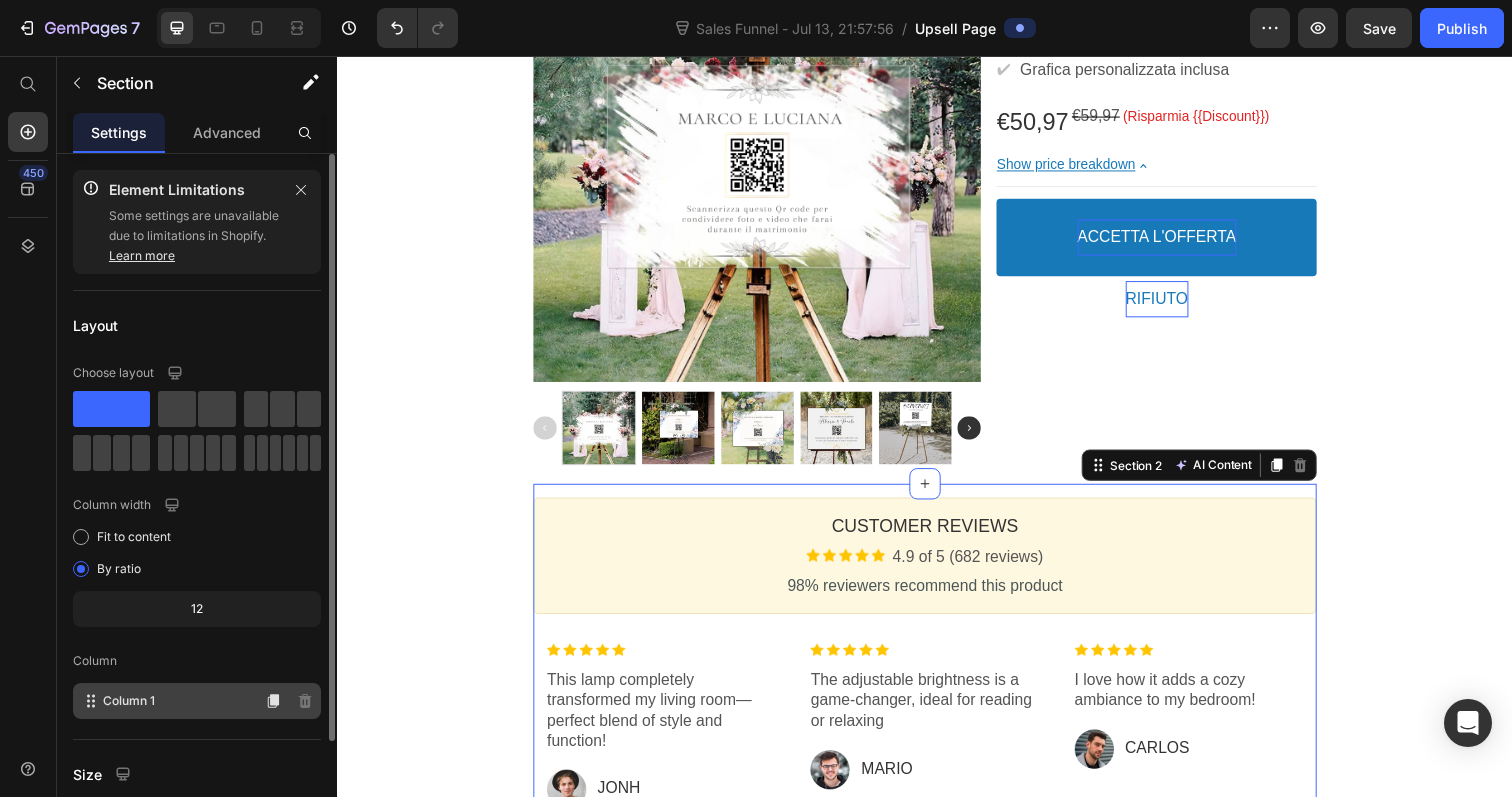 scroll, scrollTop: 134, scrollLeft: 0, axis: vertical 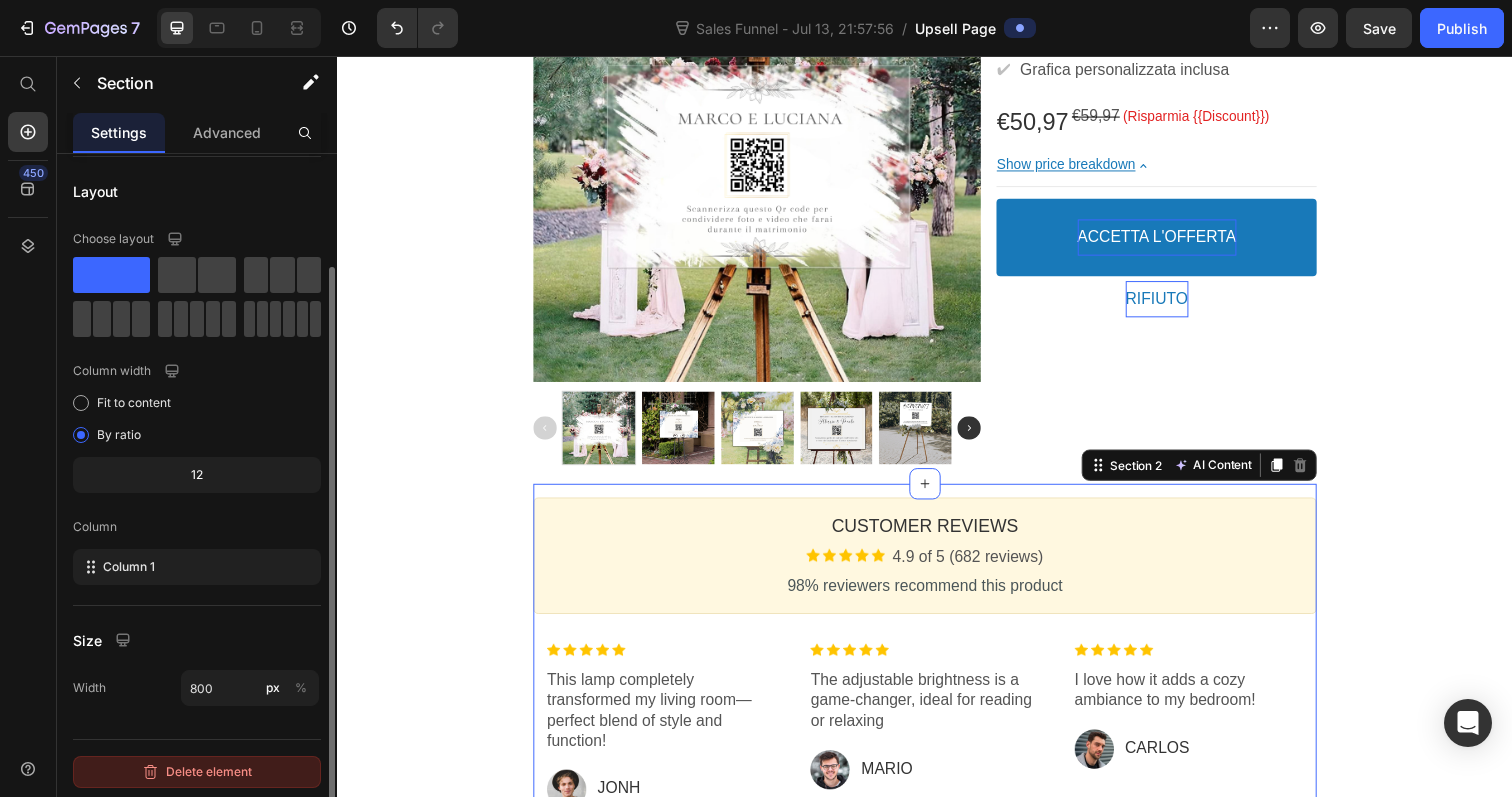 click on "Delete element" at bounding box center (197, 772) 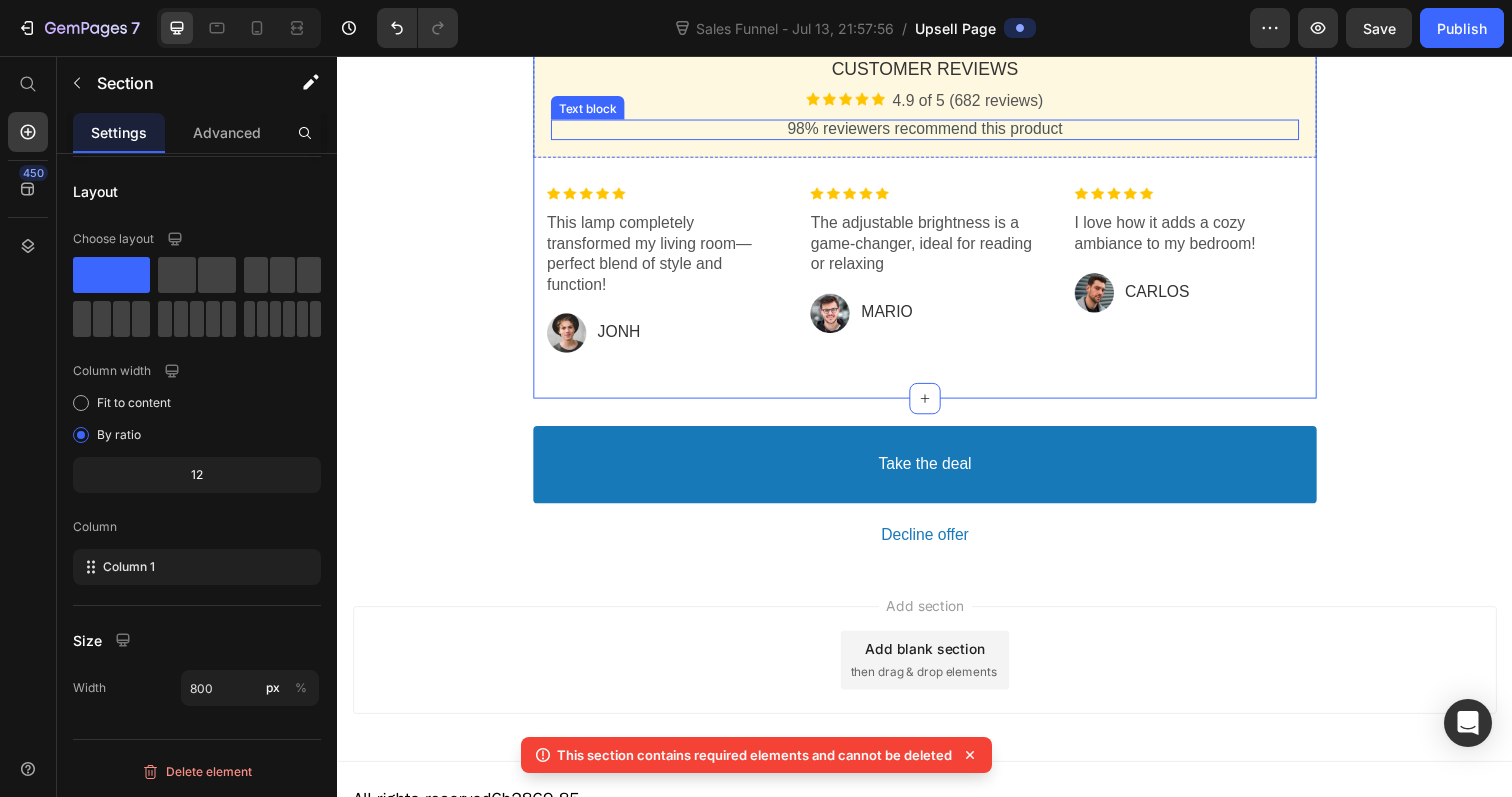 scroll, scrollTop: 743, scrollLeft: 0, axis: vertical 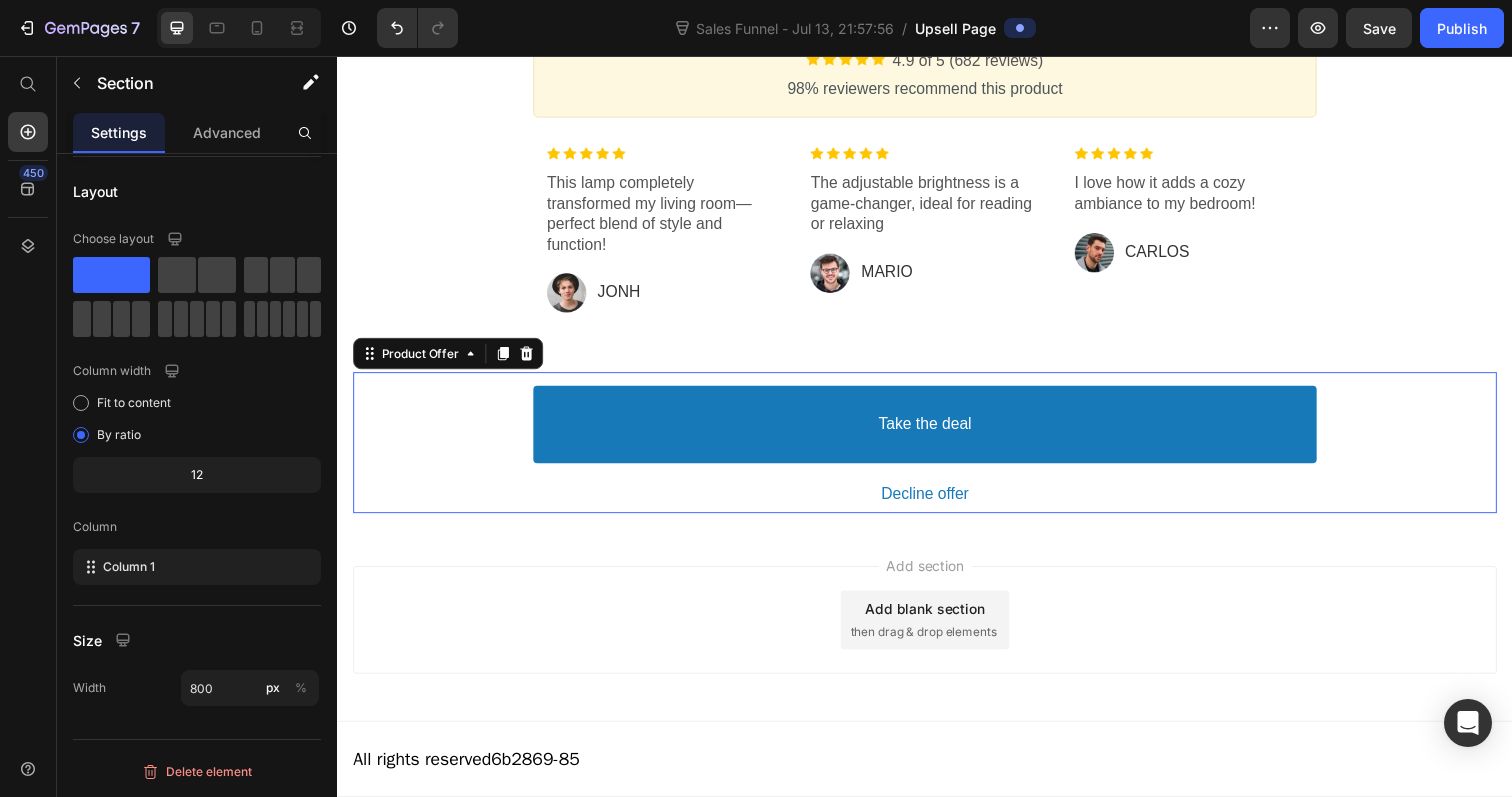 click on "Take the deal Accept Button Decline offer Decline Button" at bounding box center (937, 451) 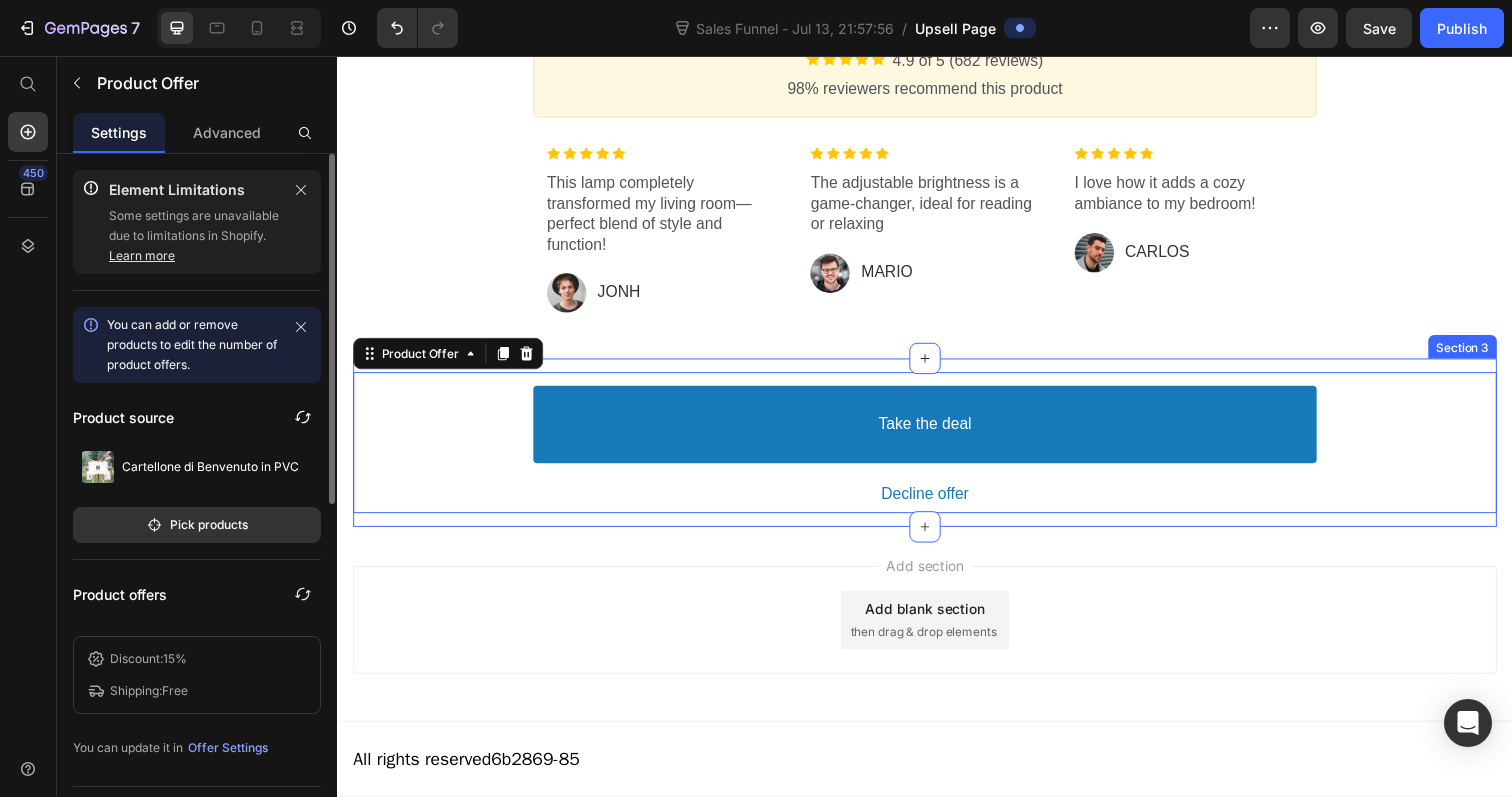 click on "Take the deal Accept Button Decline offer Decline Button Product Offer   Section 3" at bounding box center (937, 451) 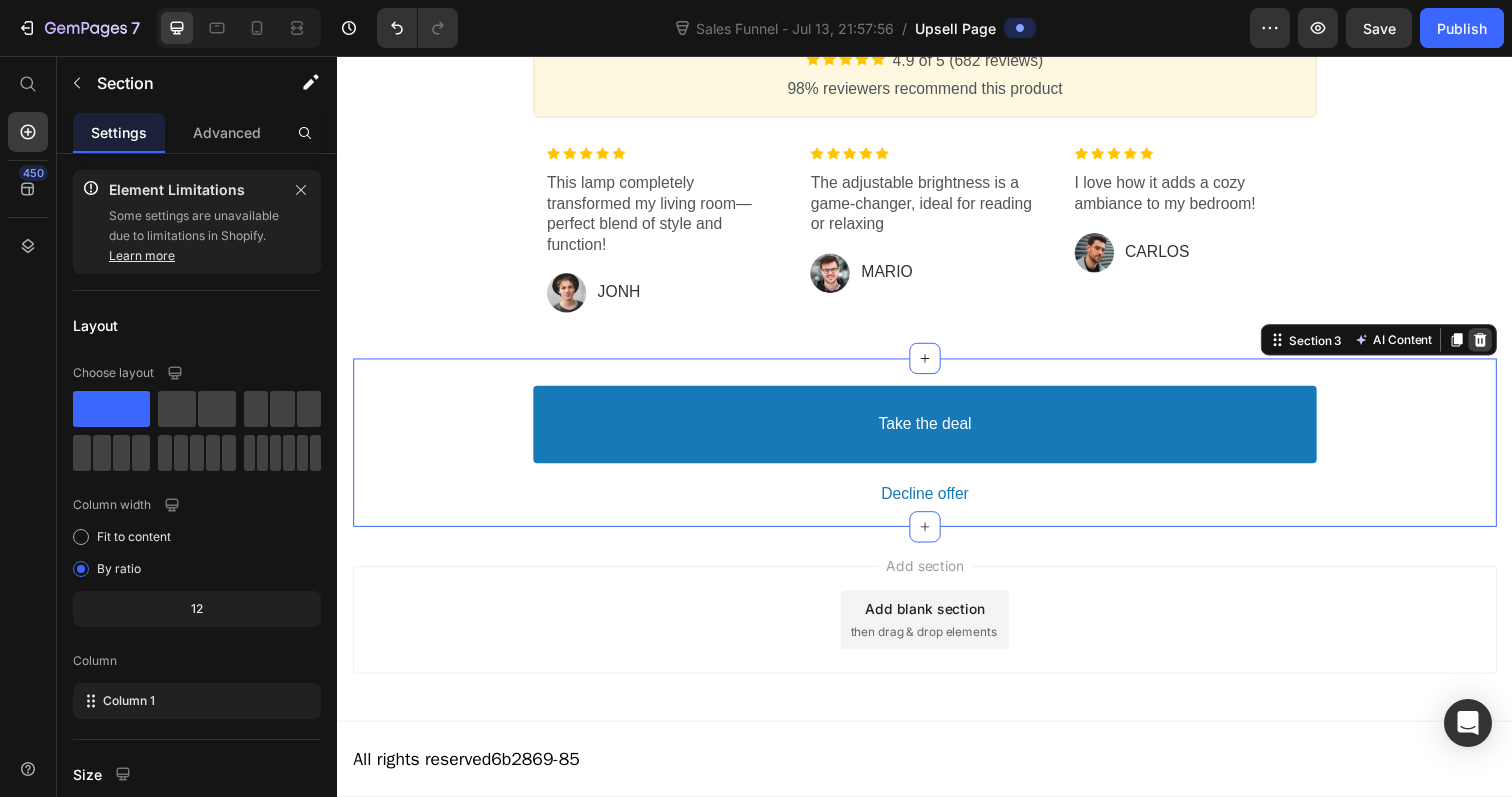 click 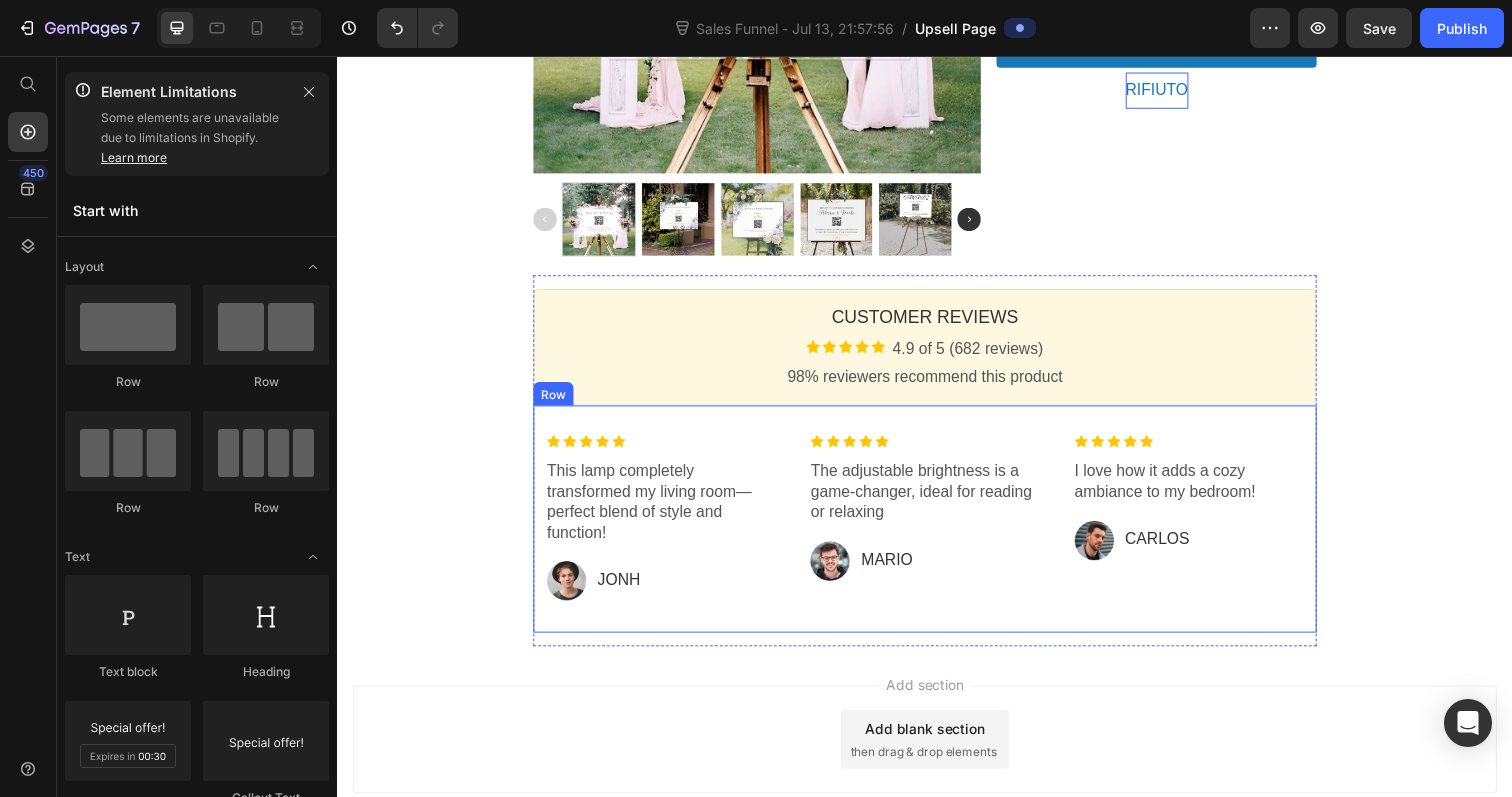 scroll, scrollTop: 387, scrollLeft: 0, axis: vertical 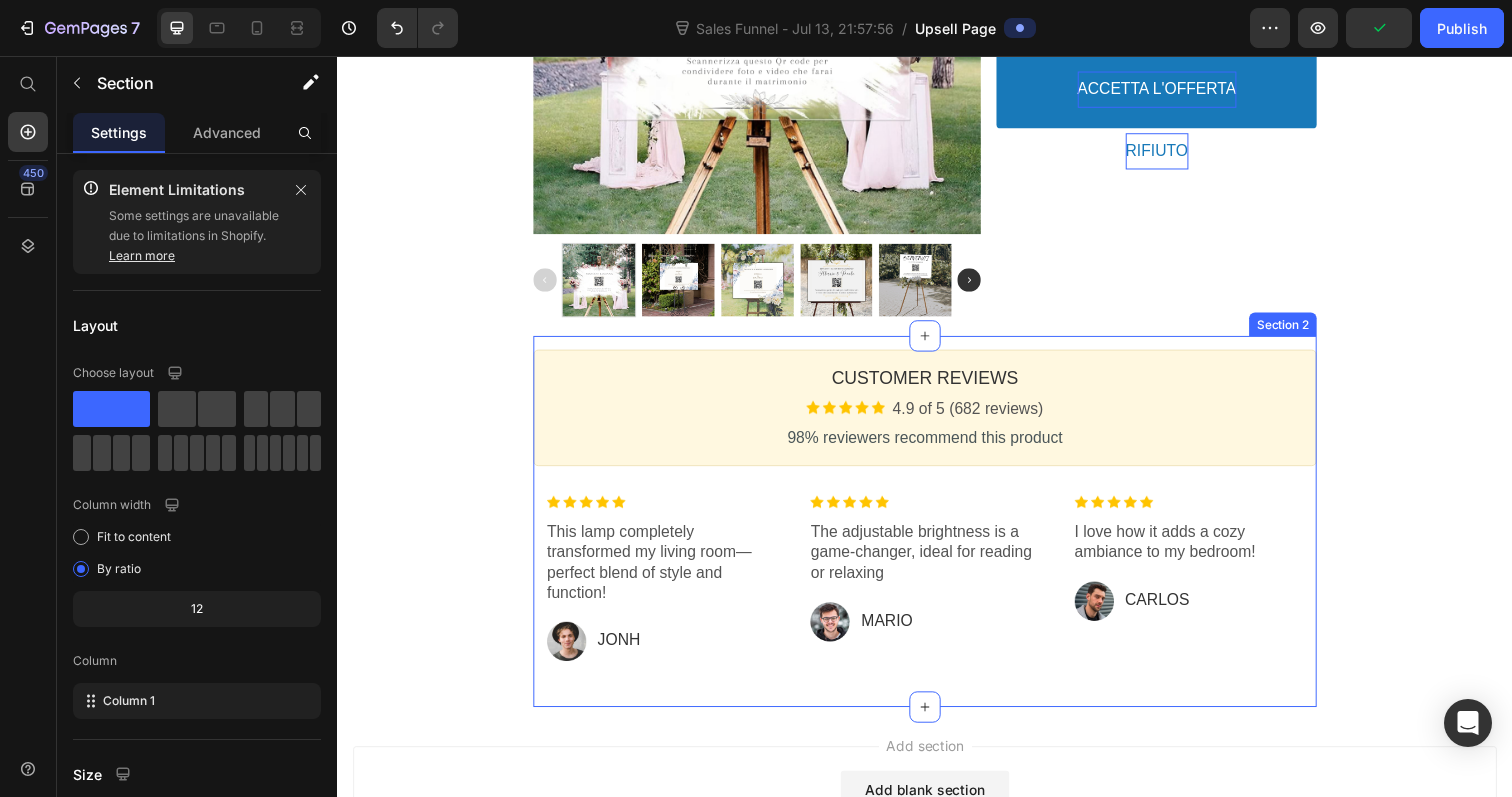 click on "Customer Reviews Heading Image 4.9 of 5 (682 reviews) Text block Row 98% reviewers recommend this product Text block Callout Box Image This lamp completely transformed my living room—perfect blend of style and function! Text block Image Jonh Text block Row Row Image The adjustable brightness is a game-changer, ideal for reading or relaxing Text block Image MARIO Text block Row Row Image I love how it adds a cozy ambiance to my bedroom! Text block Image CARLOS Text block Row Row Row Section 2" at bounding box center (937, 531) 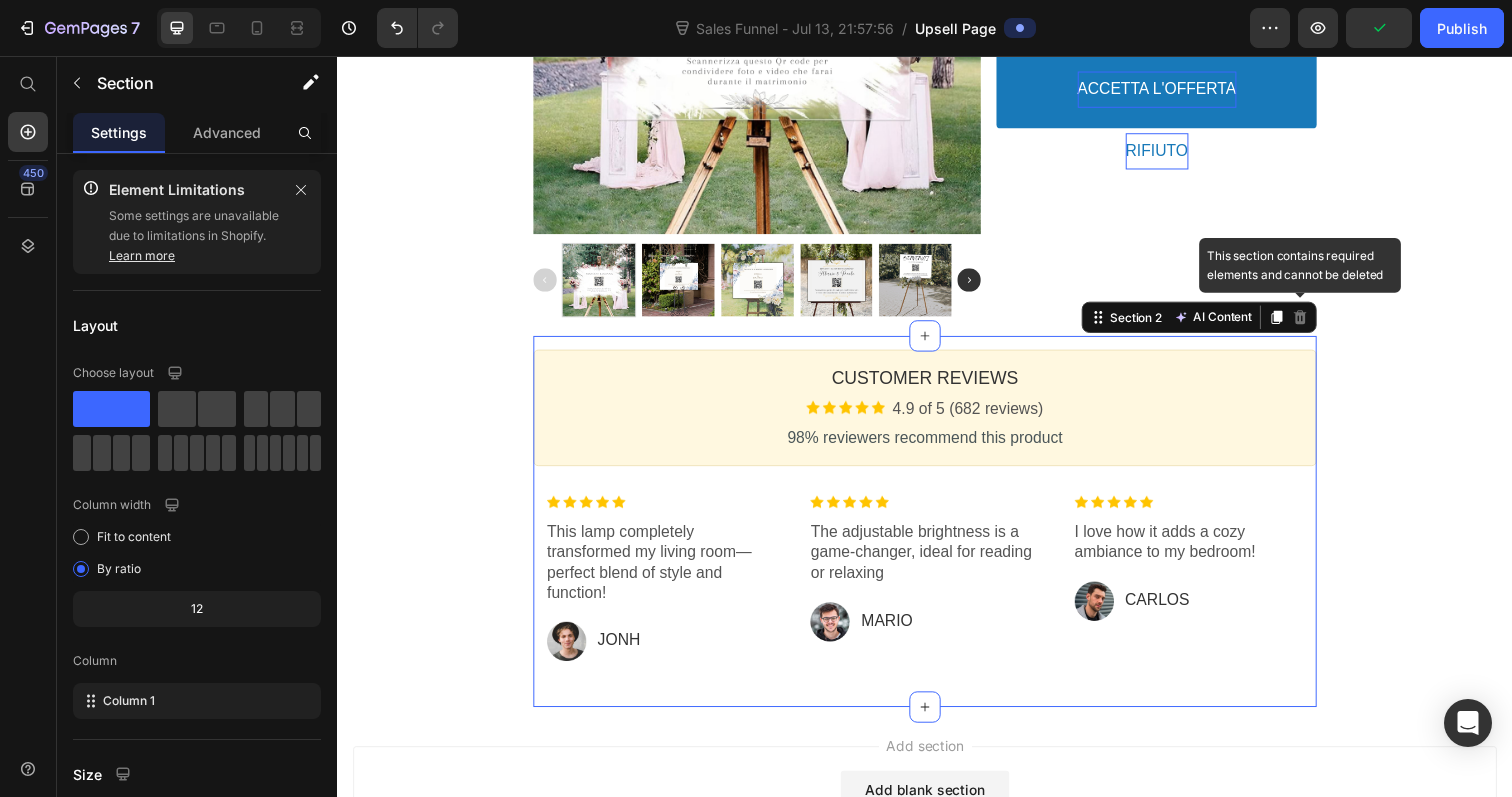 click 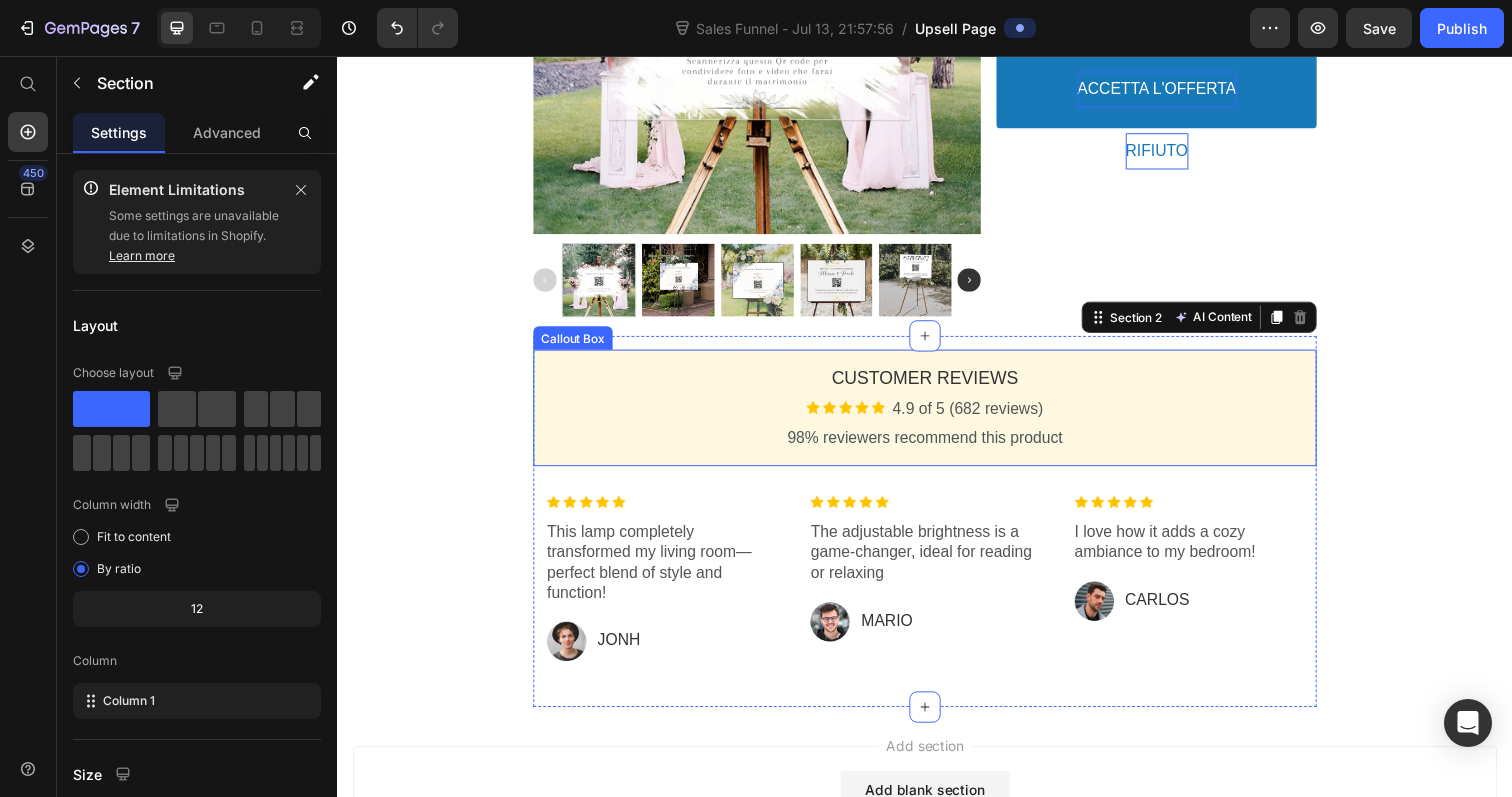 click on "Customer Reviews Heading Image 4.9 of 5 (682 reviews) Text block Row 98% reviewers recommend this product Text block" at bounding box center (937, 415) 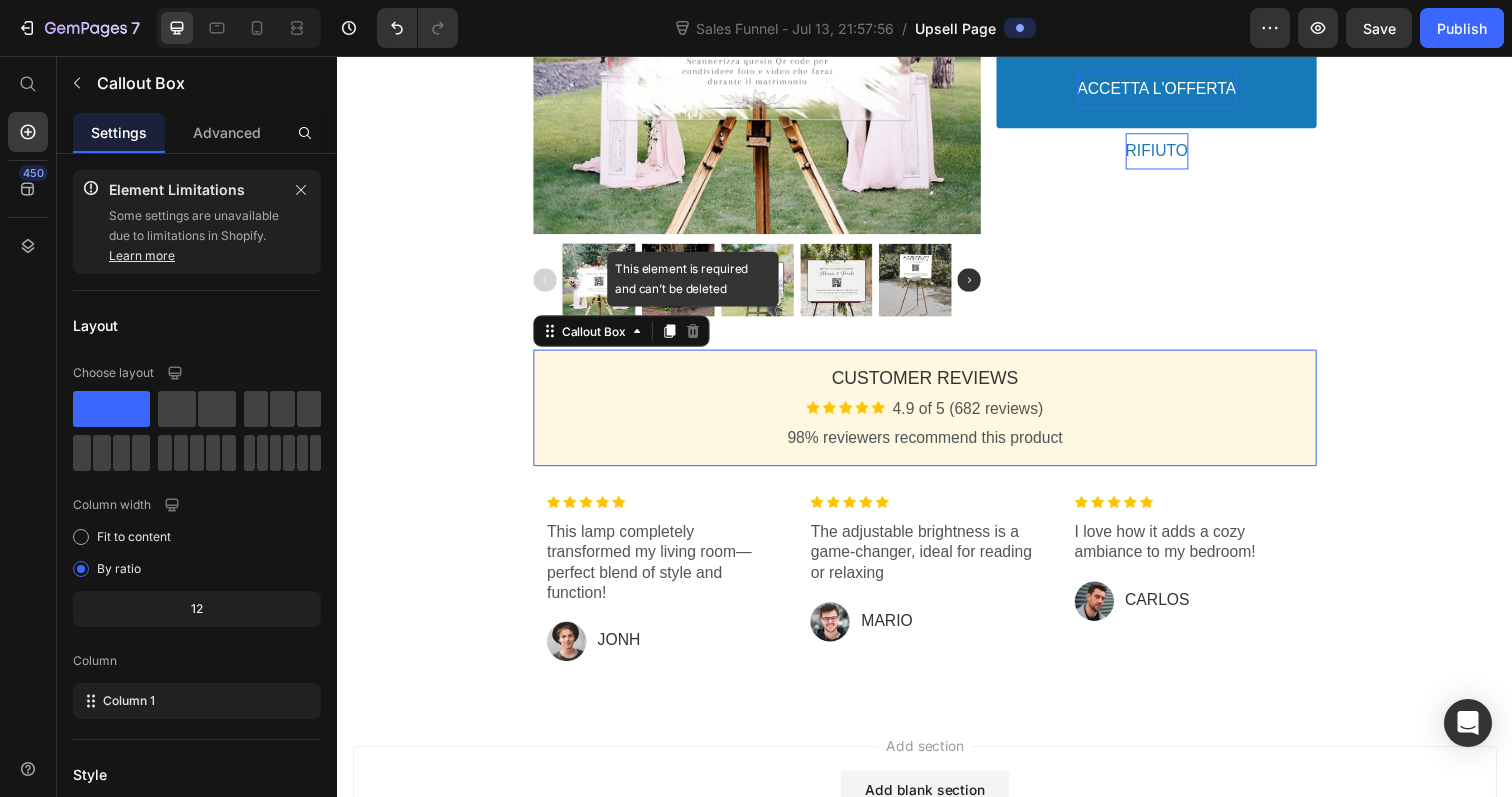 click 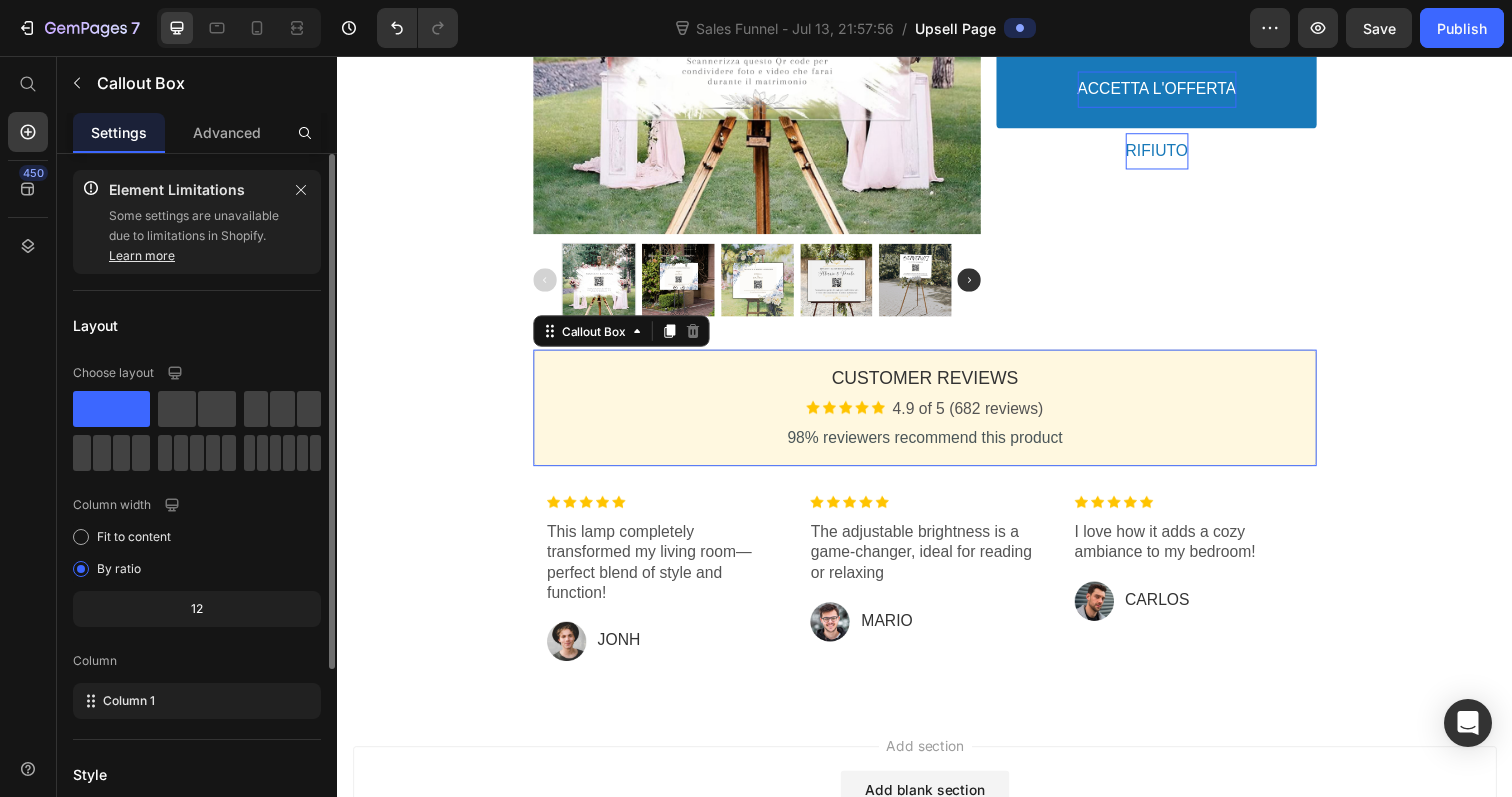 scroll, scrollTop: 251, scrollLeft: 0, axis: vertical 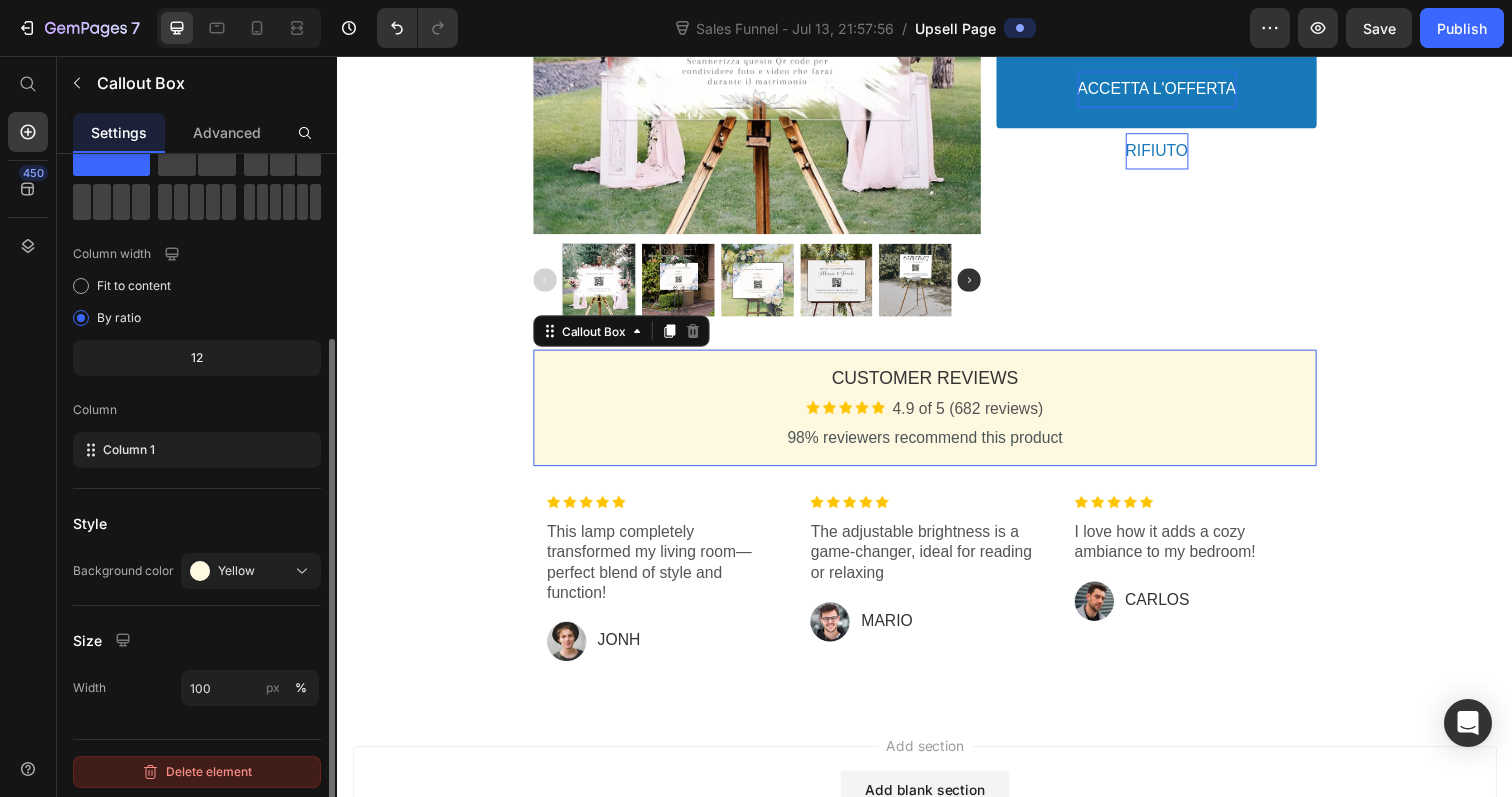click on "Delete element" at bounding box center (197, 772) 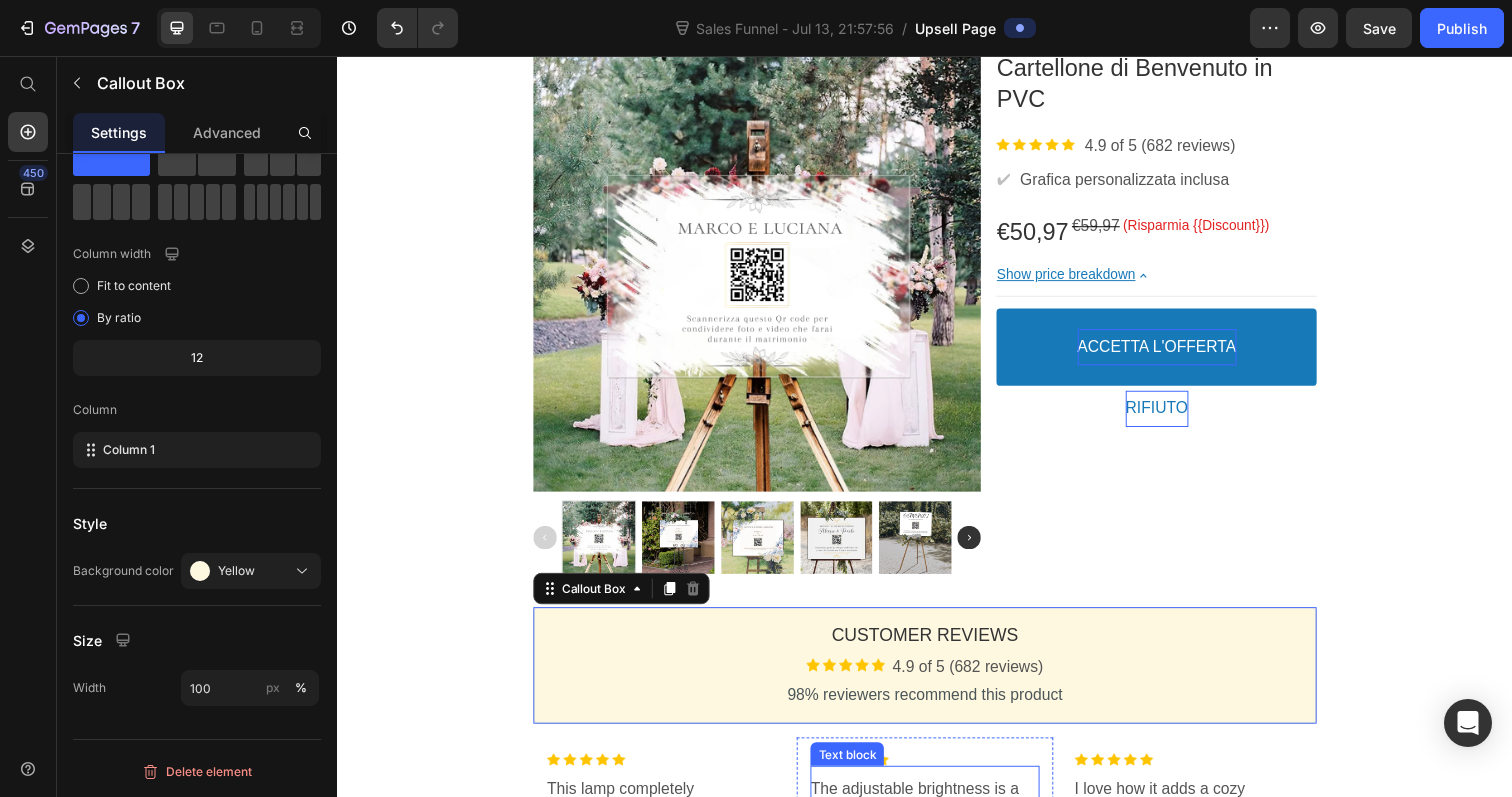 scroll, scrollTop: 0, scrollLeft: 0, axis: both 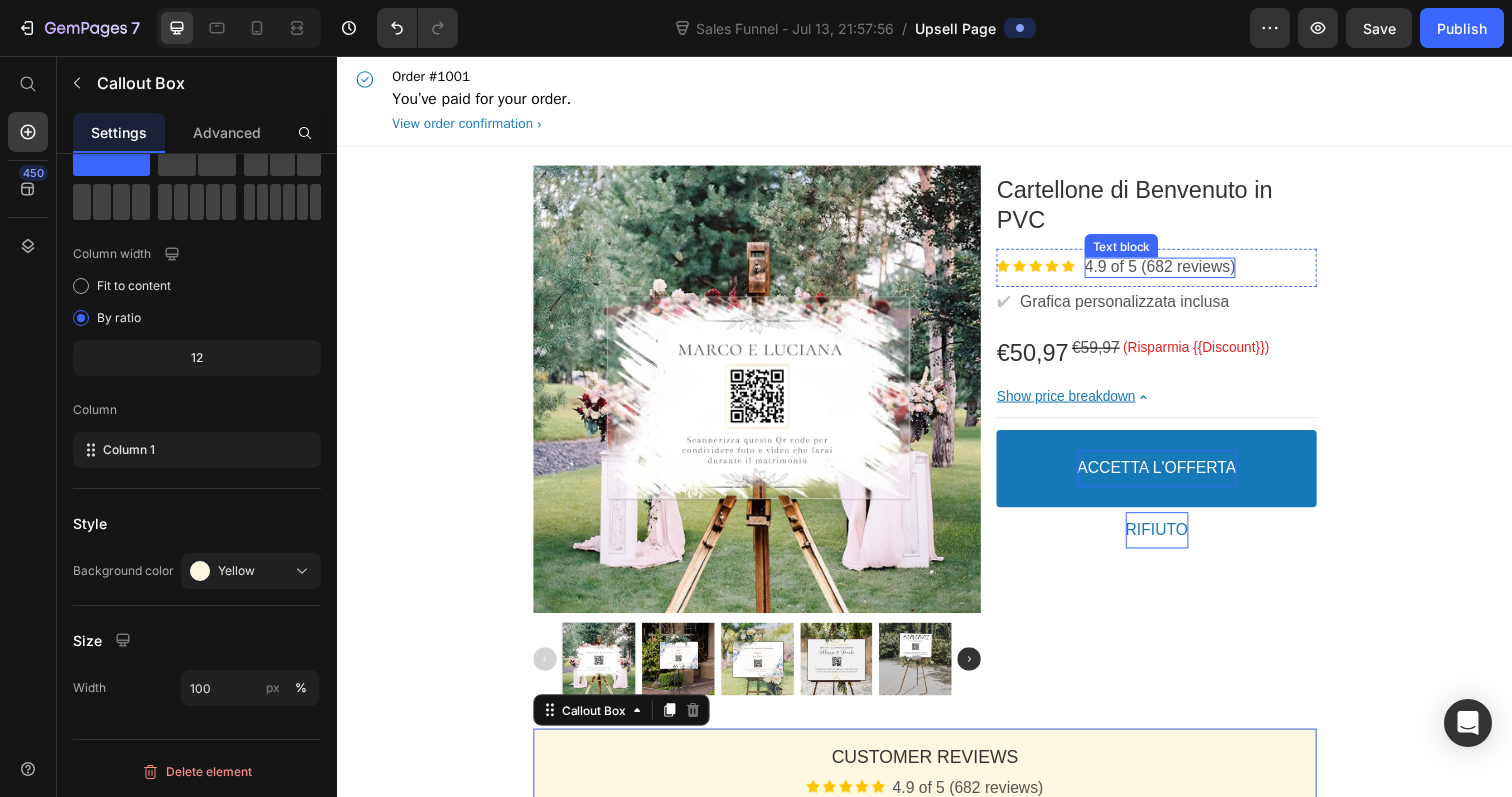 click on "4.9 of 5 (682 reviews)" at bounding box center (1177, 272) 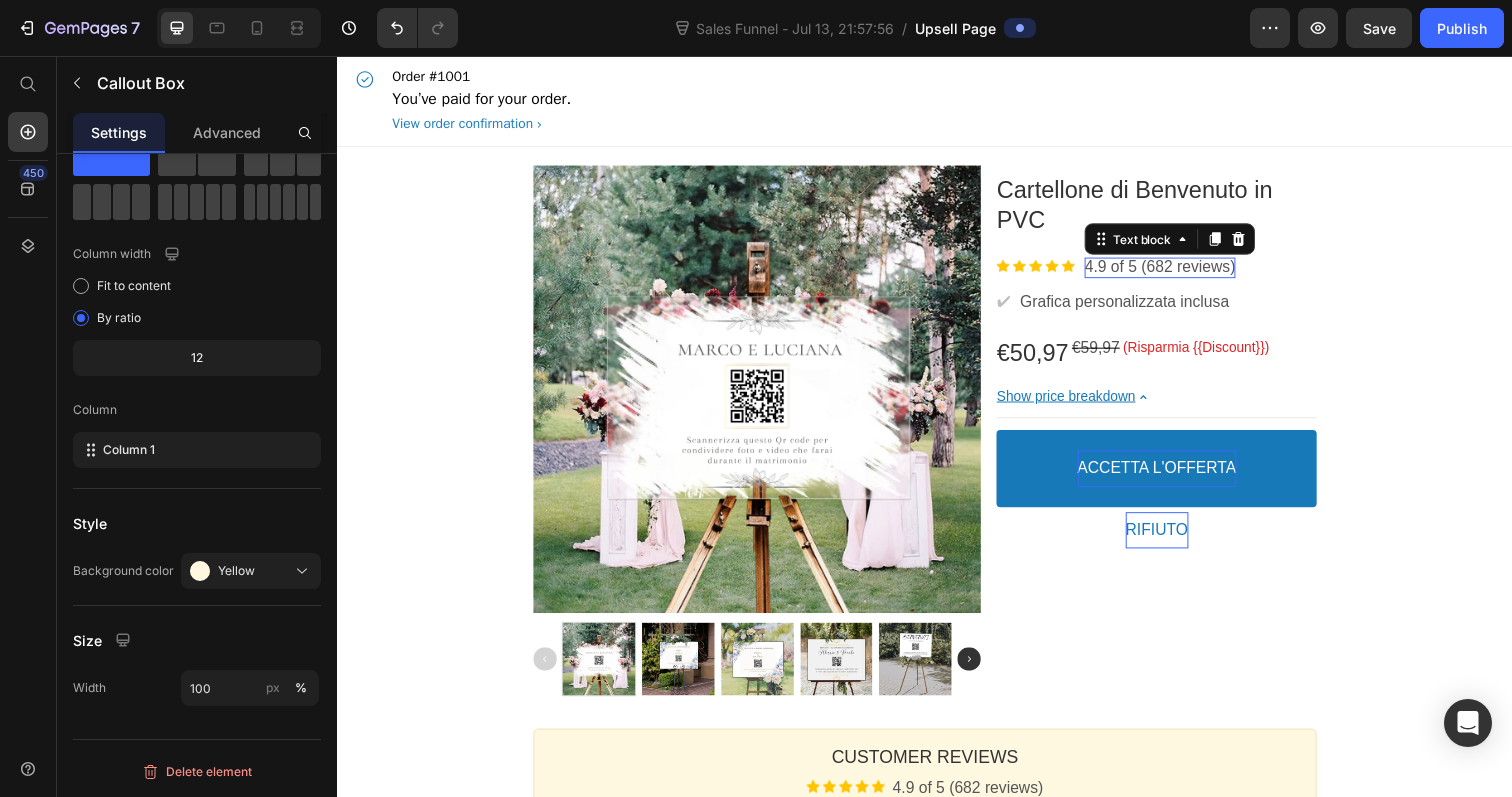 scroll, scrollTop: 0, scrollLeft: 0, axis: both 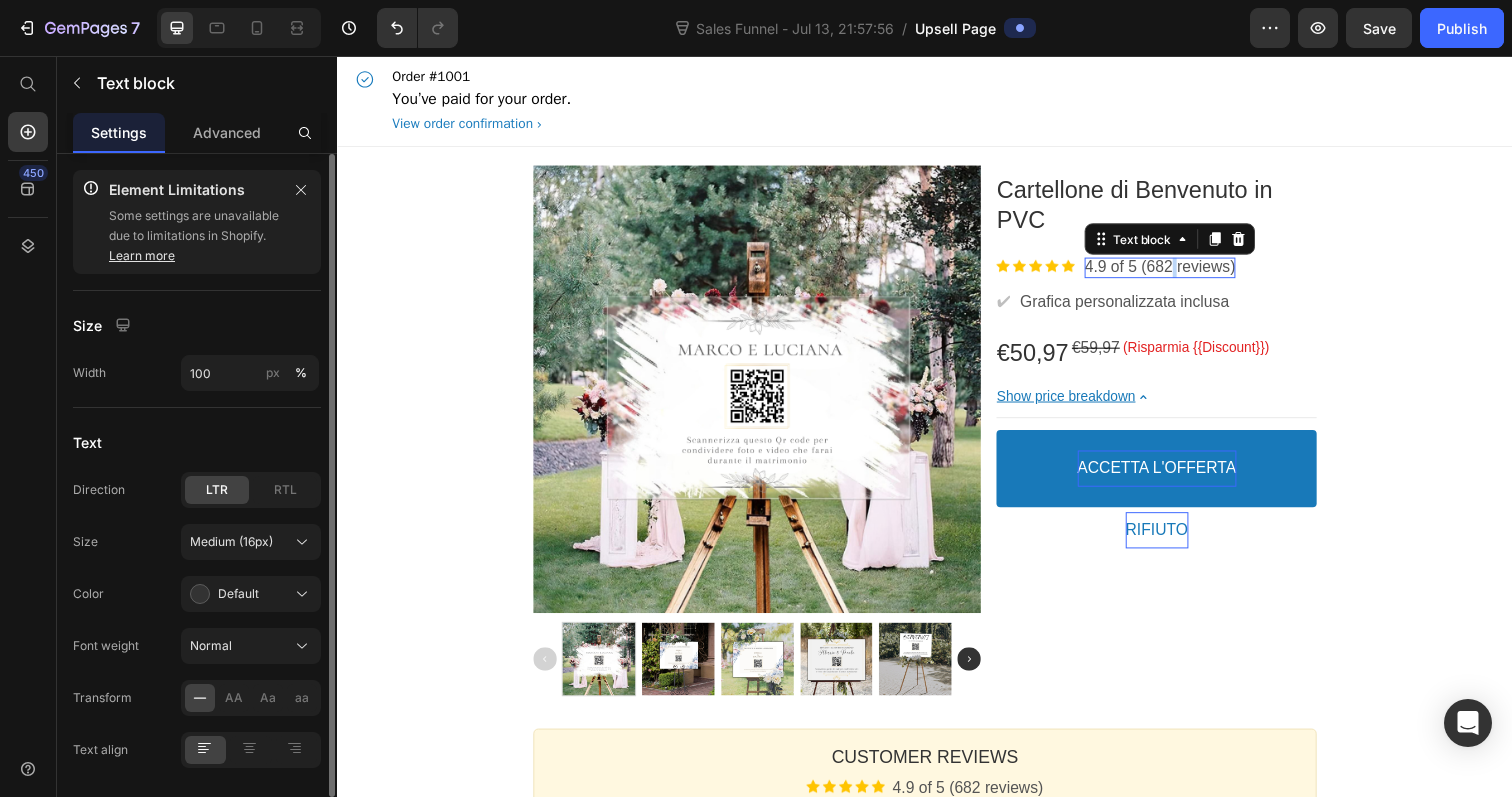click on "4.9 of 5 (682 reviews)" at bounding box center [1177, 272] 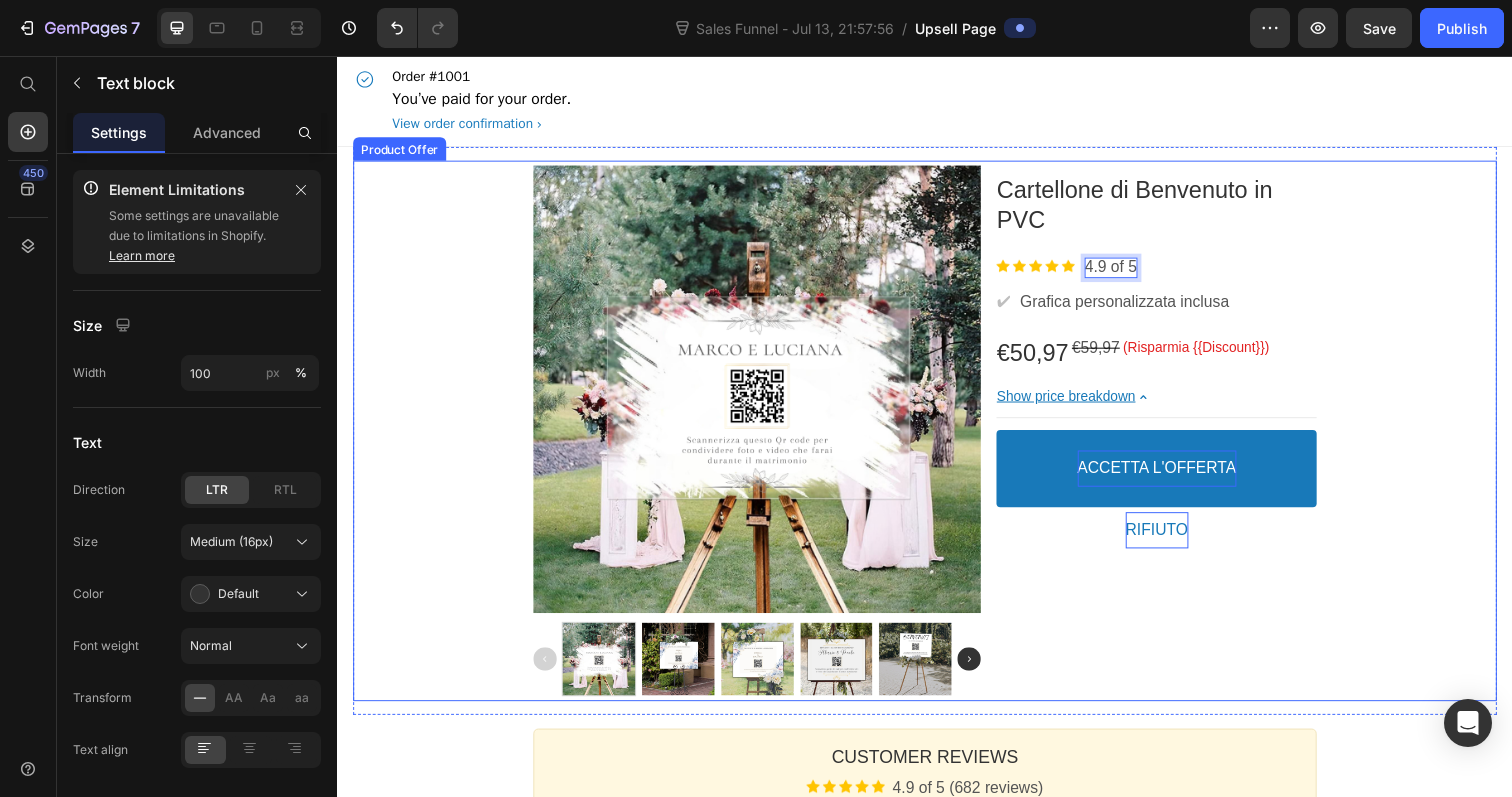 click on "Product Images Cartellone di Benvenuto in PVC Product Title Image 4.9 of 5 Text block   Row ✔ Text block Grafica personalizzata inclusa Text block Row €50,97 Price €59,97 Price (Risparmia {{Discount}}) Discount Tag Row Show price breakdown Price Breakdown ACCETTA L'OFFERTA Accept Button RIFIUTO Decline Button Row" at bounding box center (937, 439) 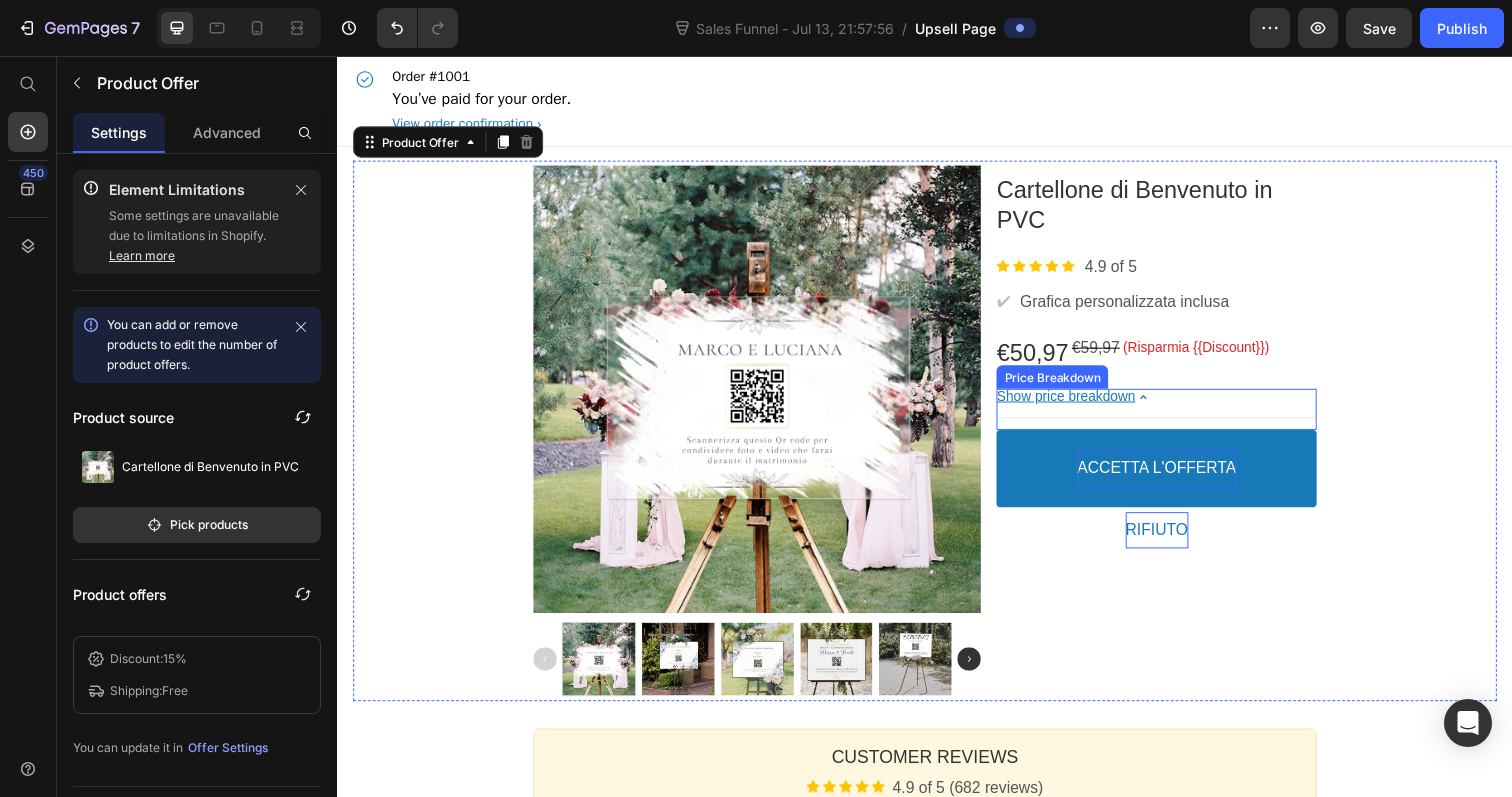 click on "Show price breakdown" at bounding box center [1081, 404] 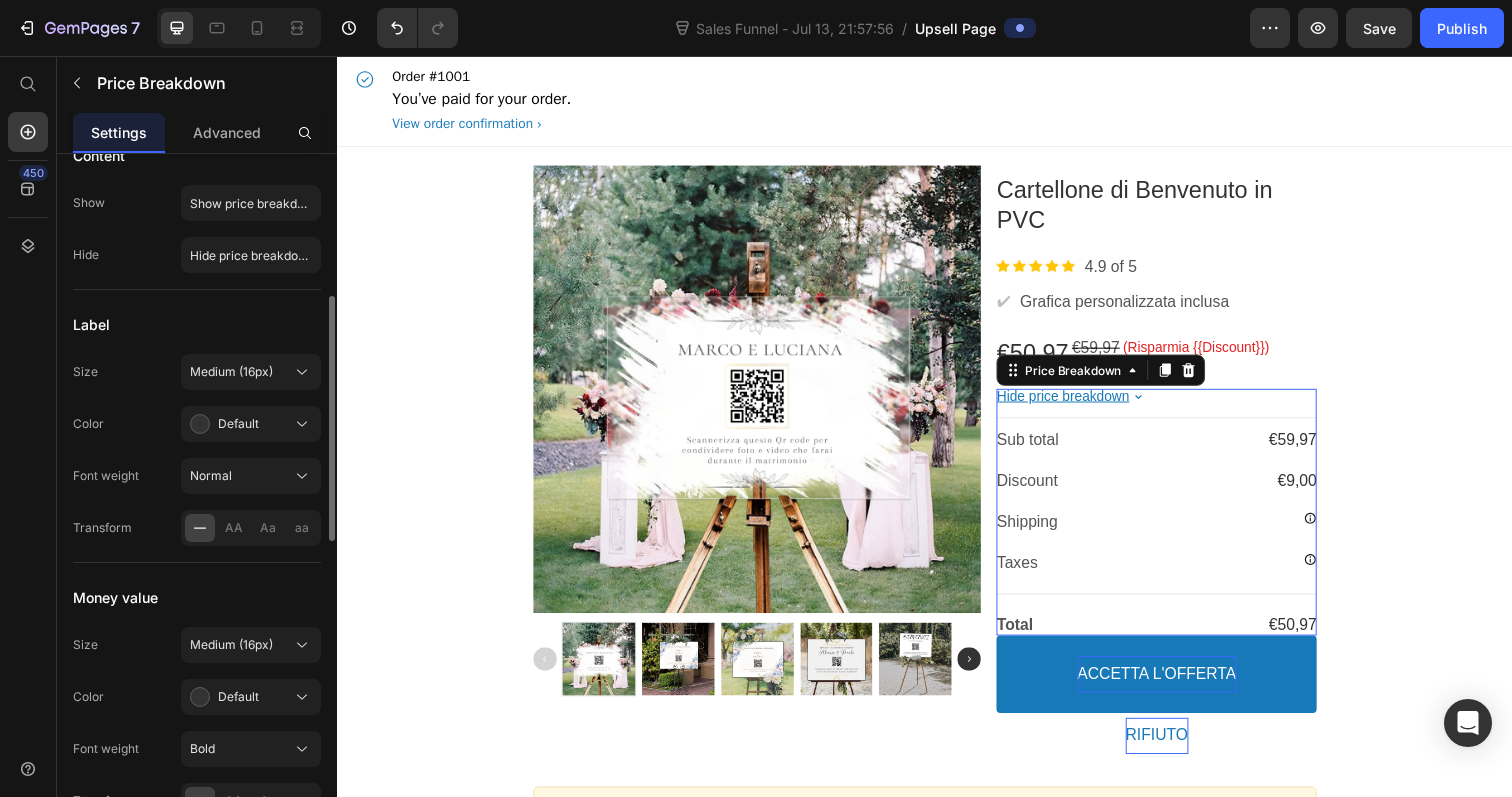 scroll, scrollTop: 518, scrollLeft: 0, axis: vertical 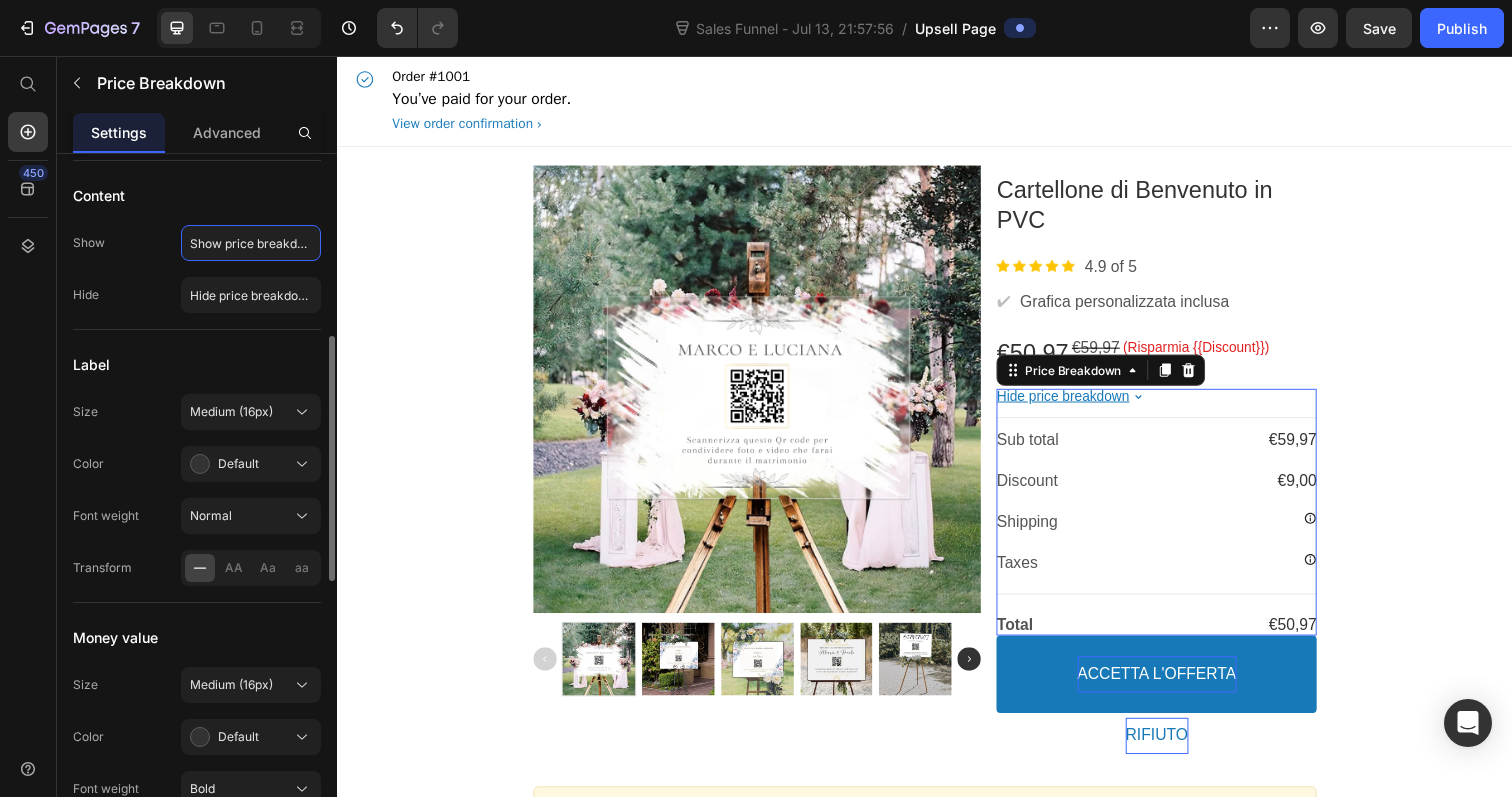 click on "Show price breakdown" 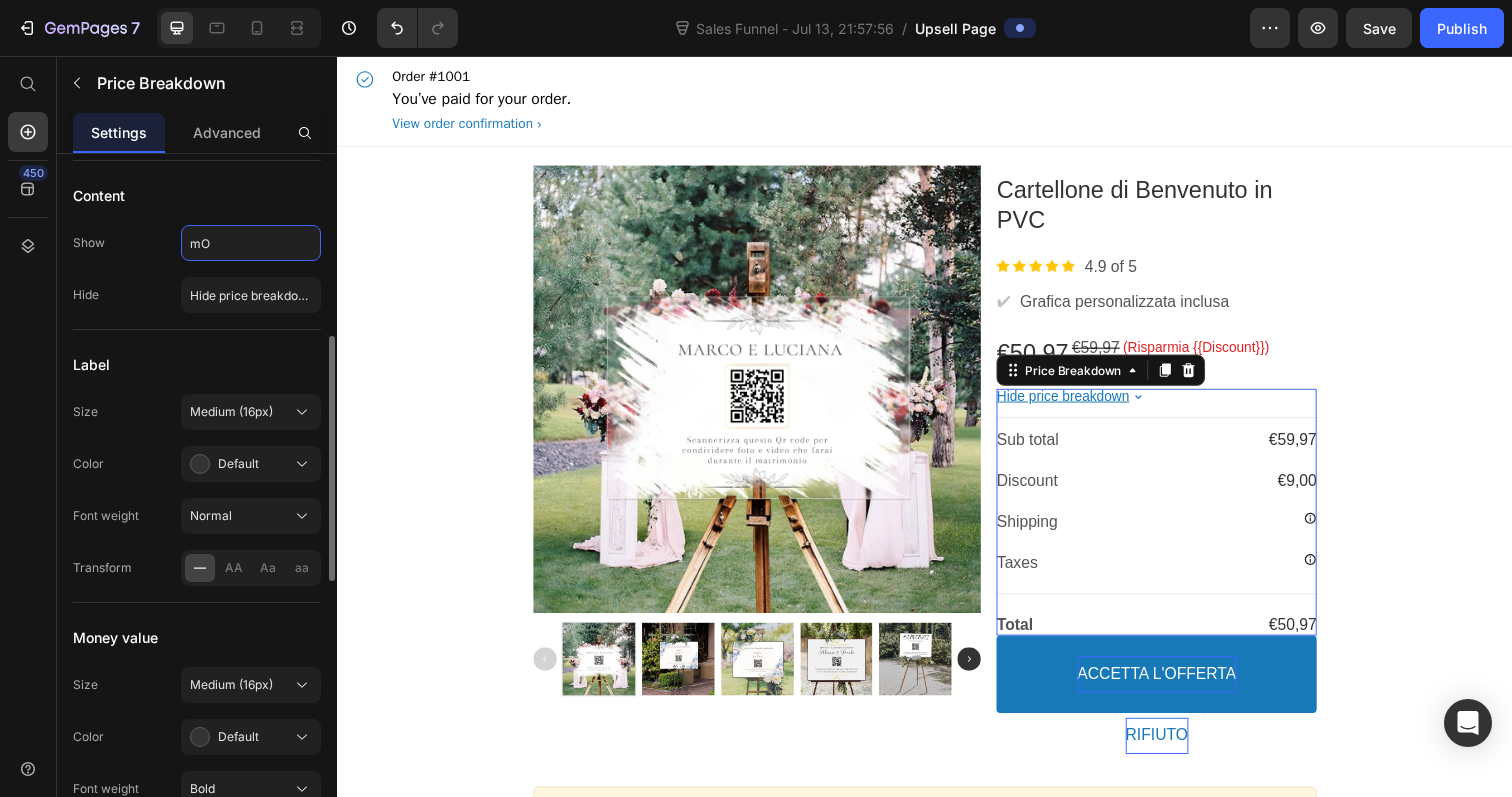 type on "m" 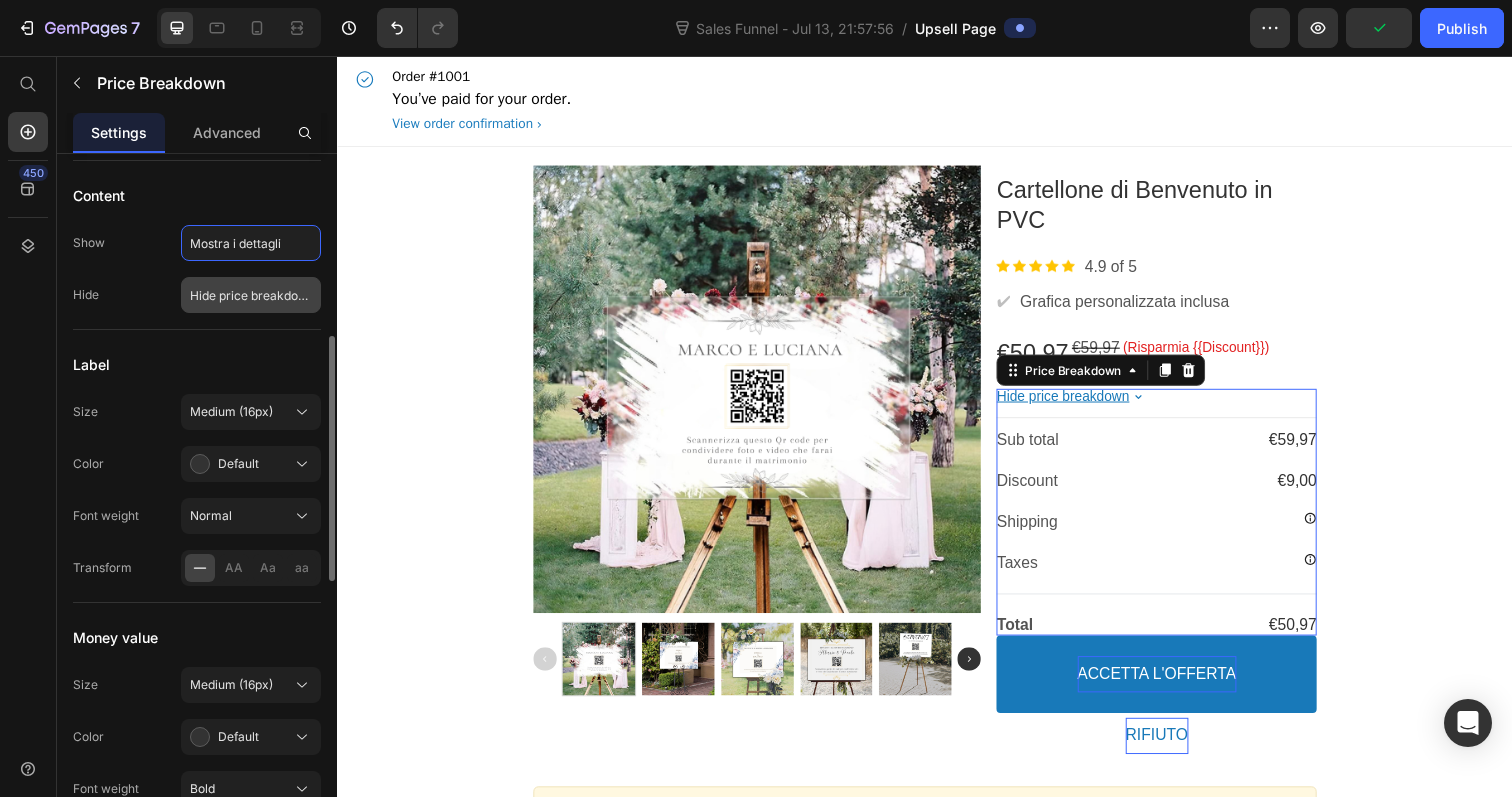 type on "Mostra i dettagli" 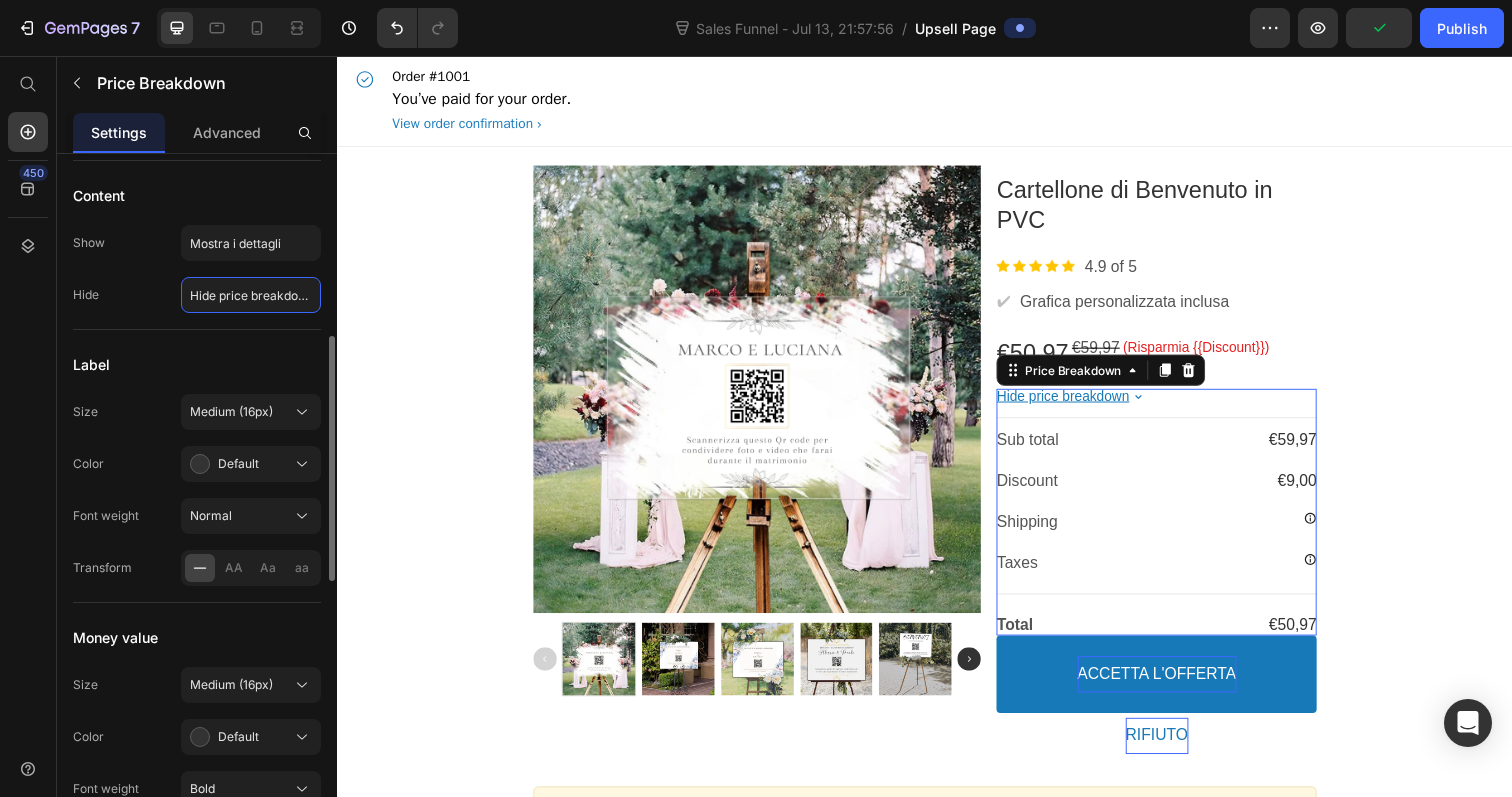 click on "Hide price breakdown" 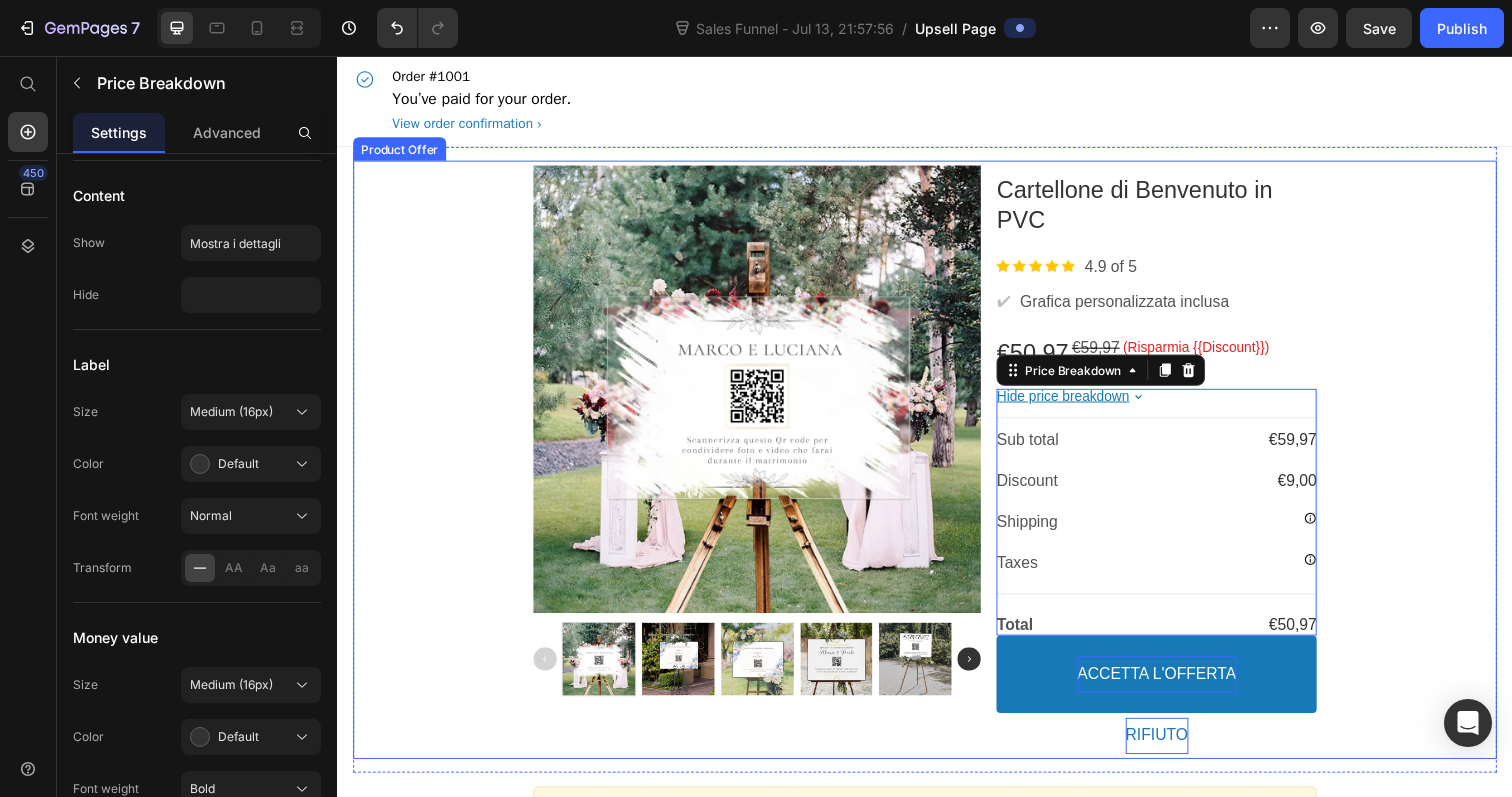 click on "Product Images Cartellone di Benvenuto in PVC Product Title Image 4.9 of 5 Text block Row ✔ Text block Grafica personalizzata inclusa Text block Row €50,97 Price €59,97 Price (Risparmia {{Discount}}) Discount Tag Row Hide price breakdown Sub total €59,97 Discount €9,00 Shipping Shipping fee will be calculated on real offer page Taxes Taxes will be calculated on real offer page Total €50,97 Price Breakdown   ACCETTA L'OFFERTA Accept Button RIFIUTO Decline Button Row" at bounding box center [937, 468] 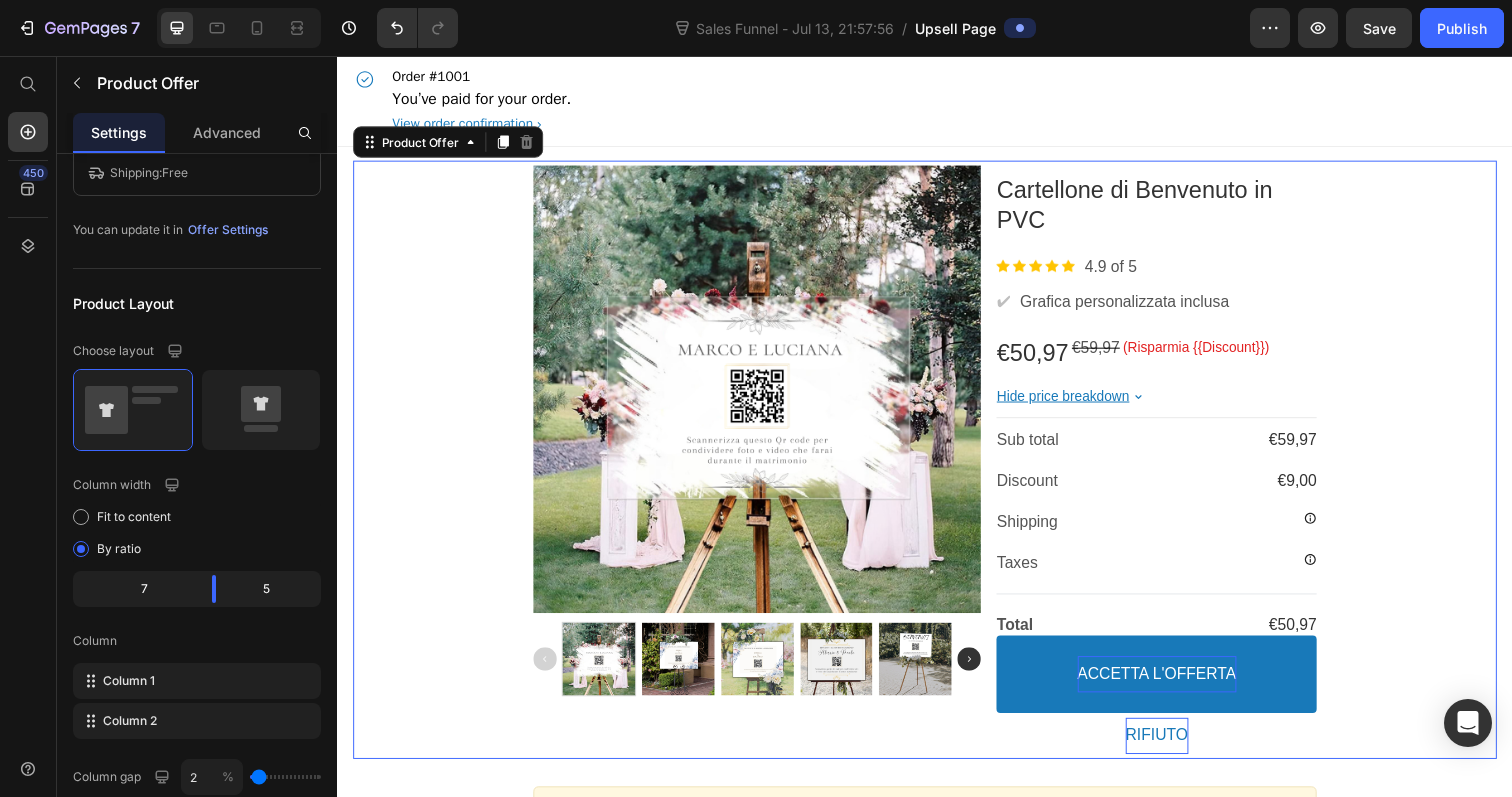 scroll, scrollTop: 0, scrollLeft: 0, axis: both 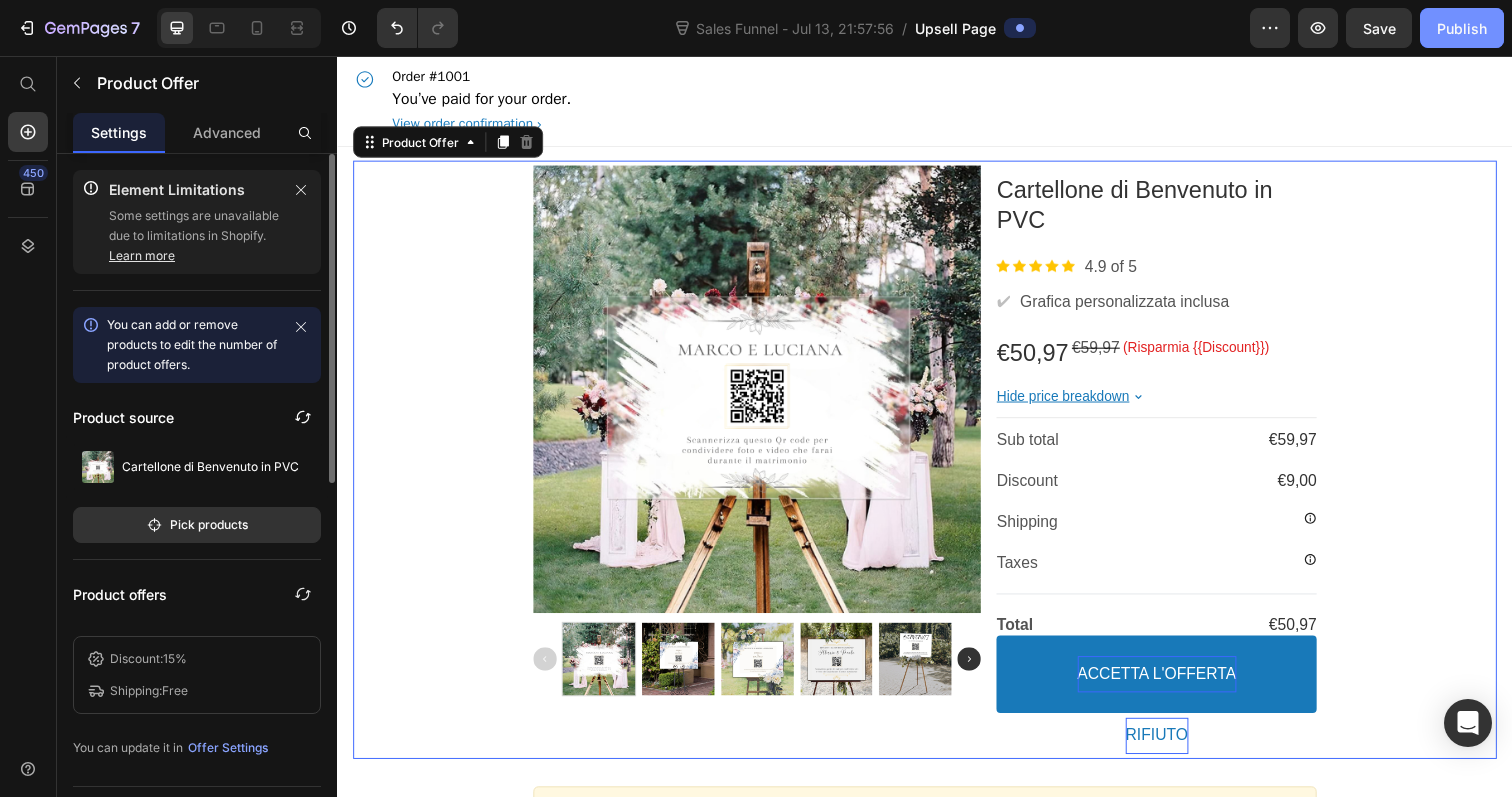 click on "Publish" 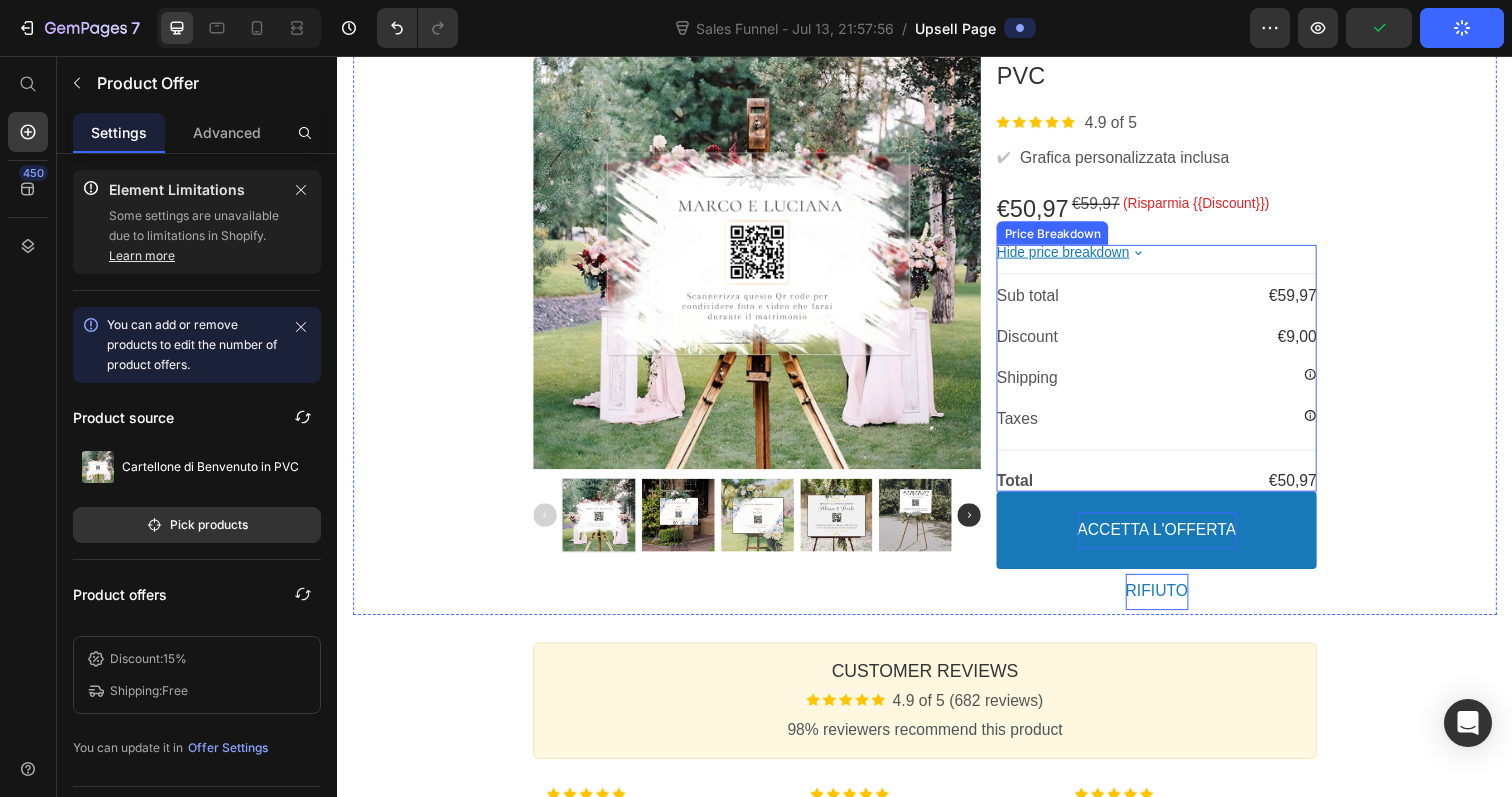 scroll, scrollTop: 630, scrollLeft: 0, axis: vertical 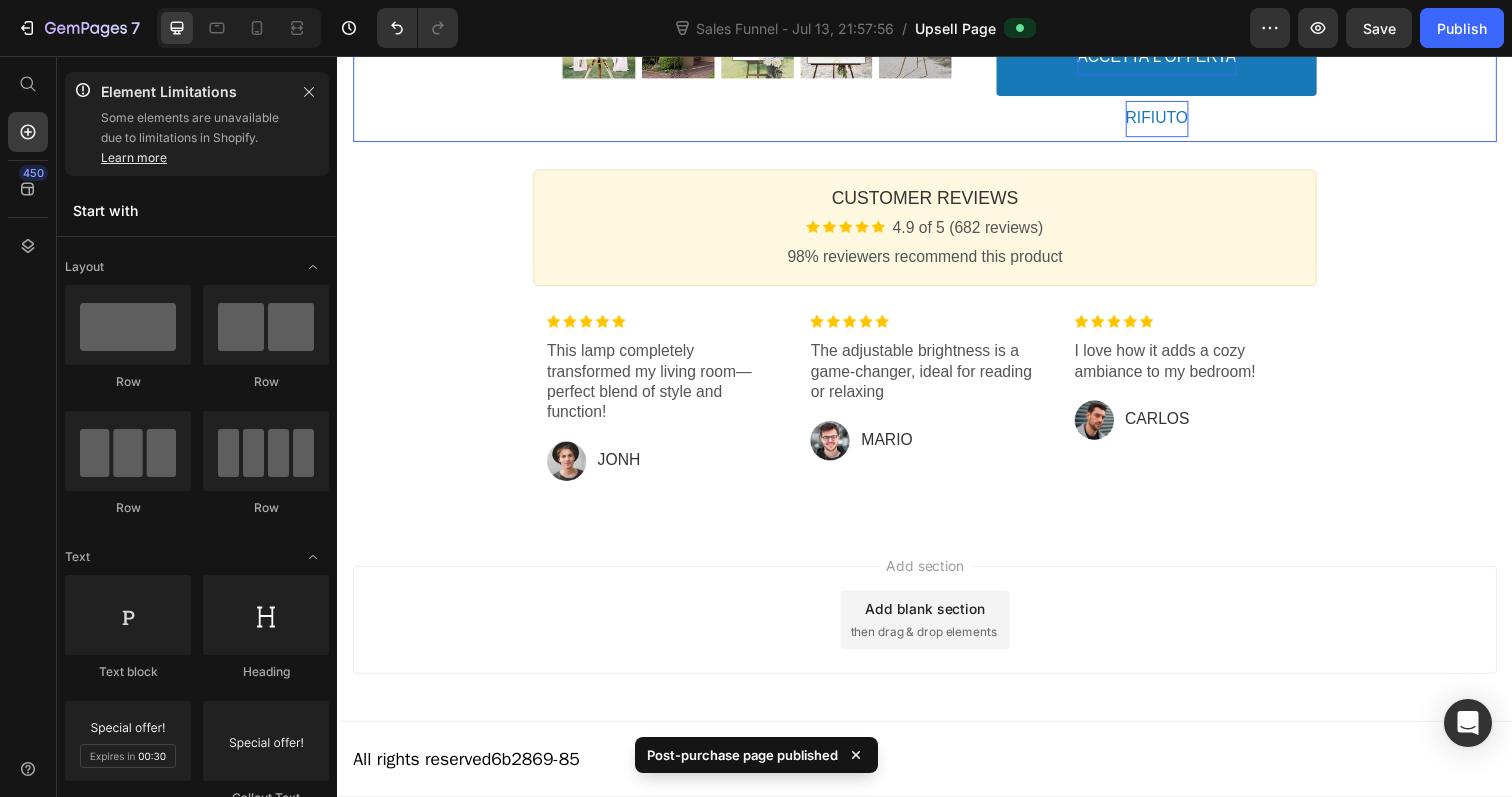 click on "Product Images Cartellone di Benvenuto in PVC Product Title Image 4.9 of 5 Text block Row ✔ Text block Grafica personalizzata inclusa Text block Row €50,97 Price €59,97 Price (Risparmia {{Discount}}) Discount Tag Row Hide price breakdown Sub total €59,97 Discount €9,00 Shipping Shipping fee will be calculated on real offer page Taxes Taxes will be calculated on real offer page Total €50,97 Price Breakdown ACCETTA L'OFFERTA Accept Button RIFIUTO Decline Button Row Product Offer   This element is required   and can’t be deleted Section 1 Customer Reviews Heading Image 4.9 of 5 (682 reviews) Text block Row 98% reviewers recommend this product Text block Callout Box Image This lamp completely transformed my living room—perfect blend of style and function! Text block Image Jonh Text block Row Row Image The adjustable brightness is a game-changer, ideal for reading or relaxing Text block Image MARIO Text block Row Row Image I love how it adds a cozy ambiance to my bedroom! Text block Image CARLOS" at bounding box center (937, 28) 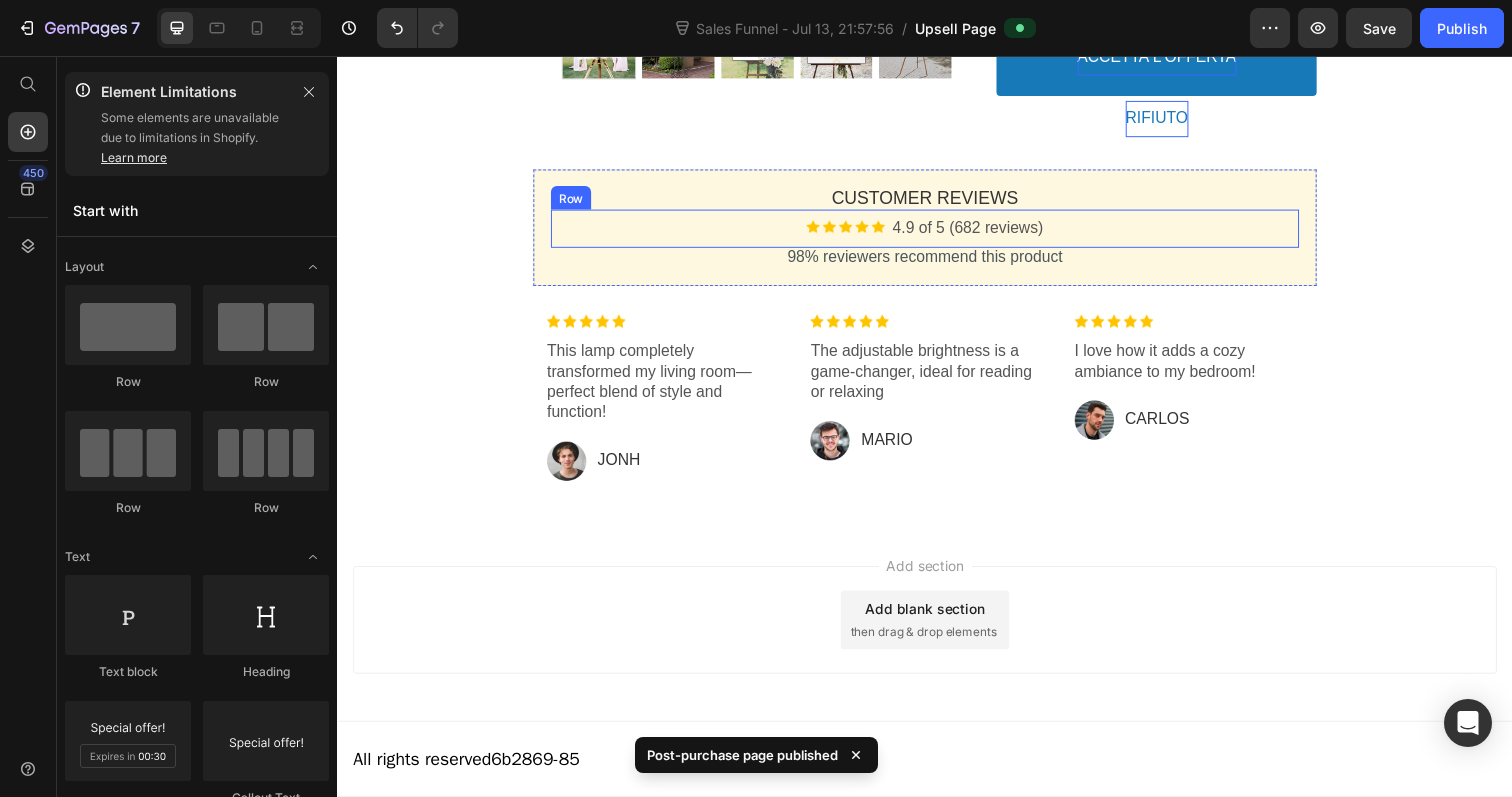 click on "Image 4.9 of 5 (682 reviews) Text block Row" at bounding box center (937, 232) 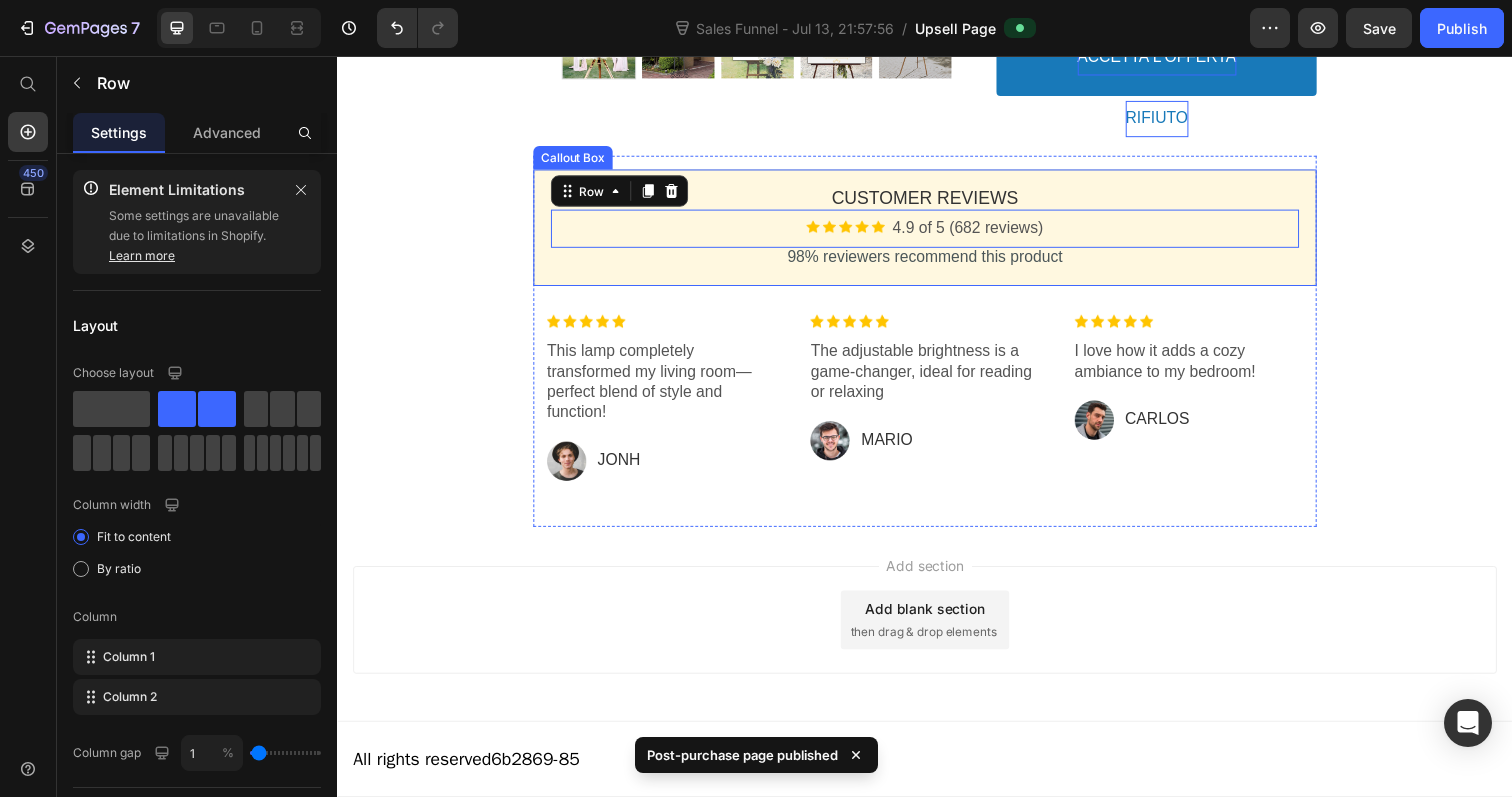 click on "Customer Reviews Heading Image 4.9 of 5 (682 reviews) Text block Row   98% reviewers recommend this product Text block" at bounding box center (937, 231) 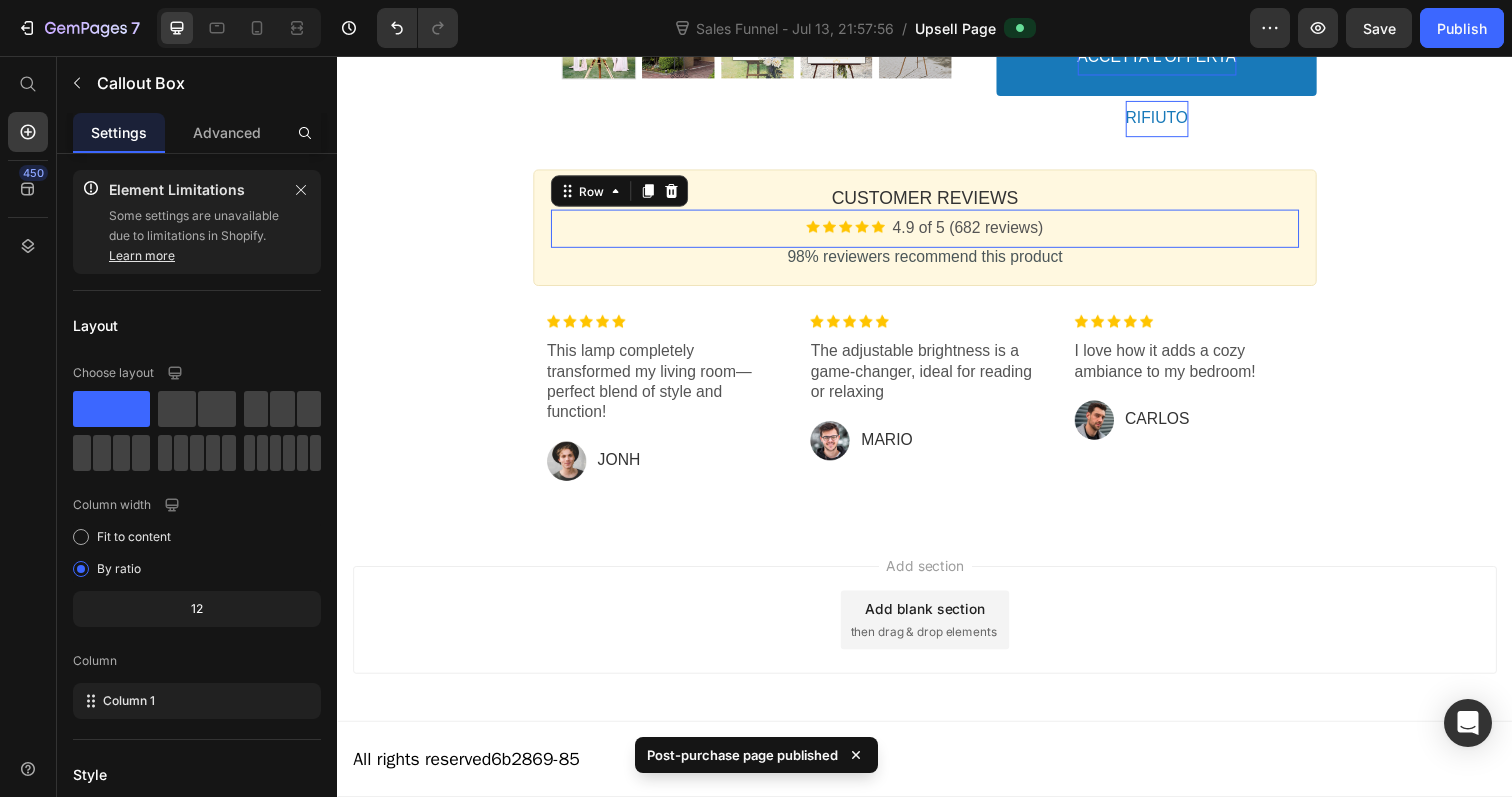 click on "Image 4.9 of 5 (682 reviews) Text block Row" at bounding box center (937, 232) 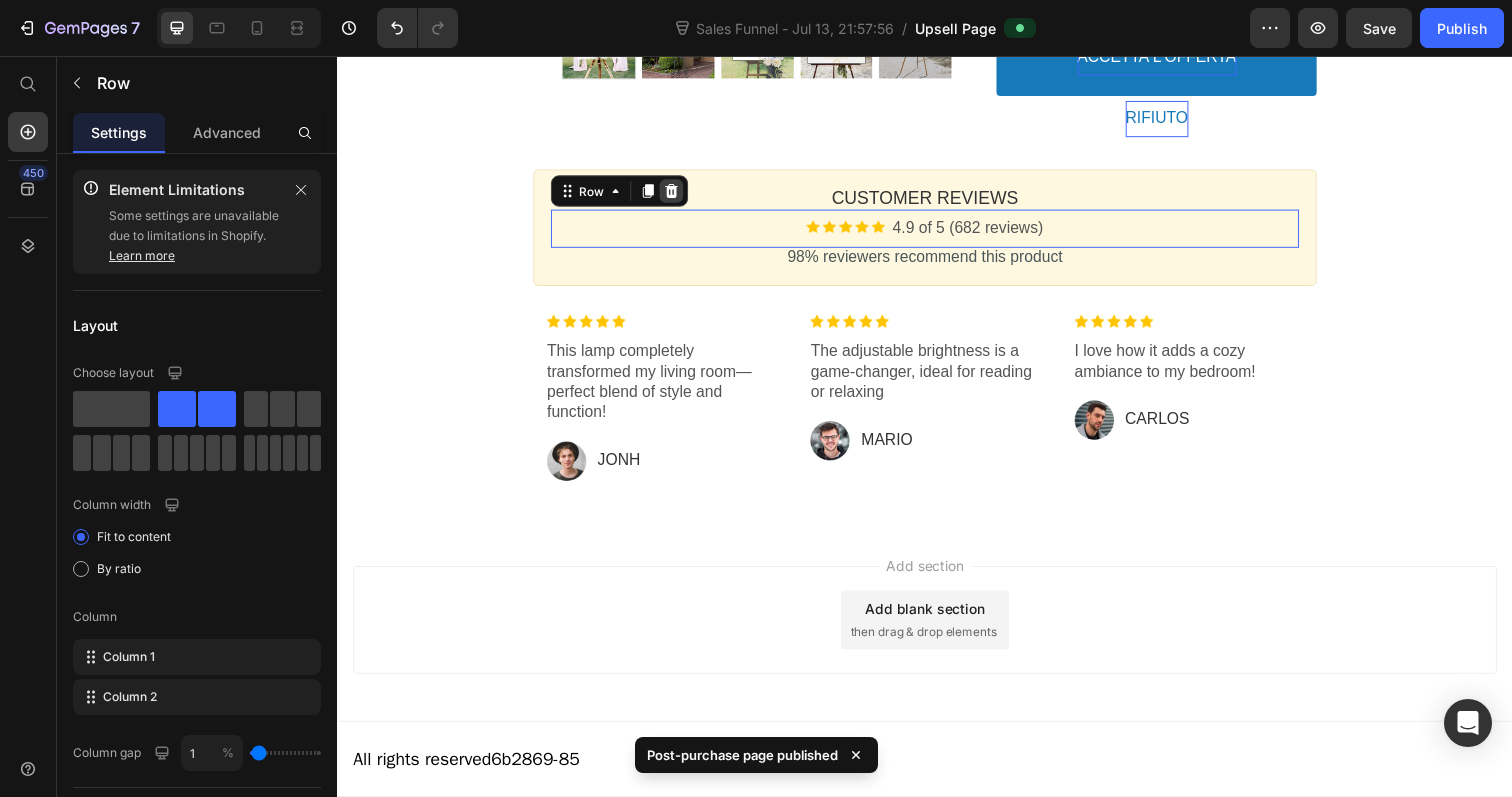 click 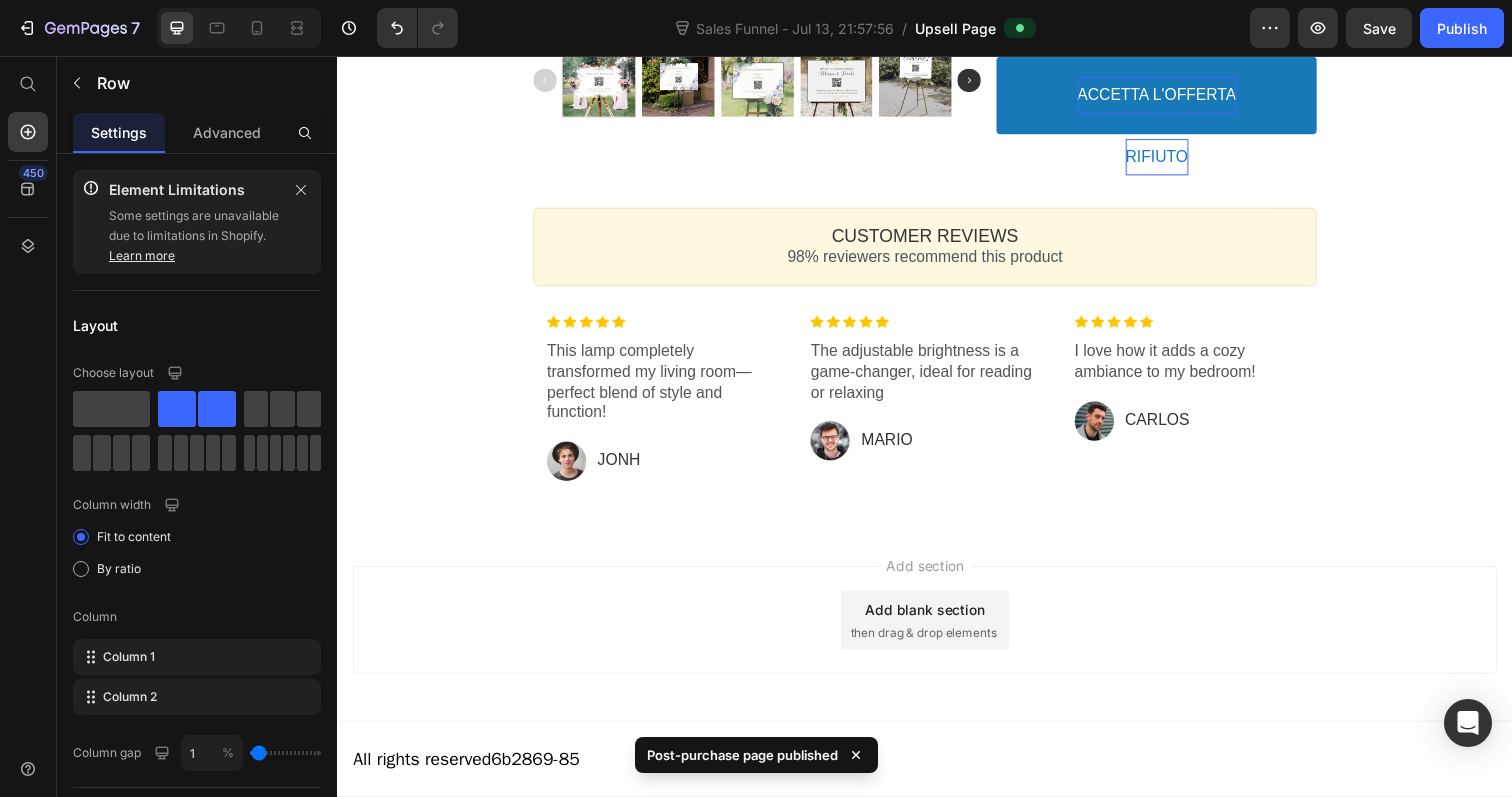 scroll, scrollTop: 591, scrollLeft: 0, axis: vertical 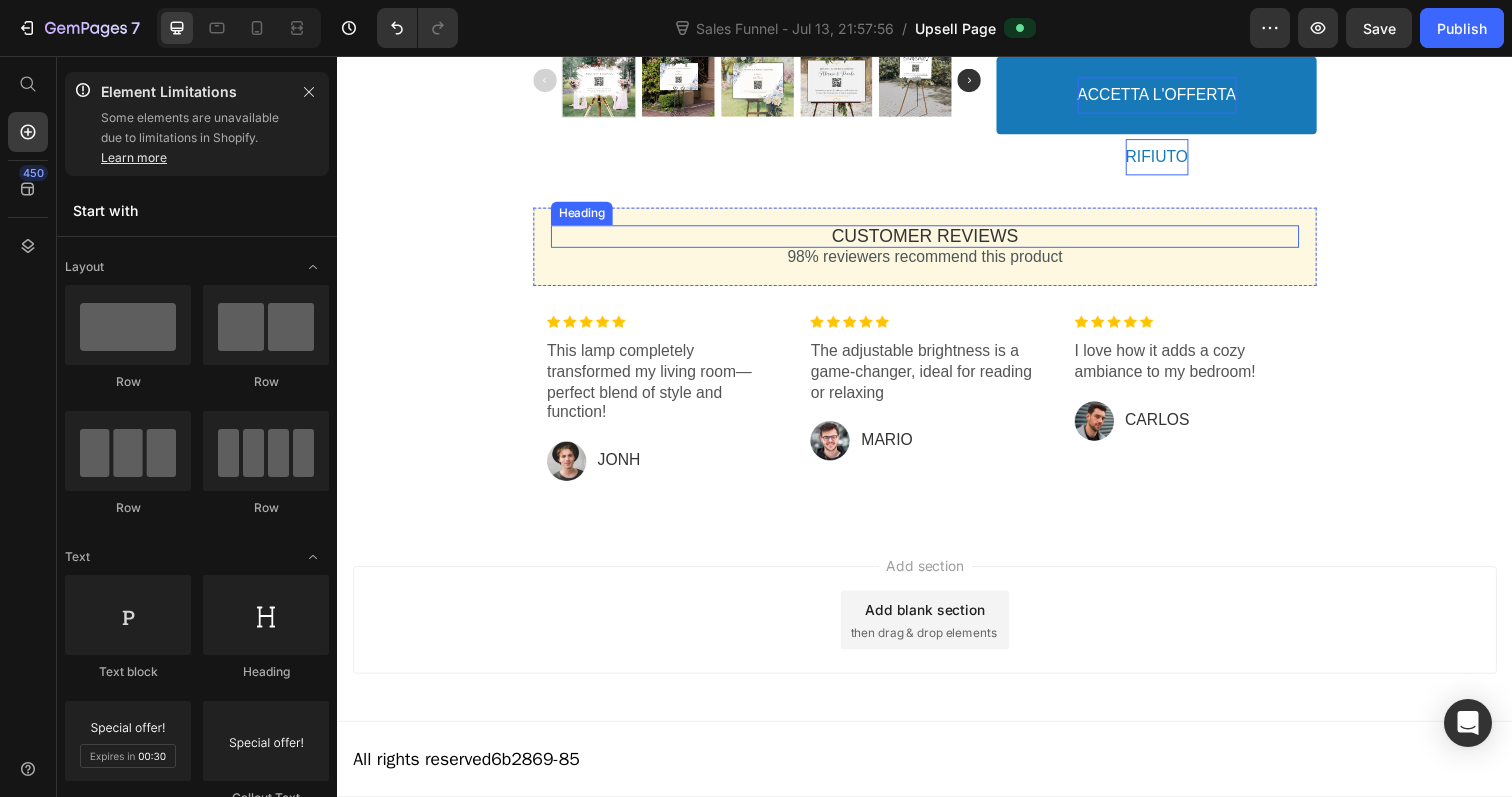 click on "Customer Reviews" at bounding box center (937, 240) 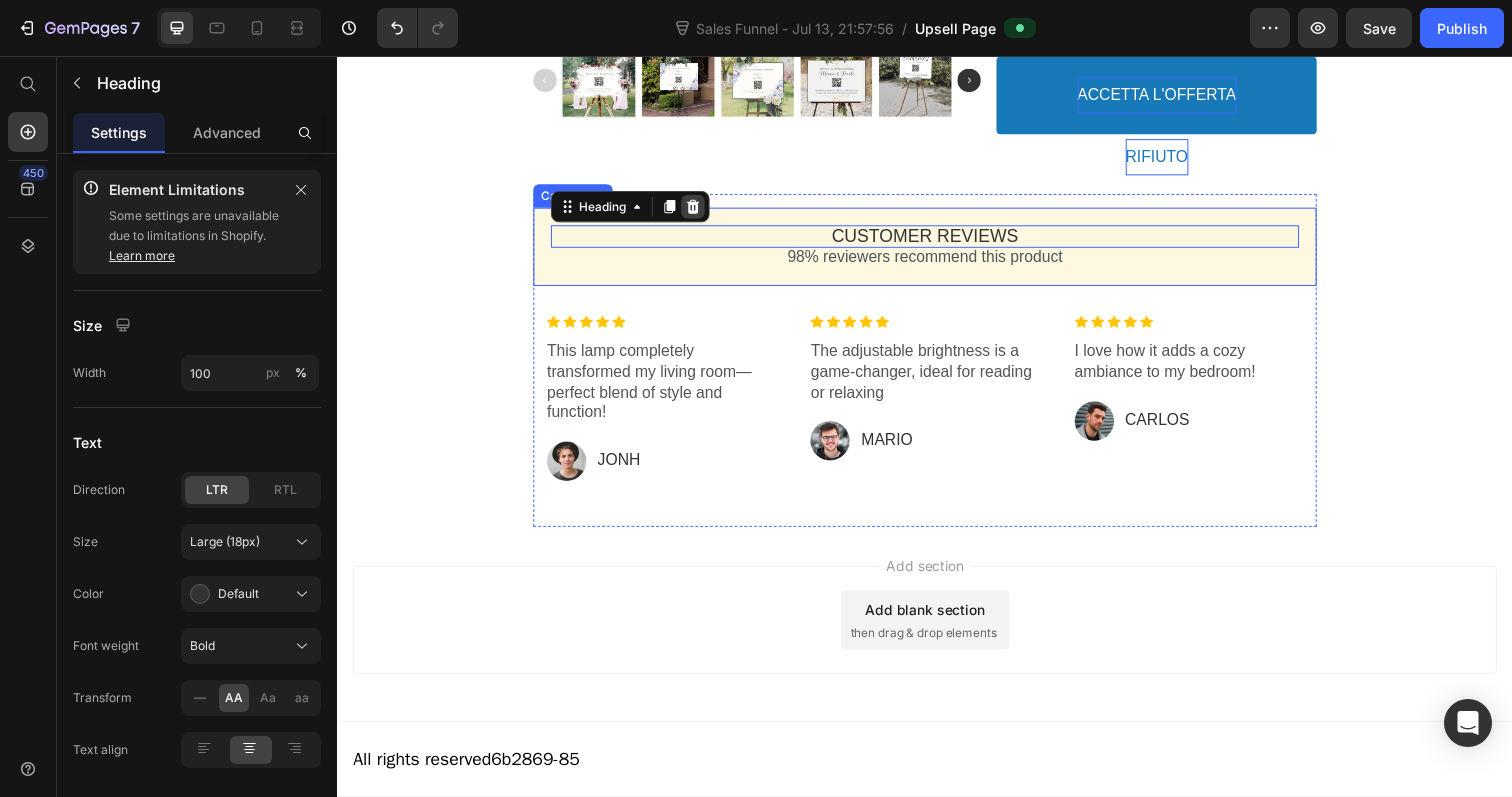 click 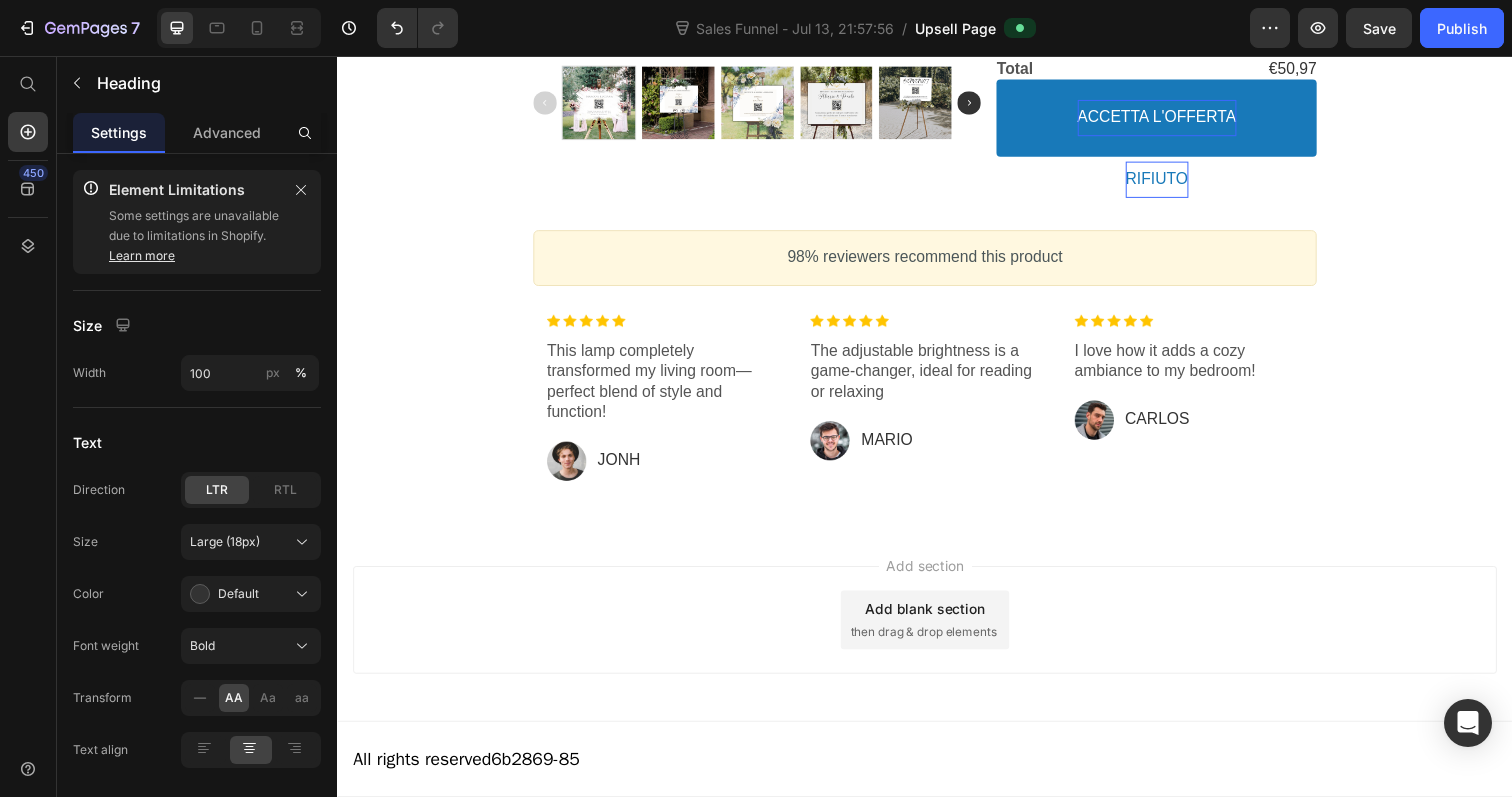 scroll, scrollTop: 568, scrollLeft: 0, axis: vertical 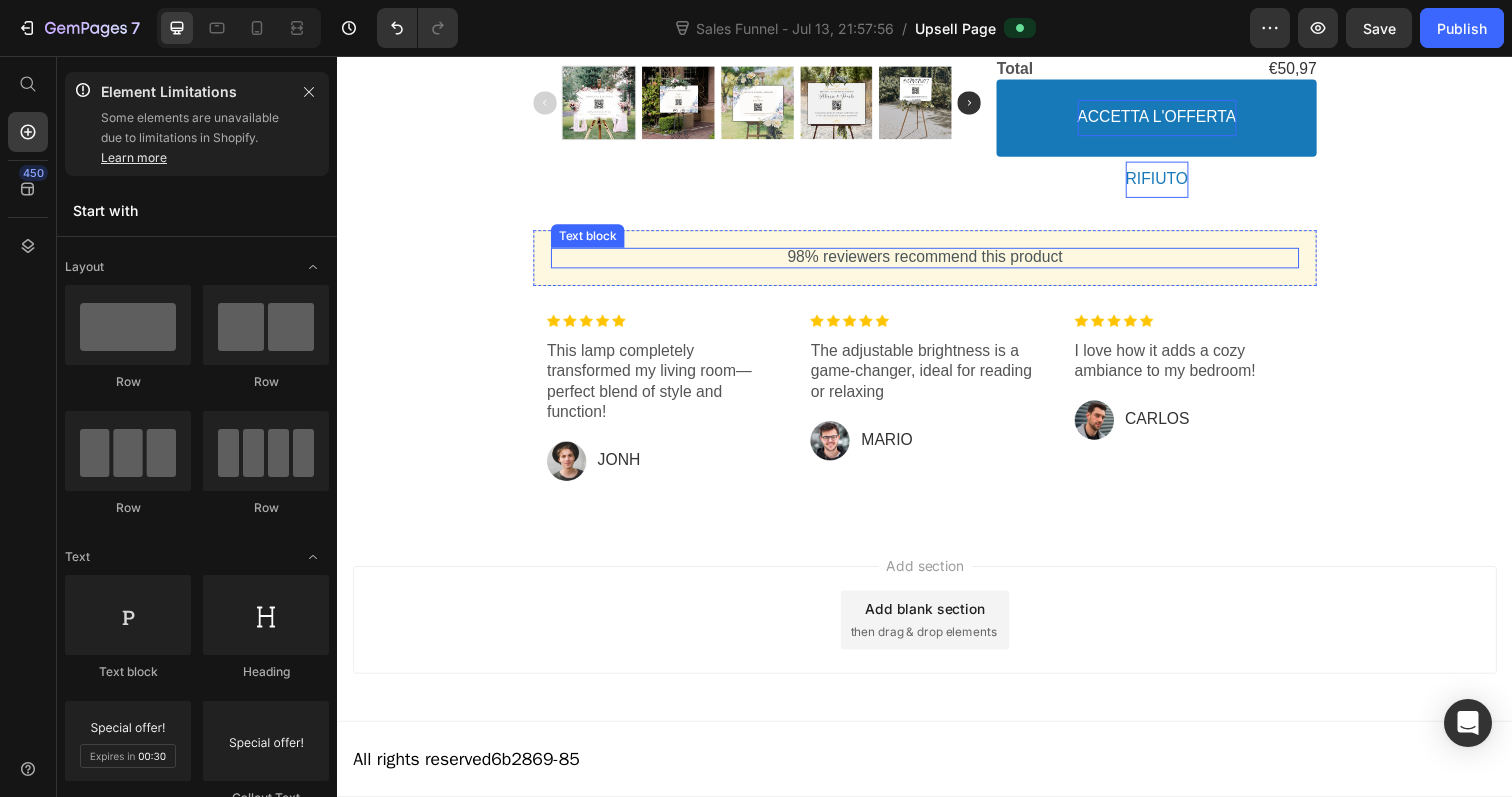 click on "98% reviewers recommend this product" at bounding box center (937, 262) 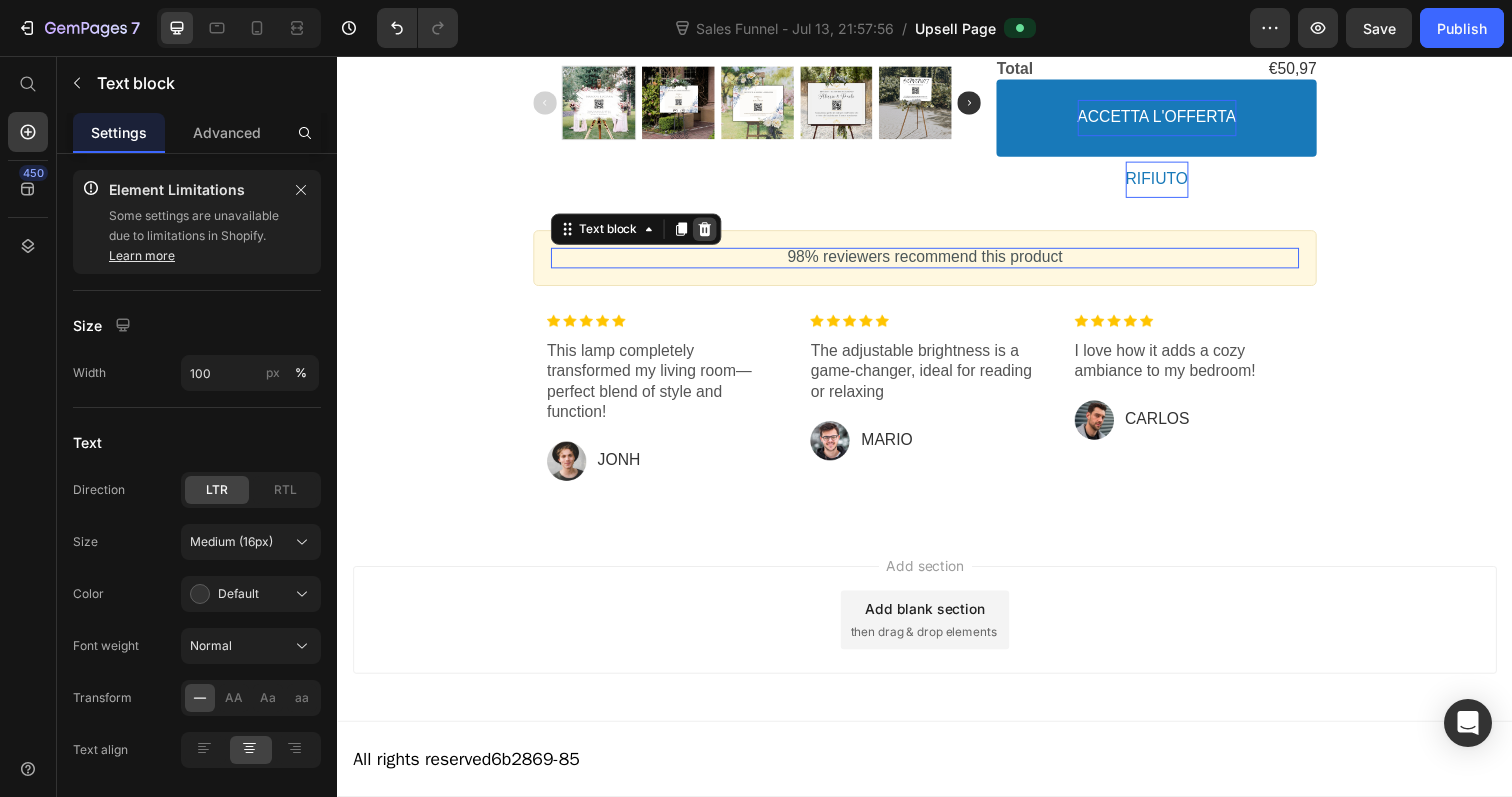 click 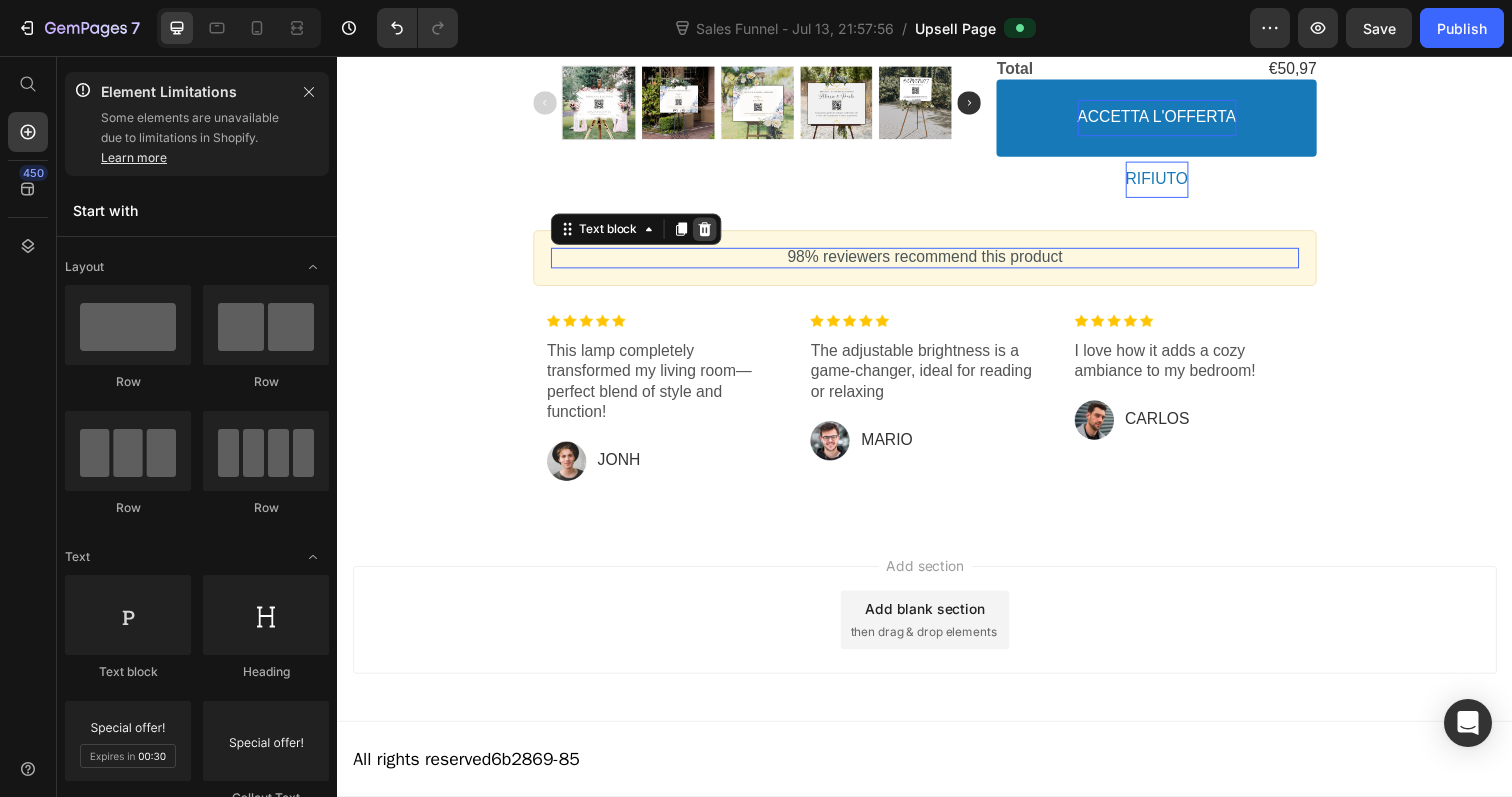 scroll, scrollTop: 607, scrollLeft: 0, axis: vertical 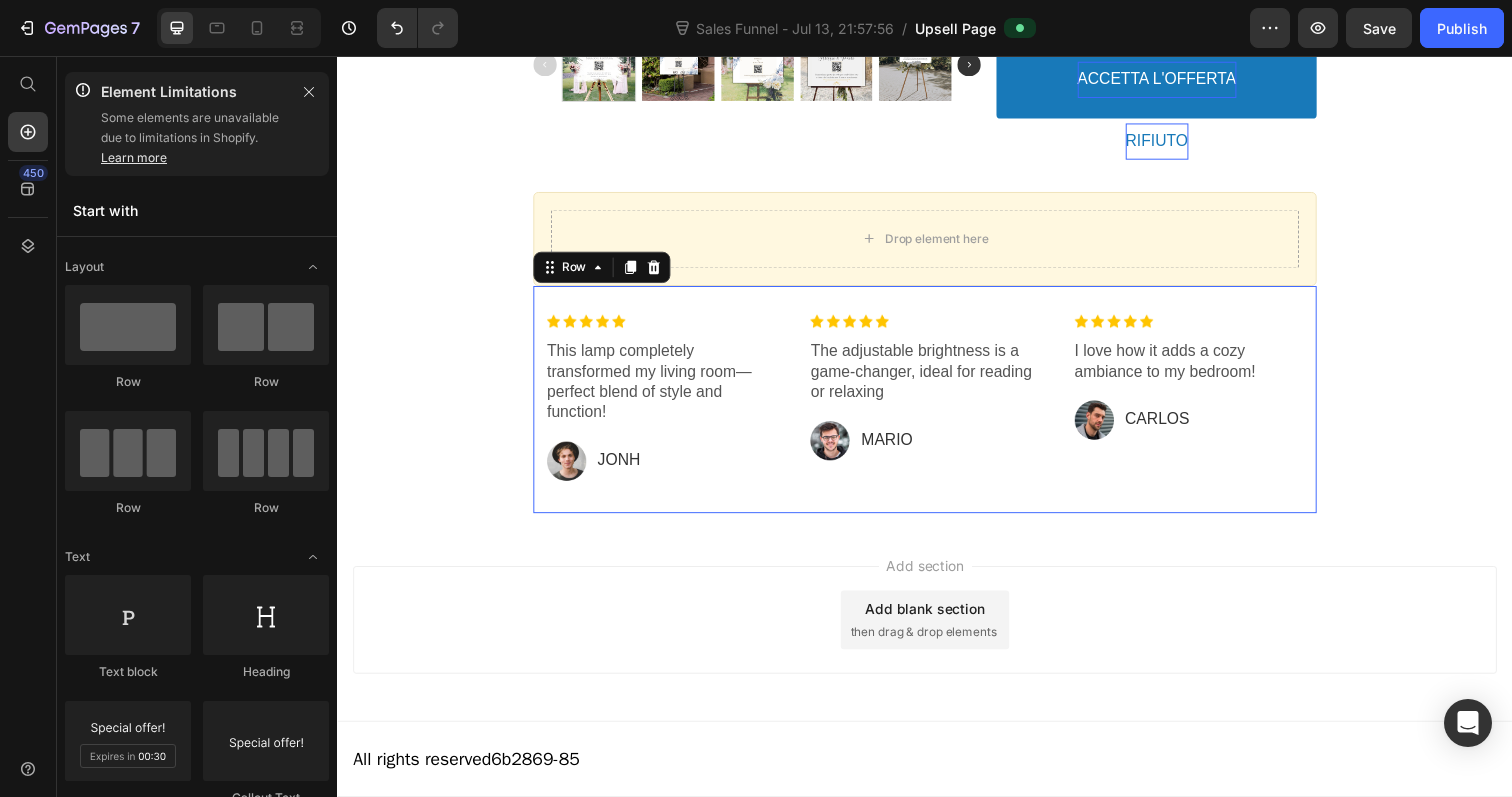 click on "Image This lamp completely transformed my living room—perfect blend of style and function! Text block Image Jonh Text block Row Row Image The adjustable brightness is a game-changer, ideal for reading or relaxing Text block Image MARIO Text block Row Row Image I love how it adds a cozy ambiance to my bedroom! Text block Image CARLOS Text block Row Row Row" at bounding box center (937, 407) 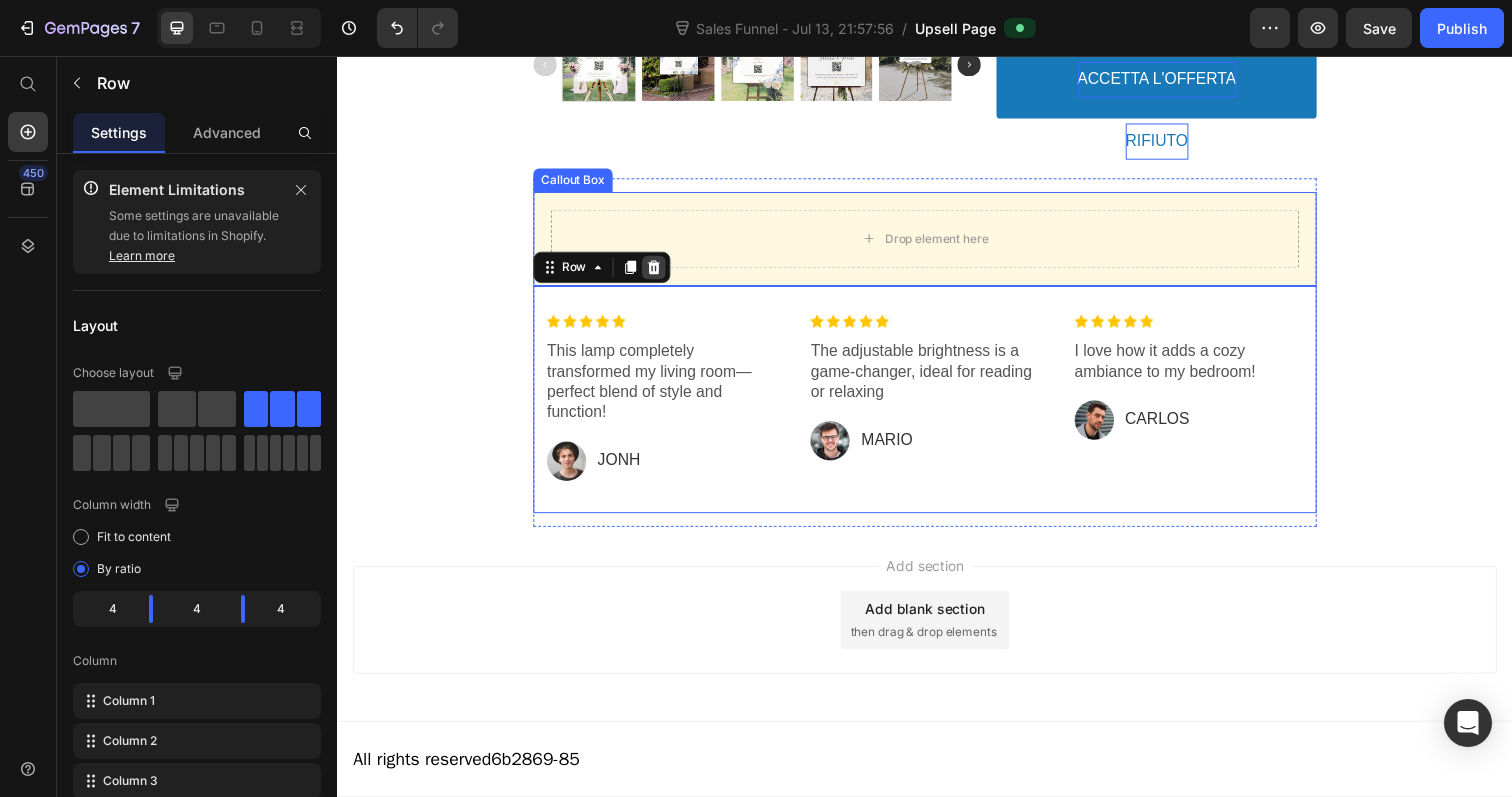 click 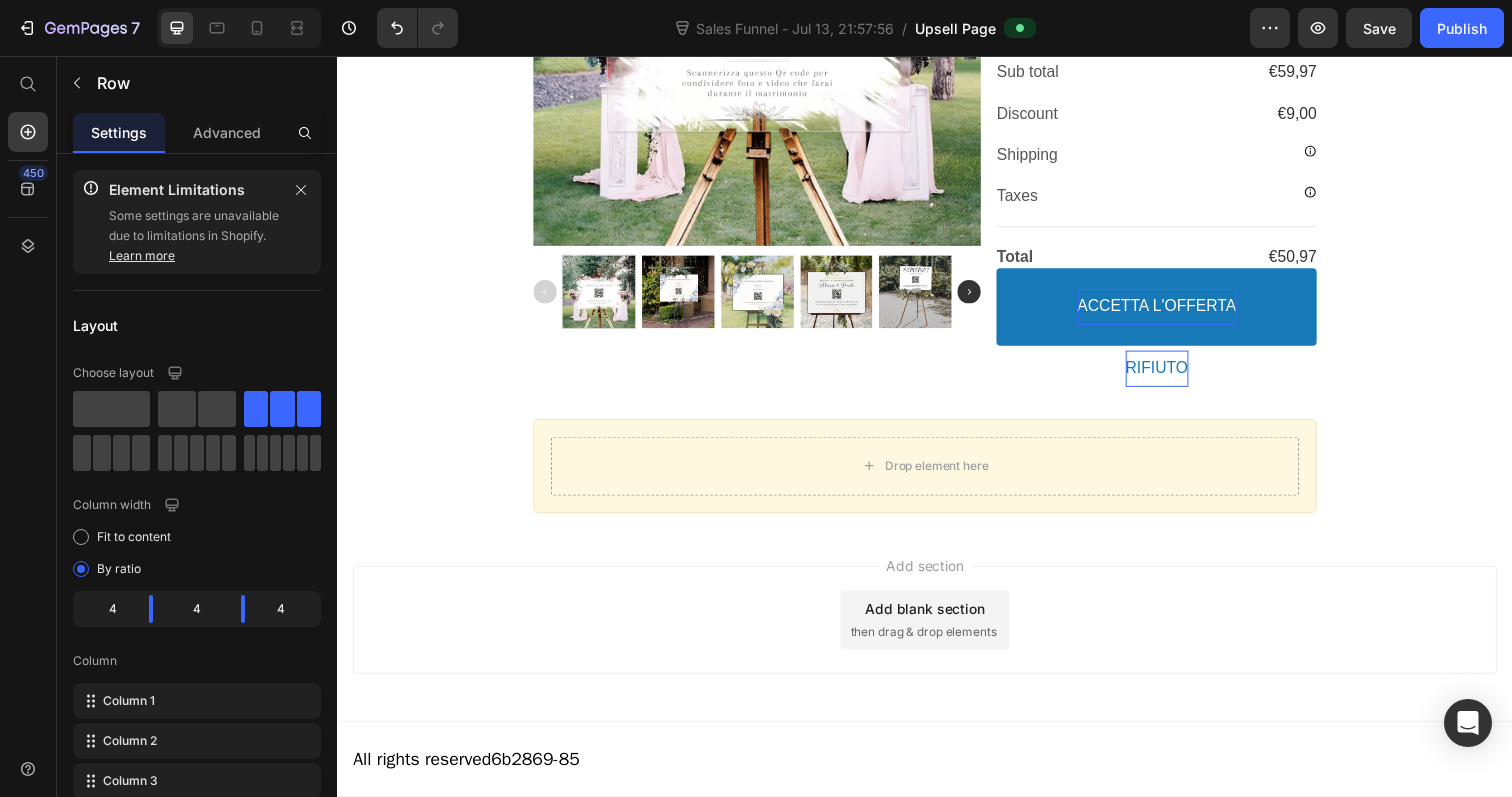 scroll, scrollTop: 375, scrollLeft: 0, axis: vertical 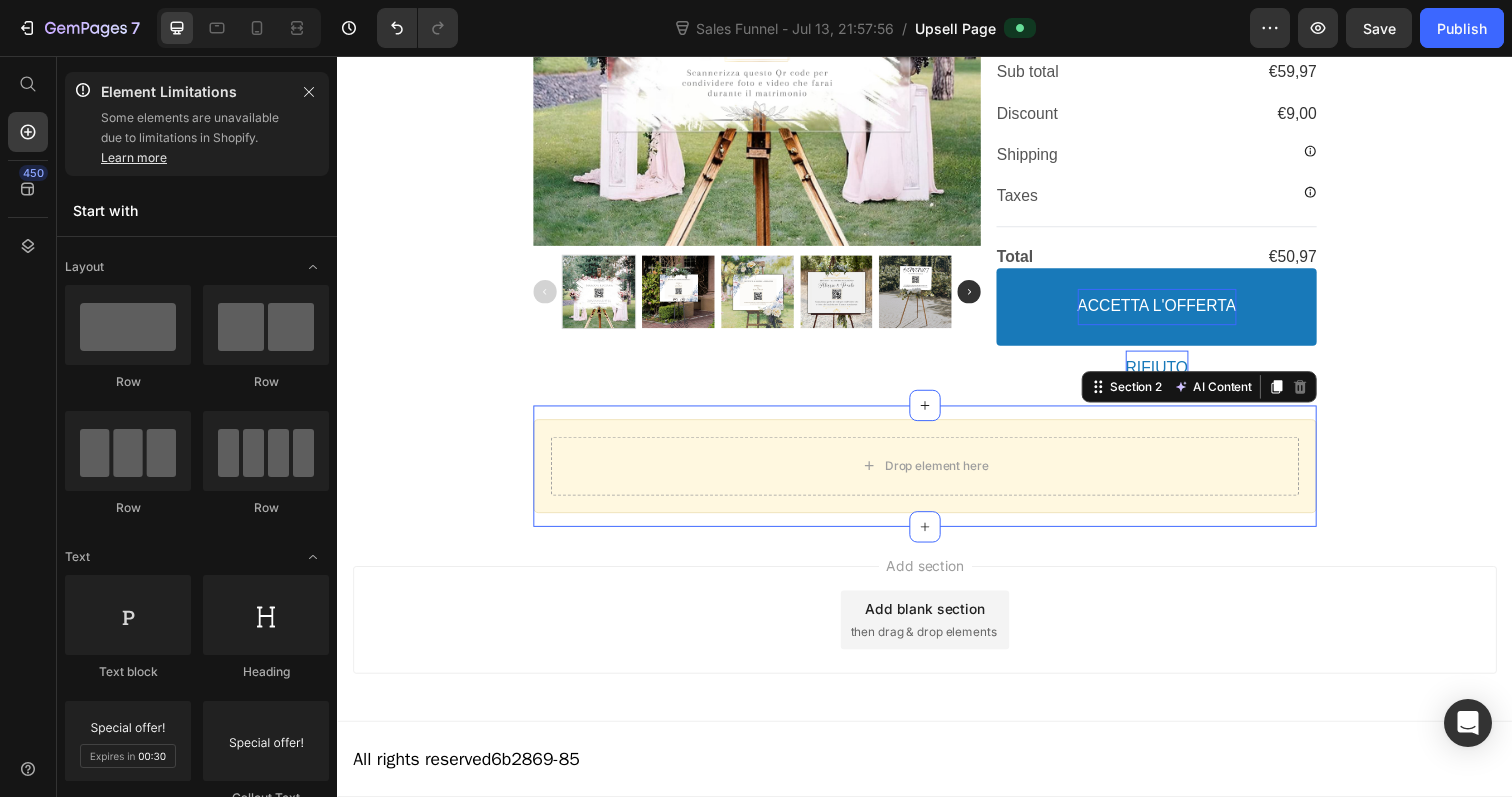 click on "Drop element here Callout Box Section 2   AI Content Write with GemAI What would you like to describe here? Tone and Voice Persuasive Product Album Digitale Salva Ricordi Show more Generate This section contains required   elements and cannot be deleted" at bounding box center [937, 475] 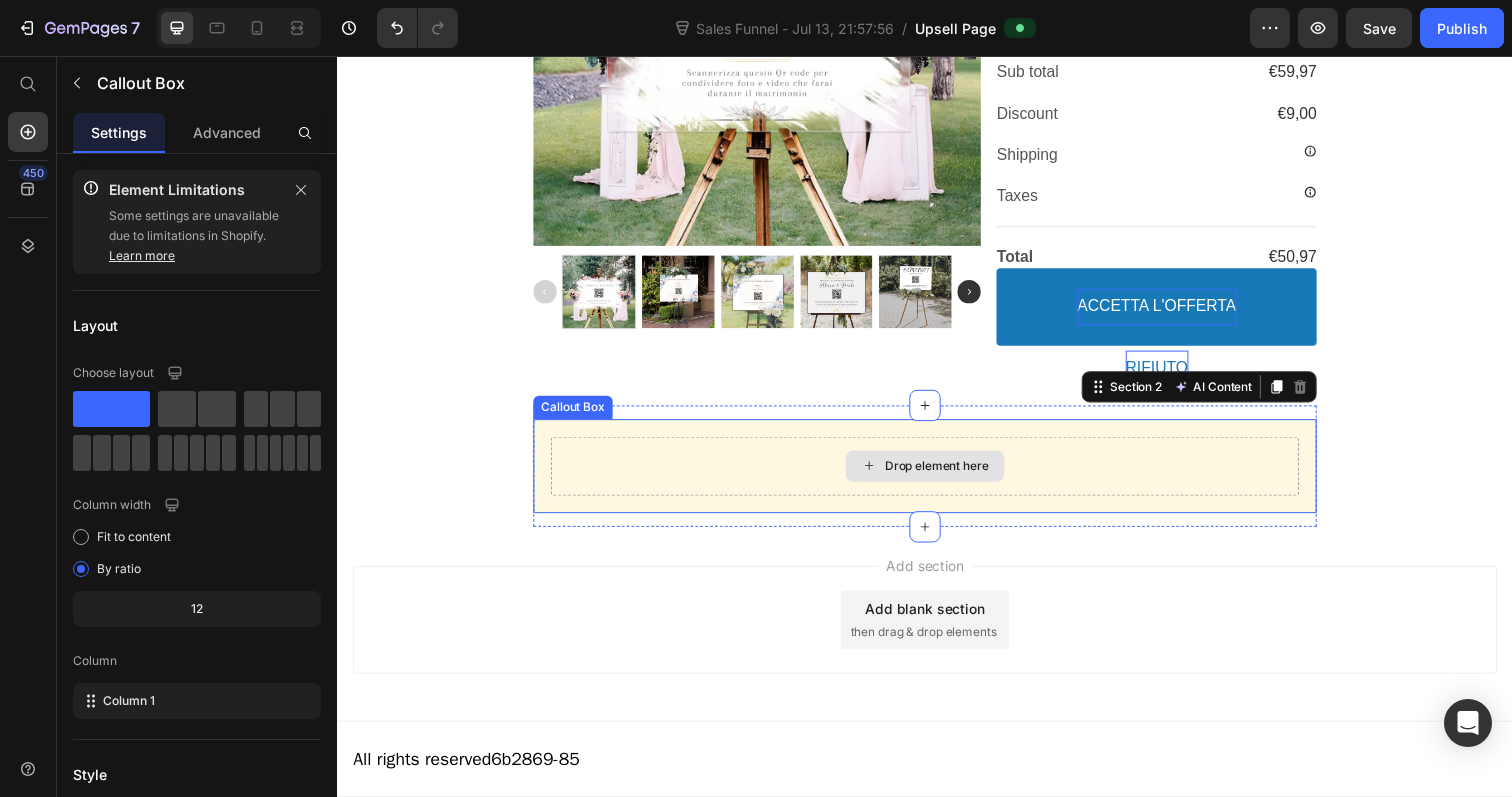 click on "Drop element here" at bounding box center (937, 475) 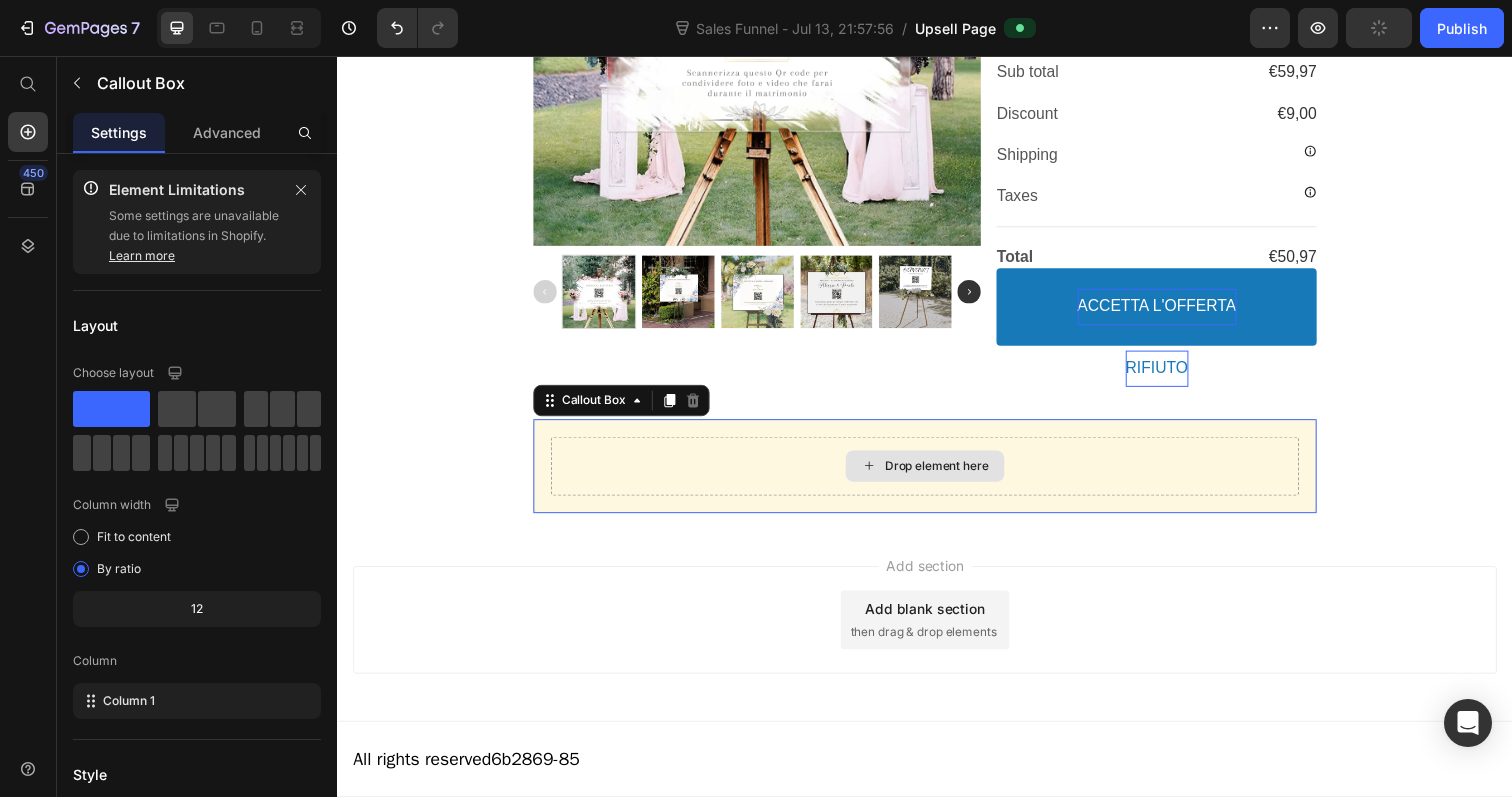 click on "Drop element here" at bounding box center [937, 475] 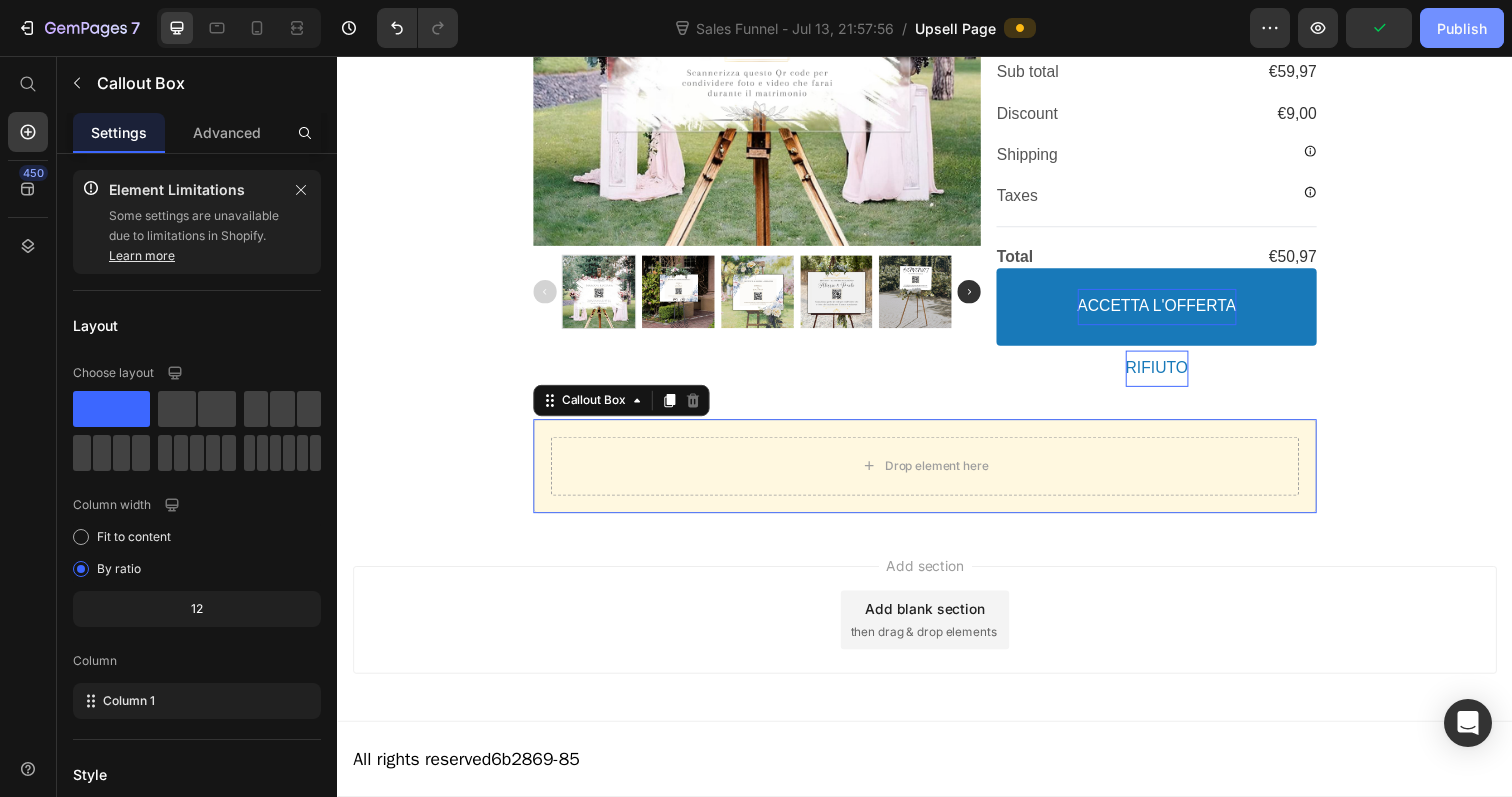 click on "Publish" at bounding box center [1462, 28] 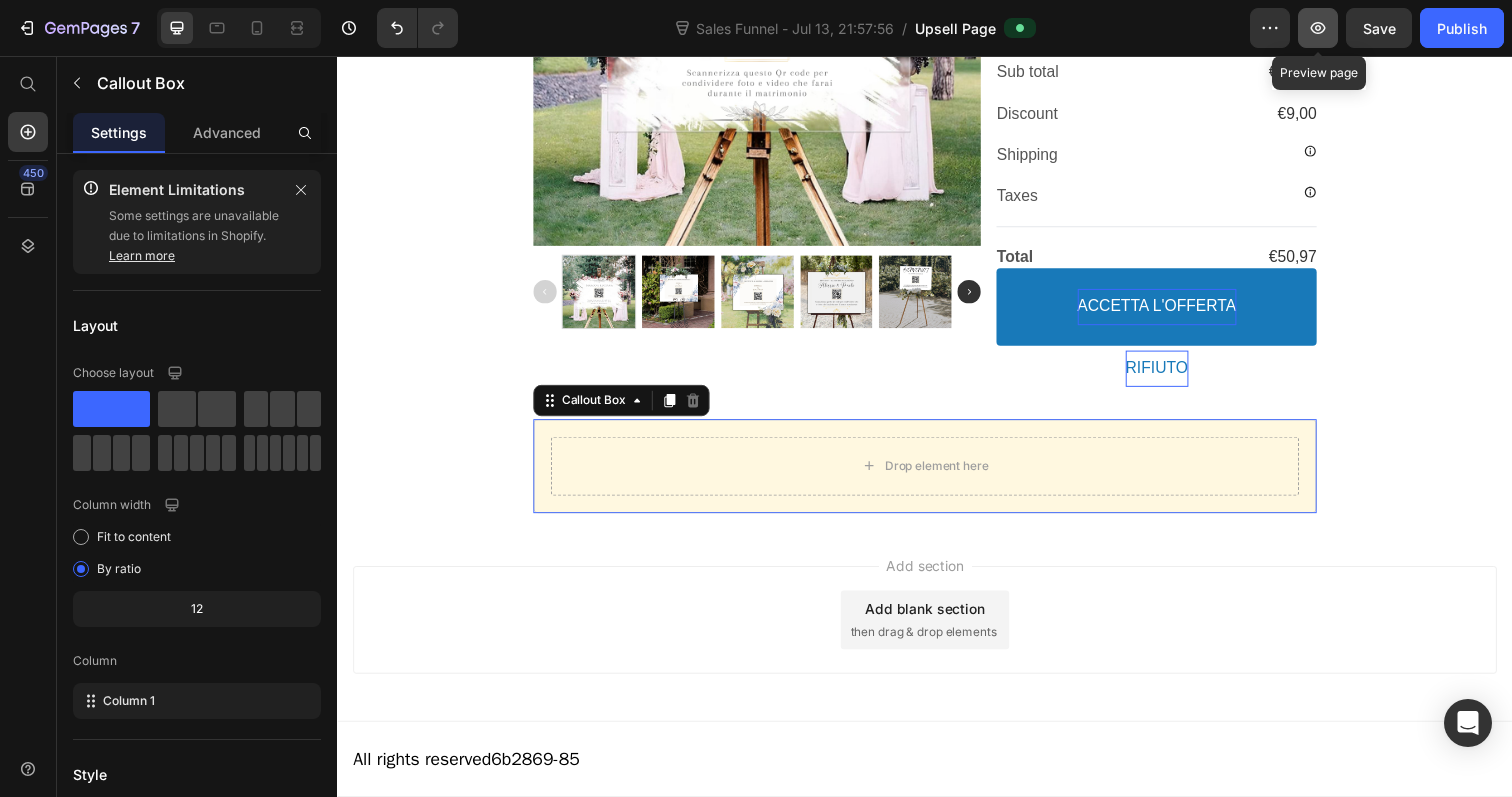 click 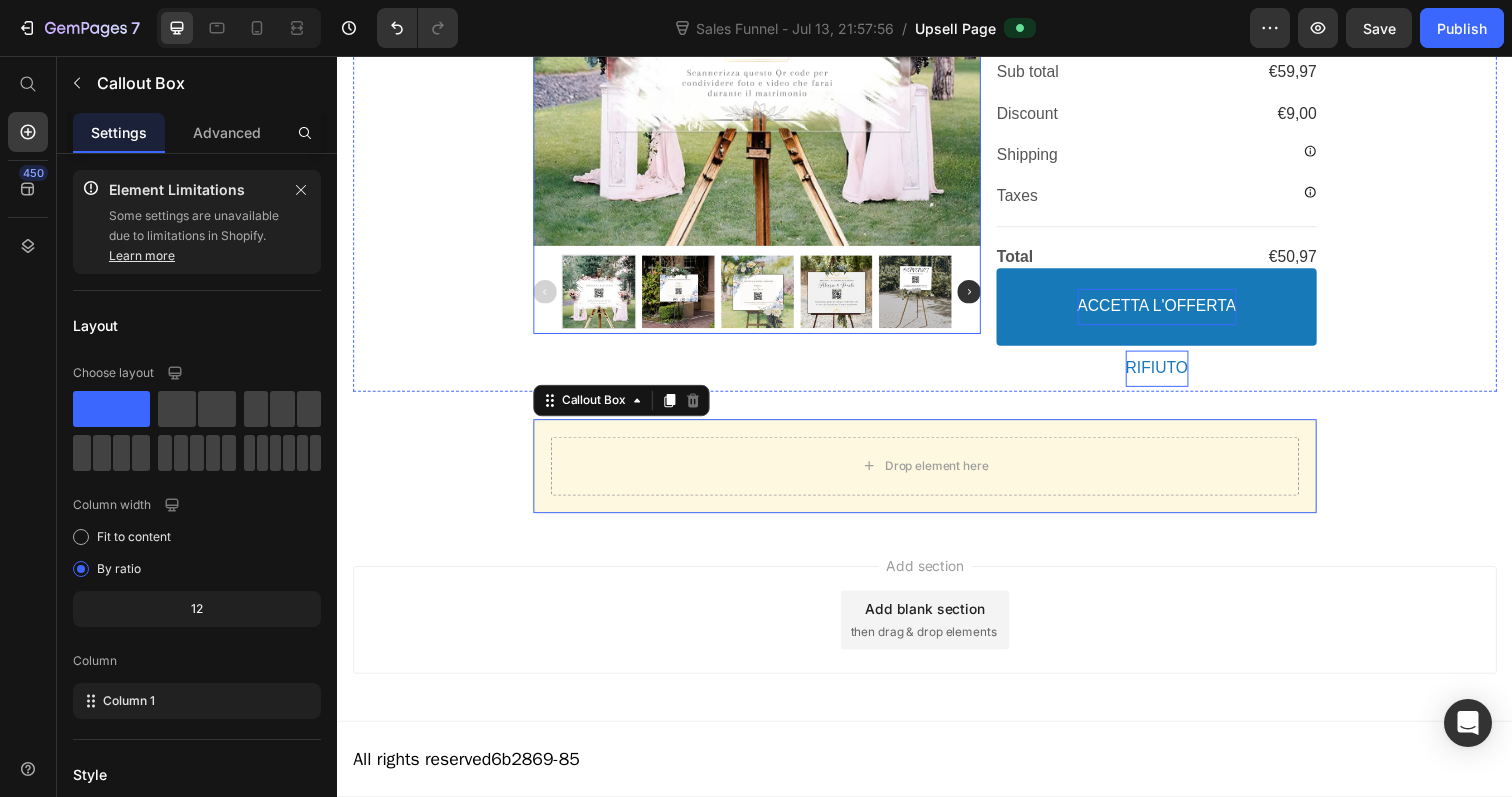scroll, scrollTop: 0, scrollLeft: 0, axis: both 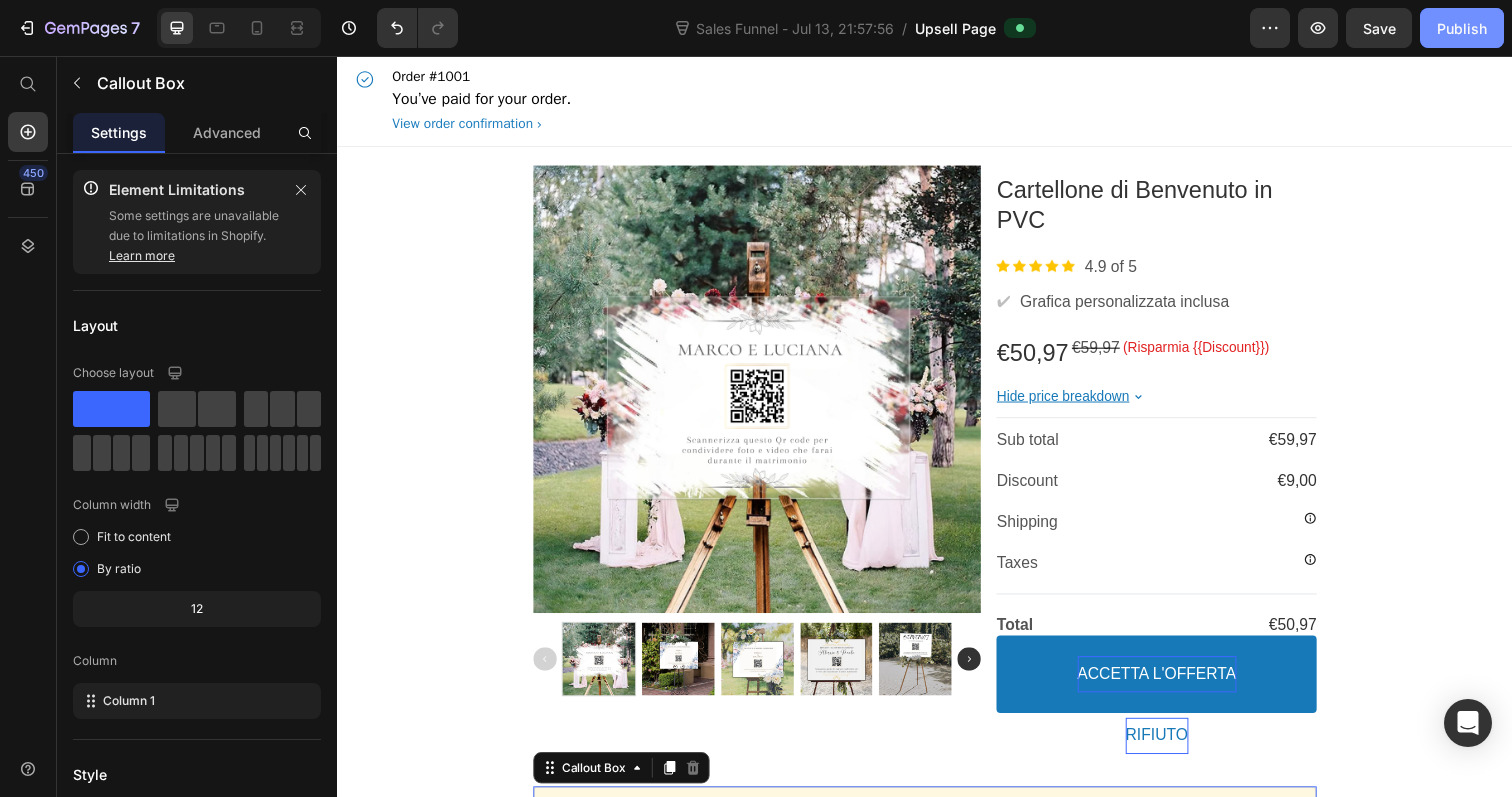 click on "Publish" at bounding box center [1462, 28] 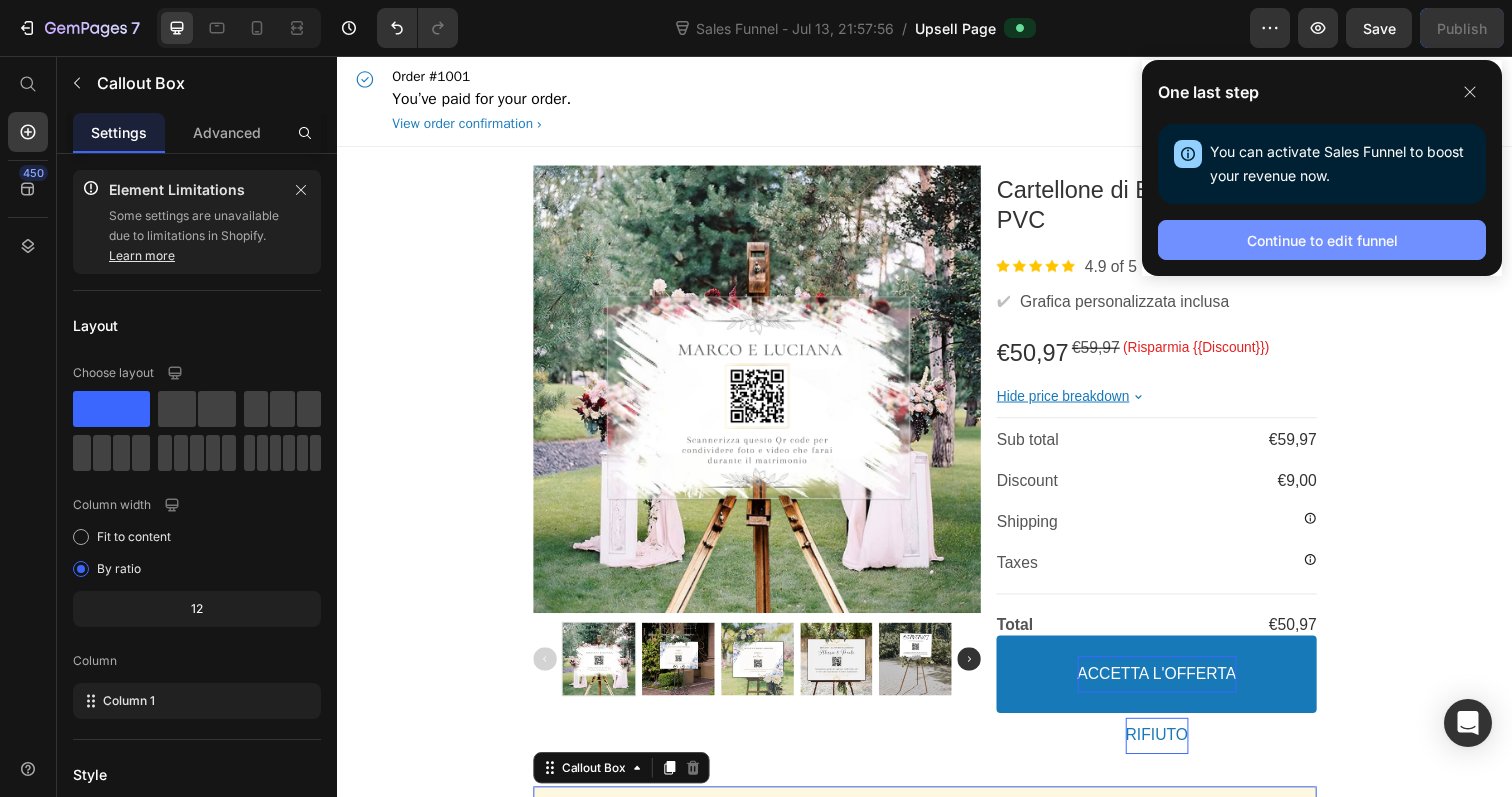 click on "Continue to edit funnel" at bounding box center [1322, 240] 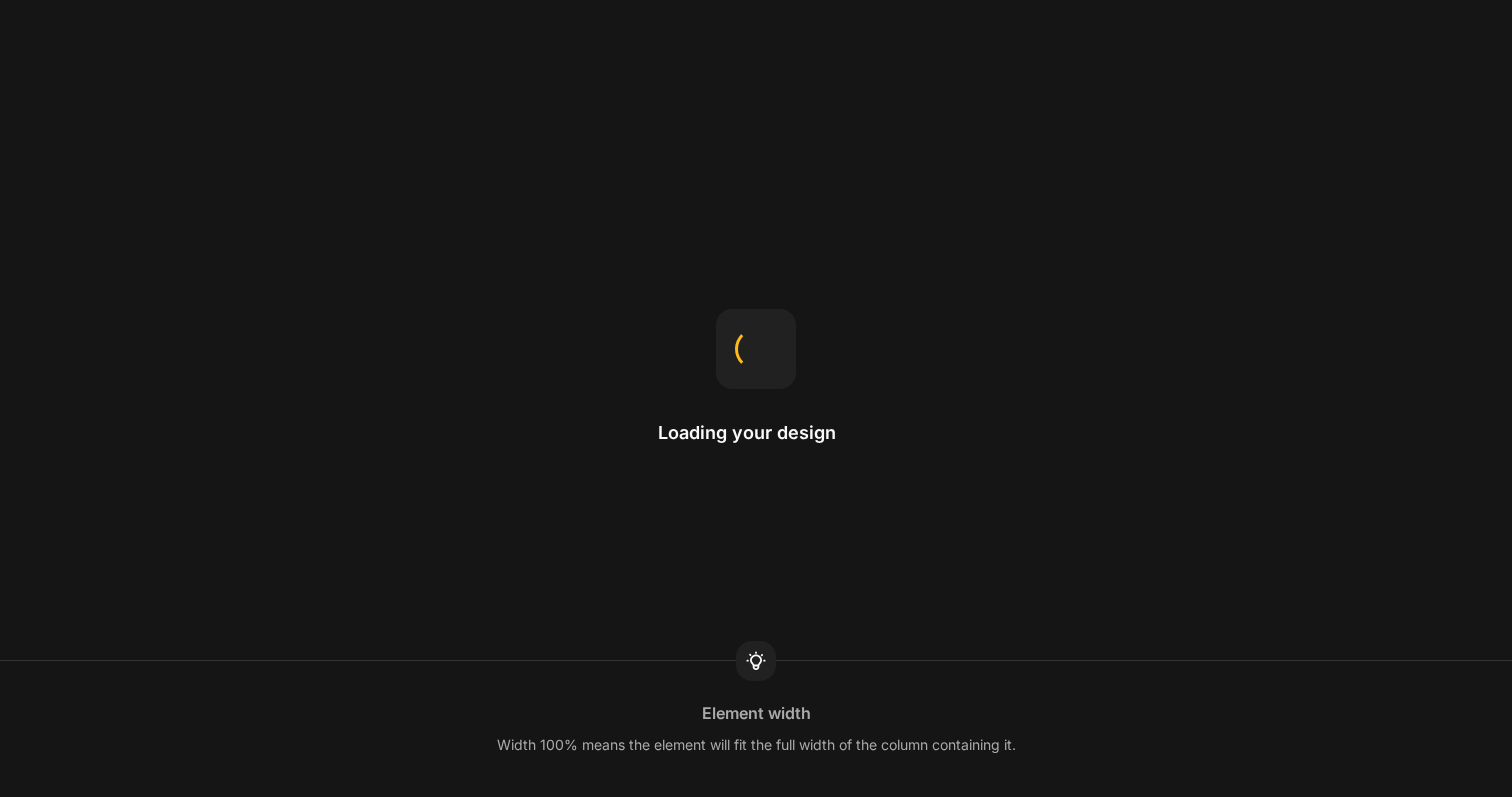 scroll, scrollTop: 0, scrollLeft: 0, axis: both 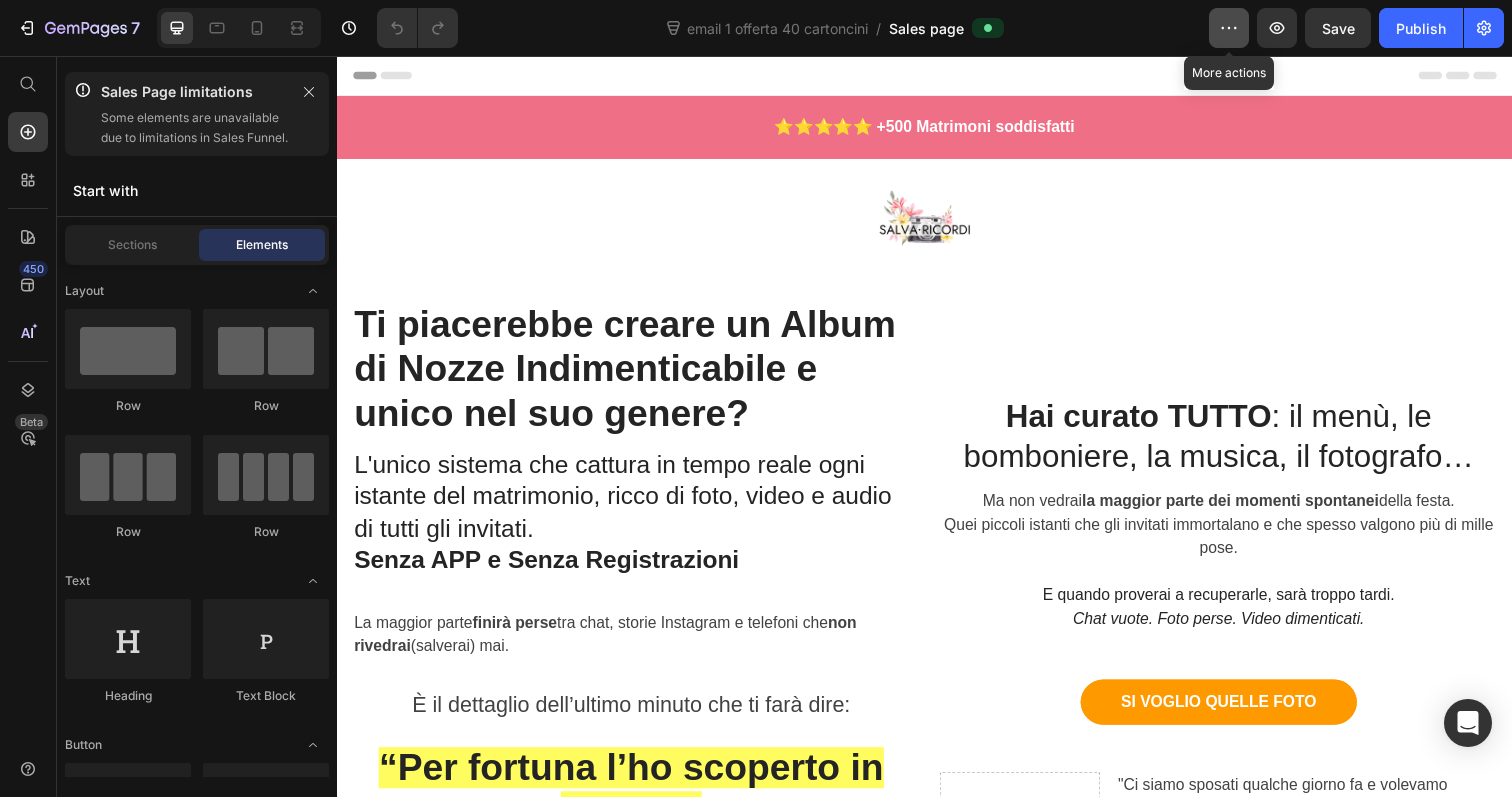 click 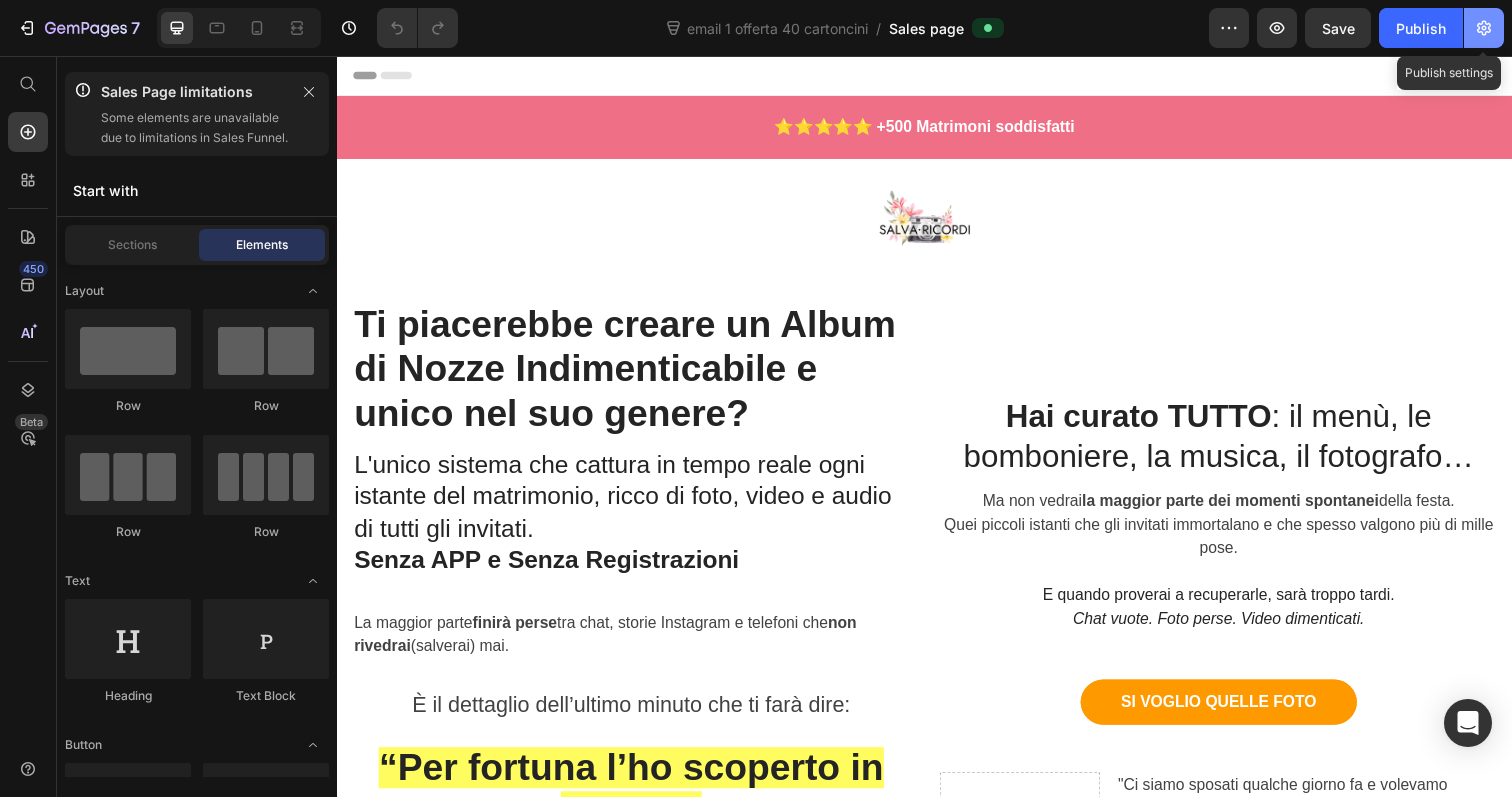 click 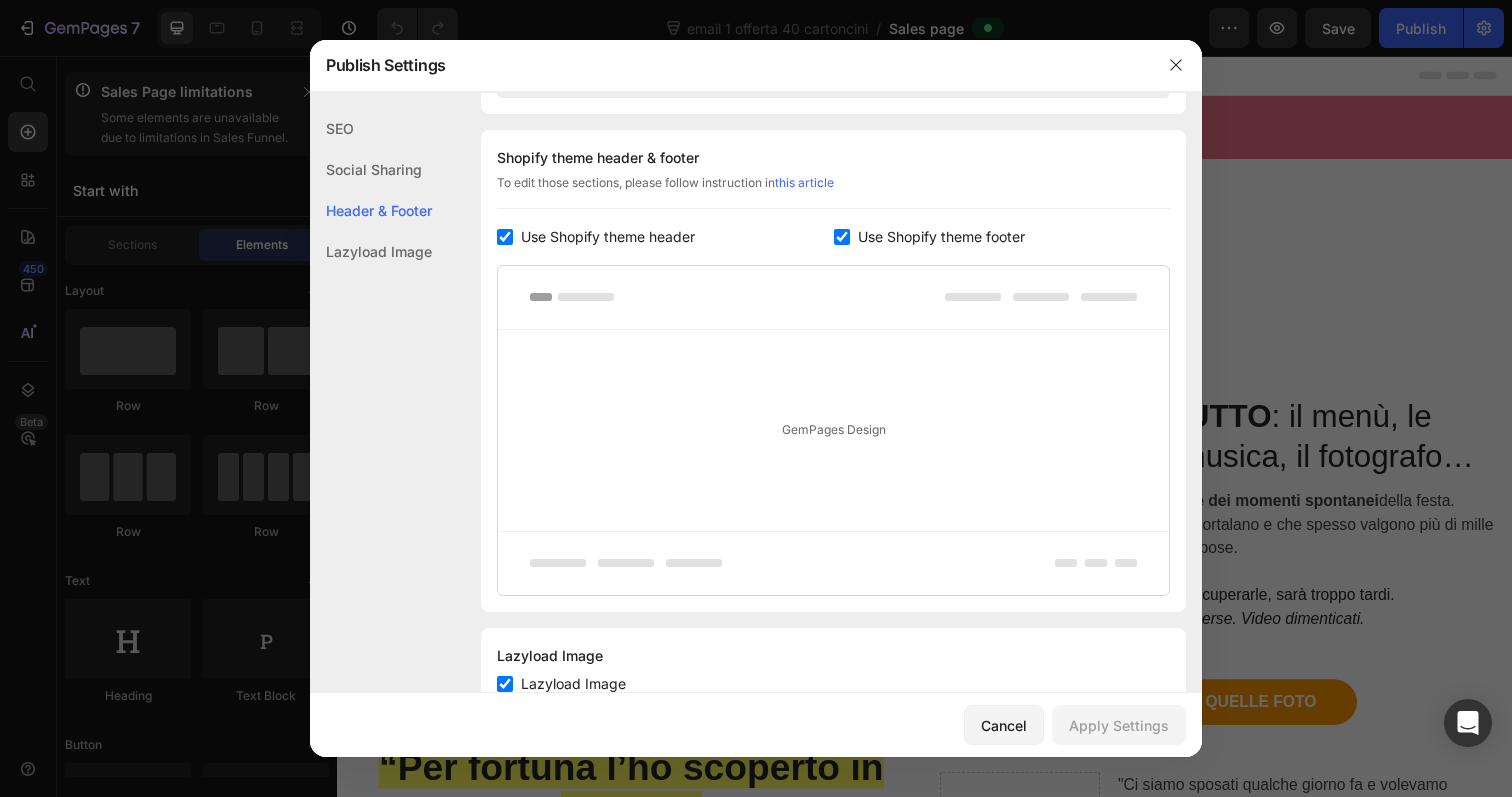 scroll, scrollTop: 922, scrollLeft: 0, axis: vertical 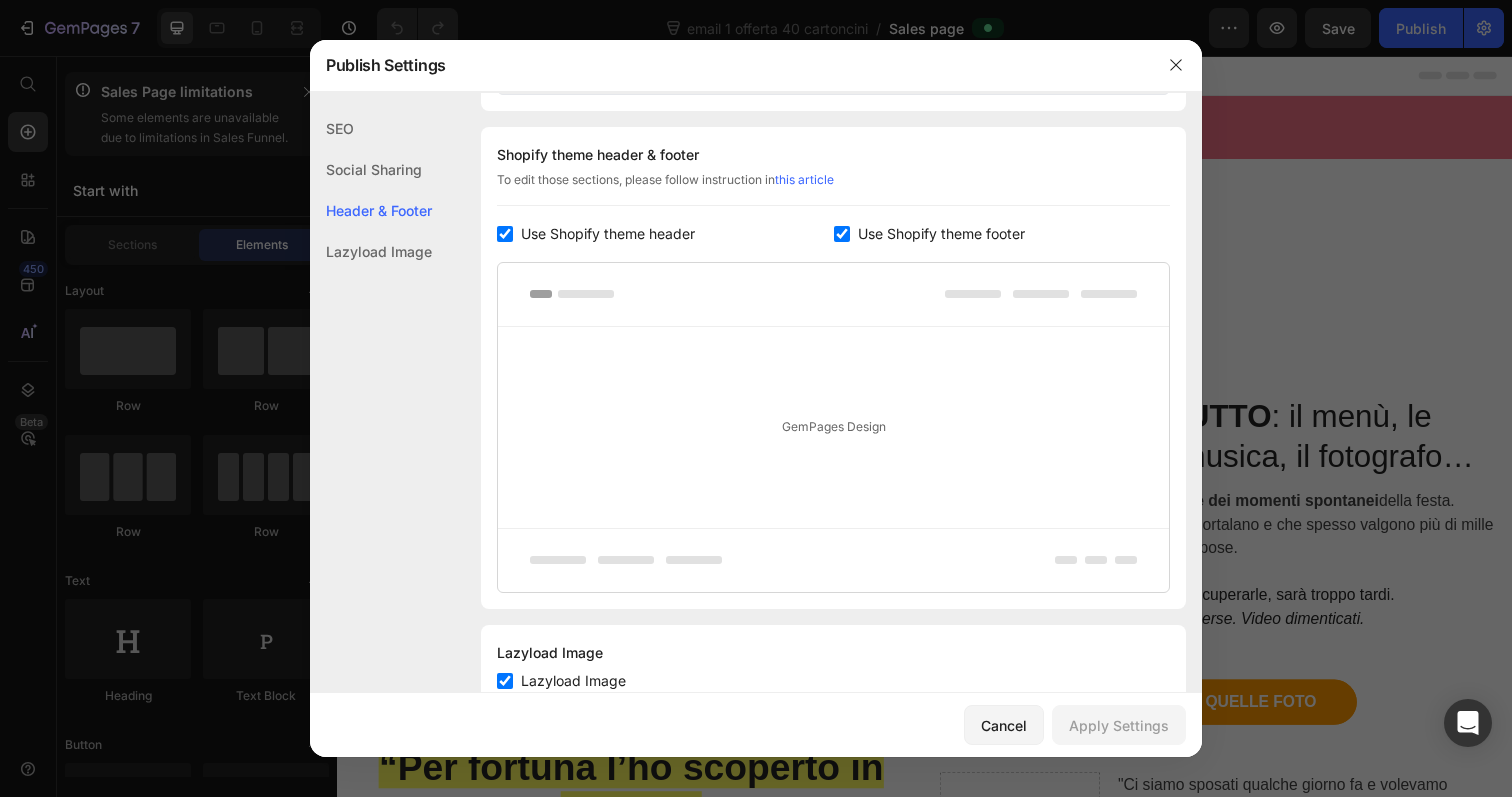 click on "Use Shopify theme header" at bounding box center (608, 234) 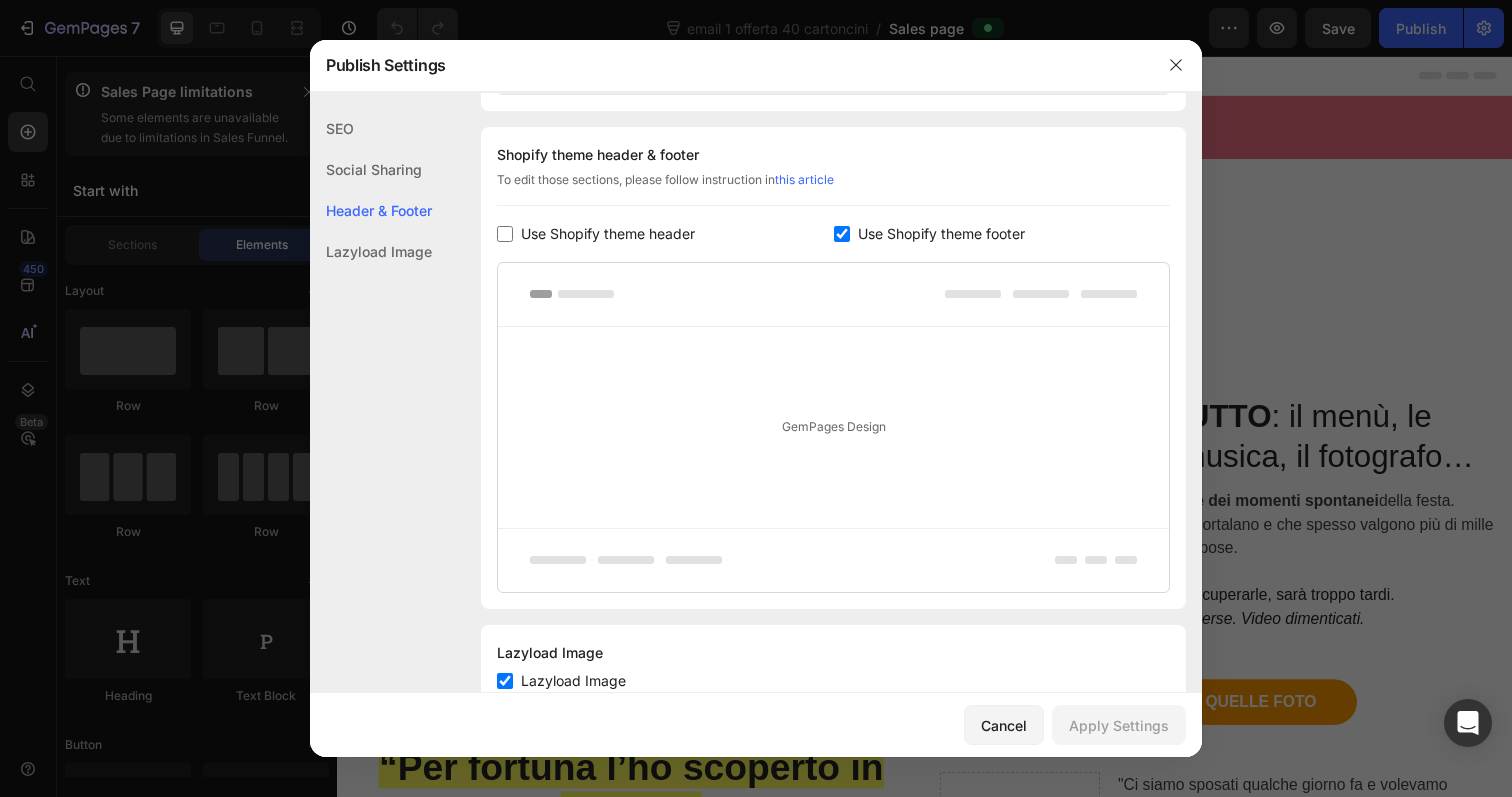 checkbox on "false" 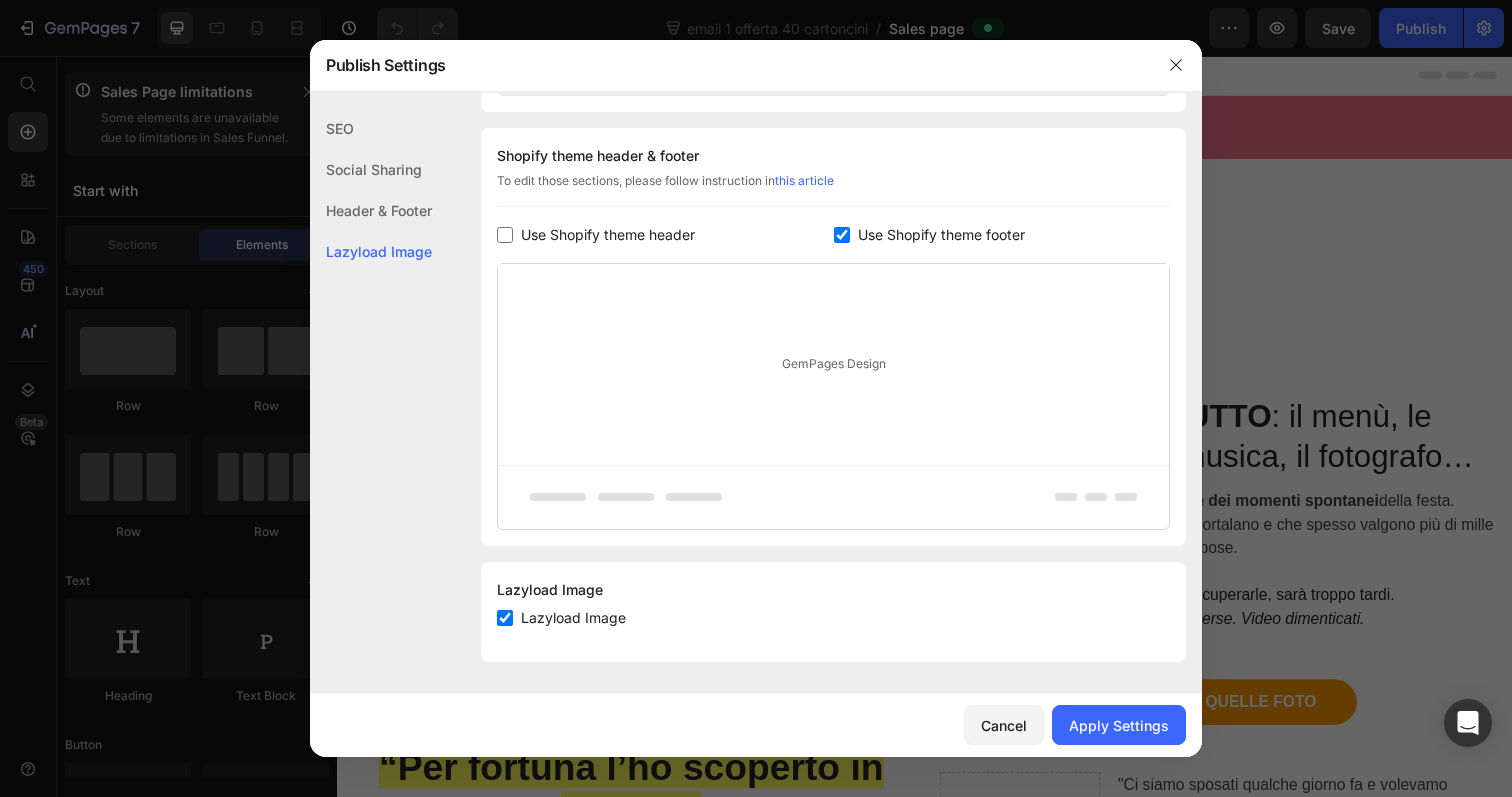 click at bounding box center [842, 235] 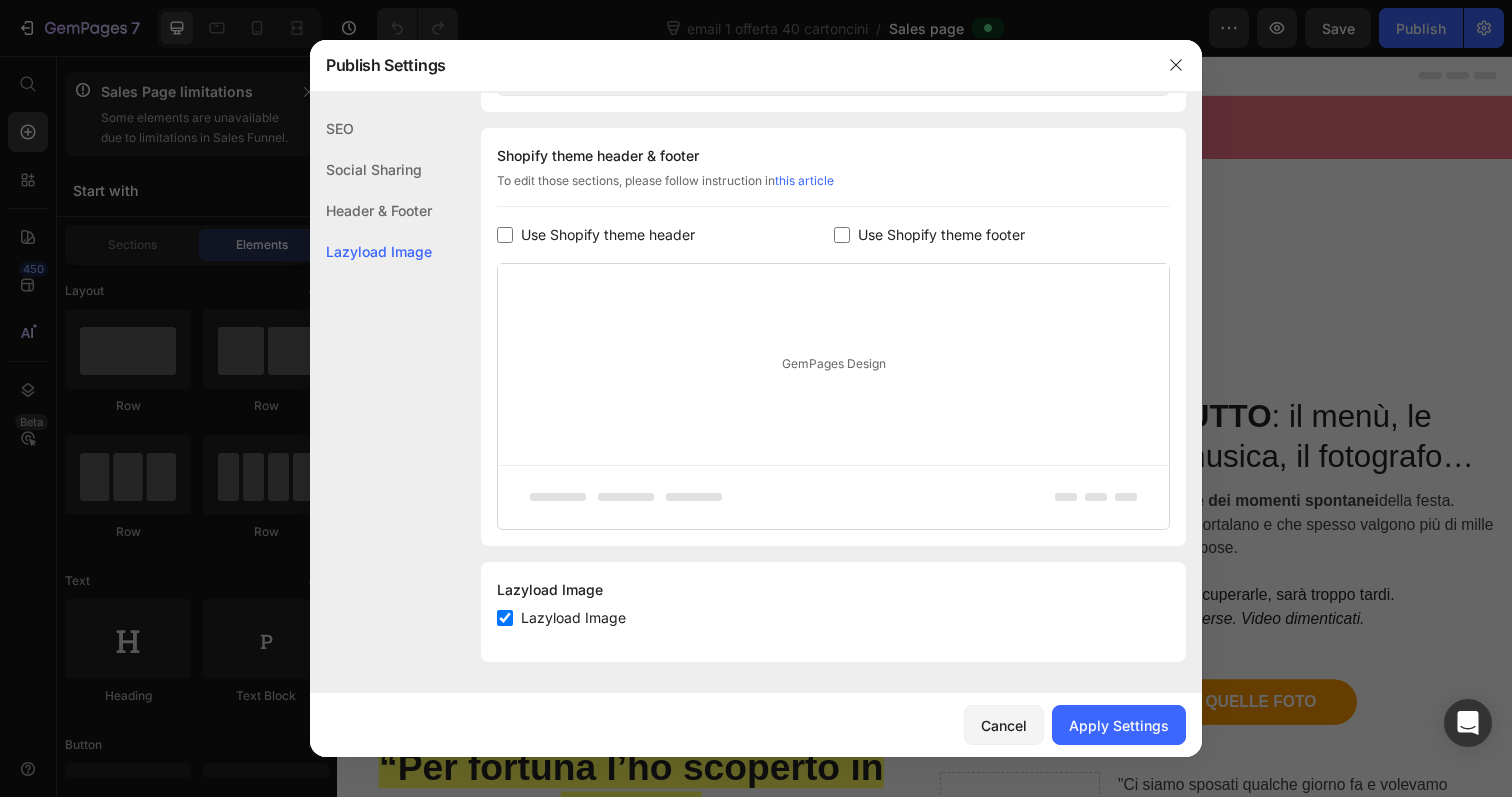 checkbox on "false" 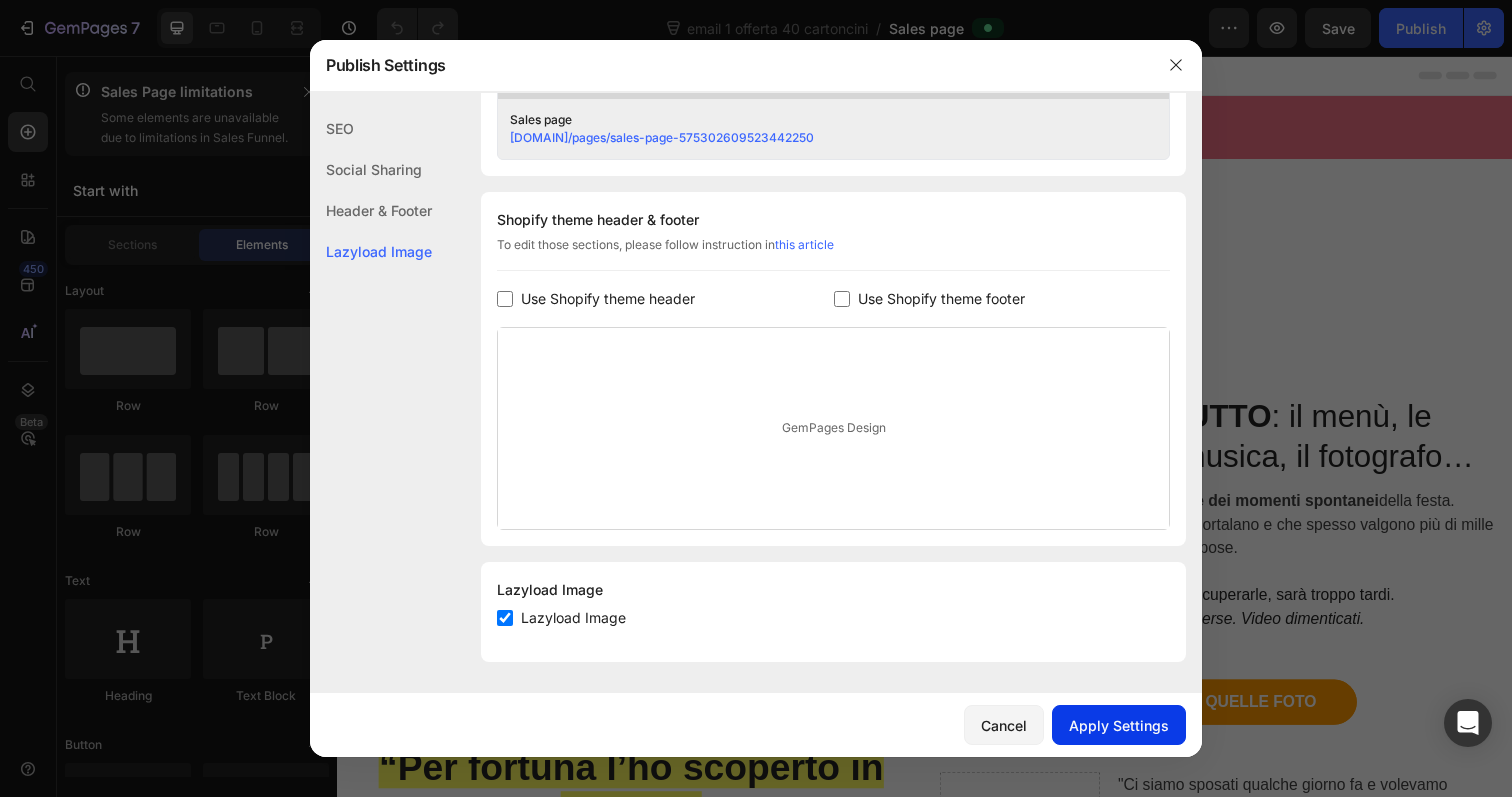 click on "Apply Settings" at bounding box center (1119, 725) 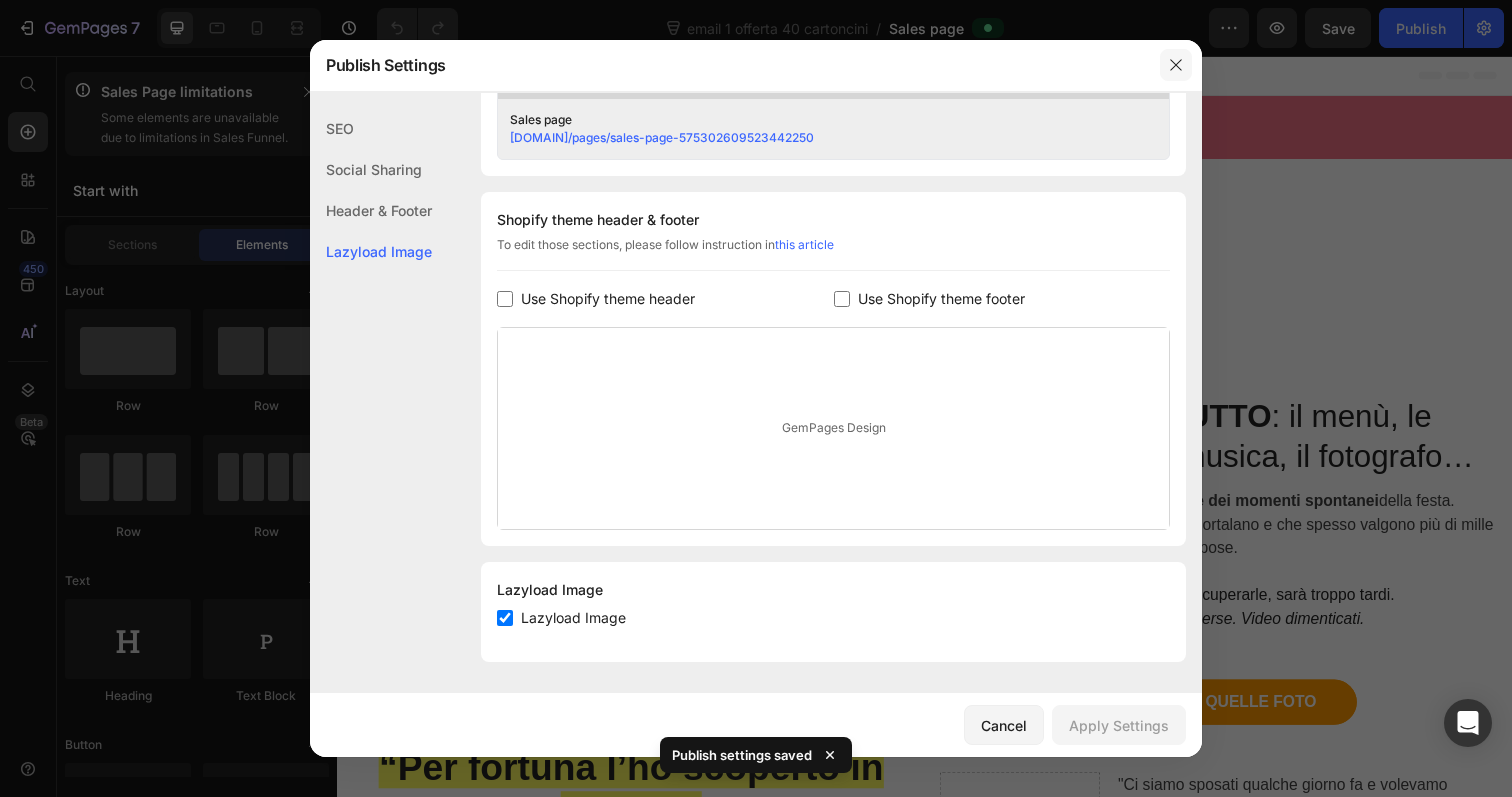 click 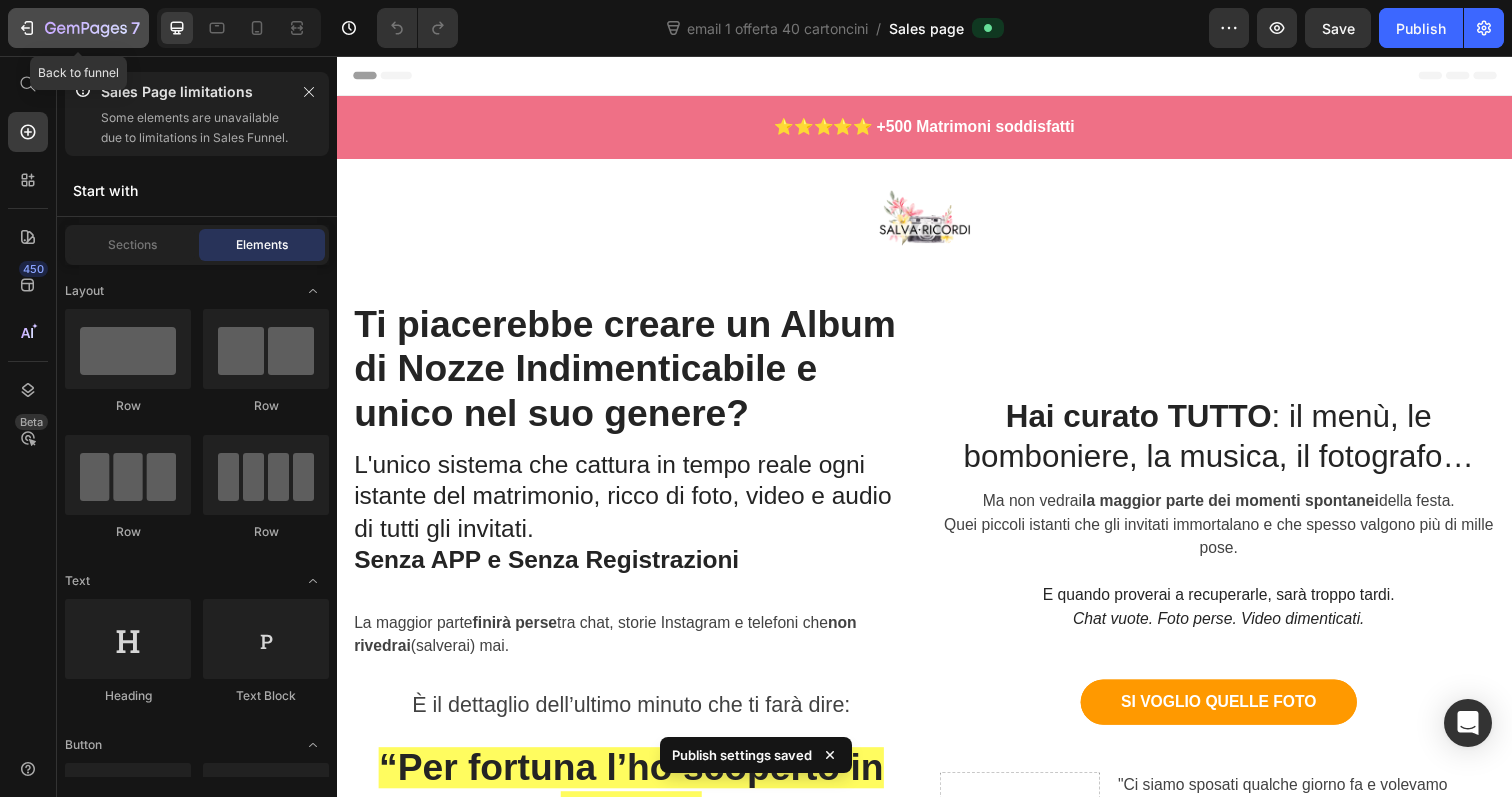 click on "7" at bounding box center [78, 28] 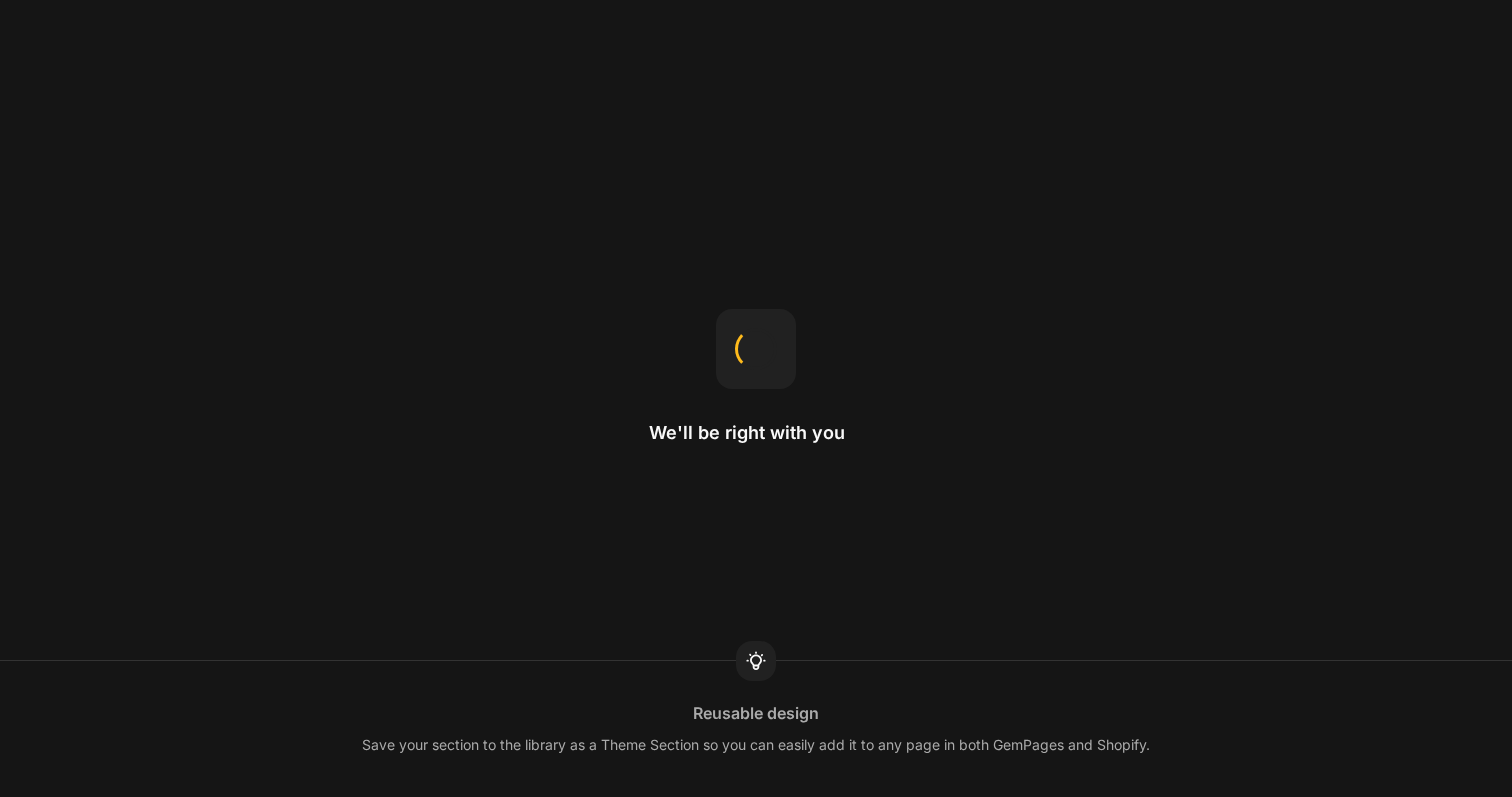 scroll, scrollTop: 0, scrollLeft: 0, axis: both 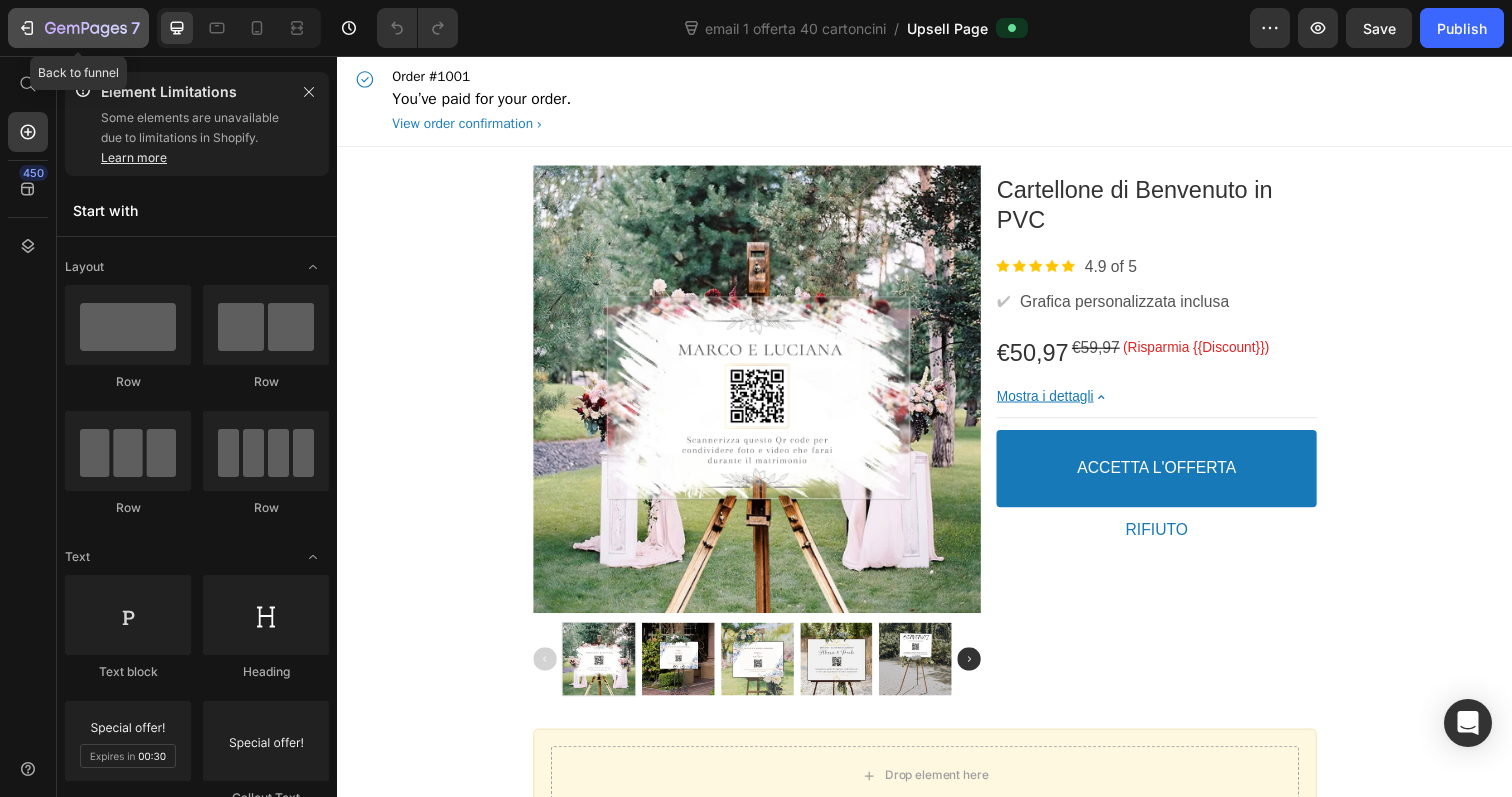click 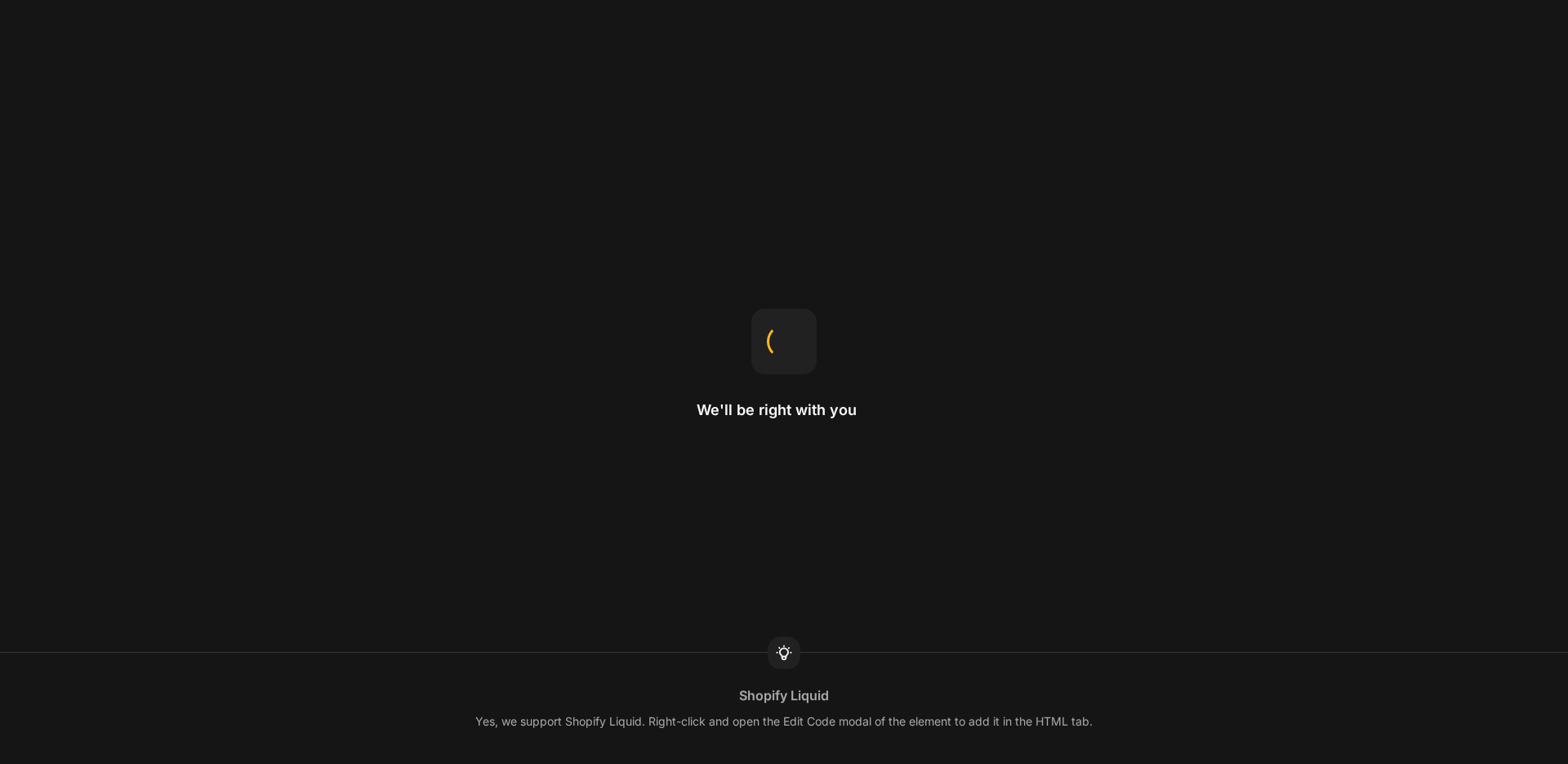 scroll, scrollTop: 0, scrollLeft: 0, axis: both 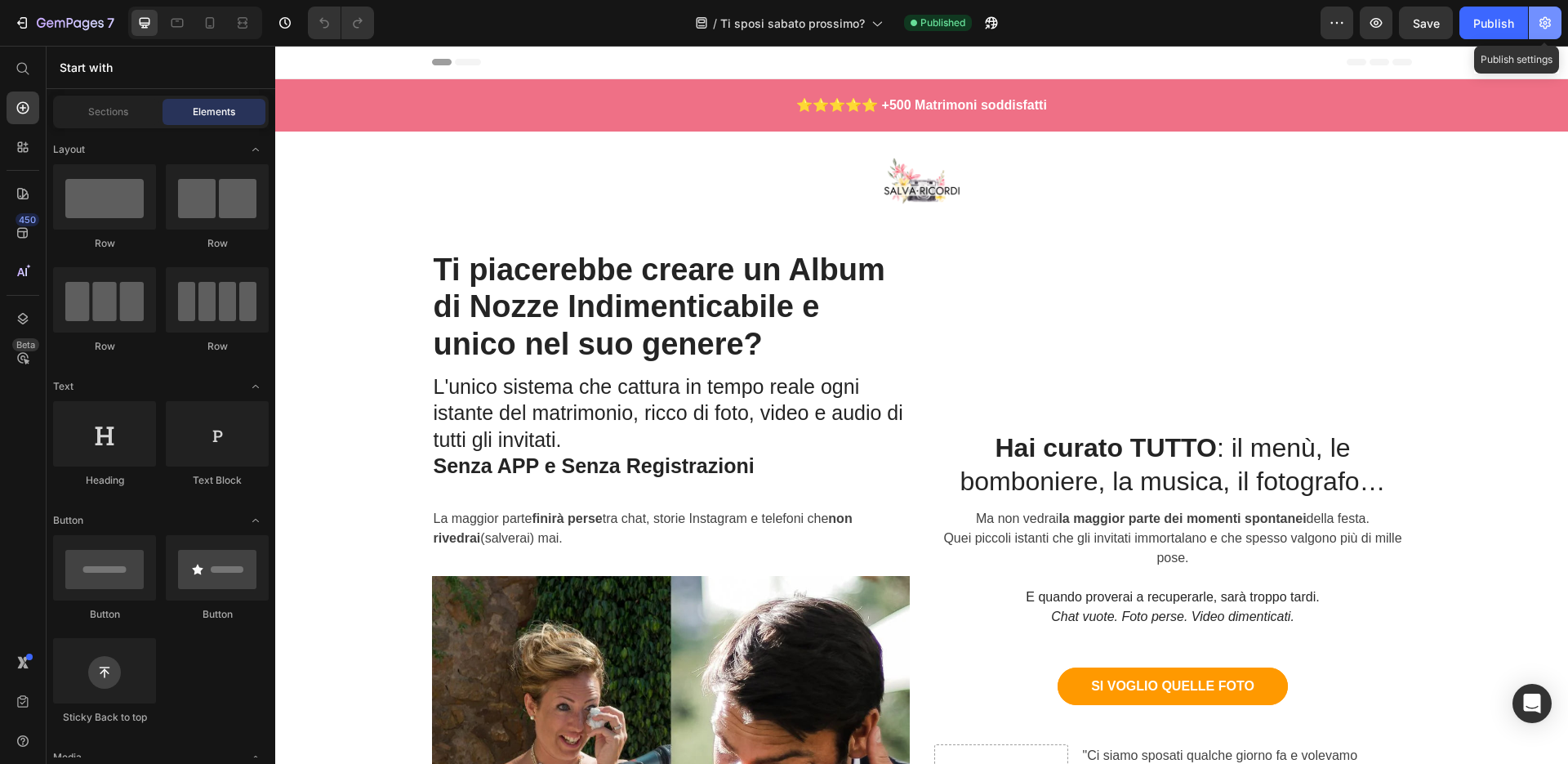click 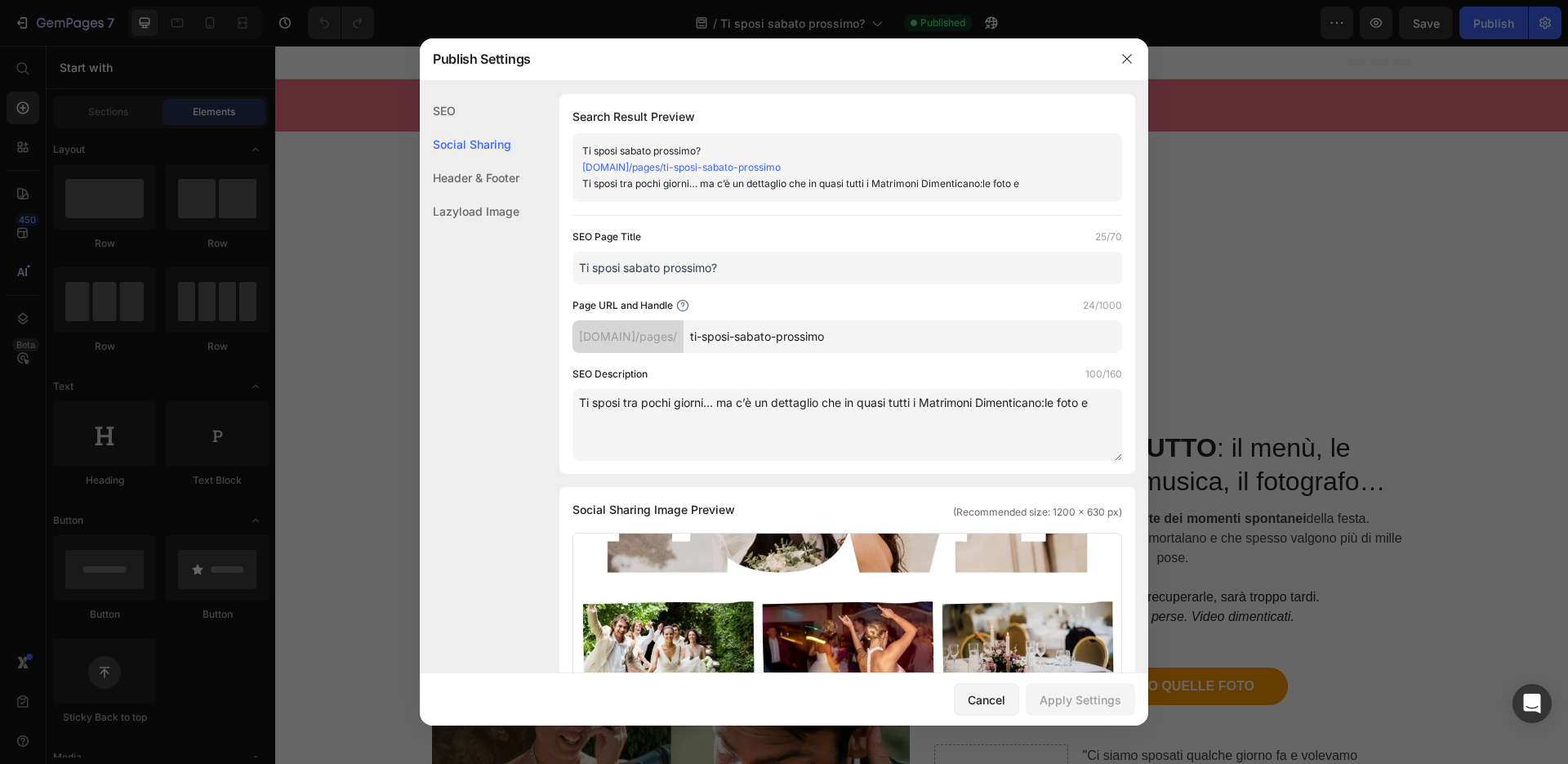 scroll, scrollTop: 630, scrollLeft: 0, axis: vertical 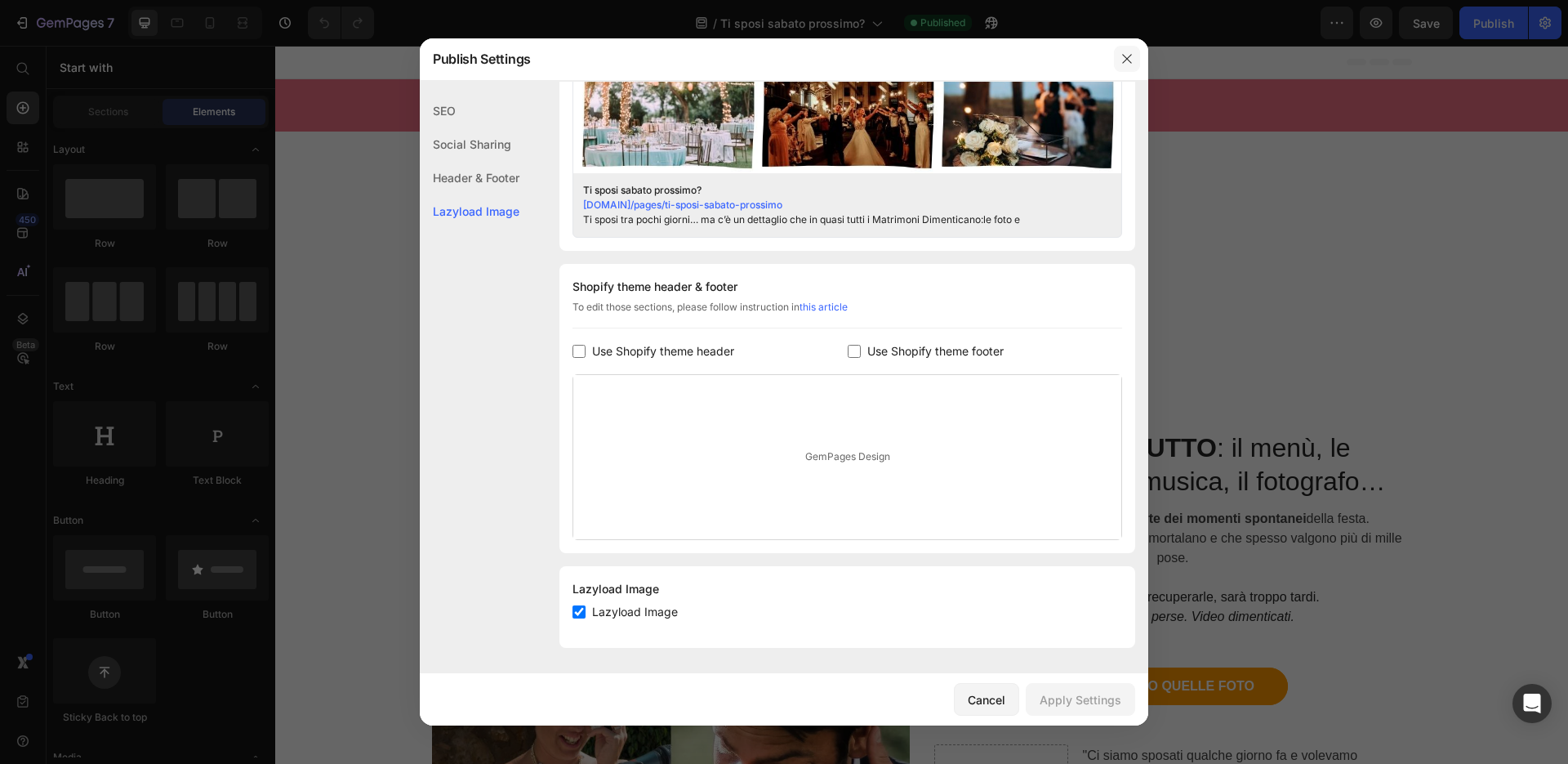 click 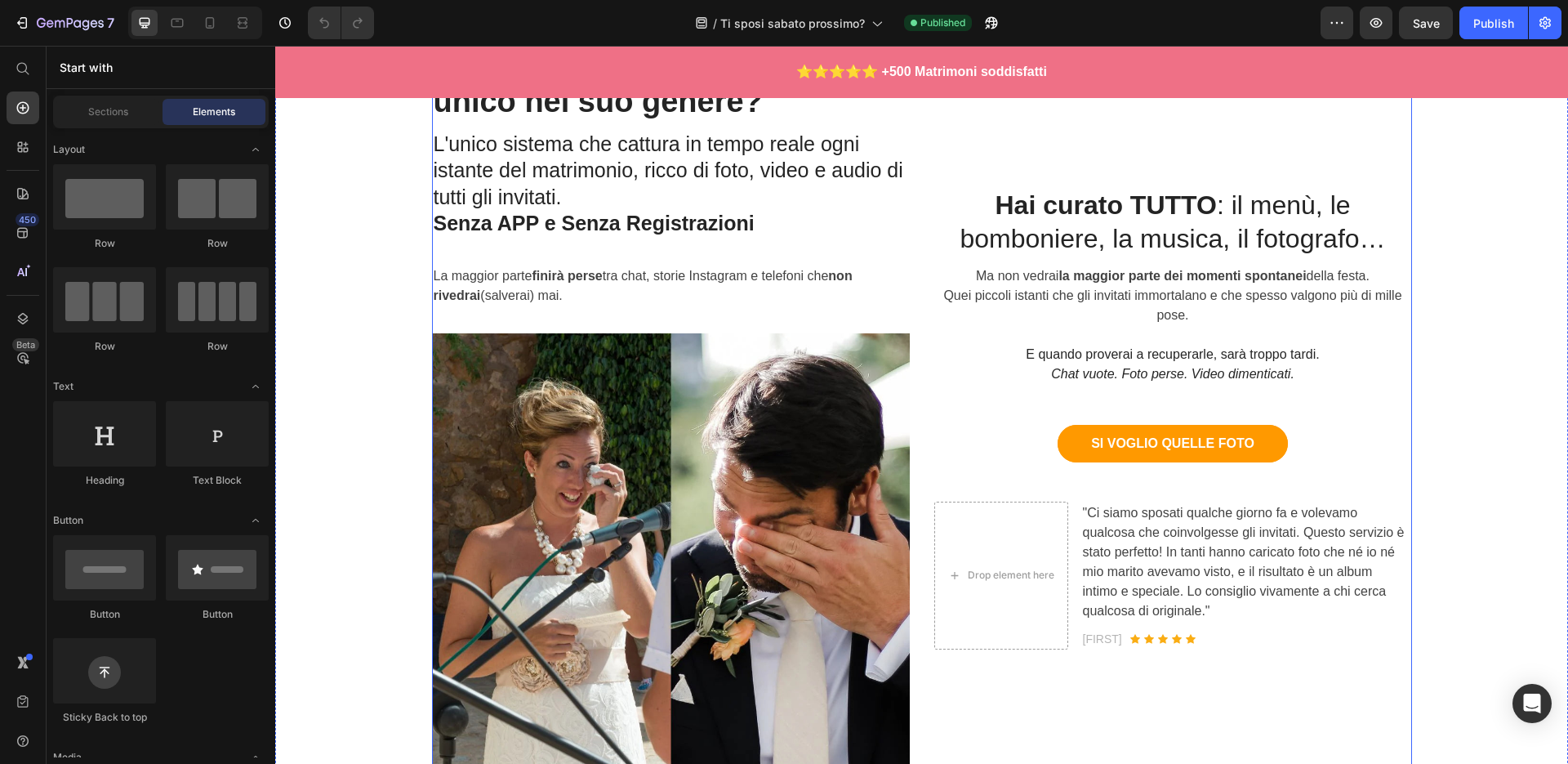 click at bounding box center [670, 572] 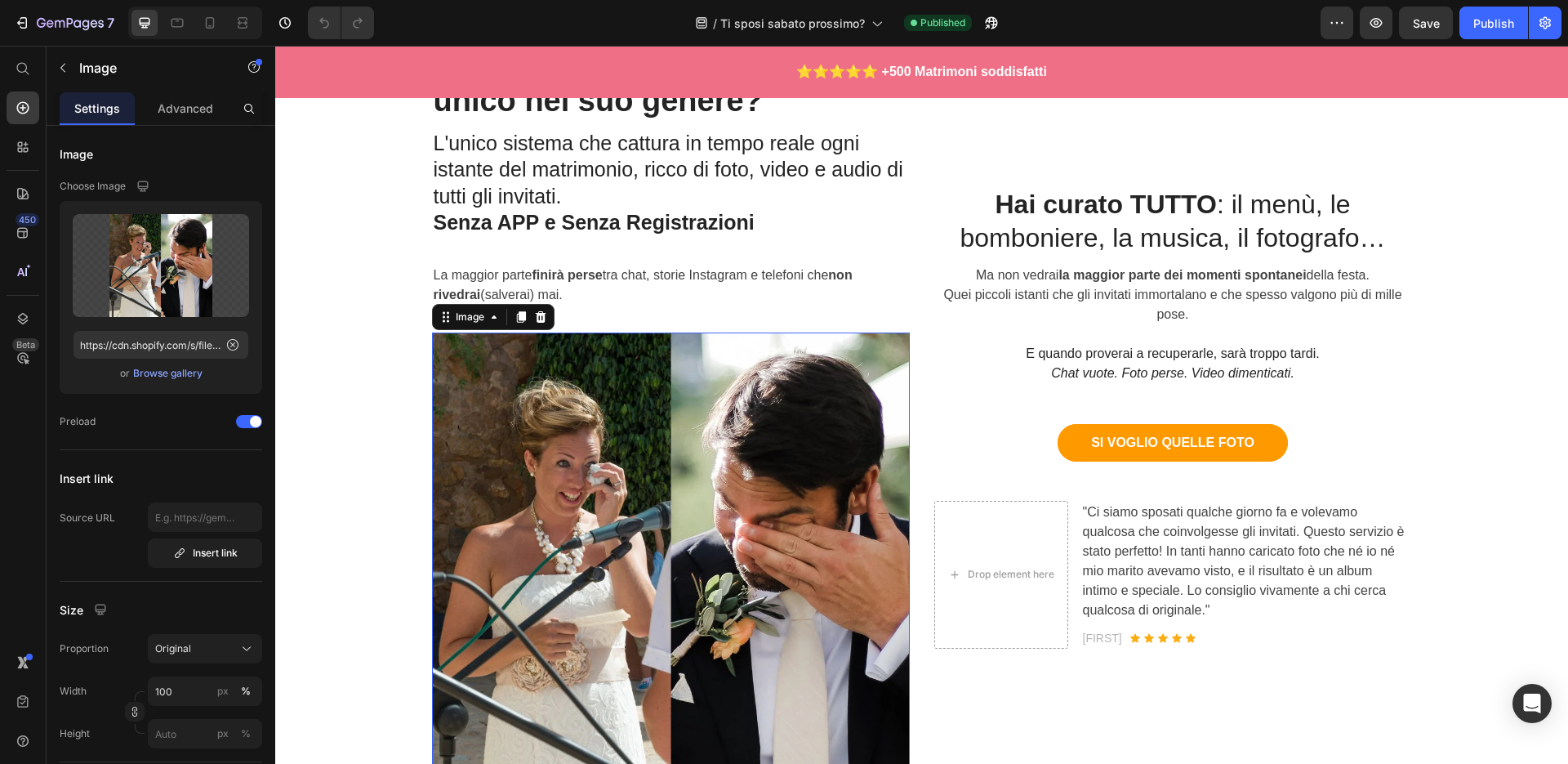 scroll, scrollTop: 243, scrollLeft: 0, axis: vertical 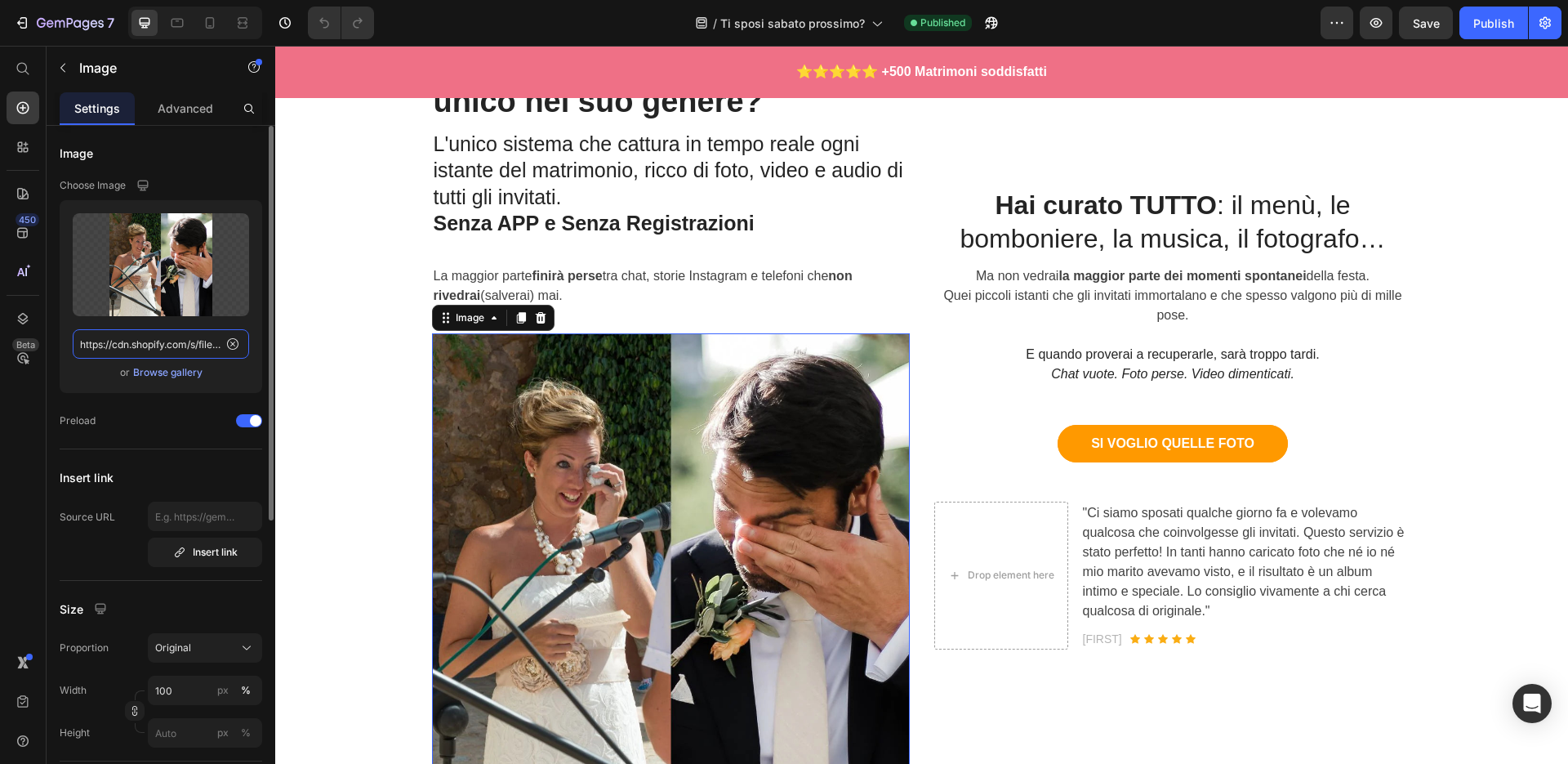 click on "https://cdn.shopify.com/s/files/1/0832/7217/1850/files/gempages_573060536099406964-deab1600-077e-477d-9376-0b83cc24b1f0.webp" 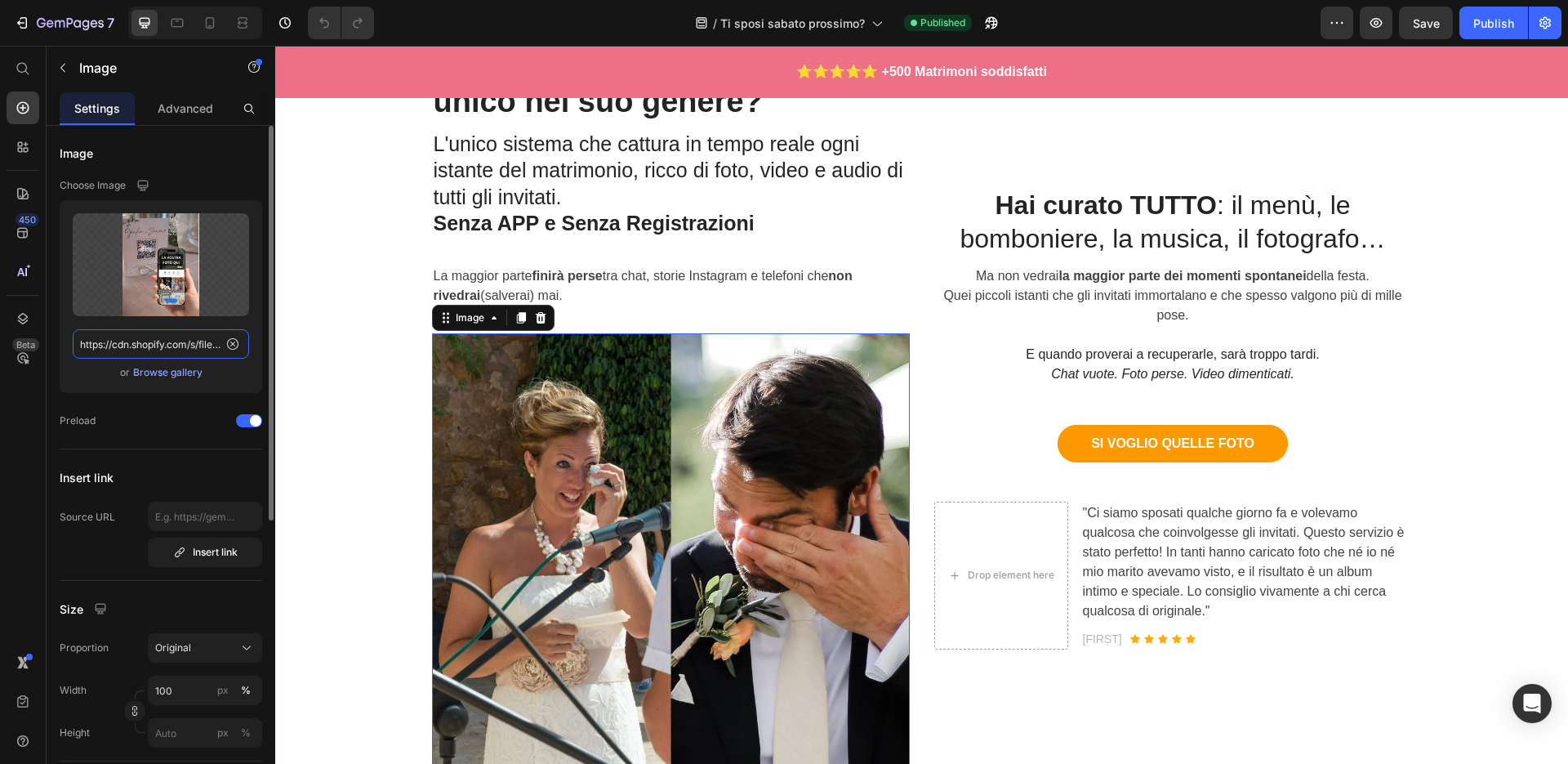 scroll, scrollTop: 0, scrollLeft: 255, axis: horizontal 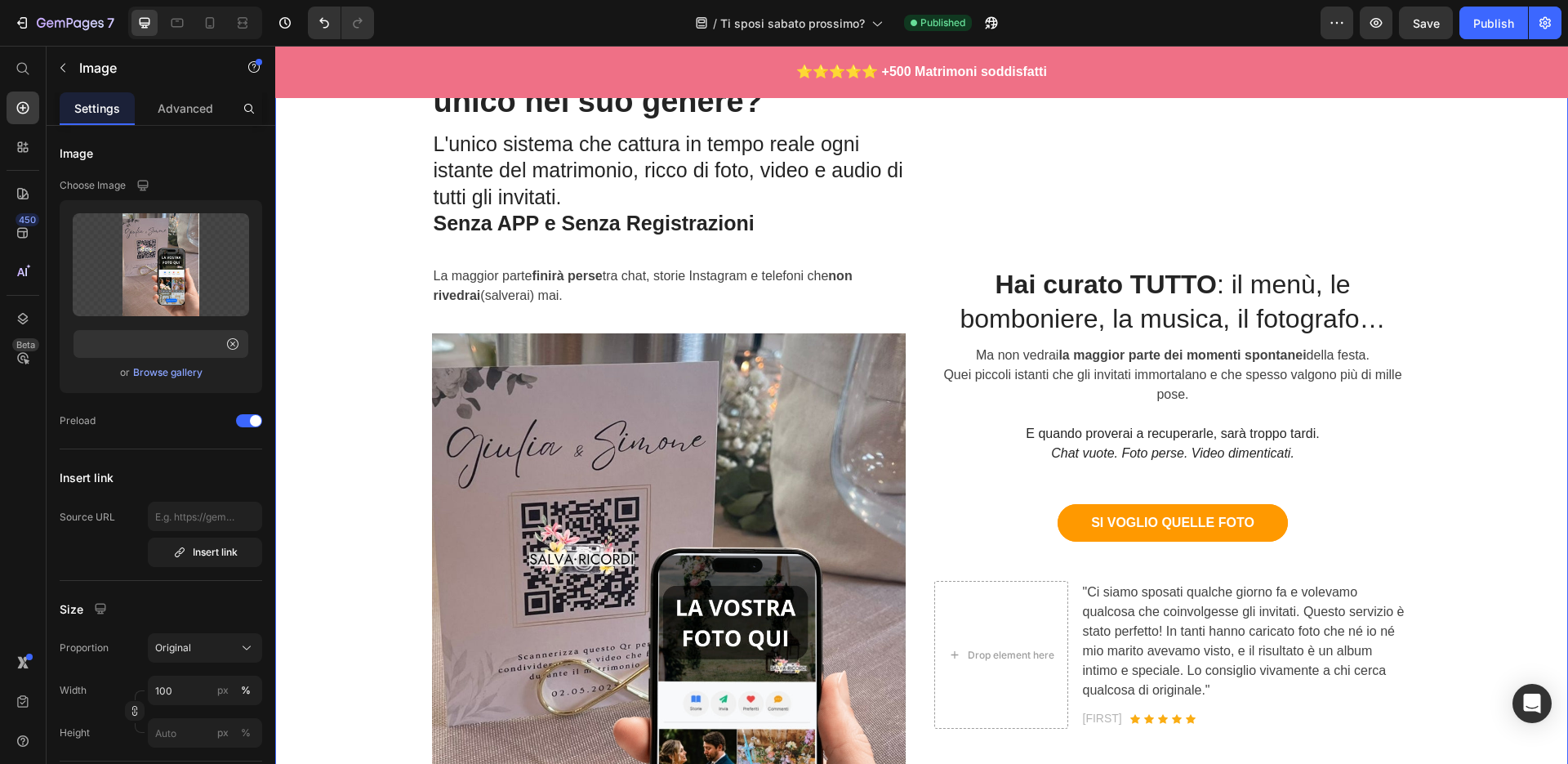 click on "Ti piacerebbe creare un Album di Nozze Indimenticabile e unico nel suo genere? Heading L'unico sistema che cattura in tempo reale ogni istante del matrimonio, ricco di foto, video e audio di tutti gli invitati. Senza APP e Senza Registrazioni Text block La maggior parte  finirà   perse  tra chat, storie Instagram e telefoni che  non   rivedrai  (salverai) mai. Text block Image Row Hai curato TUTTO : il menù, le bomboniere, la musica, il fotografo… Heading Ma non vedrai  la maggior parte dei momenti spontanei  della festa. Quei piccoli istanti che gli invitati immortalano e che spesso valgono più di mille pose.   E quando proverai a recuperarle, sarà troppo tardi. Chat vuote. Foto perse. Video dimenticati.   Text block SI VOGLIO QUELLE FOTO Button
Drop element here Text block Laura Text block                Icon                Icon                Icon                Icon                Icon Icon List Hoz Row Row Row" at bounding box center [921, 502] 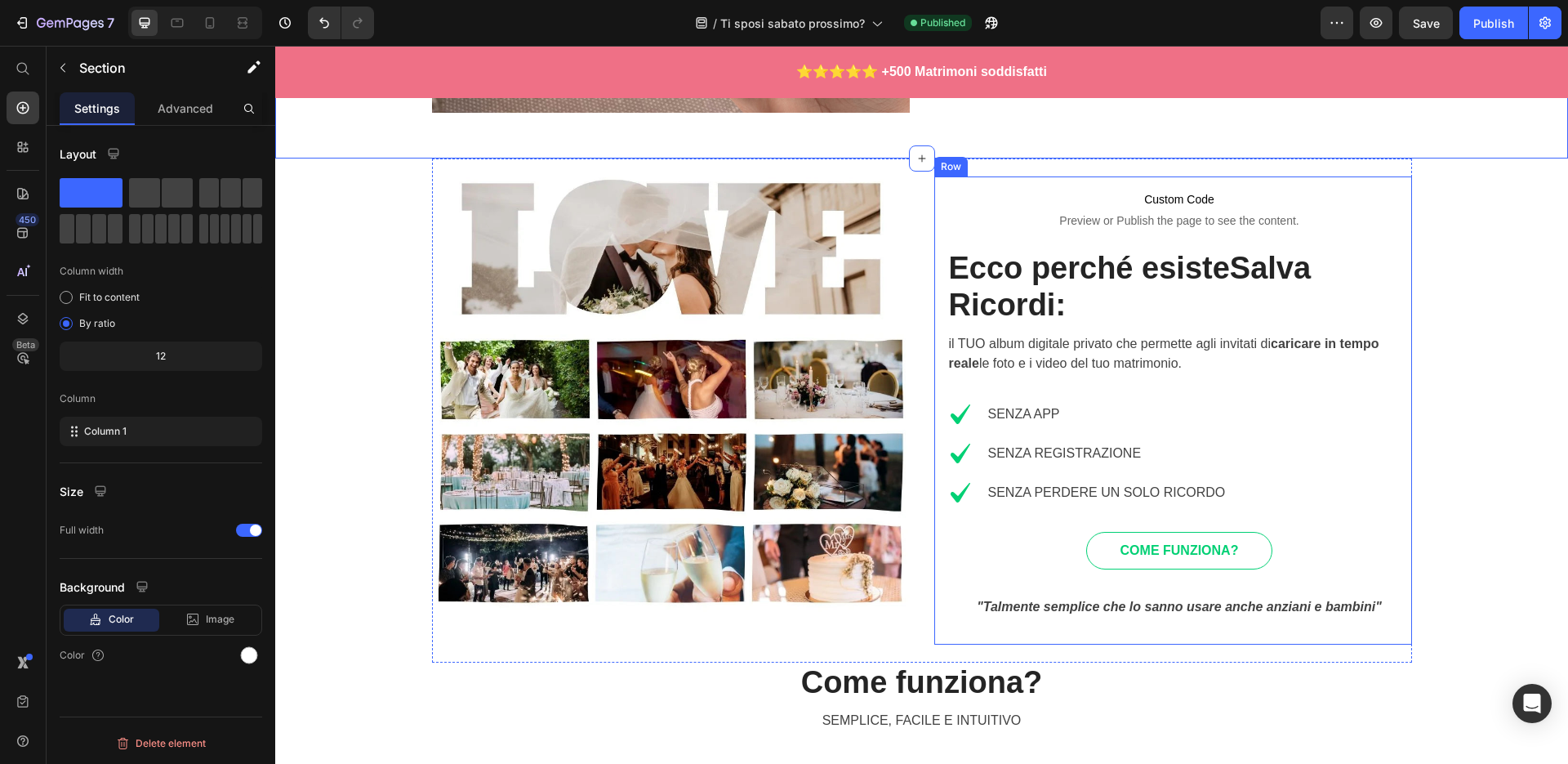 scroll, scrollTop: 1075, scrollLeft: 0, axis: vertical 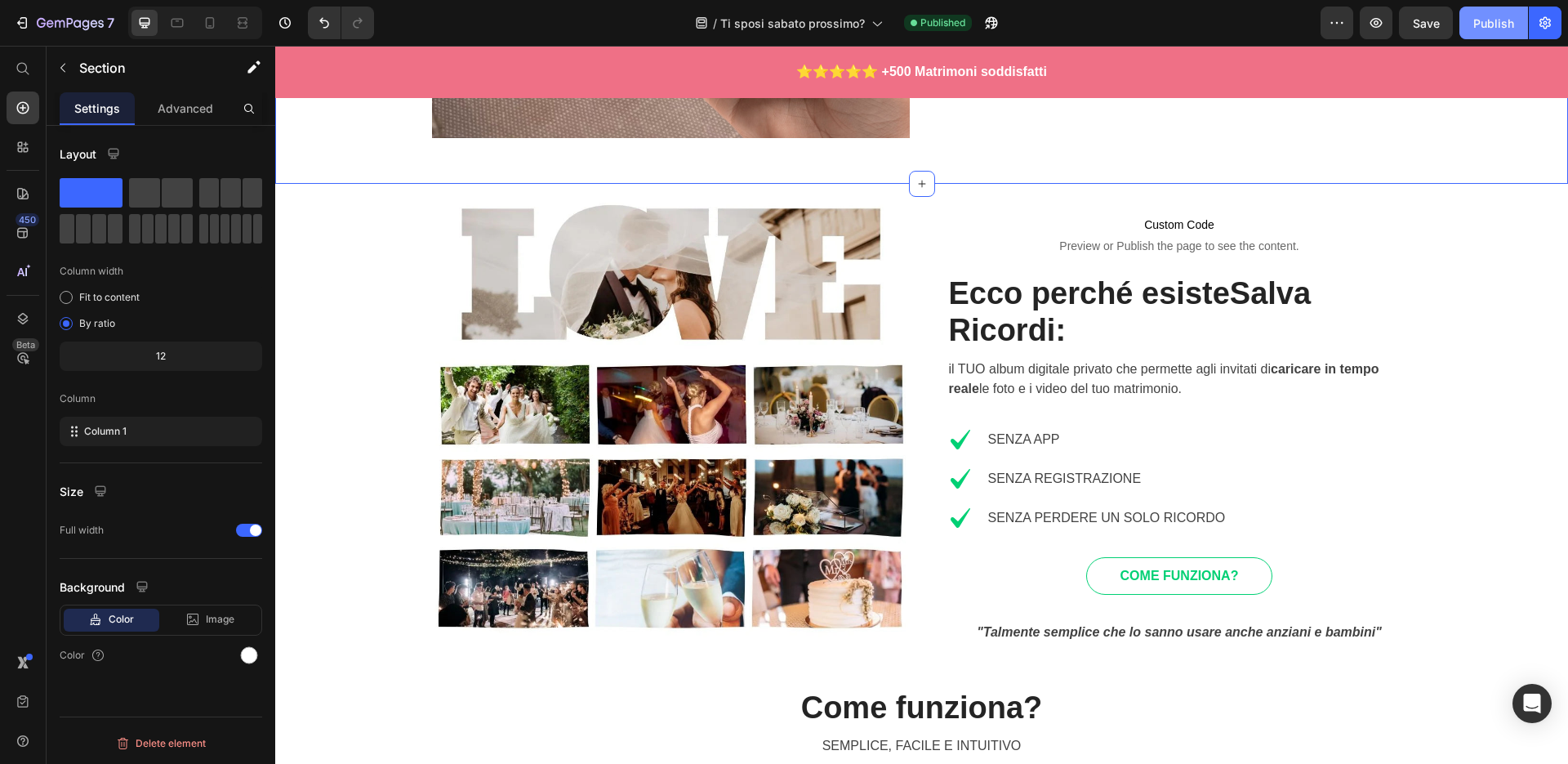 click on "Publish" at bounding box center [1494, 23] 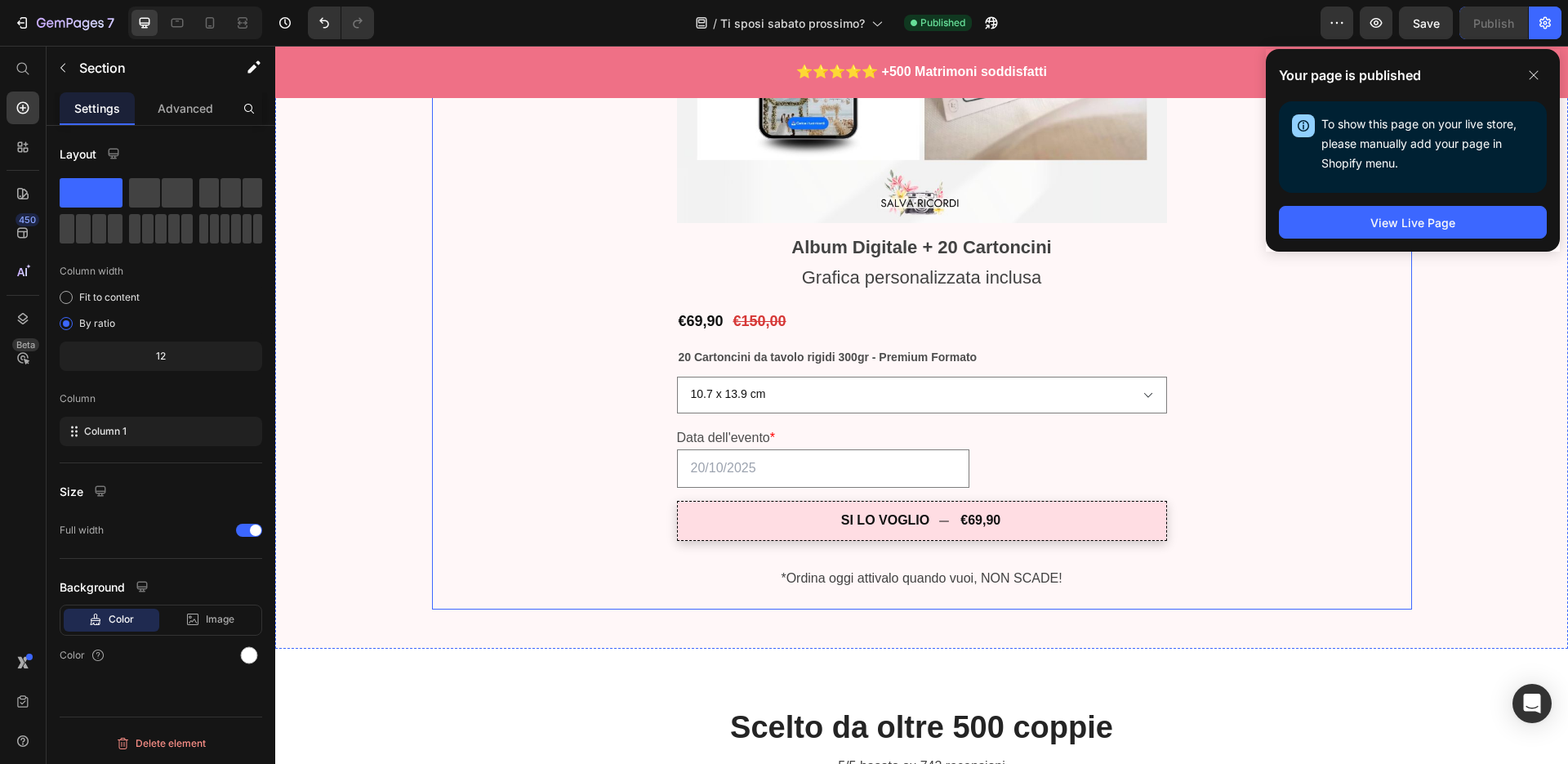 scroll, scrollTop: 3874, scrollLeft: 0, axis: vertical 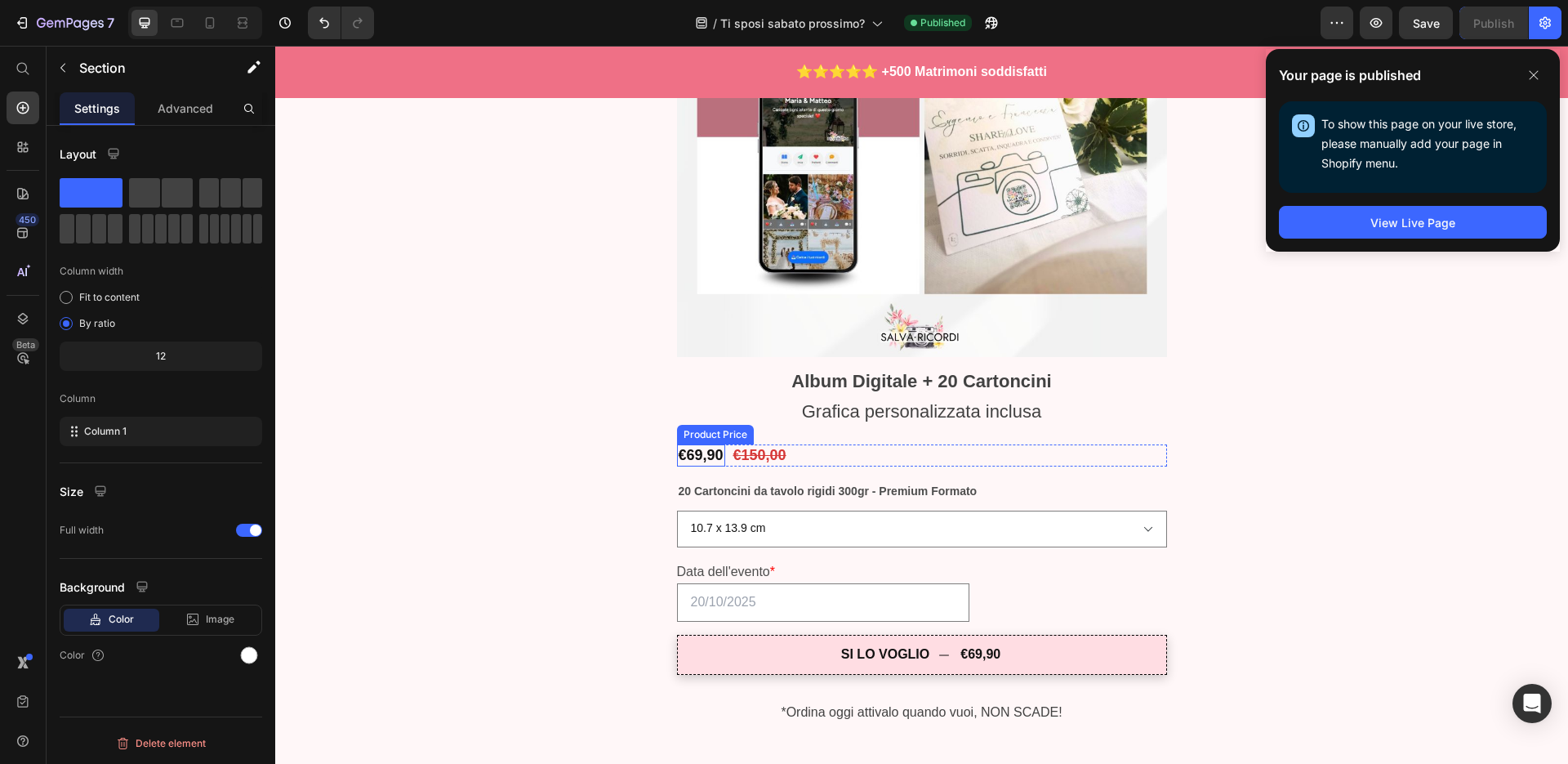click on "€69,90" at bounding box center [701, 455] 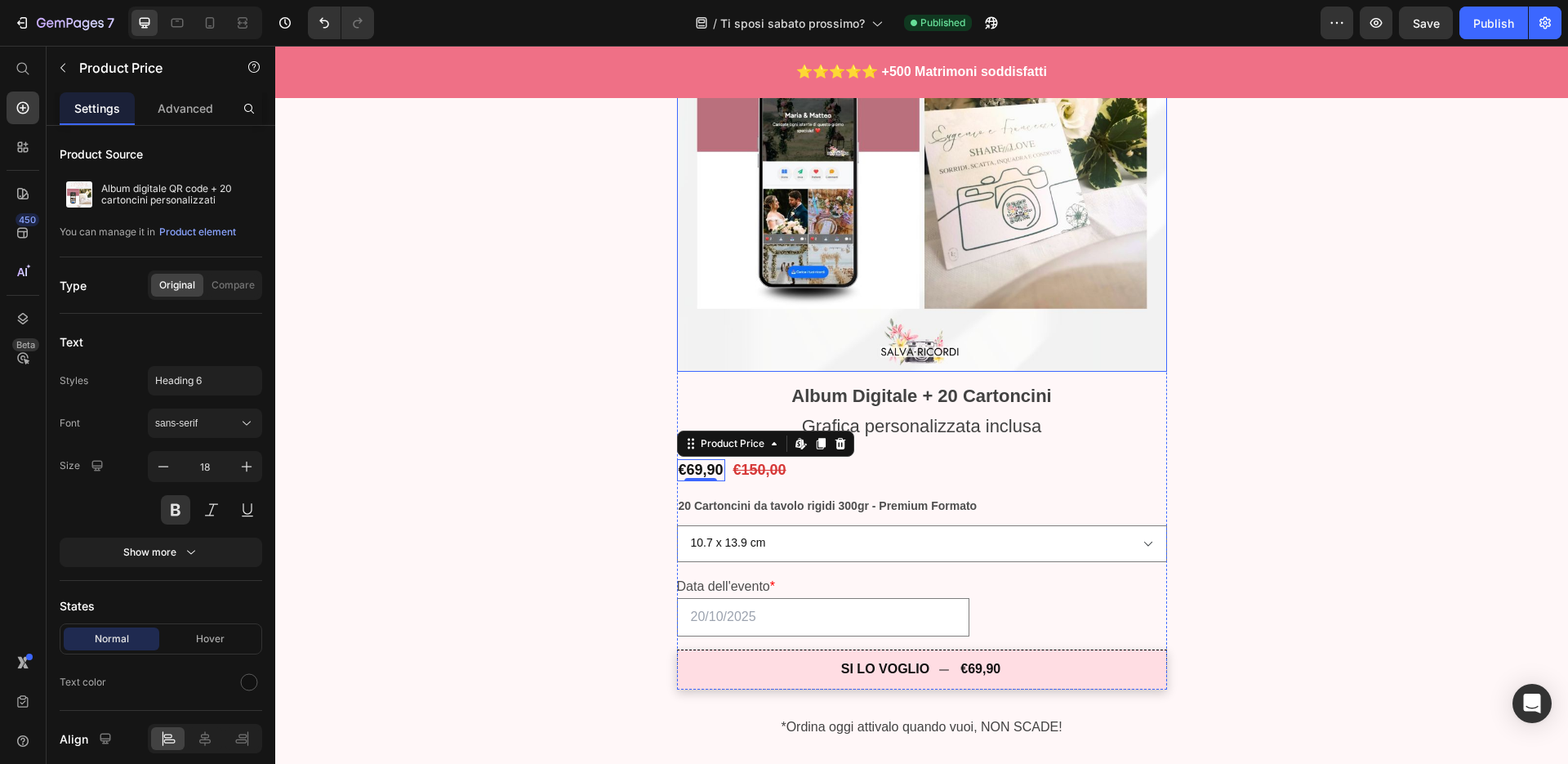 scroll, scrollTop: 3684, scrollLeft: 0, axis: vertical 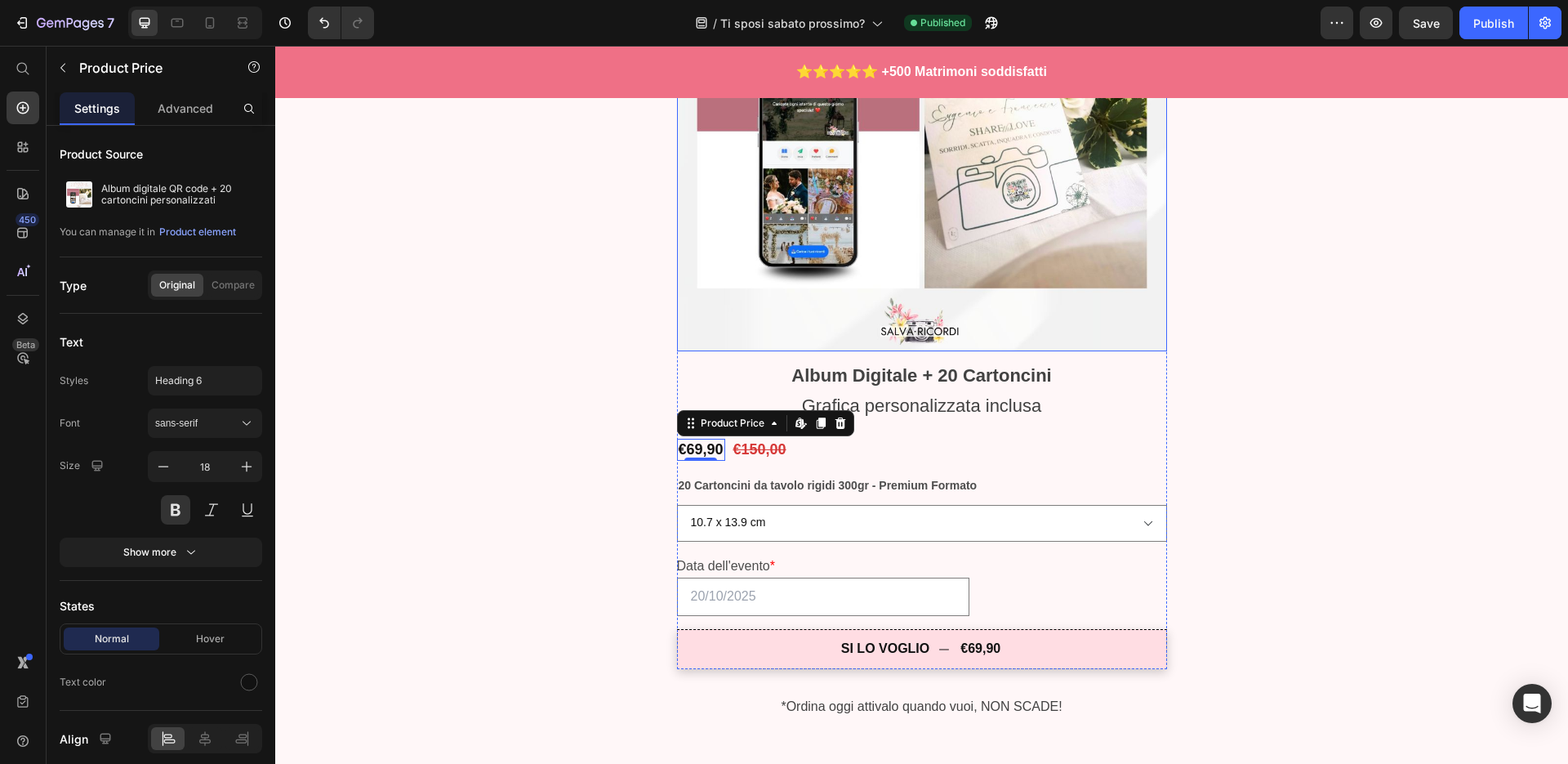 click at bounding box center (922, 106) 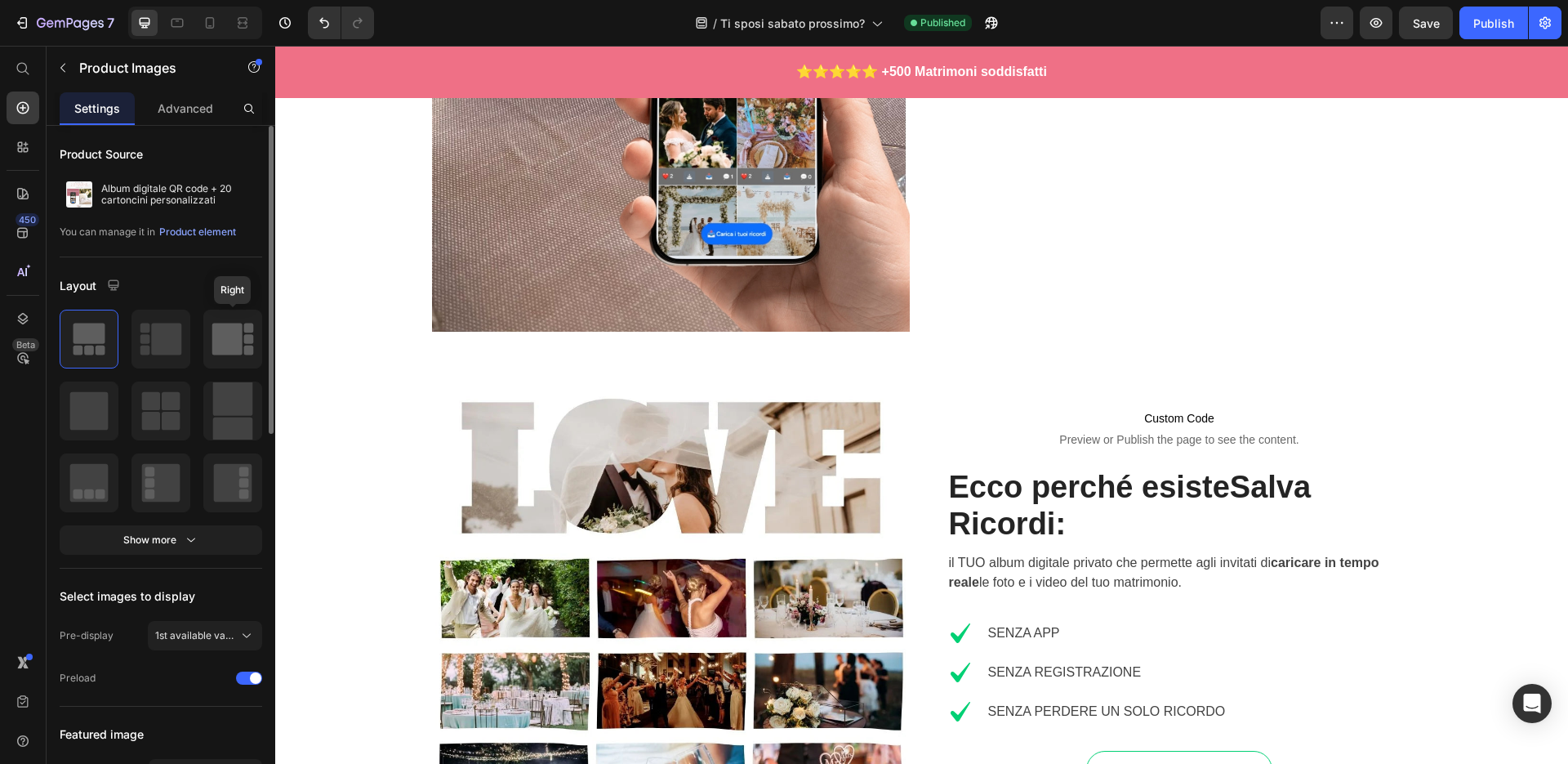 scroll, scrollTop: 887, scrollLeft: 0, axis: vertical 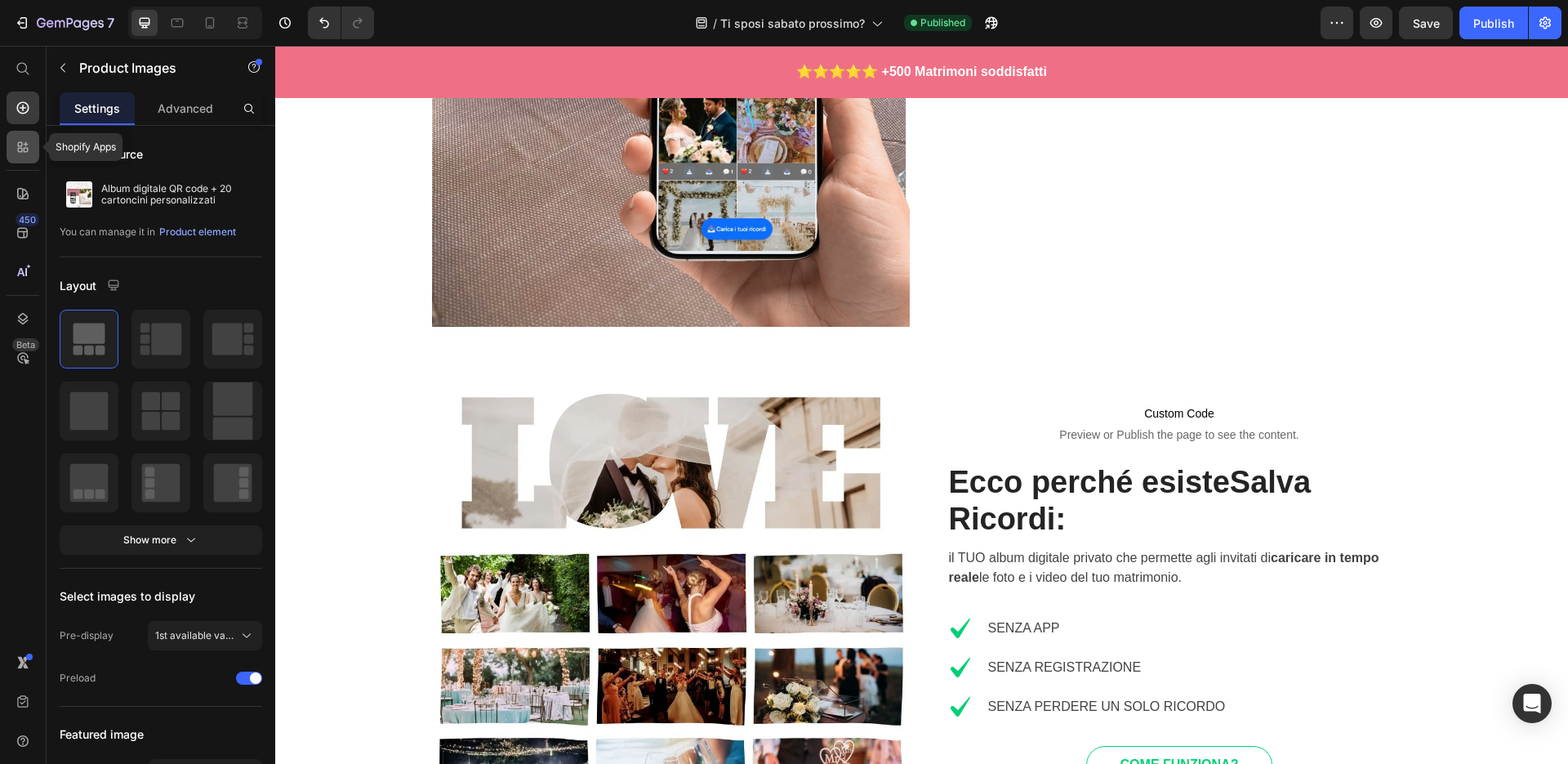 click 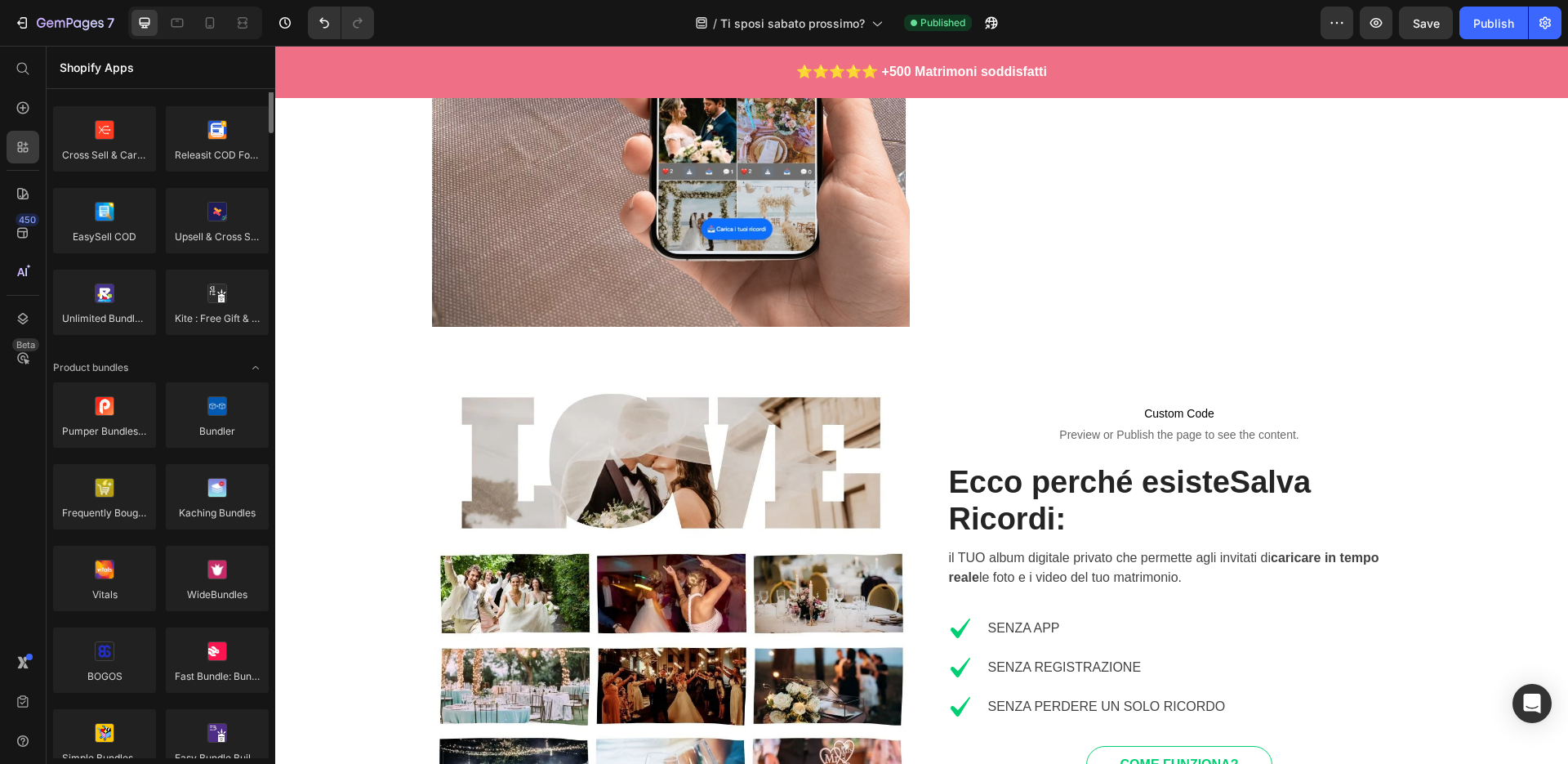 scroll, scrollTop: 905, scrollLeft: 0, axis: vertical 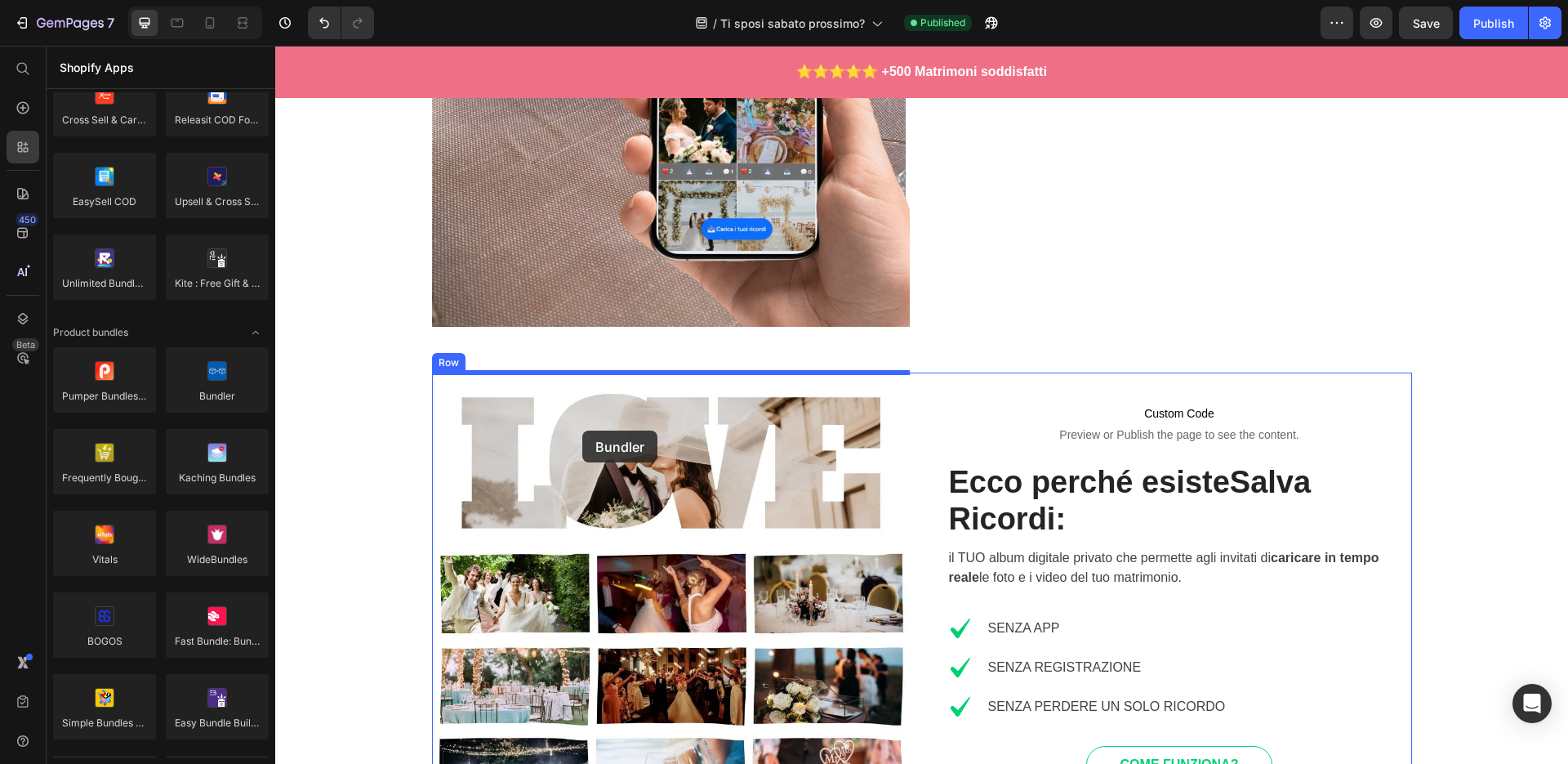 drag, startPoint x: 498, startPoint y: 418, endPoint x: 580, endPoint y: 430, distance: 82.8734 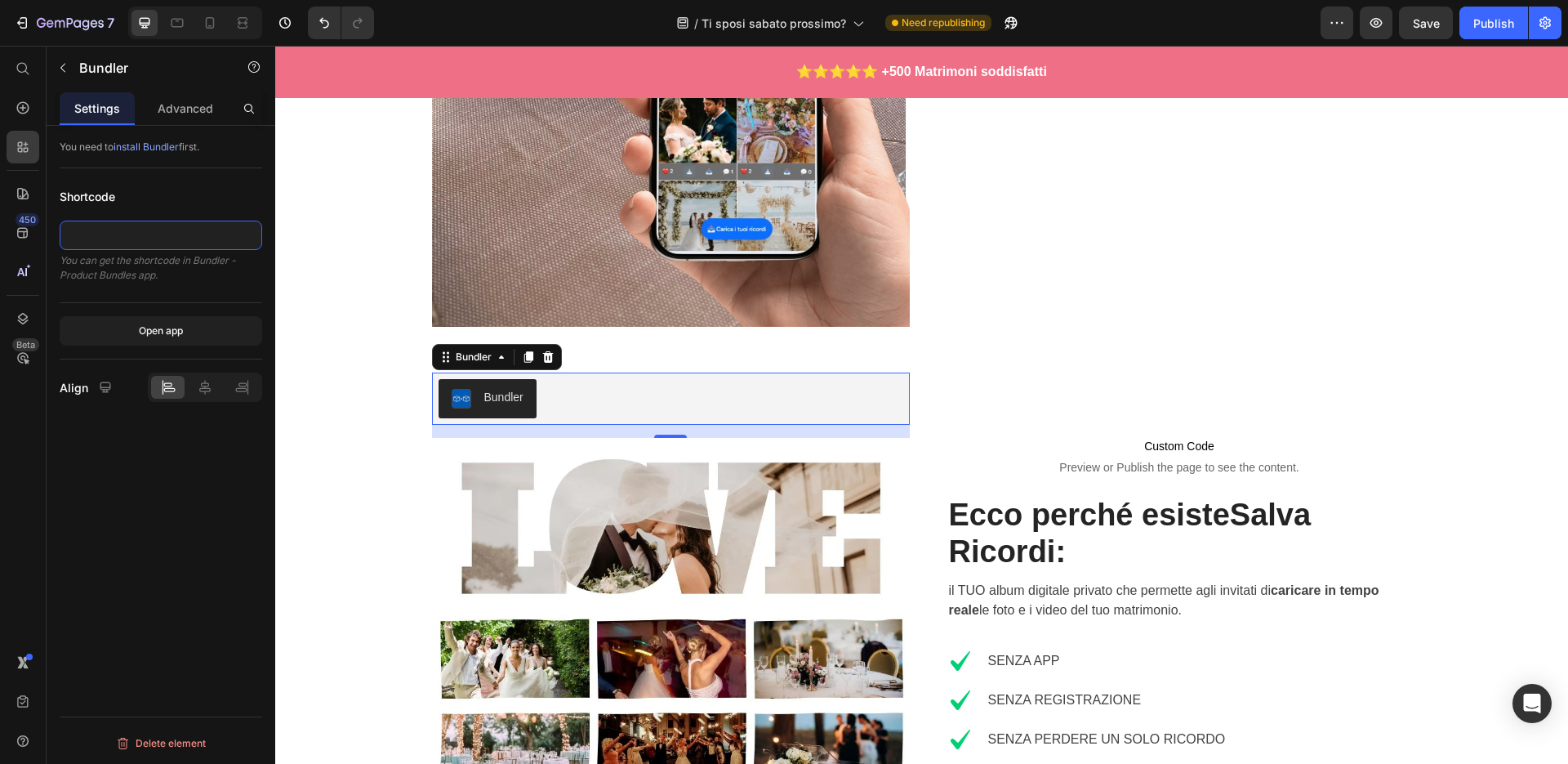 click 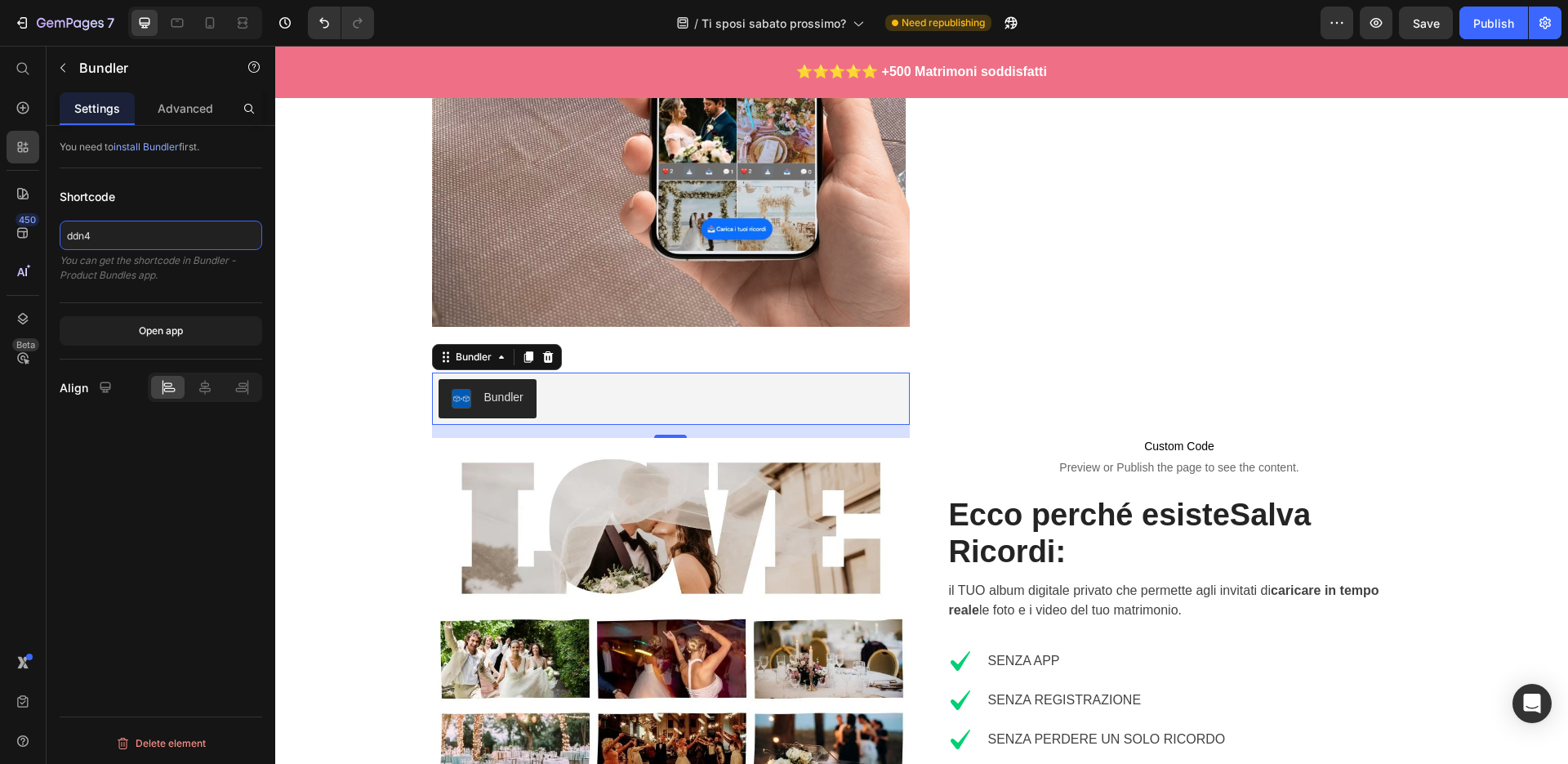 type on "ddn4" 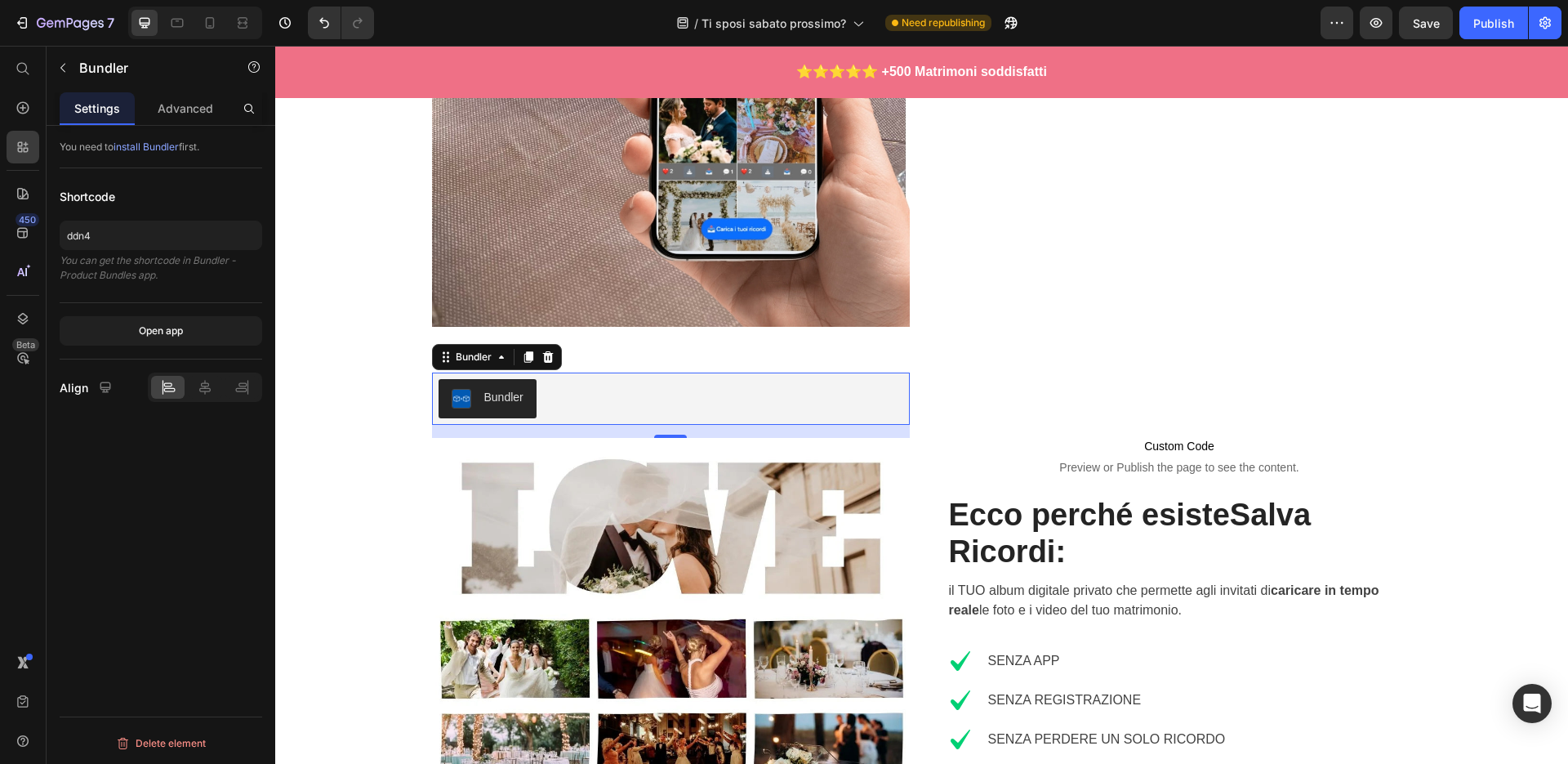 click on "You need to  install Bundler  first.  Shortcode ddn4 You can get the shortcode in Bundler - Product Bundles app.  Open app  Align  Delete element" at bounding box center (161, 468) 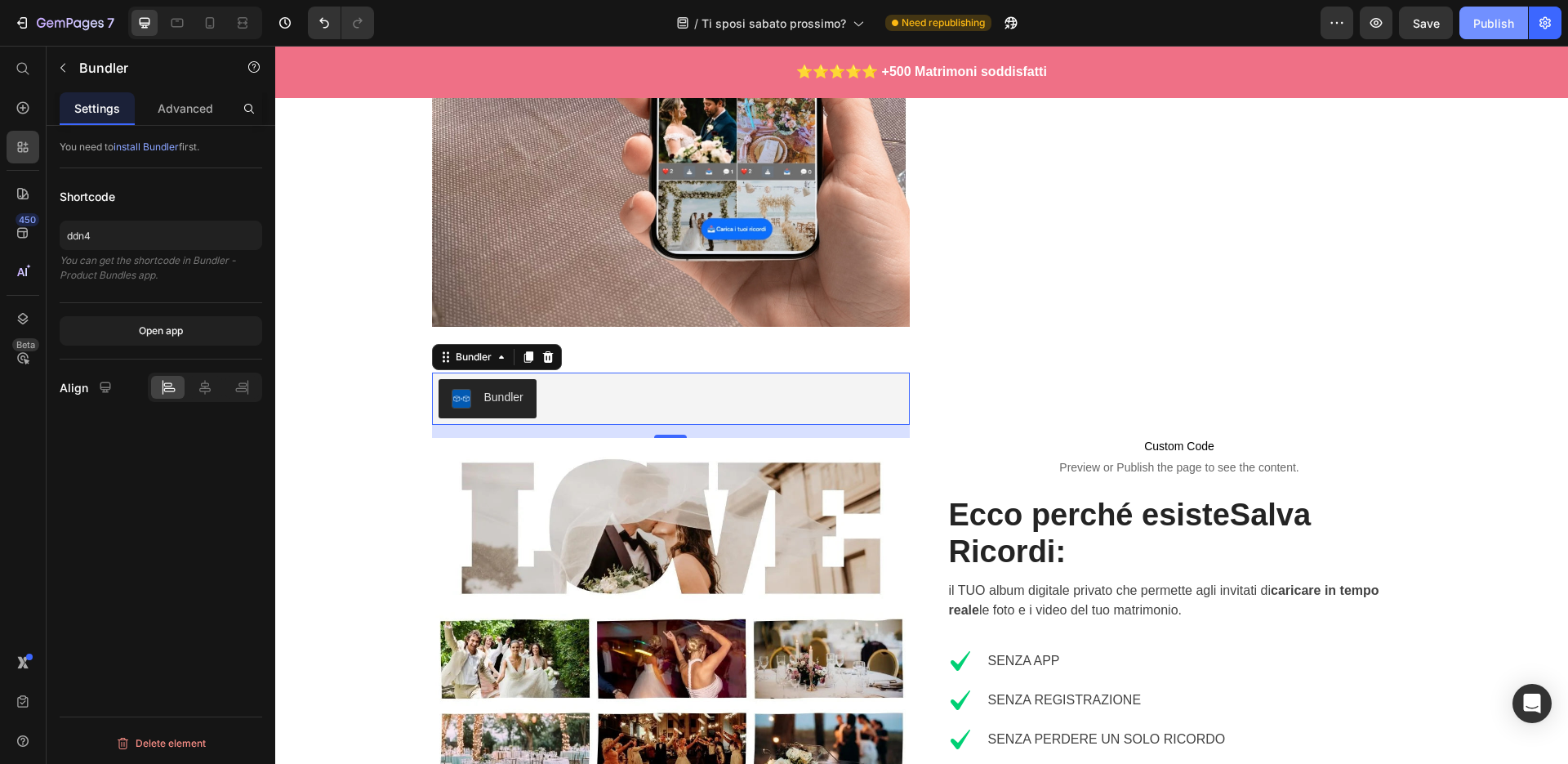 click on "Publish" at bounding box center (1494, 23) 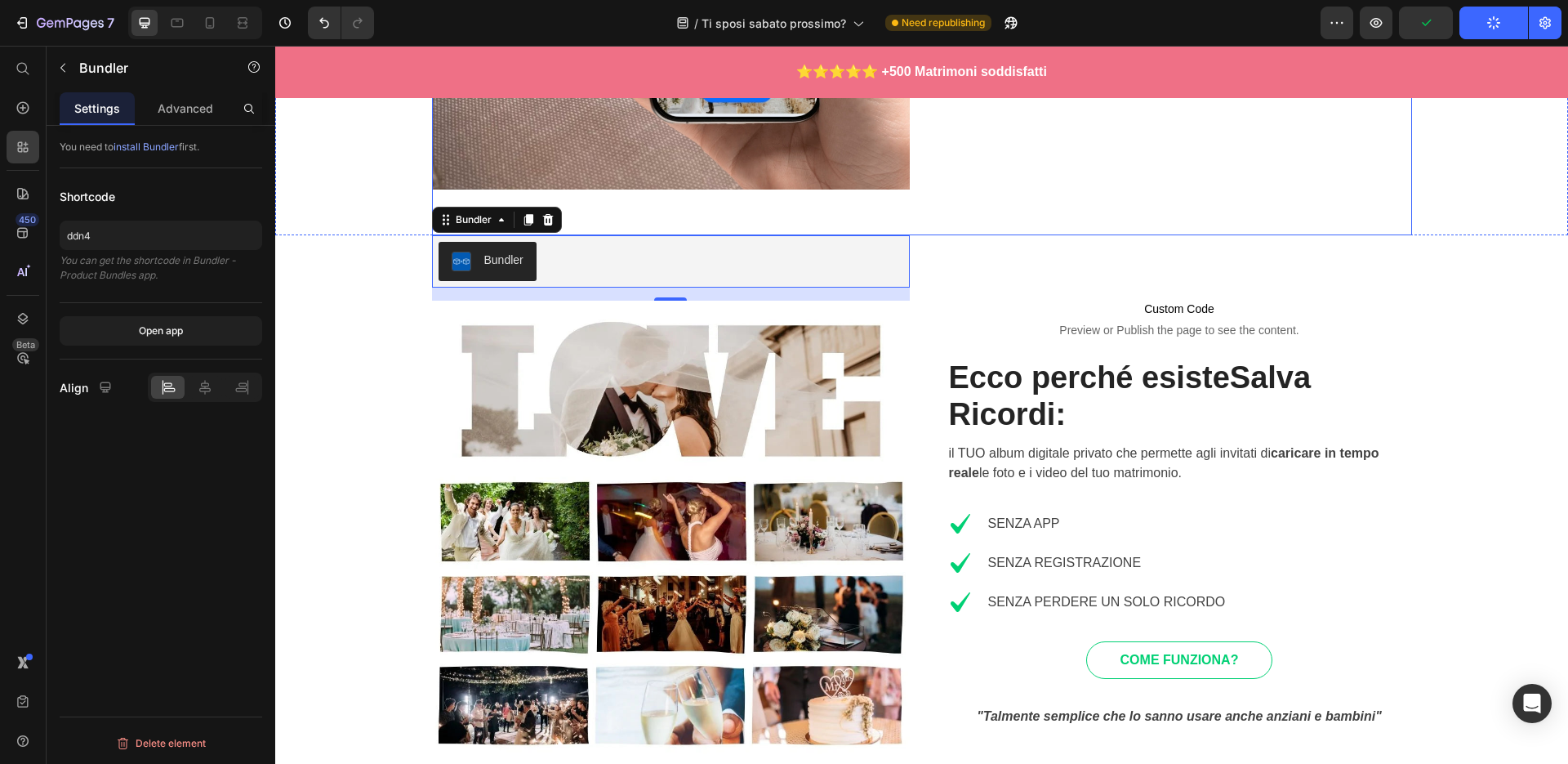 scroll, scrollTop: 1029, scrollLeft: 0, axis: vertical 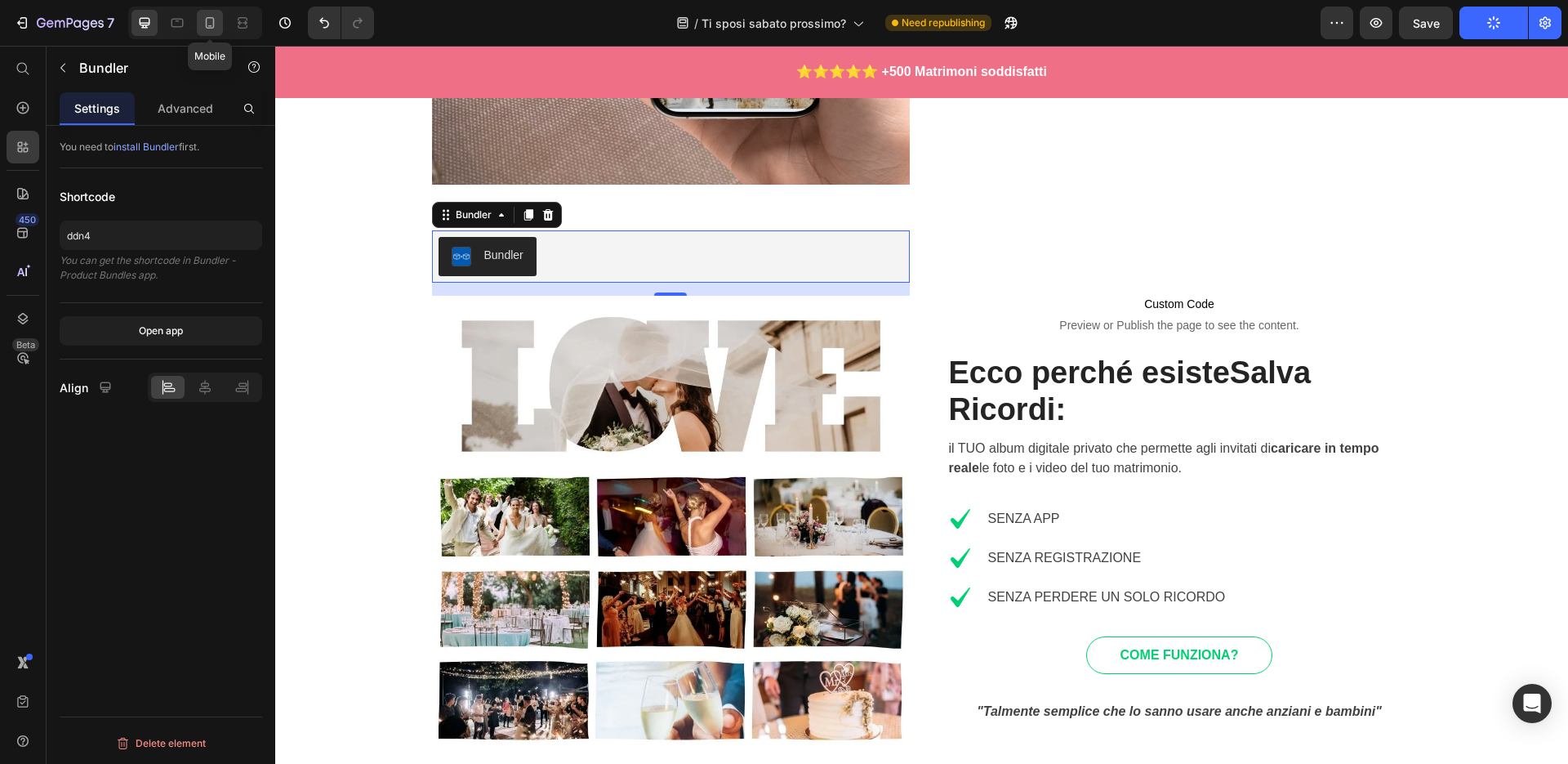 click 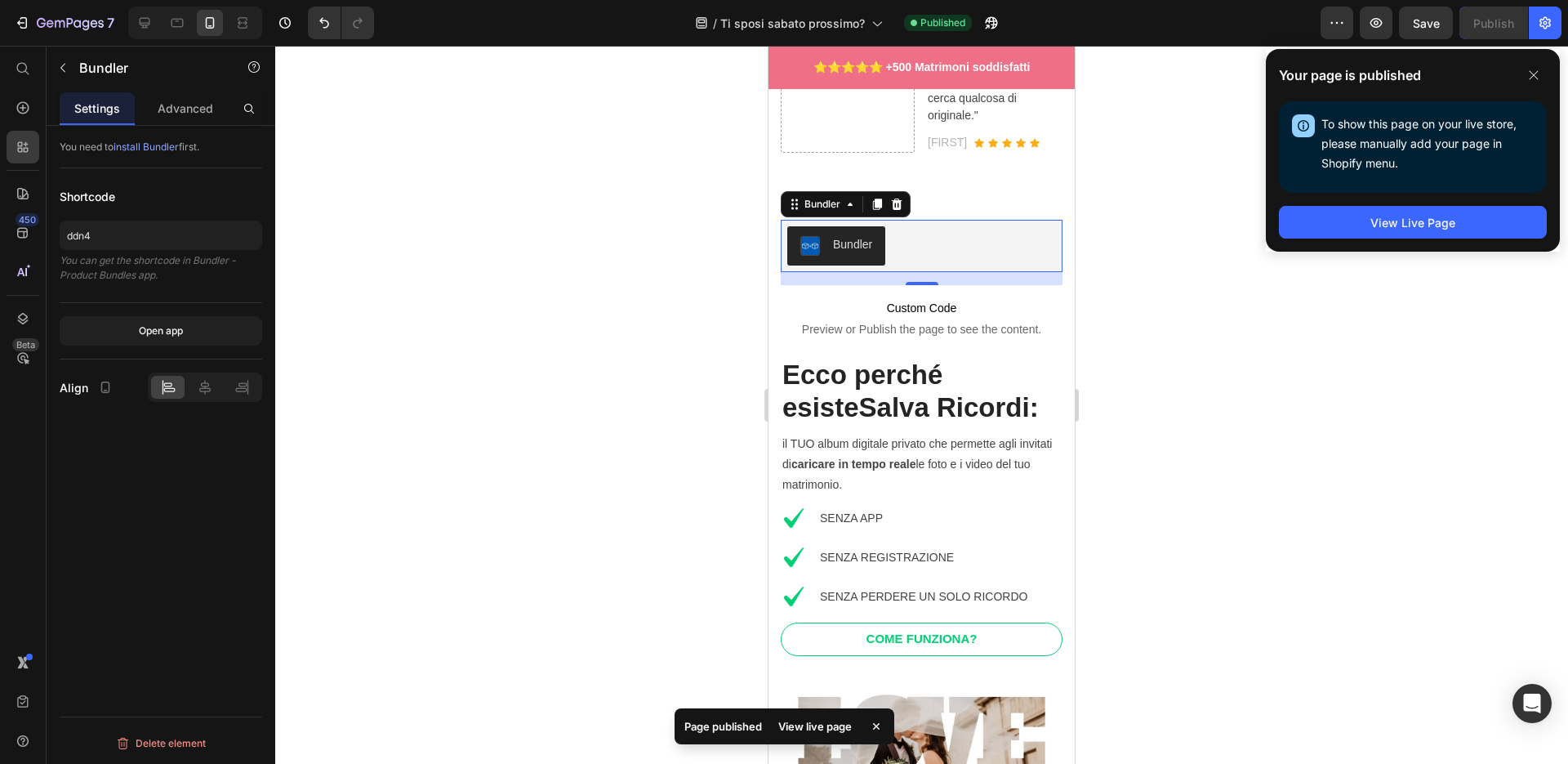 scroll, scrollTop: 1462, scrollLeft: 0, axis: vertical 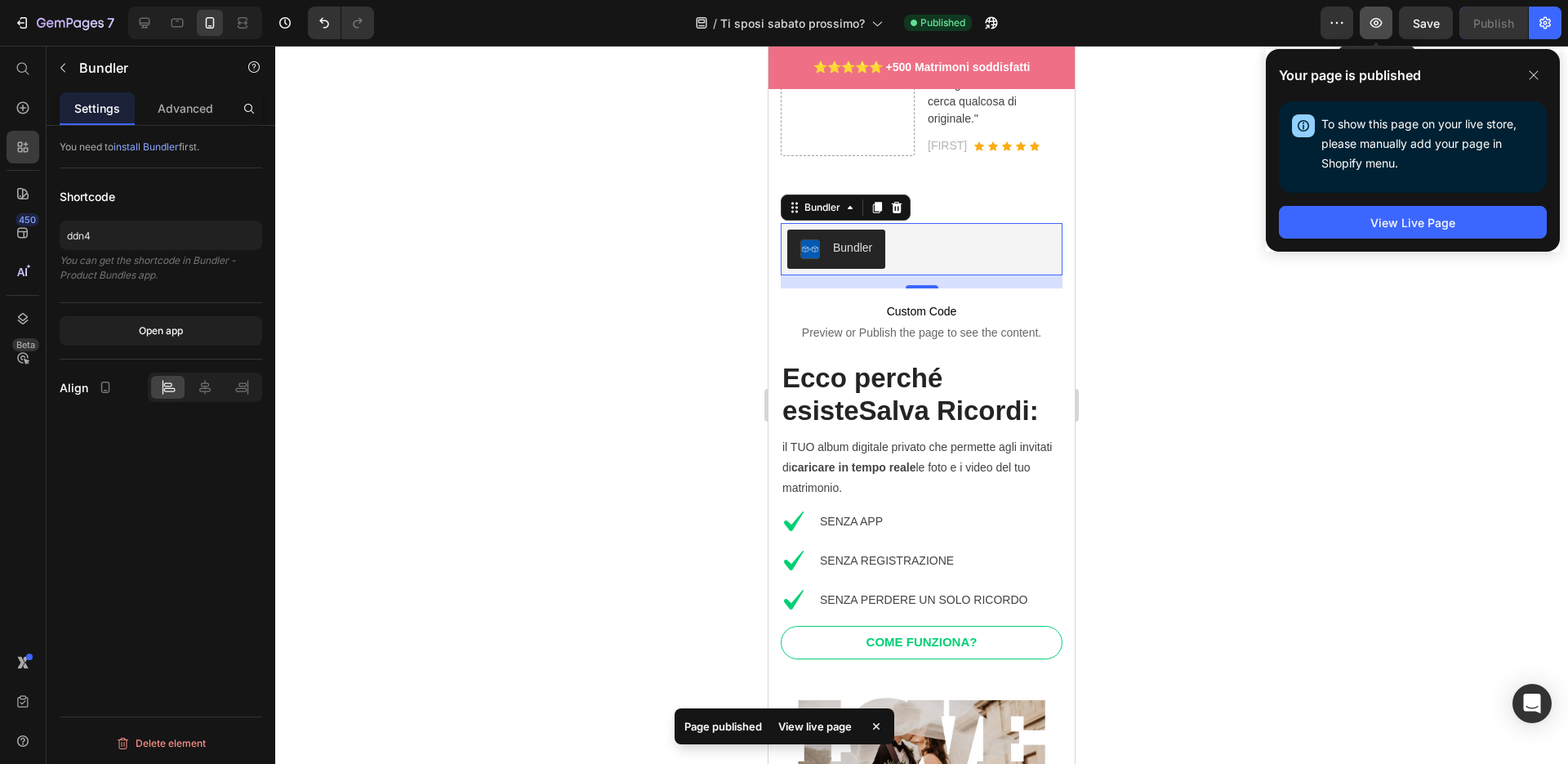 click 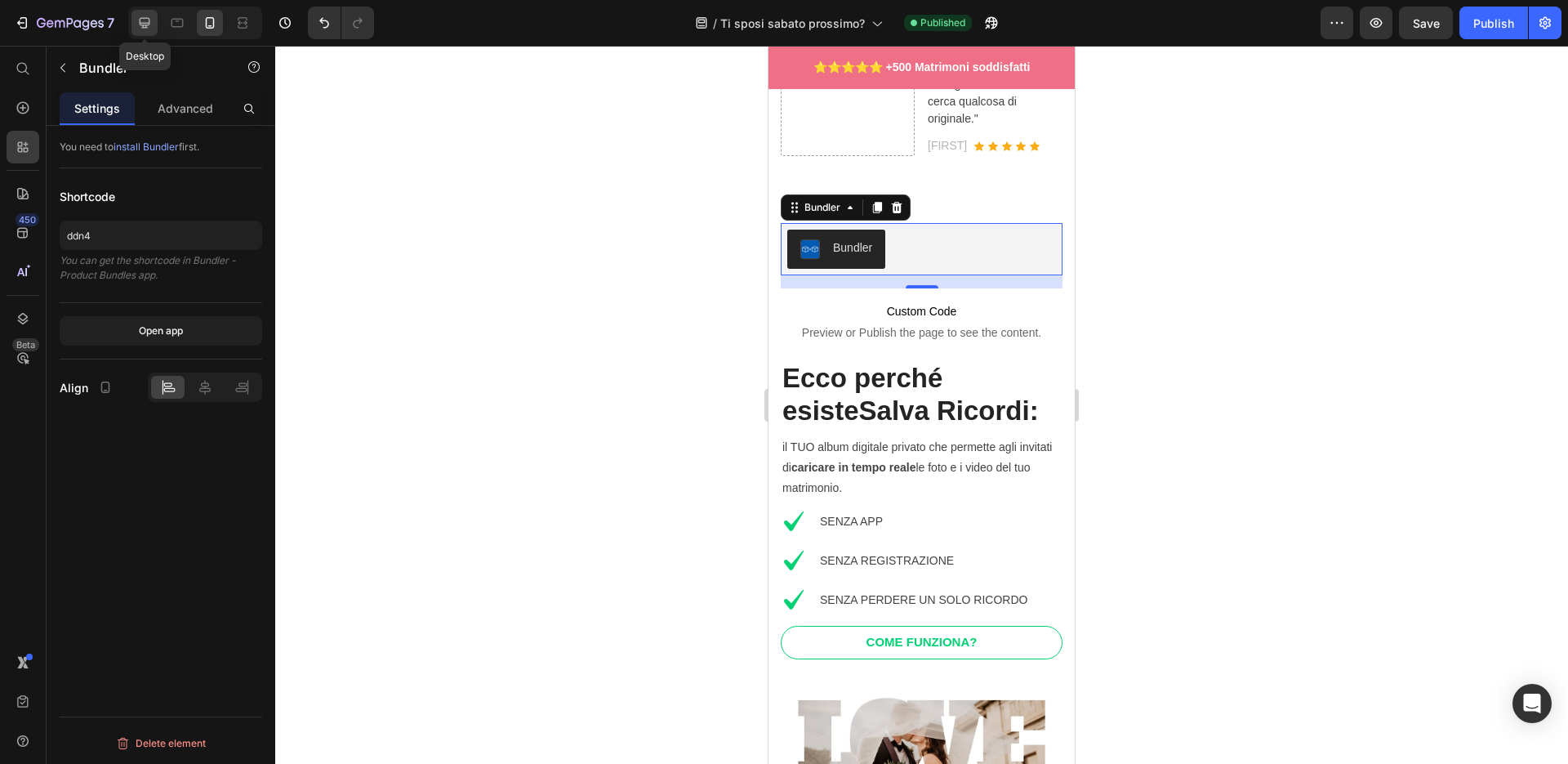 click 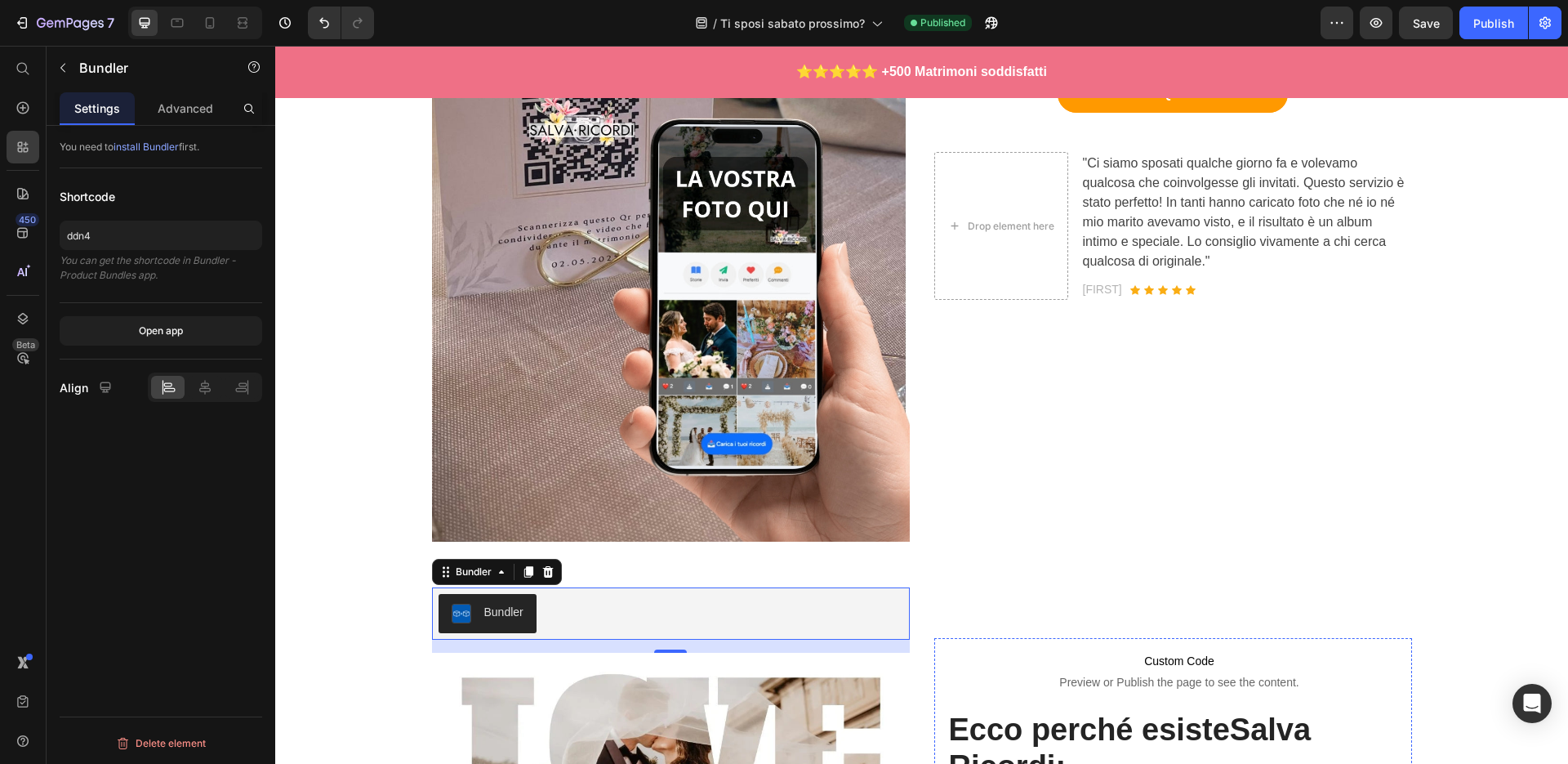 scroll, scrollTop: 0, scrollLeft: 0, axis: both 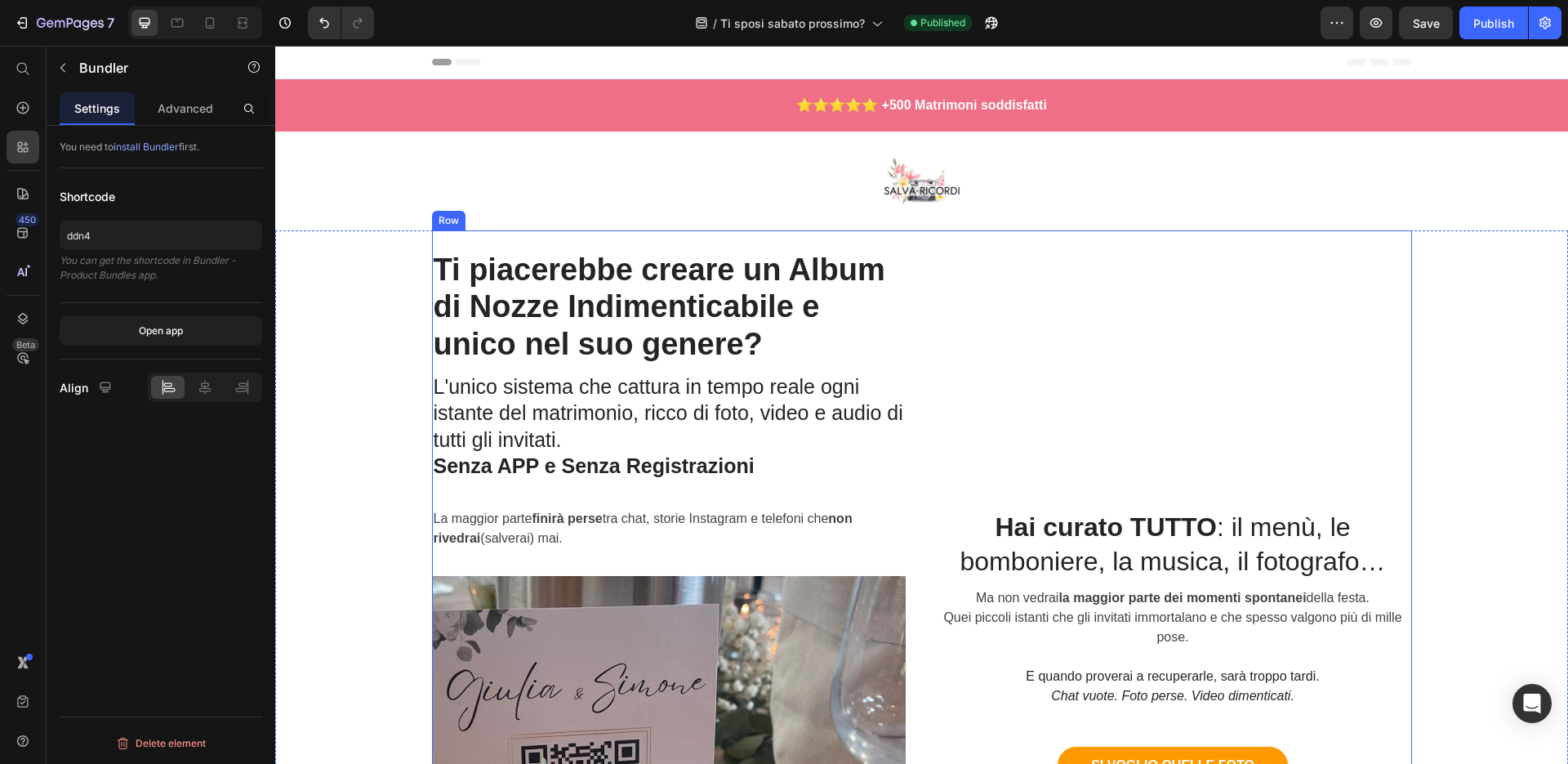 click on "Hai curato TUTTO : il menù, le bomboniere, la musica, il fotografo… Heading Ma non vedrai  la maggior parte dei momenti spontanei  della festa. Quei piccoli istanti che gli invitati immortalano e che spesso valgono più di mille pose.   E quando proverai a recuperarle, sarà troppo tardi. Chat vuote. Foto perse. Video dimenticati.   Text block SI VOGLIO QUELLE FOTO Button
Drop element here "Ci siamo sposati qualche giorno fa e volevamo qualcosa che coinvolgesse gli invitati. Questo servizio è stato perfetto! In tanti hanno caricato foto che né io né mio marito avevamo visto, e il risultato è un album intimo e speciale. Lo consiglio vivamente a chi cerca qualcosa di originale." Text block Laura Text block                Icon                Icon                Icon                Icon                Icon Icon List Hoz Row Row" at bounding box center [1173, 744] 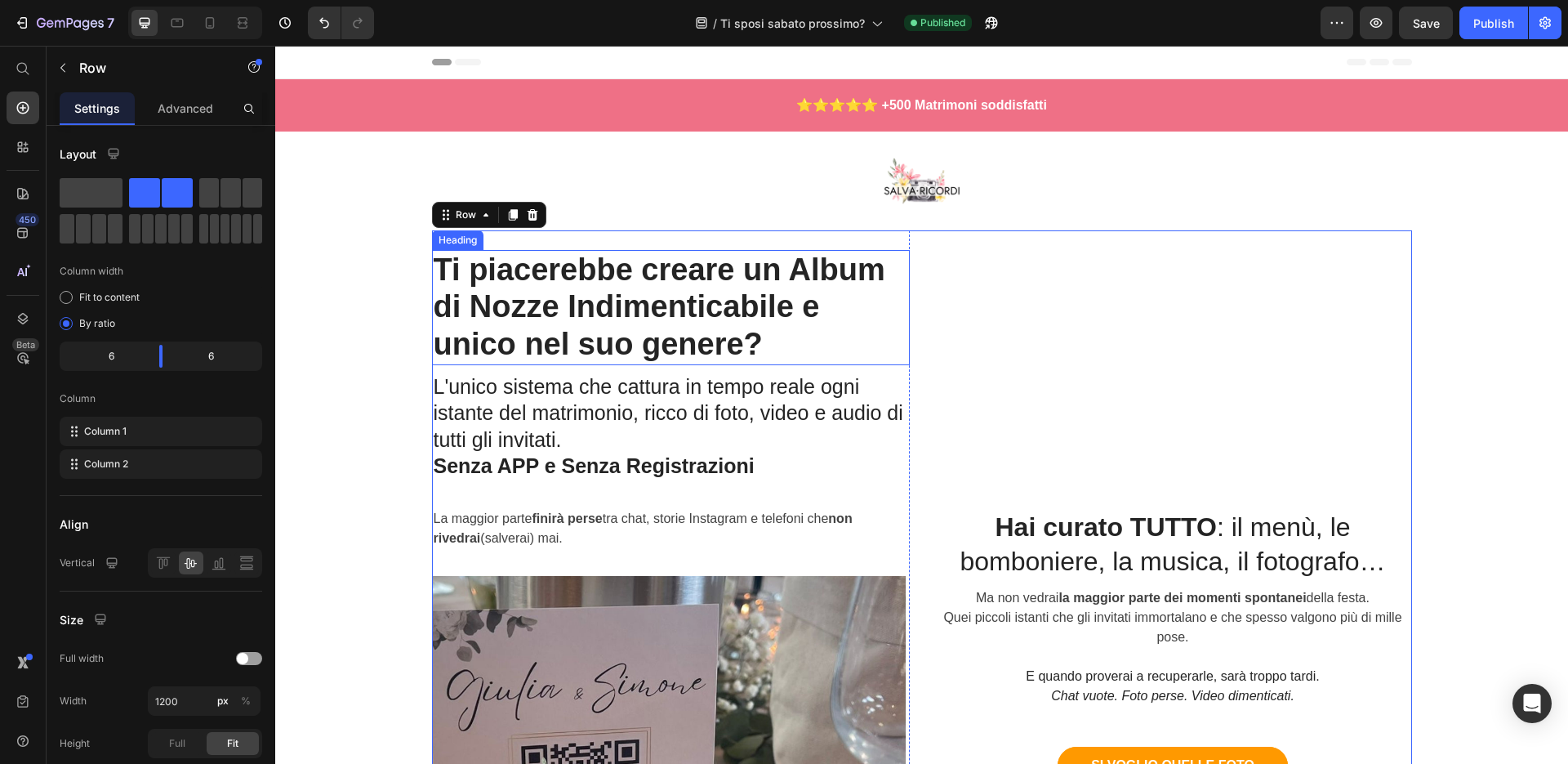 click on "Ti piacerebbe creare un Album di Nozze Indimenticabile e unico nel suo genere?" at bounding box center (670, 307) 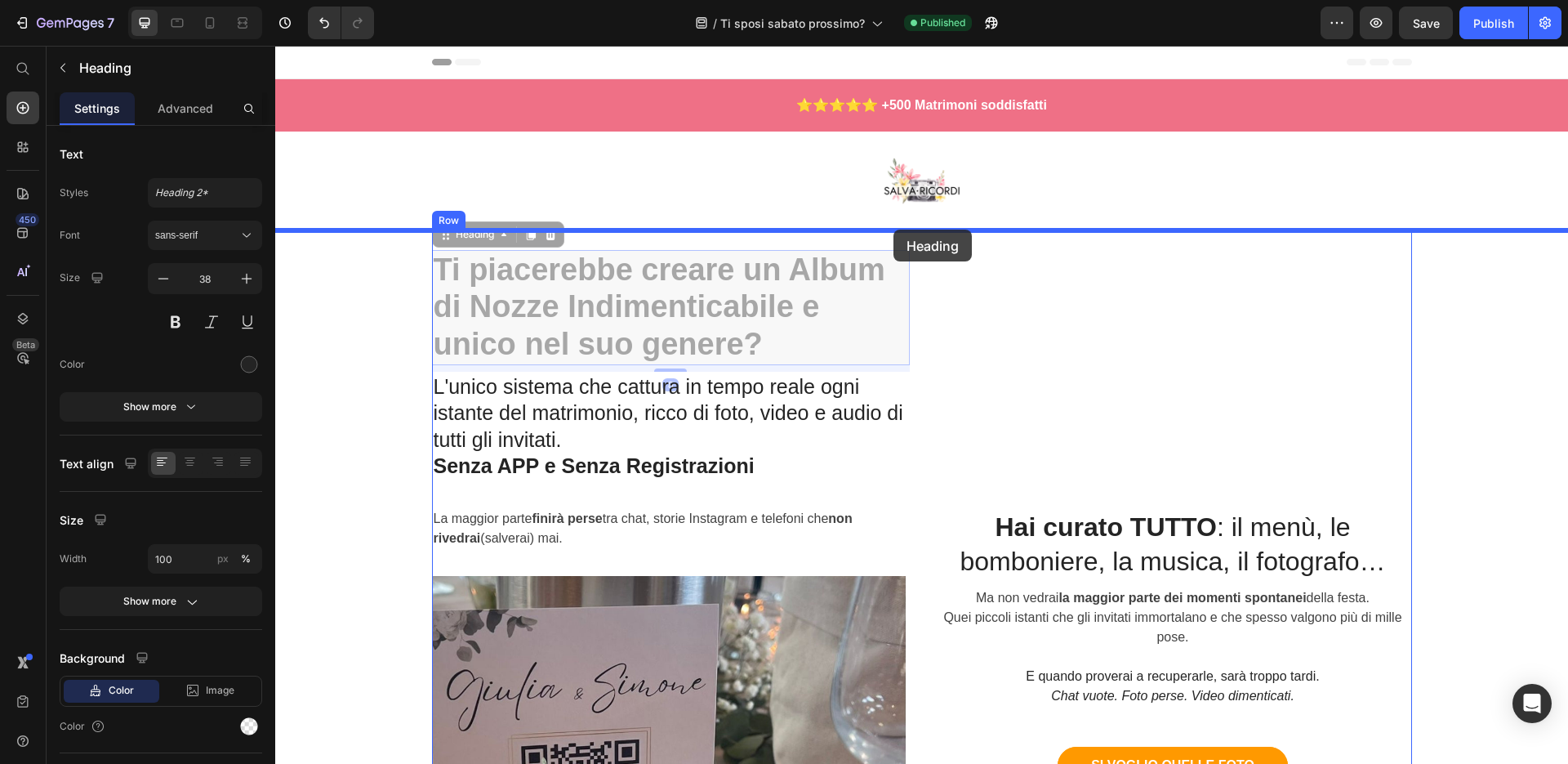 drag, startPoint x: 466, startPoint y: 238, endPoint x: 893, endPoint y: 230, distance: 427.0749 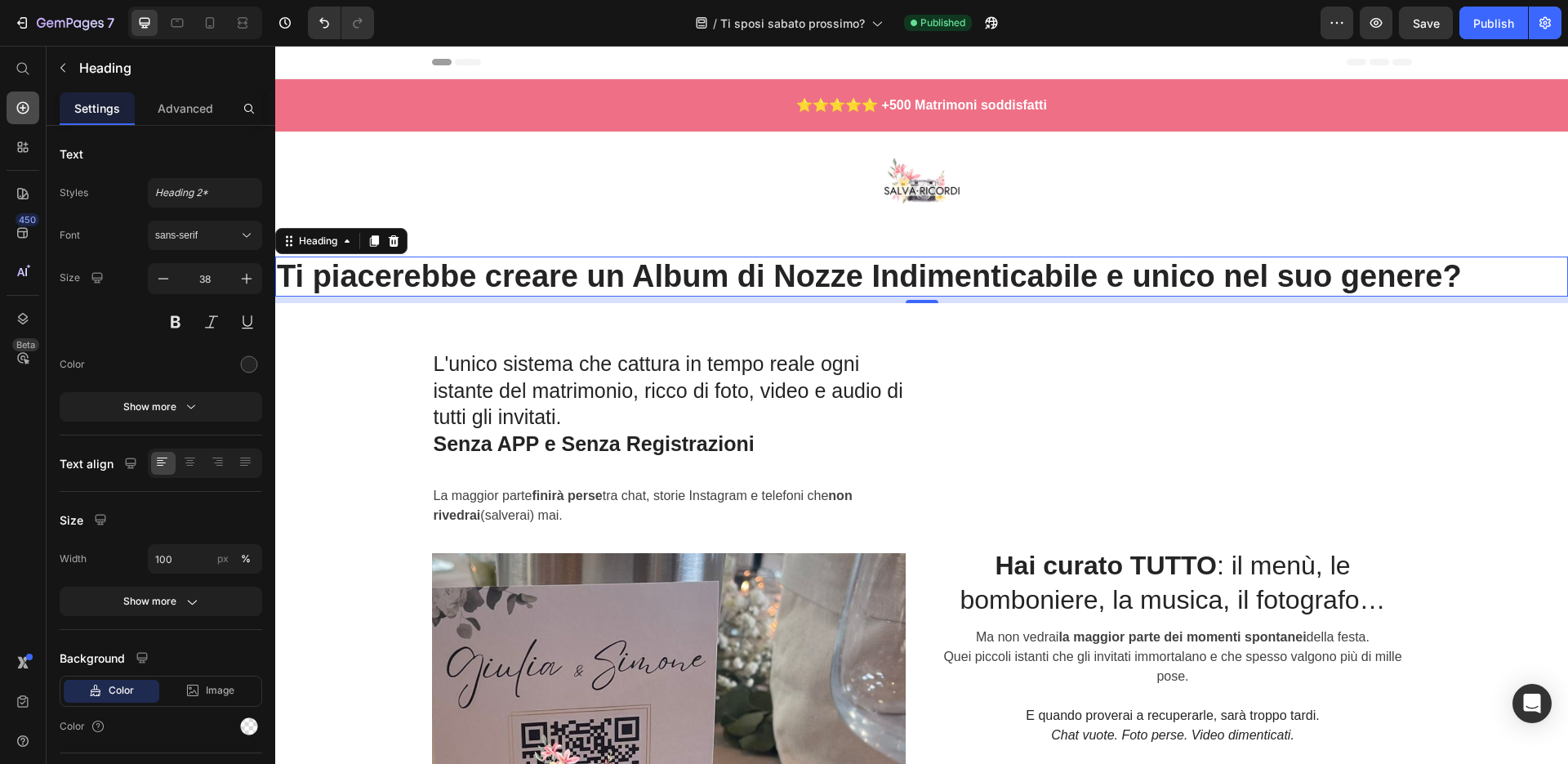 click 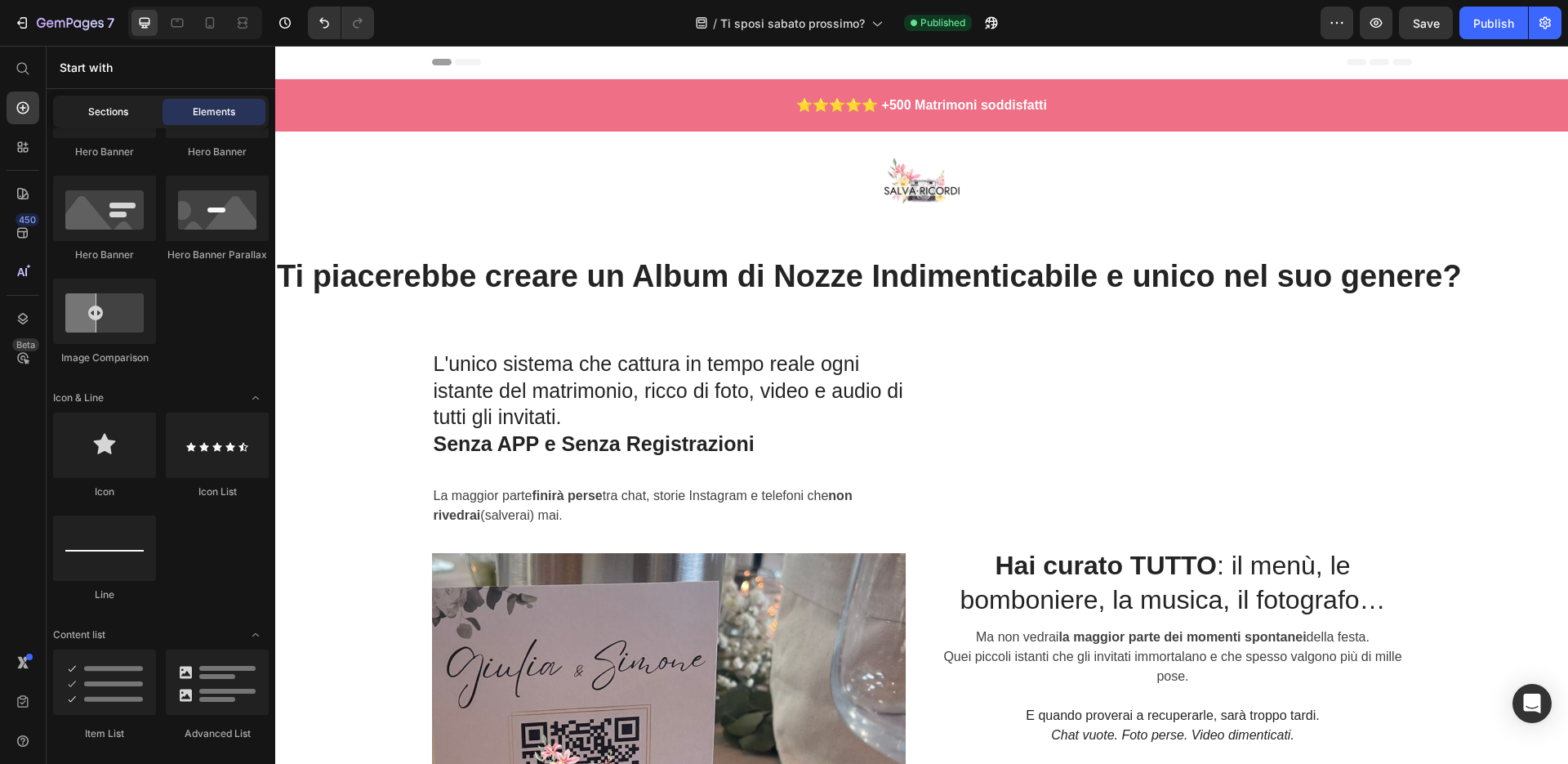 click on "Sections" 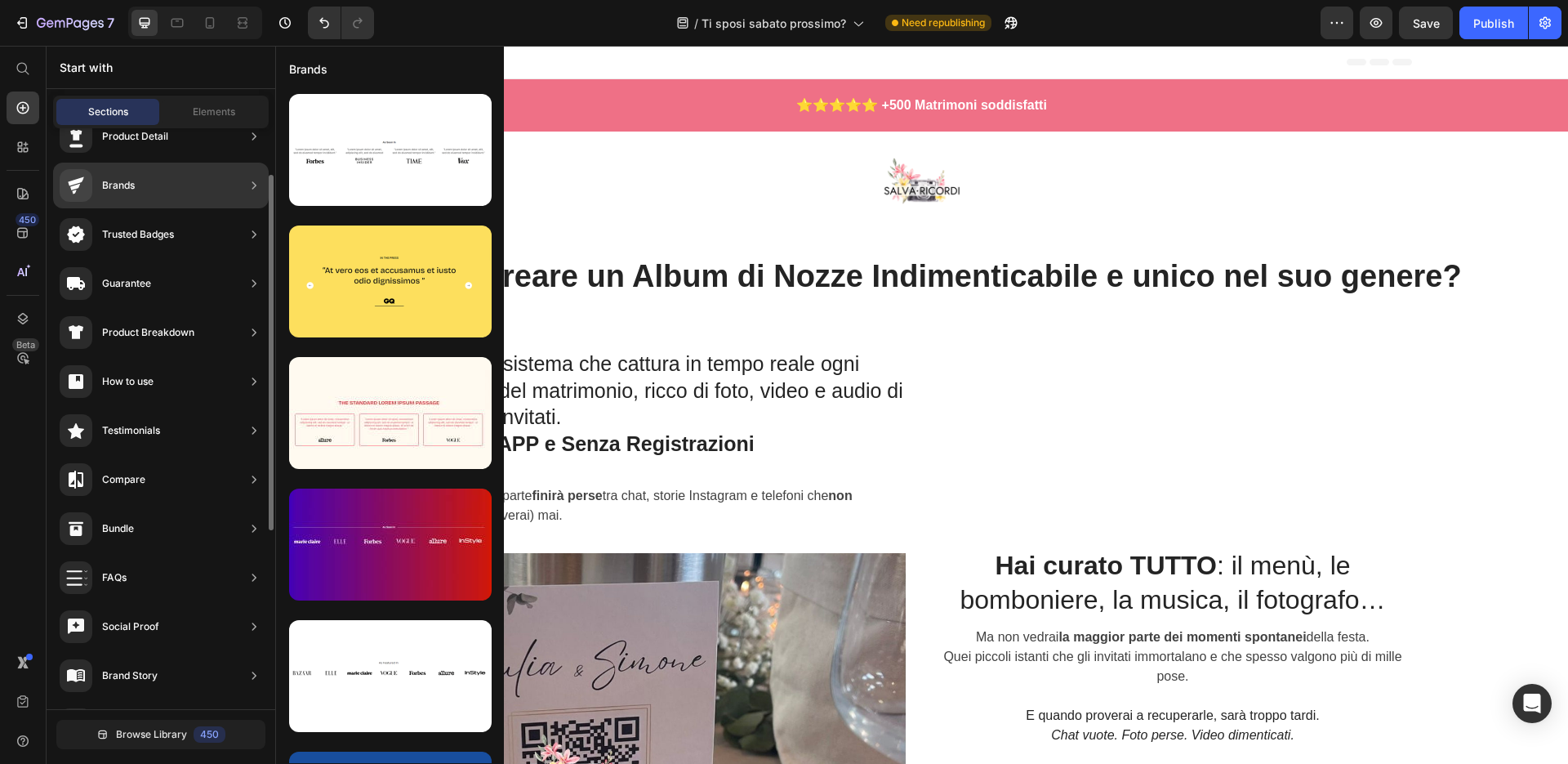 scroll, scrollTop: 0, scrollLeft: 0, axis: both 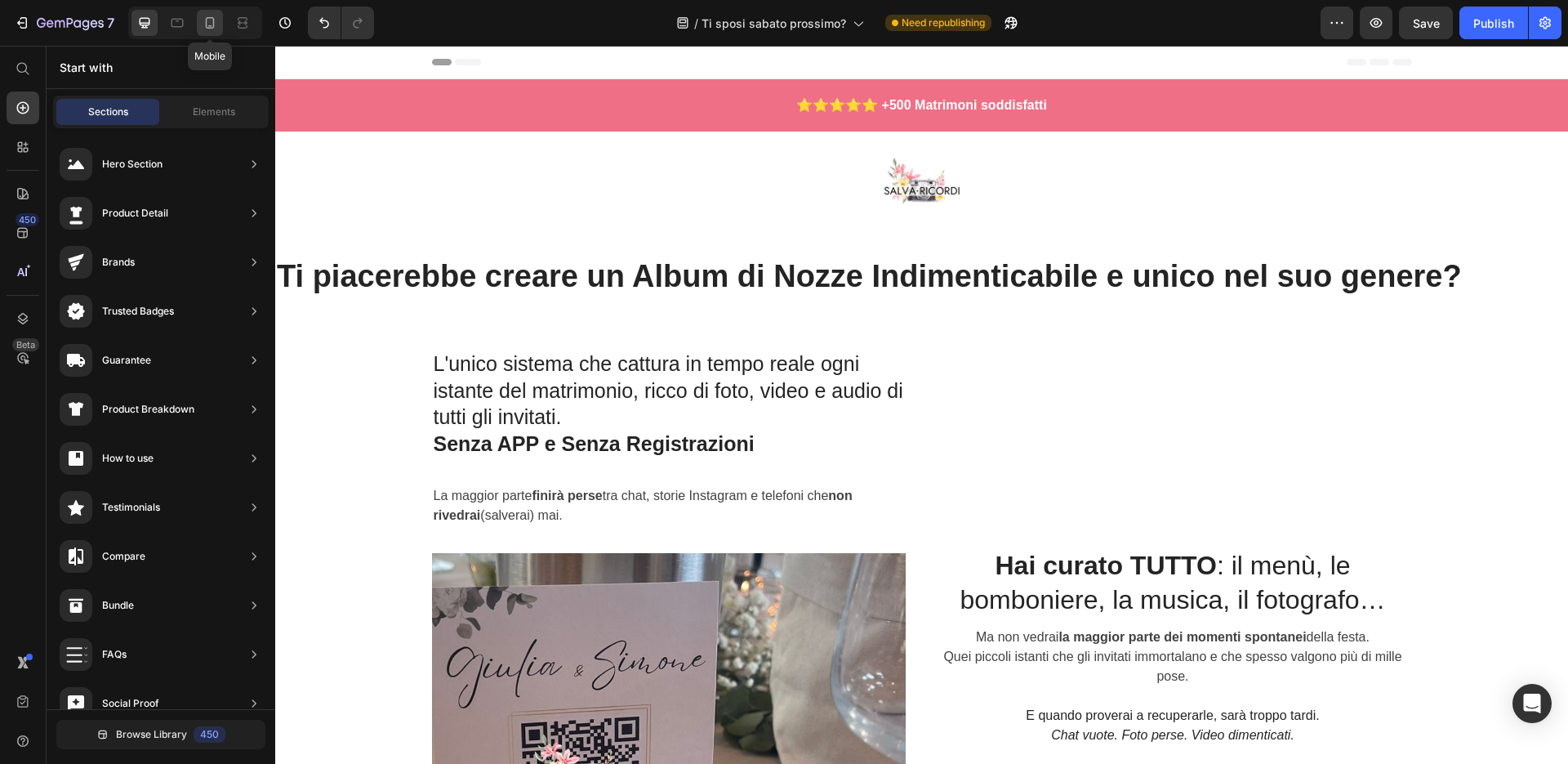 click 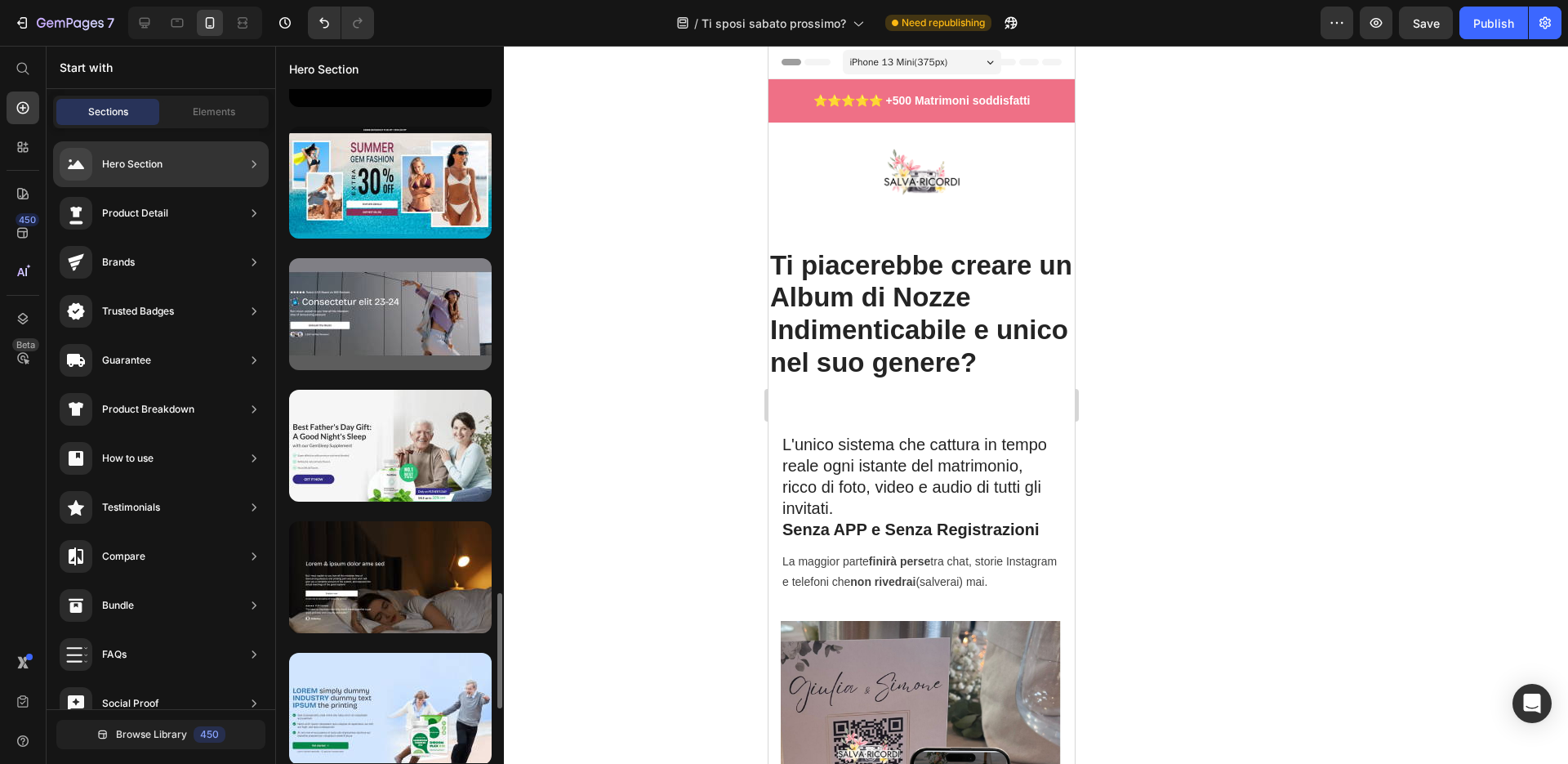 scroll, scrollTop: 2893, scrollLeft: 0, axis: vertical 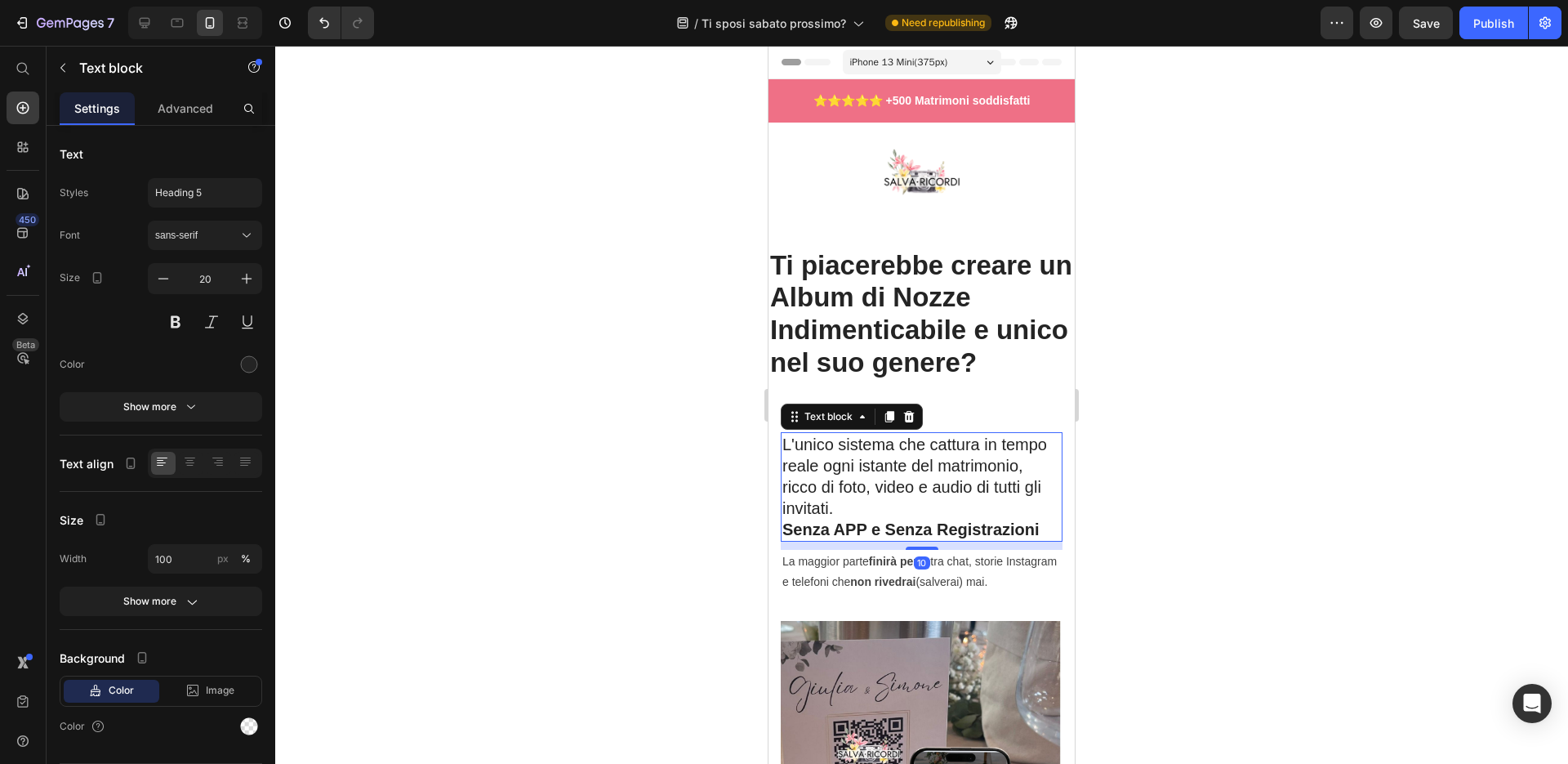 click on "L'unico sistema che cattura in tempo reale ogni istante del matrimonio, ricco di foto, video e audio di tutti gli invitati. Senza APP e Senza Registrazioni" at bounding box center [921, 487] 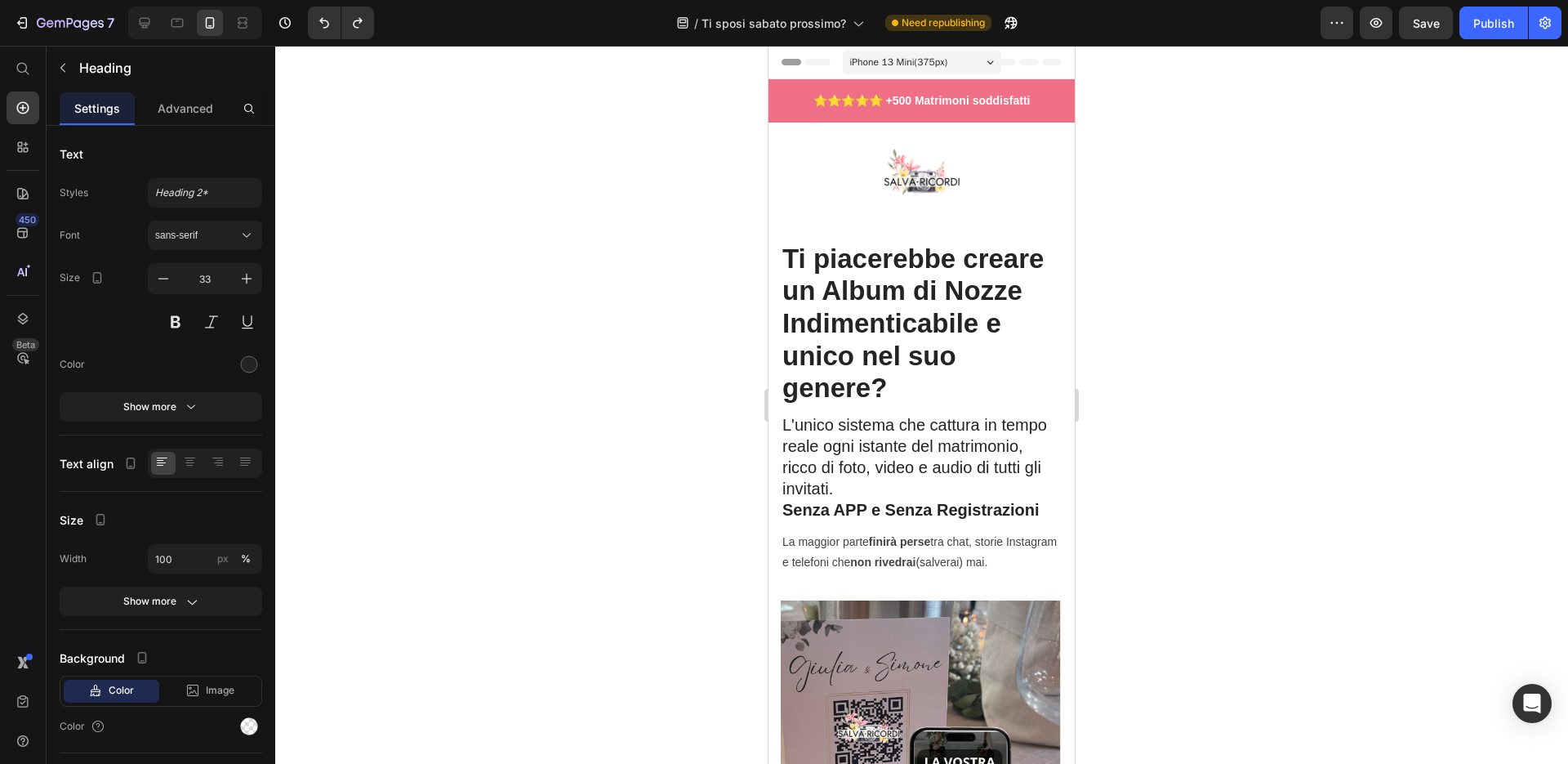 click on "Ti piacerebbe creare un Album di Nozze Indimenticabile e unico nel suo genere?" at bounding box center (921, 324) 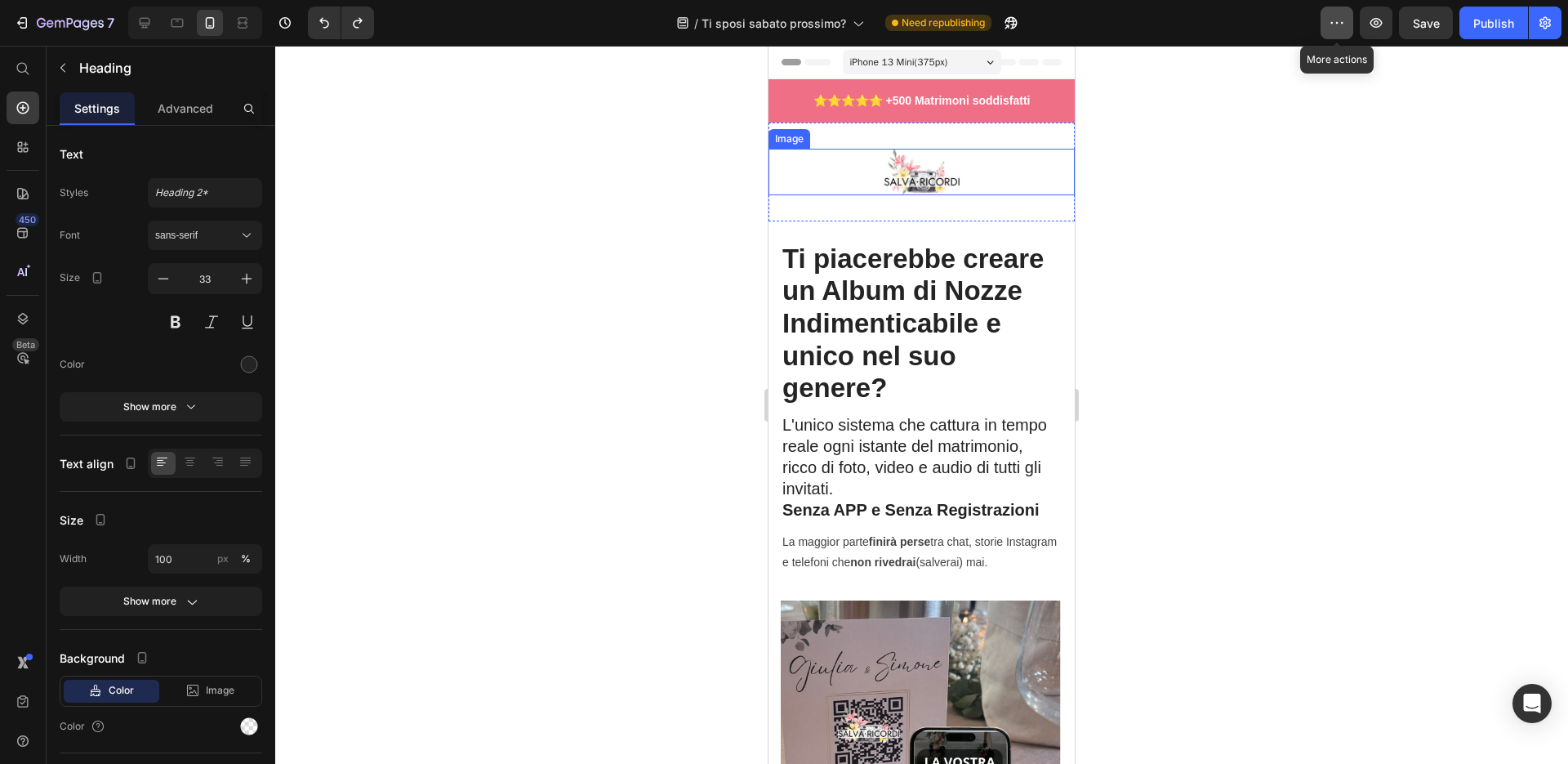 click 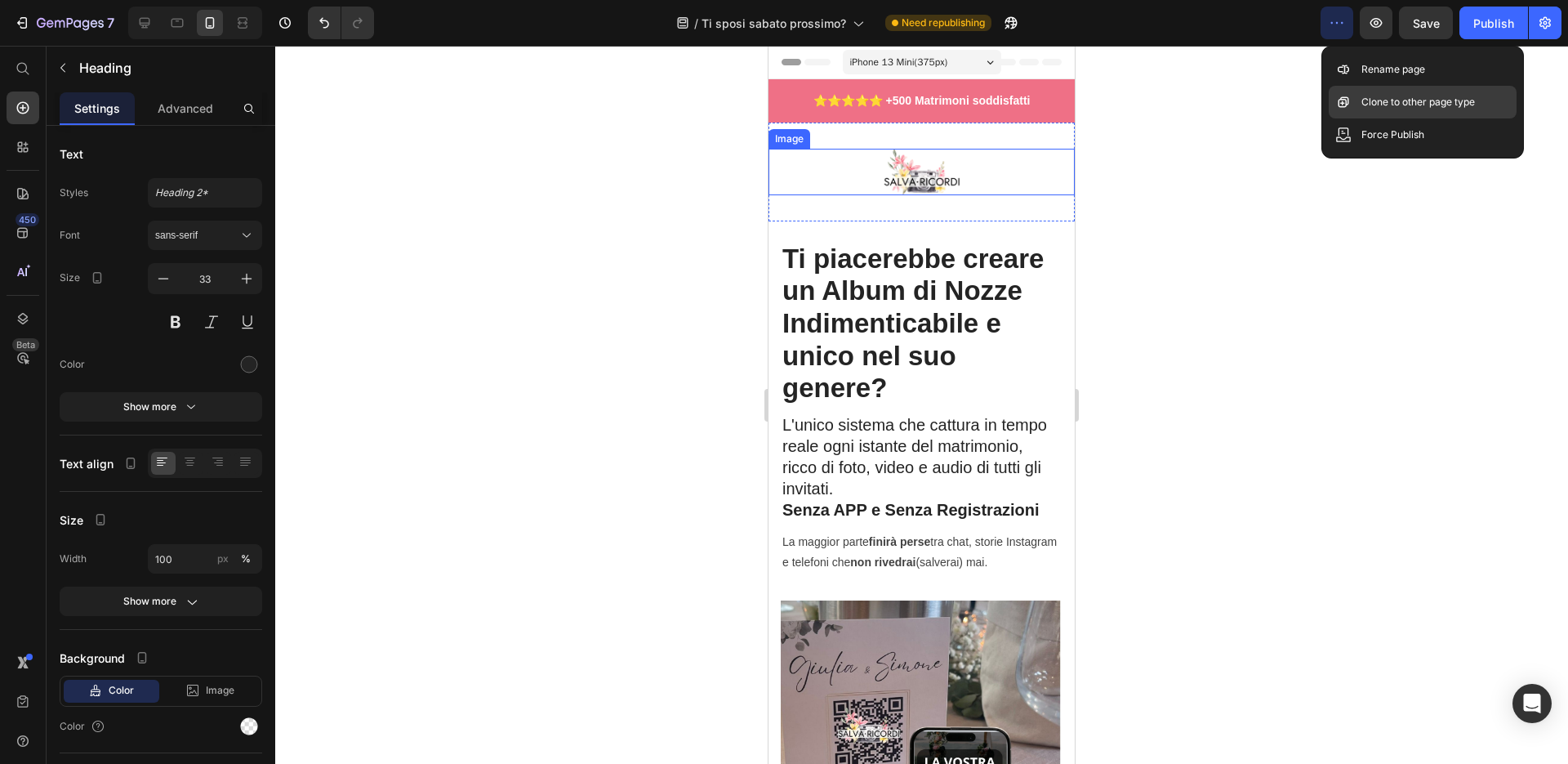 click on "Clone to other page type" at bounding box center [1418, 102] 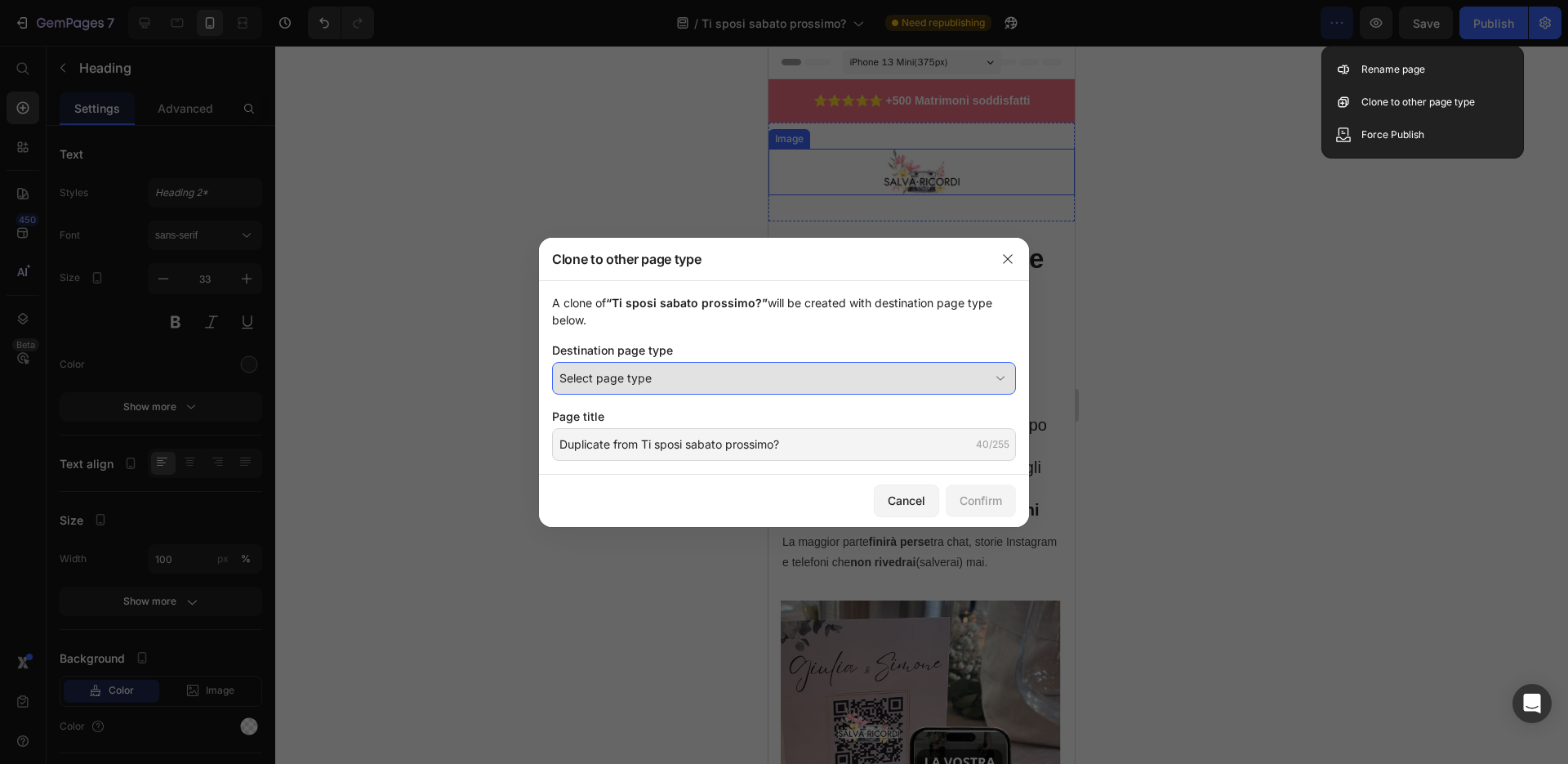 click on "Select page type" at bounding box center [774, 378] 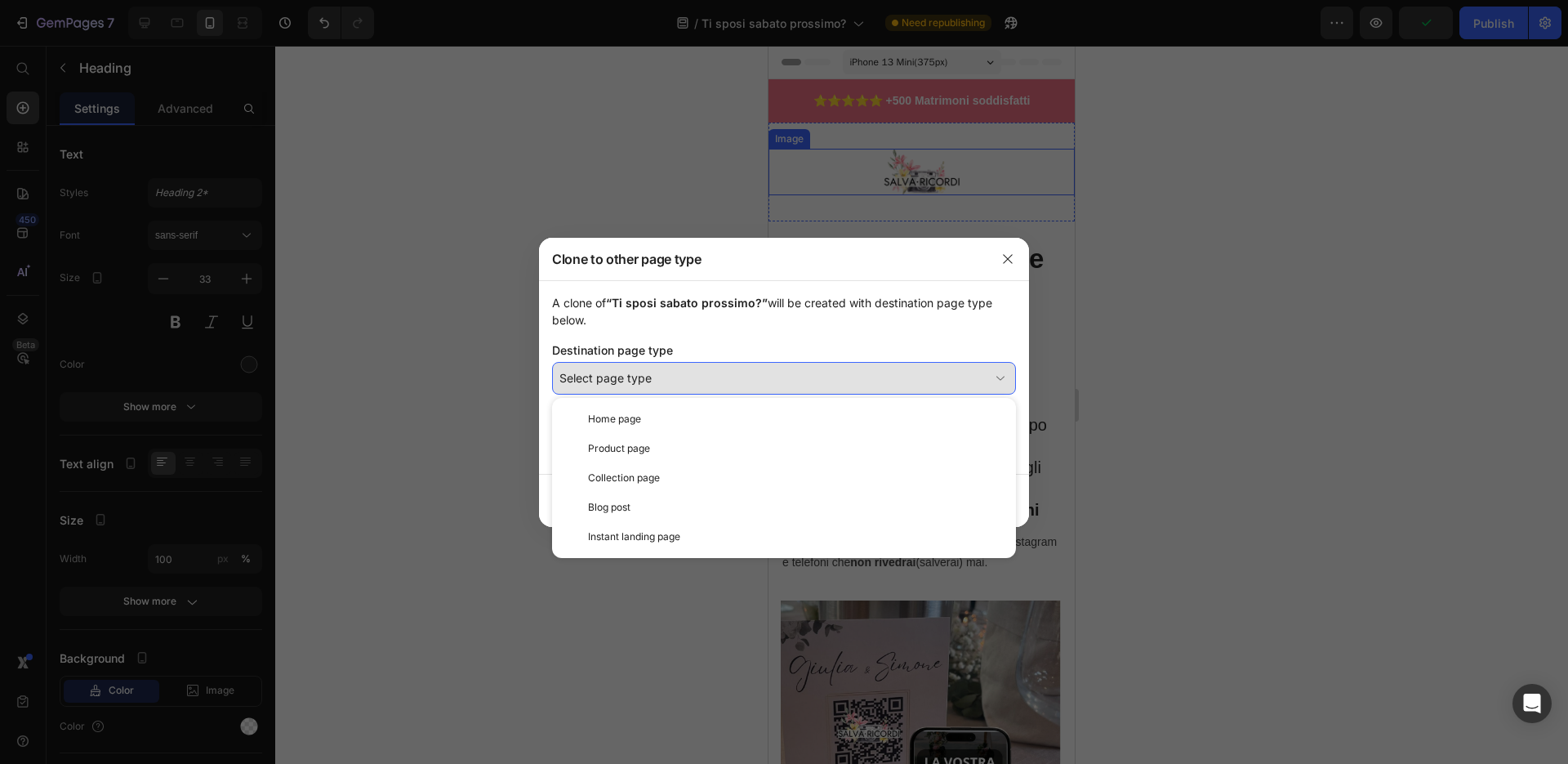 click on "Select page type" at bounding box center [774, 378] 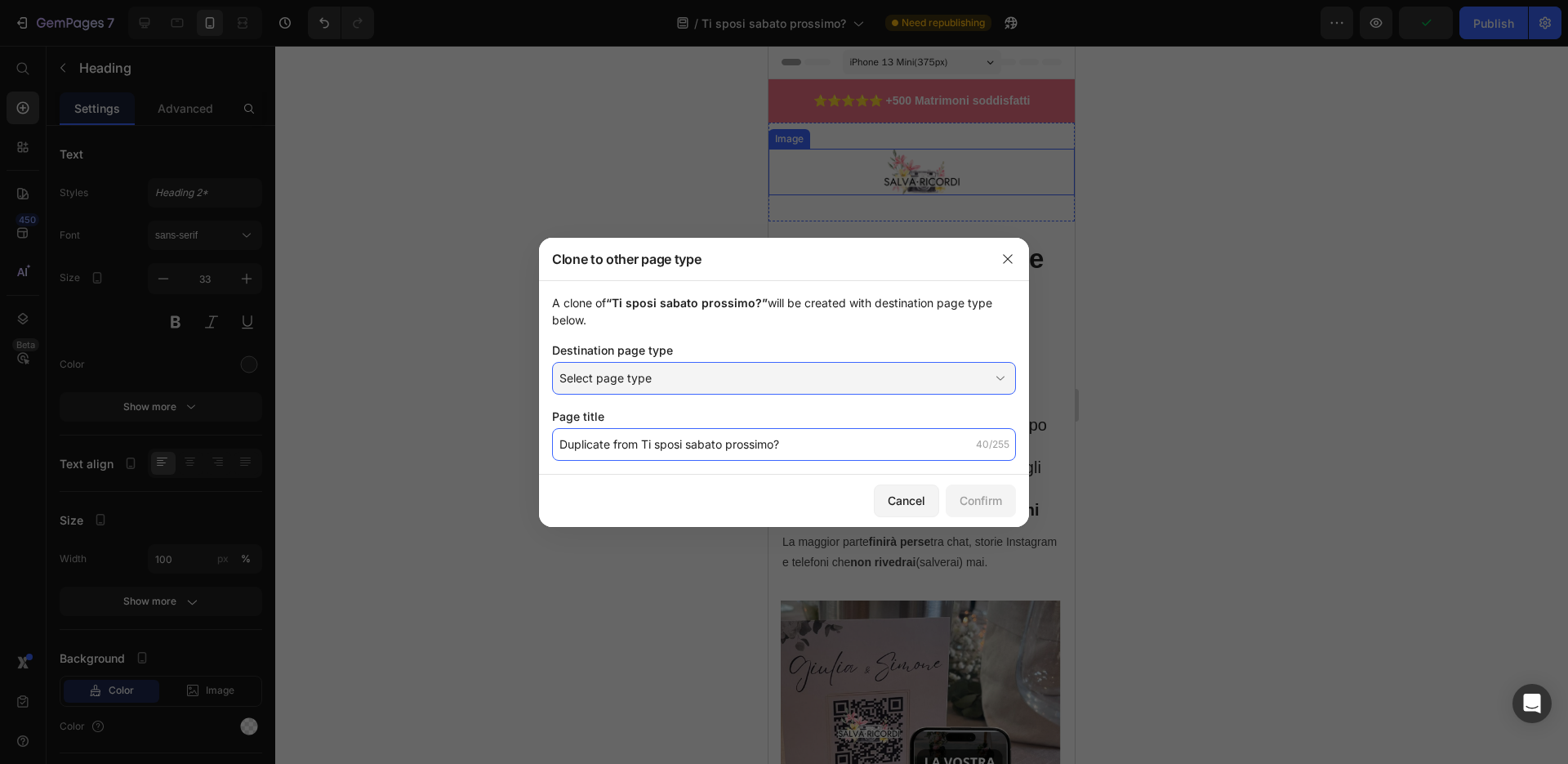click on "Duplicate from Ti sposi sabato prossimo?" 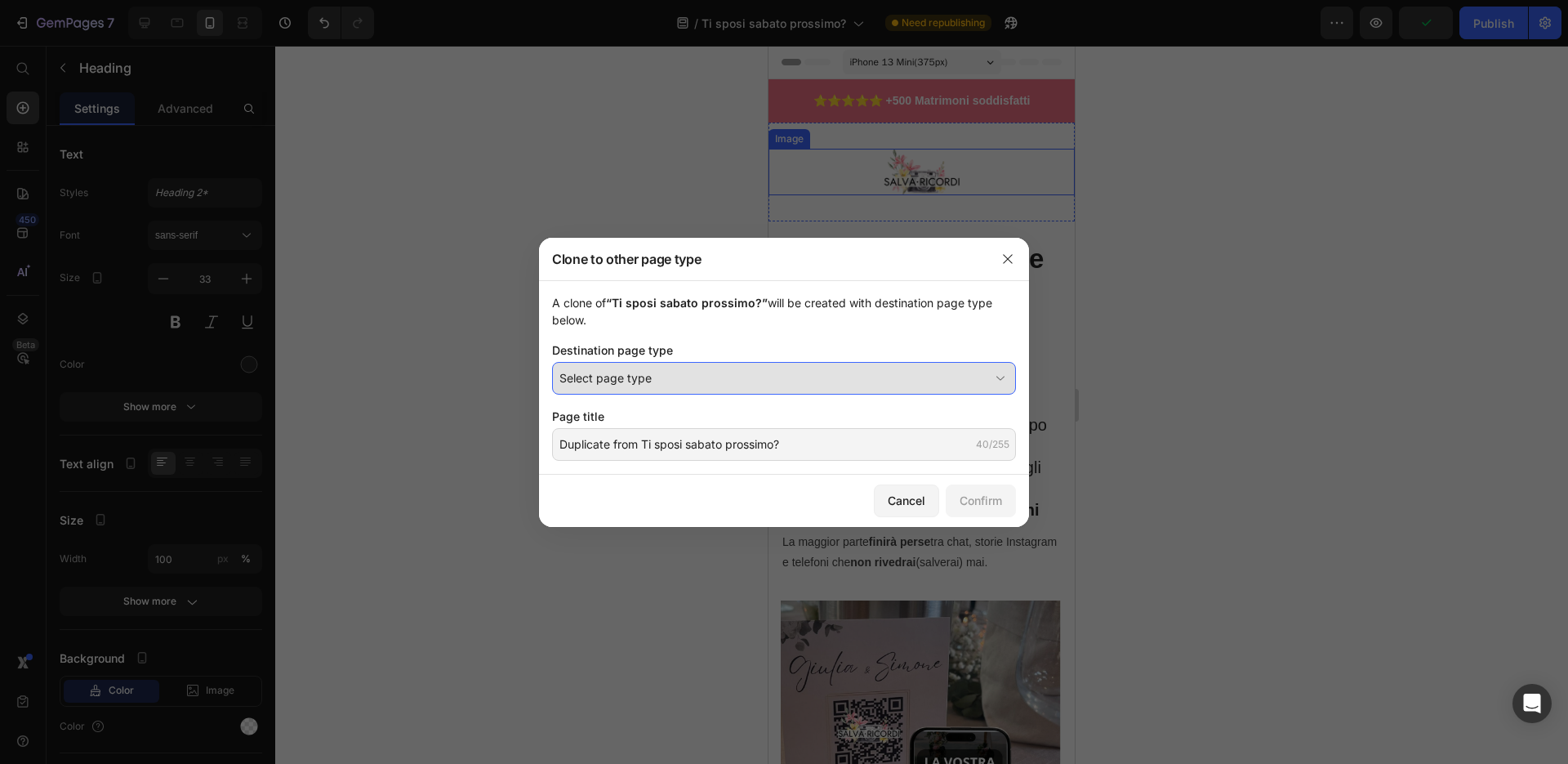 click on "Select page type" at bounding box center (774, 378) 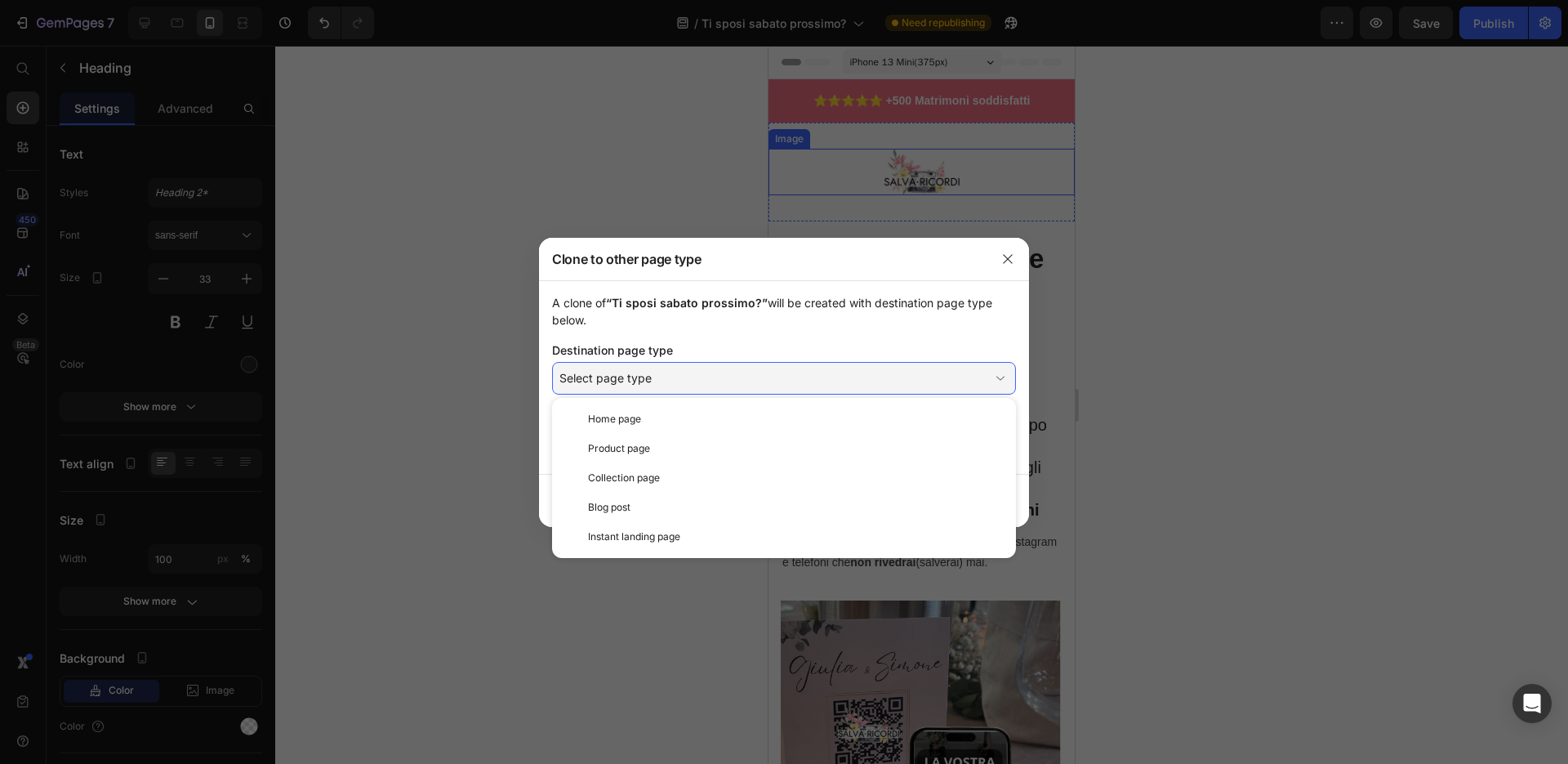 click on "Instant landing page" at bounding box center [634, 537] 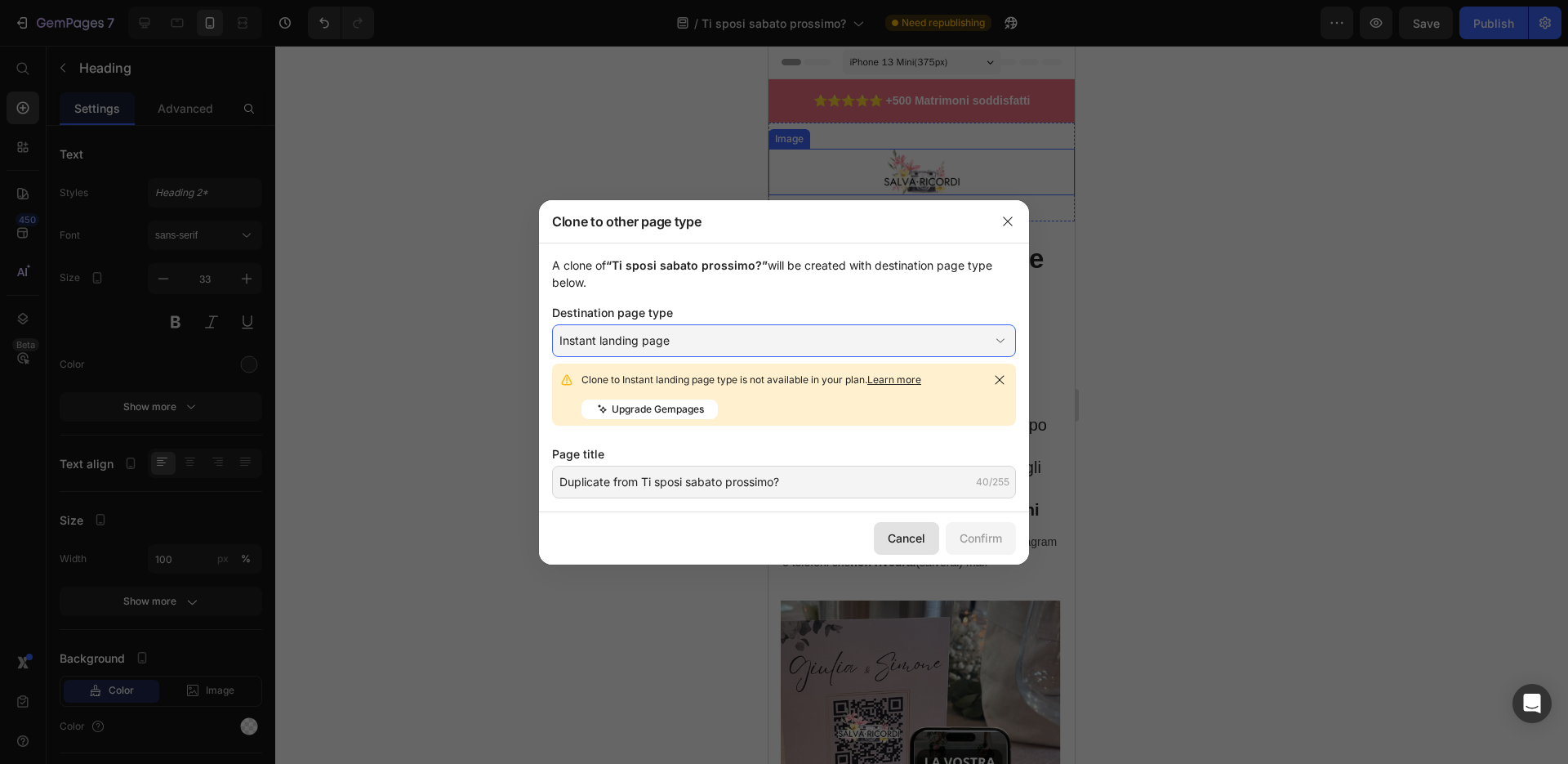 click on "Cancel" at bounding box center [906, 538] 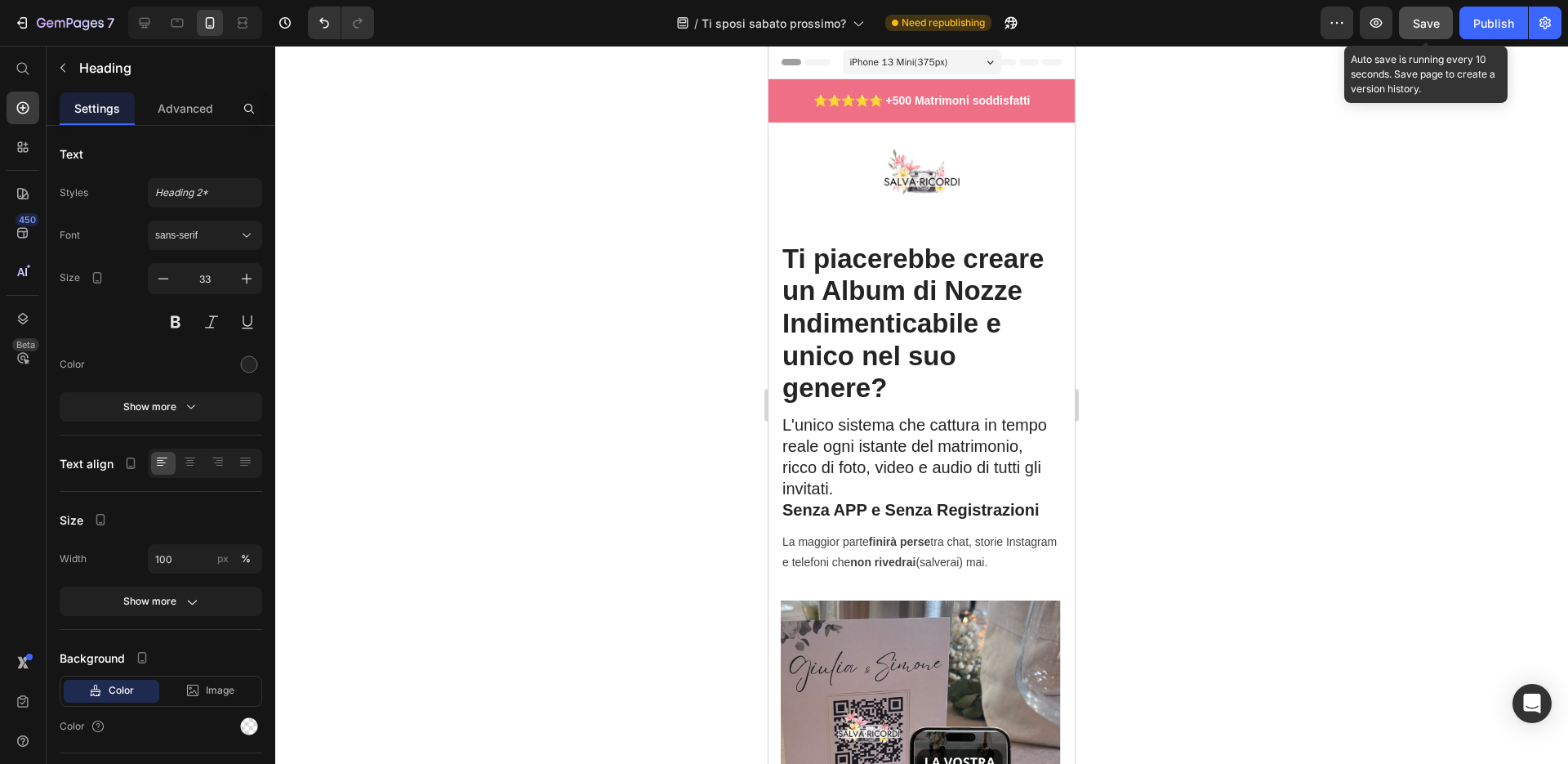 click on "Save" at bounding box center [1426, 23] 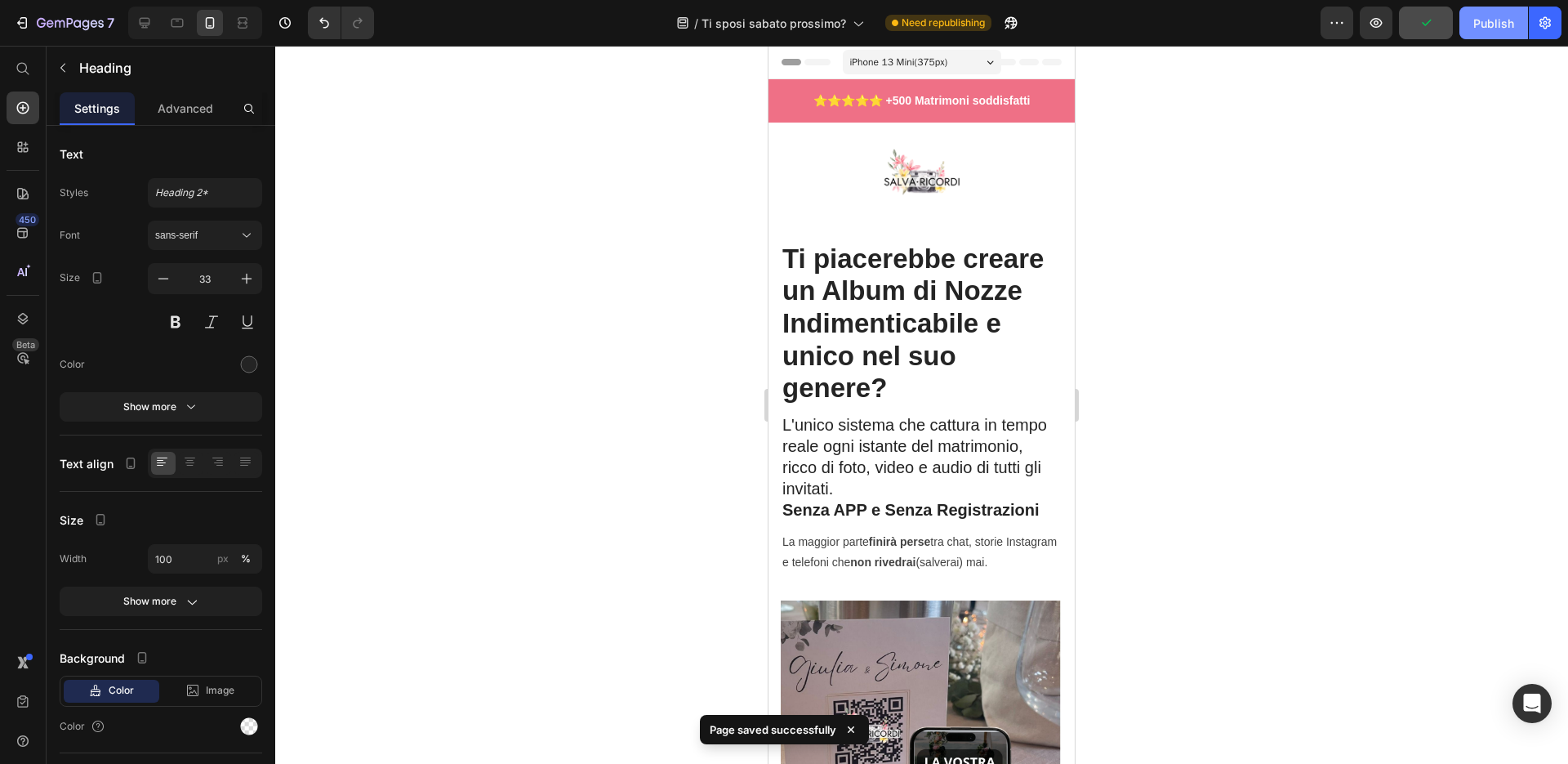 click on "Publish" at bounding box center [1494, 23] 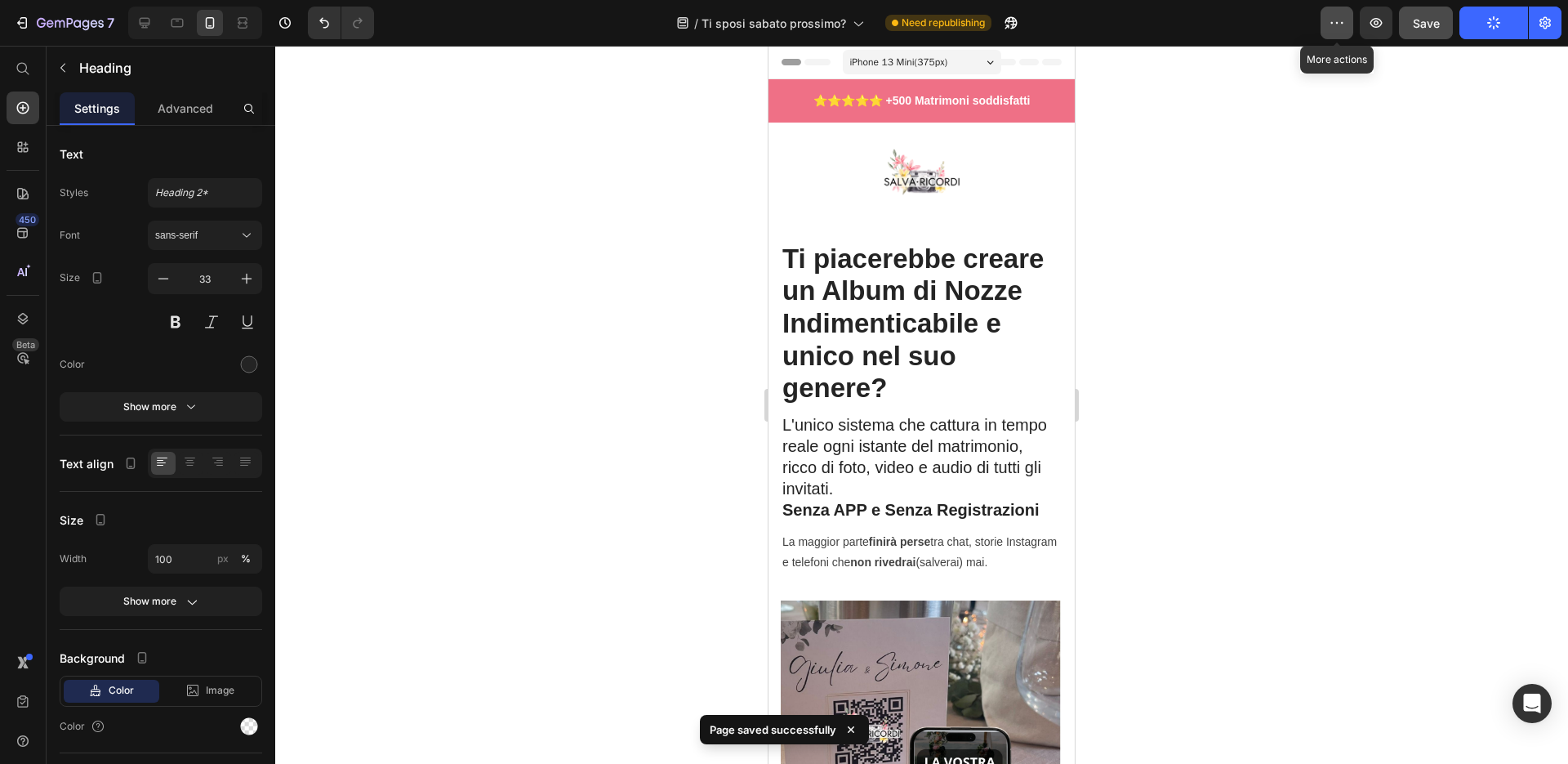 click 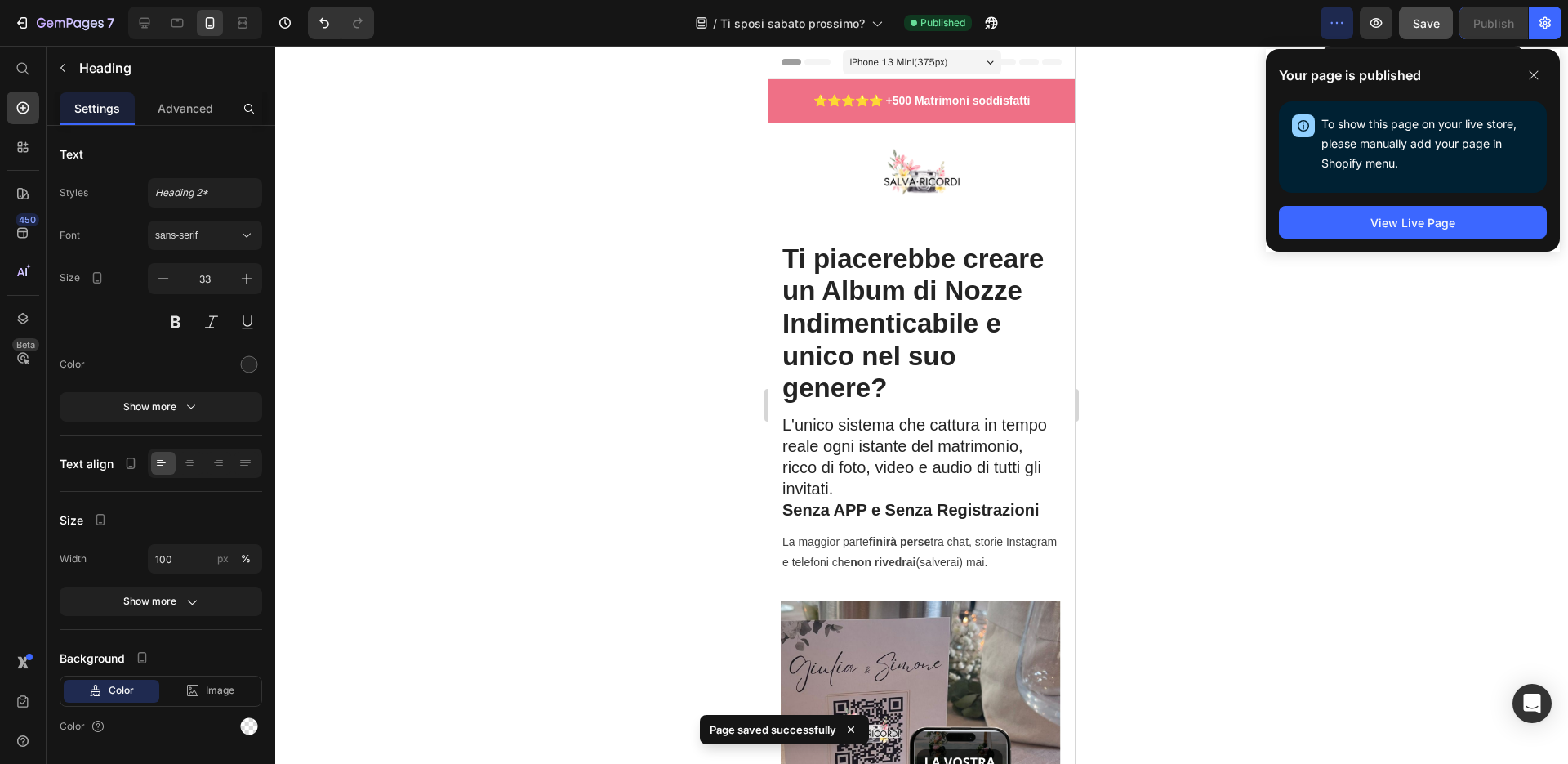 click on "To show this page on your live store, please manually add your page in Shopify menu. Open Shopify Menu" at bounding box center (1413, 147) 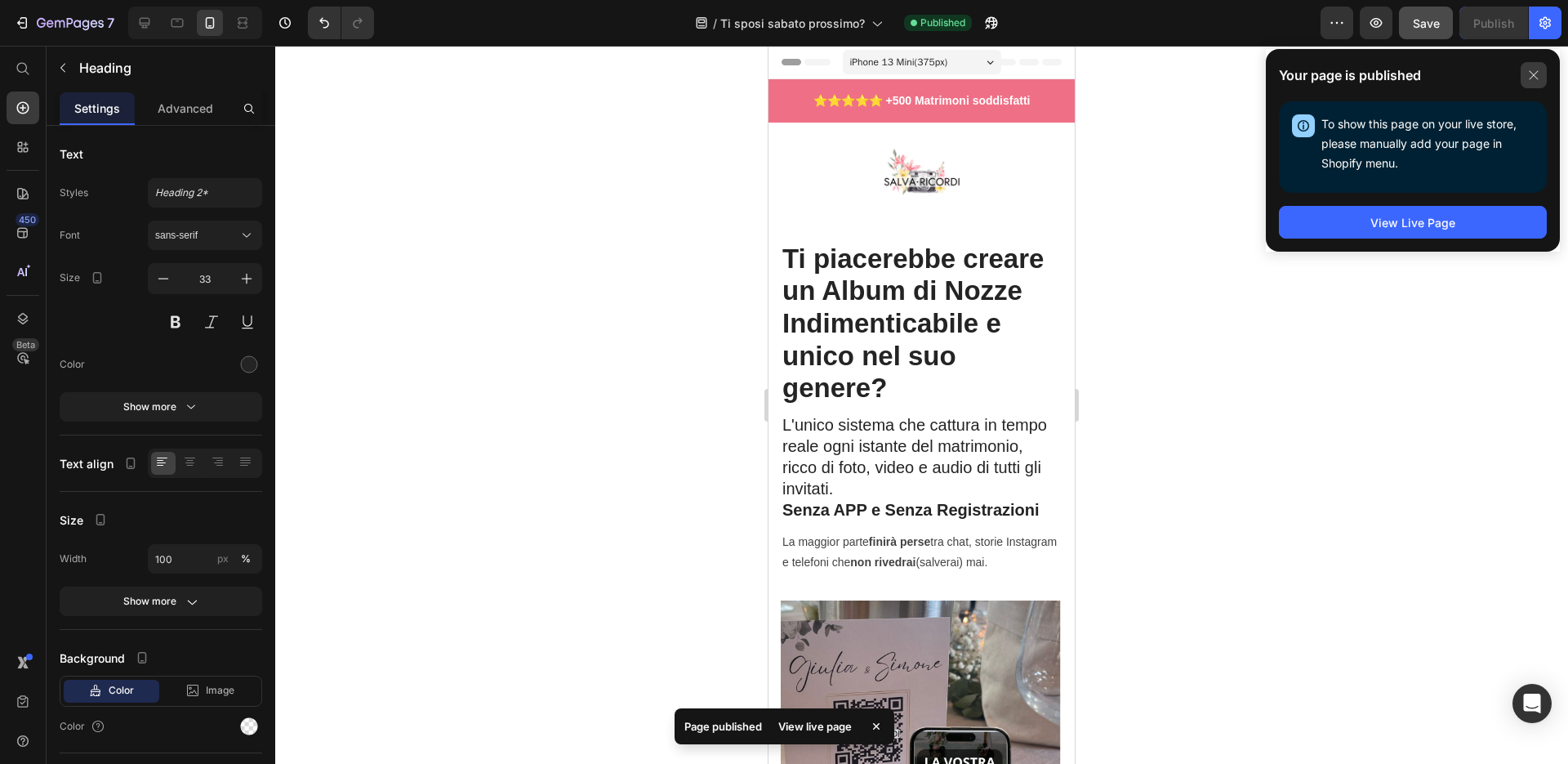 click 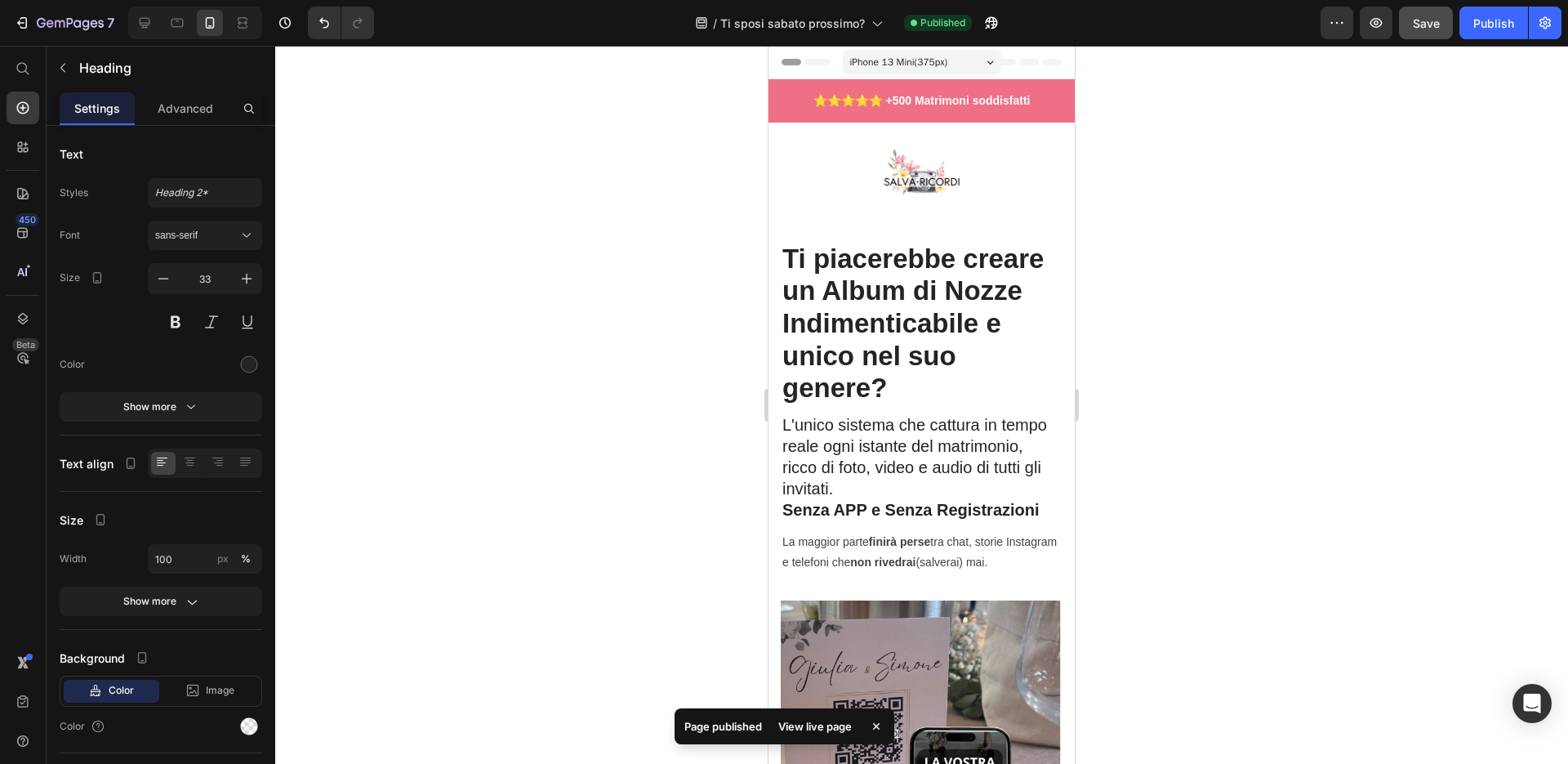 click 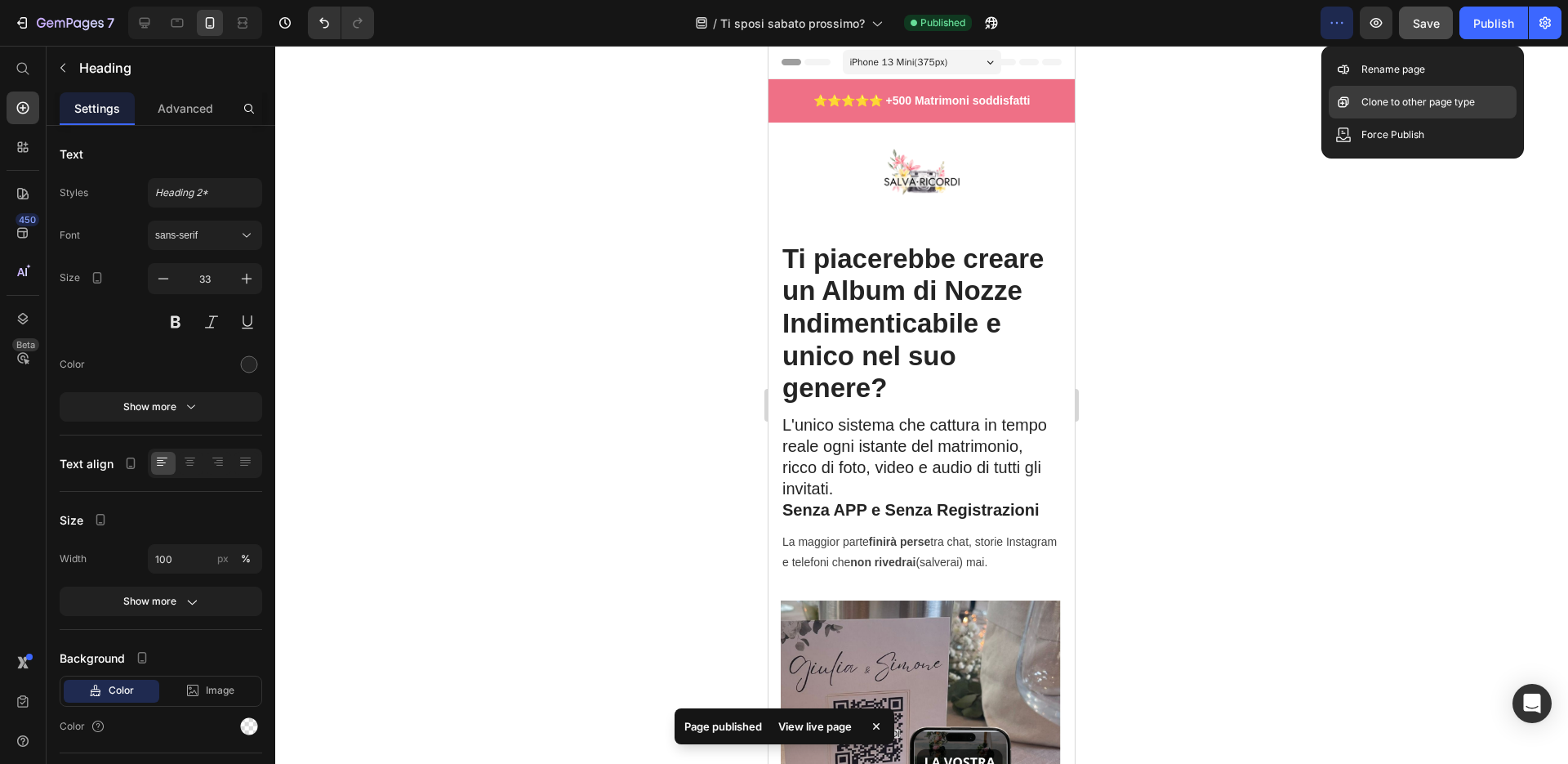 click on "Clone to other page type" at bounding box center (1418, 102) 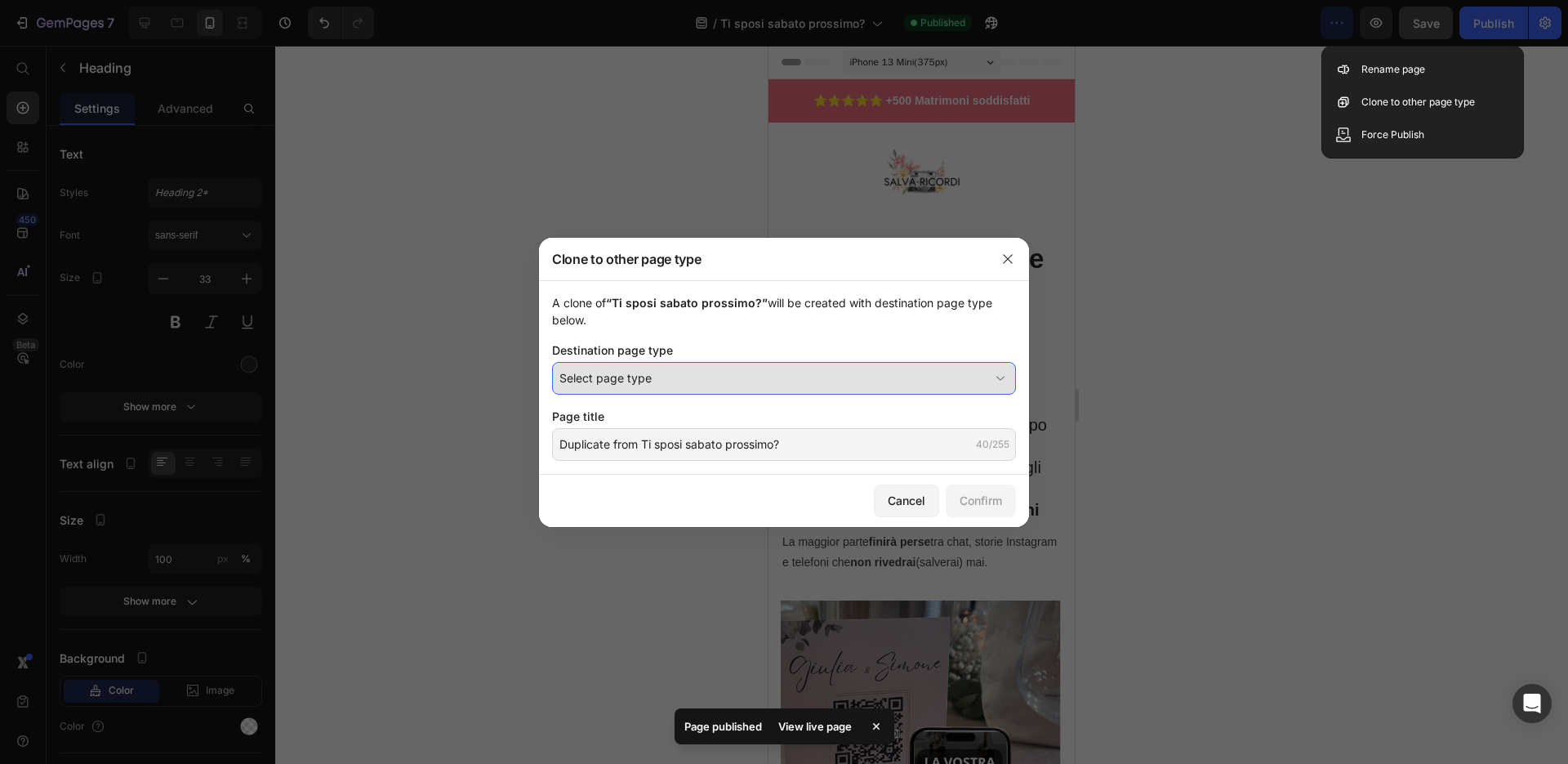 click on "Select page type" at bounding box center [784, 378] 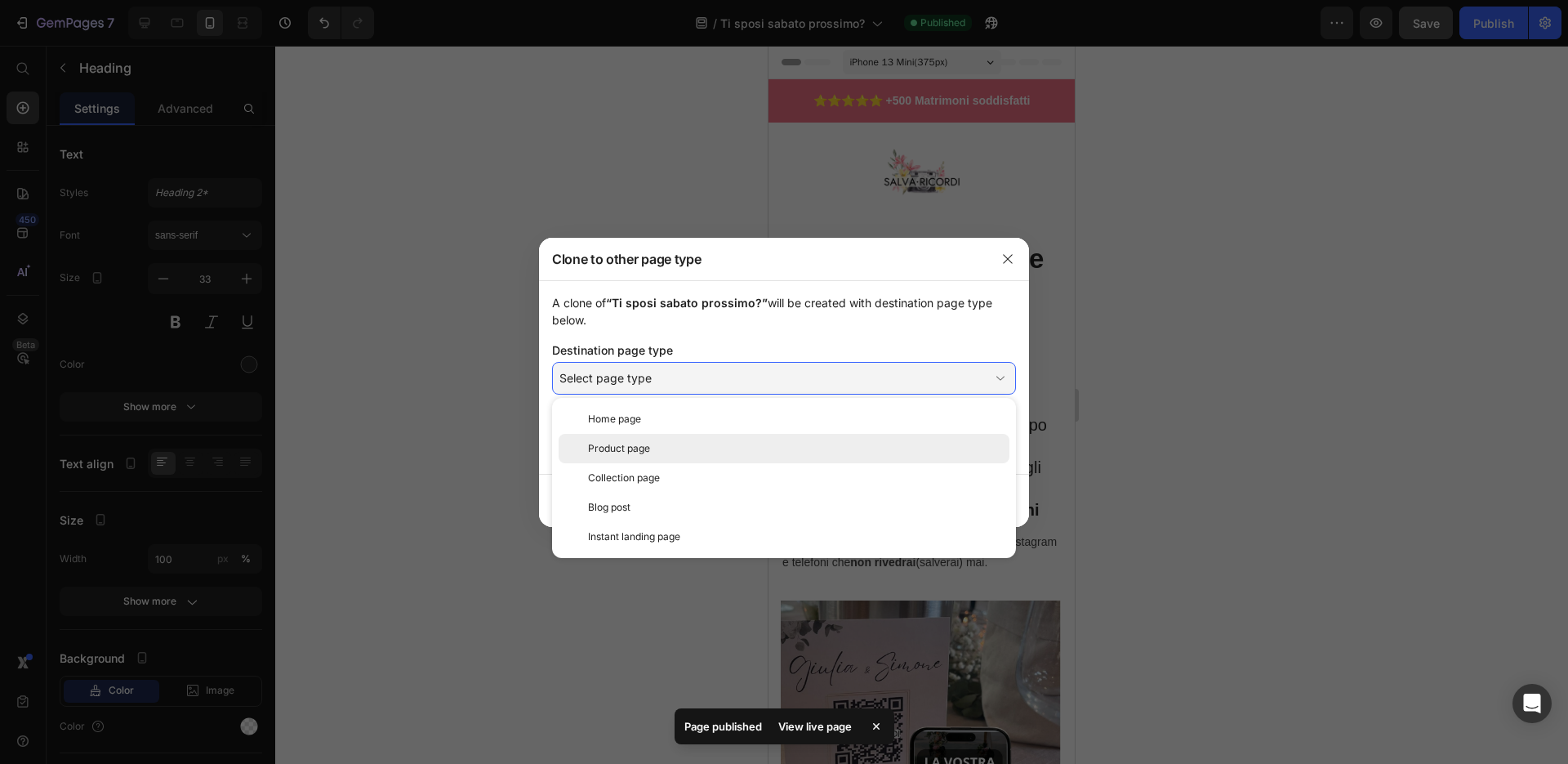 click on "Product page" 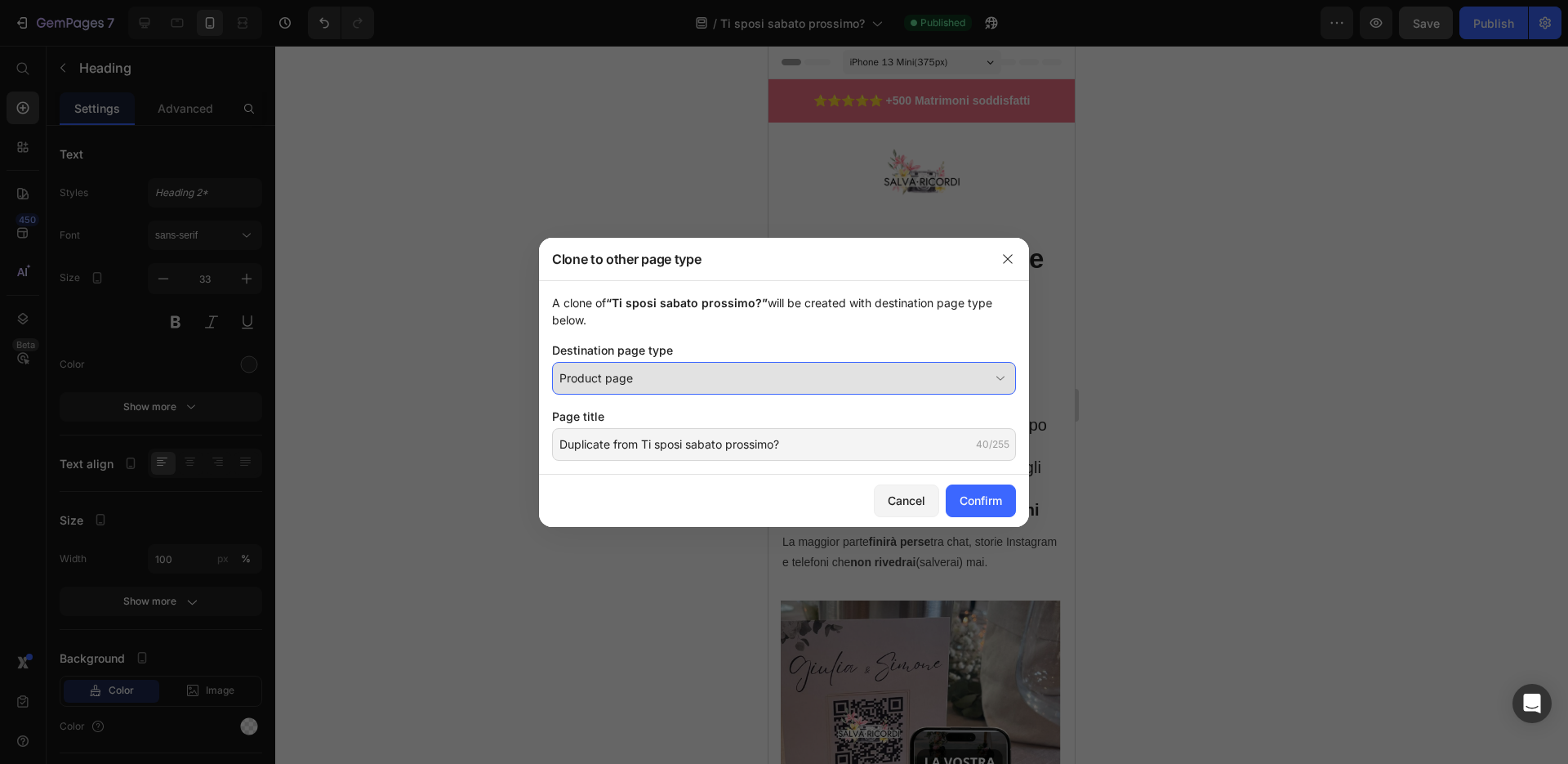 click on "Product page" at bounding box center (774, 378) 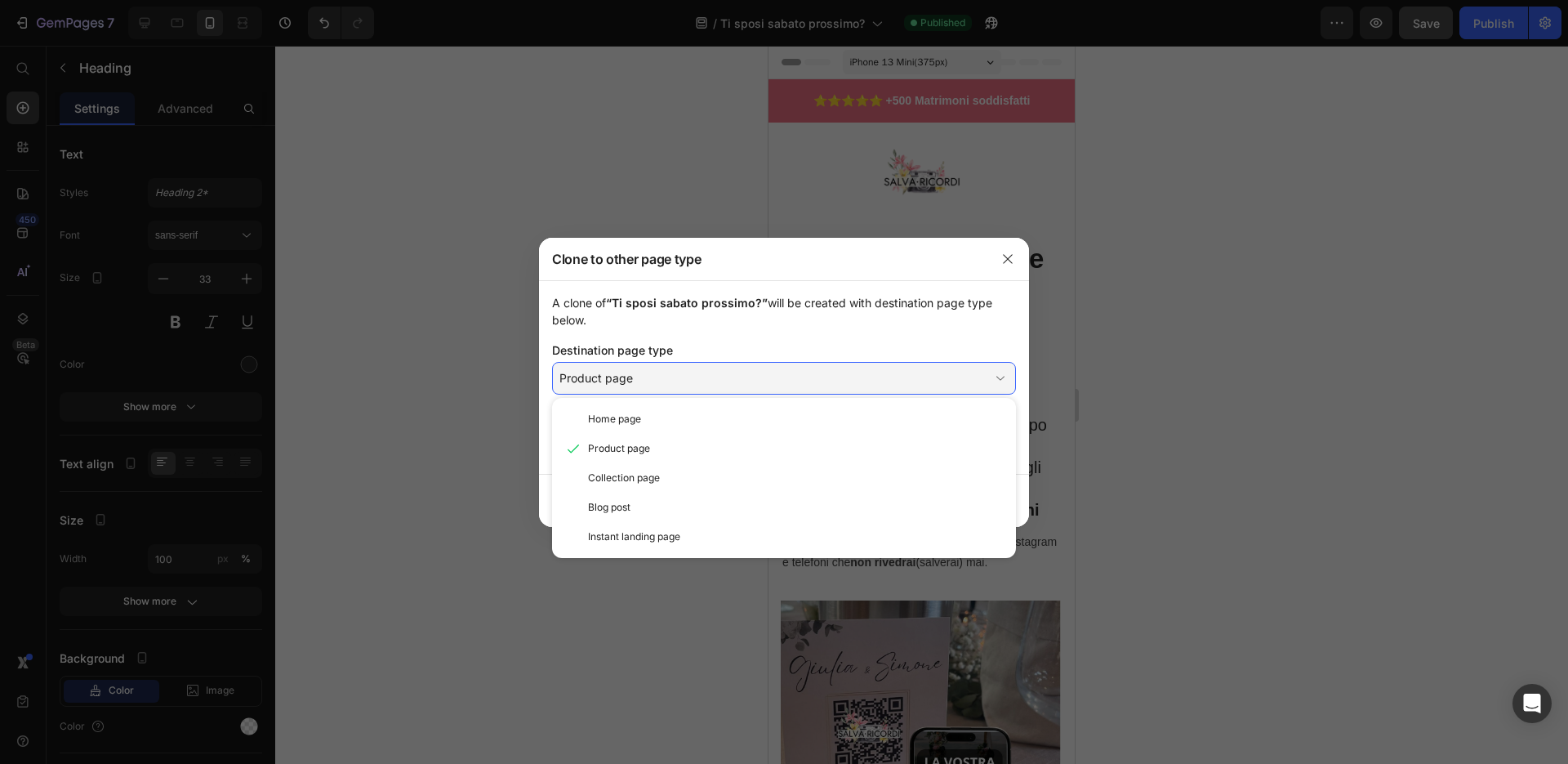 click on "Instant landing page" 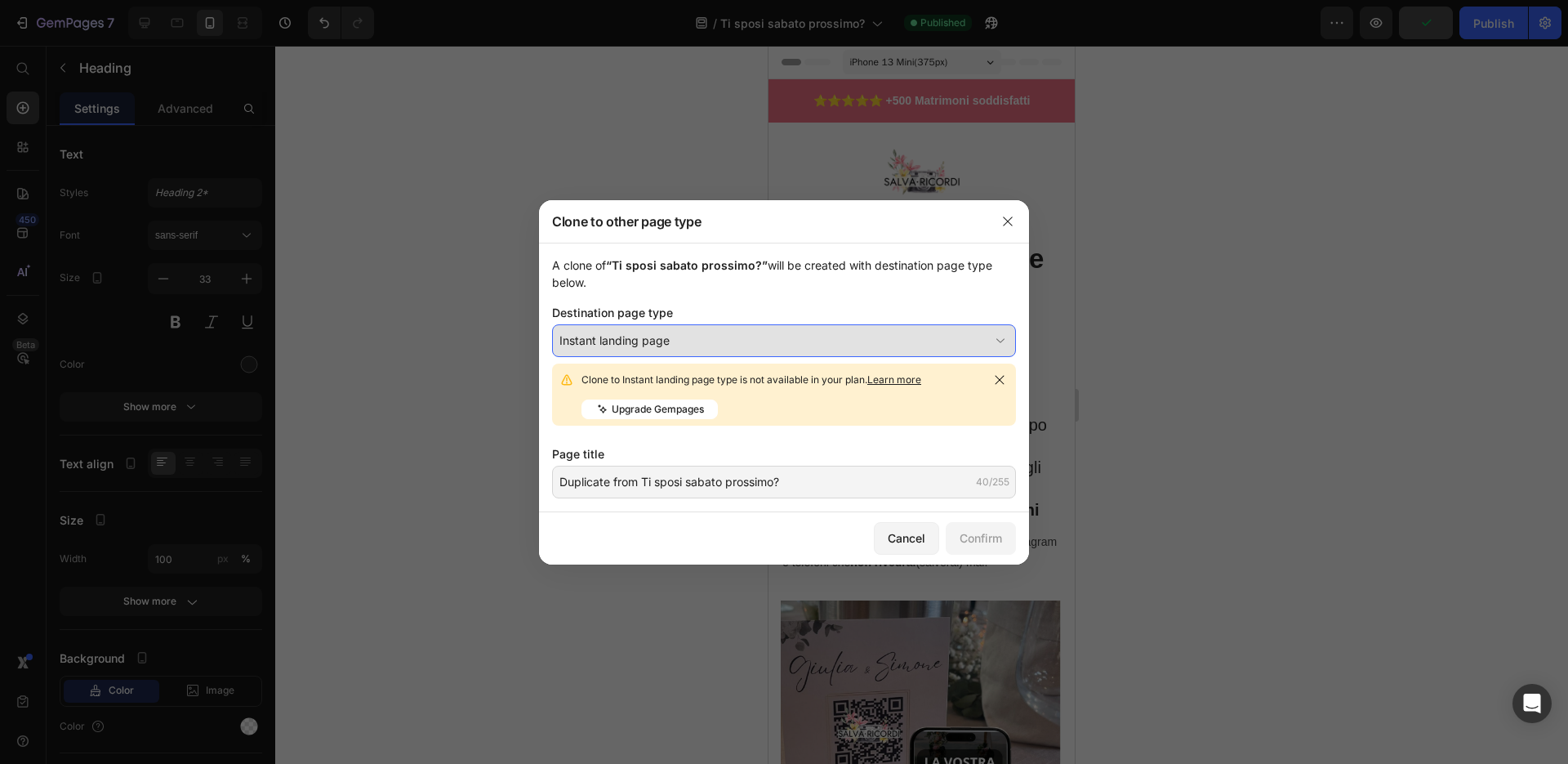 click on "Instant landing page" at bounding box center [784, 341] 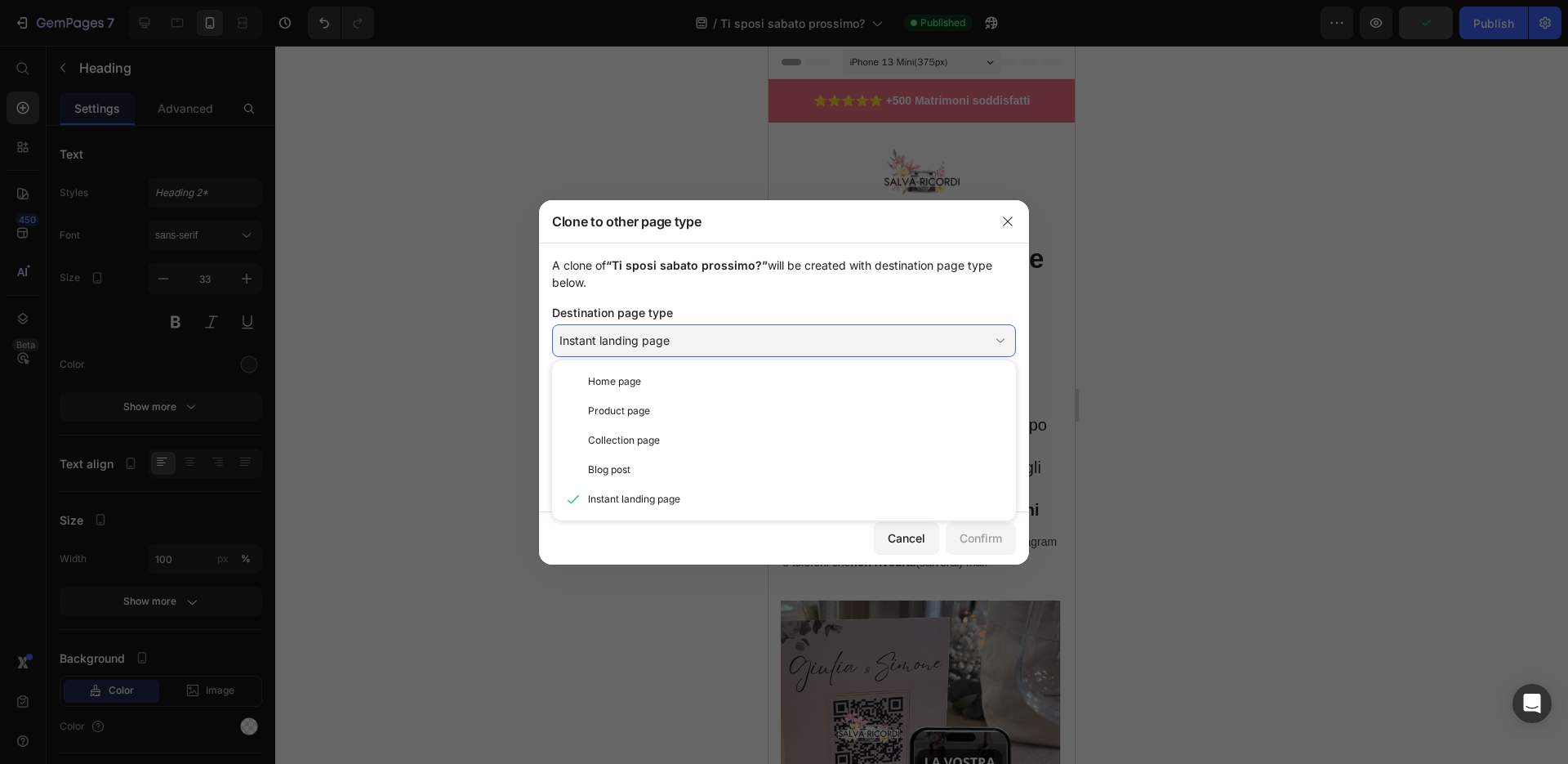 click on "Product page" at bounding box center [795, 411] 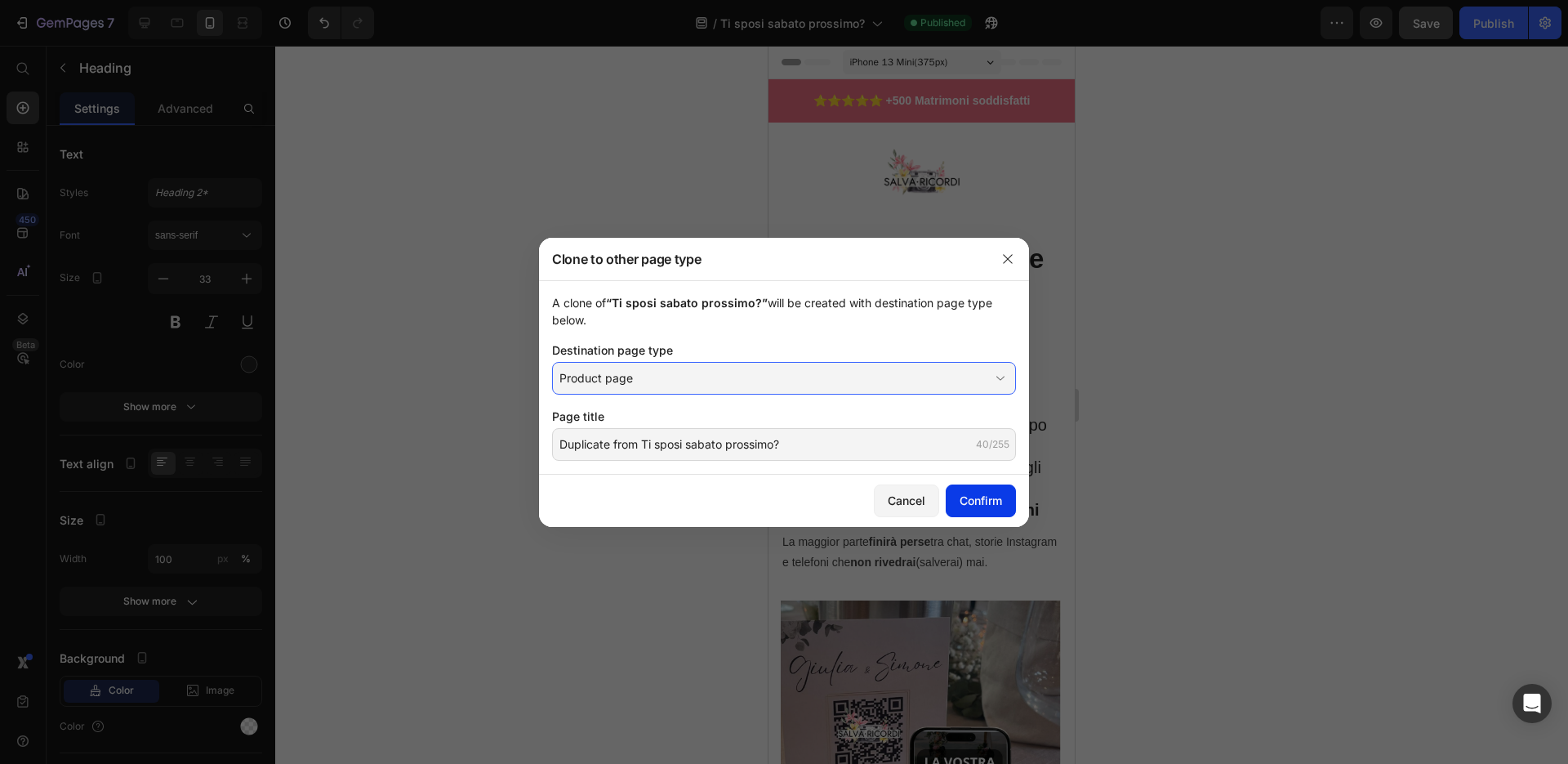 click on "Confirm" at bounding box center (981, 500) 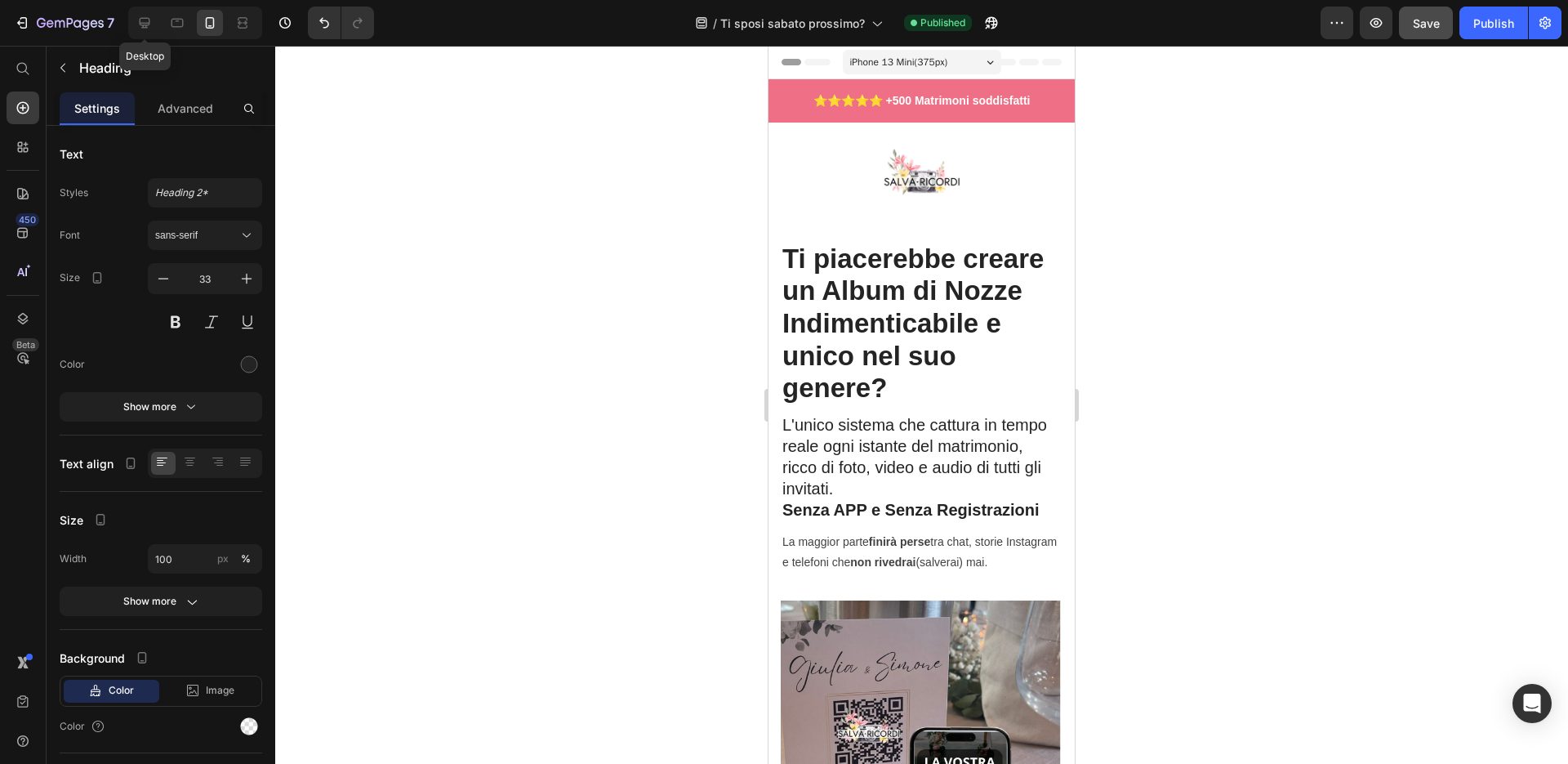 drag, startPoint x: 145, startPoint y: 23, endPoint x: 142, endPoint y: 37, distance: 14.317821 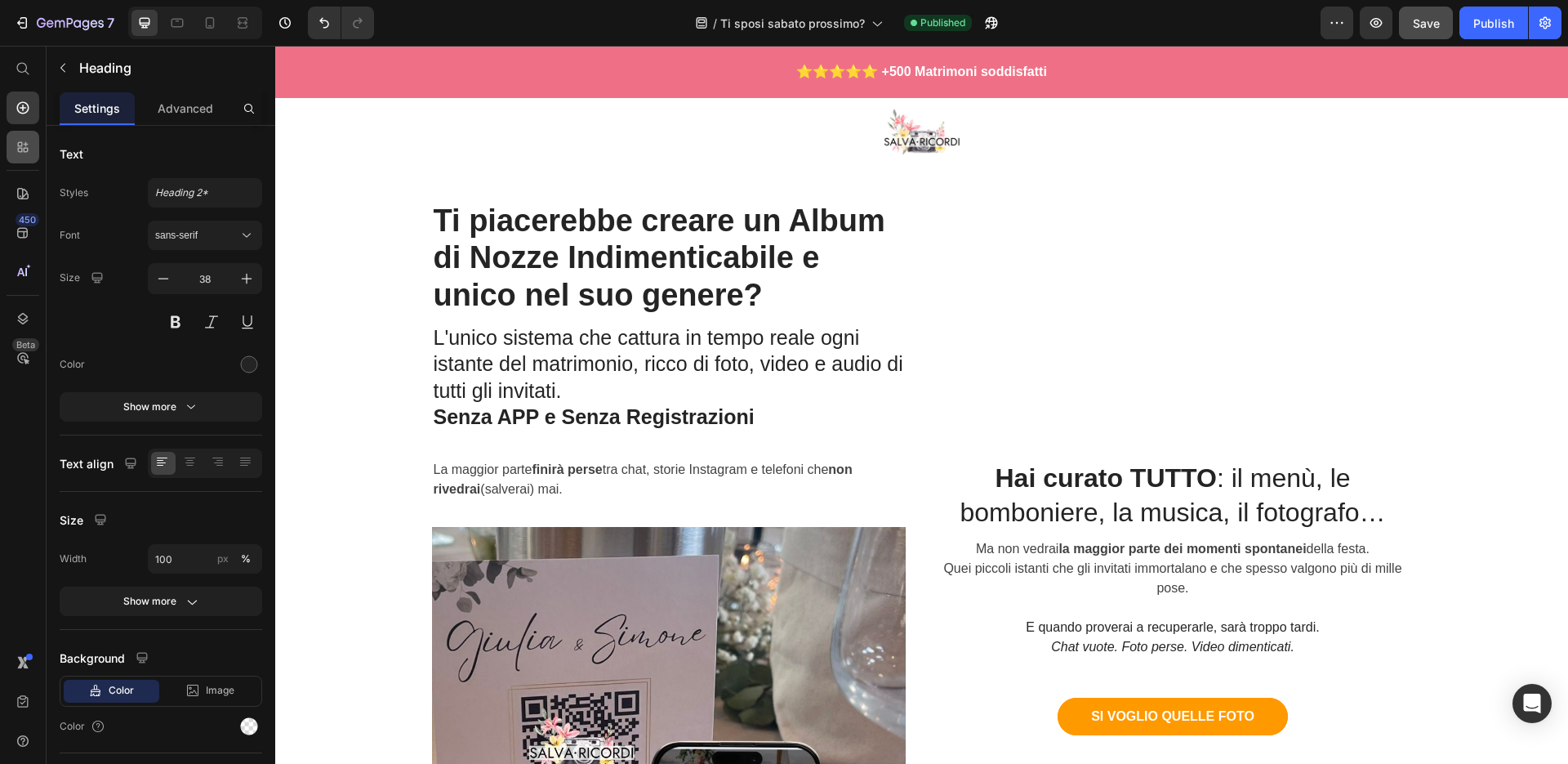 scroll, scrollTop: 147, scrollLeft: 0, axis: vertical 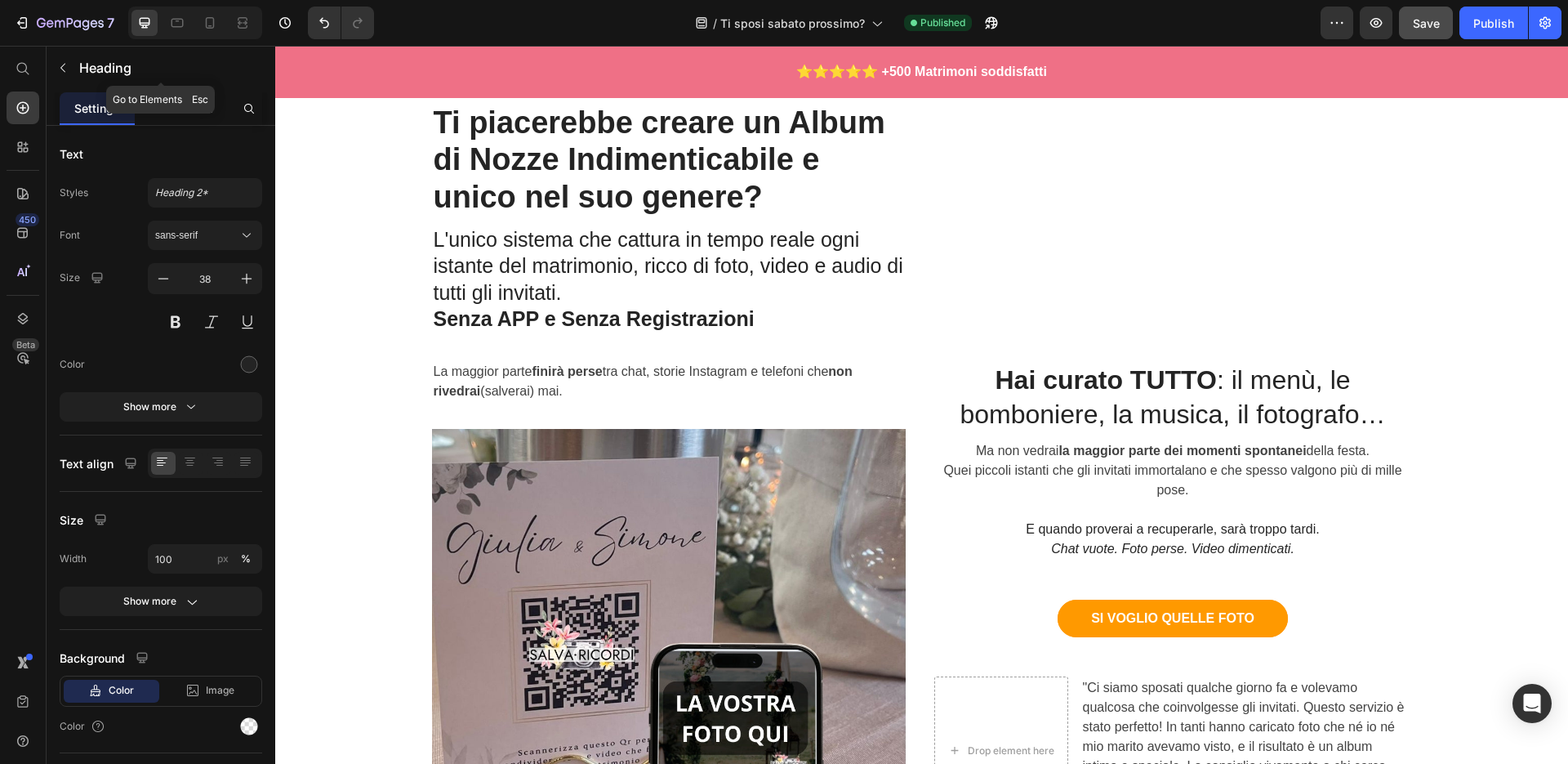 click 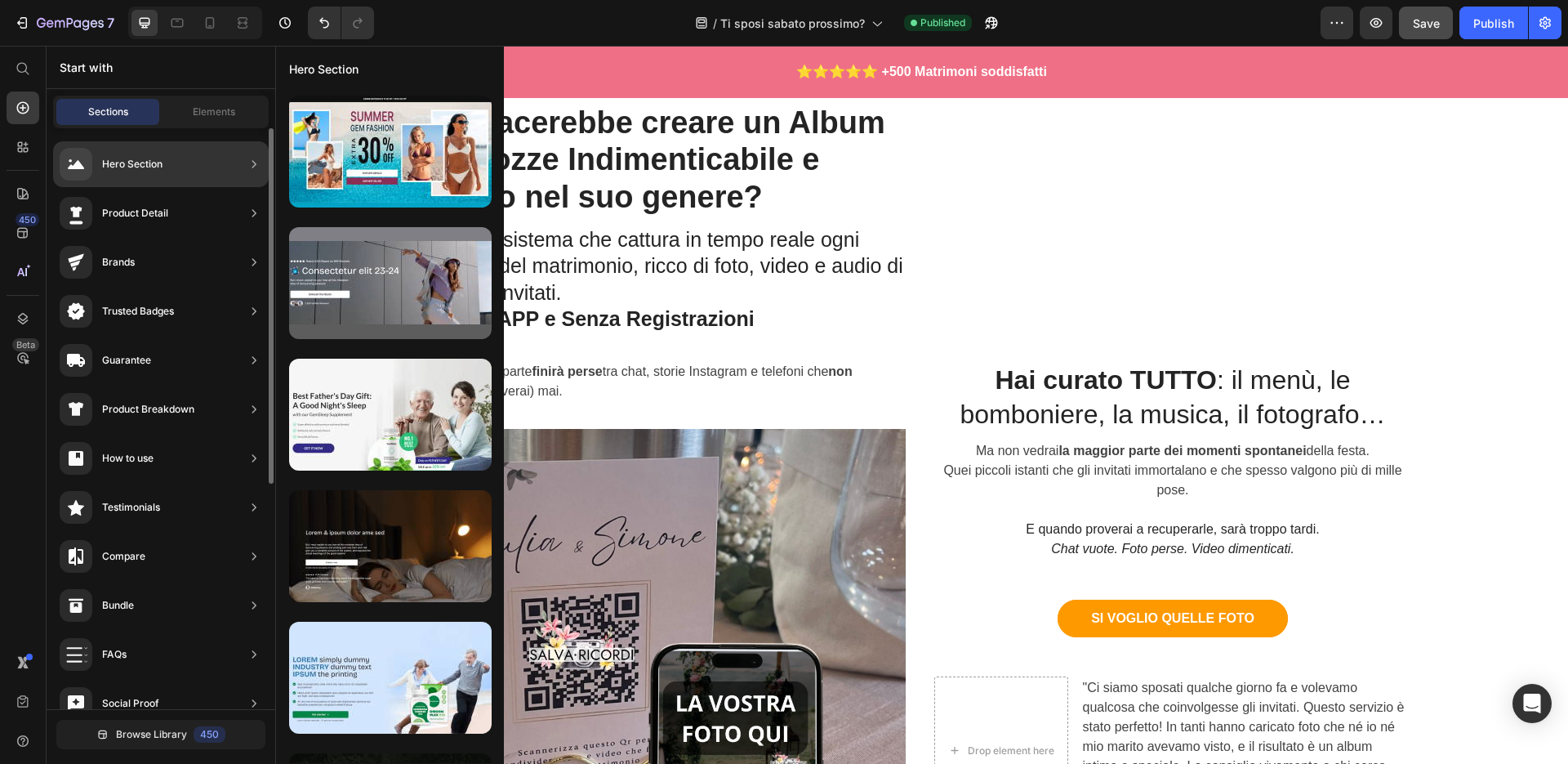 click on "Product Detail" 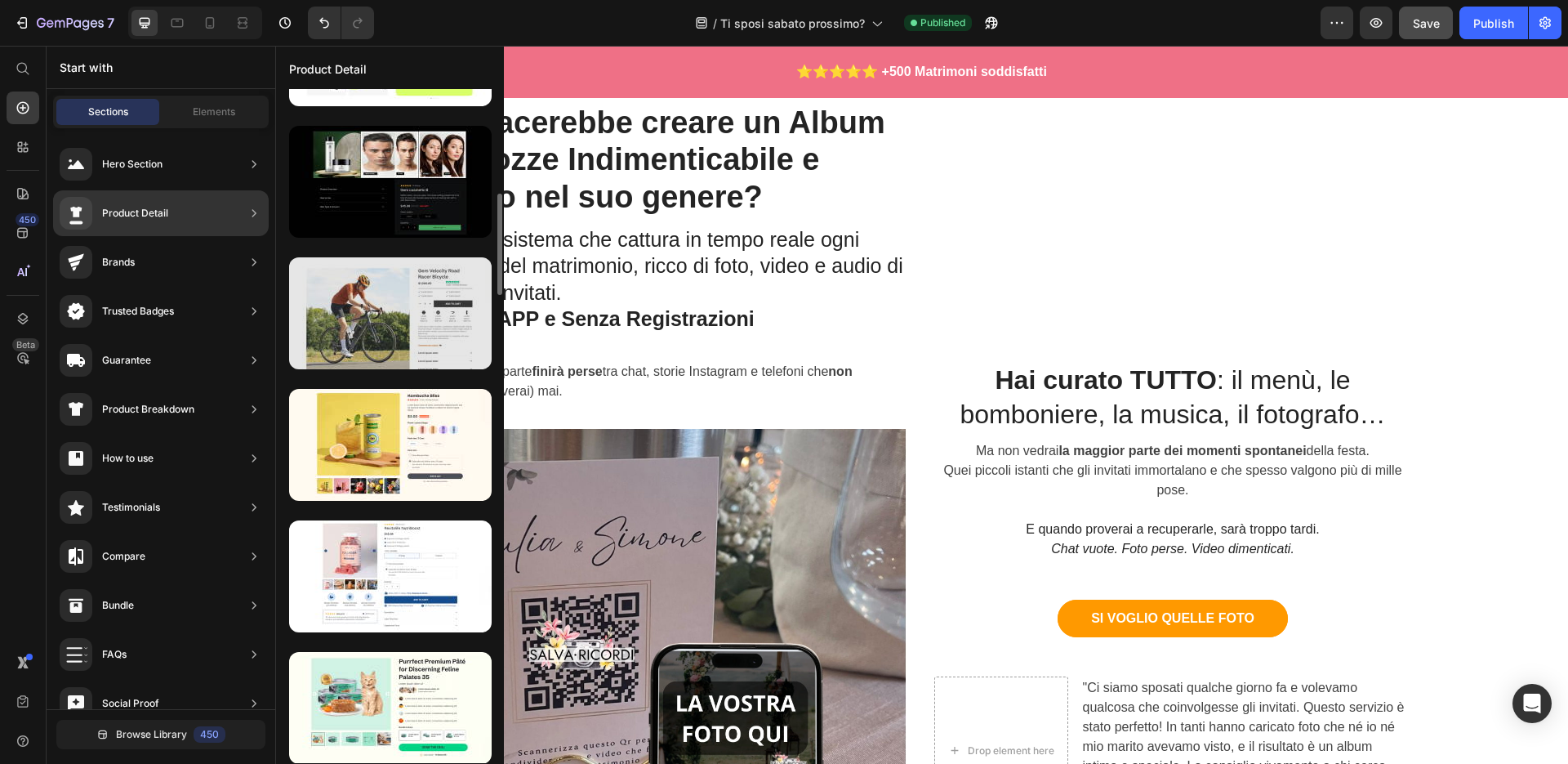 scroll, scrollTop: 522, scrollLeft: 0, axis: vertical 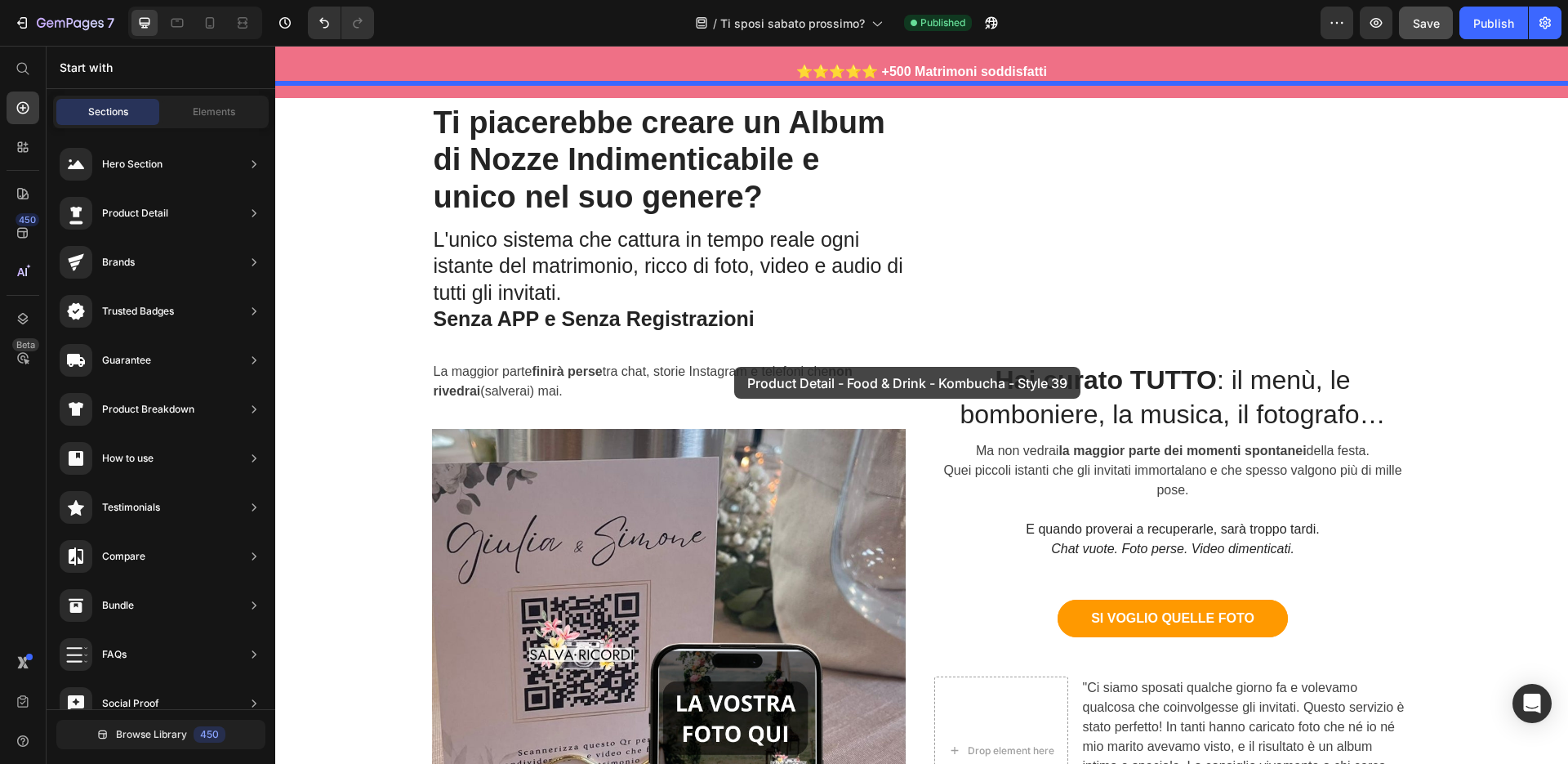 drag, startPoint x: 743, startPoint y: 456, endPoint x: 733, endPoint y: 366, distance: 90.55385 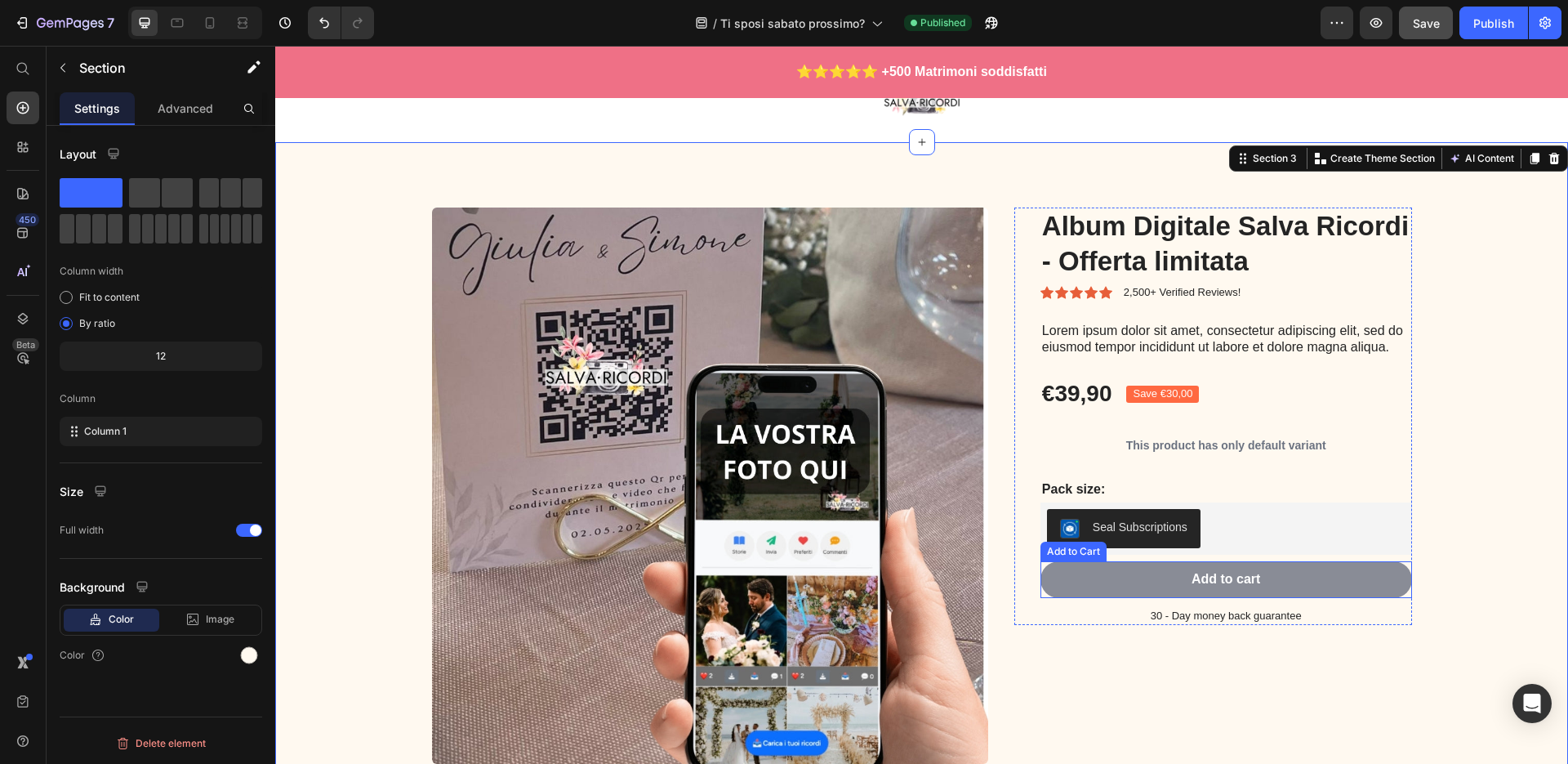 scroll, scrollTop: 87, scrollLeft: 0, axis: vertical 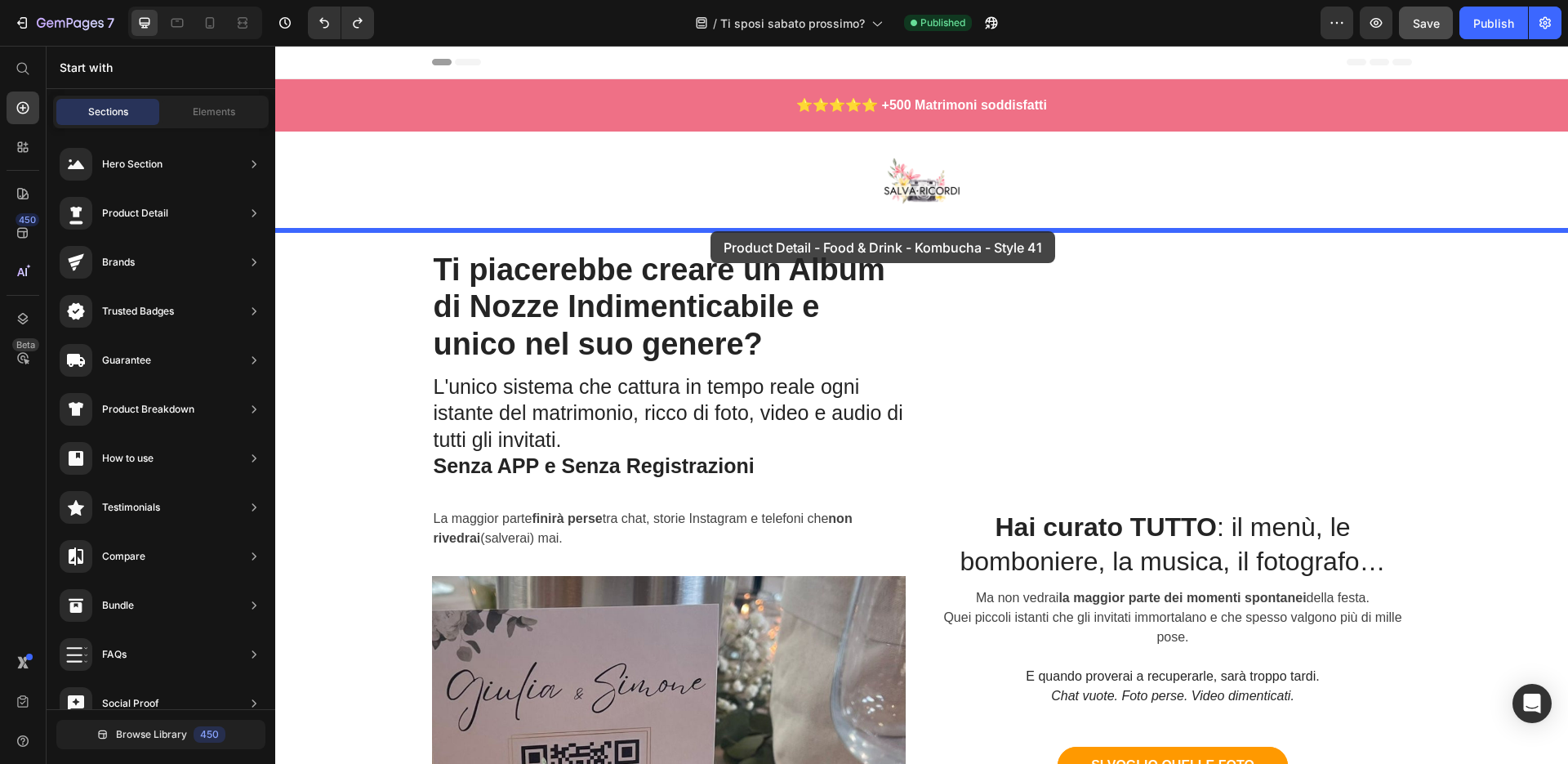 drag, startPoint x: 644, startPoint y: 449, endPoint x: 710, endPoint y: 231, distance: 227.77182 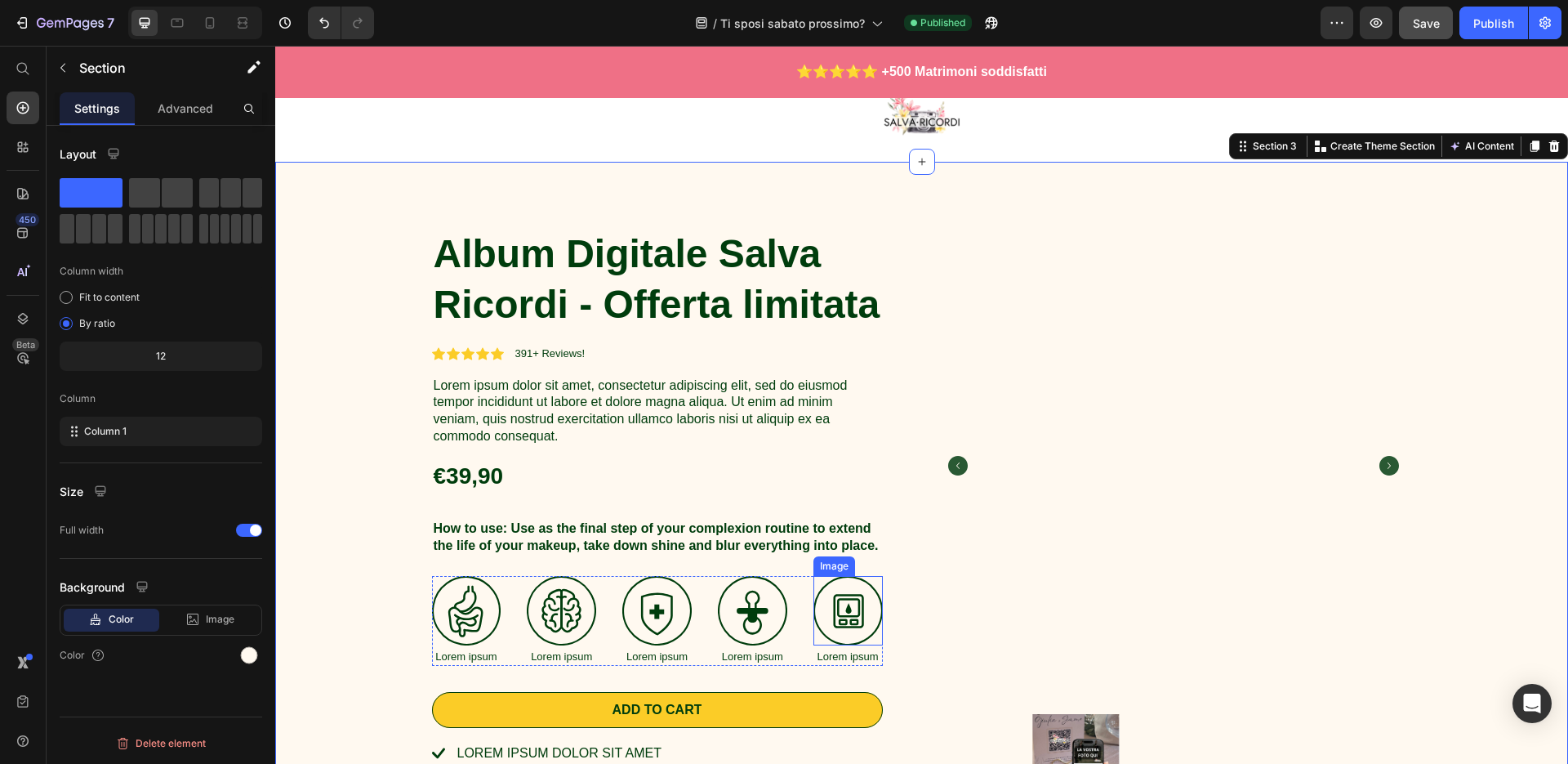 scroll, scrollTop: 51, scrollLeft: 0, axis: vertical 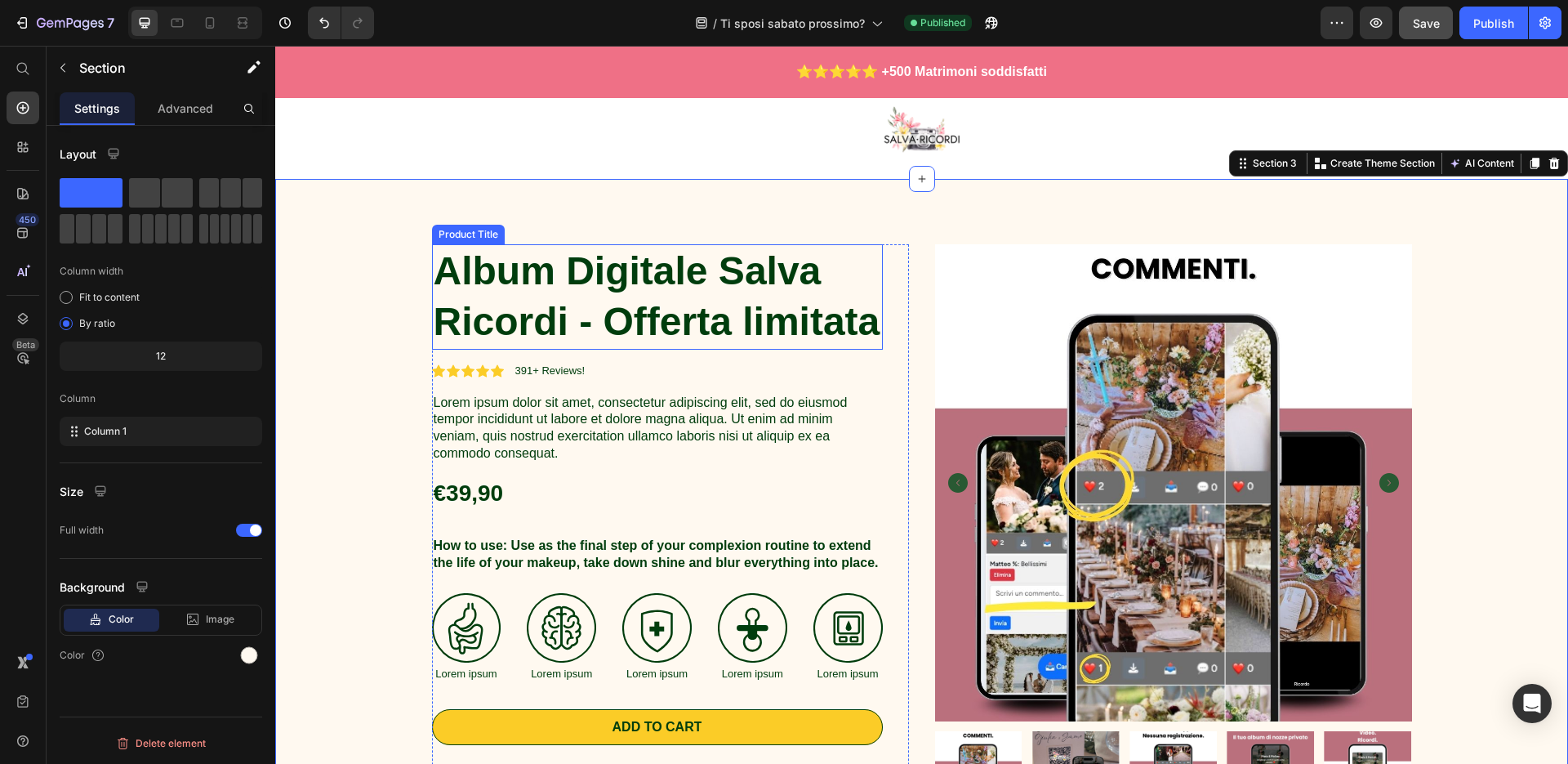 click on "Album Digitale Salva Ricordi - Offerta limitata" at bounding box center [657, 297] 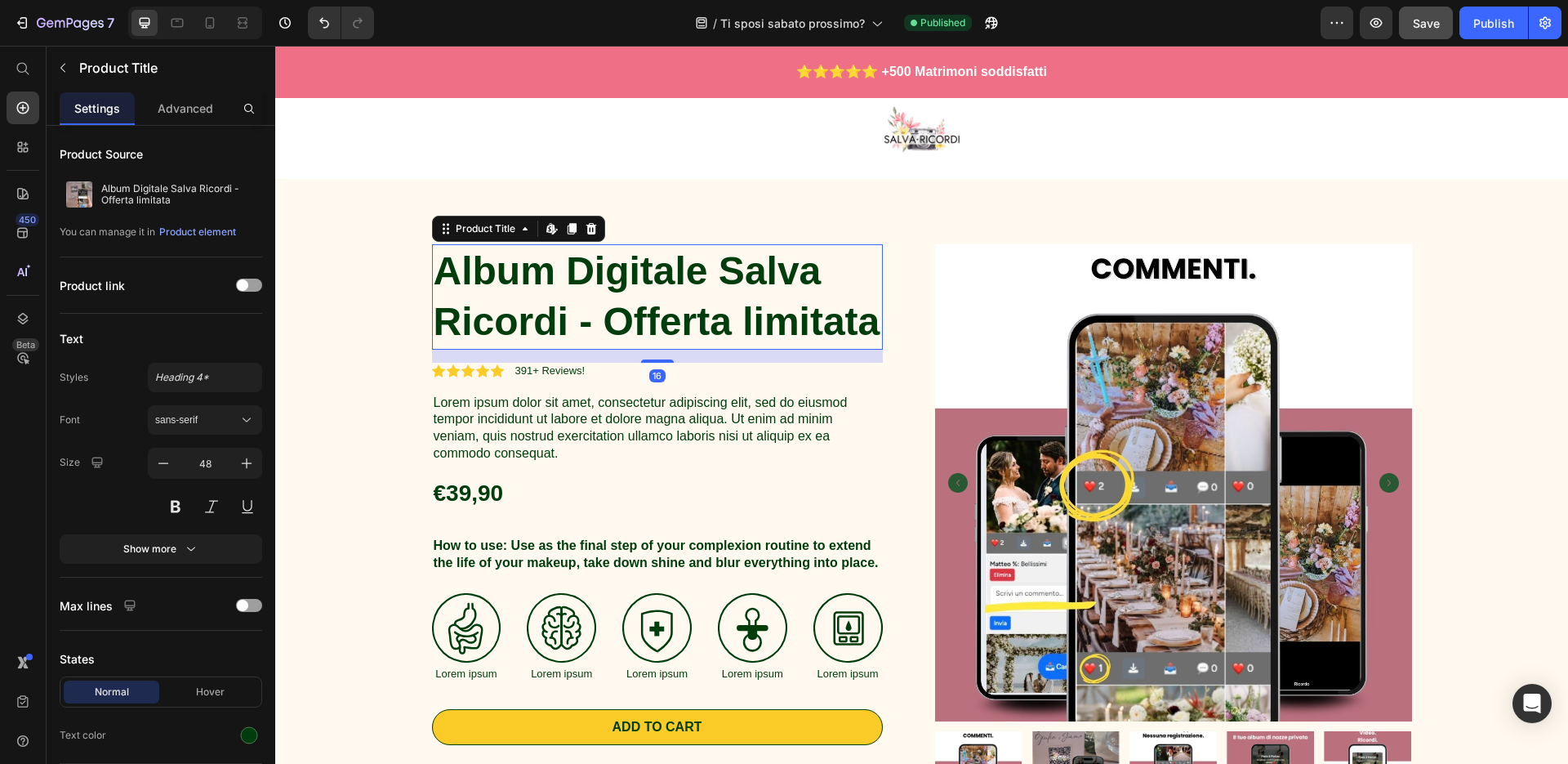 click on "Album Digitale Salva Ricordi - Offerta limitata" at bounding box center (657, 297) 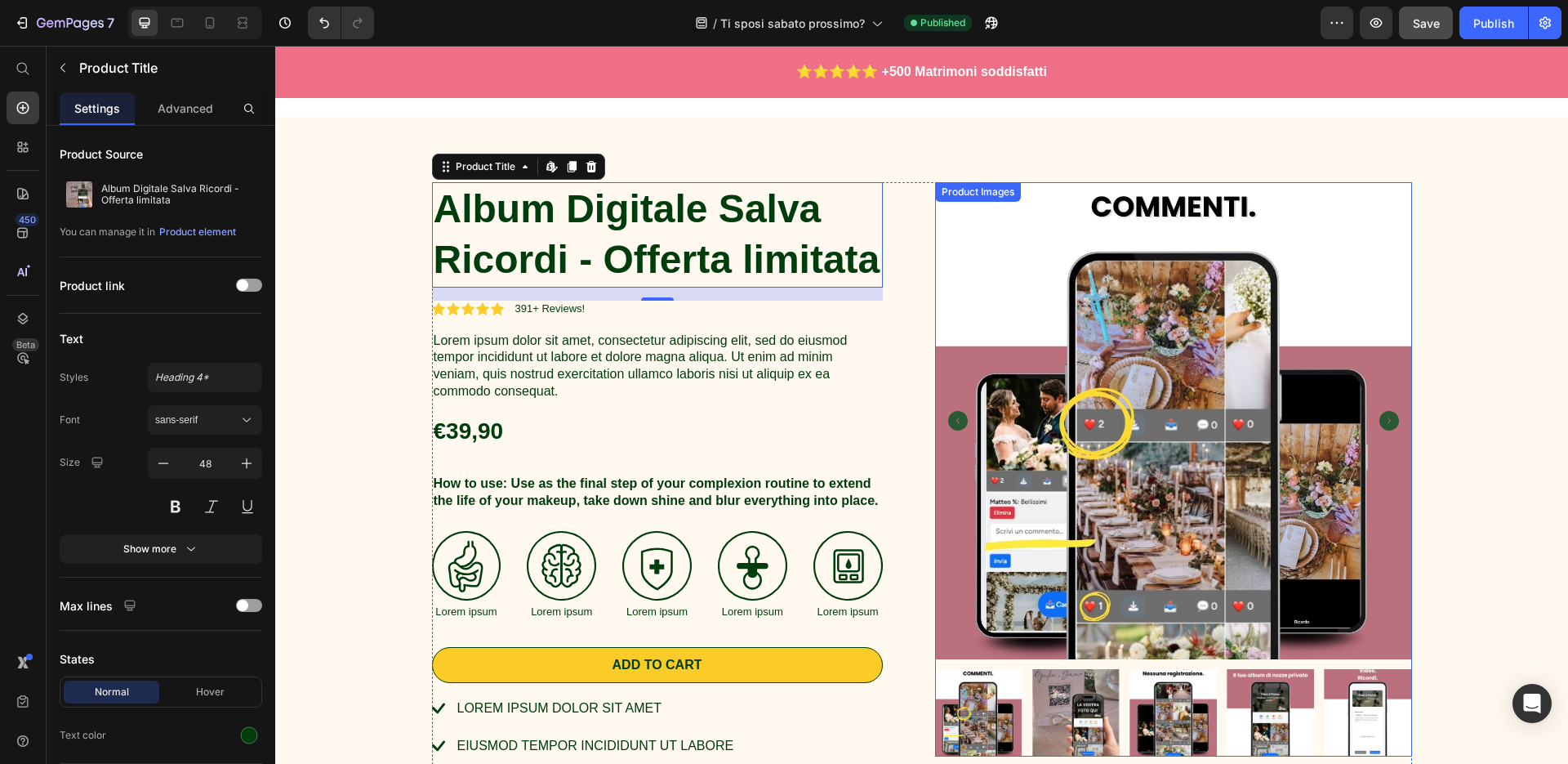 scroll, scrollTop: 112, scrollLeft: 0, axis: vertical 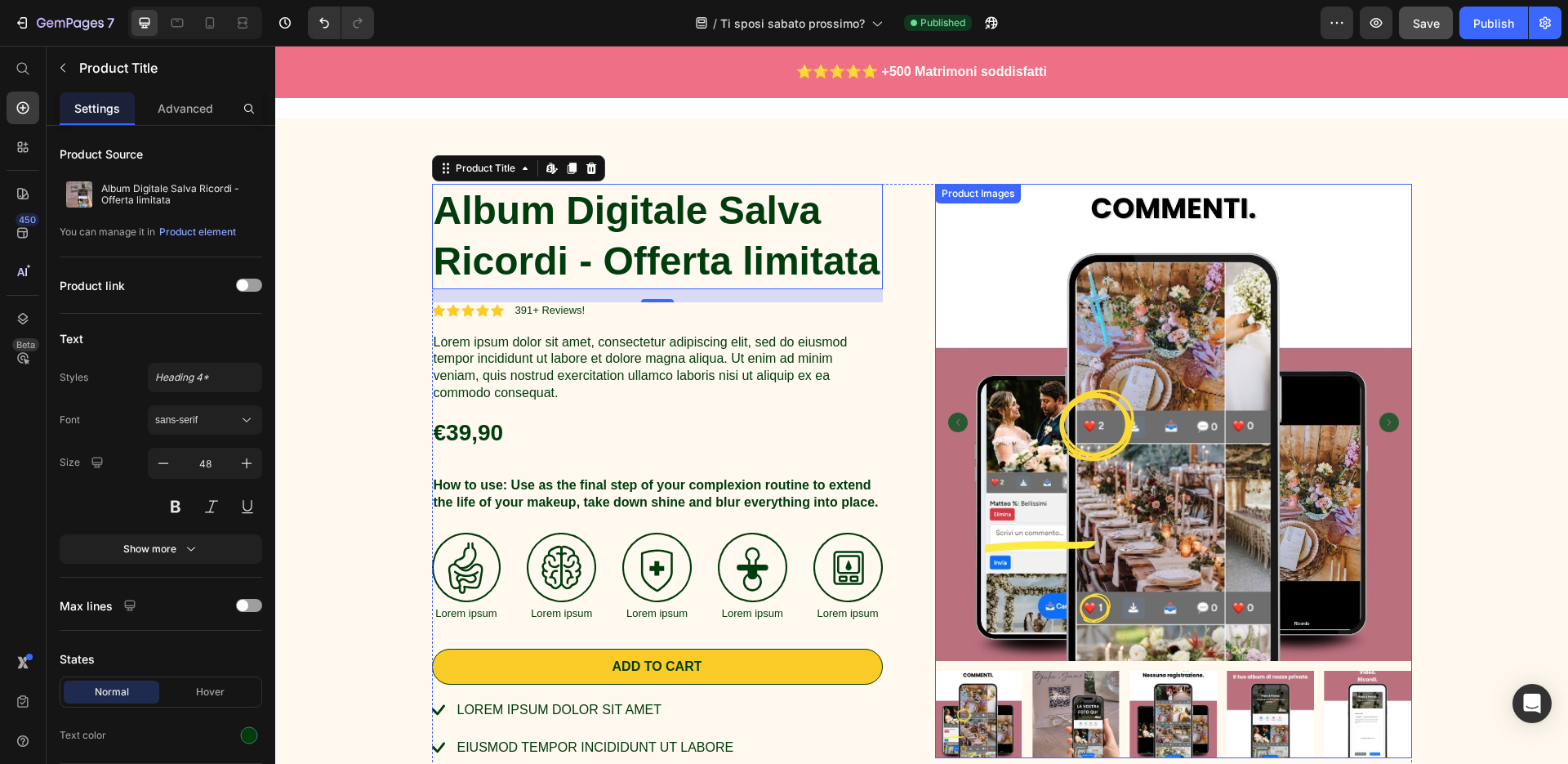 click at bounding box center (978, 714) 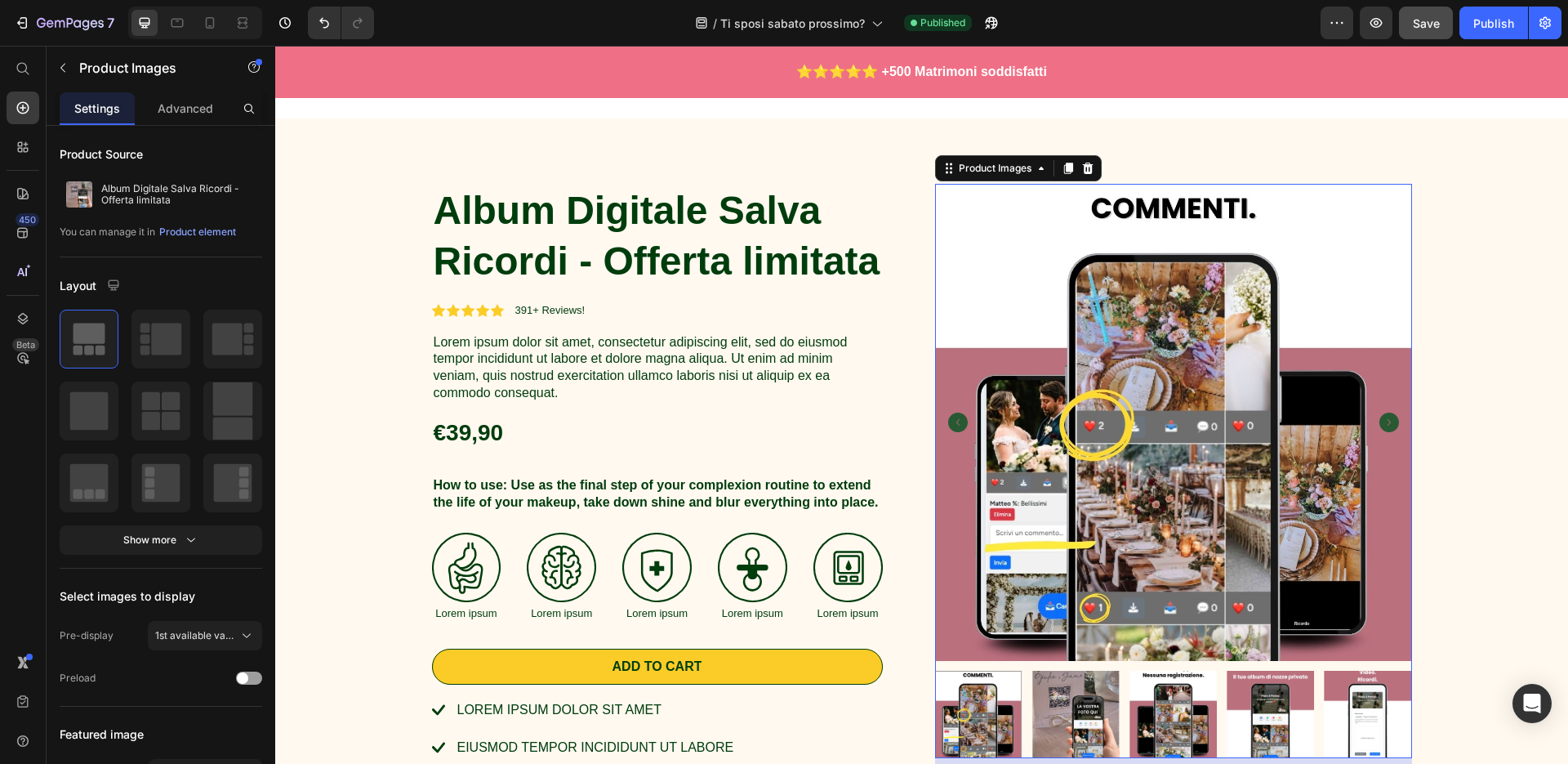 click at bounding box center (1076, 714) 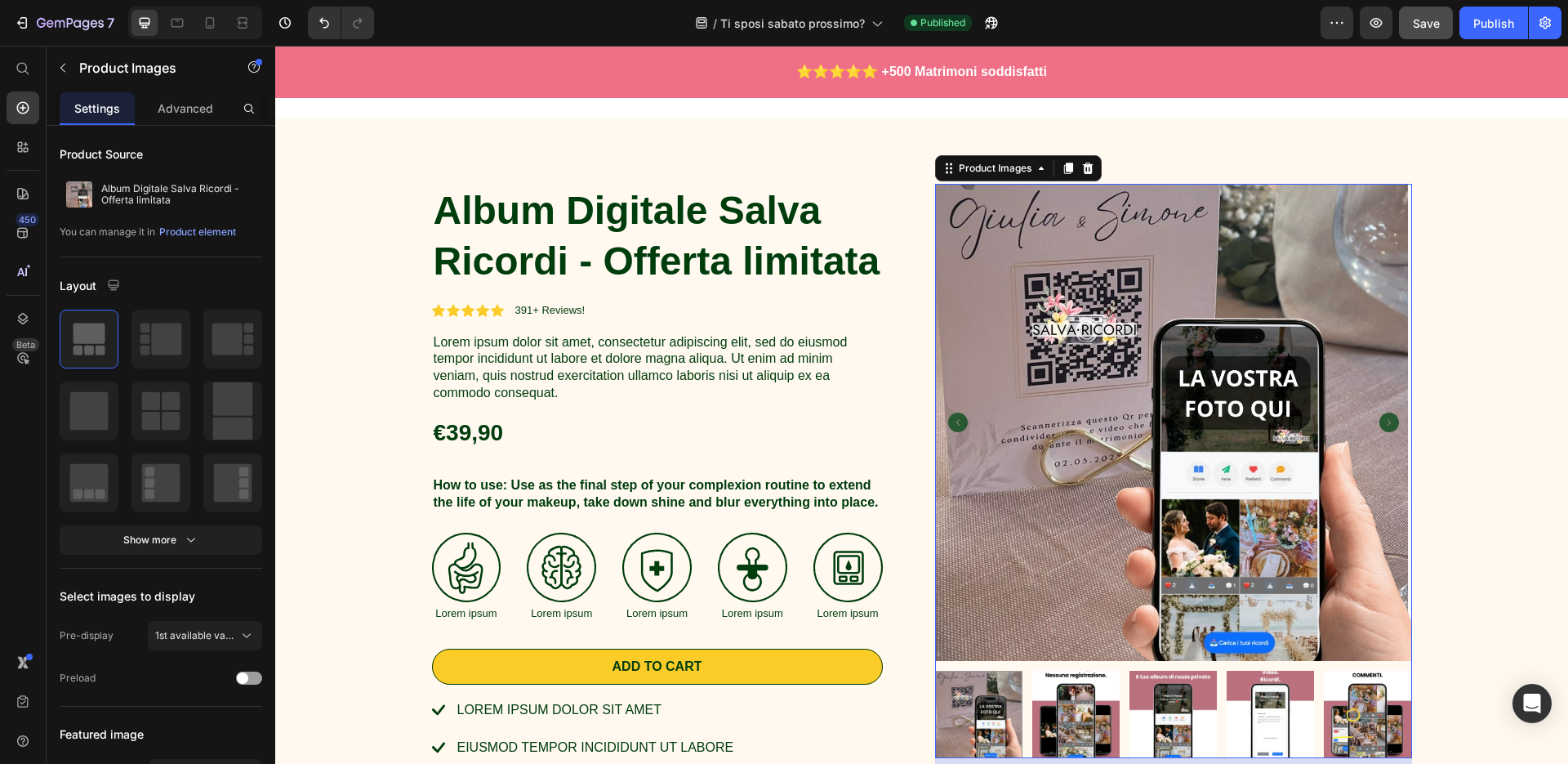 click at bounding box center [1173, 714] 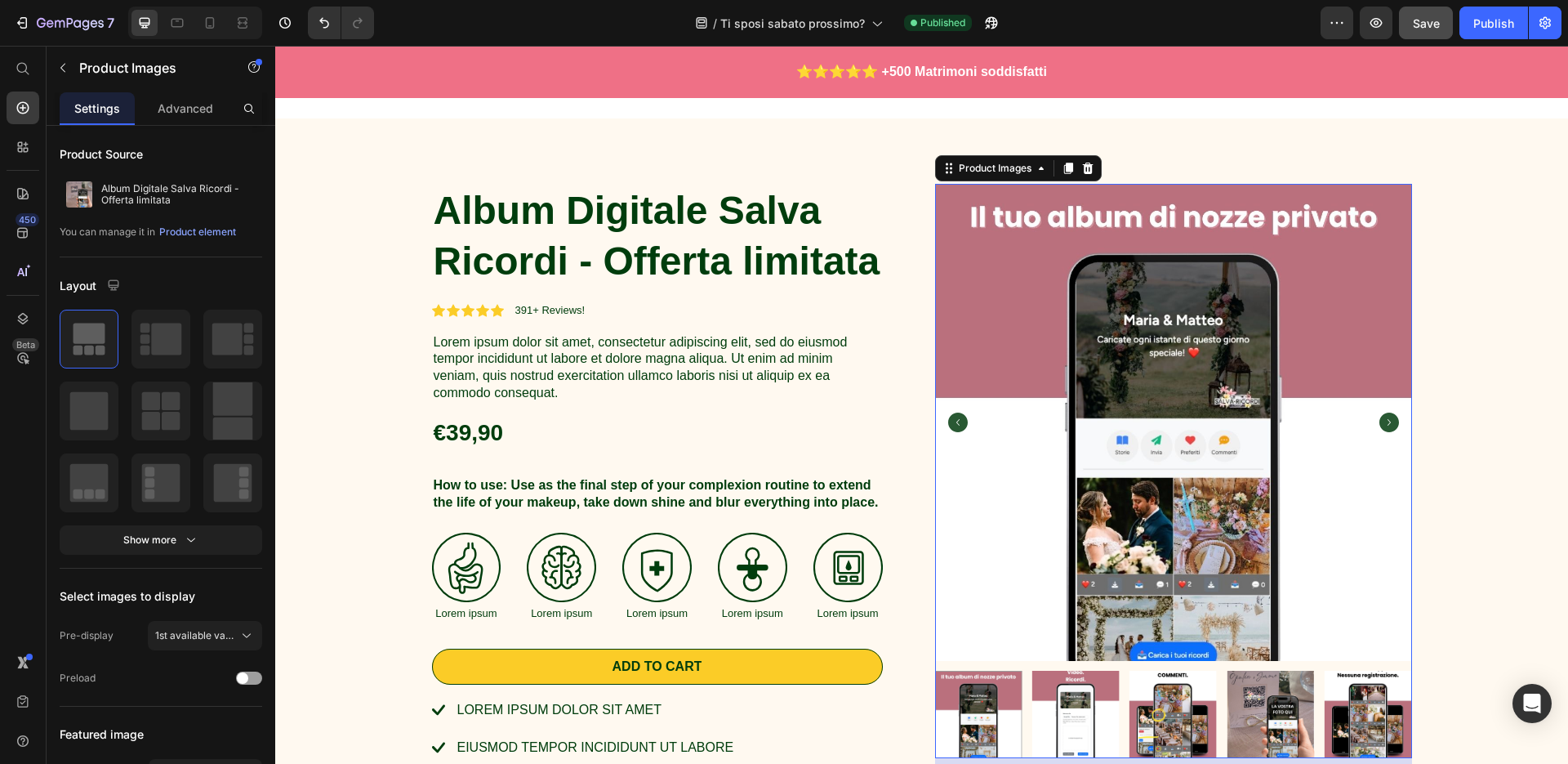 click at bounding box center (1174, 422) 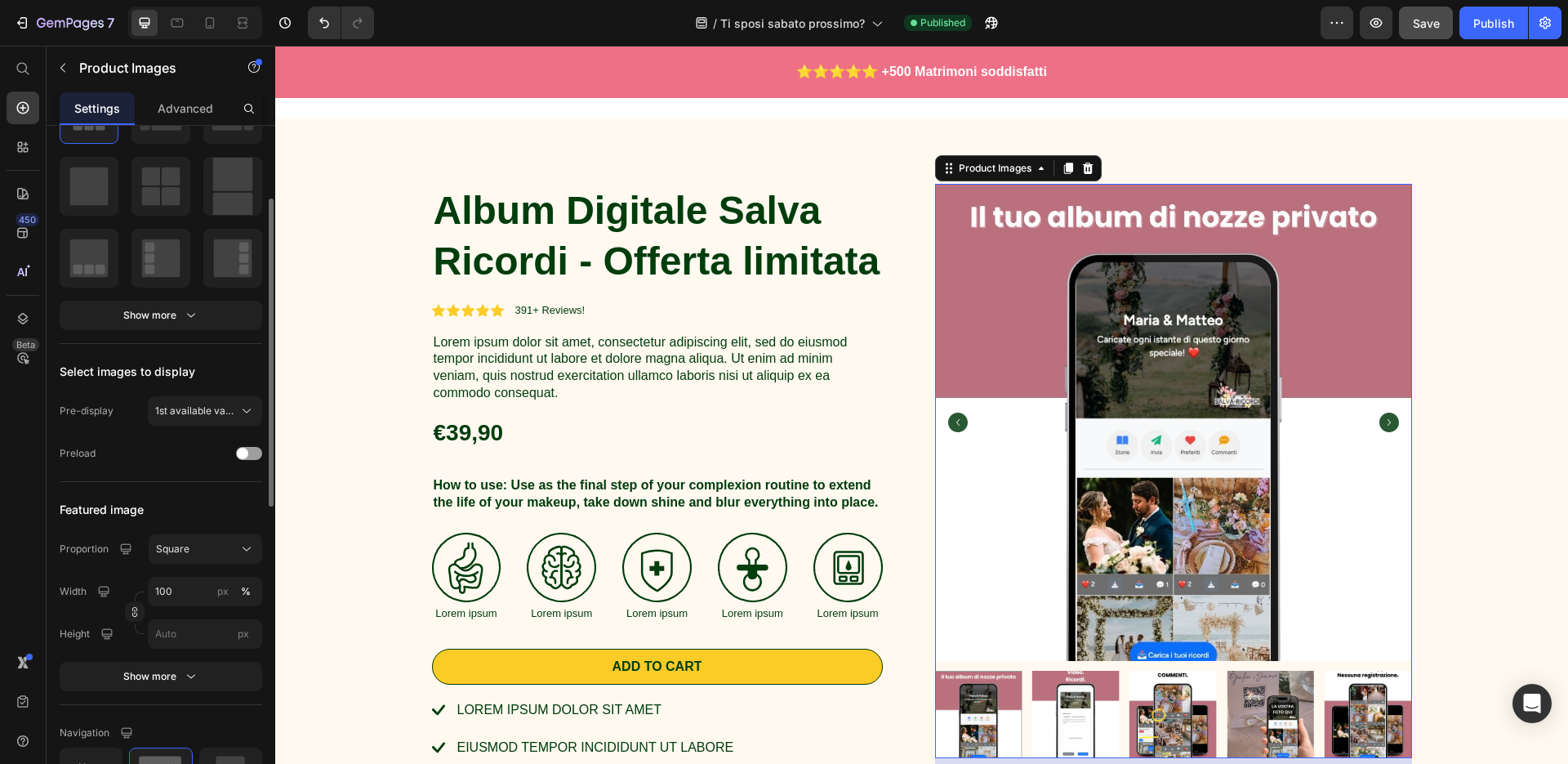 scroll, scrollTop: 226, scrollLeft: 0, axis: vertical 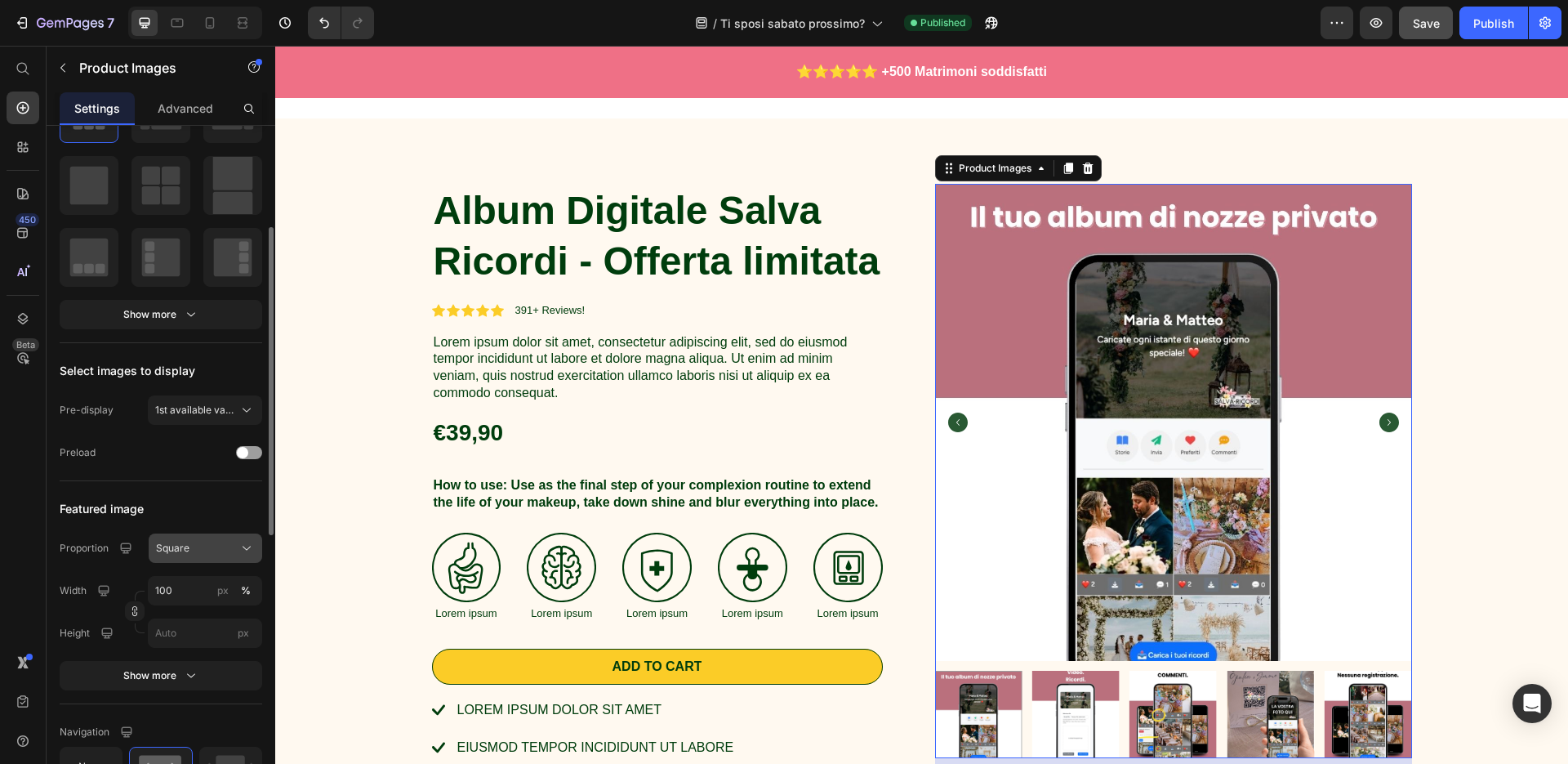 click on "Square" at bounding box center (205, 548) 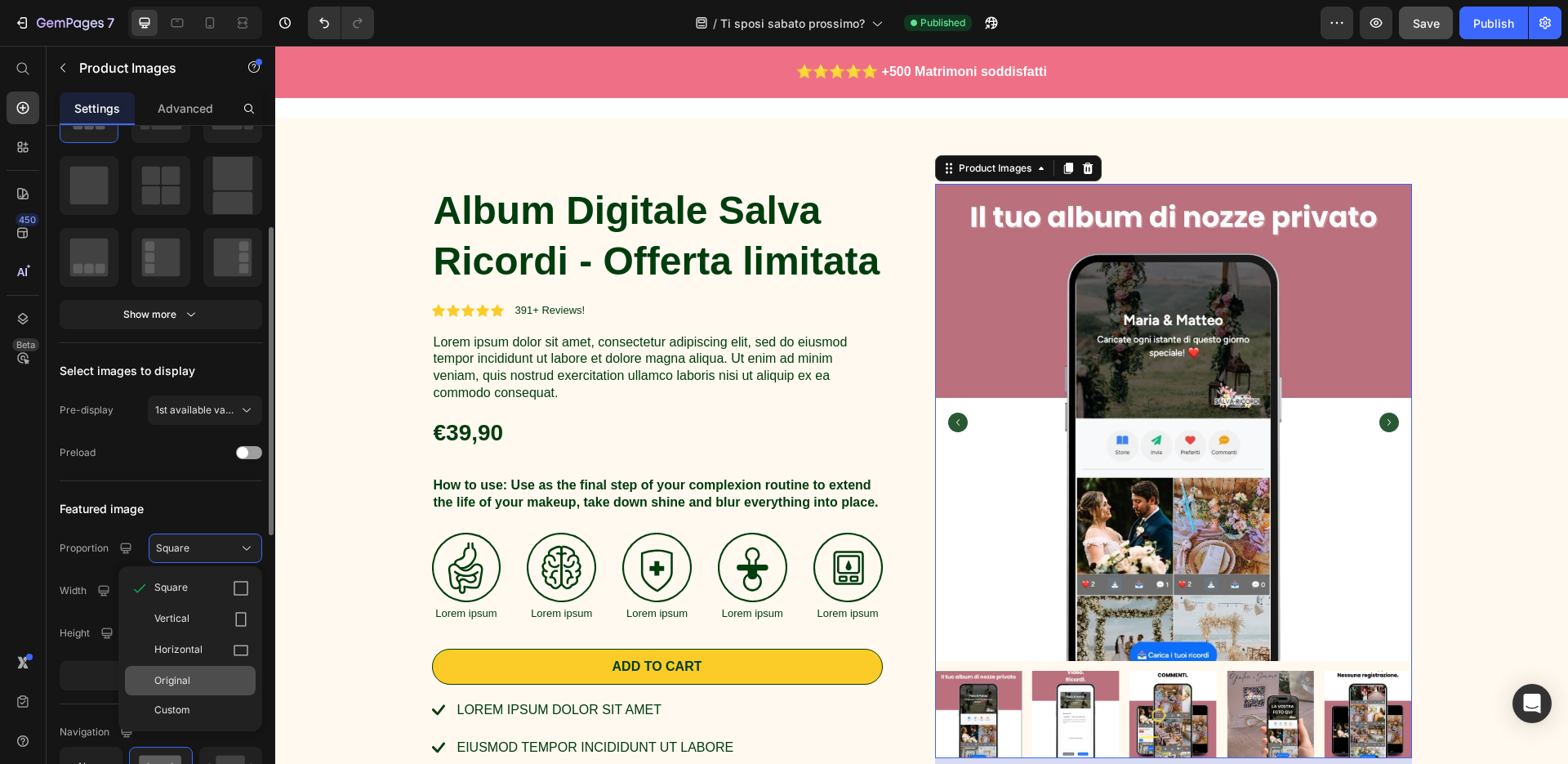click on "Original" at bounding box center (202, 681) 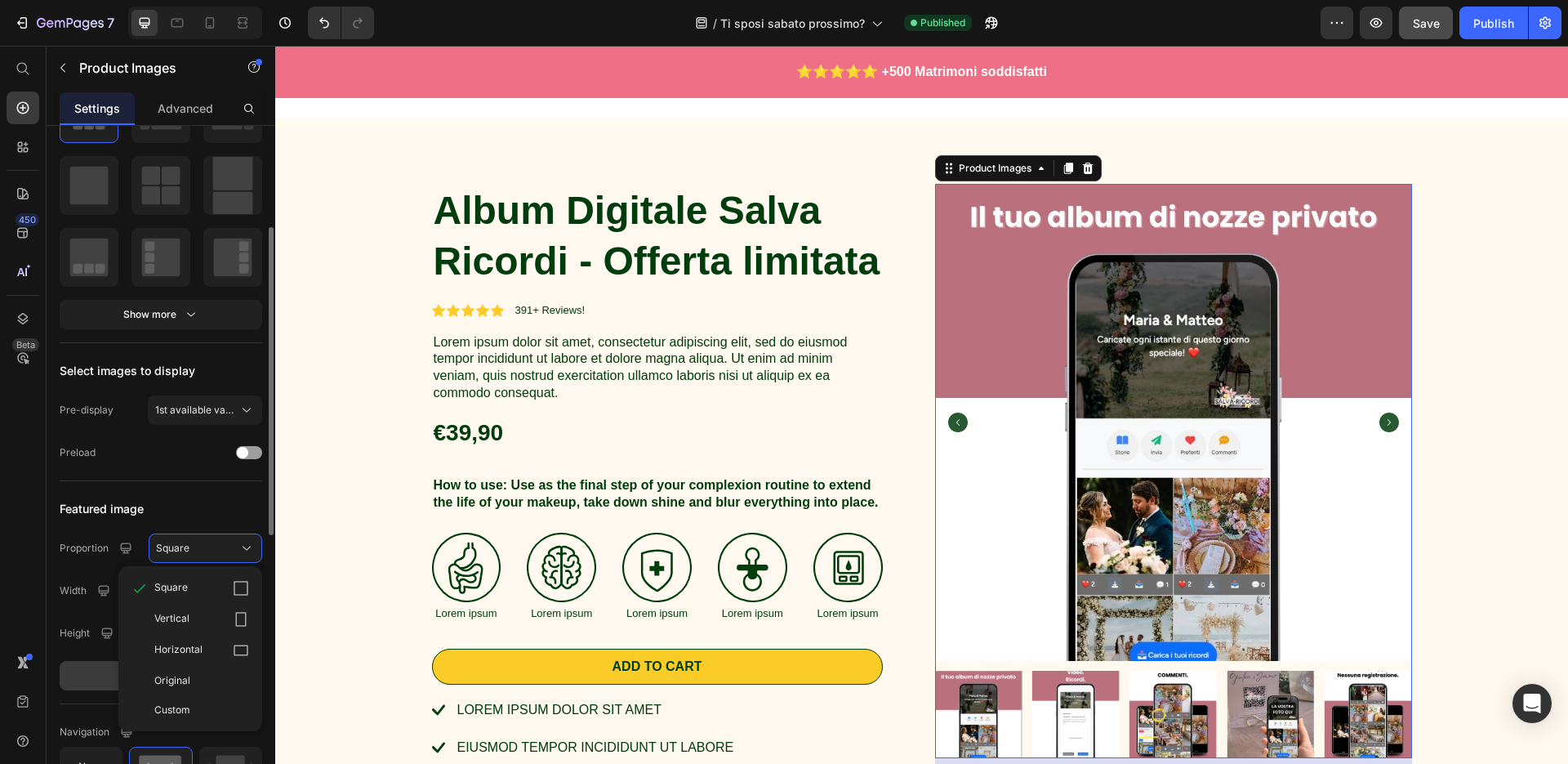type 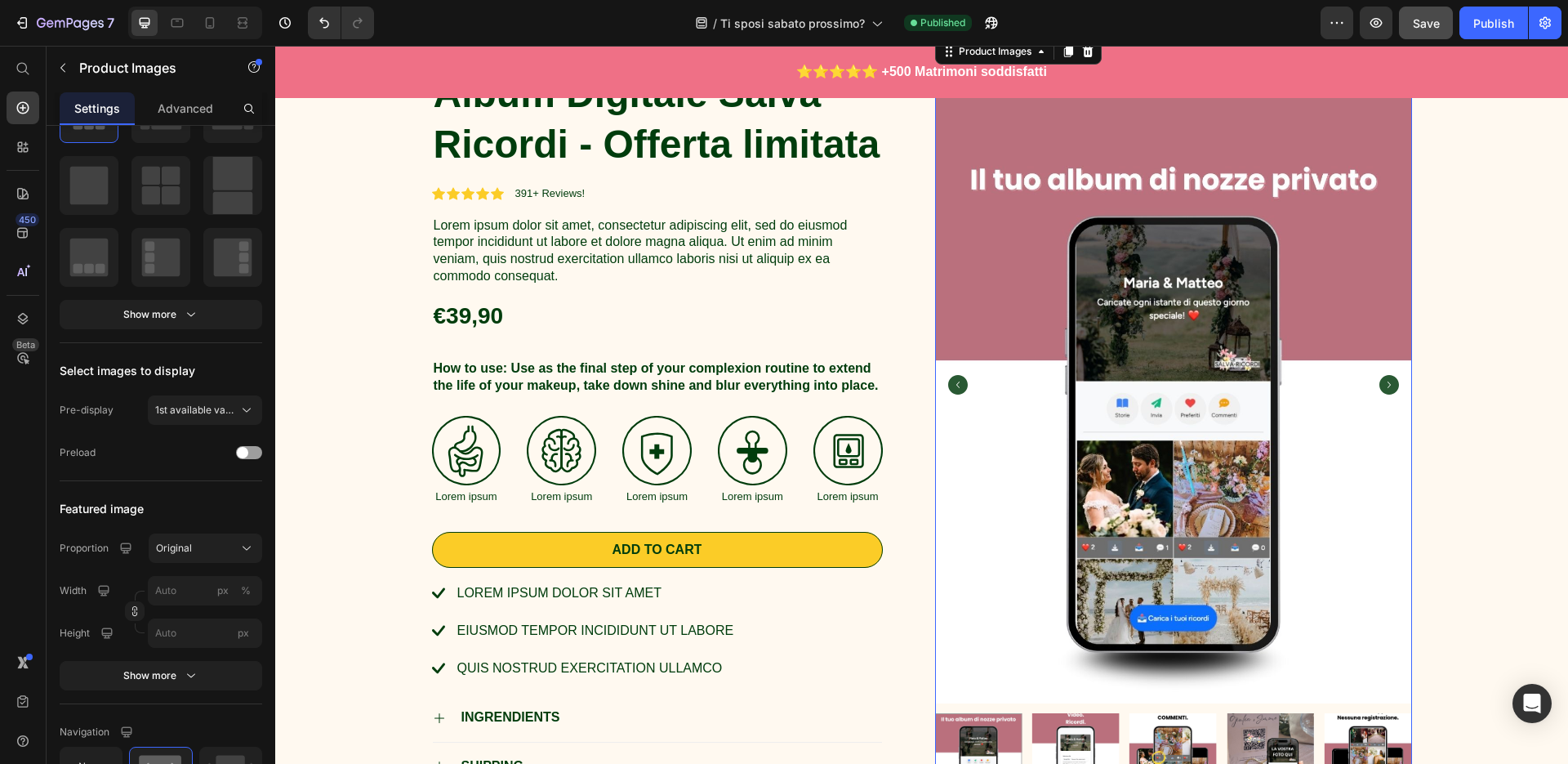 scroll, scrollTop: 228, scrollLeft: 0, axis: vertical 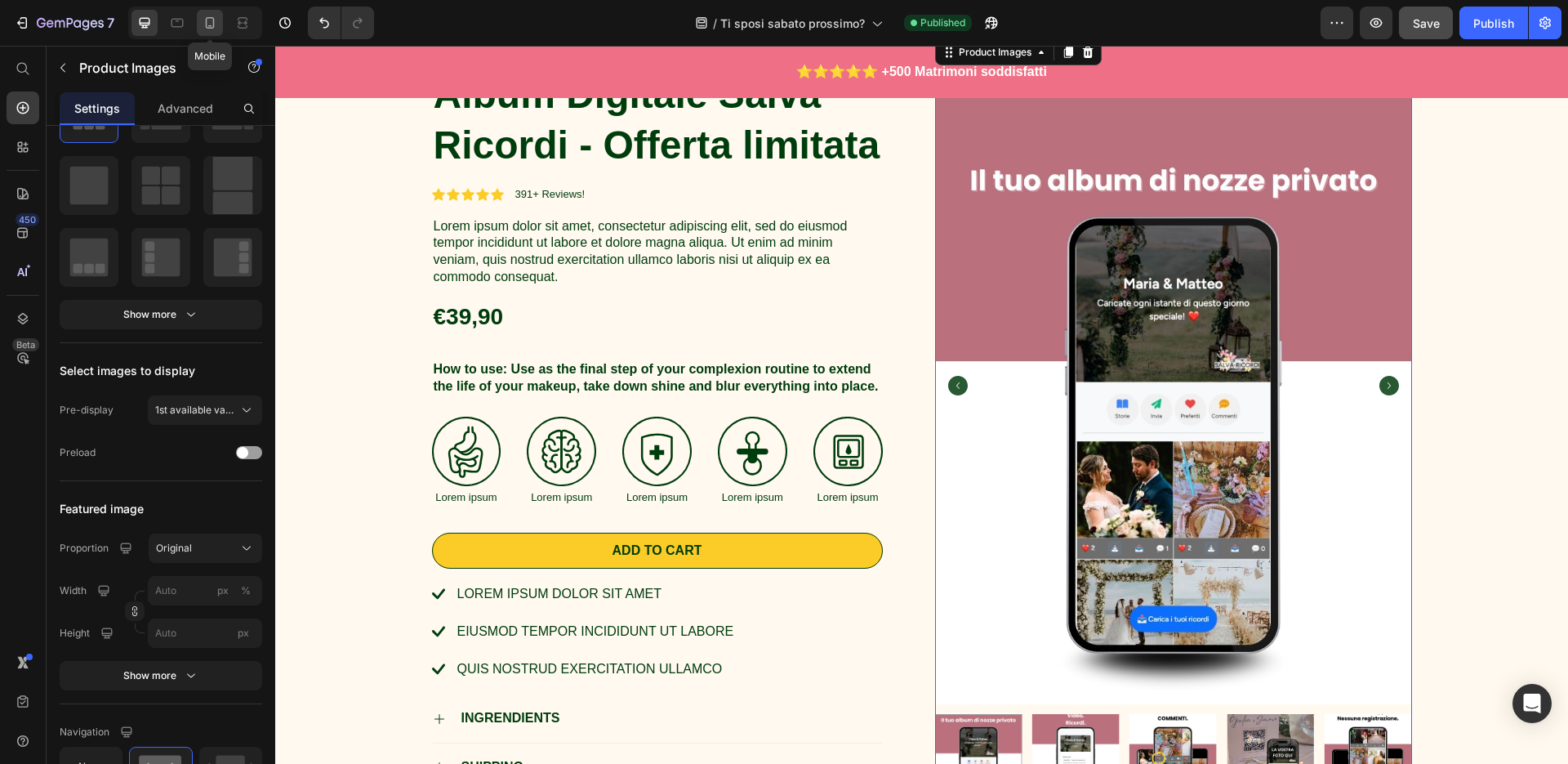 click 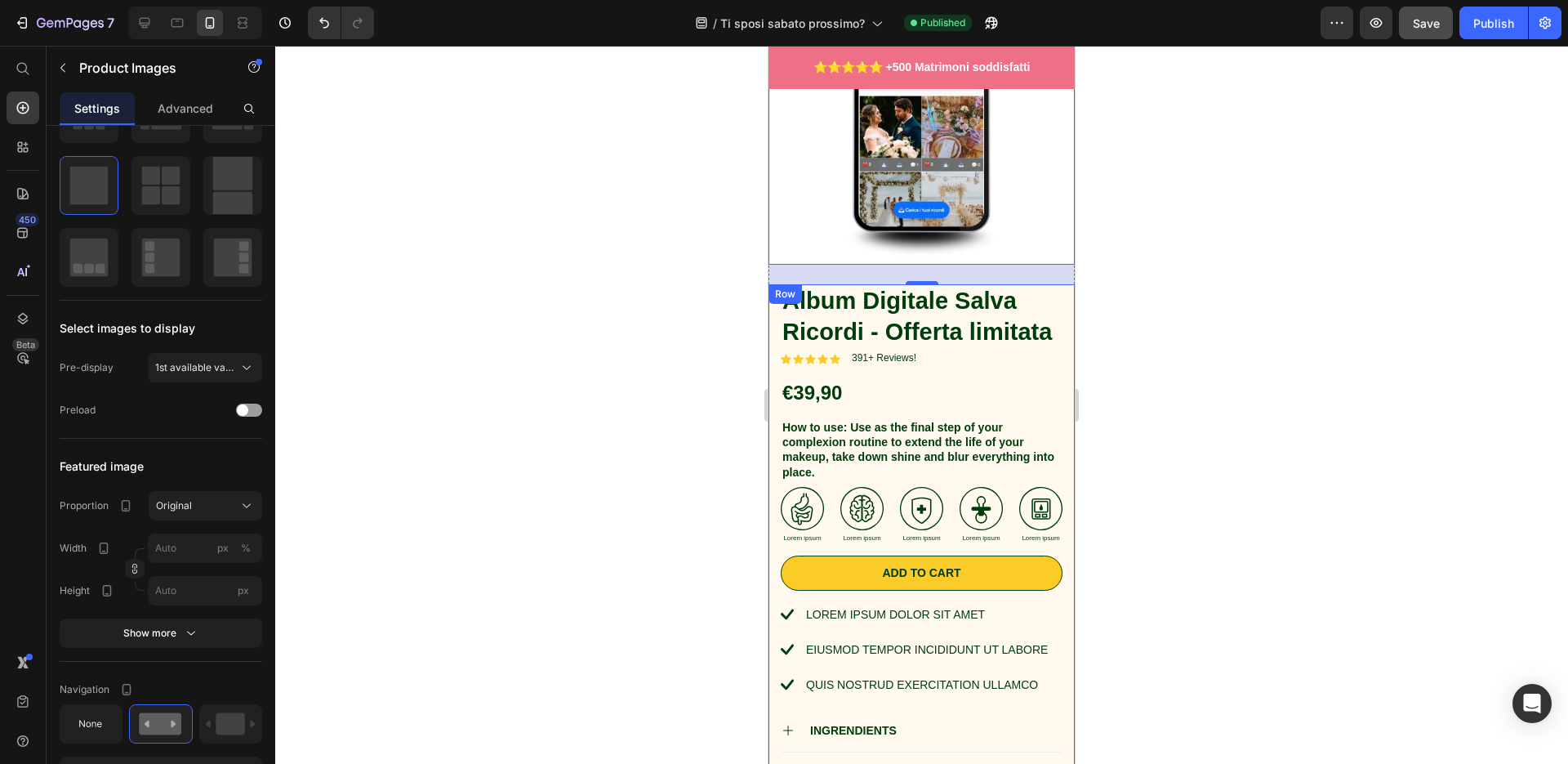 scroll, scrollTop: 741, scrollLeft: 0, axis: vertical 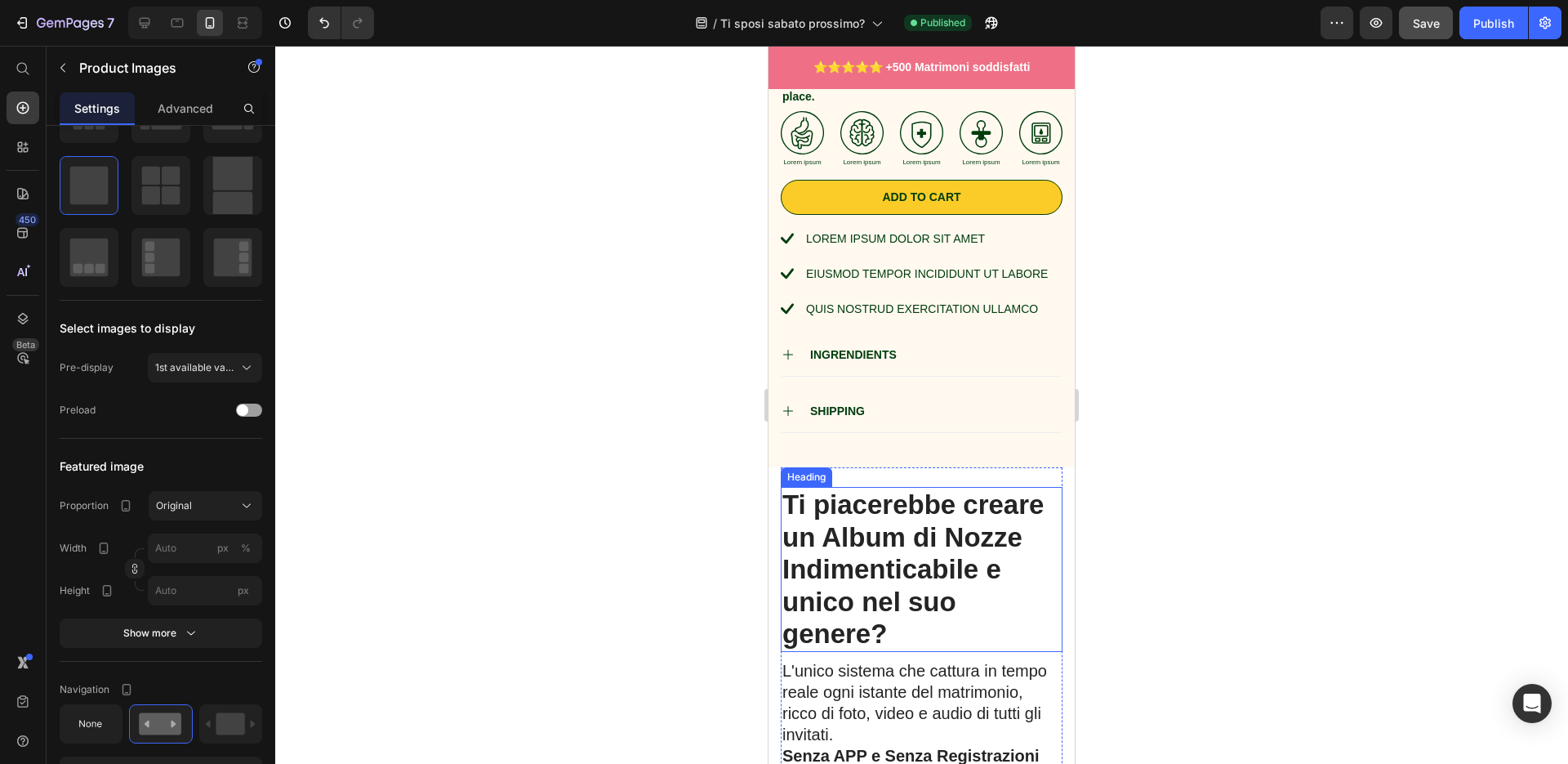 click on "Ti piacerebbe creare un Album di Nozze Indimenticabile e unico nel suo genere?" at bounding box center (921, 570) 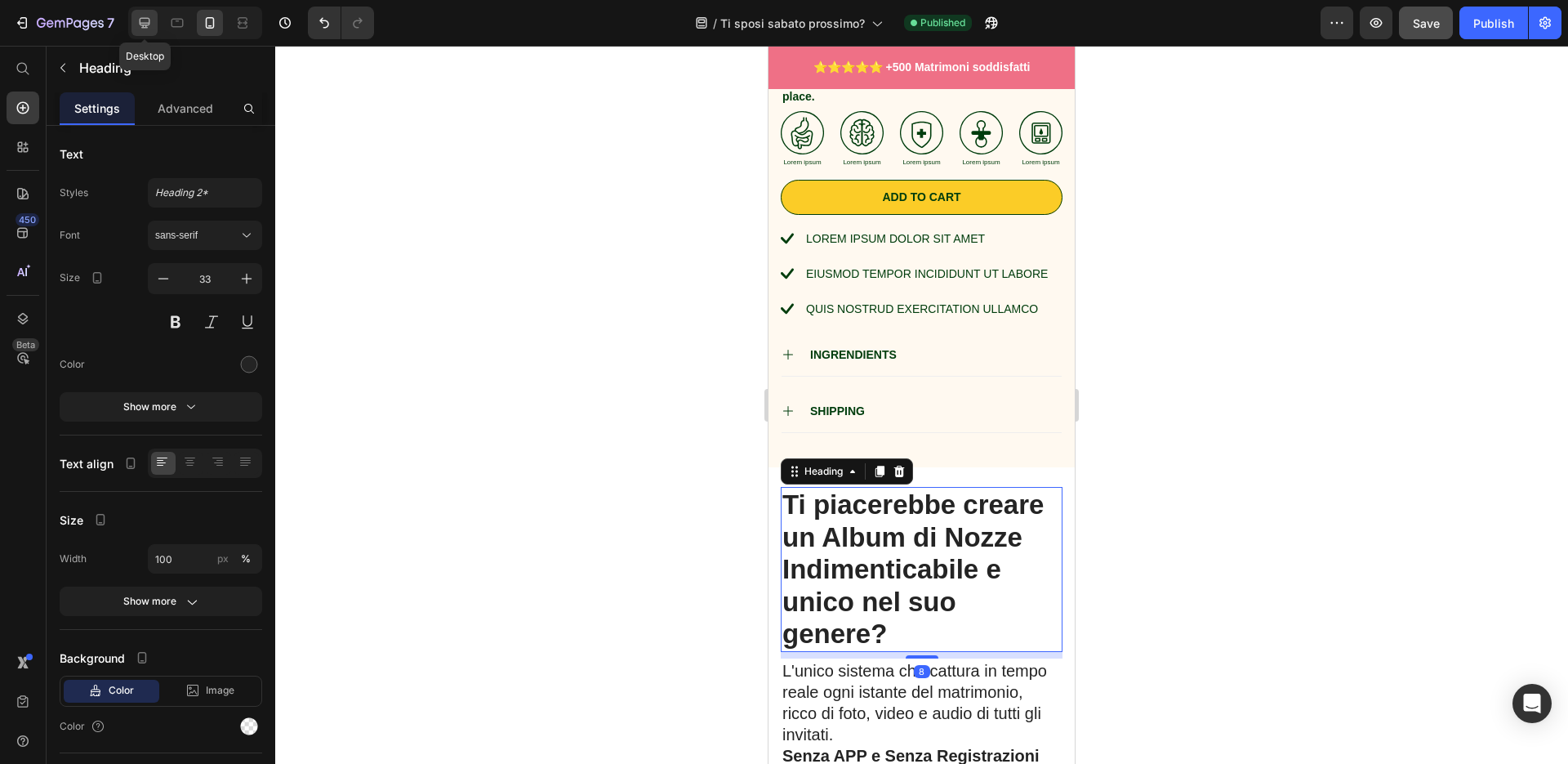 click 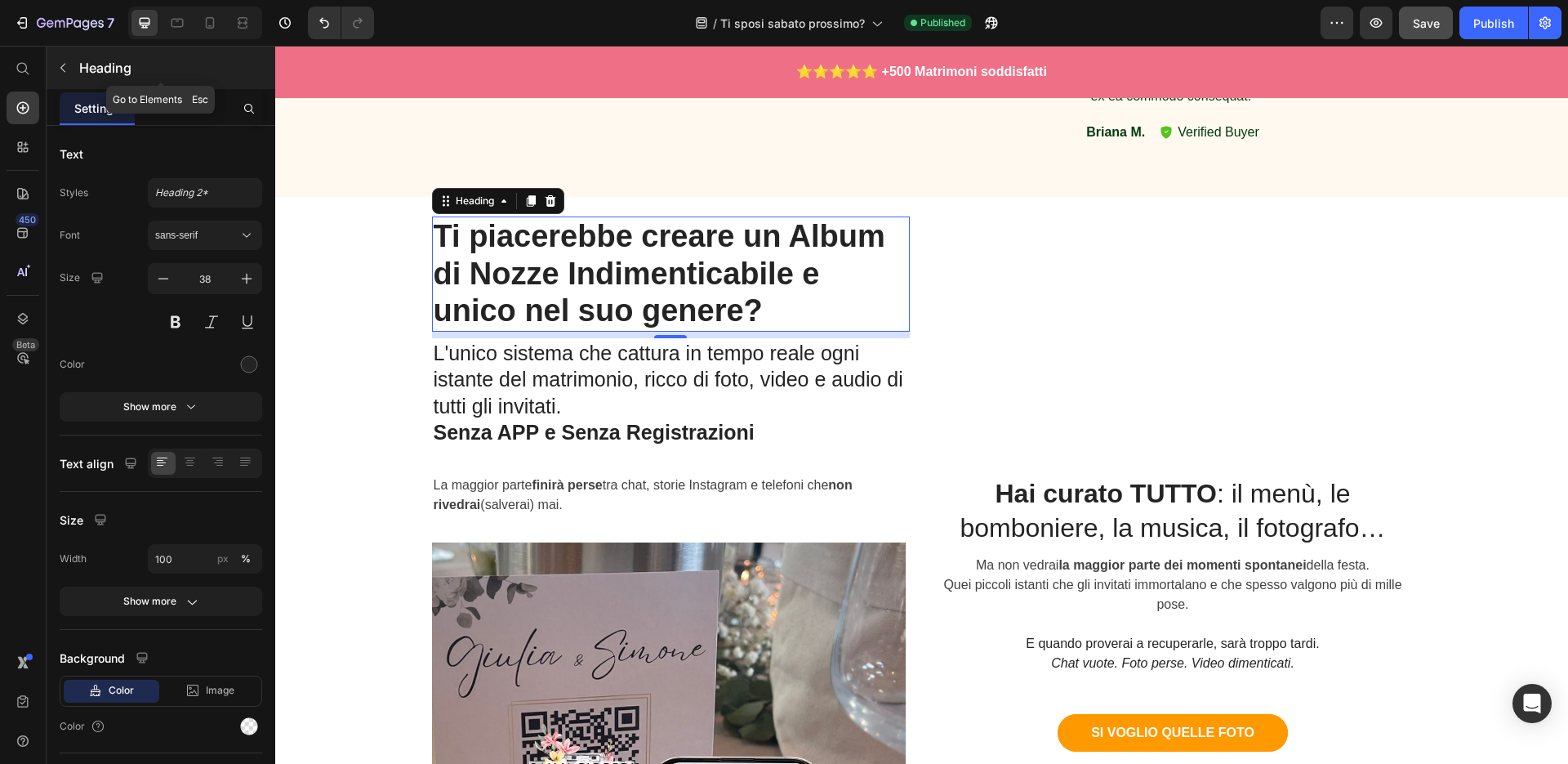 scroll, scrollTop: 1065, scrollLeft: 0, axis: vertical 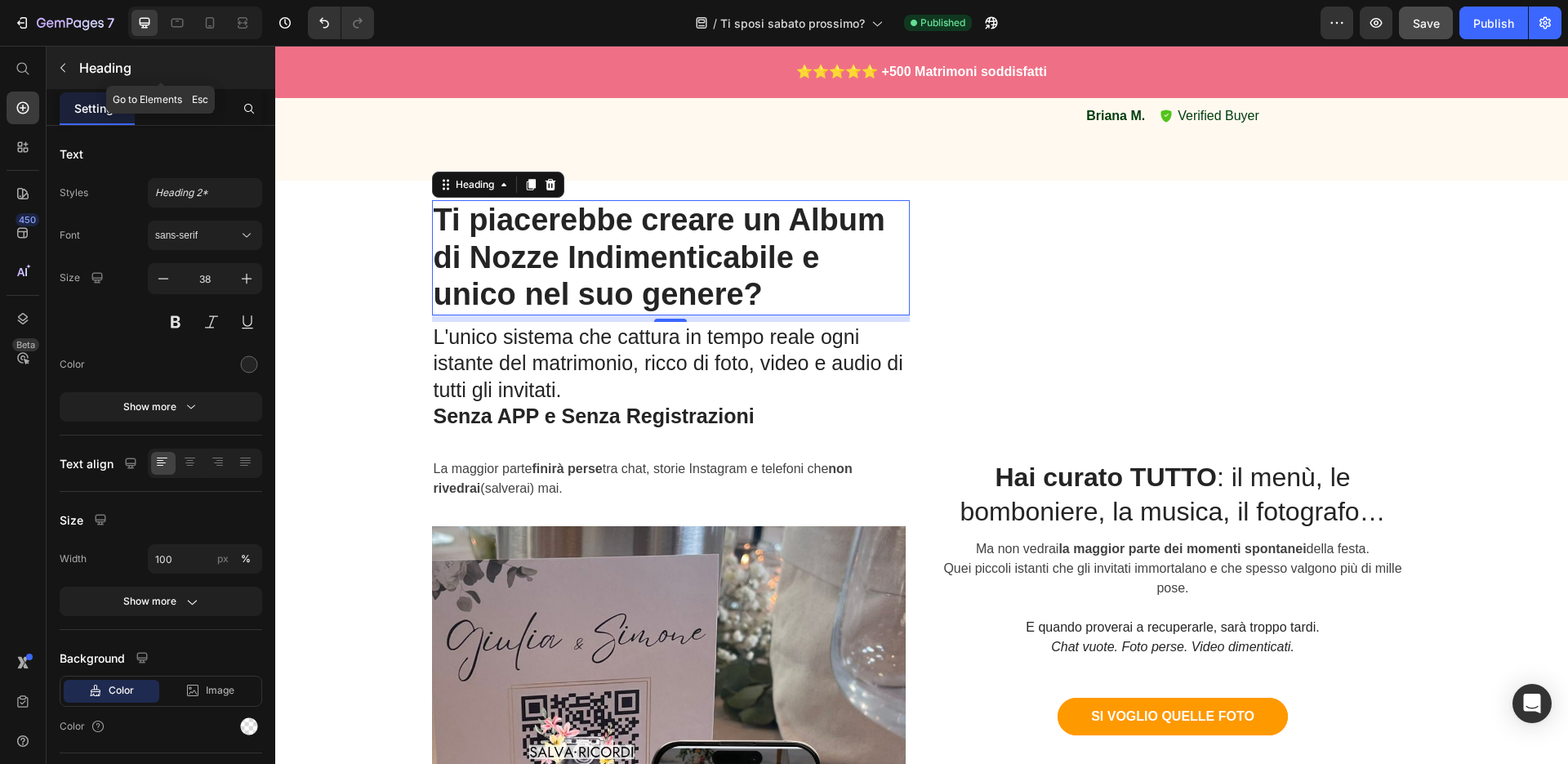click at bounding box center (63, 68) 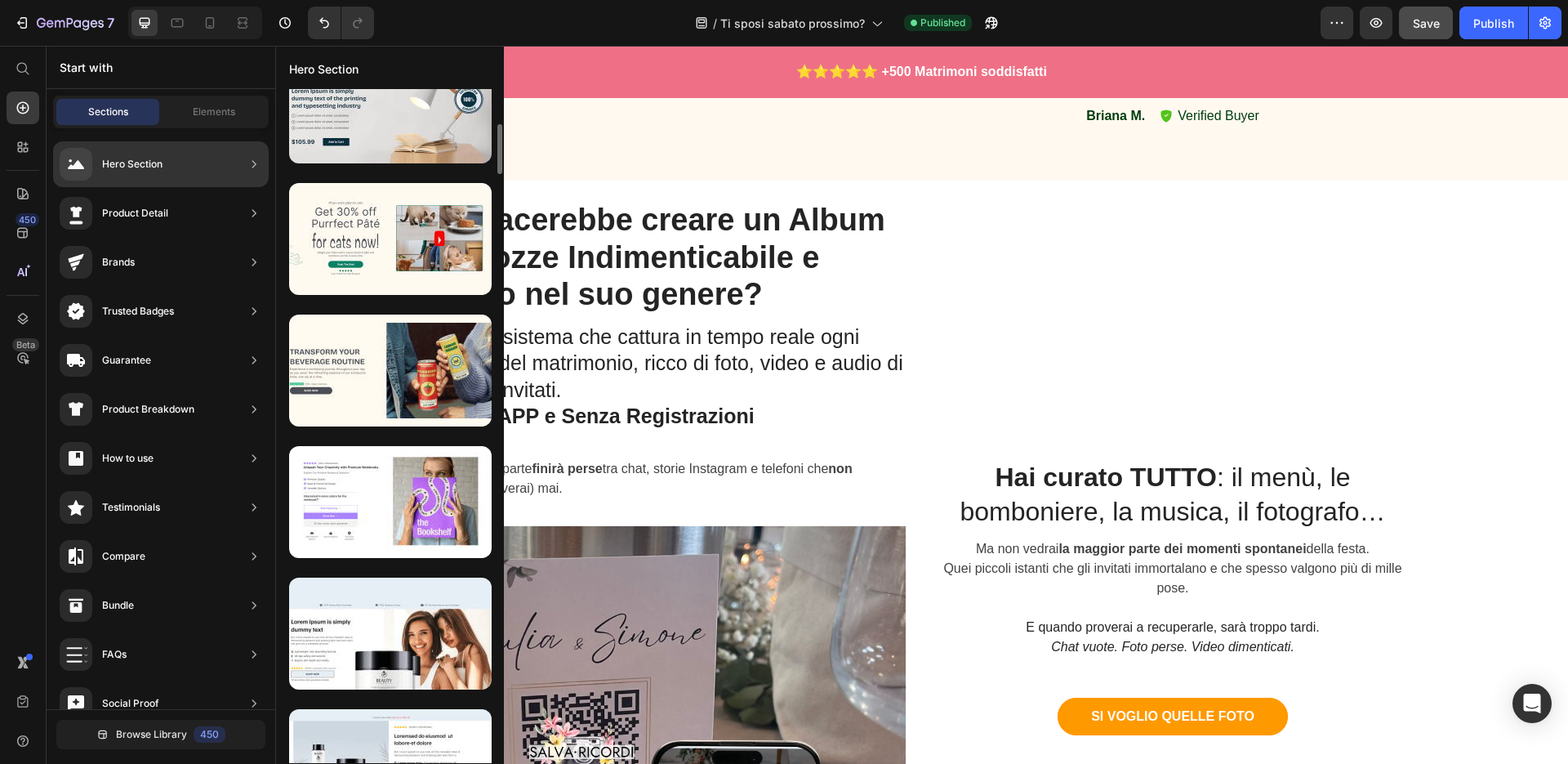 scroll, scrollTop: 440, scrollLeft: 0, axis: vertical 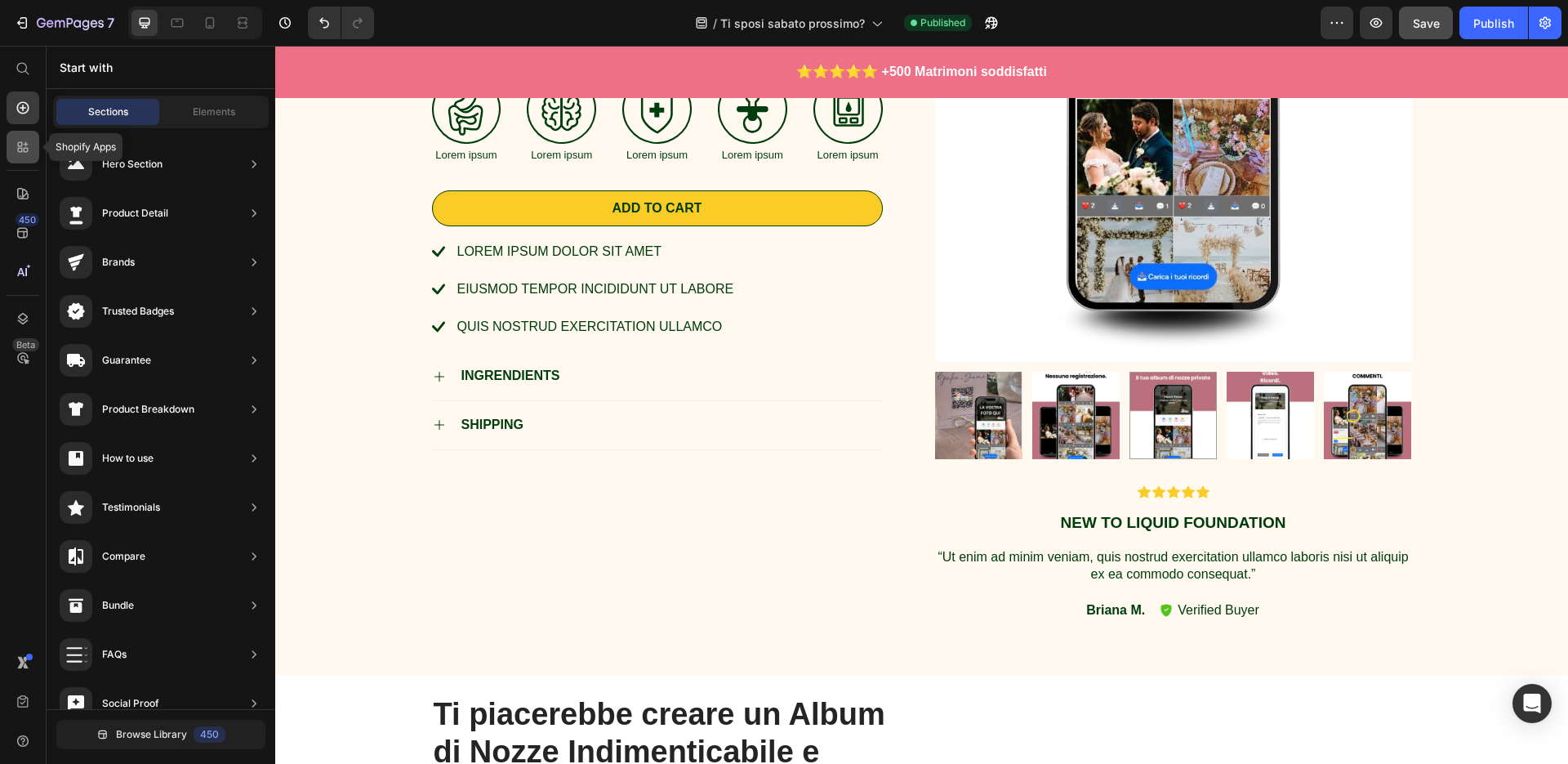 click 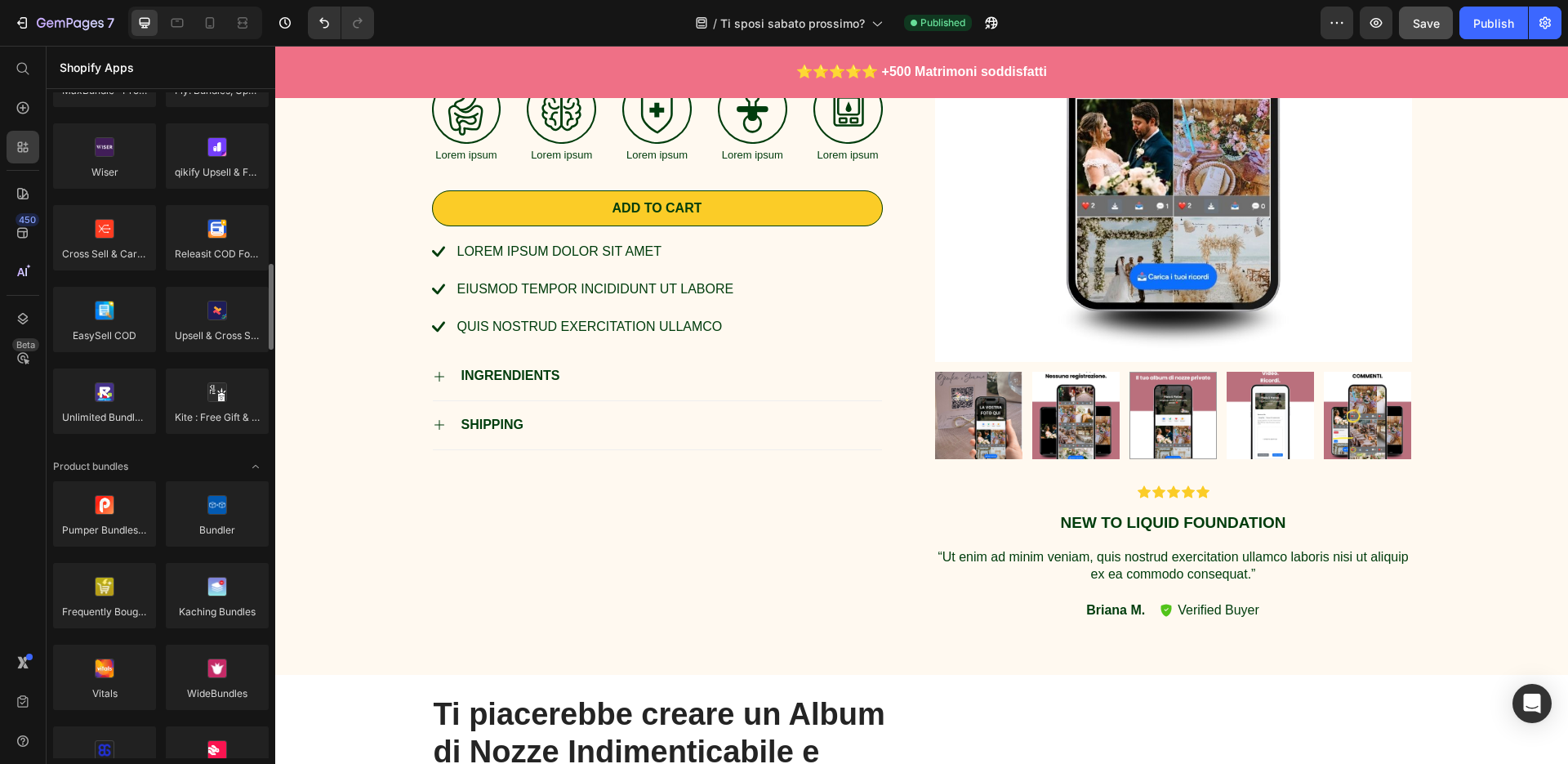 scroll, scrollTop: 0, scrollLeft: 0, axis: both 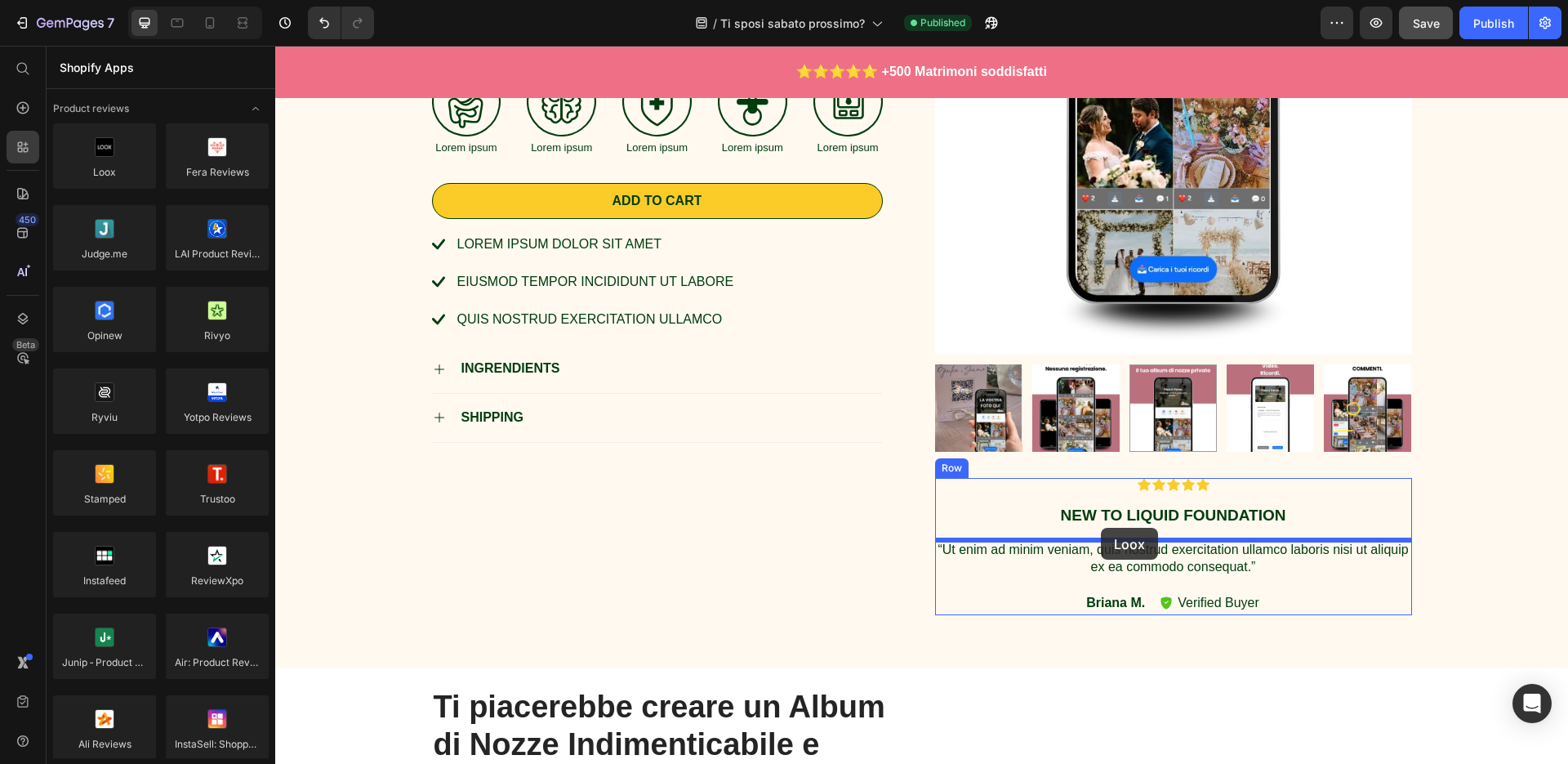 drag, startPoint x: 390, startPoint y: 227, endPoint x: 1102, endPoint y: 528, distance: 773.01035 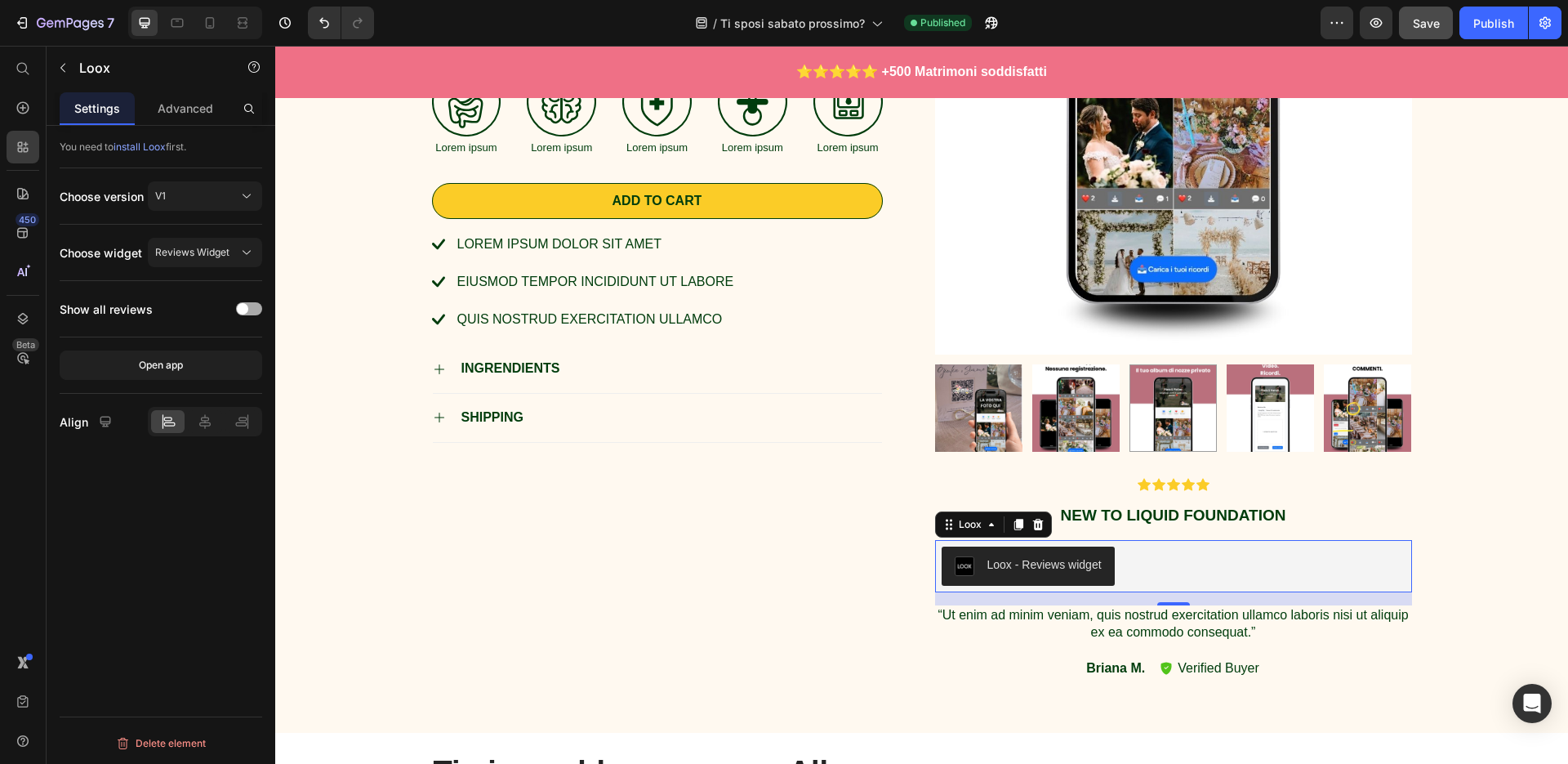 click at bounding box center (243, 309) 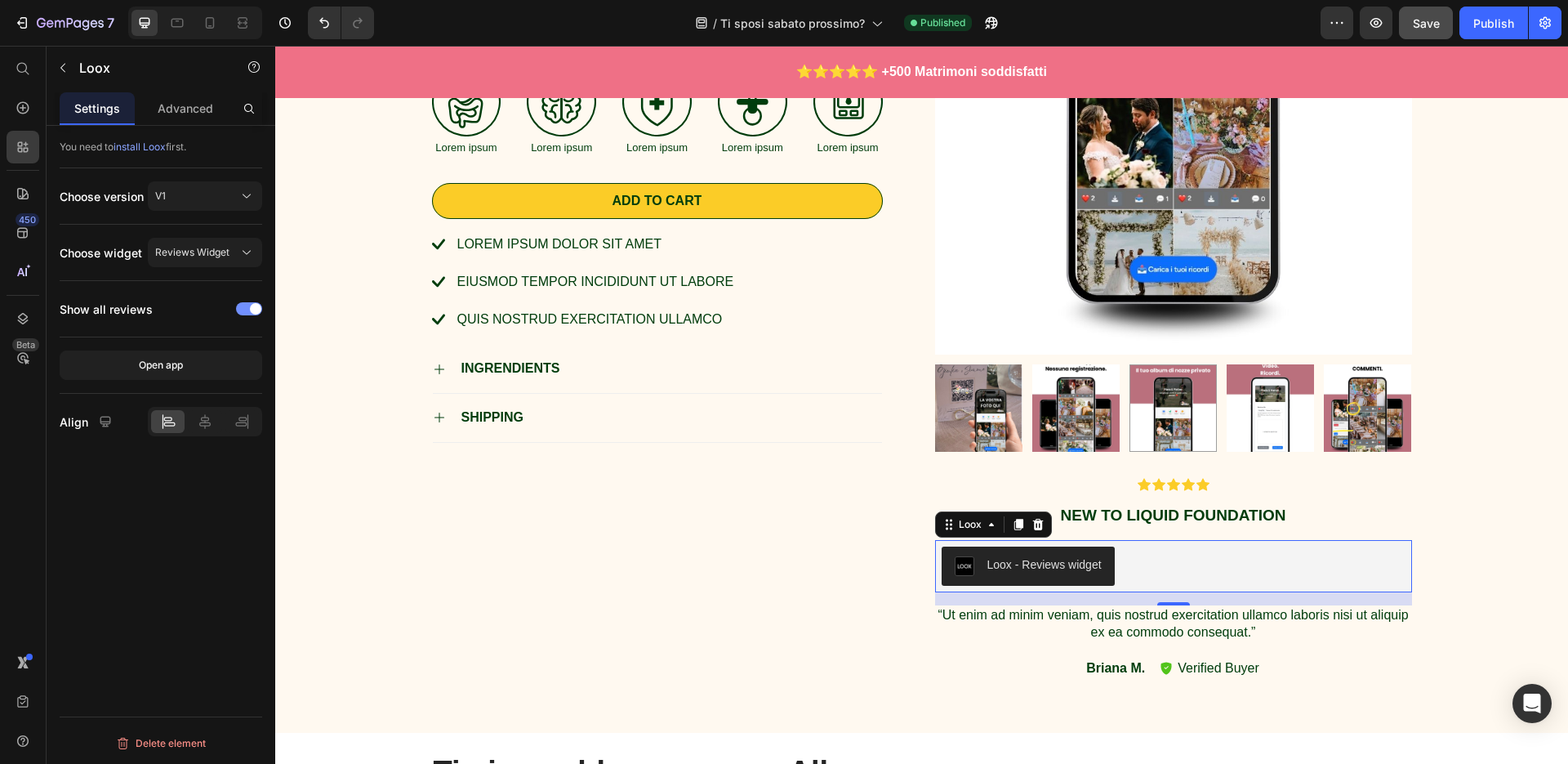click at bounding box center (249, 309) 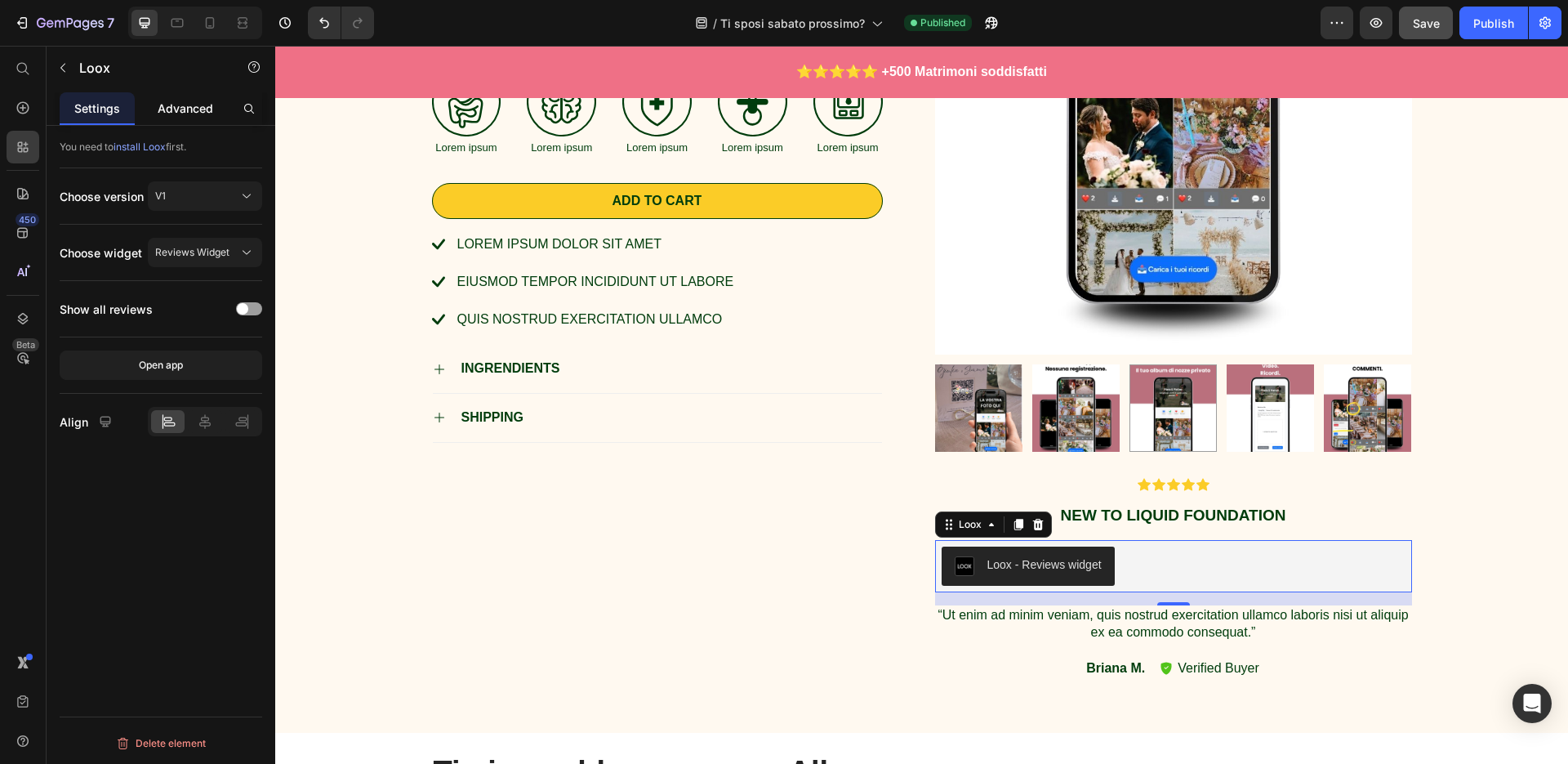 click on "Advanced" 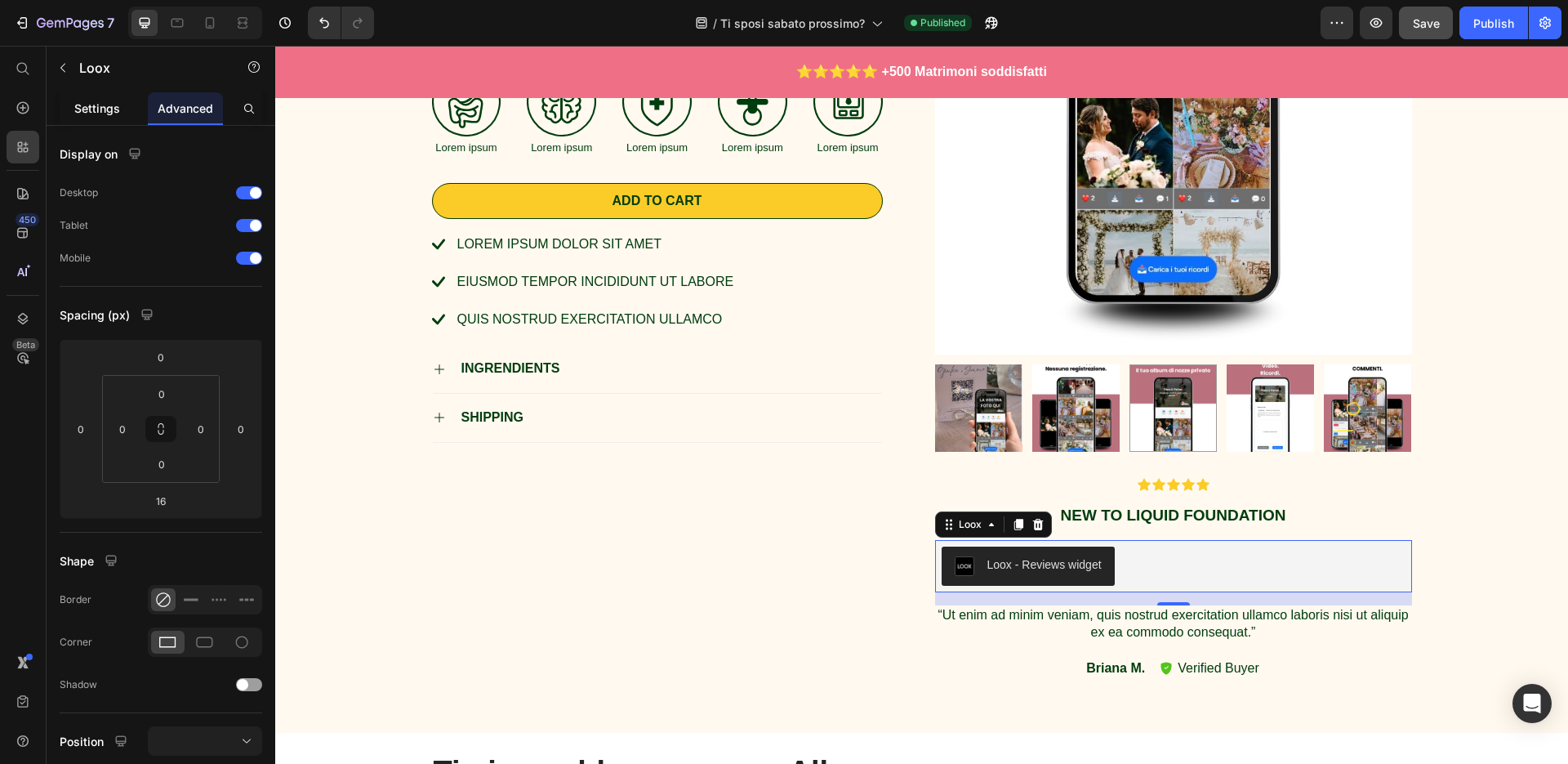 click on "Settings" at bounding box center [97, 108] 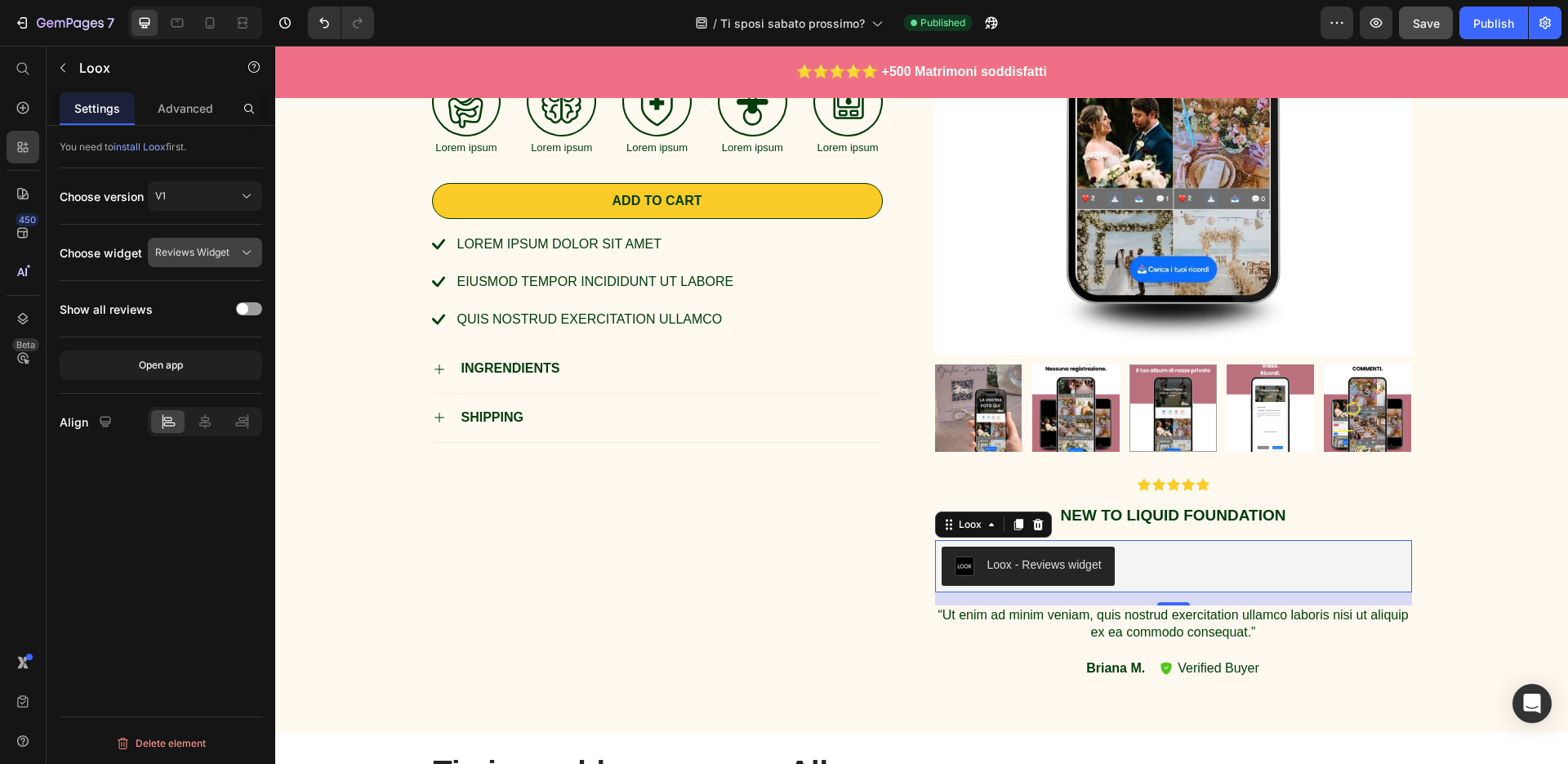 click on "Reviews Widget" at bounding box center (192, 252) 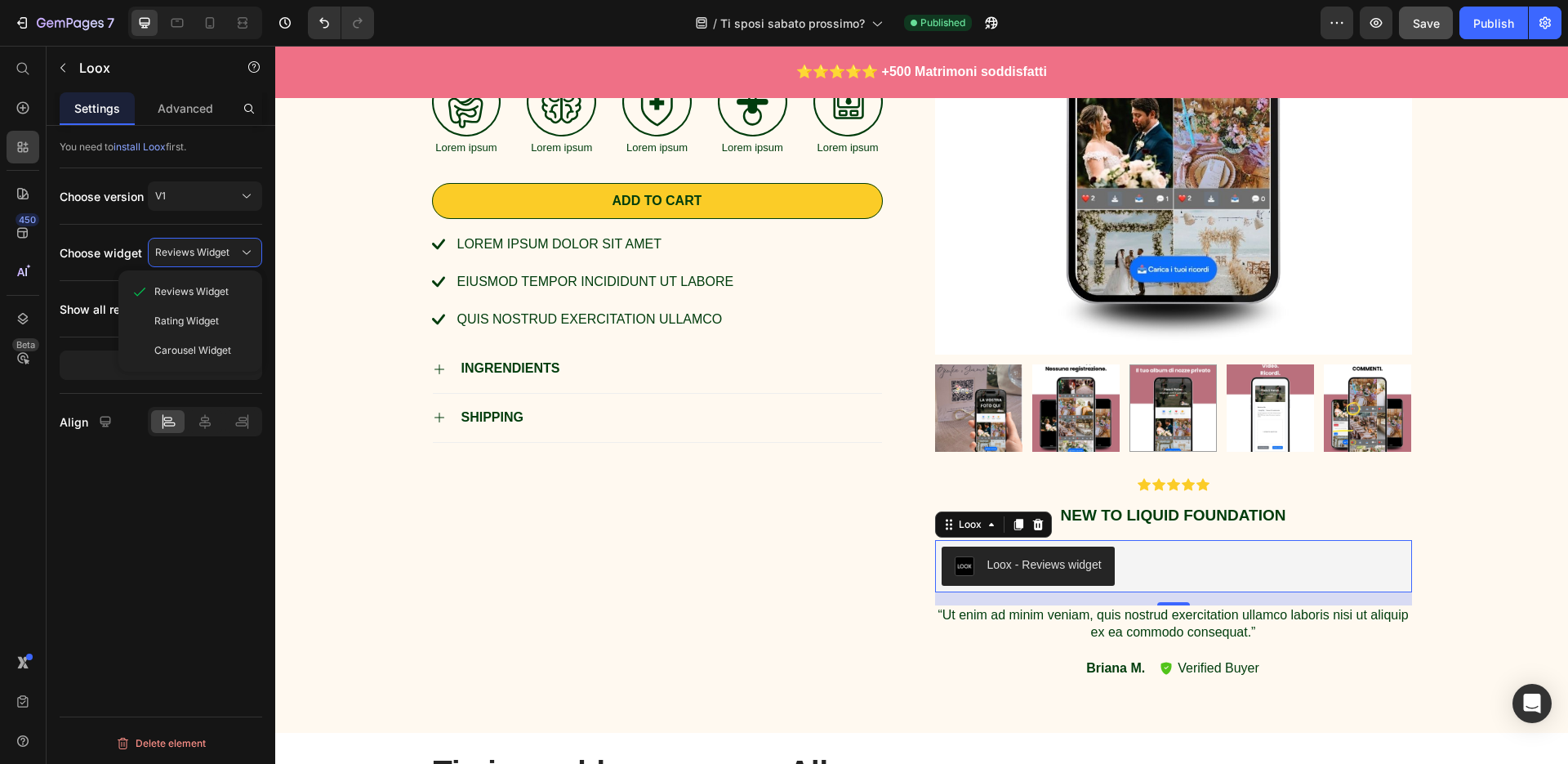 click on "Carousel Widget" at bounding box center [193, 351] 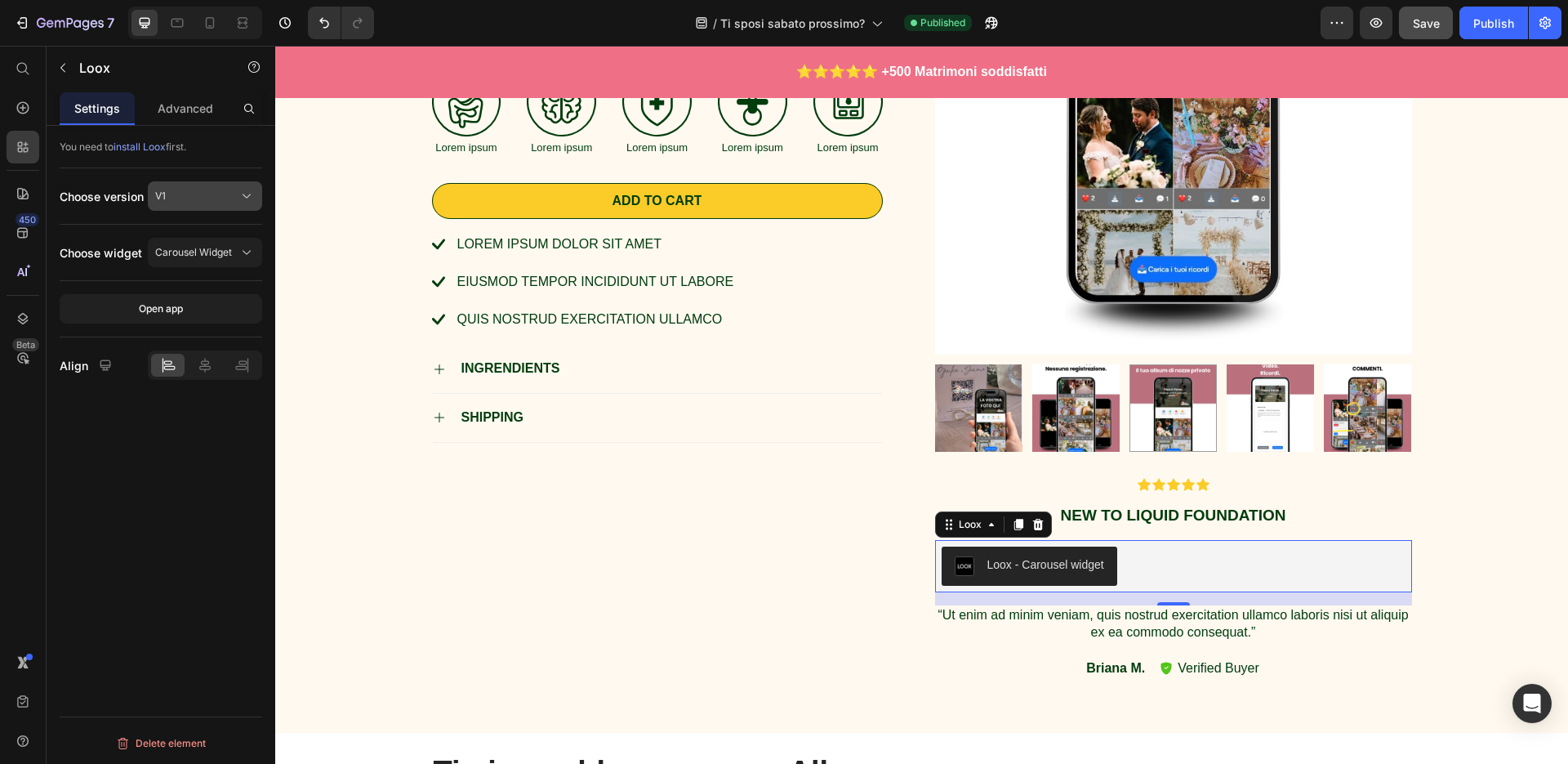 click on "V1" 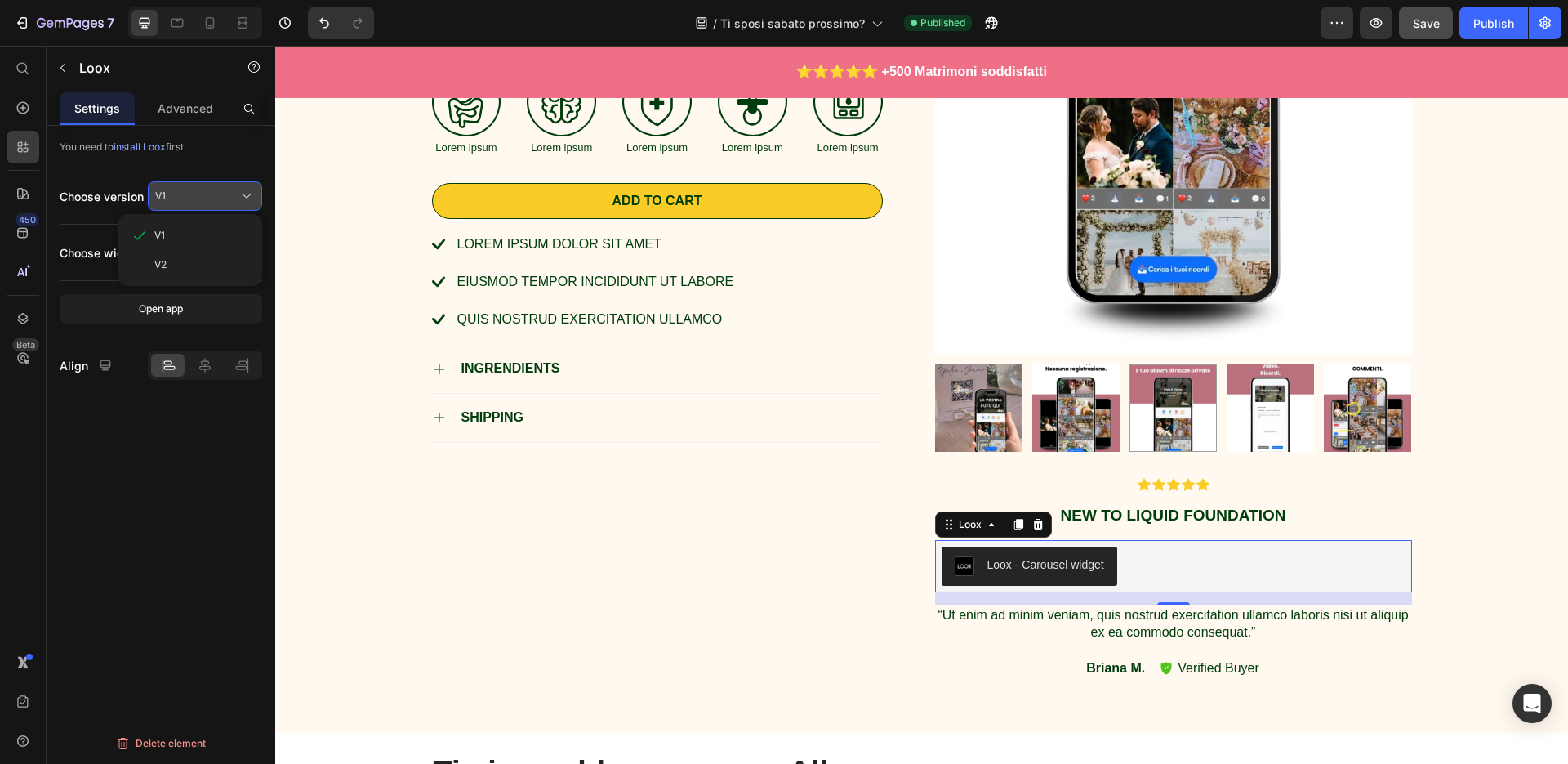 click on "V1" 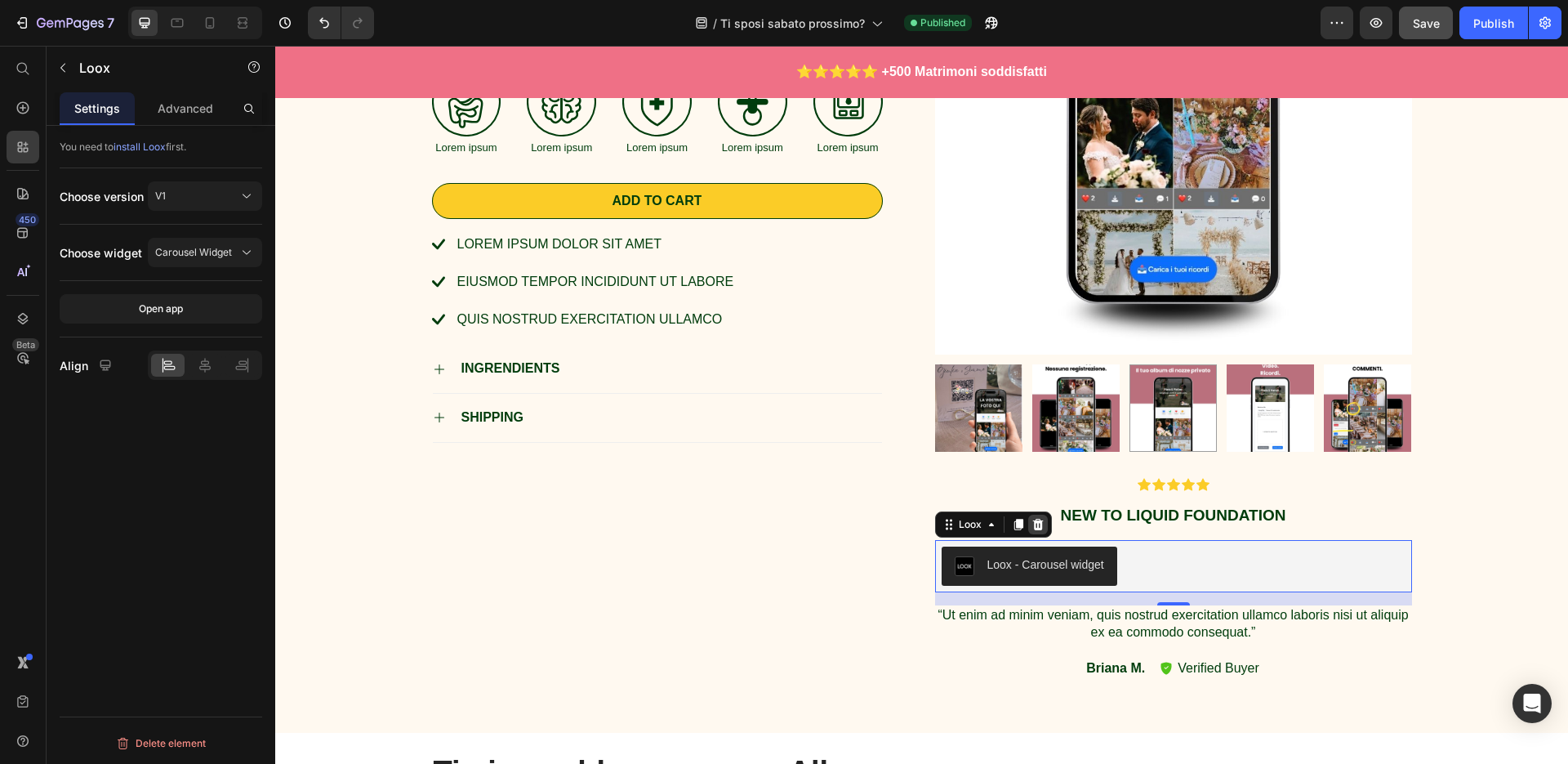 click 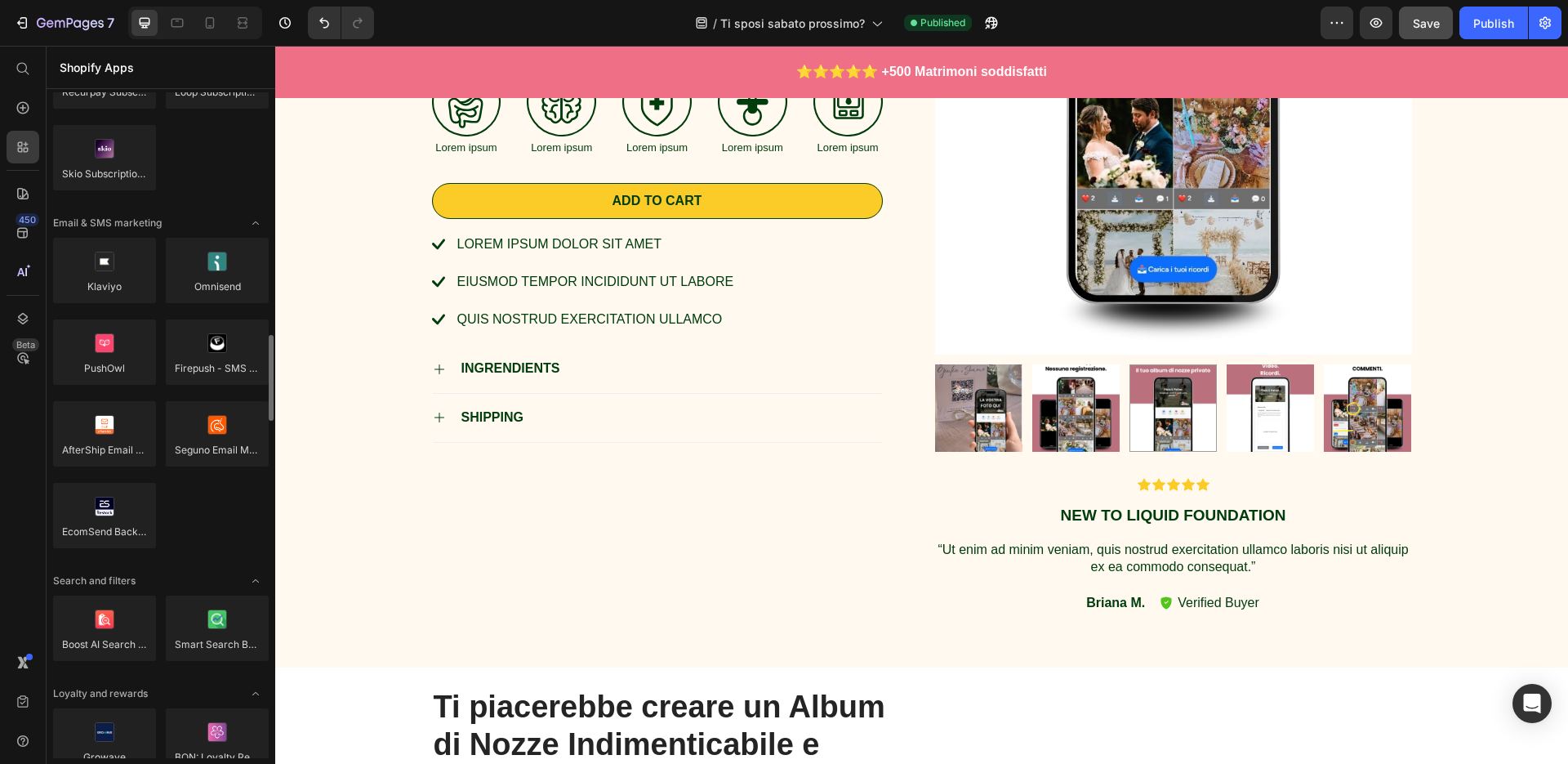 scroll, scrollTop: 2649, scrollLeft: 0, axis: vertical 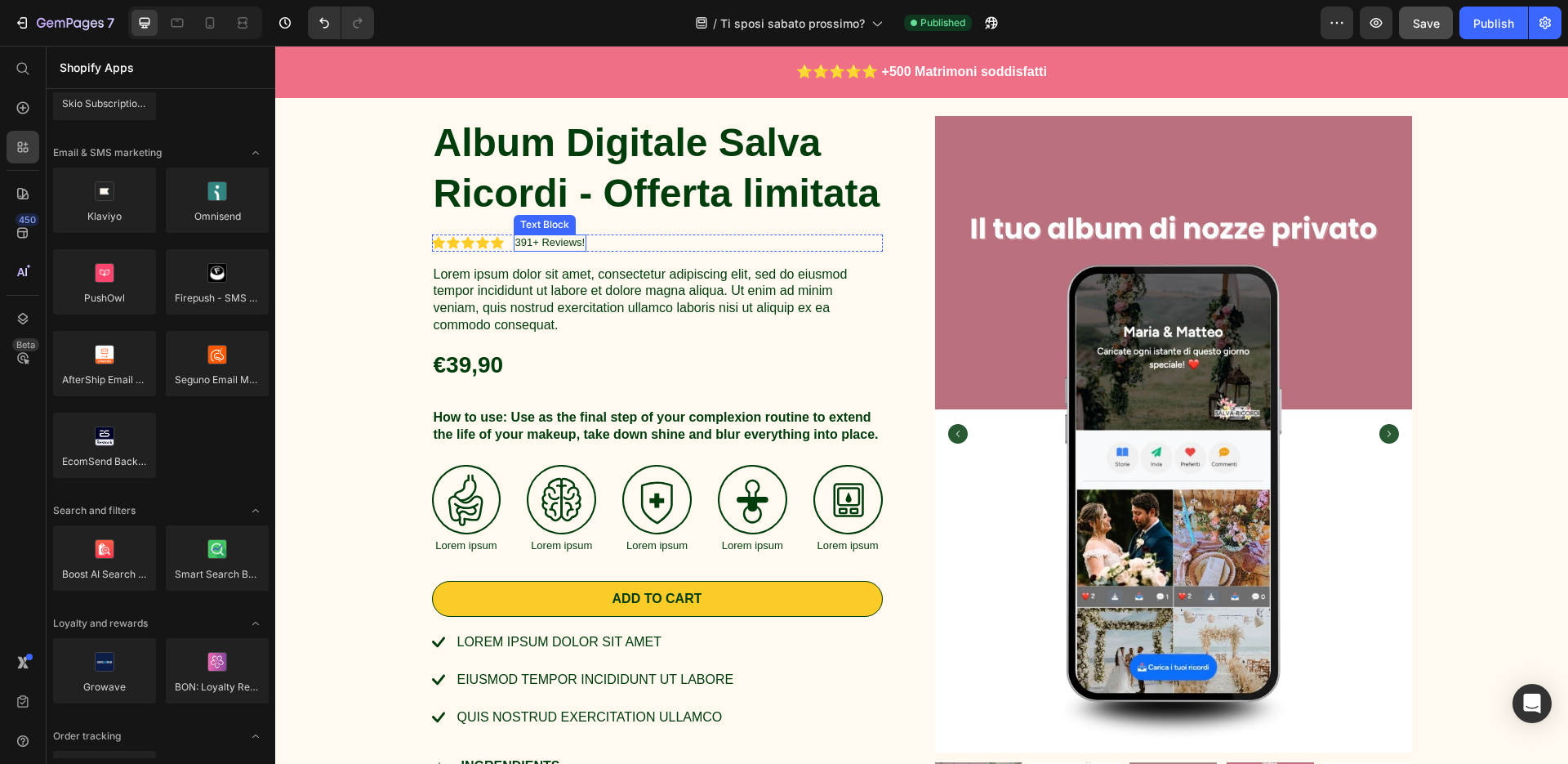 click on "391+ Reviews!" at bounding box center (550, 243) 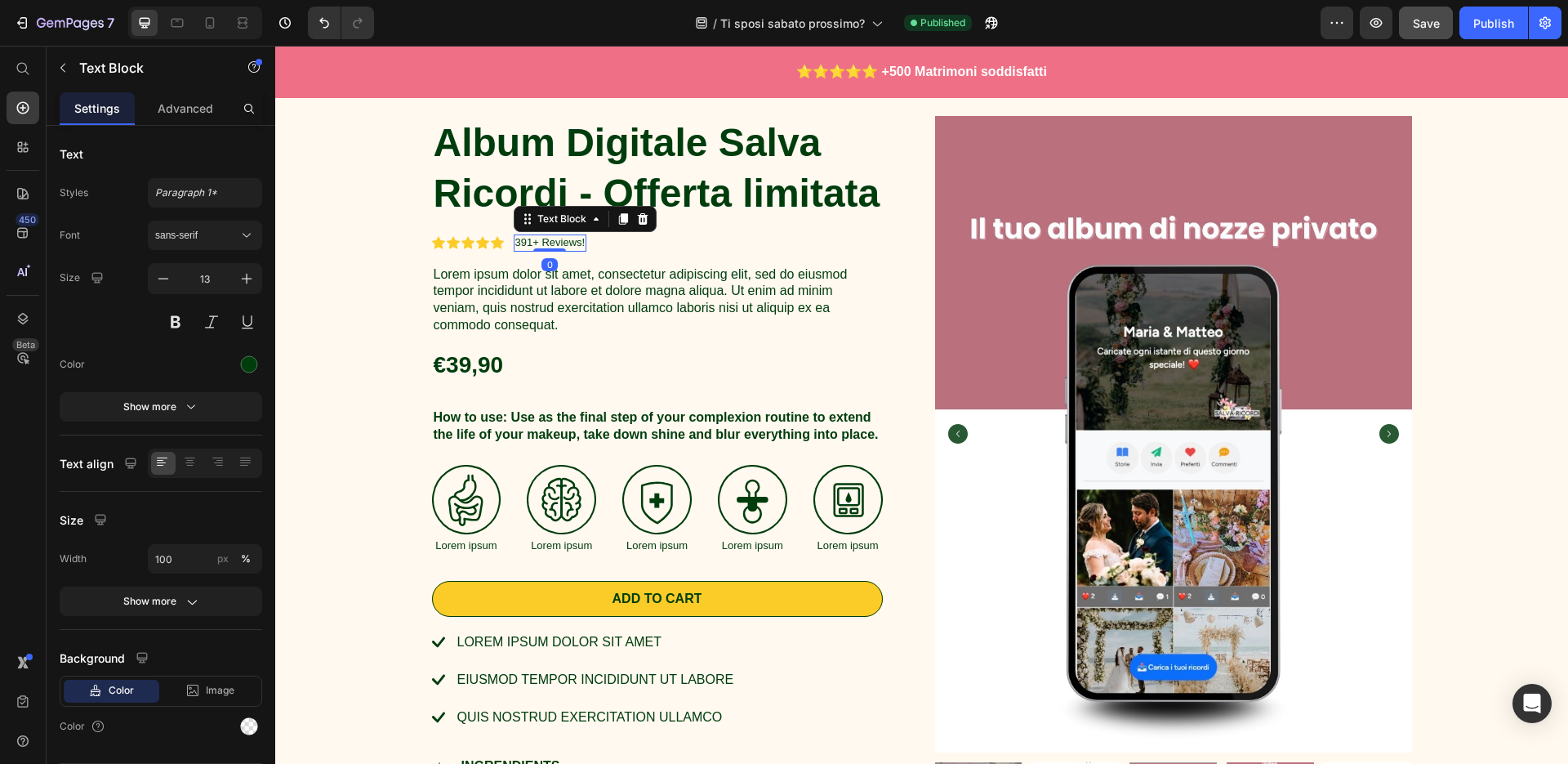 click on "391+ Reviews!" at bounding box center (550, 243) 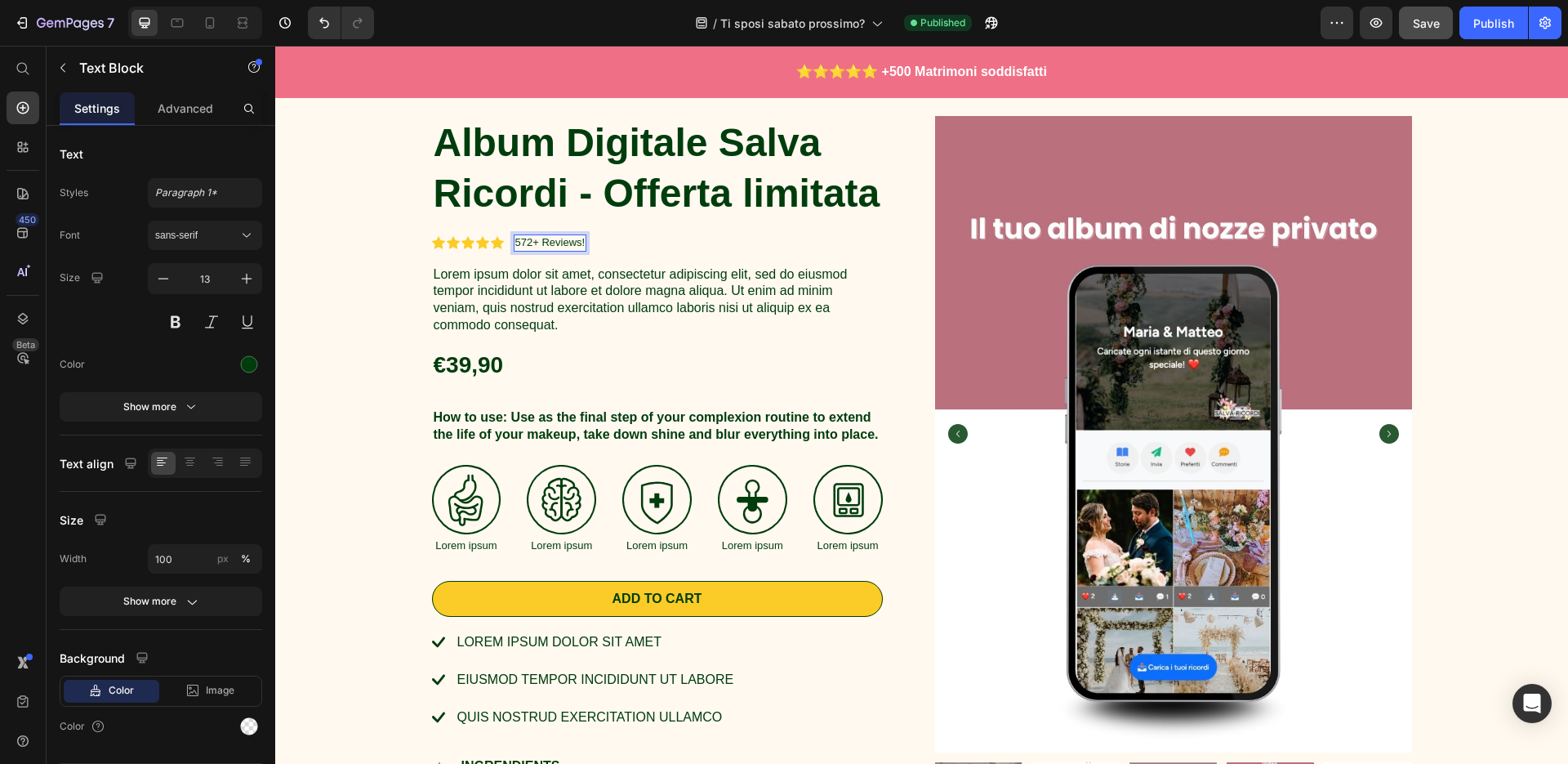 click on "572+ Reviews!" at bounding box center [550, 243] 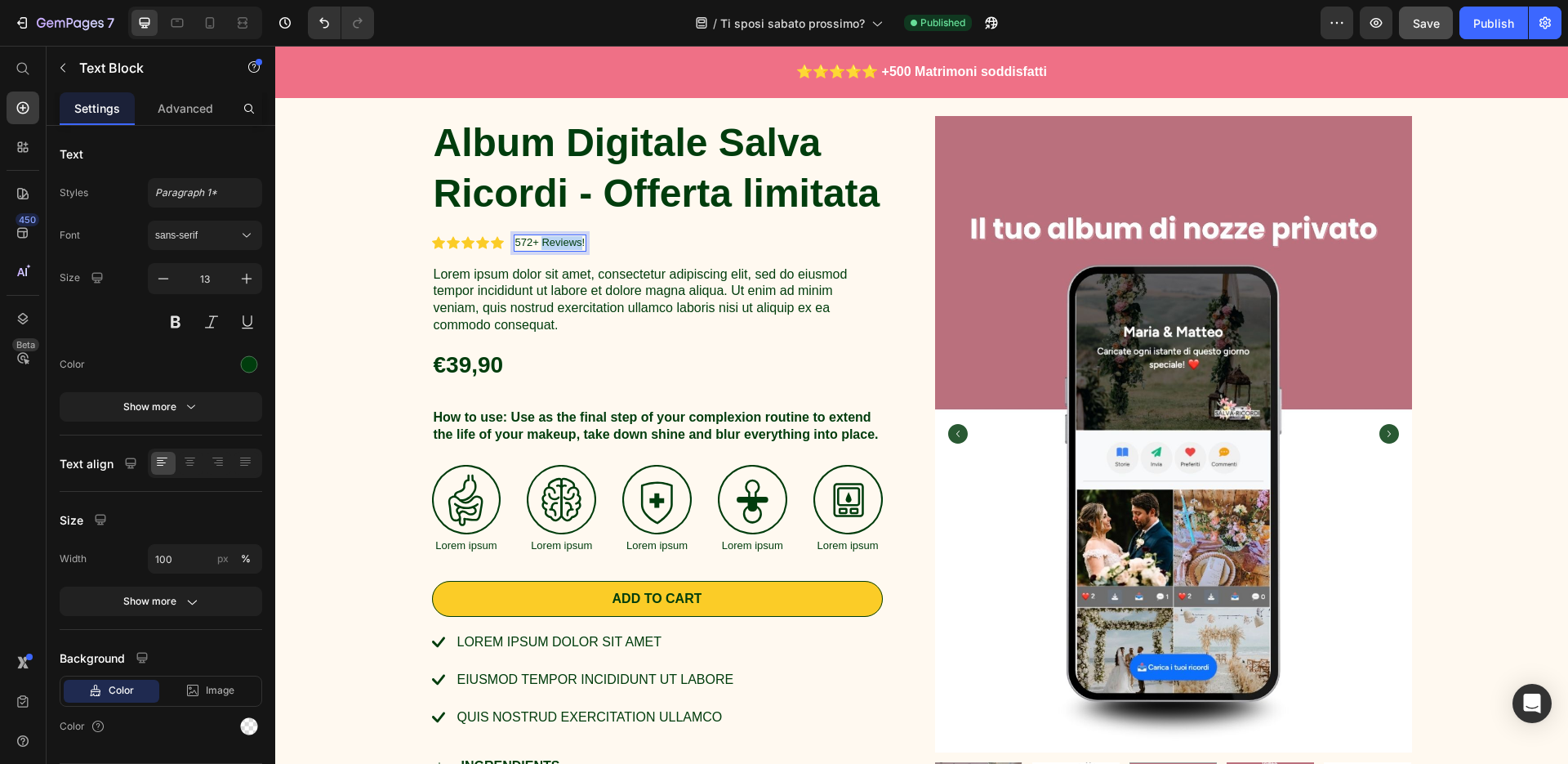 click on "572+ Reviews!" at bounding box center [550, 243] 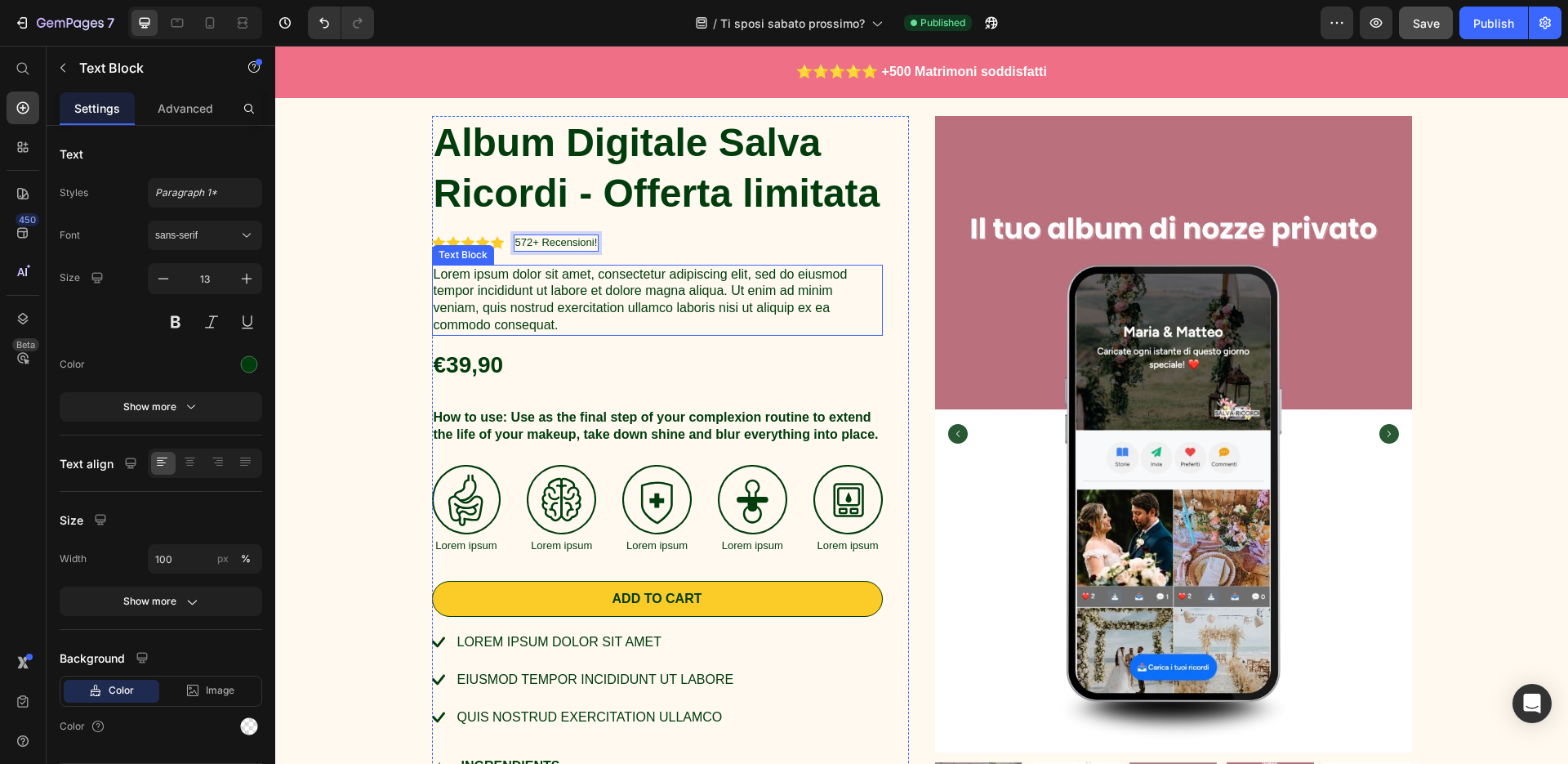click on "Lorem ipsum dolor sit amet, consectetur adipiscing elit, sed do eiusmod tempor incididunt ut labore et dolore magna aliqua. Ut enim ad minim veniam, quis nostrud exercitation ullamco laboris nisi ut aliquip ex ea commodo consequat." at bounding box center (657, 300) 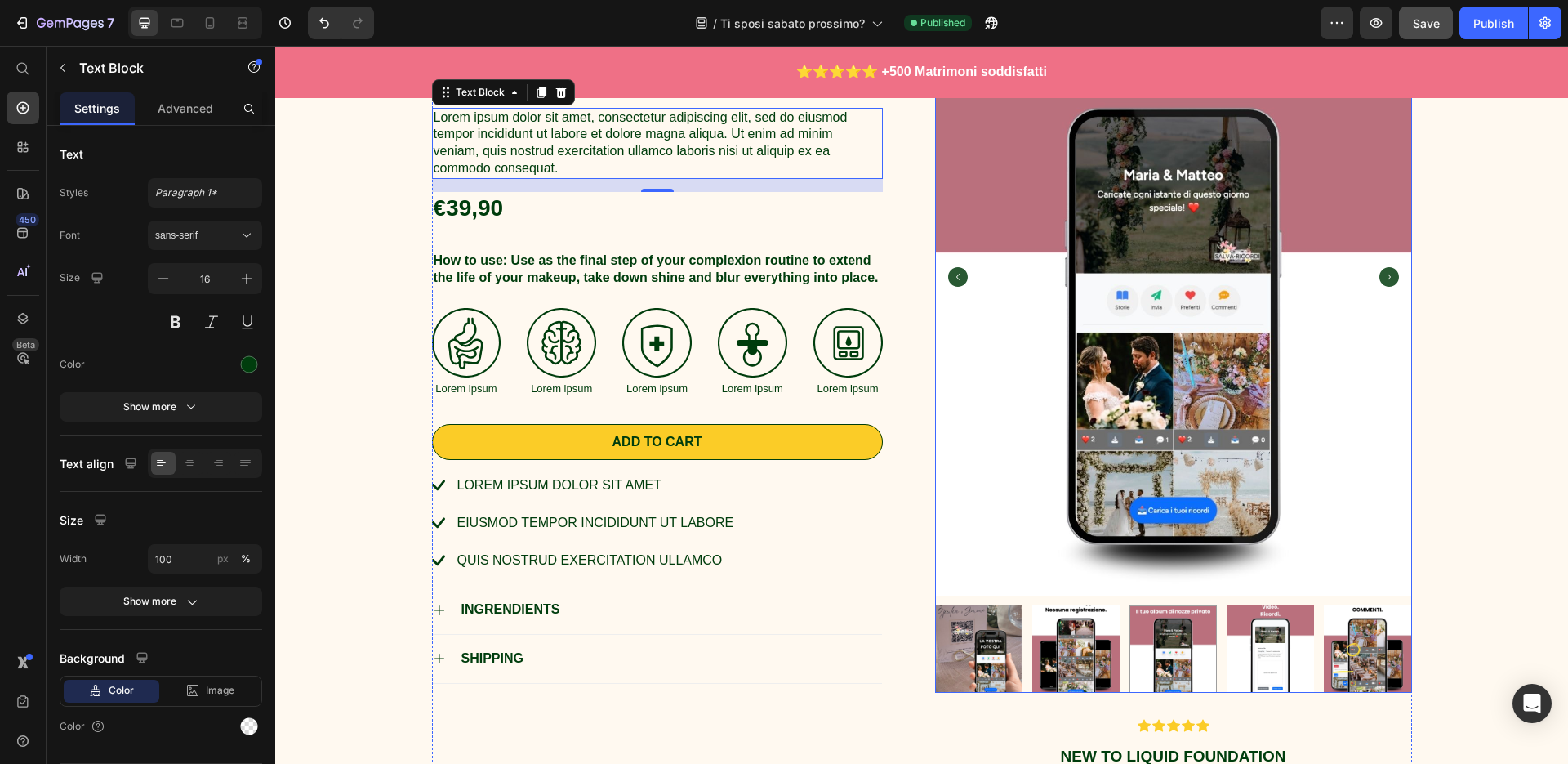 scroll, scrollTop: 337, scrollLeft: 0, axis: vertical 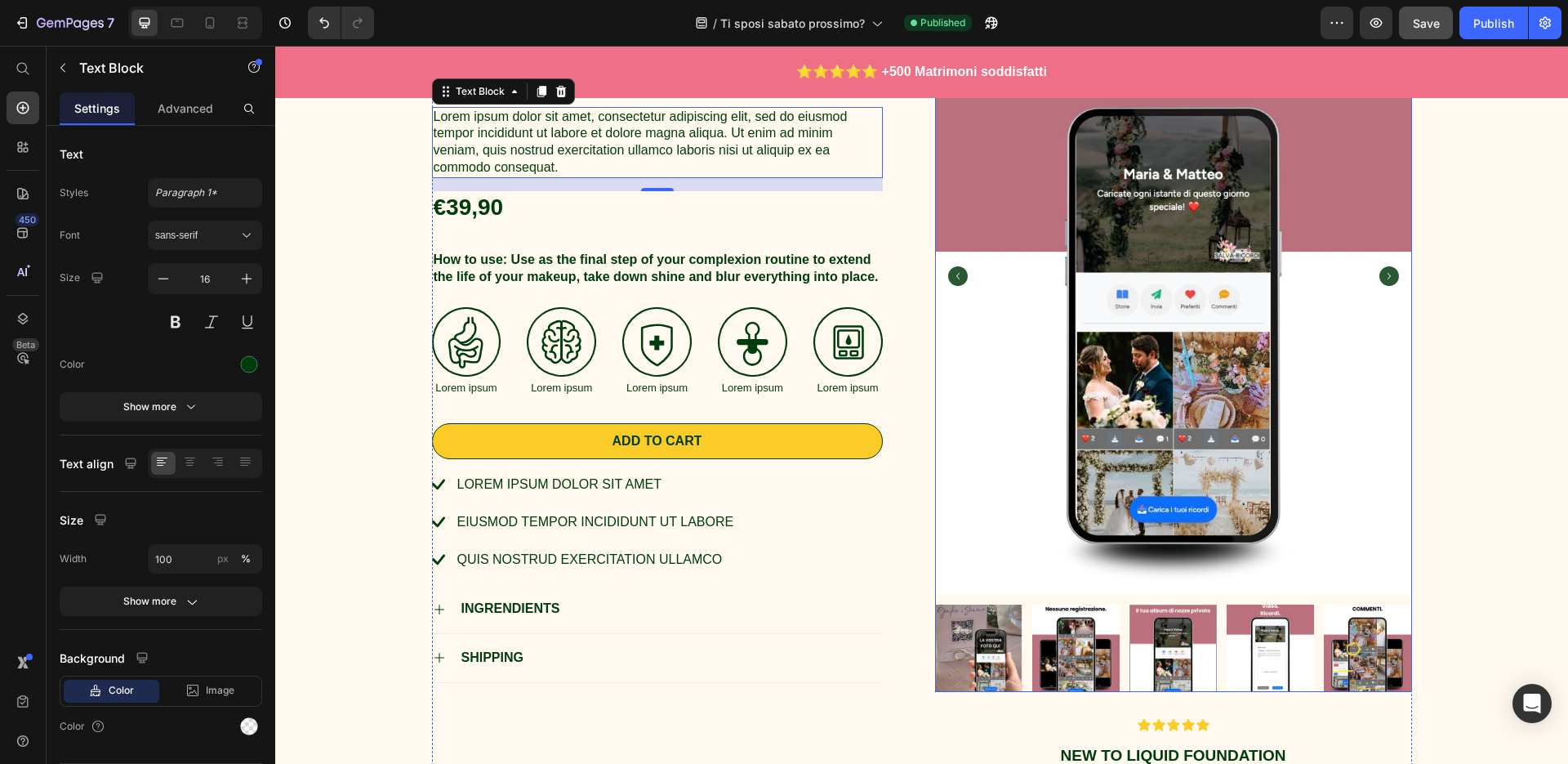 click at bounding box center (978, 648) 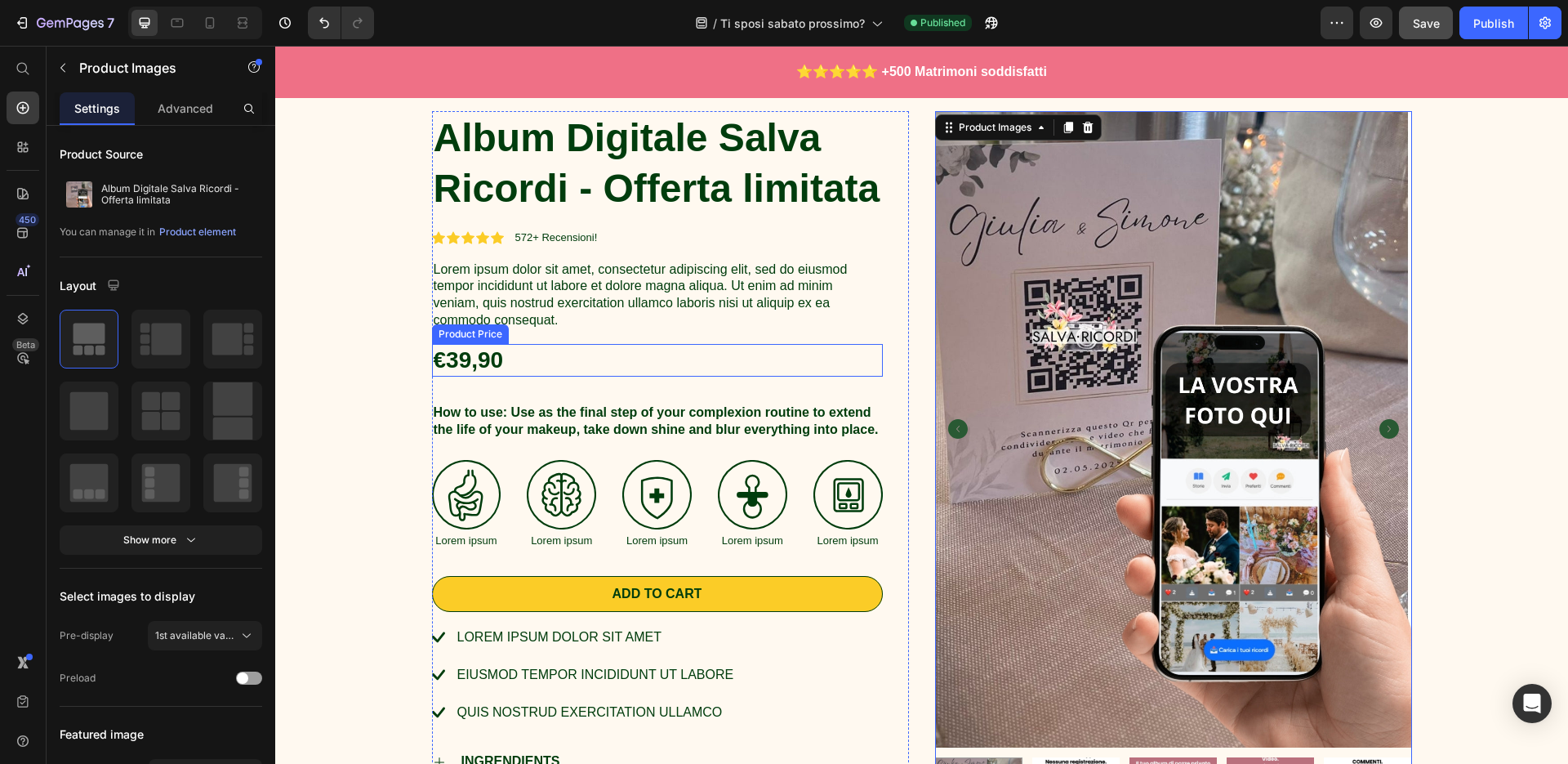 scroll, scrollTop: 270, scrollLeft: 0, axis: vertical 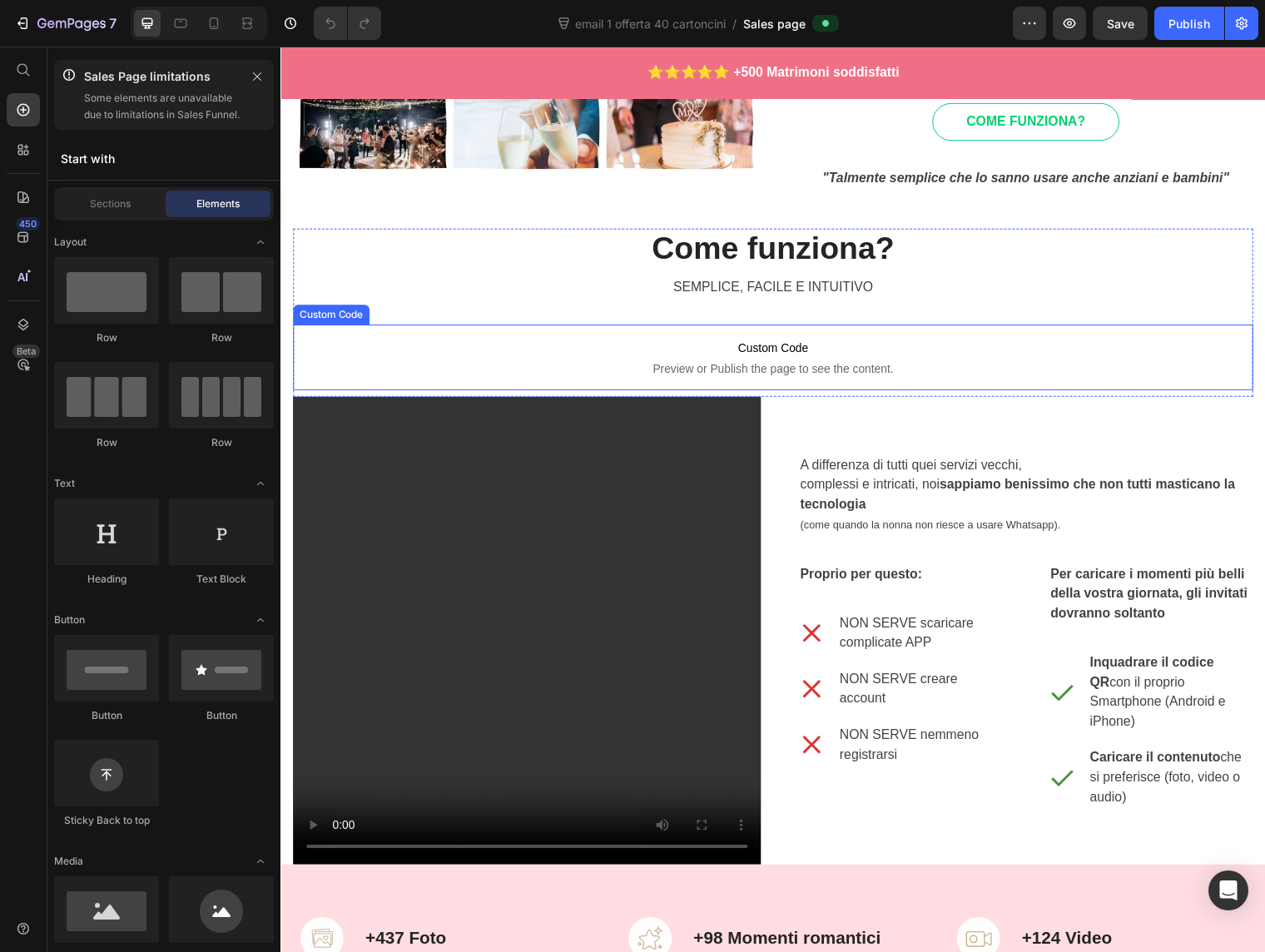 click on "Preview or Publish the page to see the content." at bounding box center [780, 374] 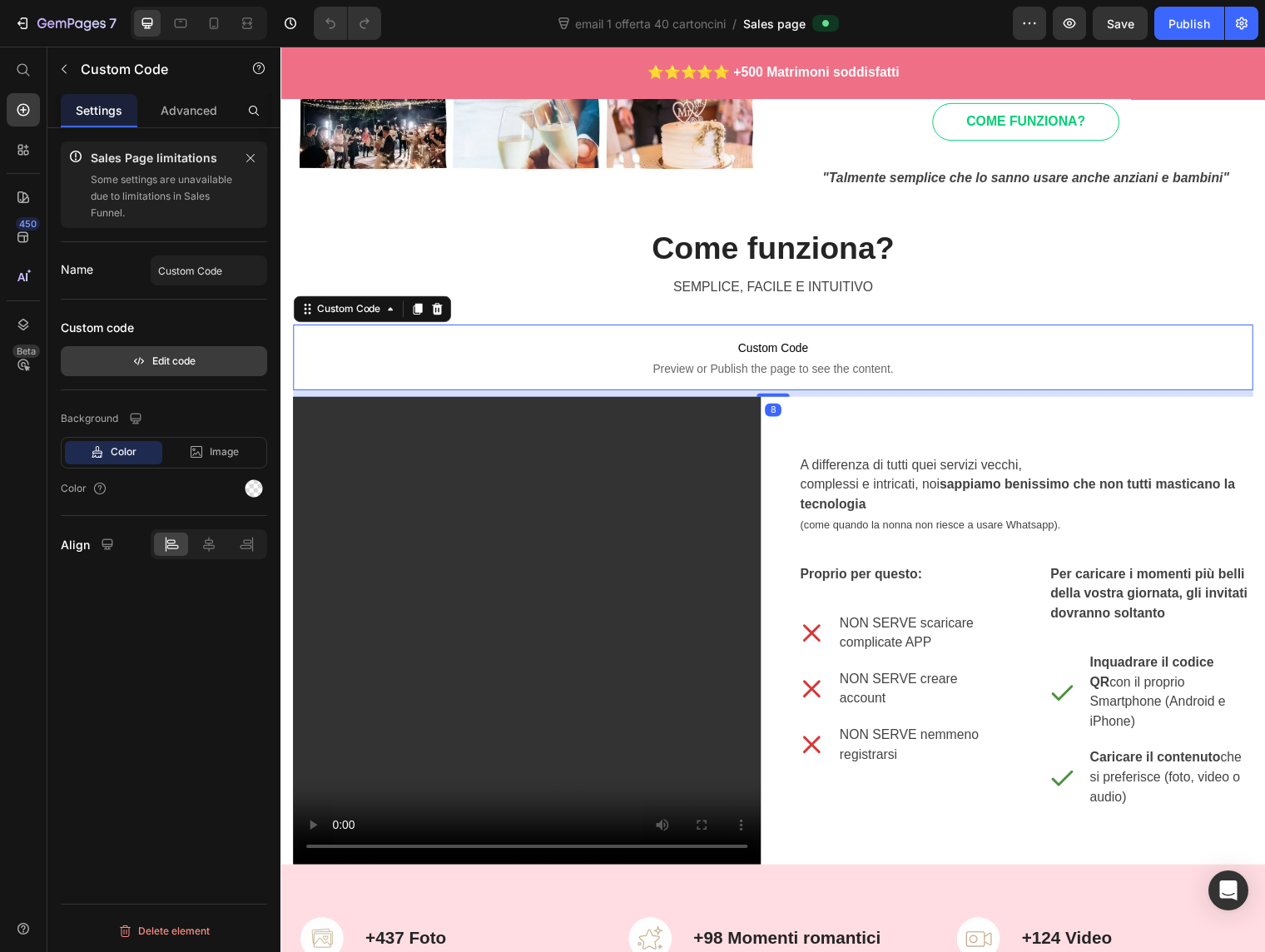 click on "Edit code" at bounding box center (164, 361) 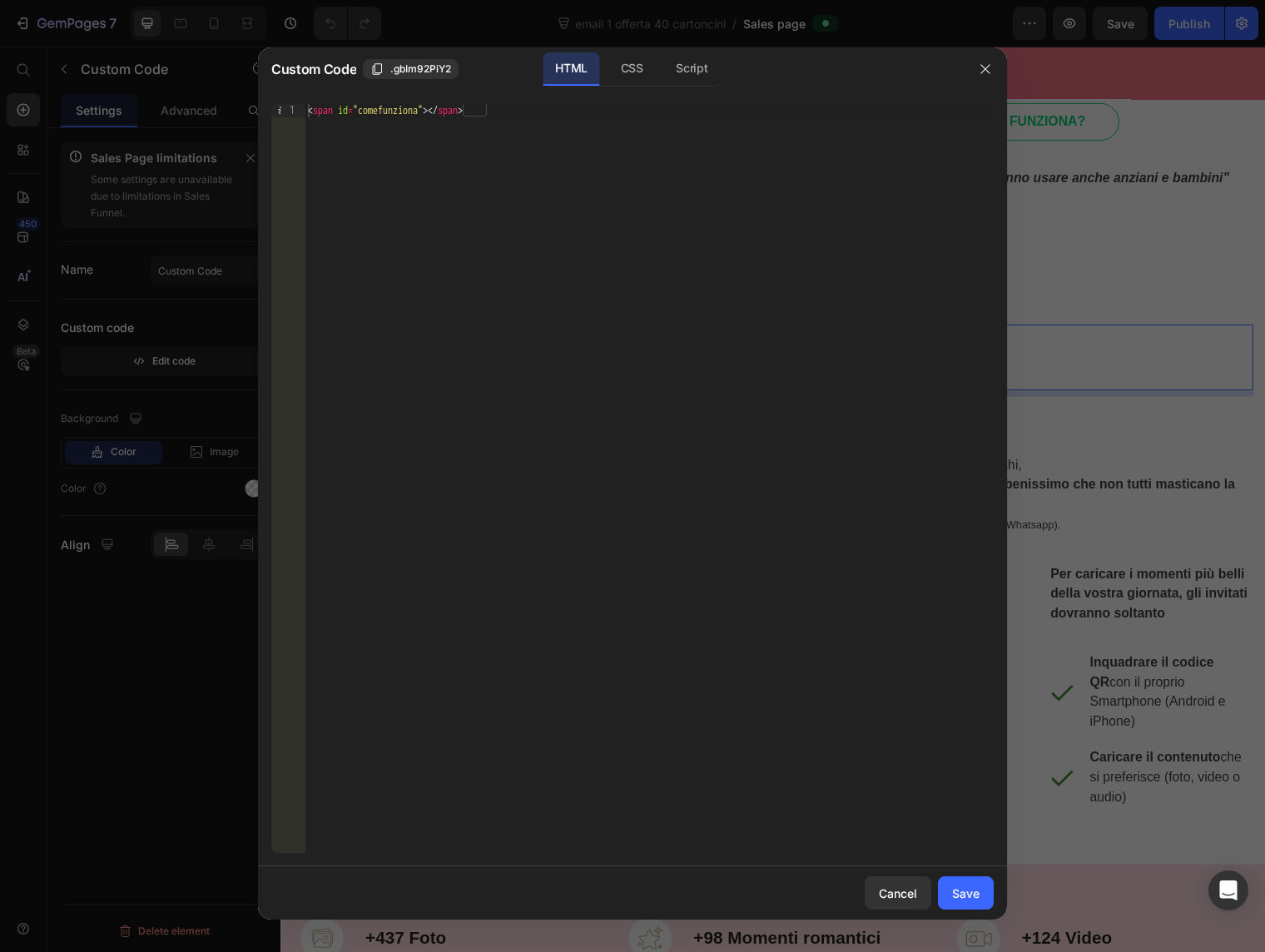 type 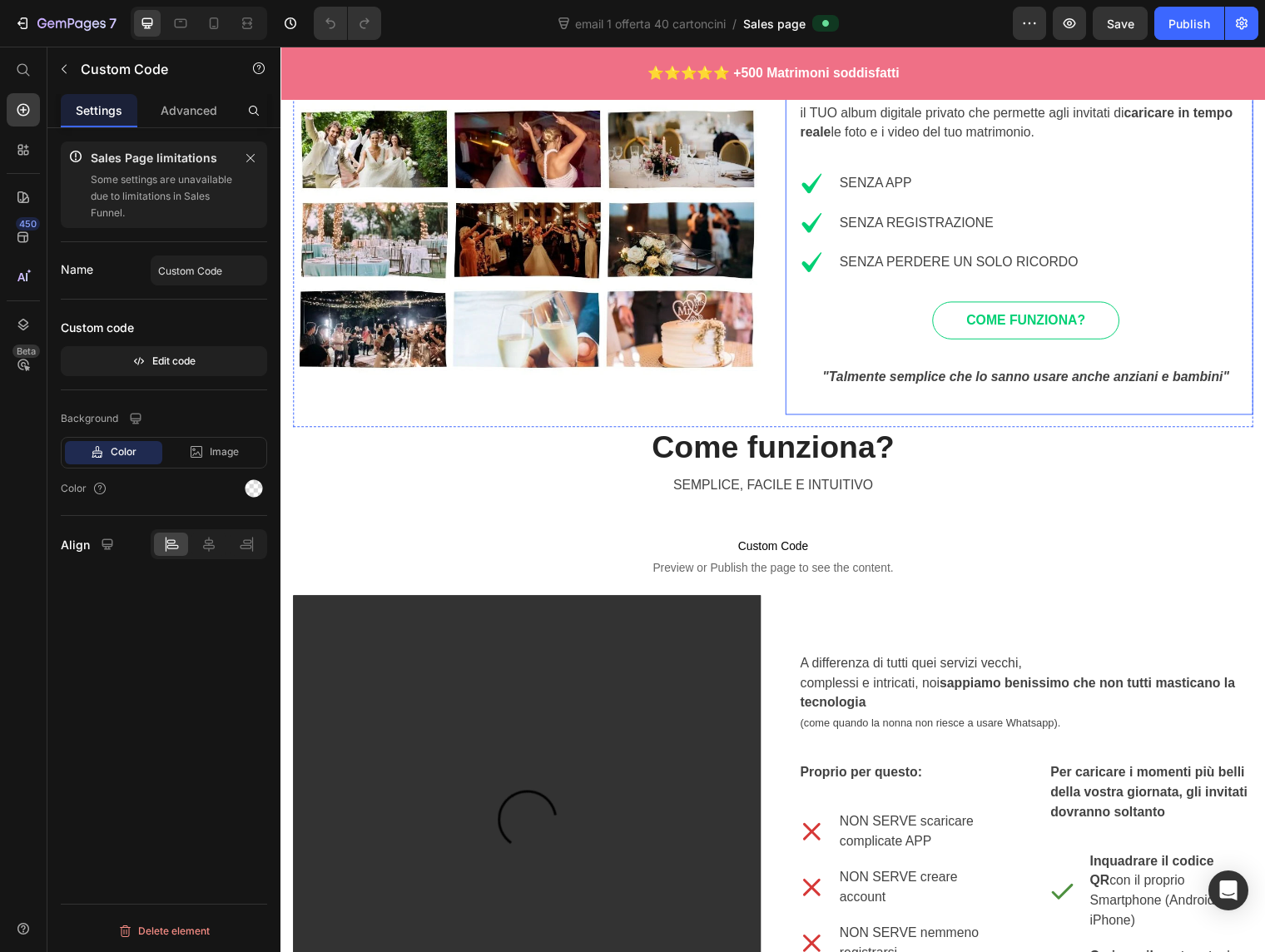 scroll, scrollTop: 1129, scrollLeft: 0, axis: vertical 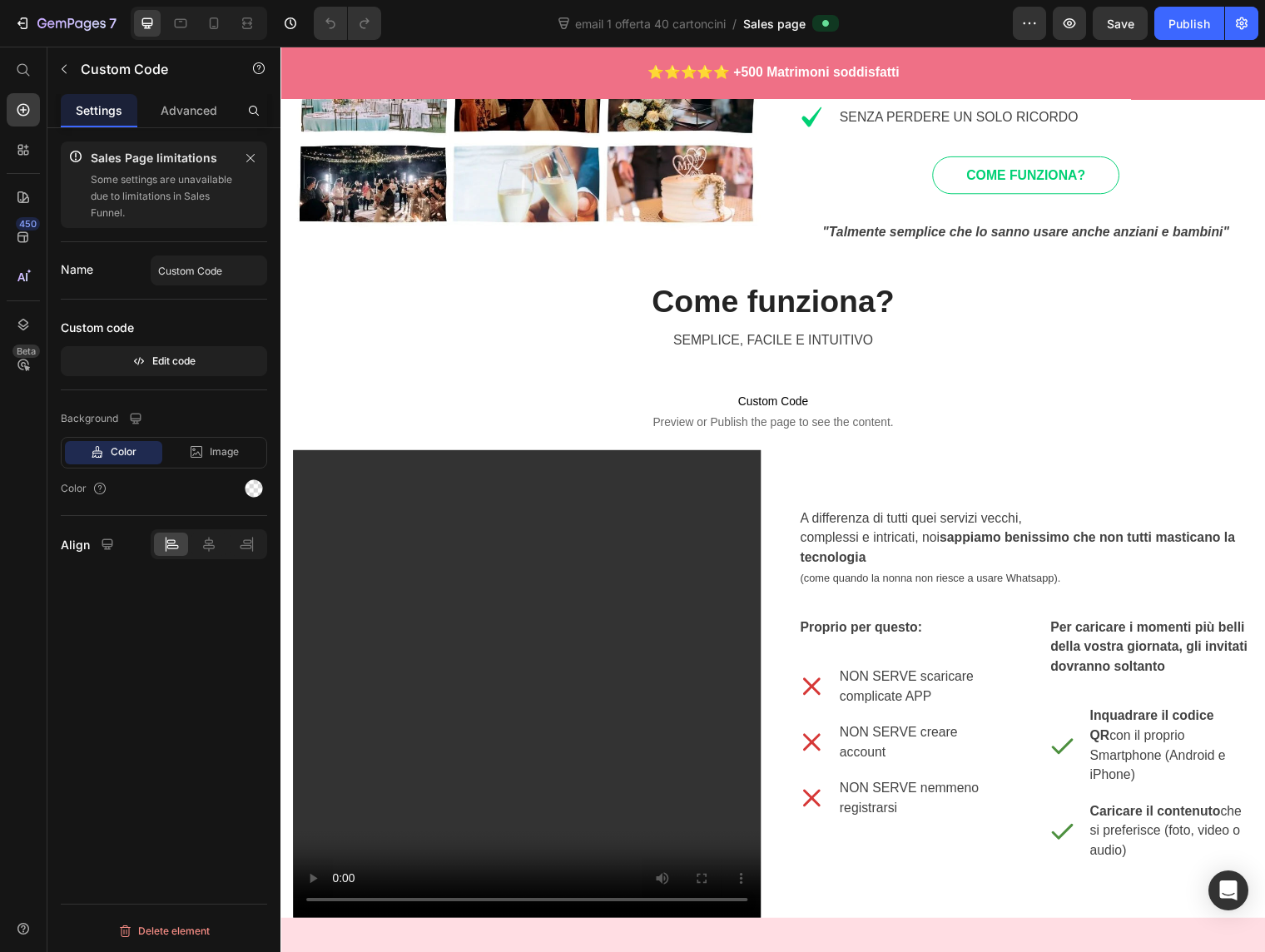 click on "Custom Code" at bounding box center [780, 406] 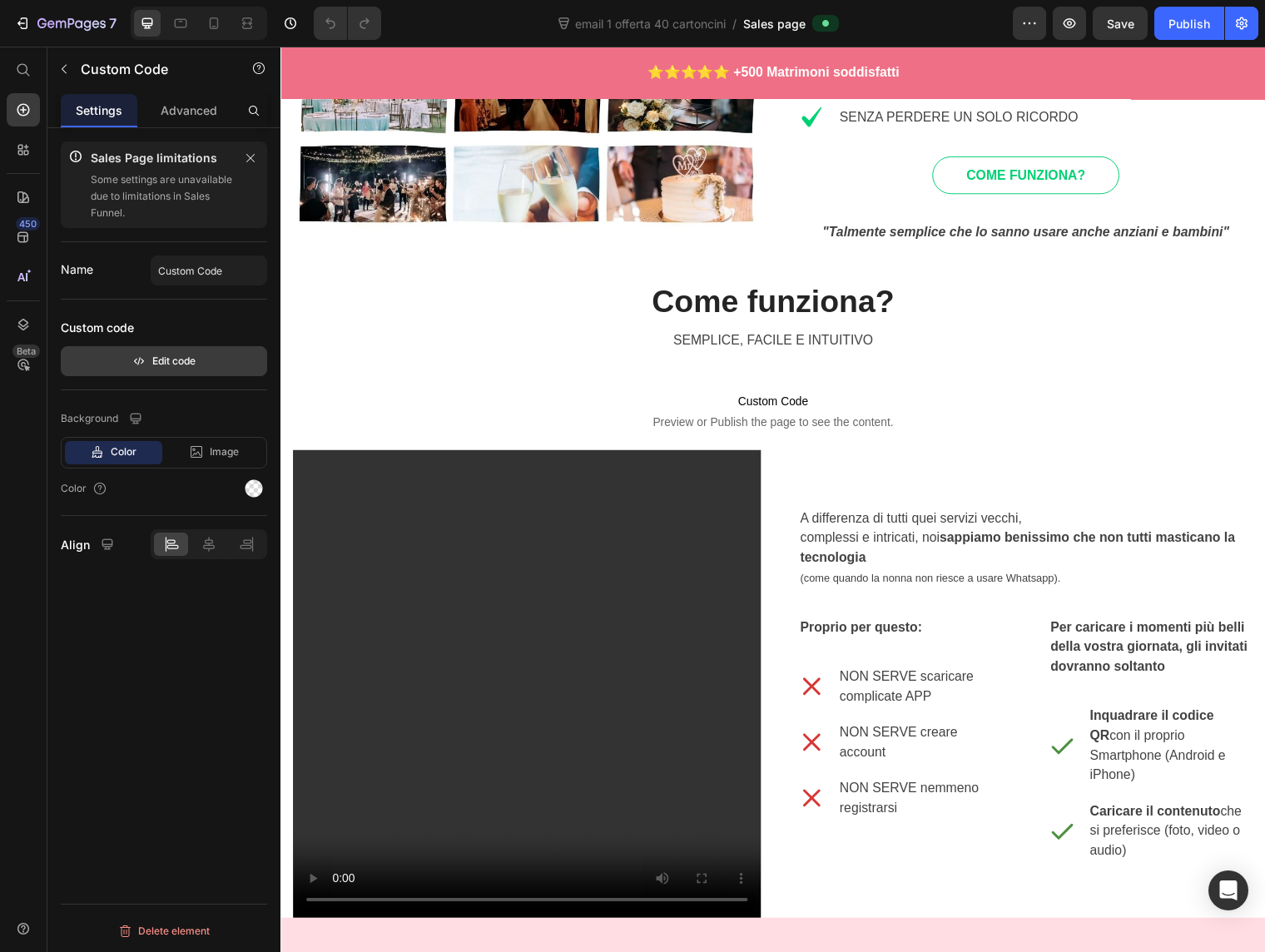 click on "Edit code" at bounding box center [164, 361] 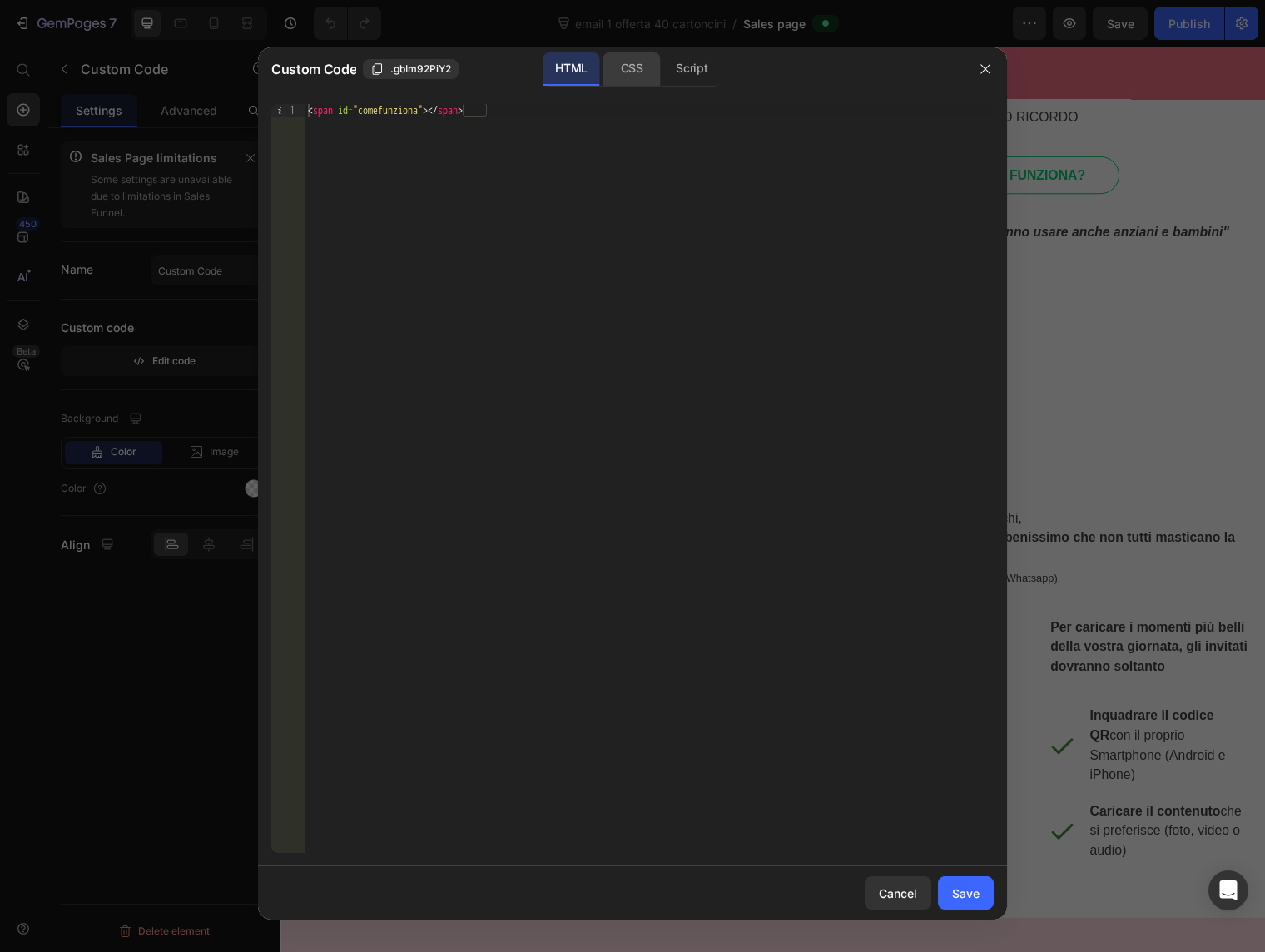 click on "CSS" 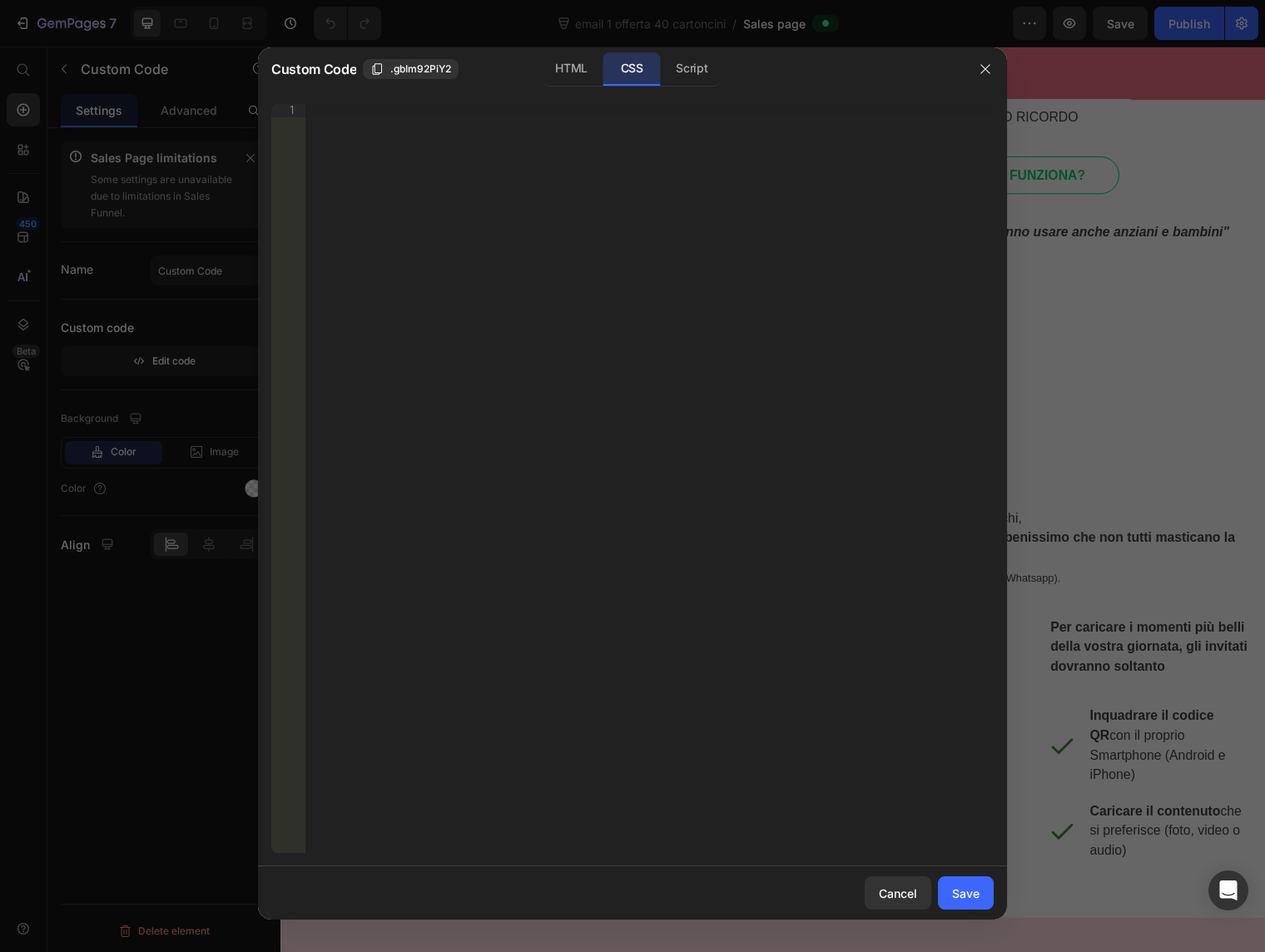 drag, startPoint x: 579, startPoint y: 72, endPoint x: 727, endPoint y: 131, distance: 159.32671 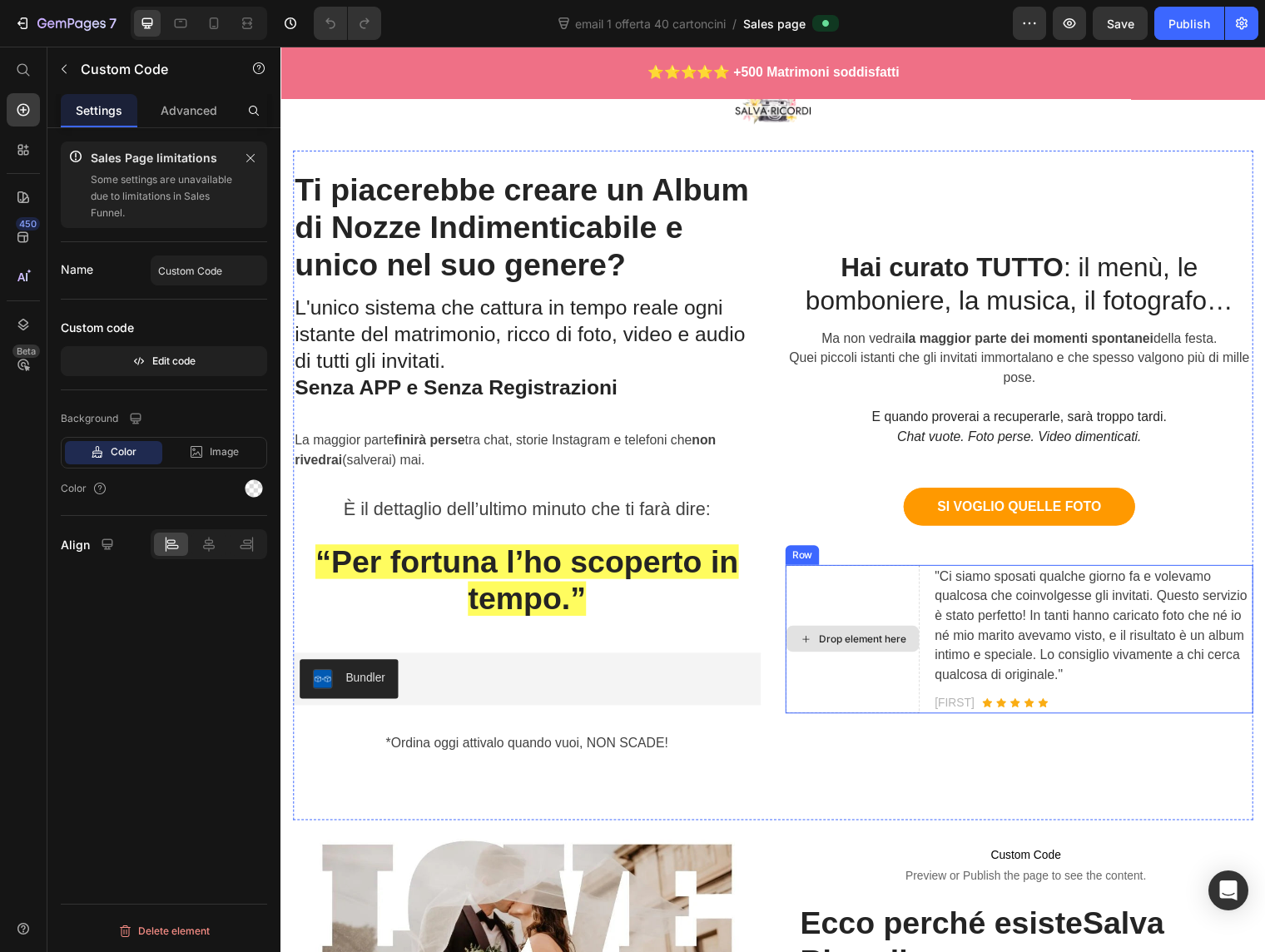 scroll, scrollTop: 82, scrollLeft: 0, axis: vertical 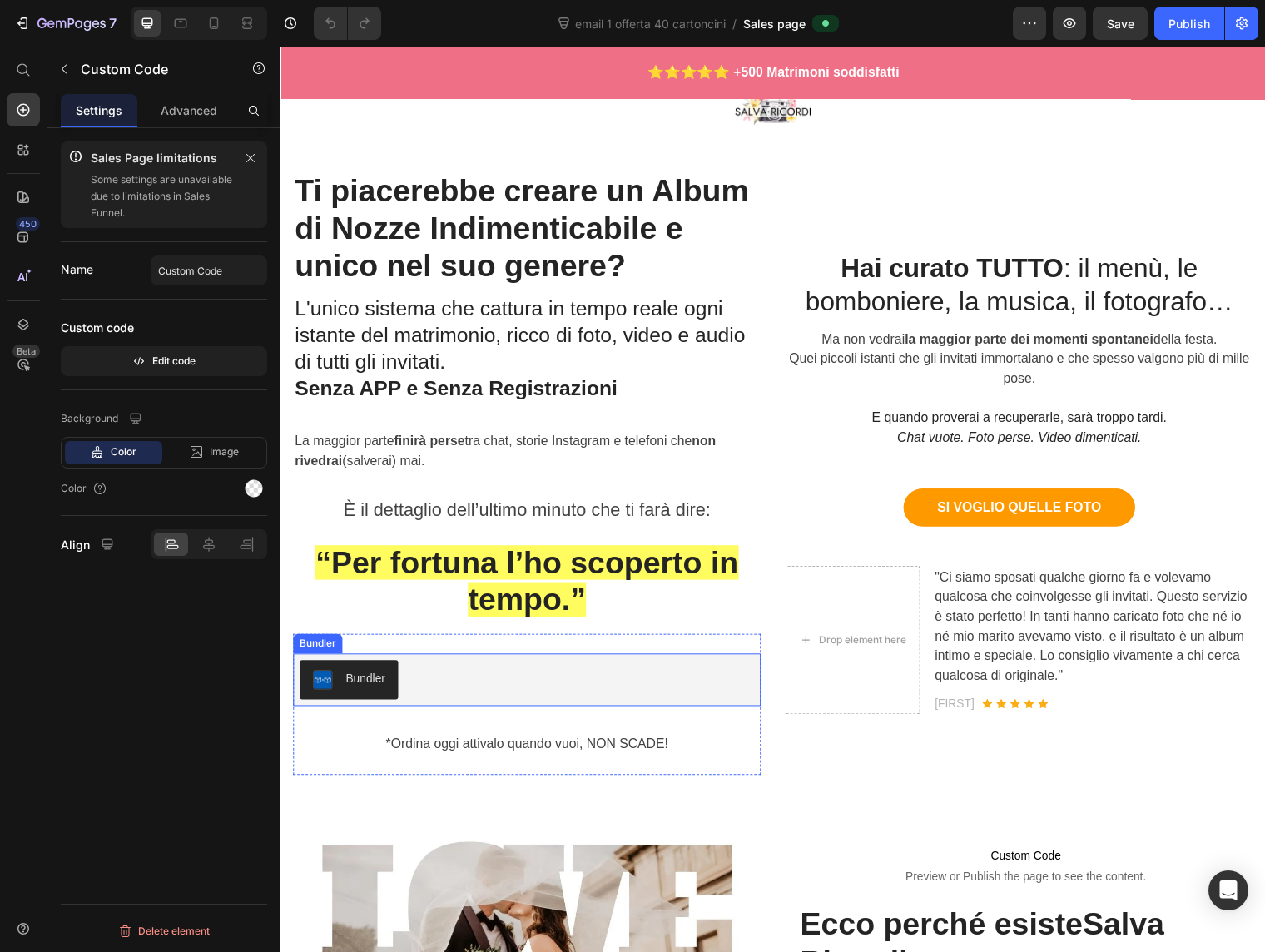 click on "Bundler" at bounding box center [530, 689] 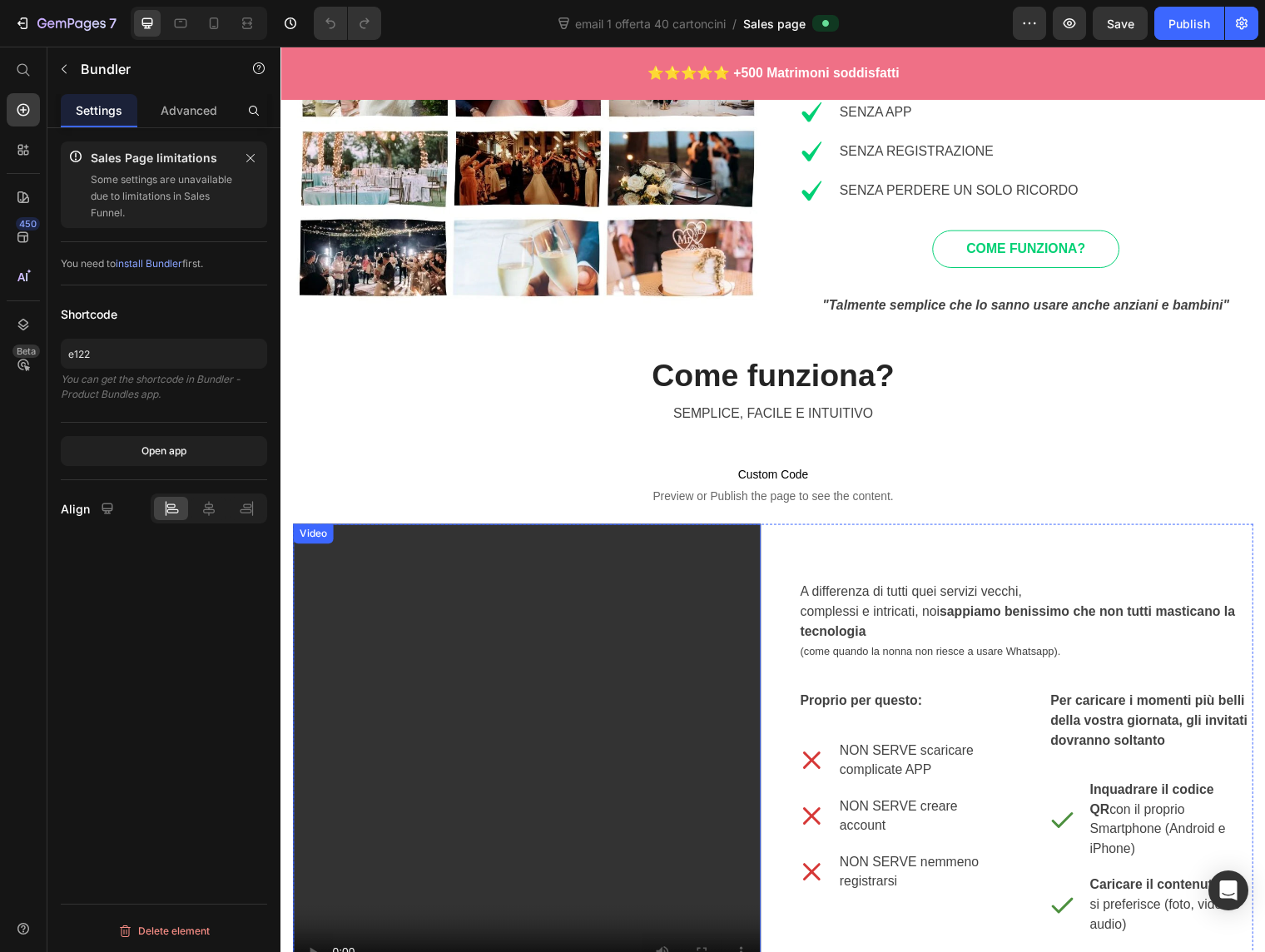 scroll, scrollTop: 1056, scrollLeft: 0, axis: vertical 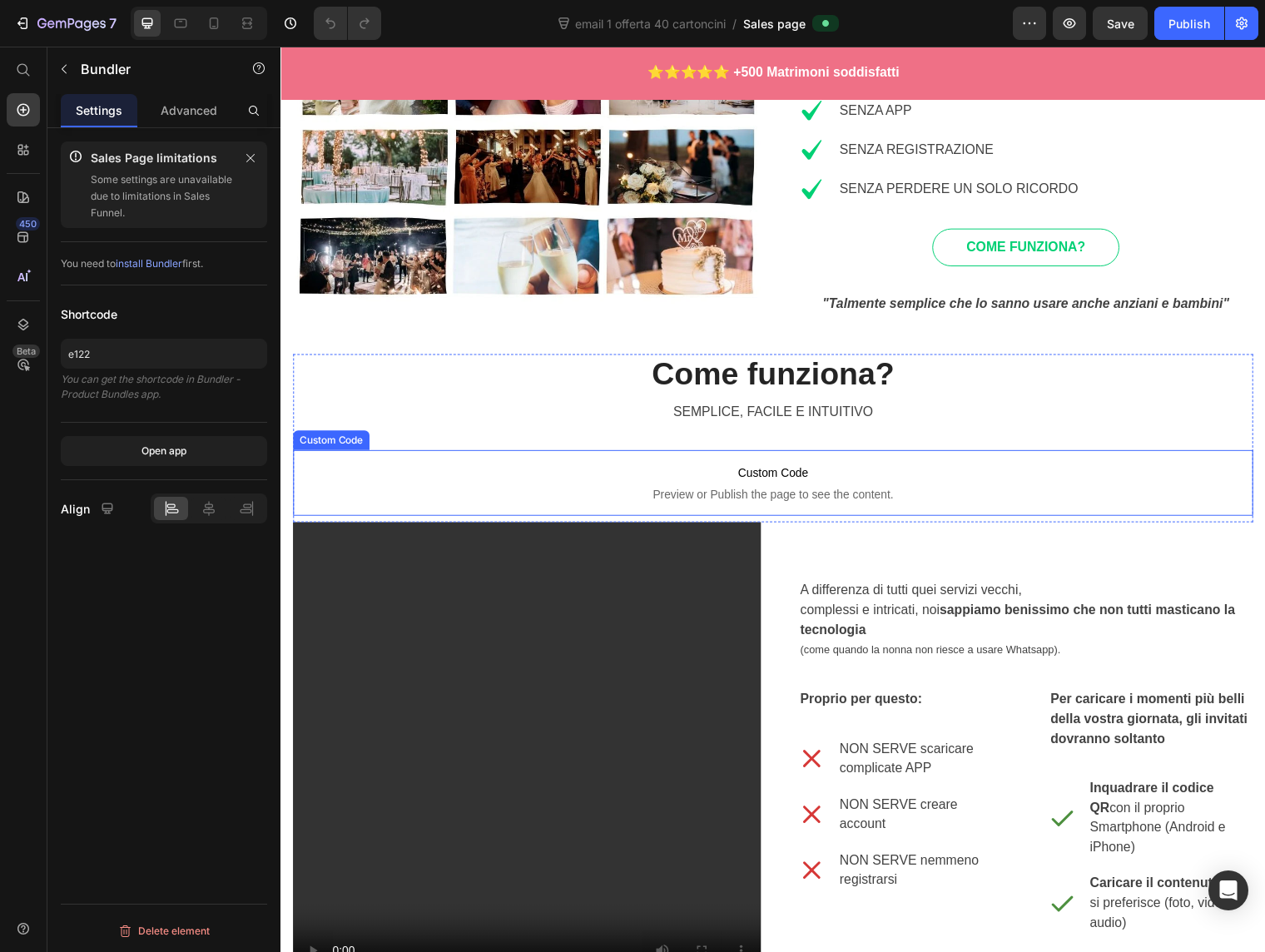 click on "Custom Code" at bounding box center (780, 479) 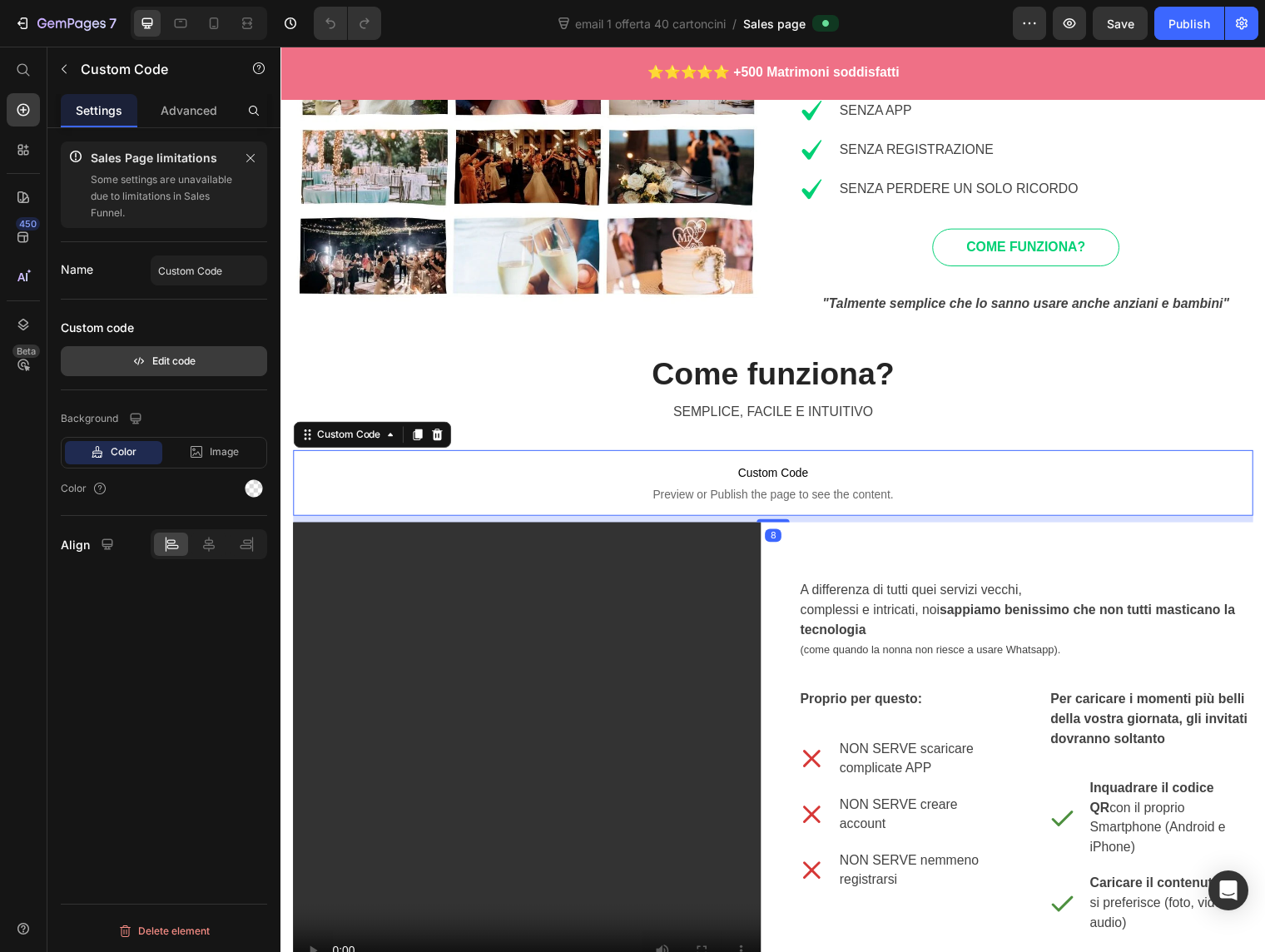 click on "Edit code" at bounding box center (164, 361) 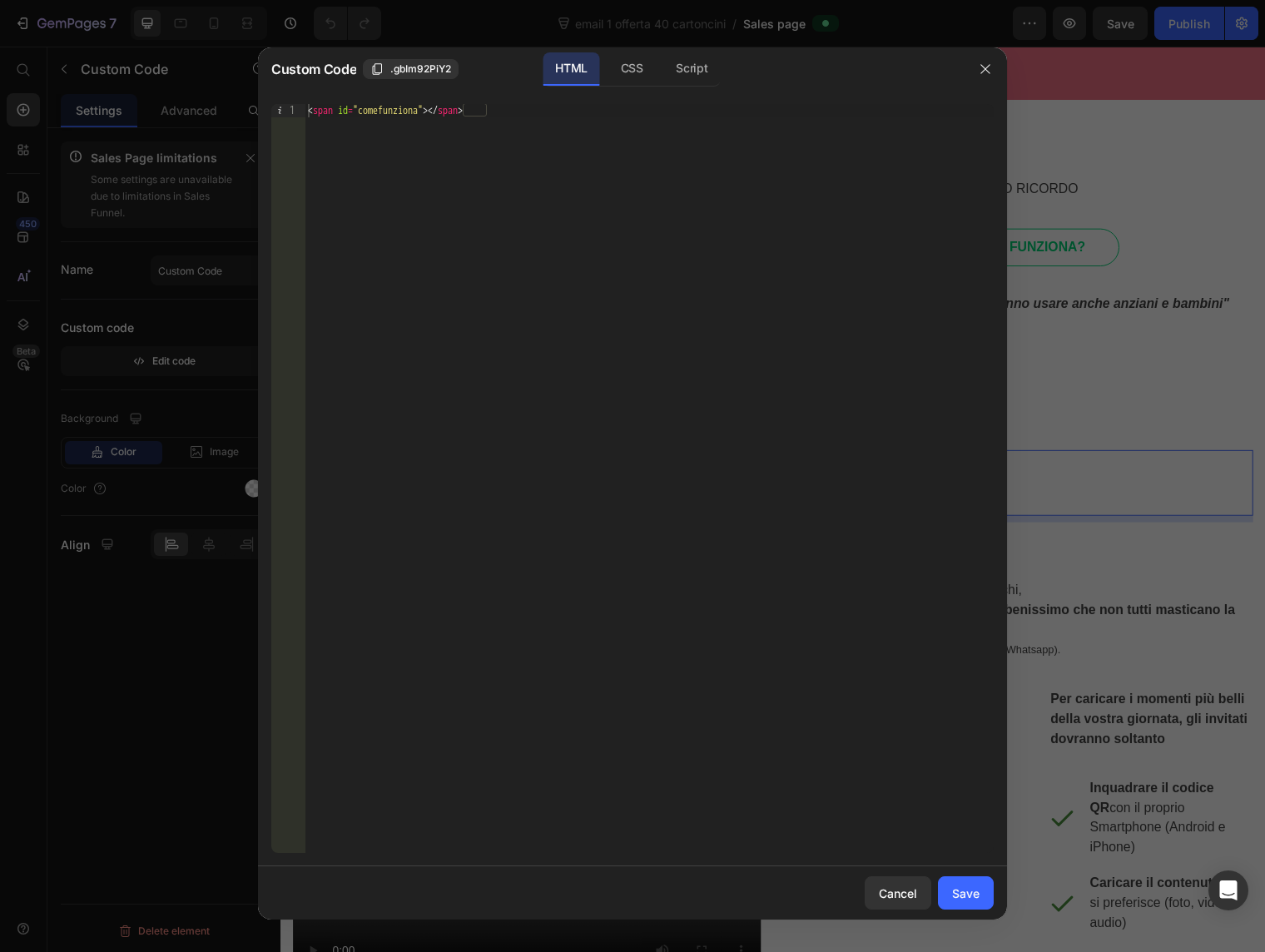 type 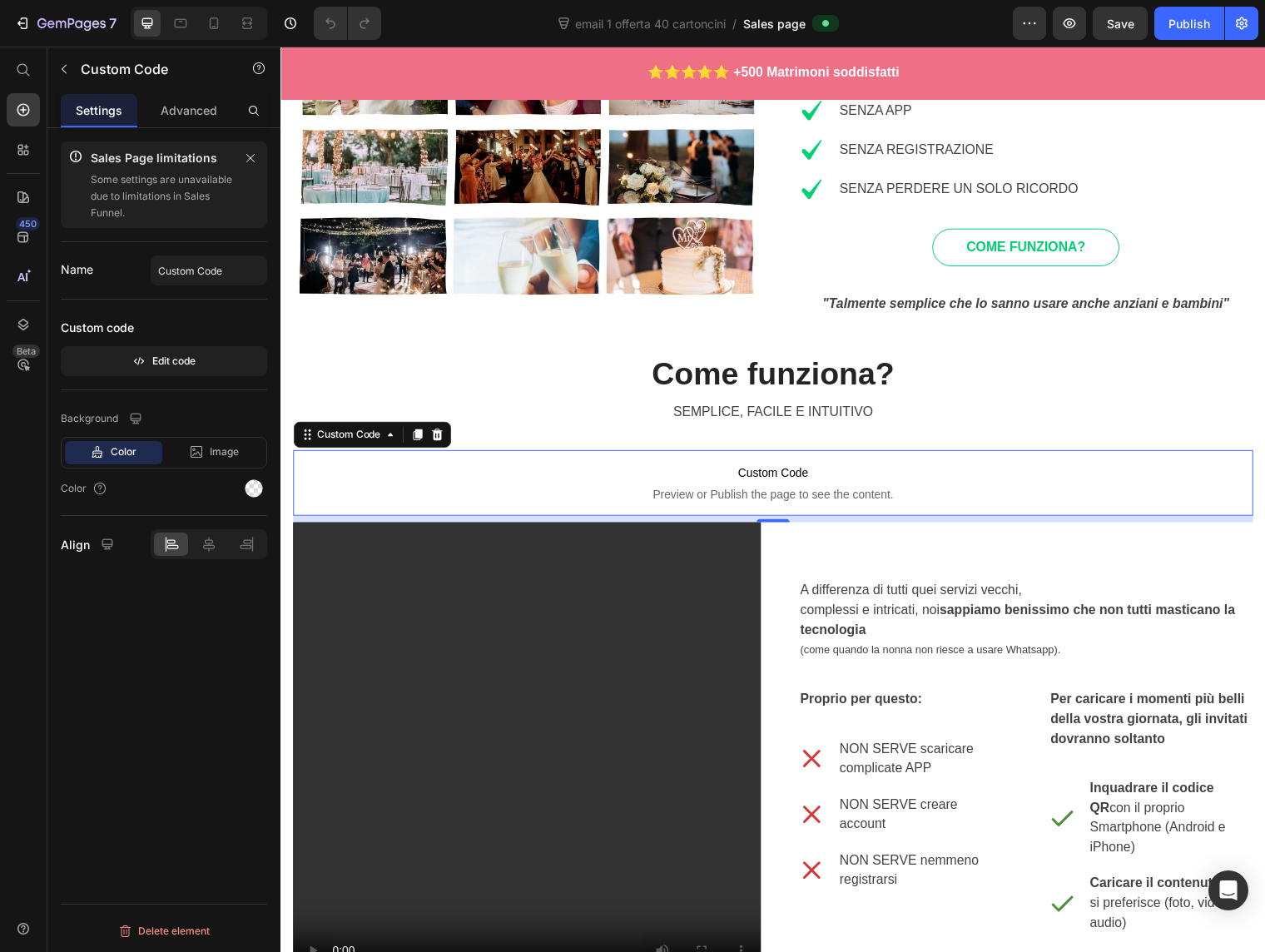 click on "Custom Code" at bounding box center (780, 479) 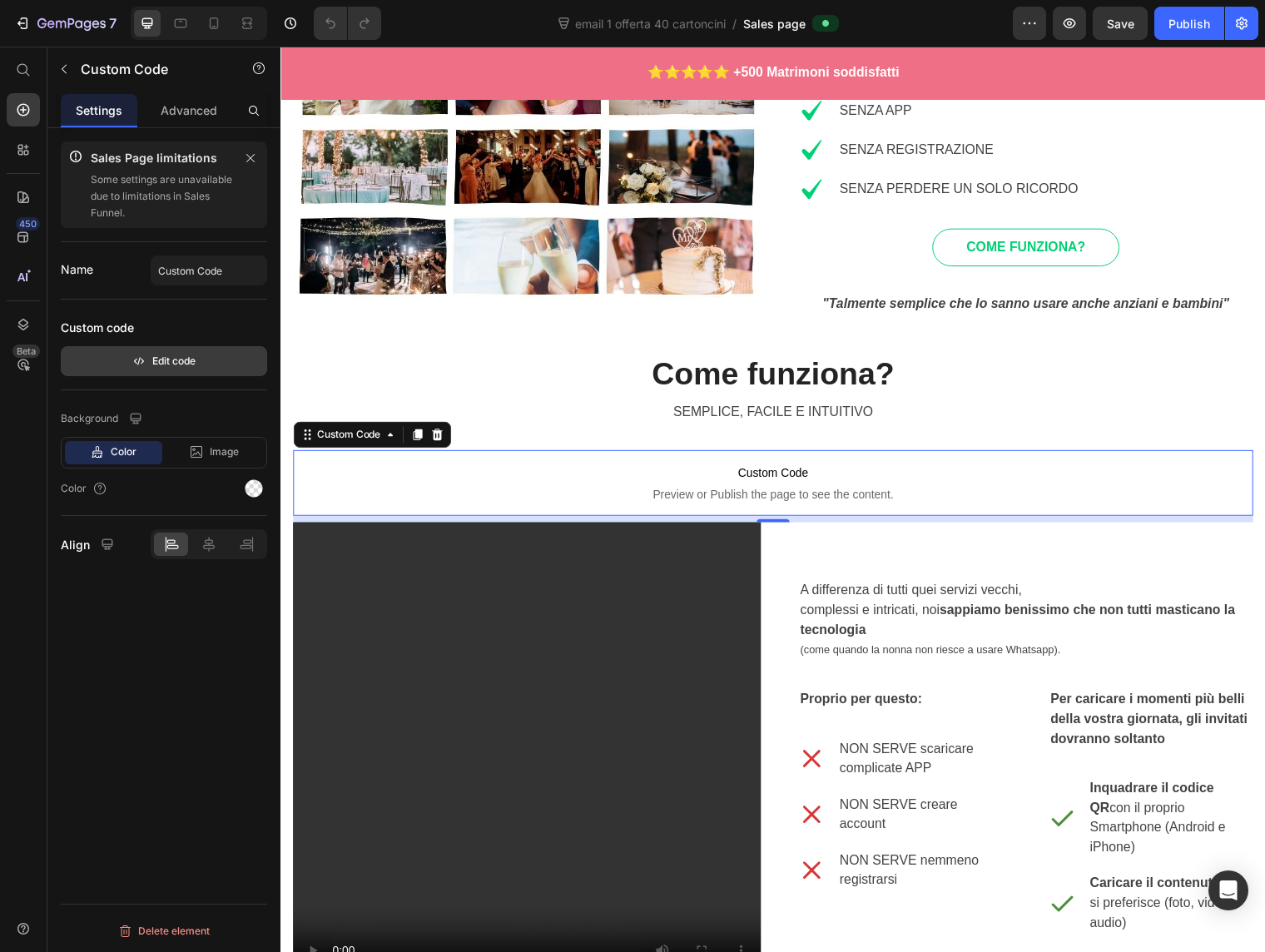 click on "Edit code" at bounding box center [164, 361] 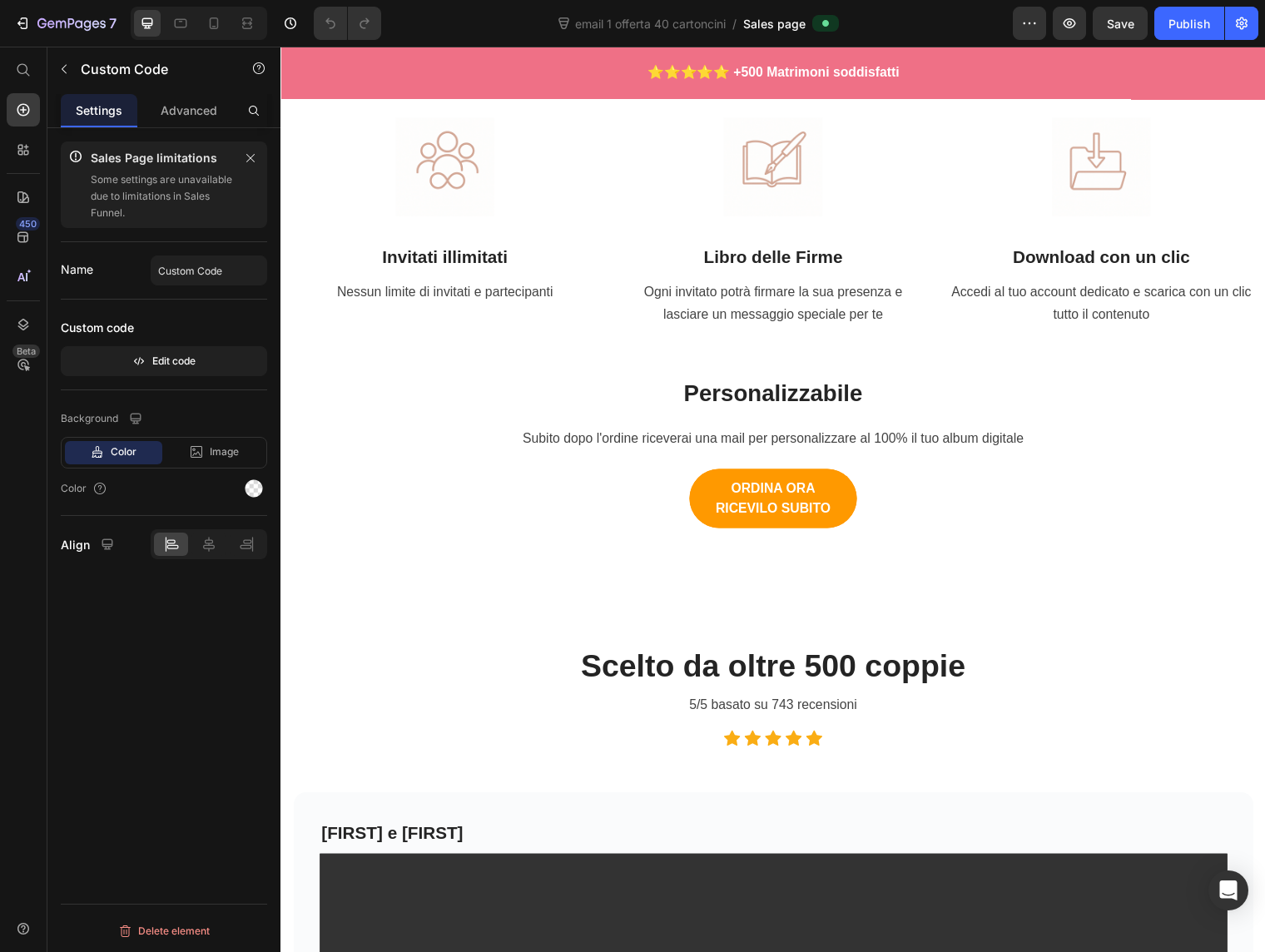 scroll, scrollTop: 2430, scrollLeft: 0, axis: vertical 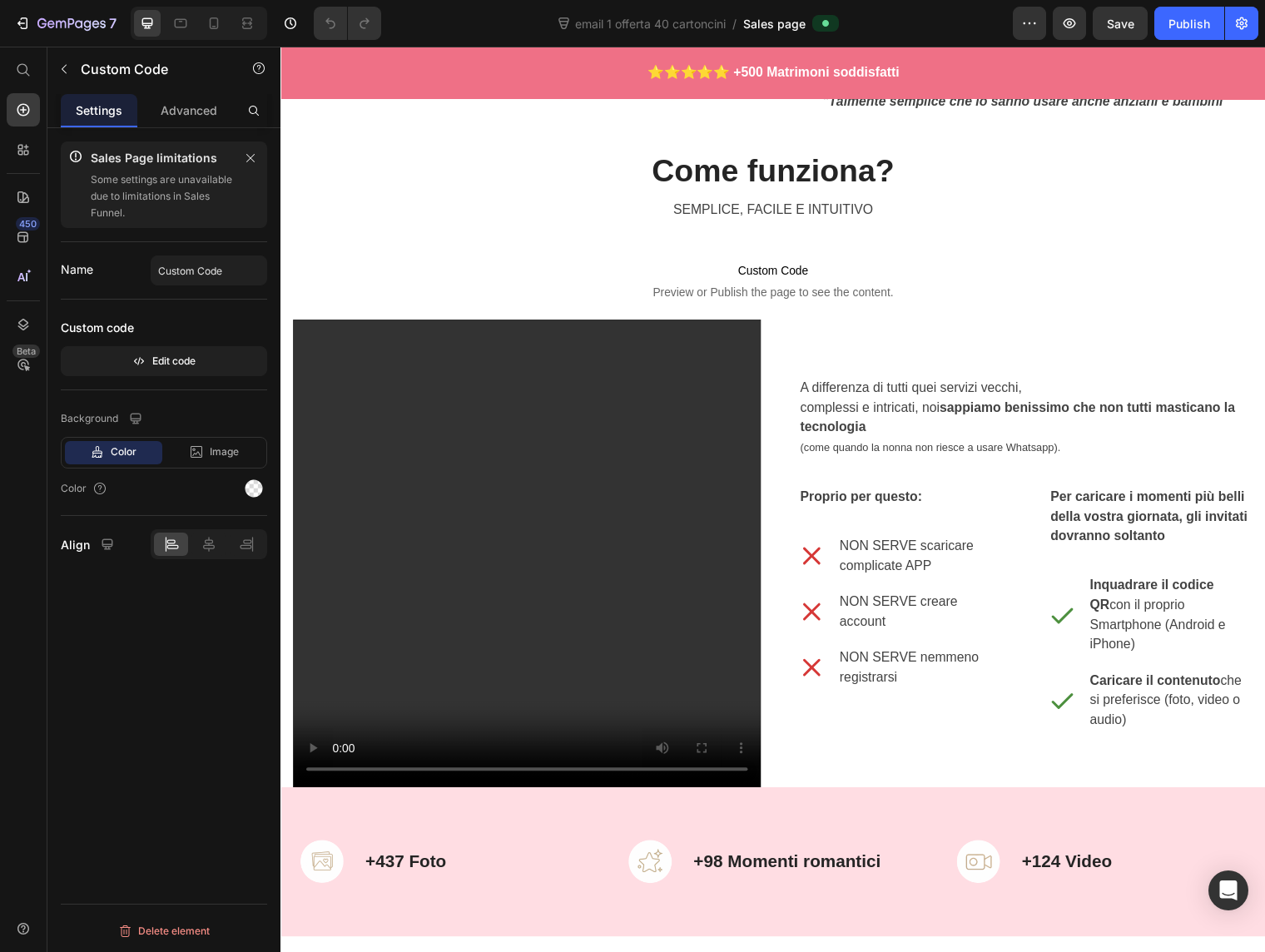 click on "Custom Code" at bounding box center (780, 274) 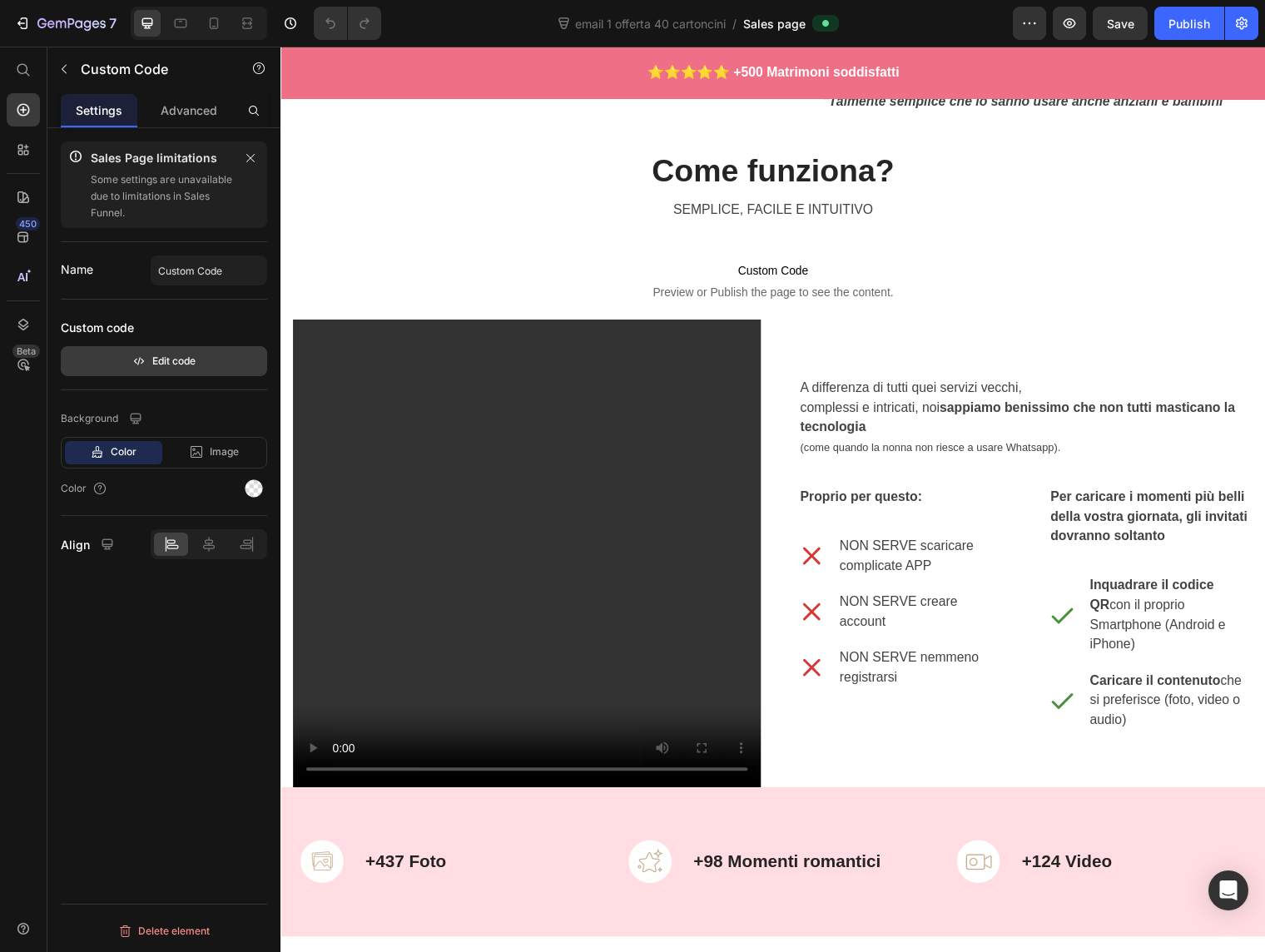 click on "Edit code" at bounding box center (164, 361) 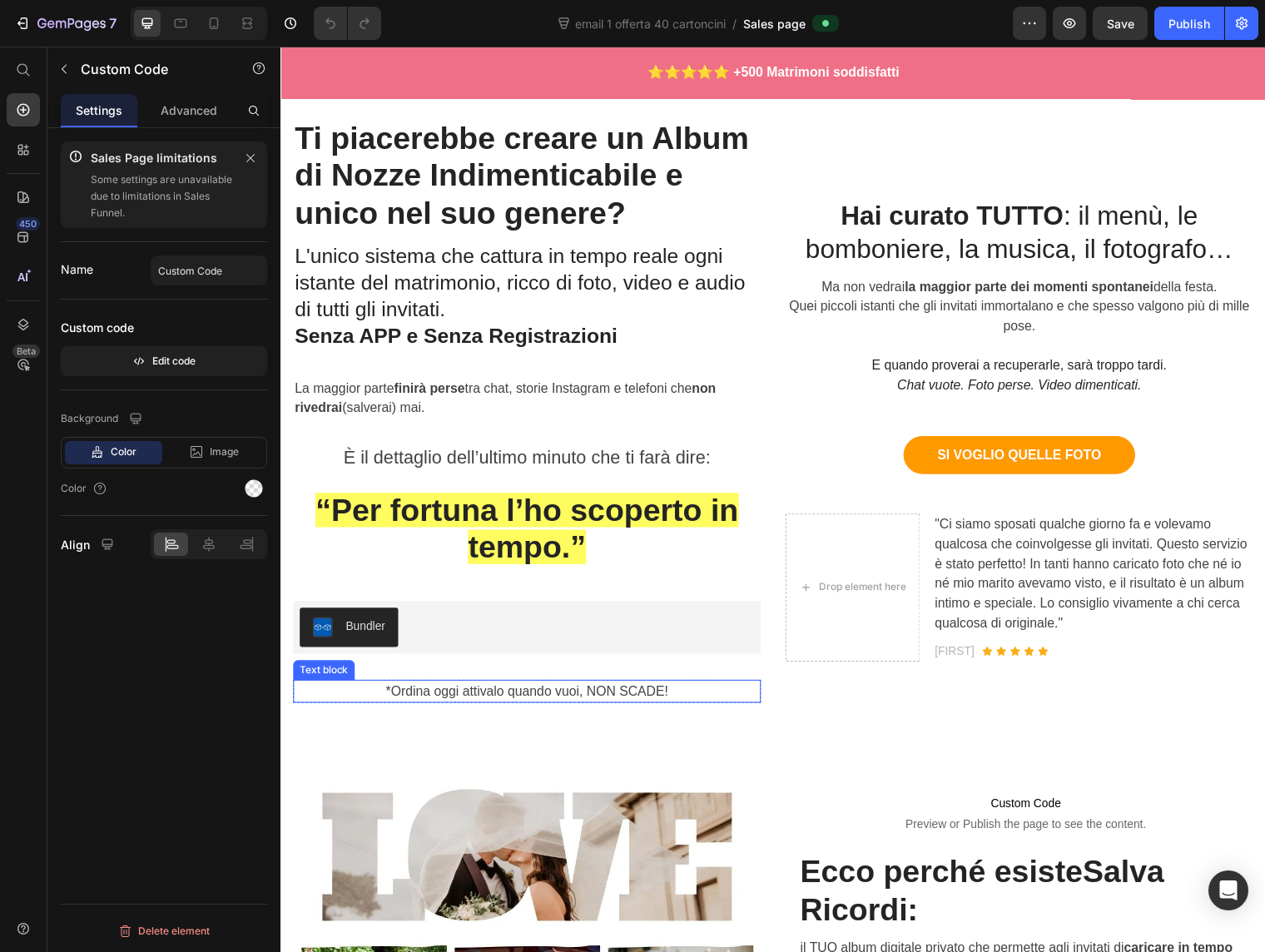 scroll, scrollTop: 137, scrollLeft: 0, axis: vertical 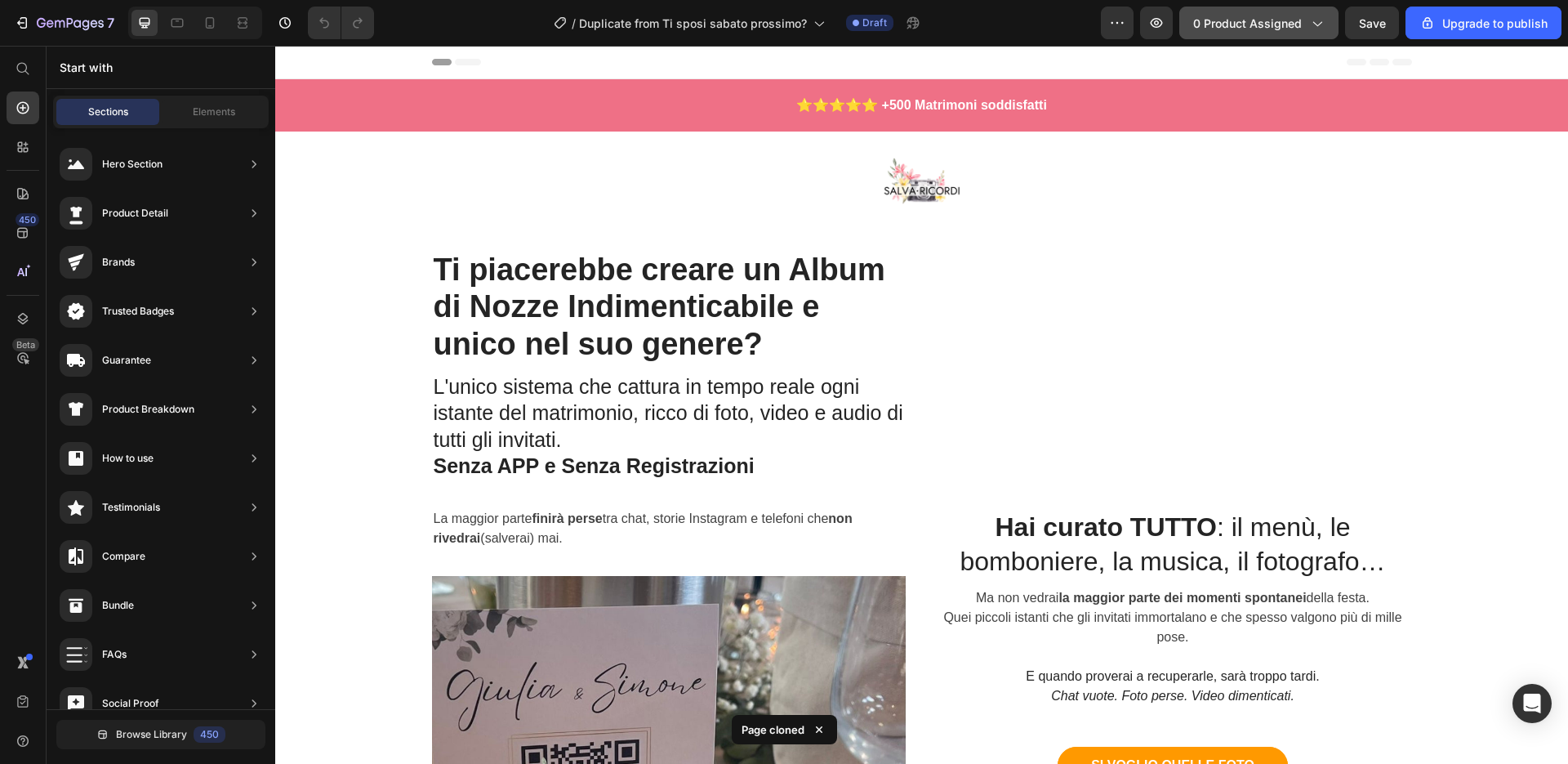 click on "0 product assigned" 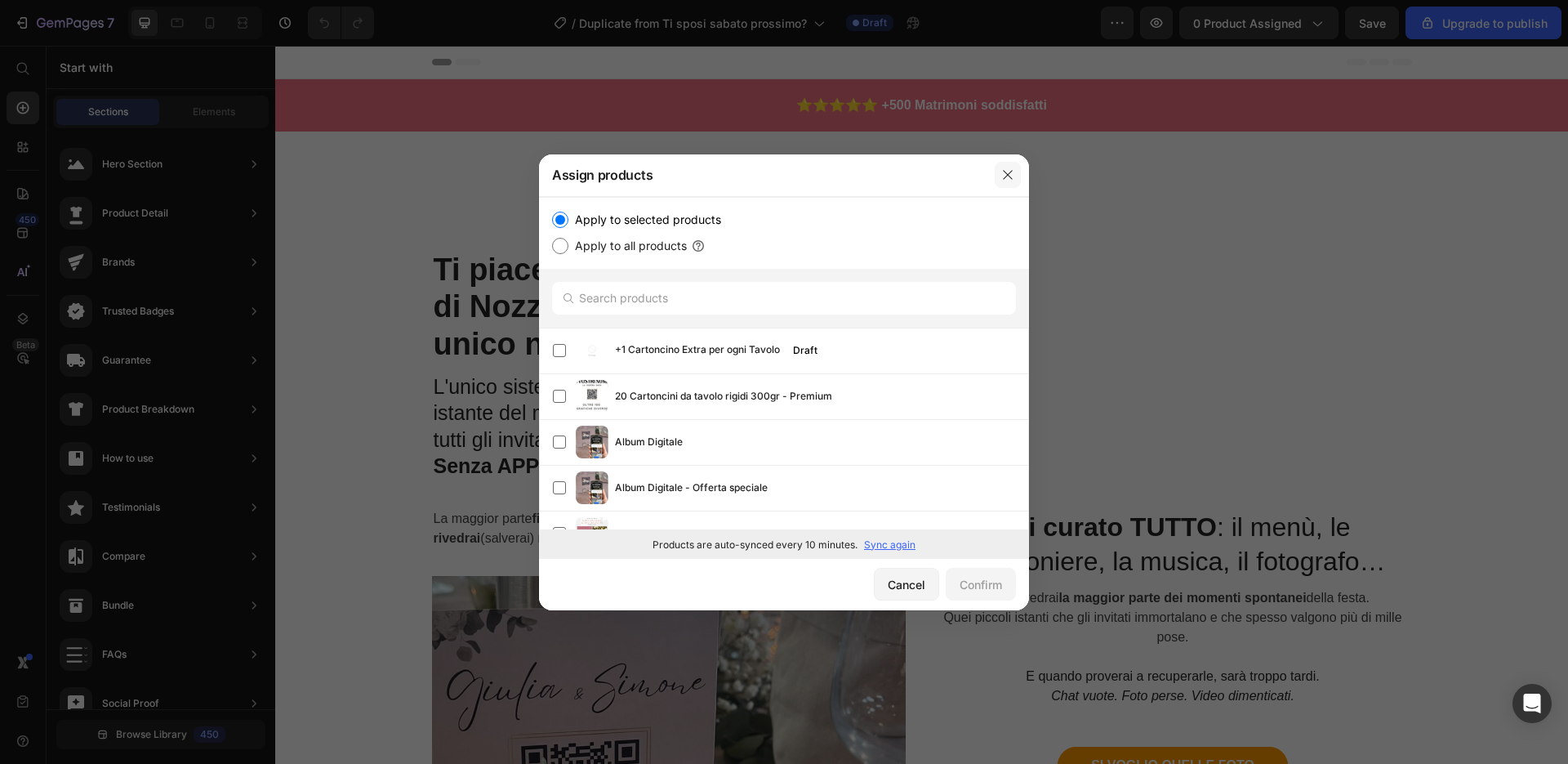 click 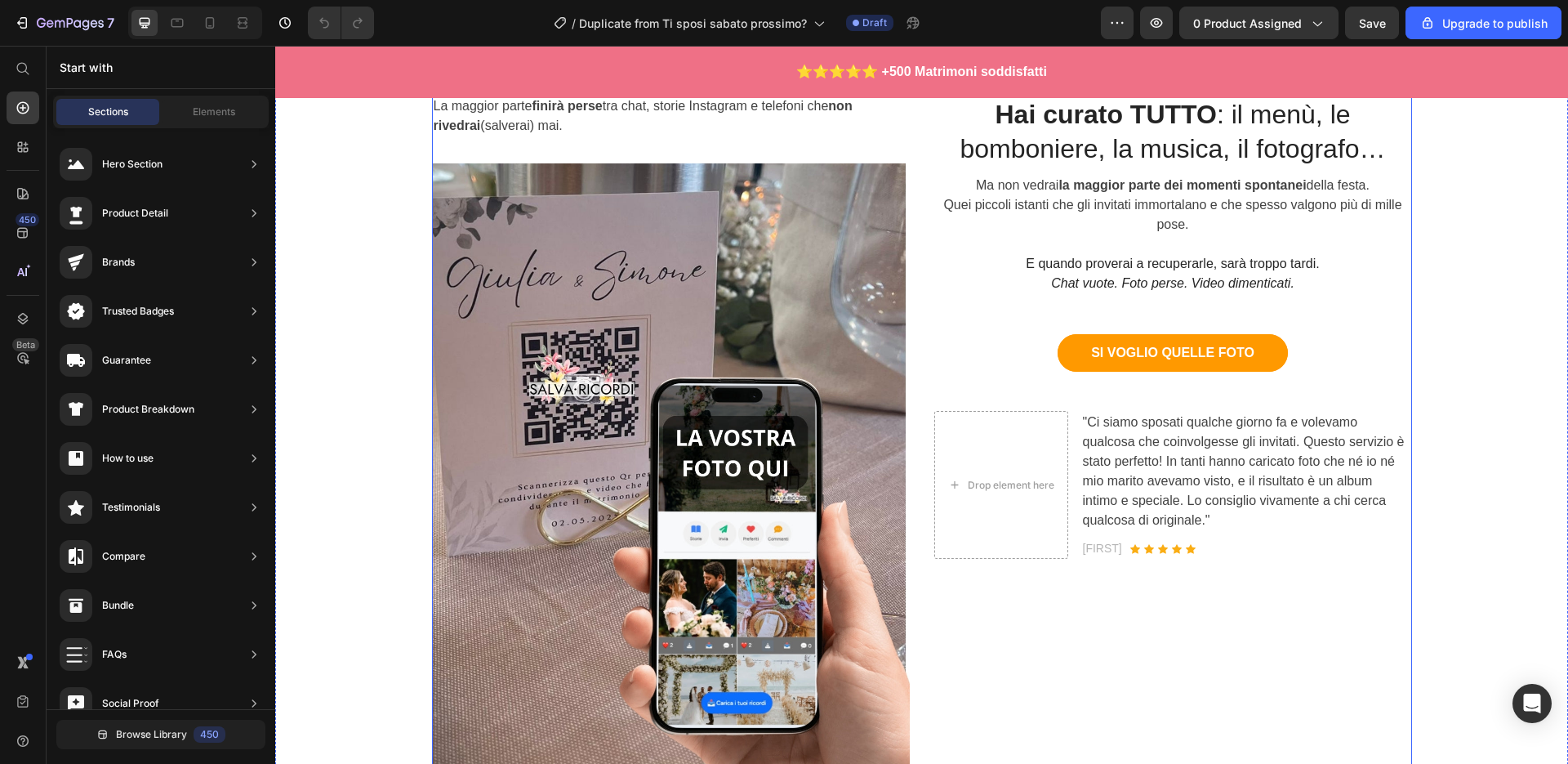 scroll, scrollTop: 0, scrollLeft: 0, axis: both 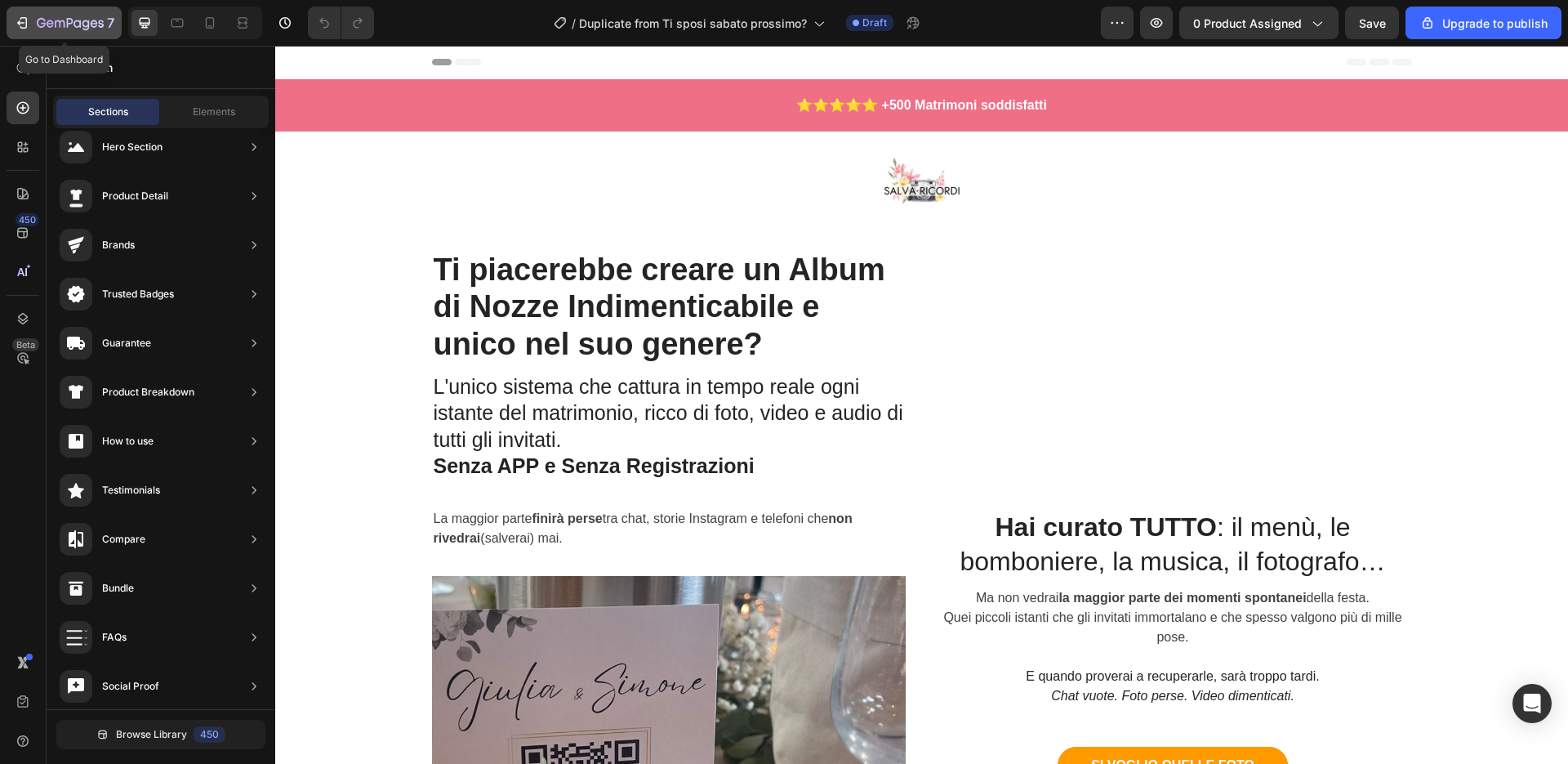 click 